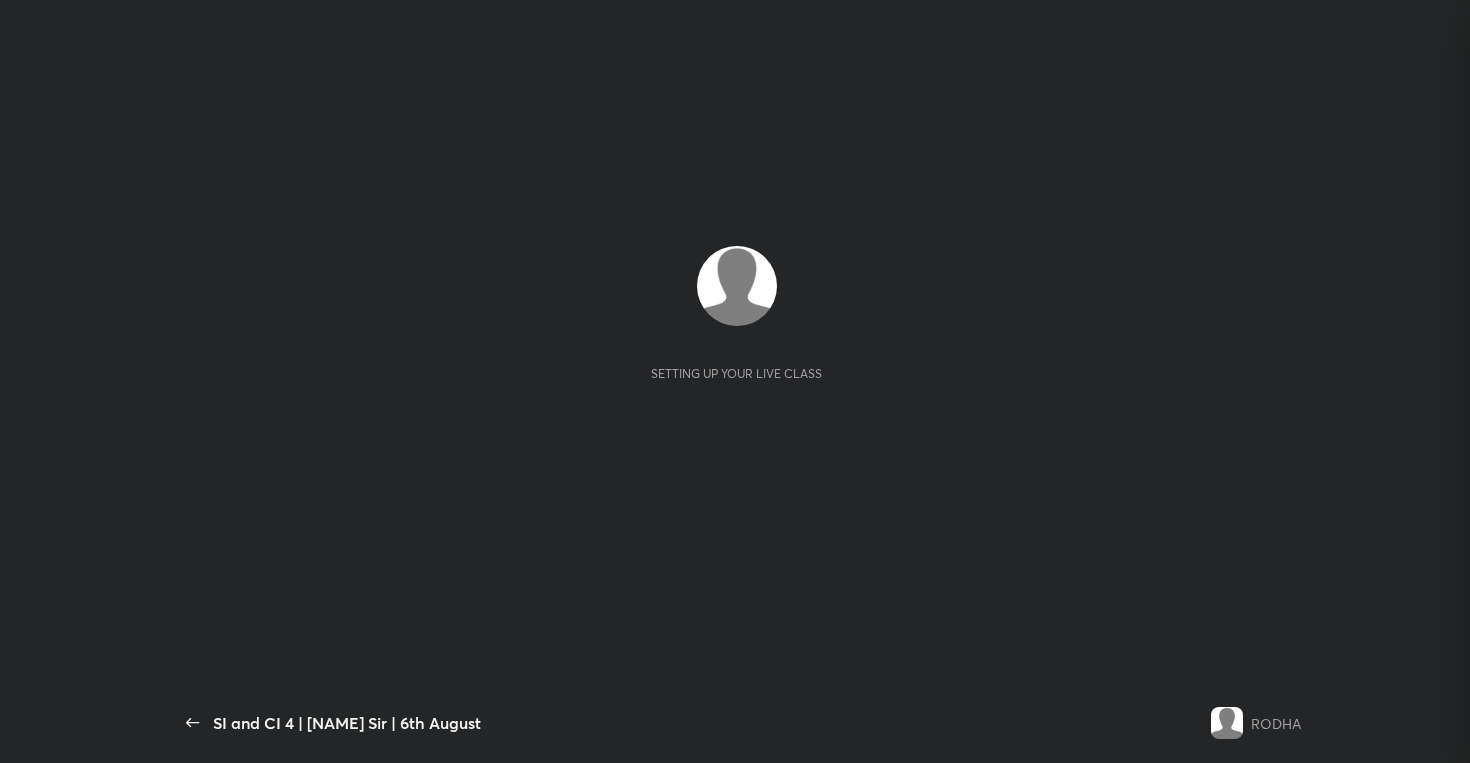 scroll, scrollTop: 0, scrollLeft: 0, axis: both 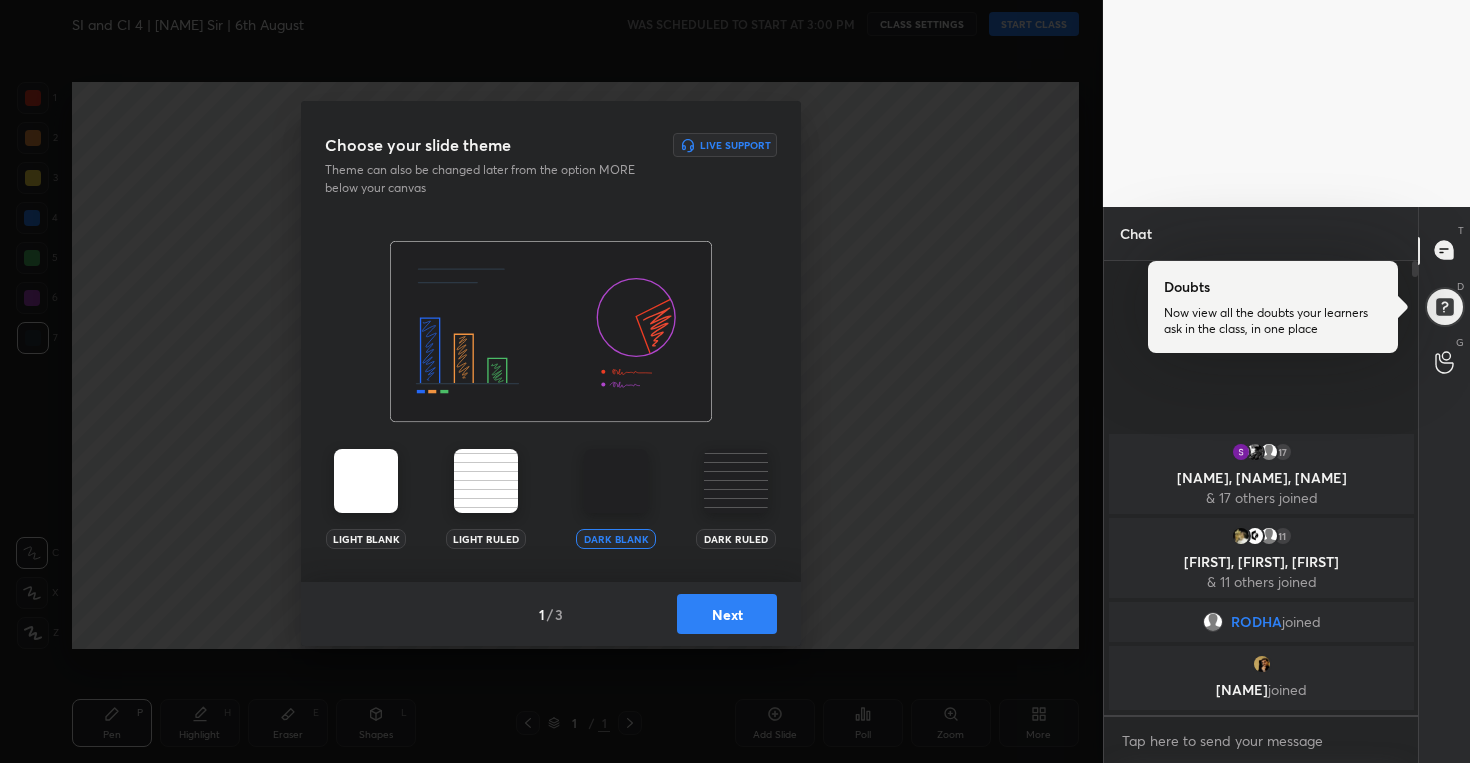 click on "Next" at bounding box center (727, 614) 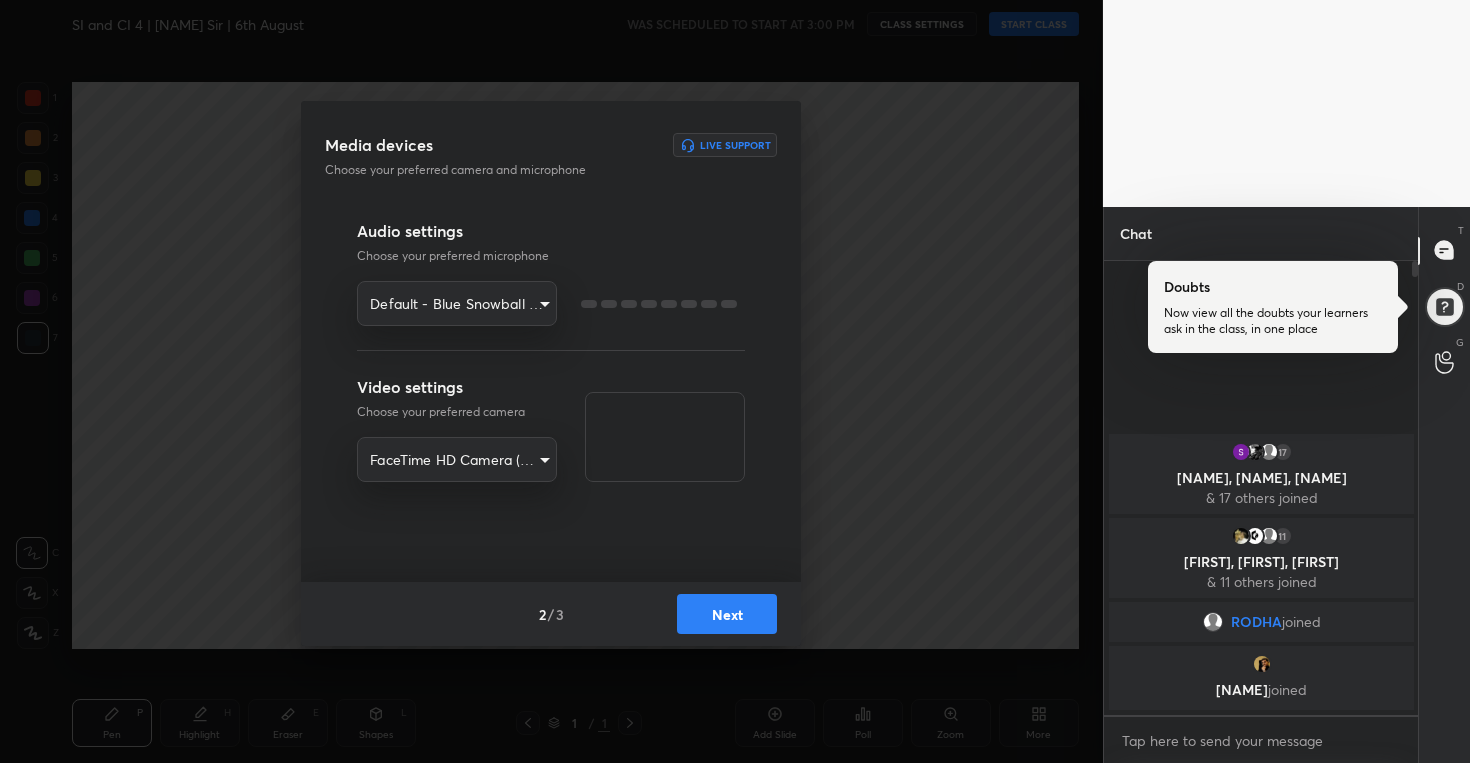 click on "Next" at bounding box center (727, 614) 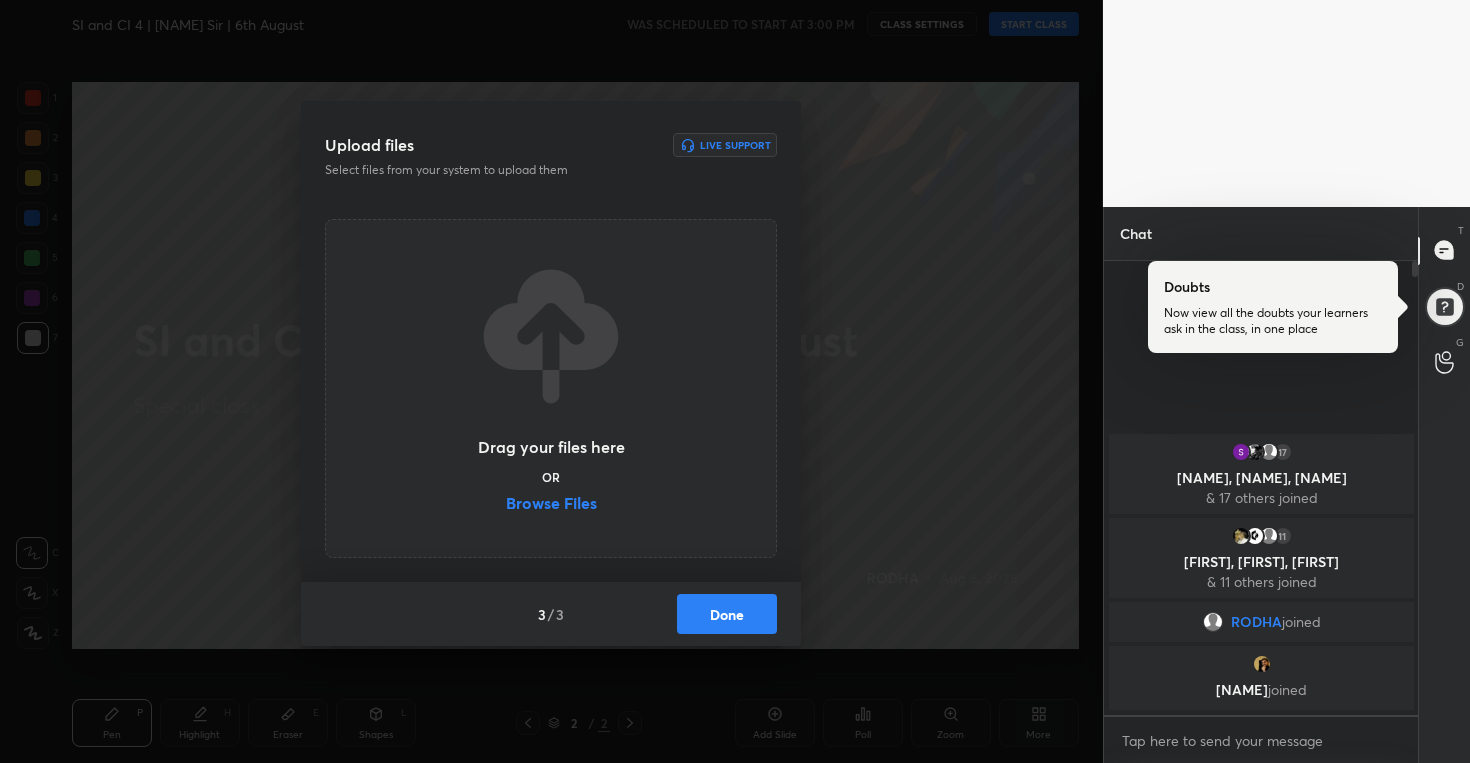 click on "Done" at bounding box center [727, 614] 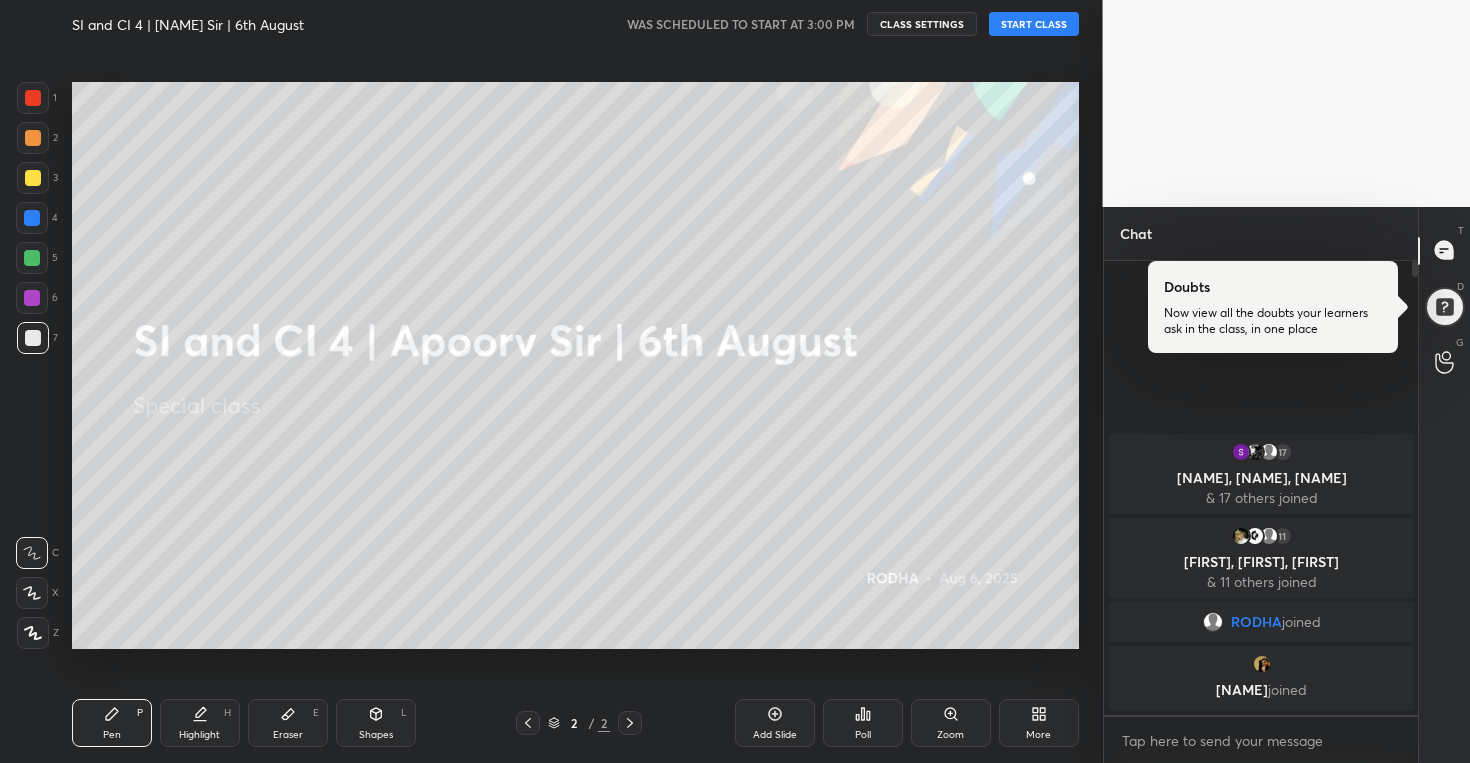 click on "More" at bounding box center [1039, 723] 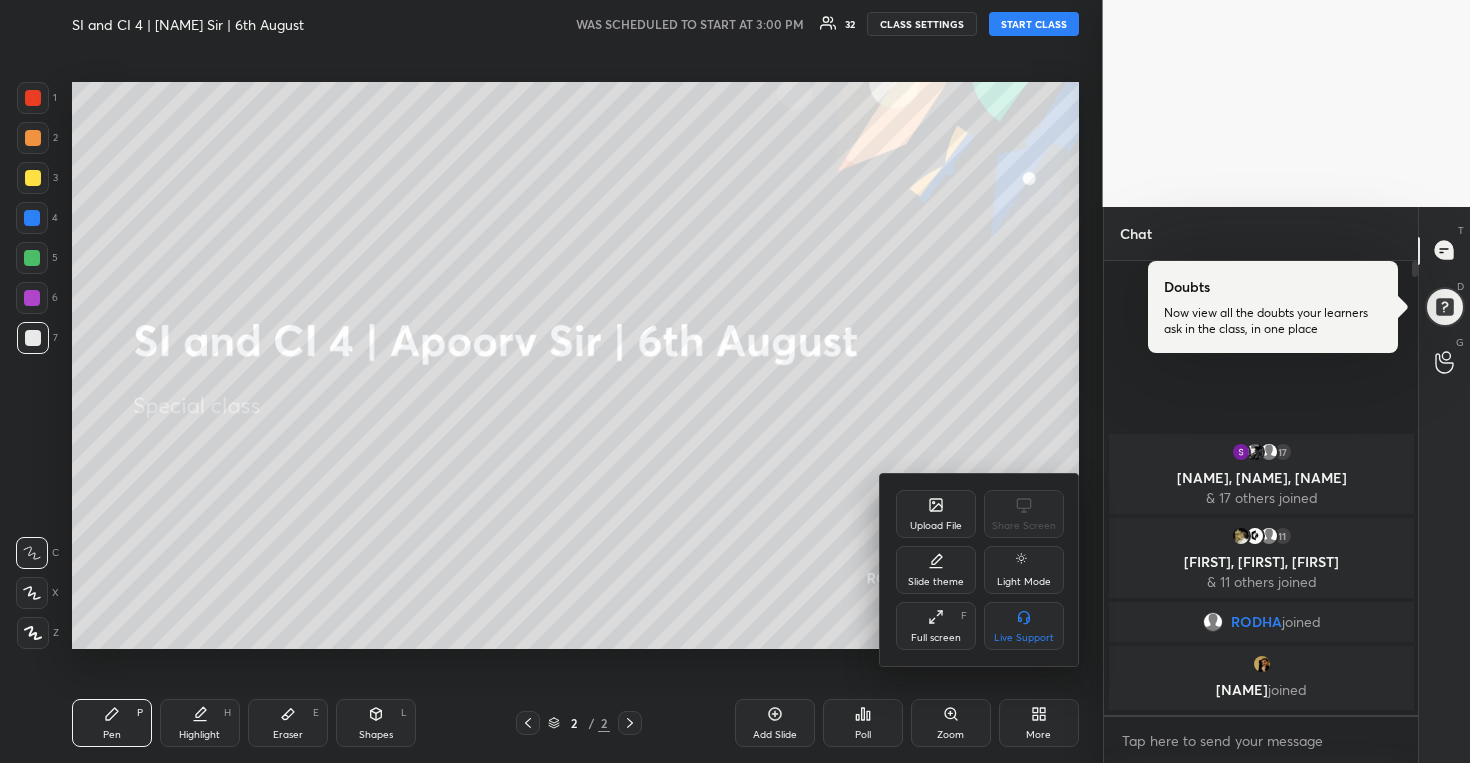 click 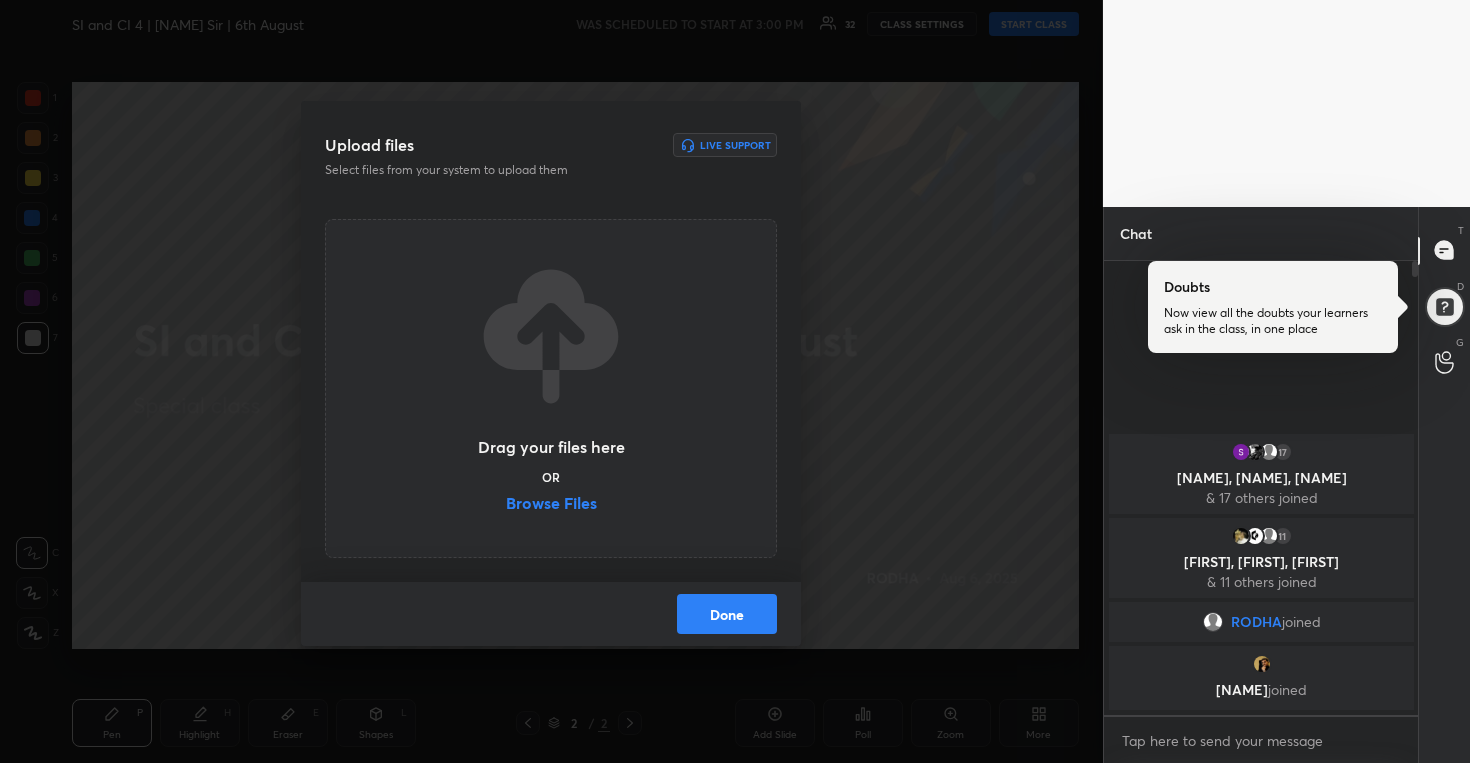 click on "Browse Files" at bounding box center [551, 505] 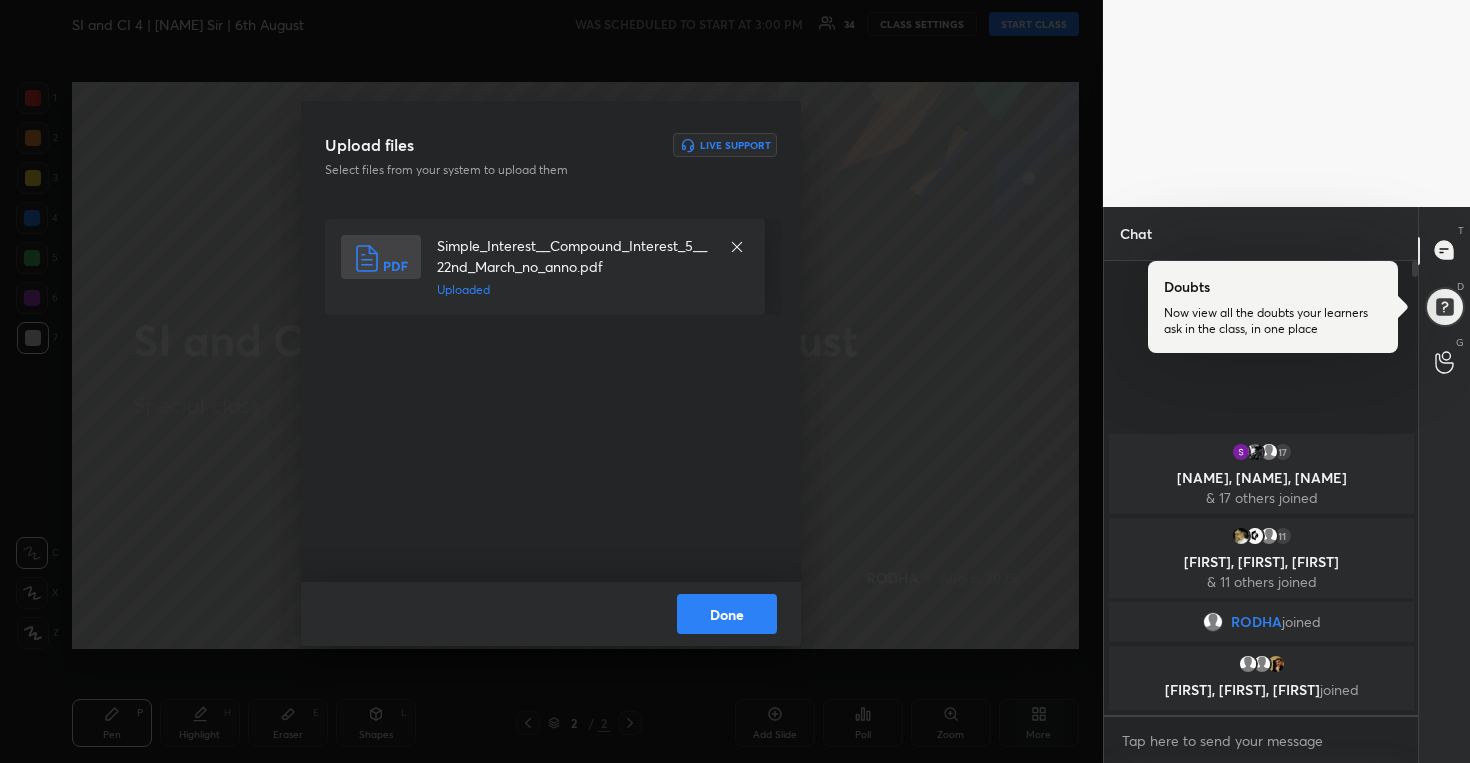 click on "Done" at bounding box center (727, 614) 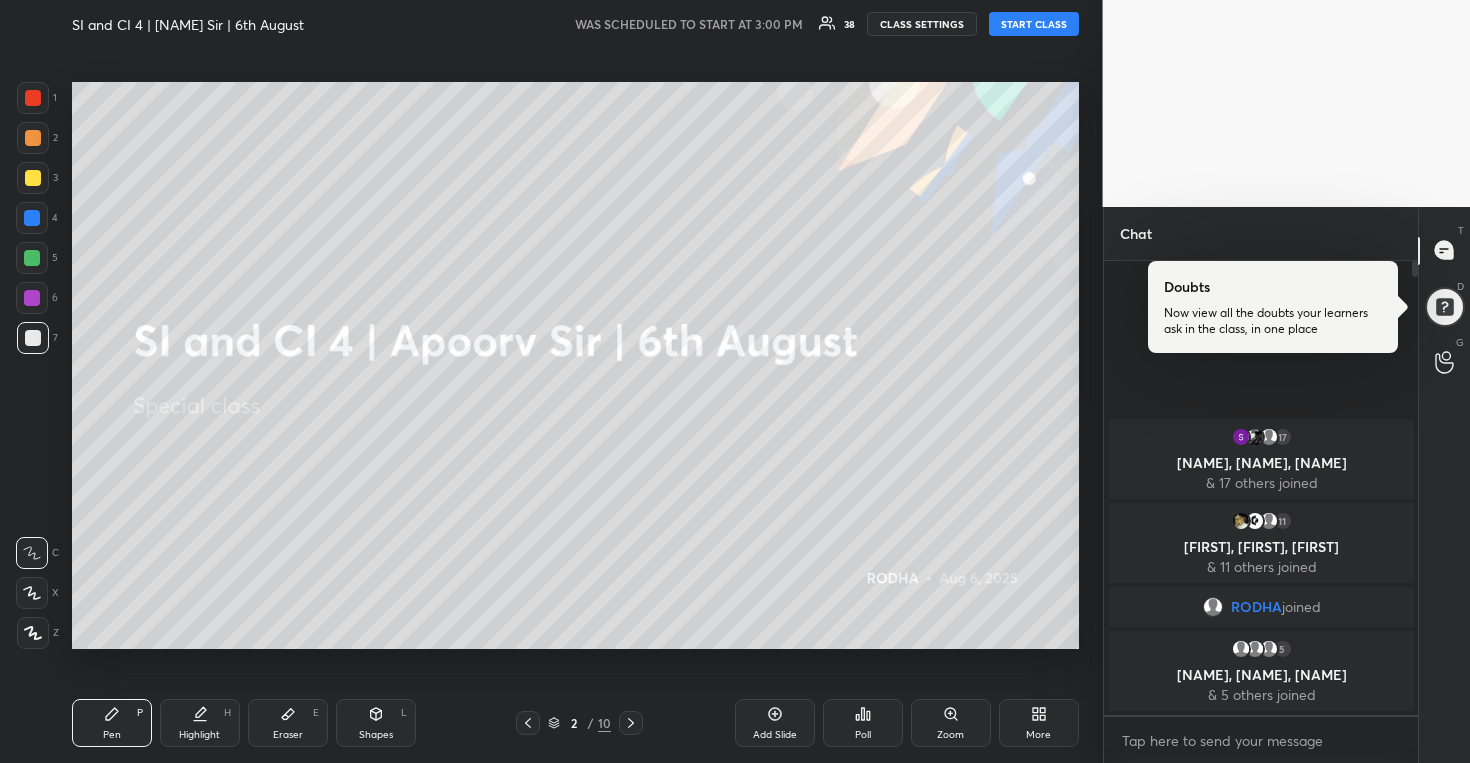 click on "START CLASS" at bounding box center (1034, 24) 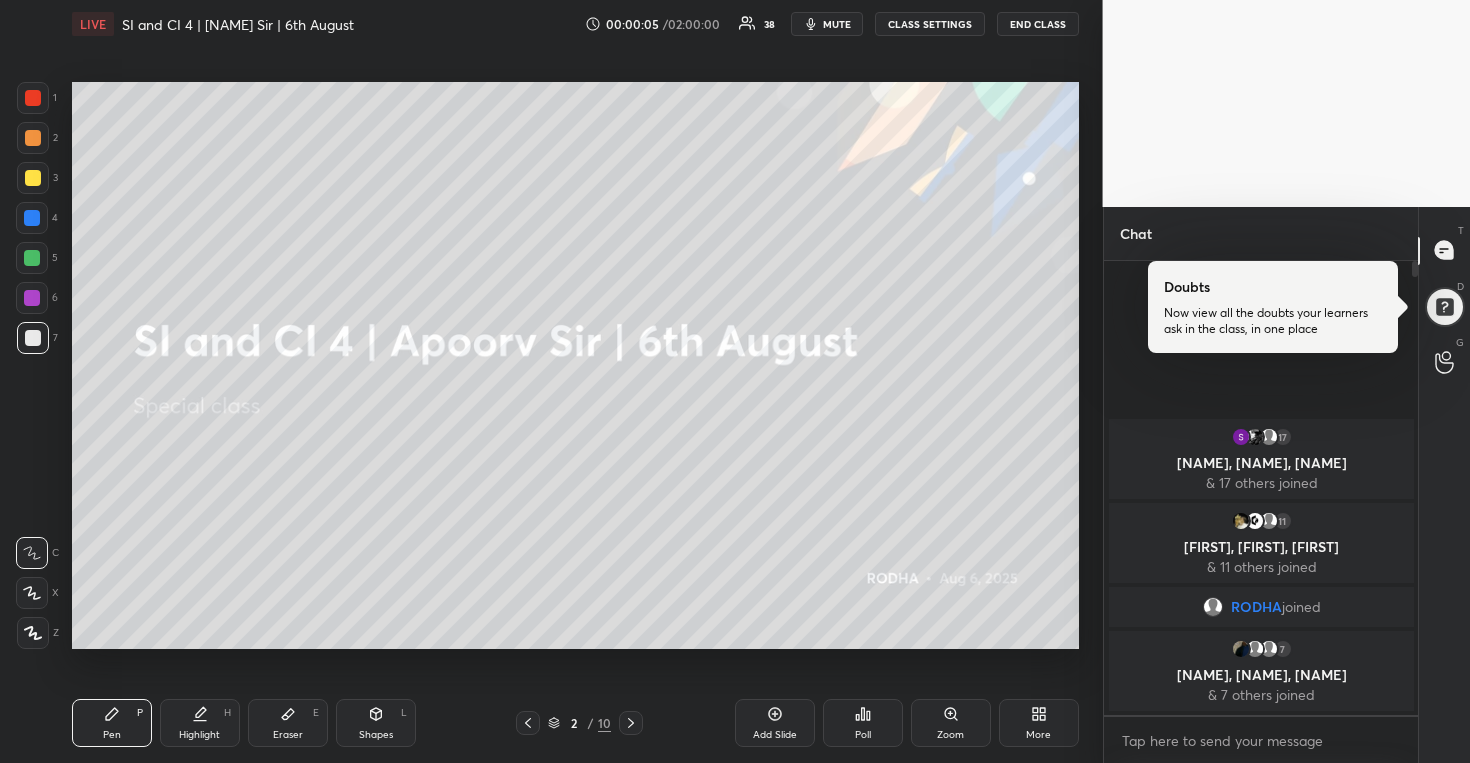 click on "More" at bounding box center (1038, 735) 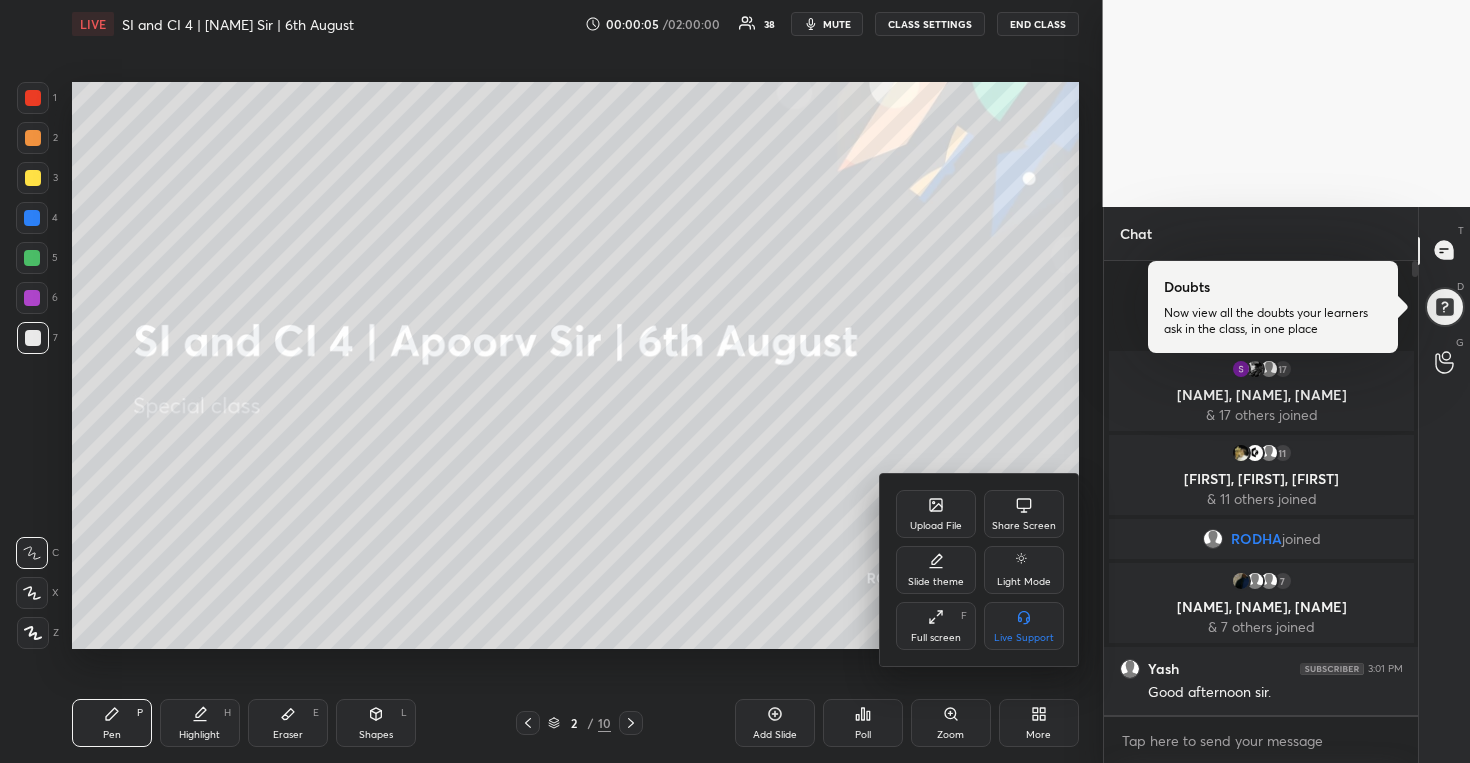 click 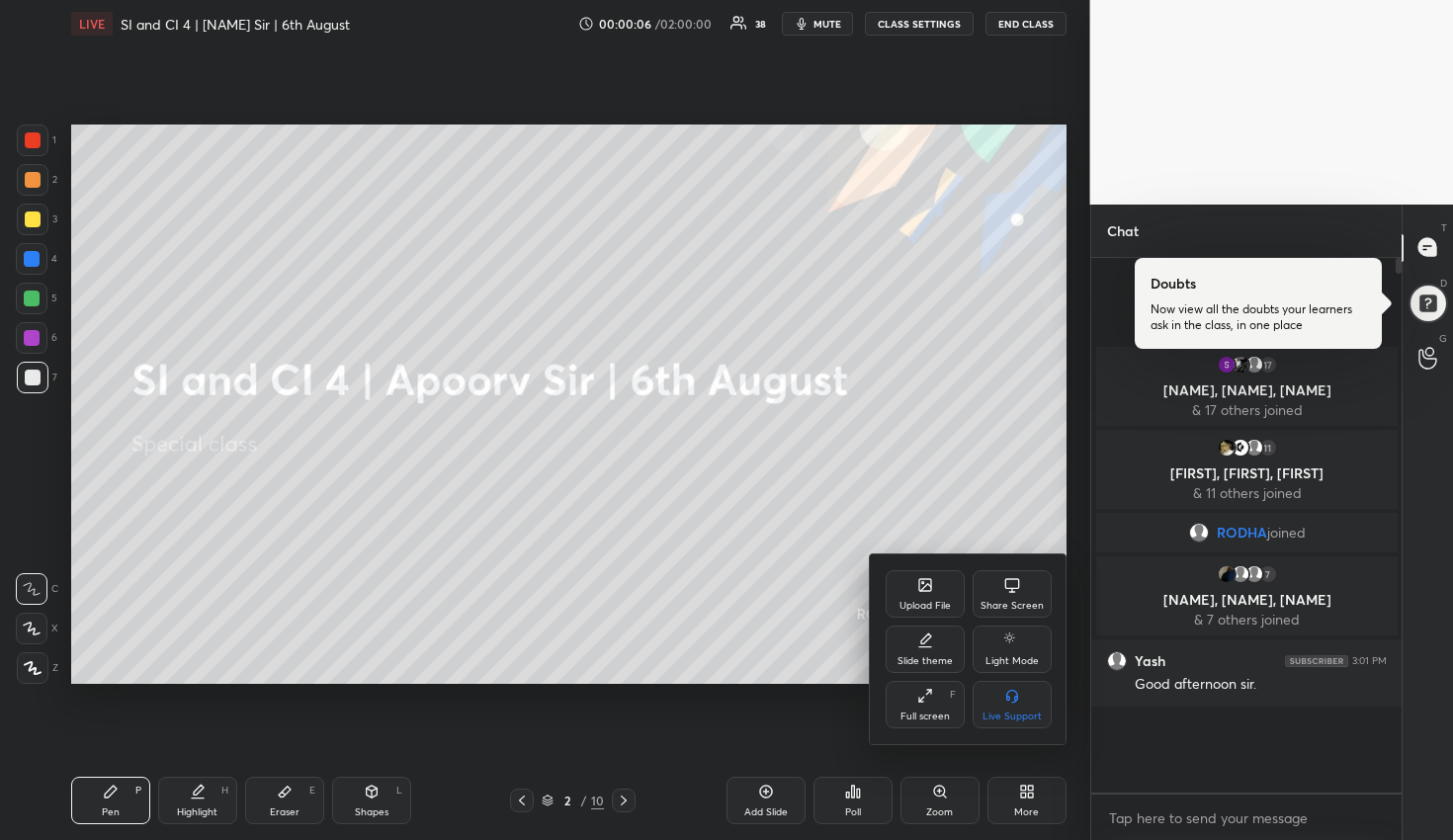 scroll, scrollTop: 98041, scrollLeft: 97832, axis: both 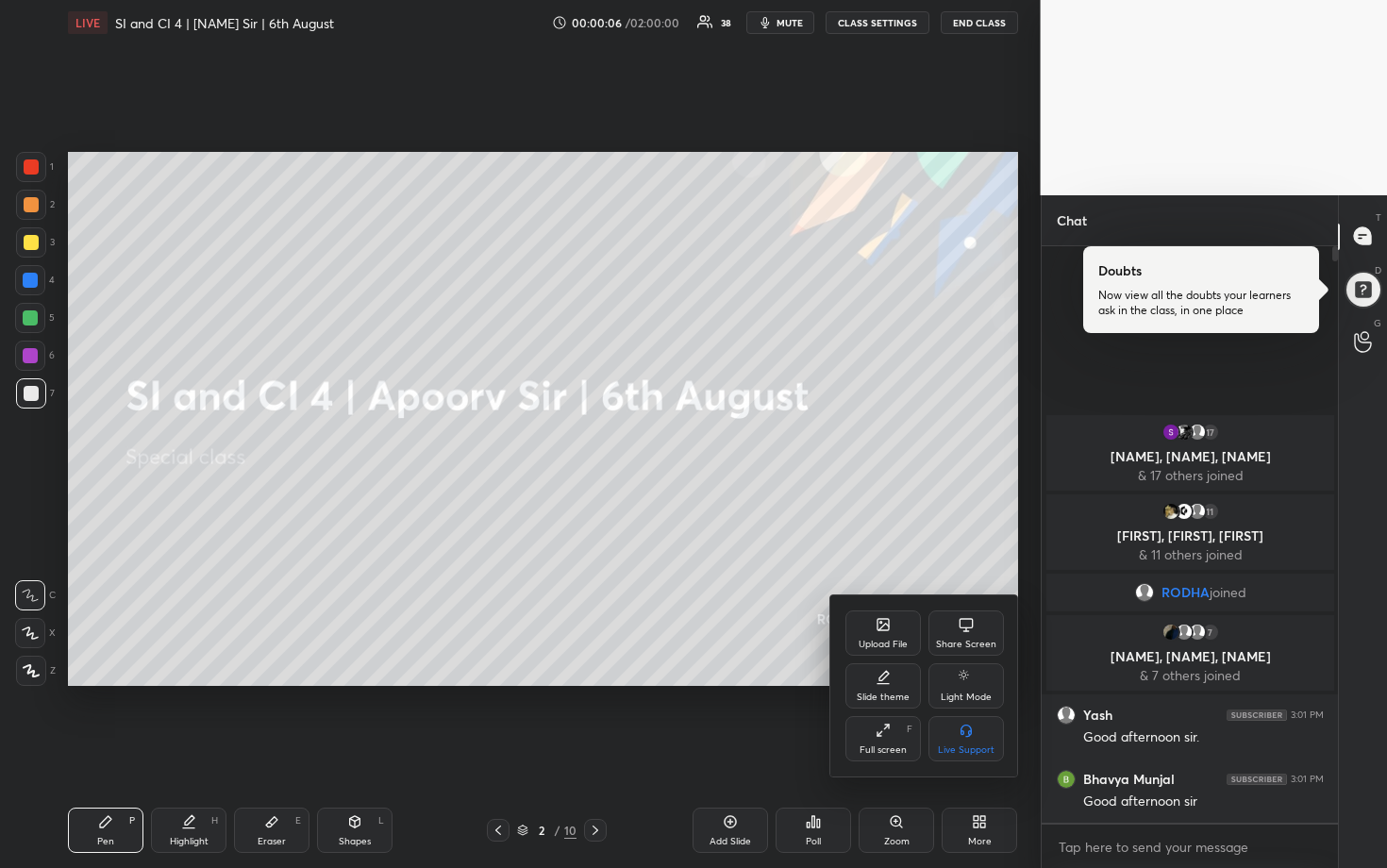 type on "x" 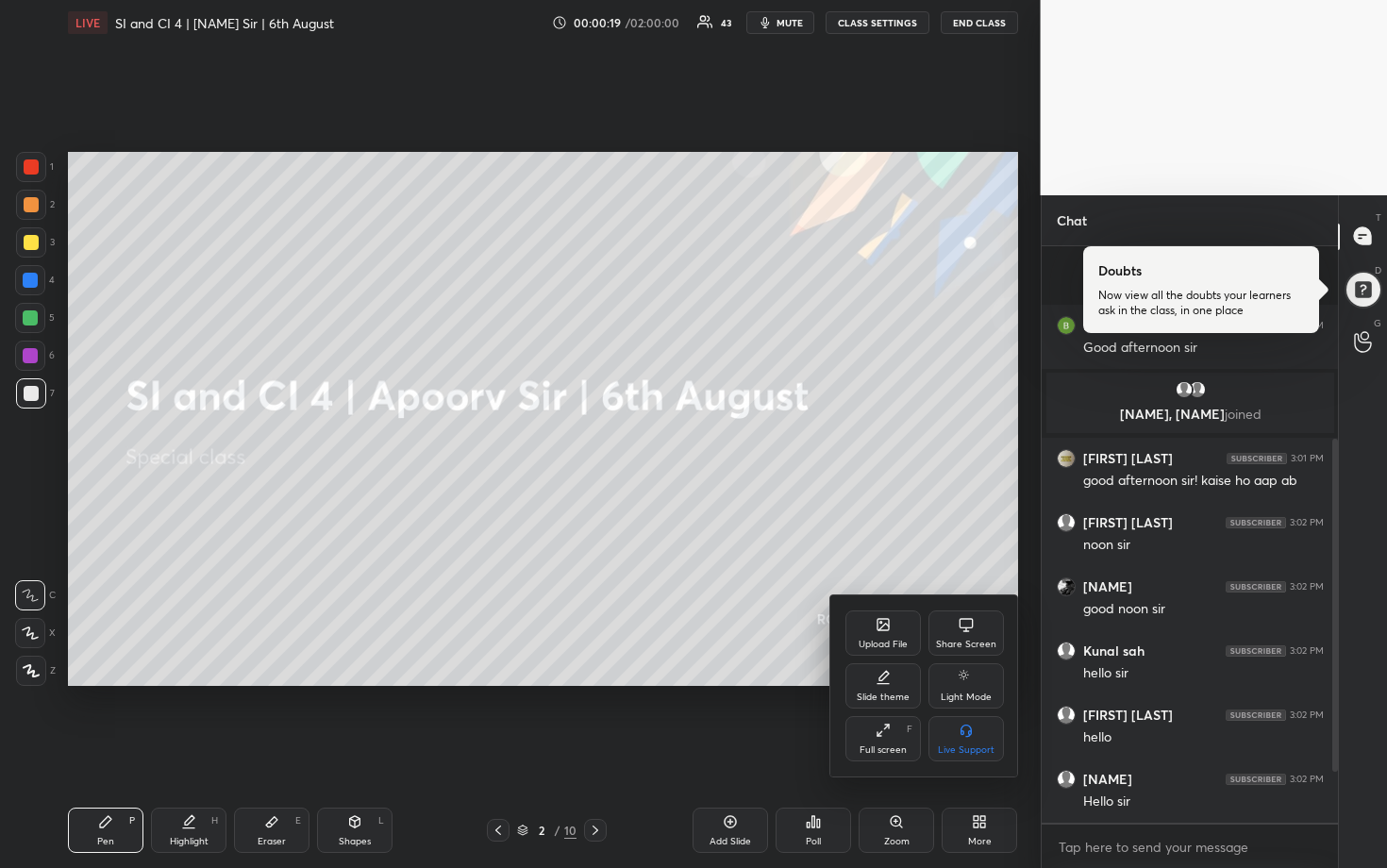 scroll, scrollTop: 422, scrollLeft: 0, axis: vertical 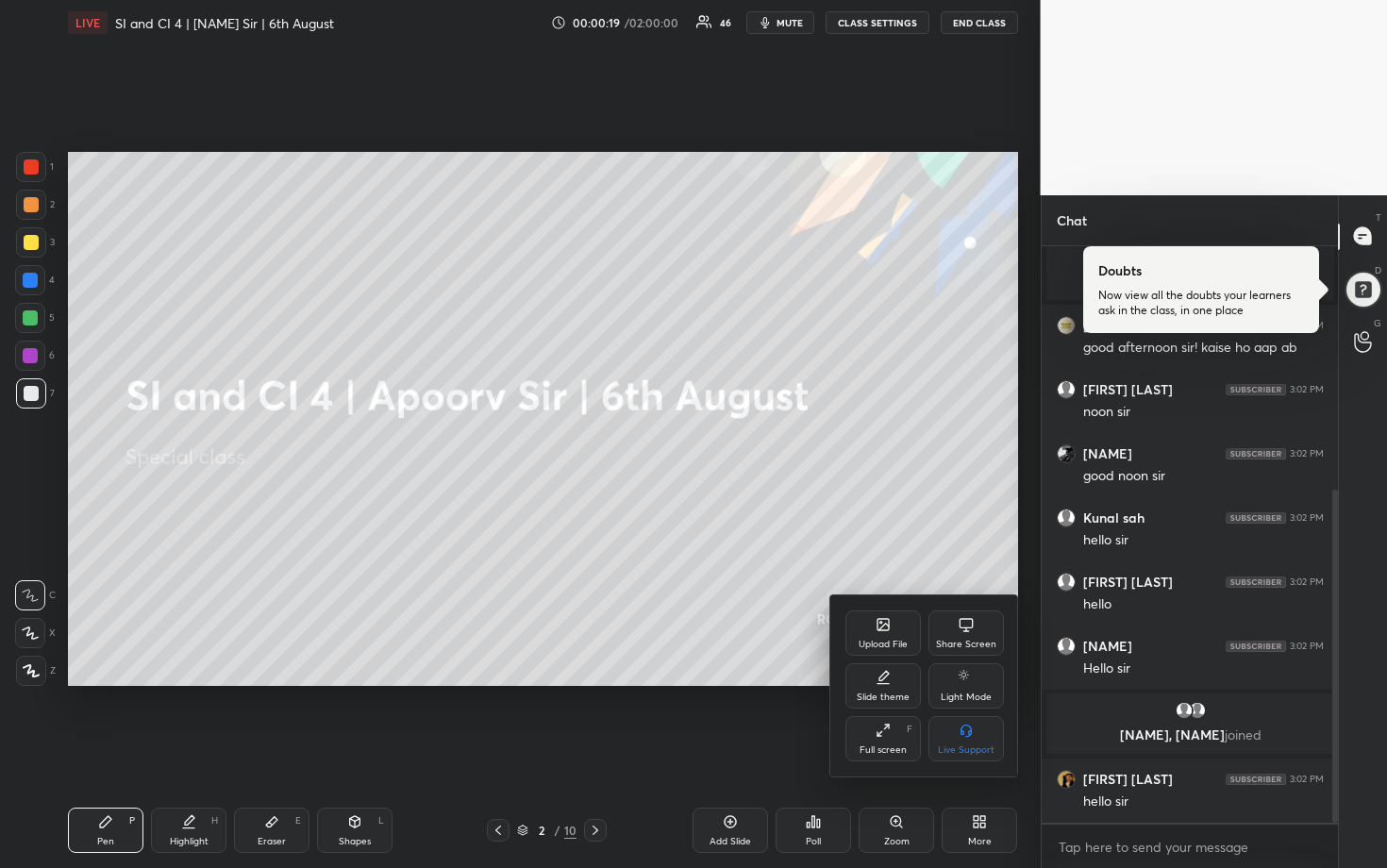 click at bounding box center (694, 434) 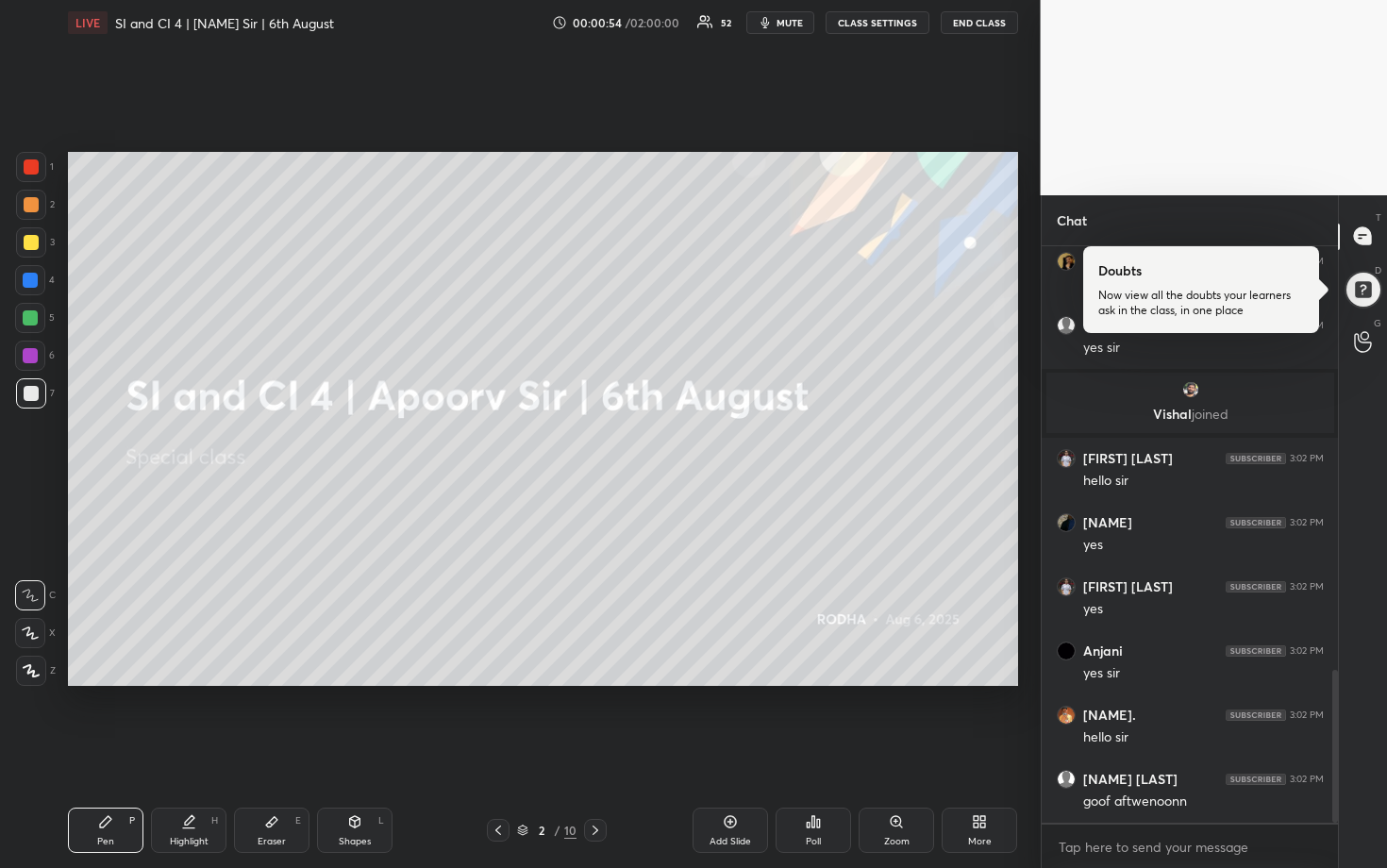 scroll, scrollTop: 1666, scrollLeft: 0, axis: vertical 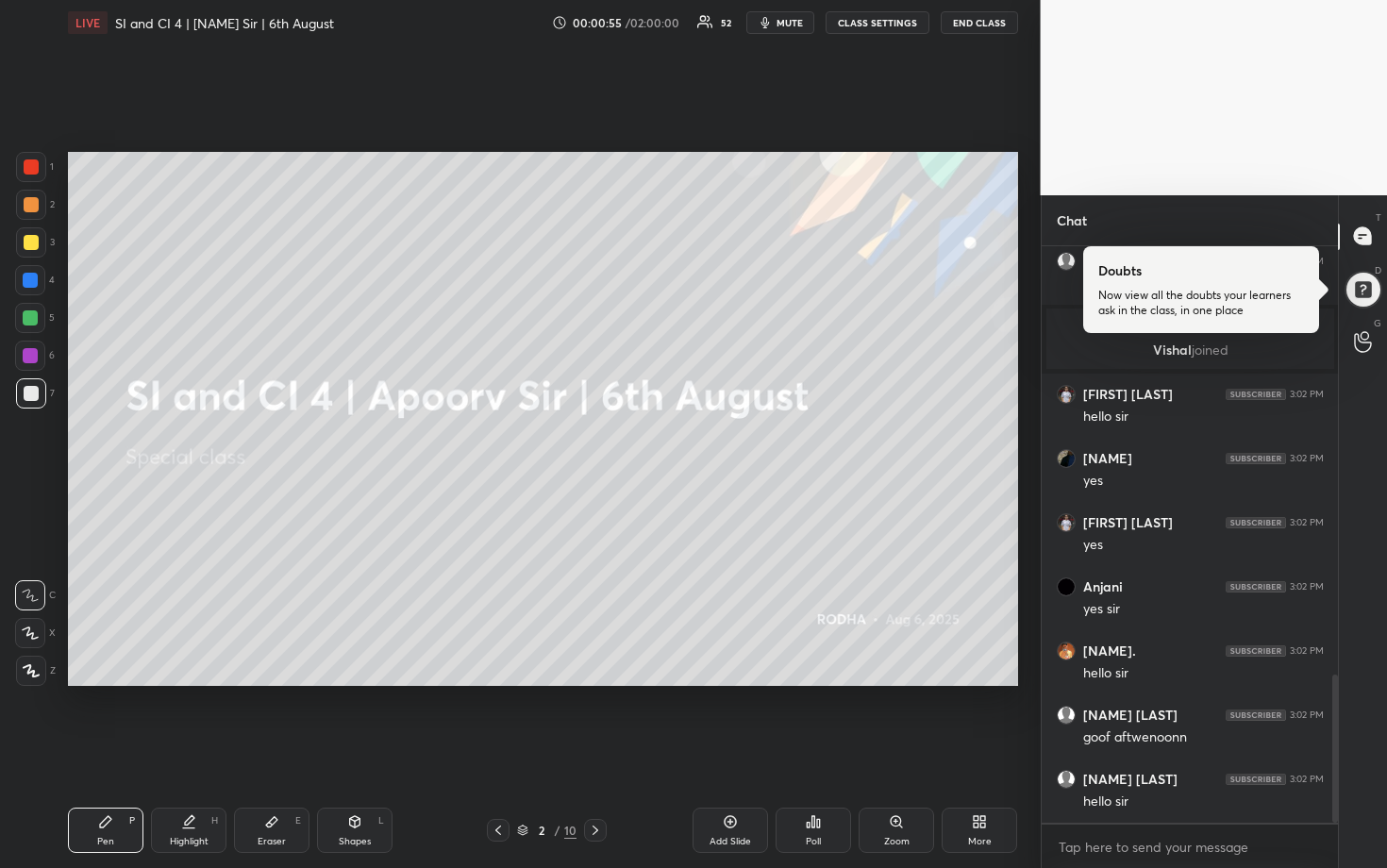 click on "mute" at bounding box center (790, 23) 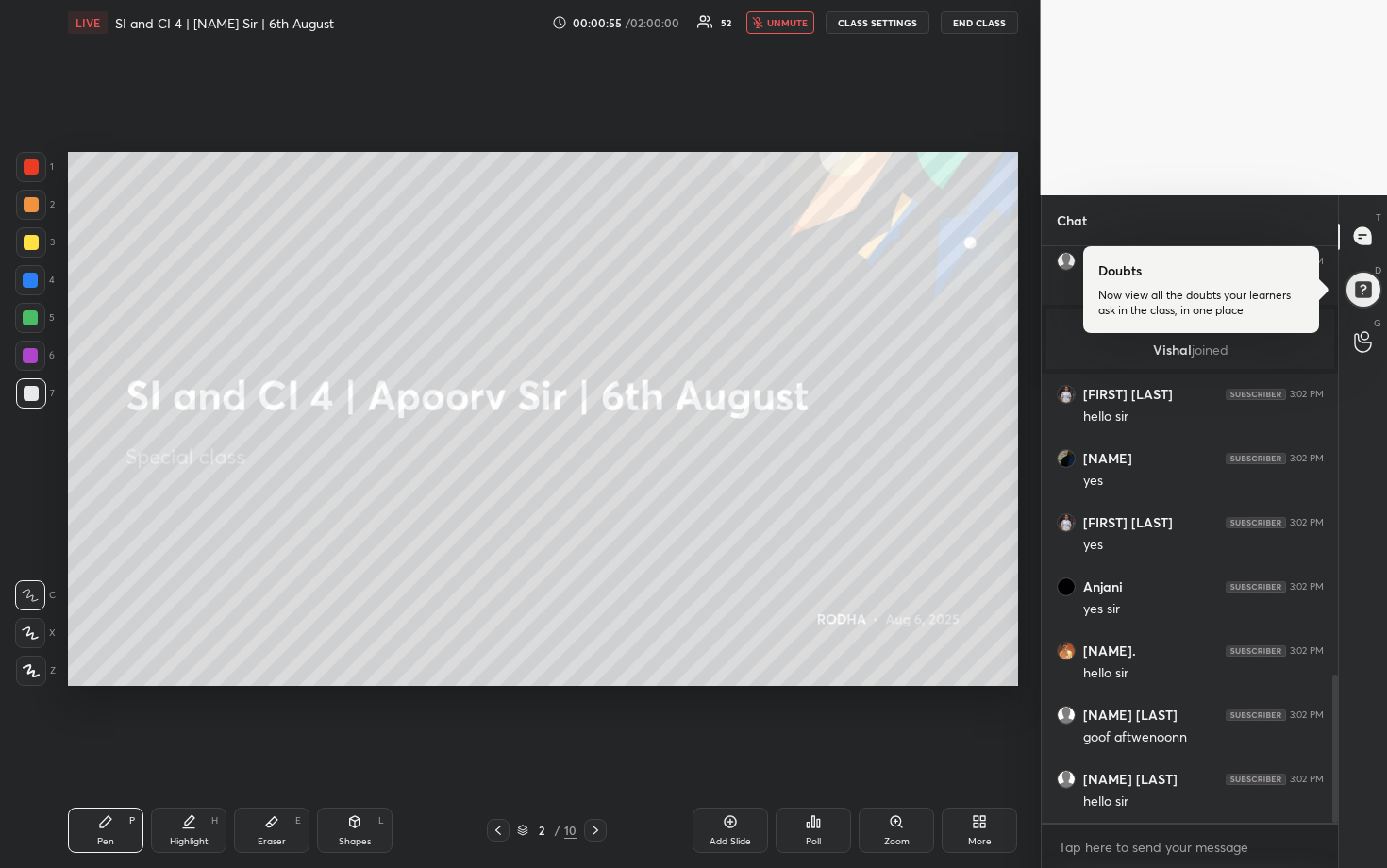click on "LIVE SI and CI 4 | [NAME] Sir | [DATE] 00:00:55 /  02:00:00 52 unmute CLASS SETTINGS END CLASS" at bounding box center (543, 23) 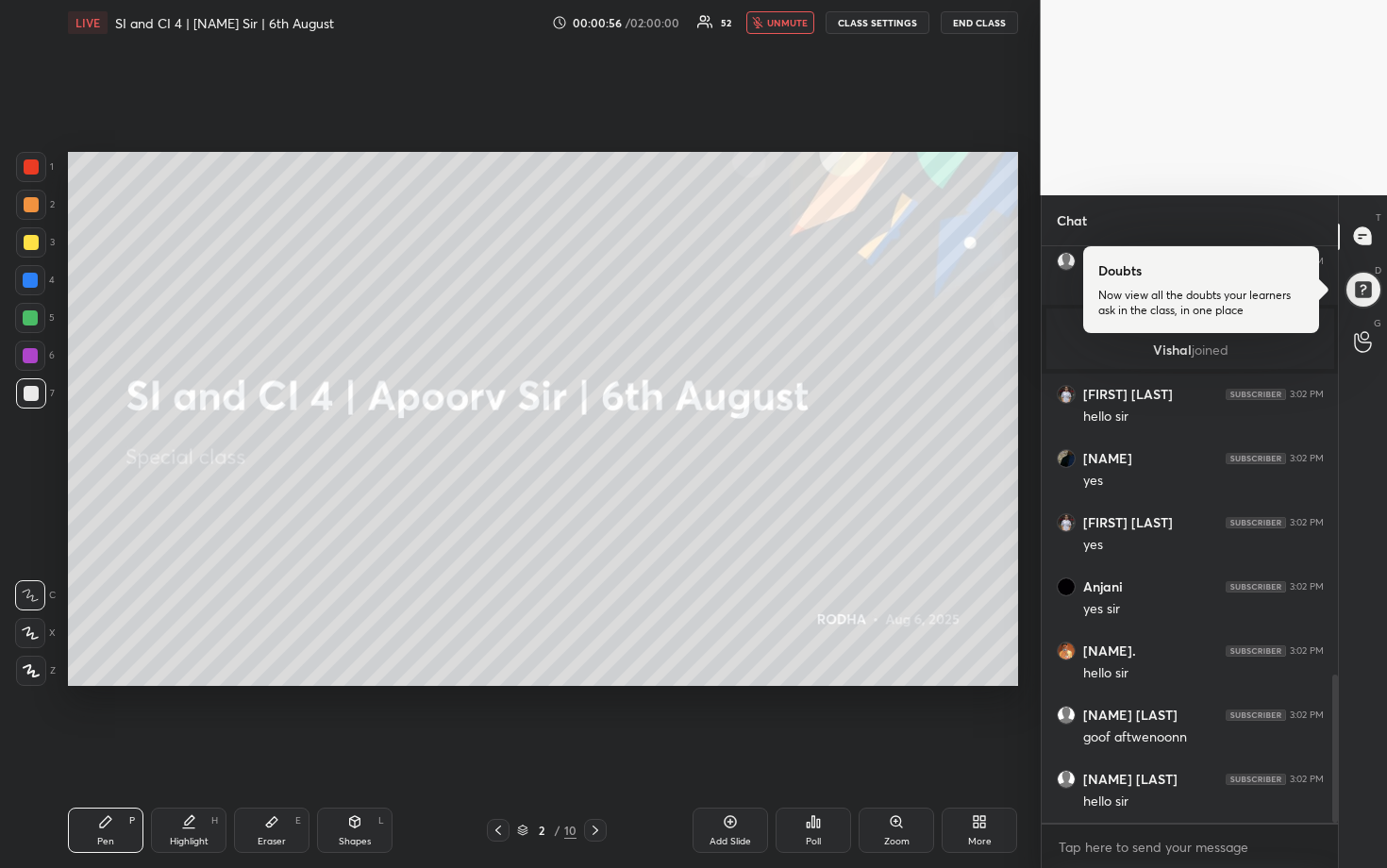 click on "END CLASS" at bounding box center (979, 23) 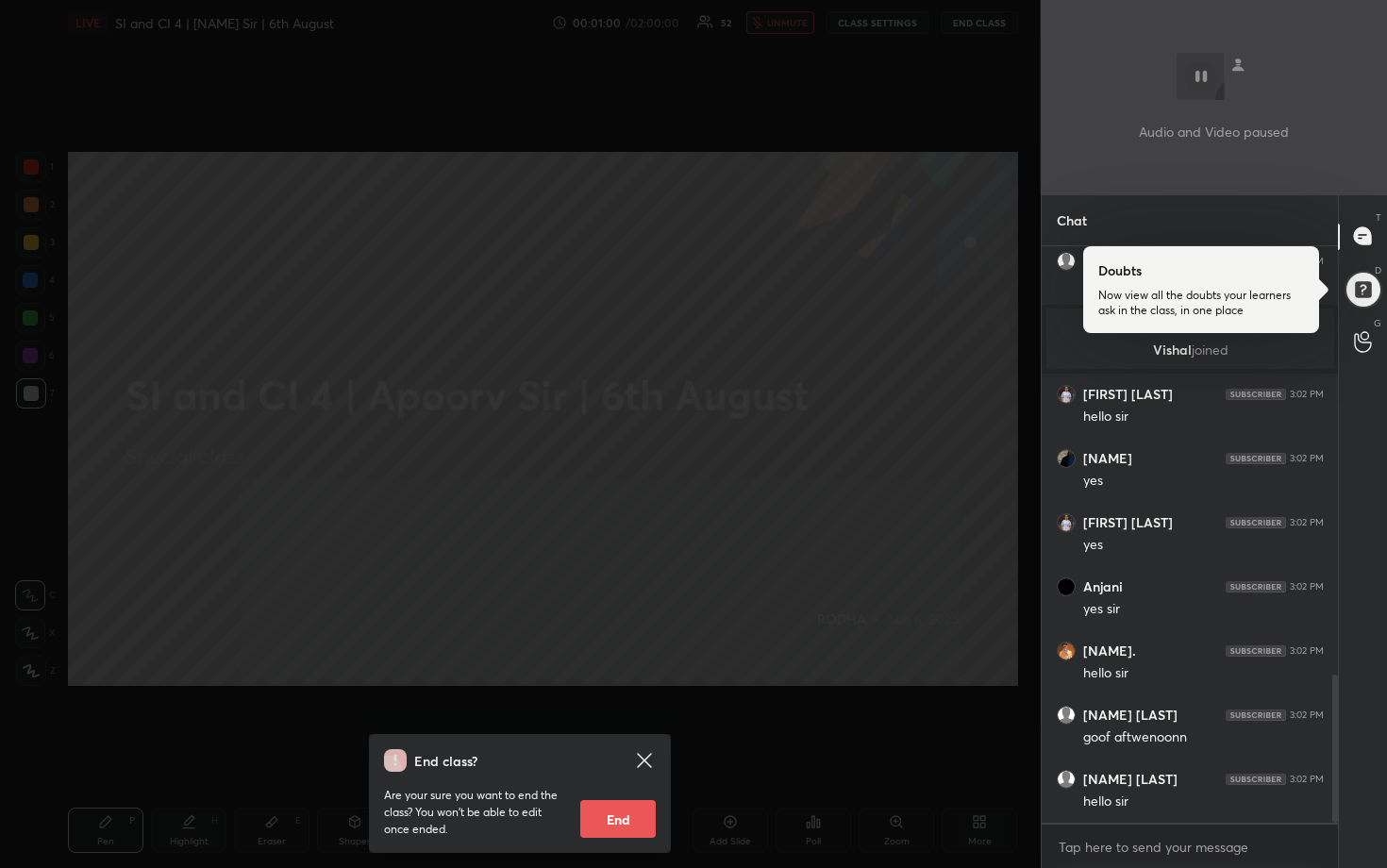 click on "End class? Are your sure you want to end the class? You won’t be able to edit once ended. End" at bounding box center (520, 434) 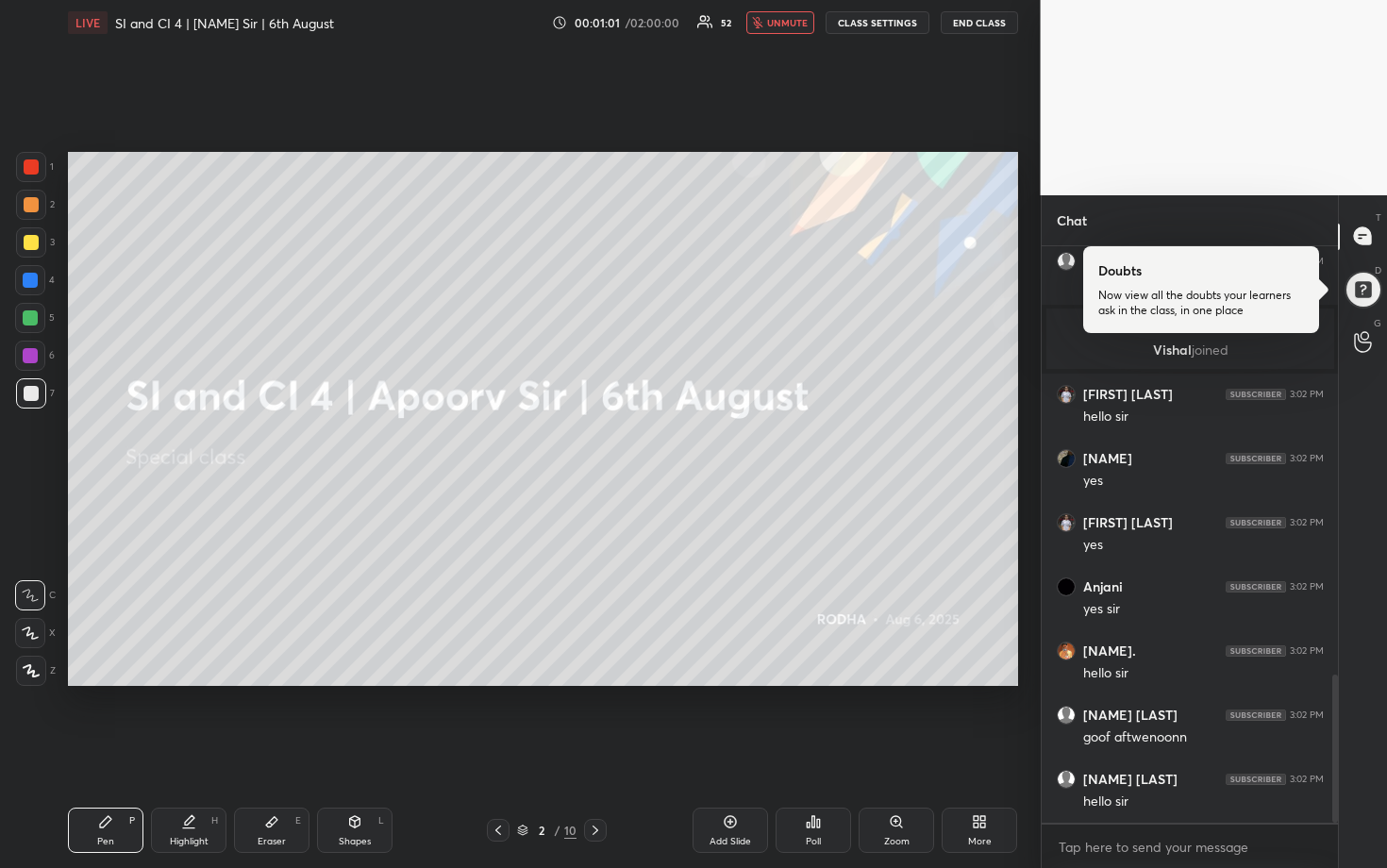 click on "unmute" at bounding box center [787, 23] 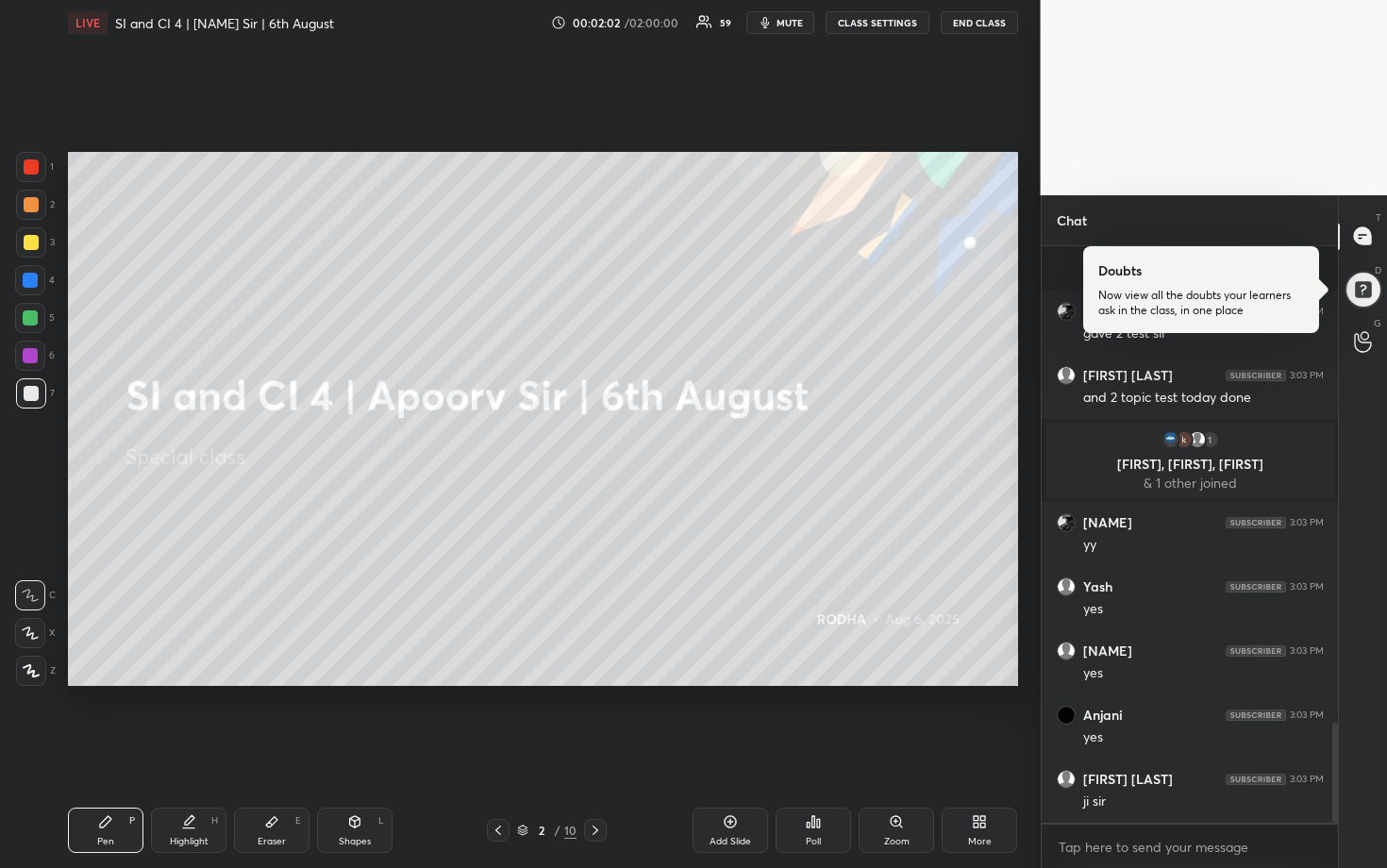 scroll, scrollTop: 2763, scrollLeft: 0, axis: vertical 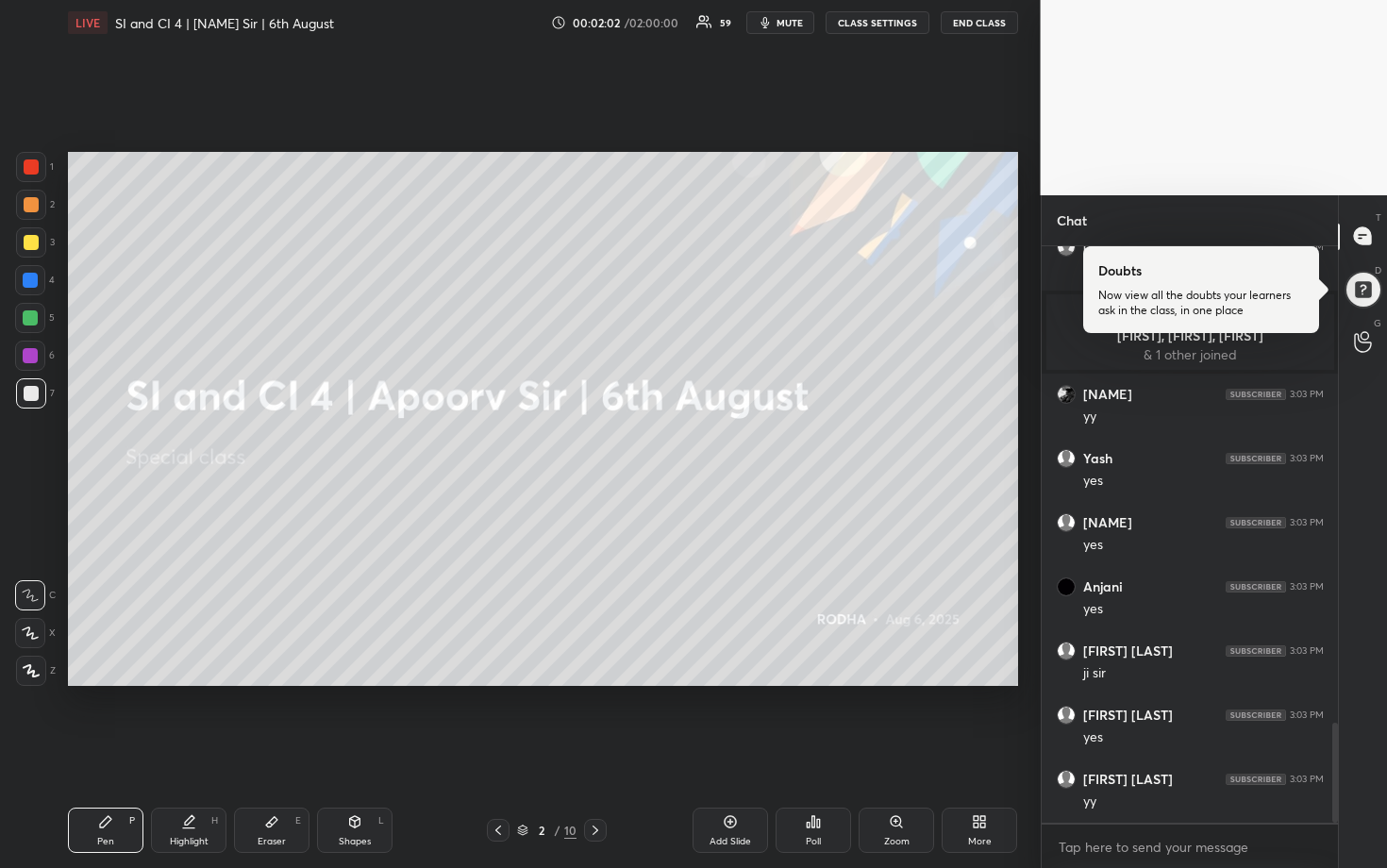 click 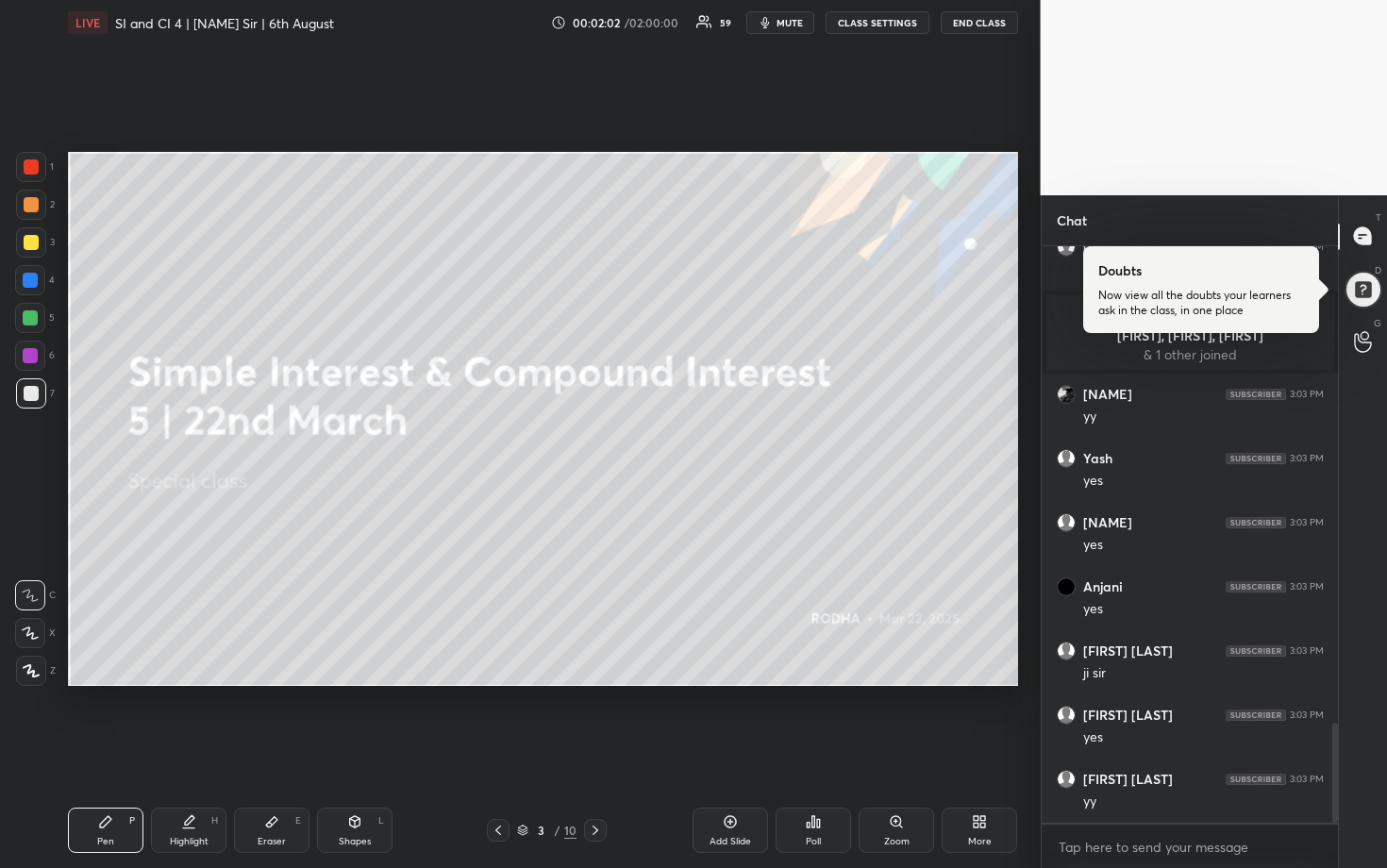 click 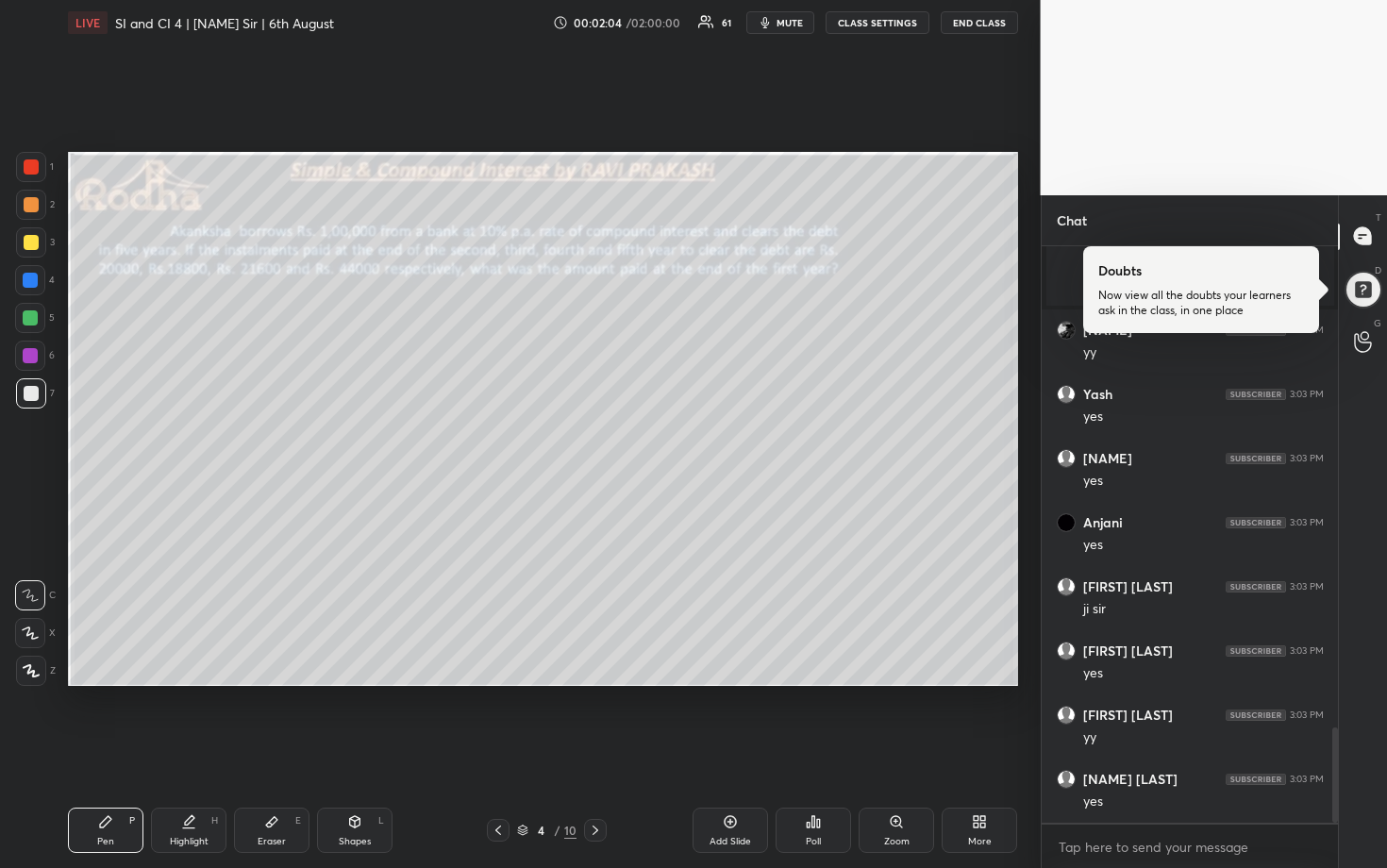 scroll, scrollTop: 2896, scrollLeft: 0, axis: vertical 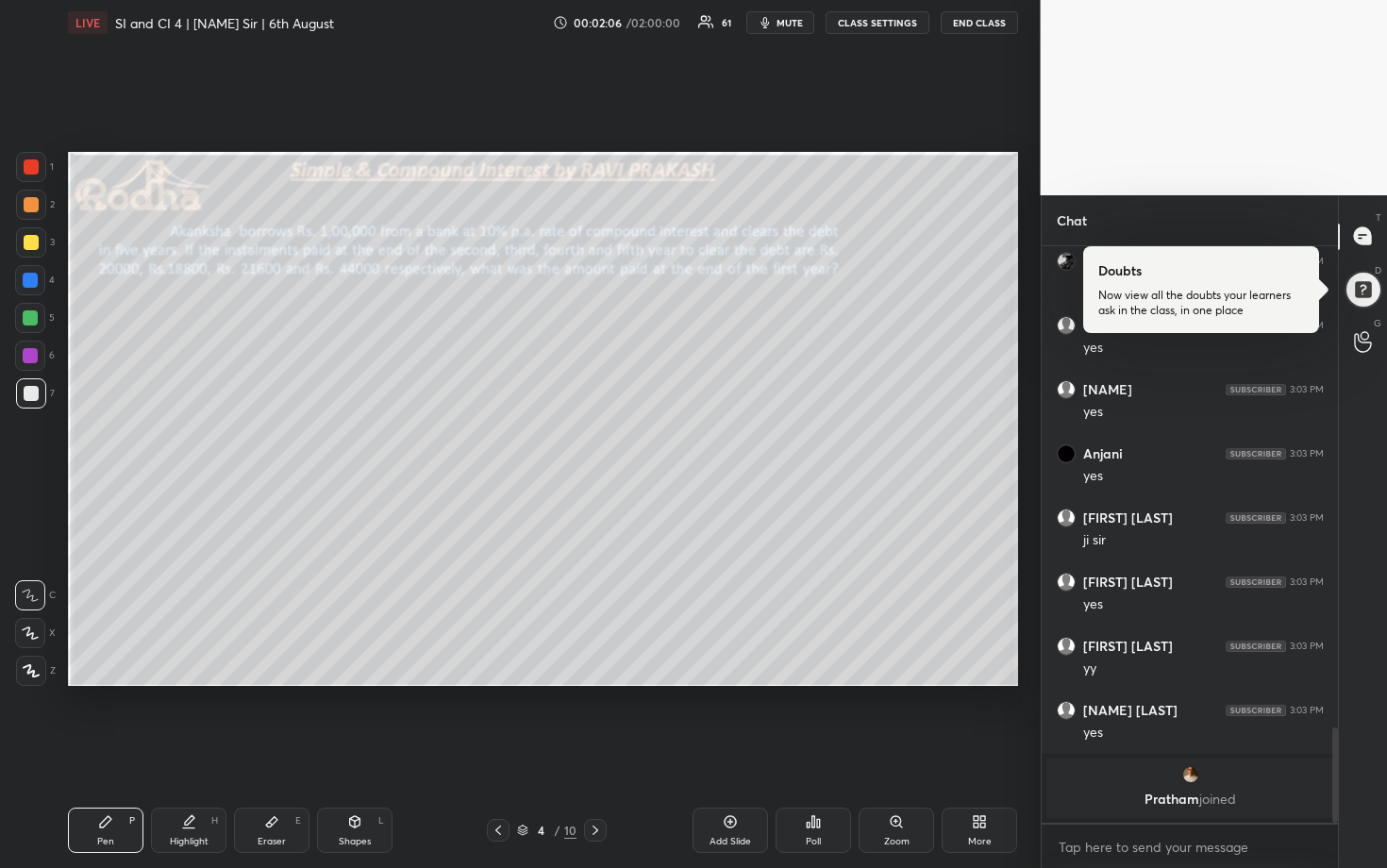 click at bounding box center (31, 242) 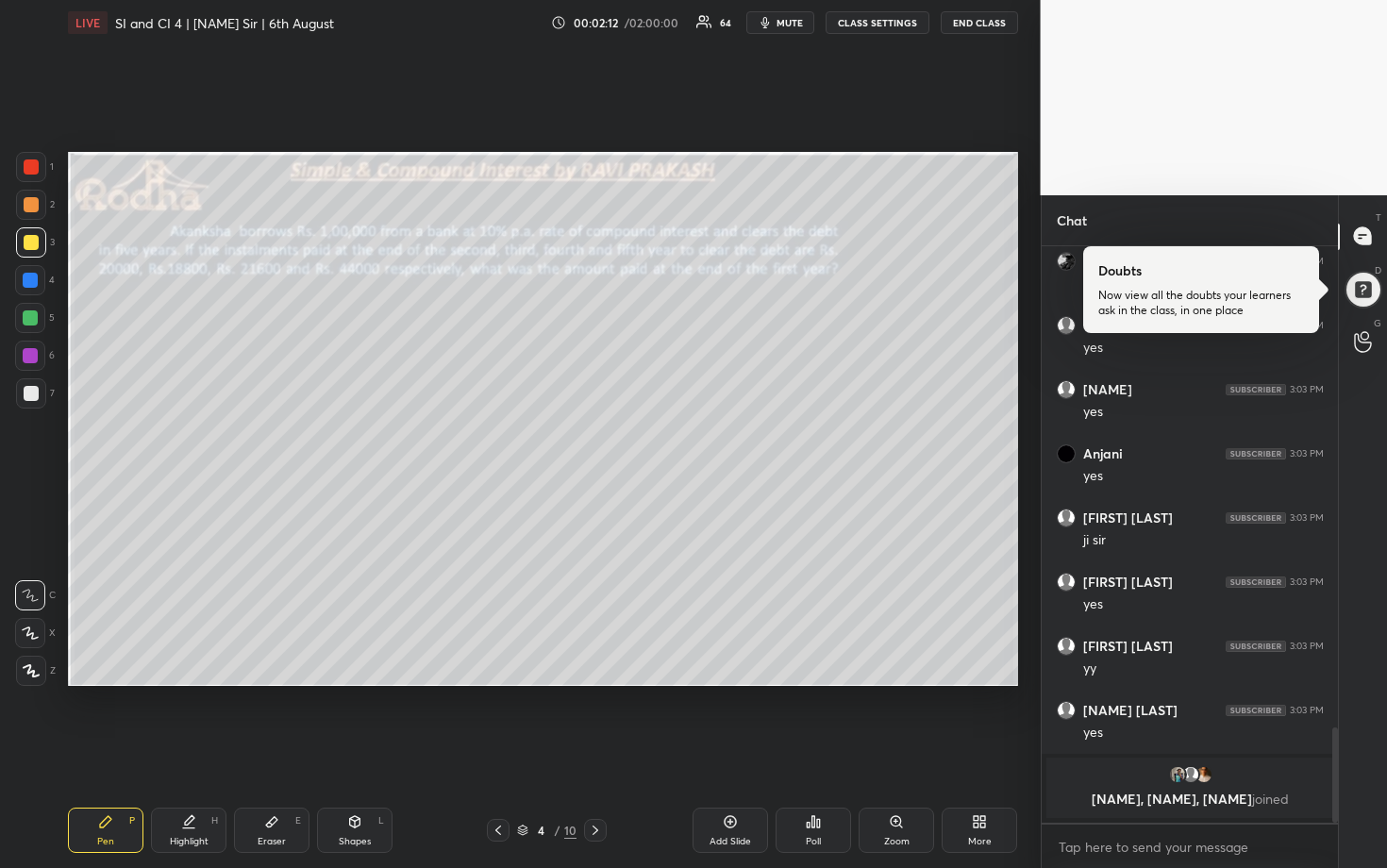 click 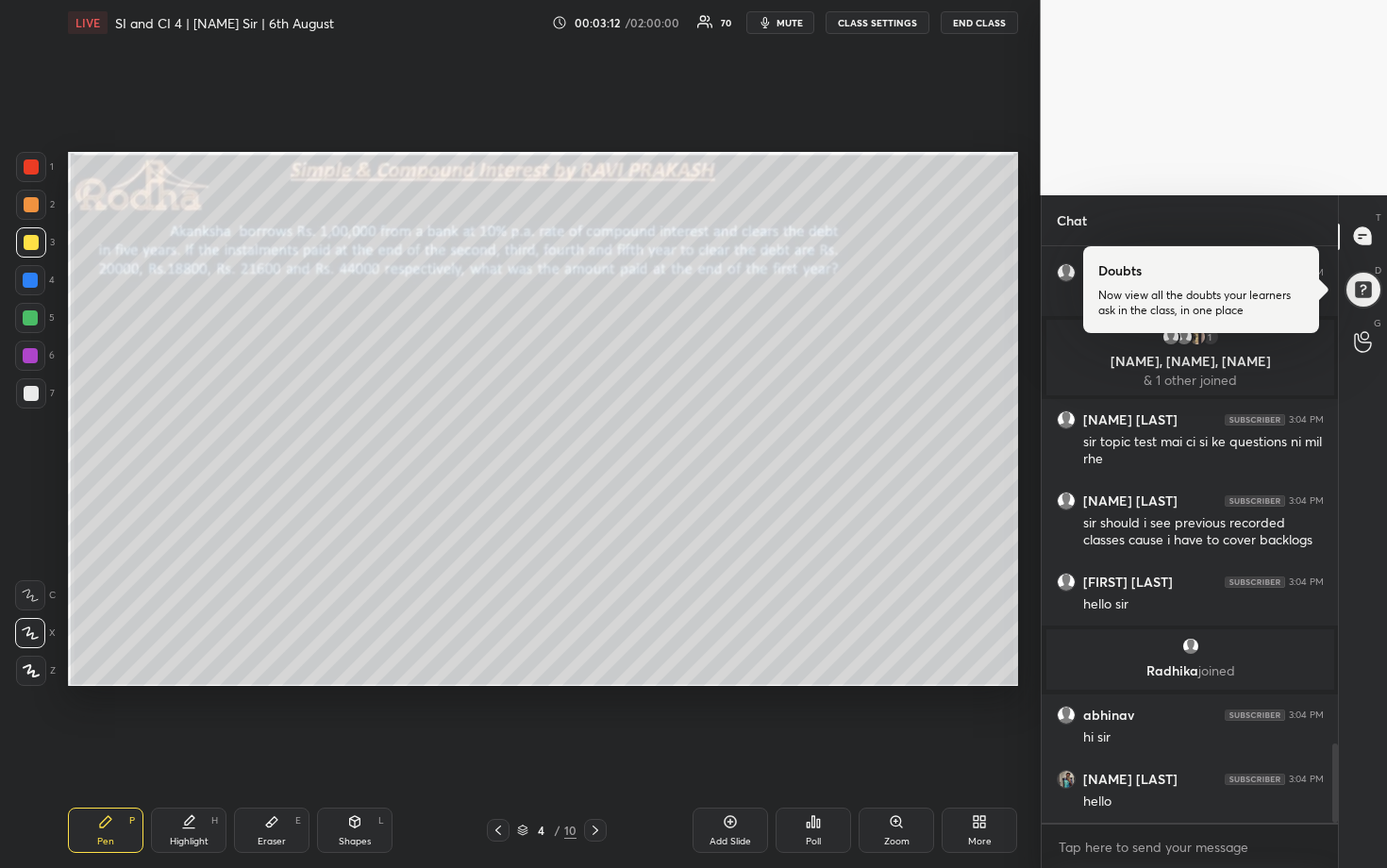 scroll, scrollTop: 3603, scrollLeft: 0, axis: vertical 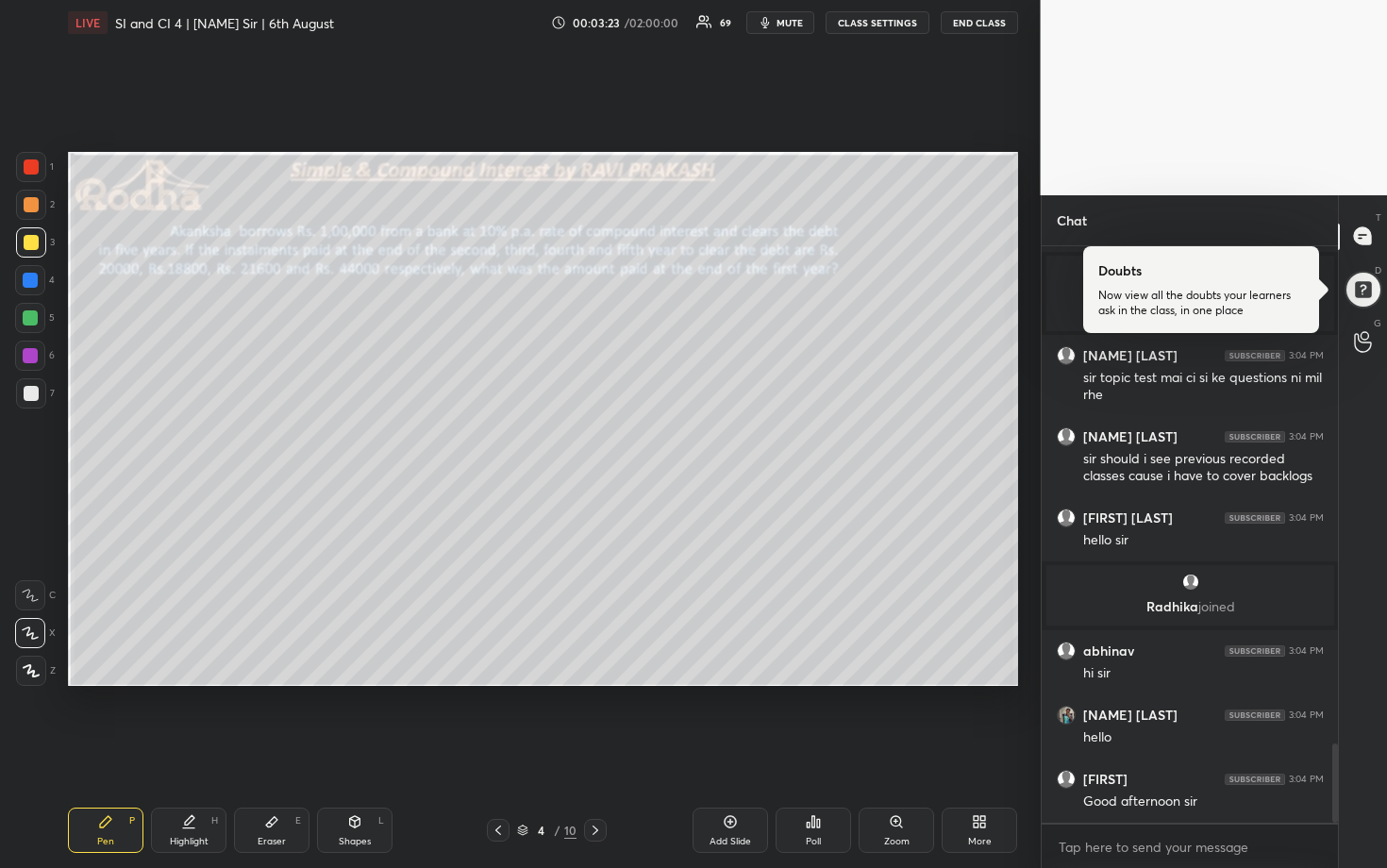click at bounding box center [30, 318] 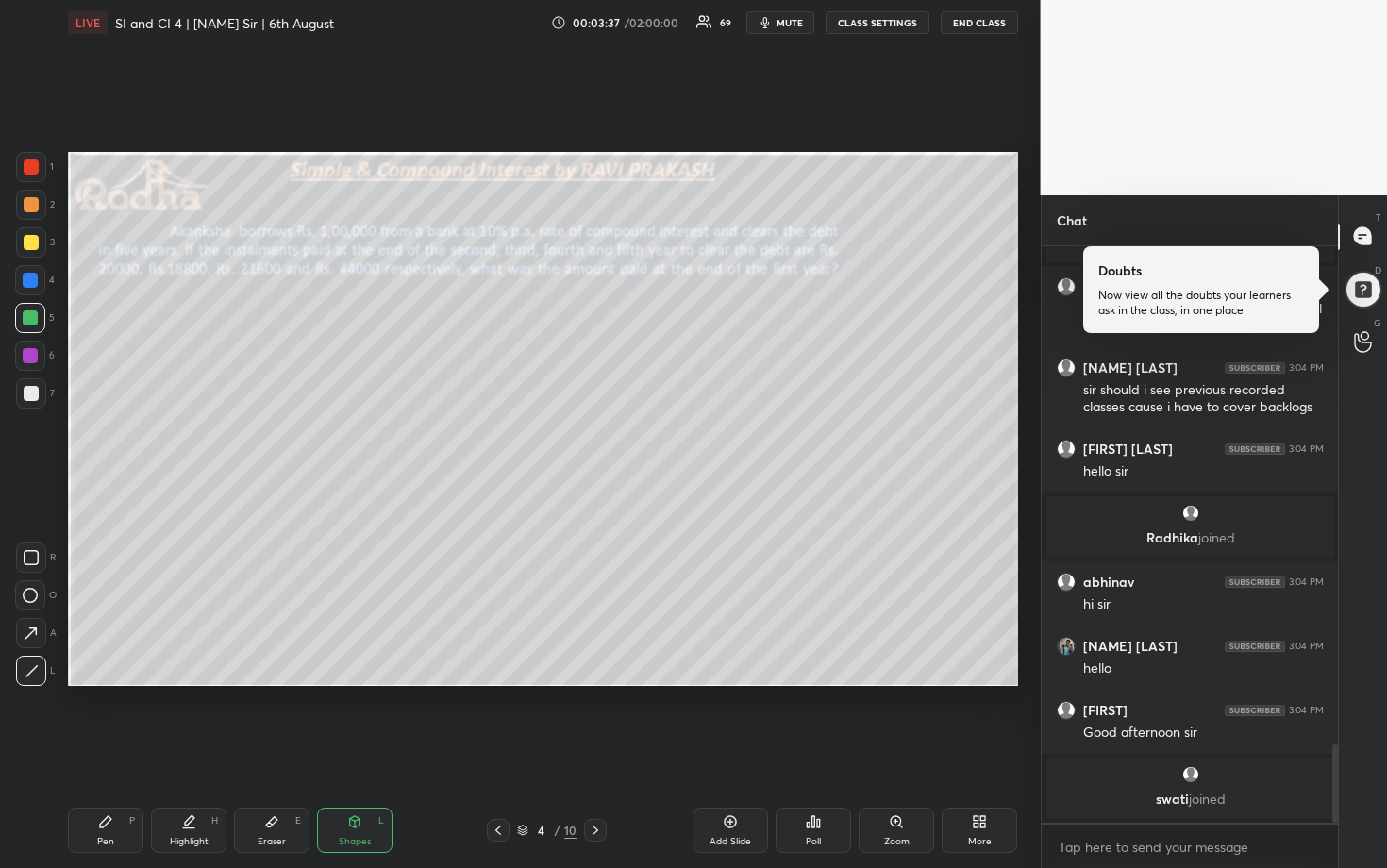 scroll, scrollTop: 3668, scrollLeft: 0, axis: vertical 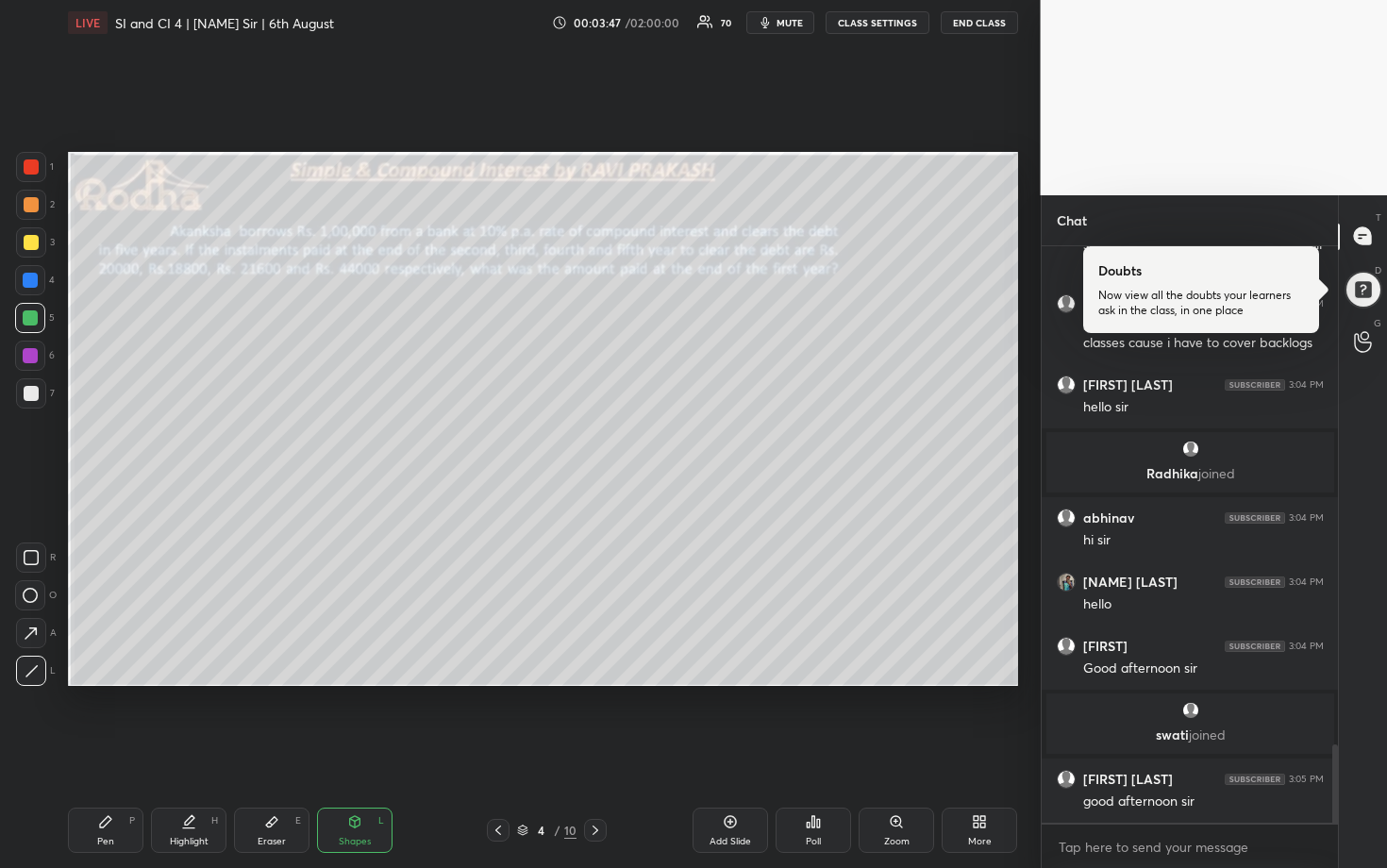 click at bounding box center (31, 205) 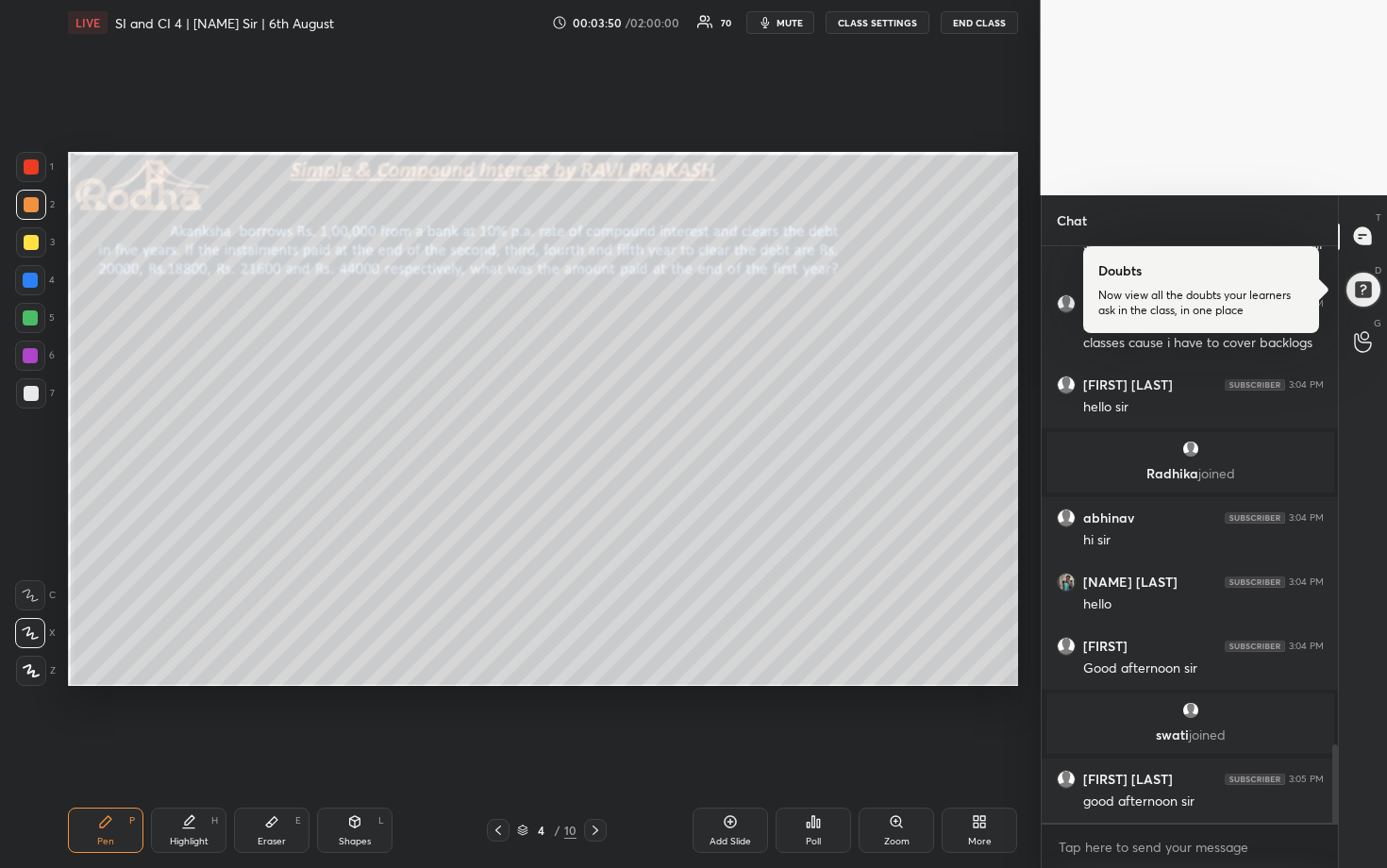 scroll, scrollTop: 3732, scrollLeft: 0, axis: vertical 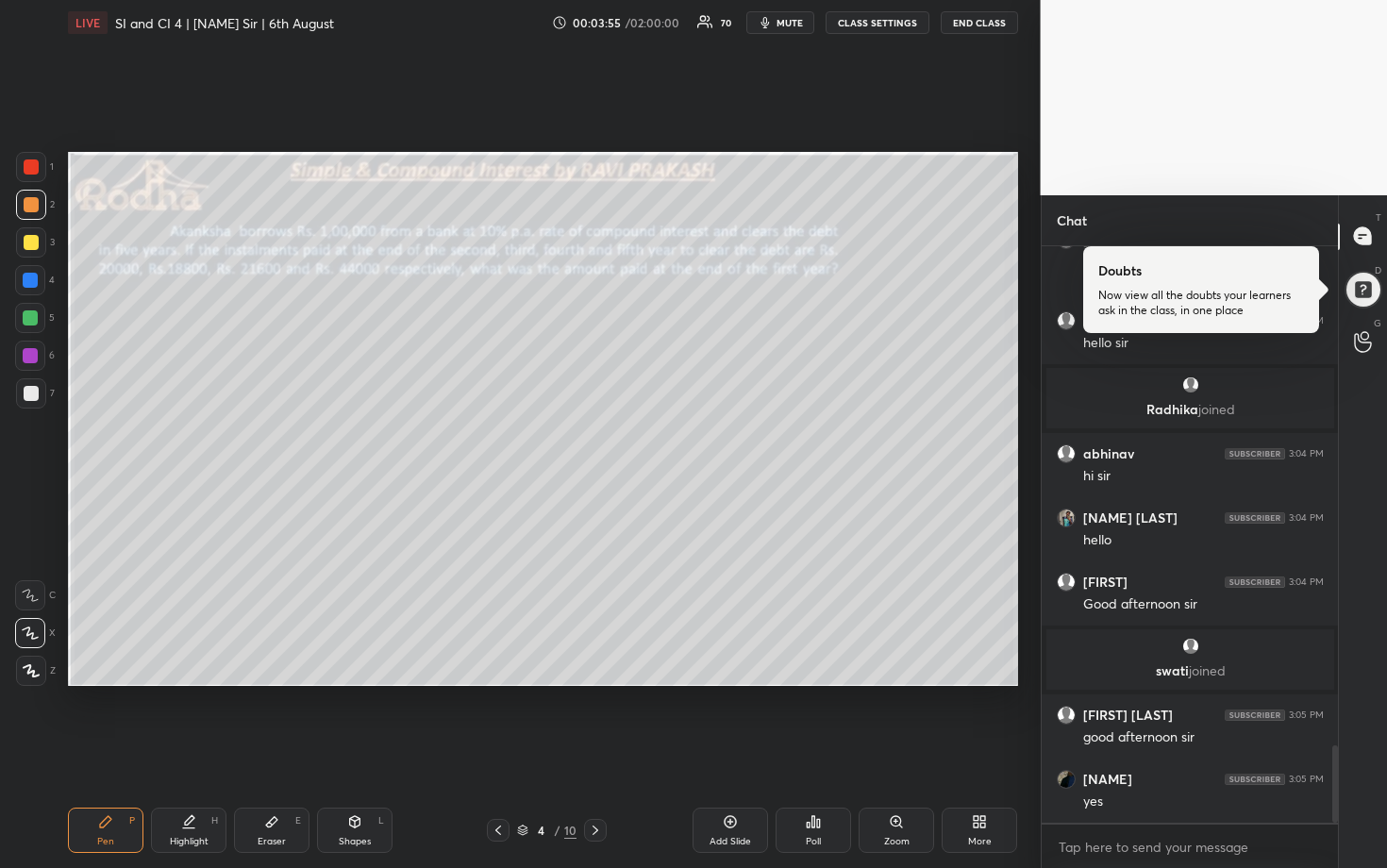 click at bounding box center (31, 242) 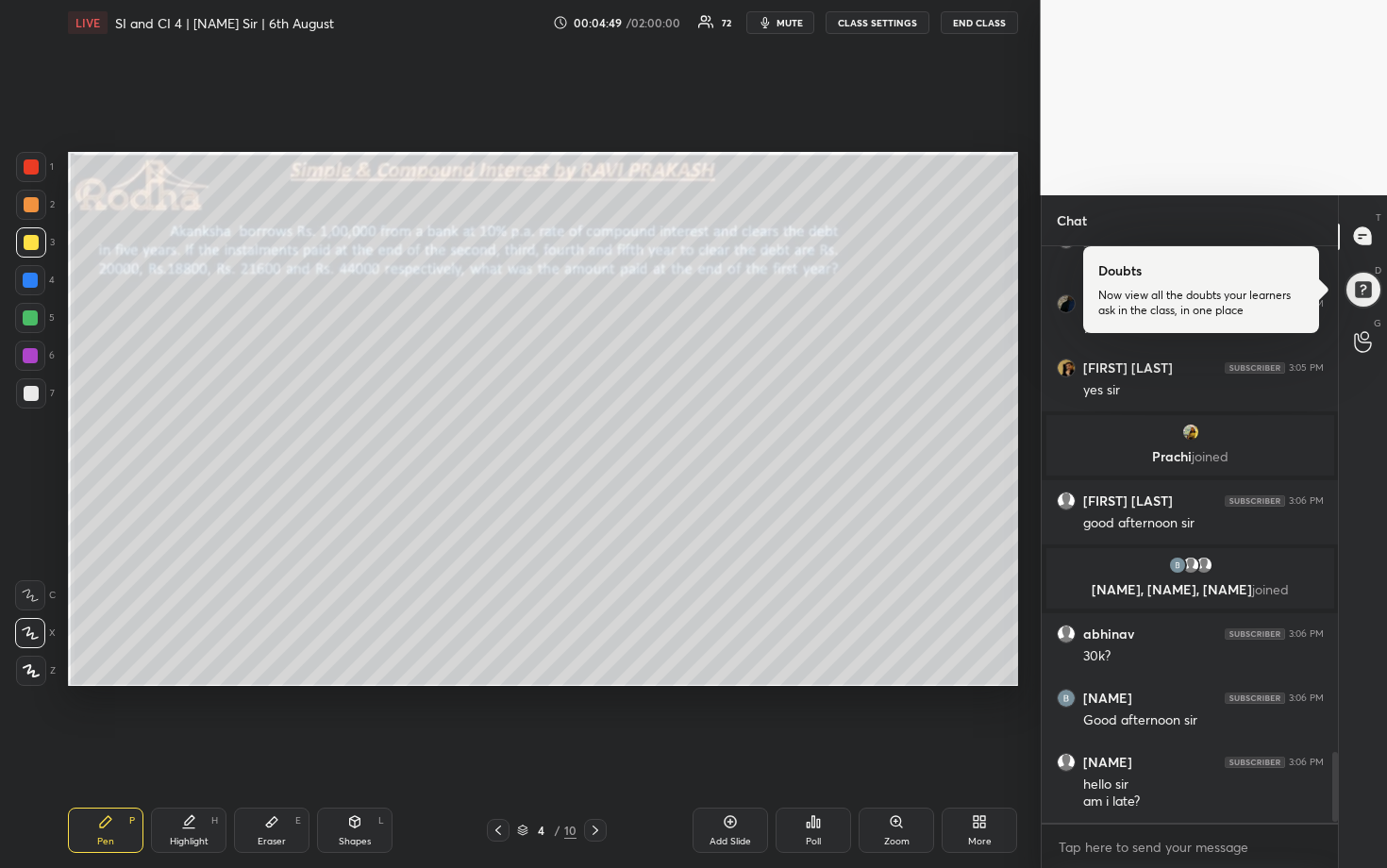 scroll, scrollTop: 4199, scrollLeft: 0, axis: vertical 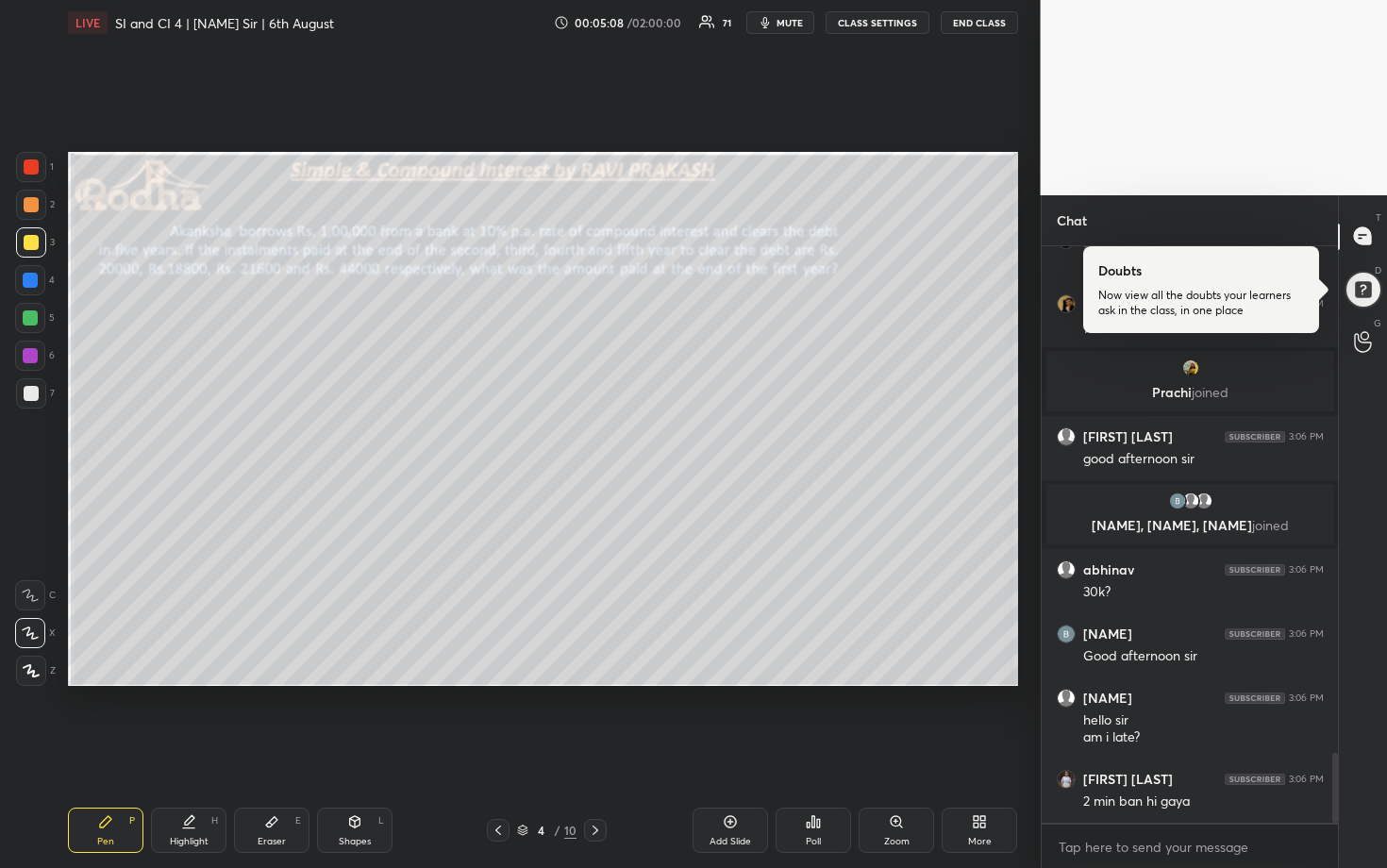 click at bounding box center [31, 393] 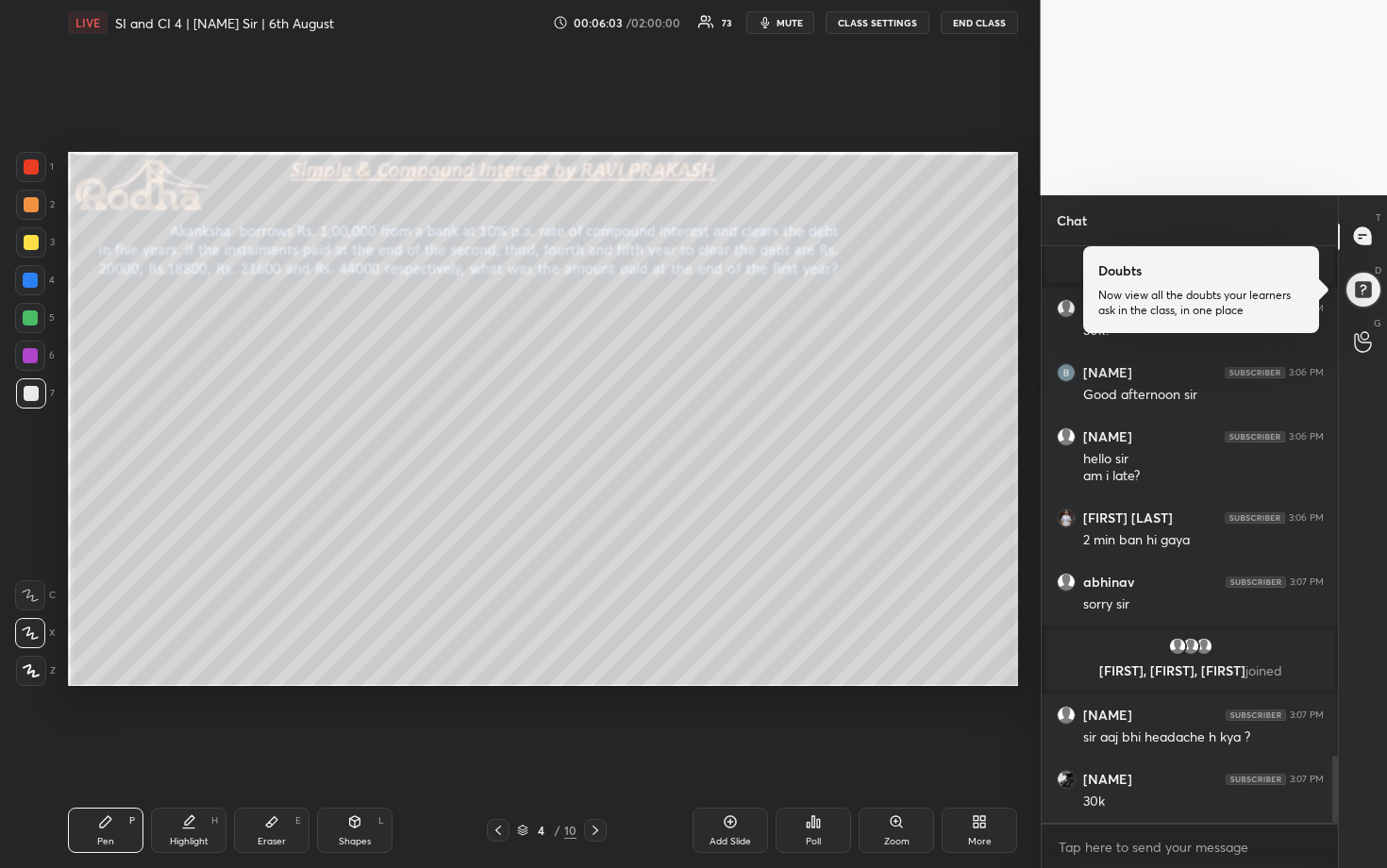 scroll, scrollTop: 4428, scrollLeft: 0, axis: vertical 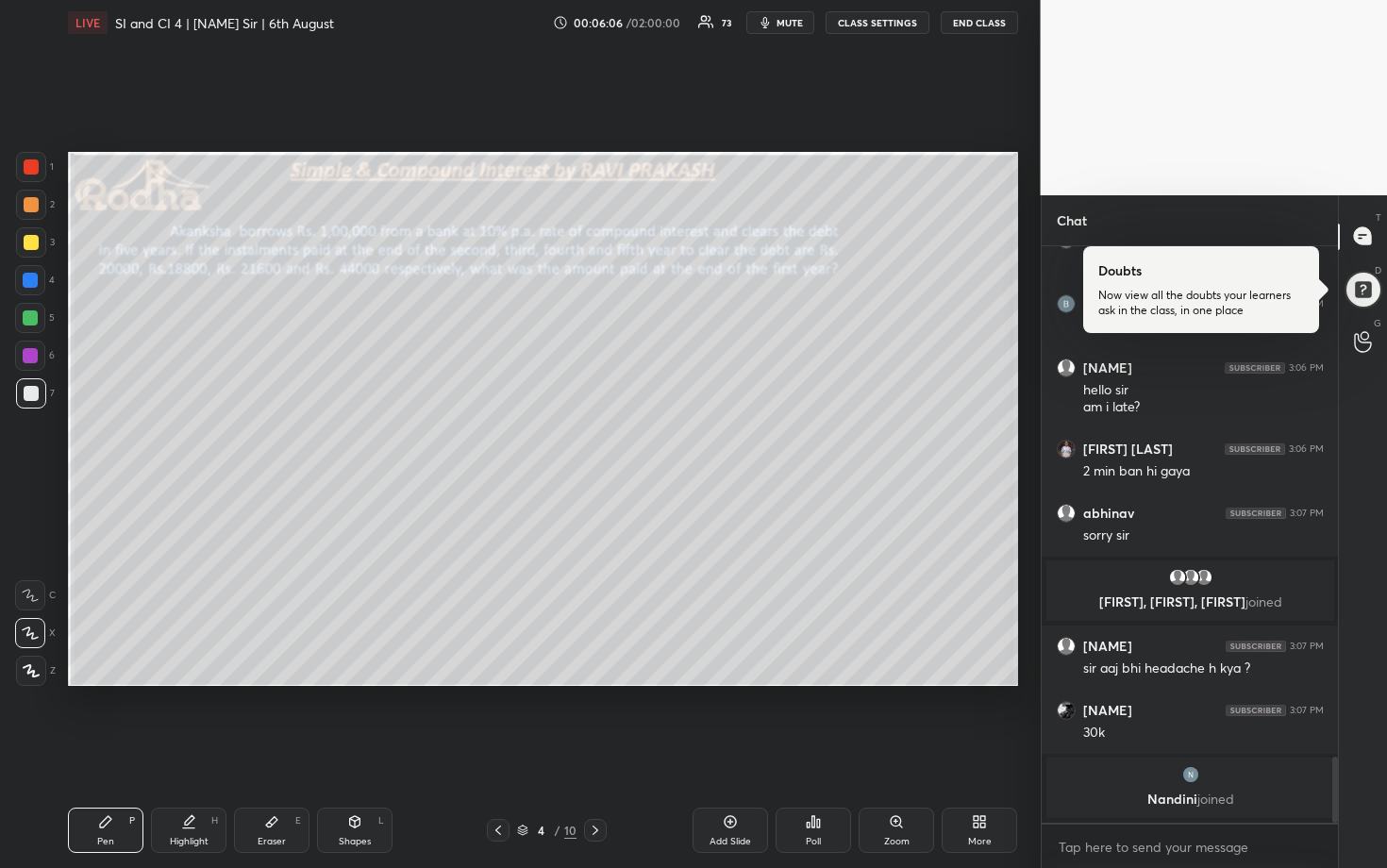 click at bounding box center [31, 393] 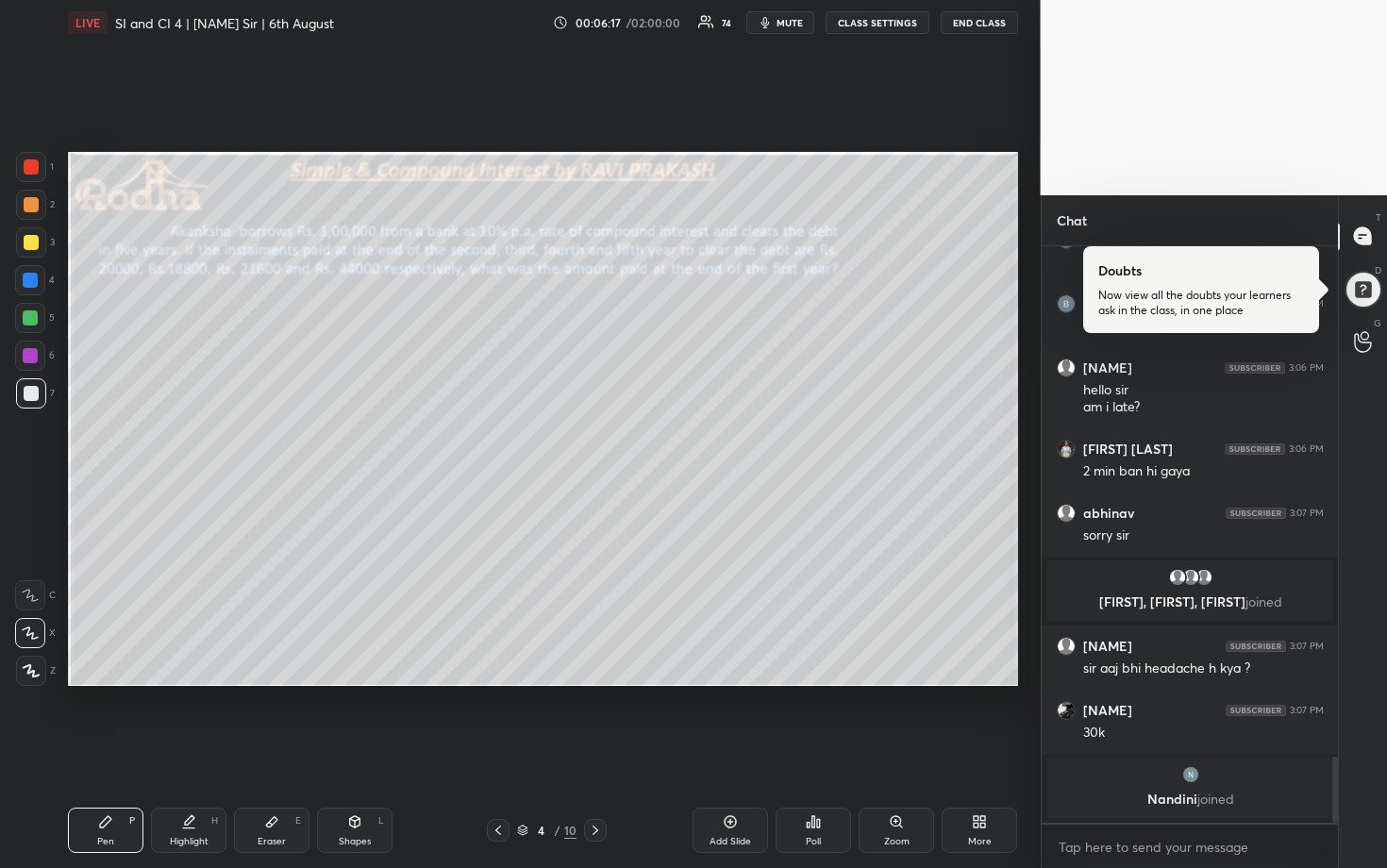 scroll, scrollTop: 4371, scrollLeft: 0, axis: vertical 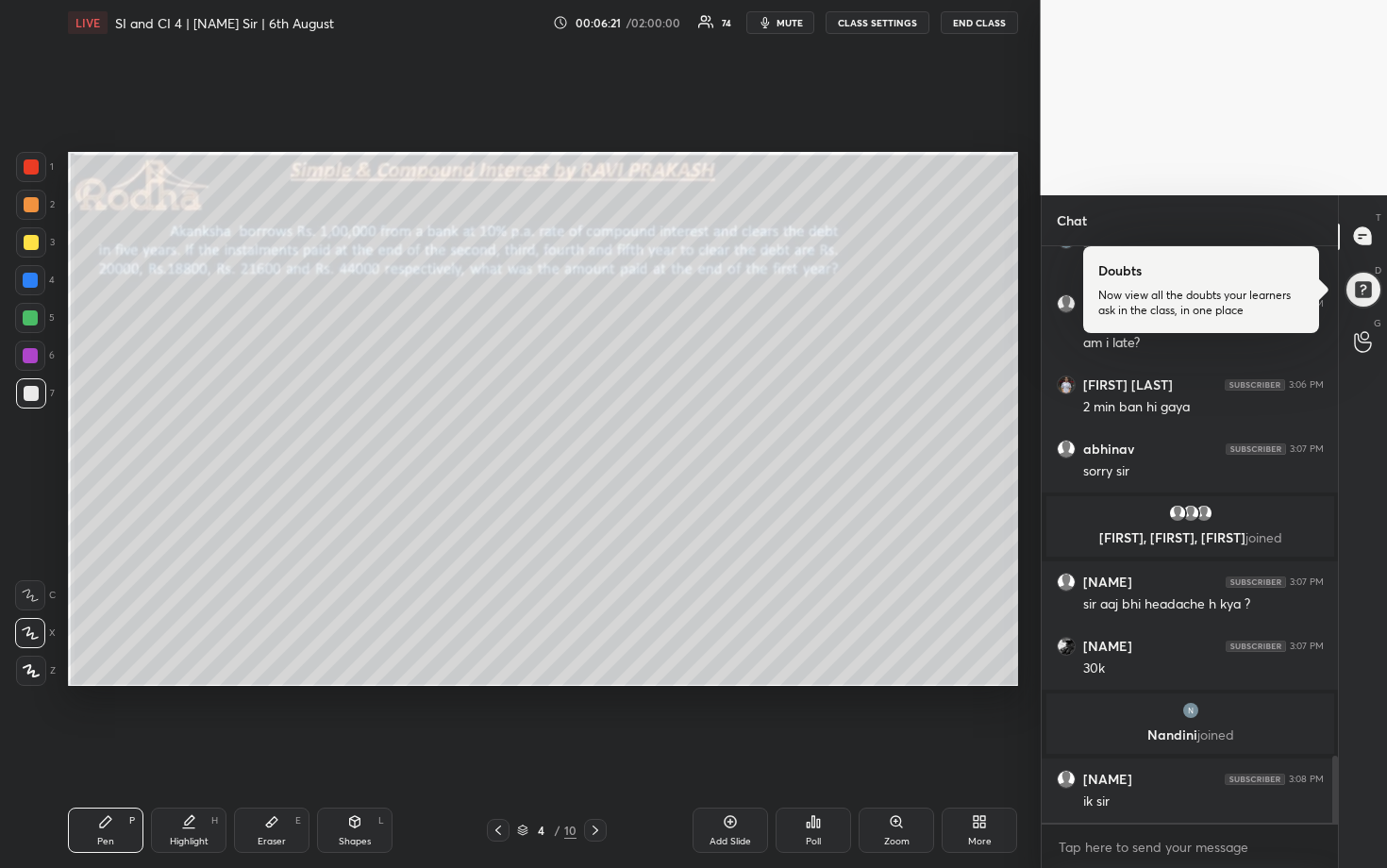 click at bounding box center [31, 205] 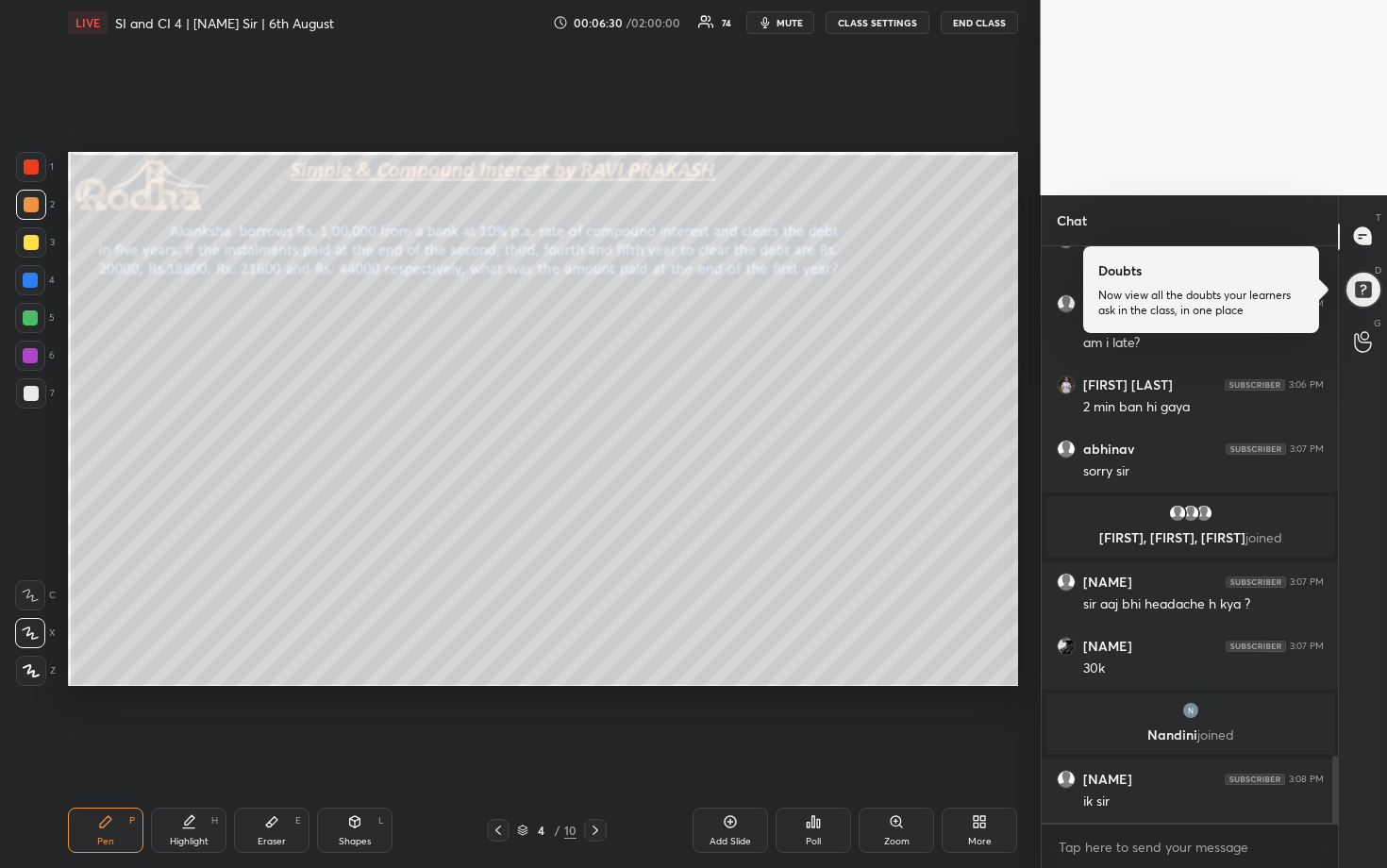 click at bounding box center [31, 242] 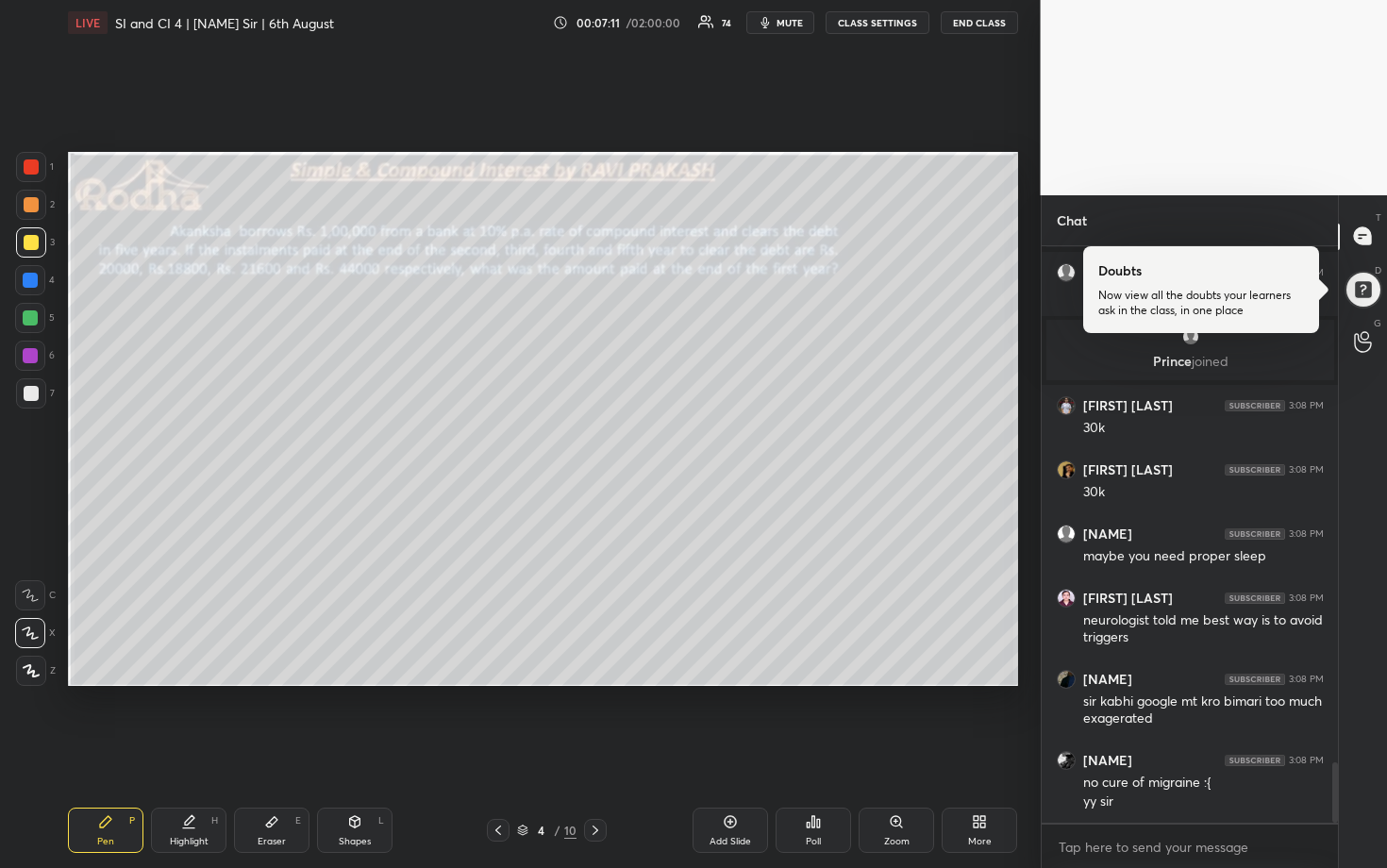 scroll, scrollTop: 4903, scrollLeft: 0, axis: vertical 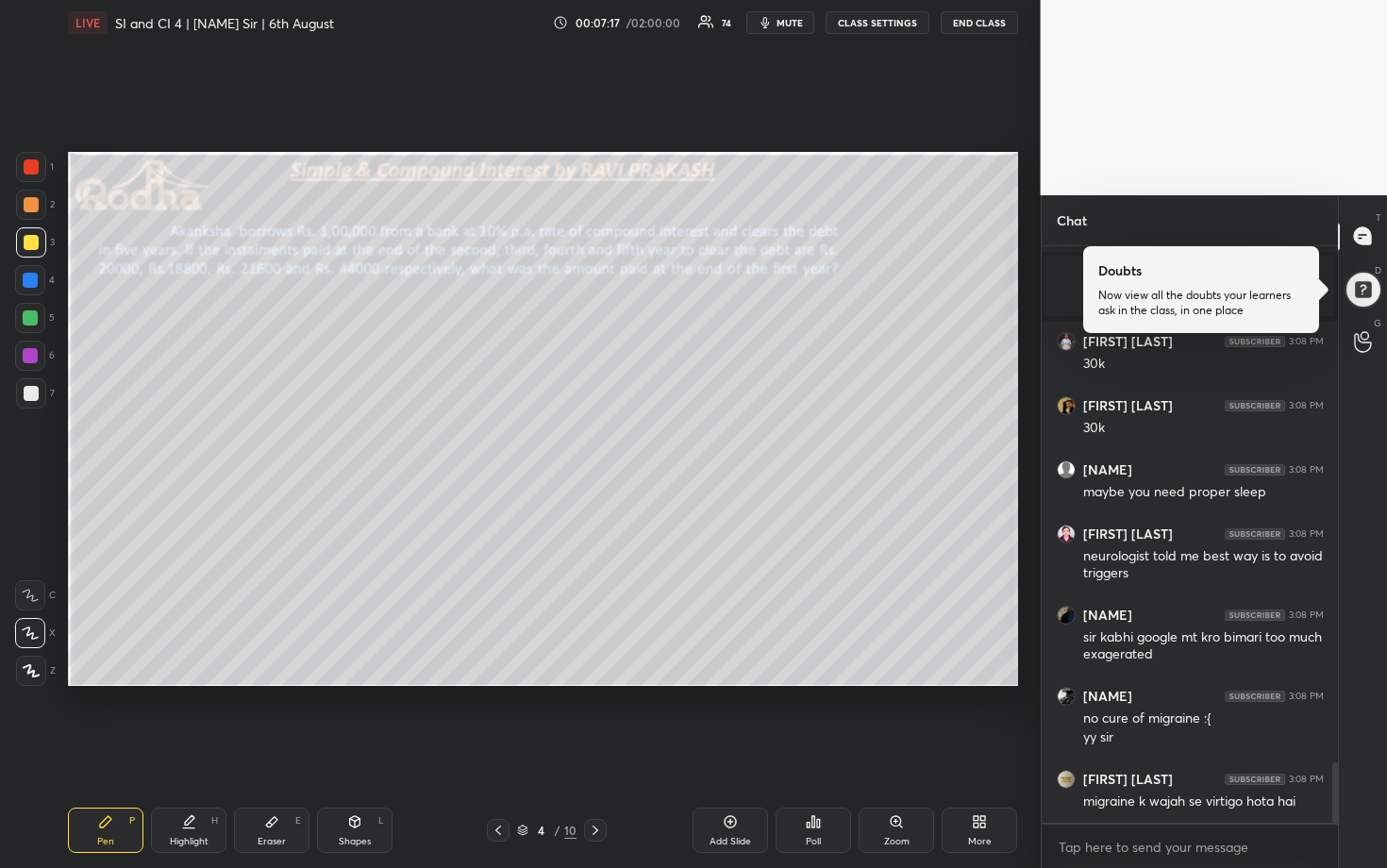 click at bounding box center [31, 393] 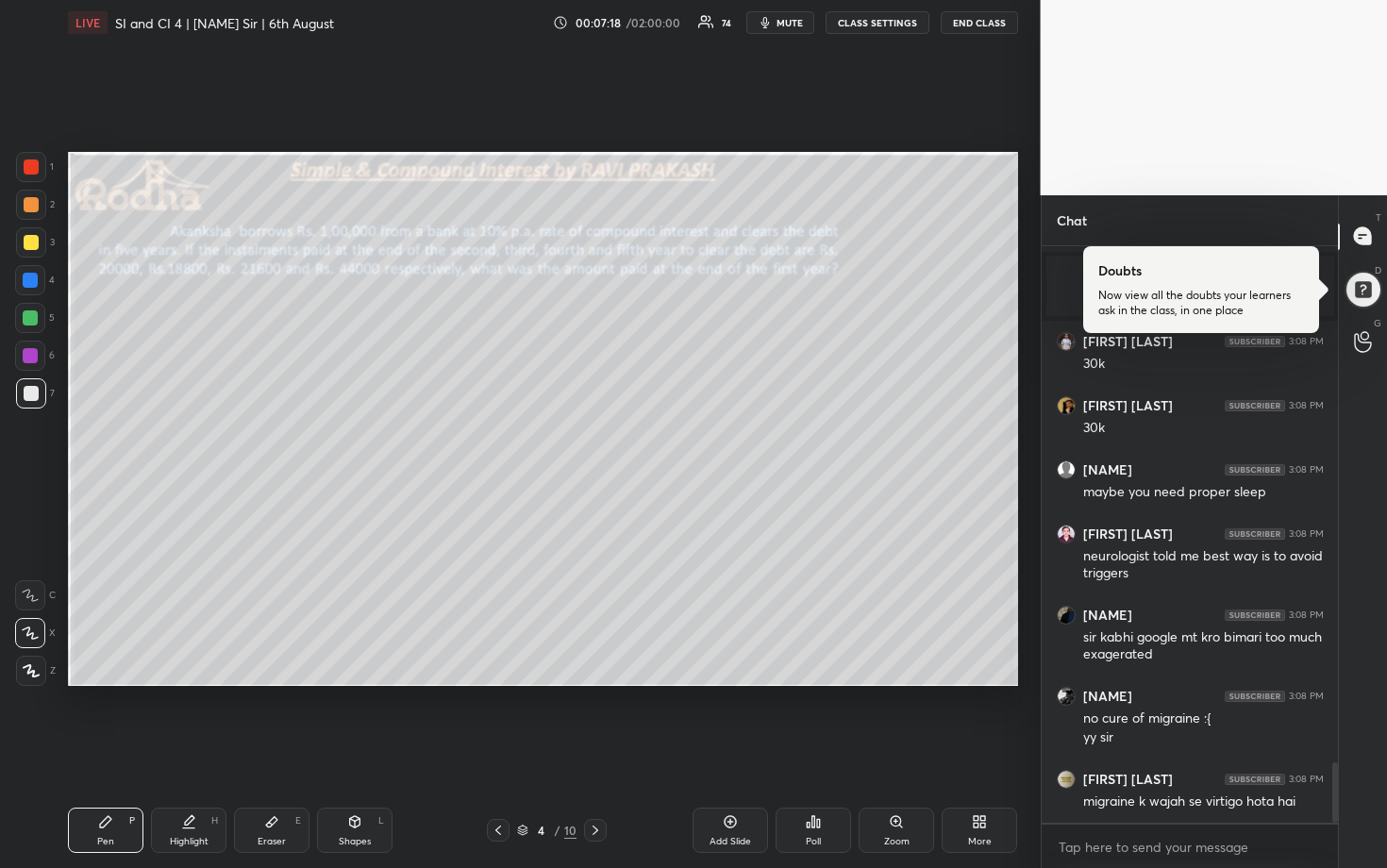 scroll, scrollTop: 4967, scrollLeft: 0, axis: vertical 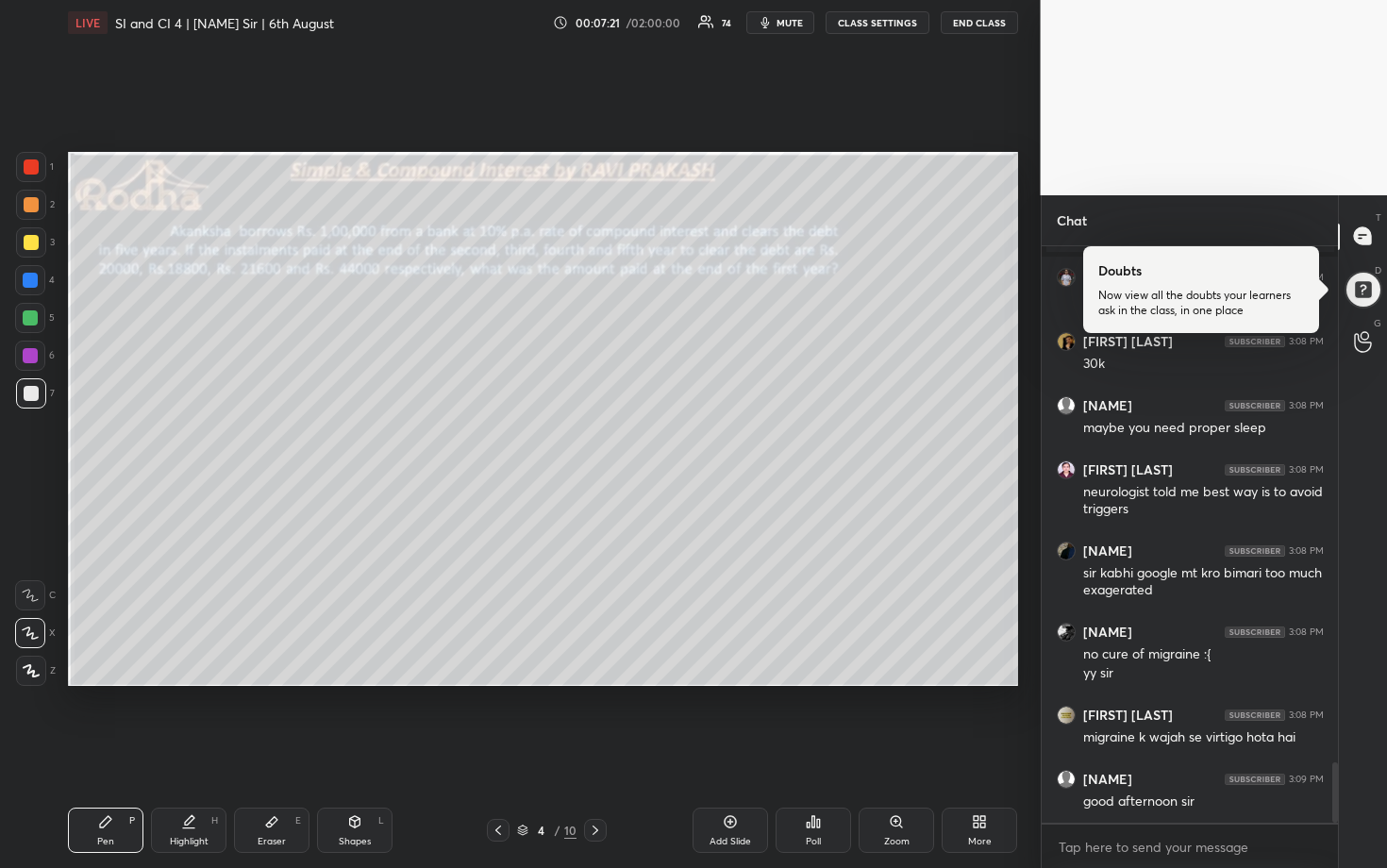 click at bounding box center (30, 280) 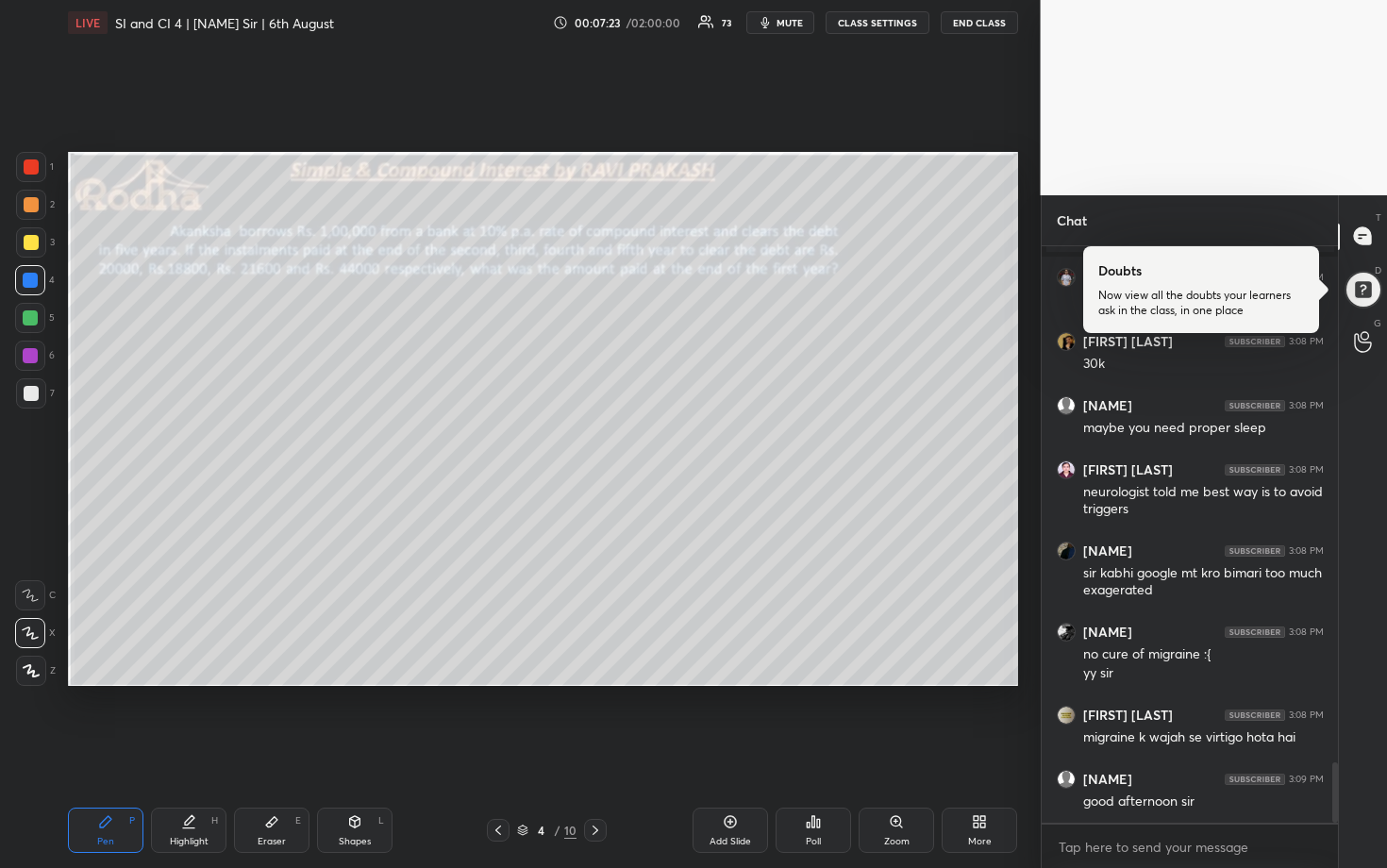 drag, startPoint x: 32, startPoint y: 391, endPoint x: 49, endPoint y: 358, distance: 37.121422 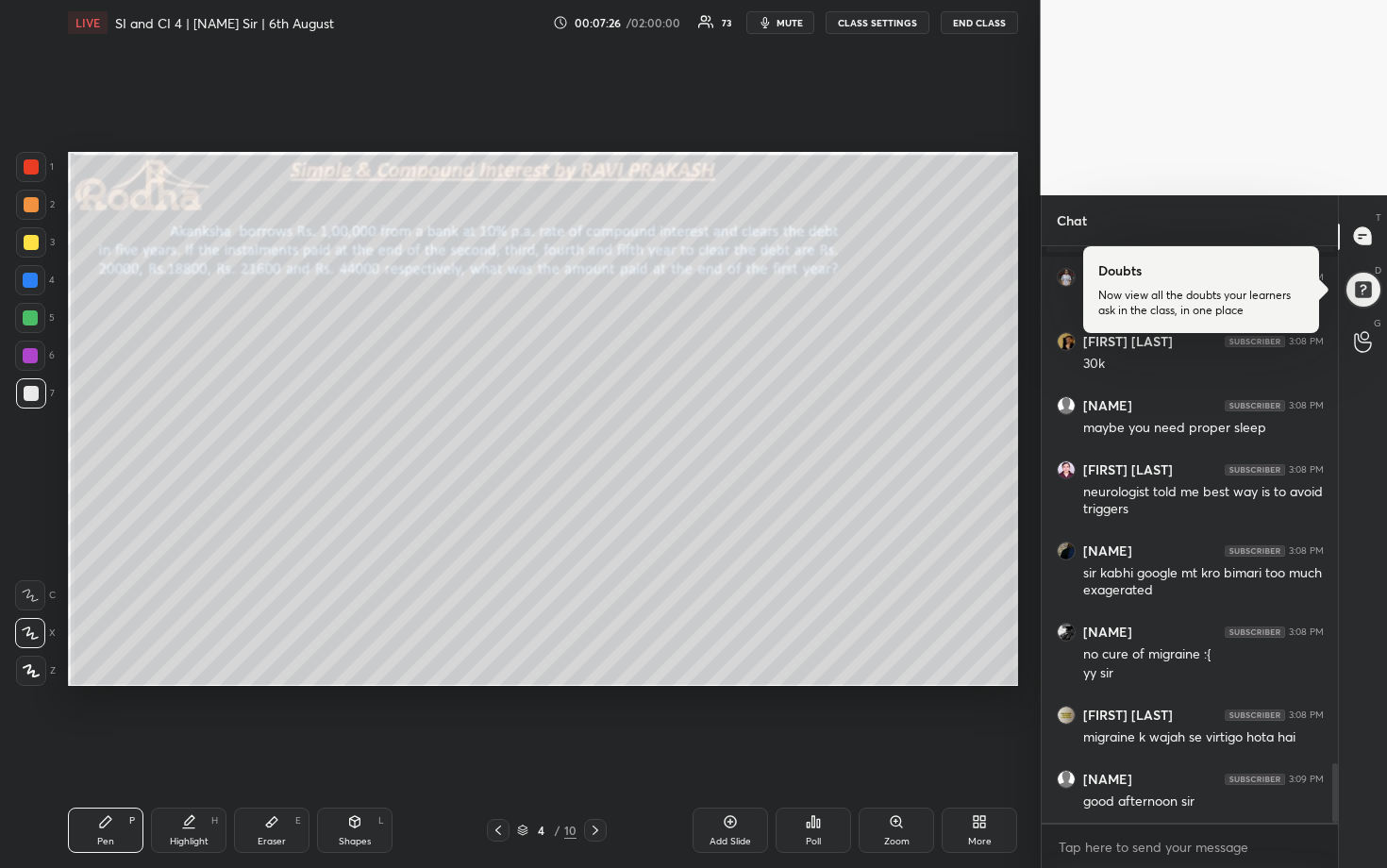 scroll, scrollTop: 5032, scrollLeft: 0, axis: vertical 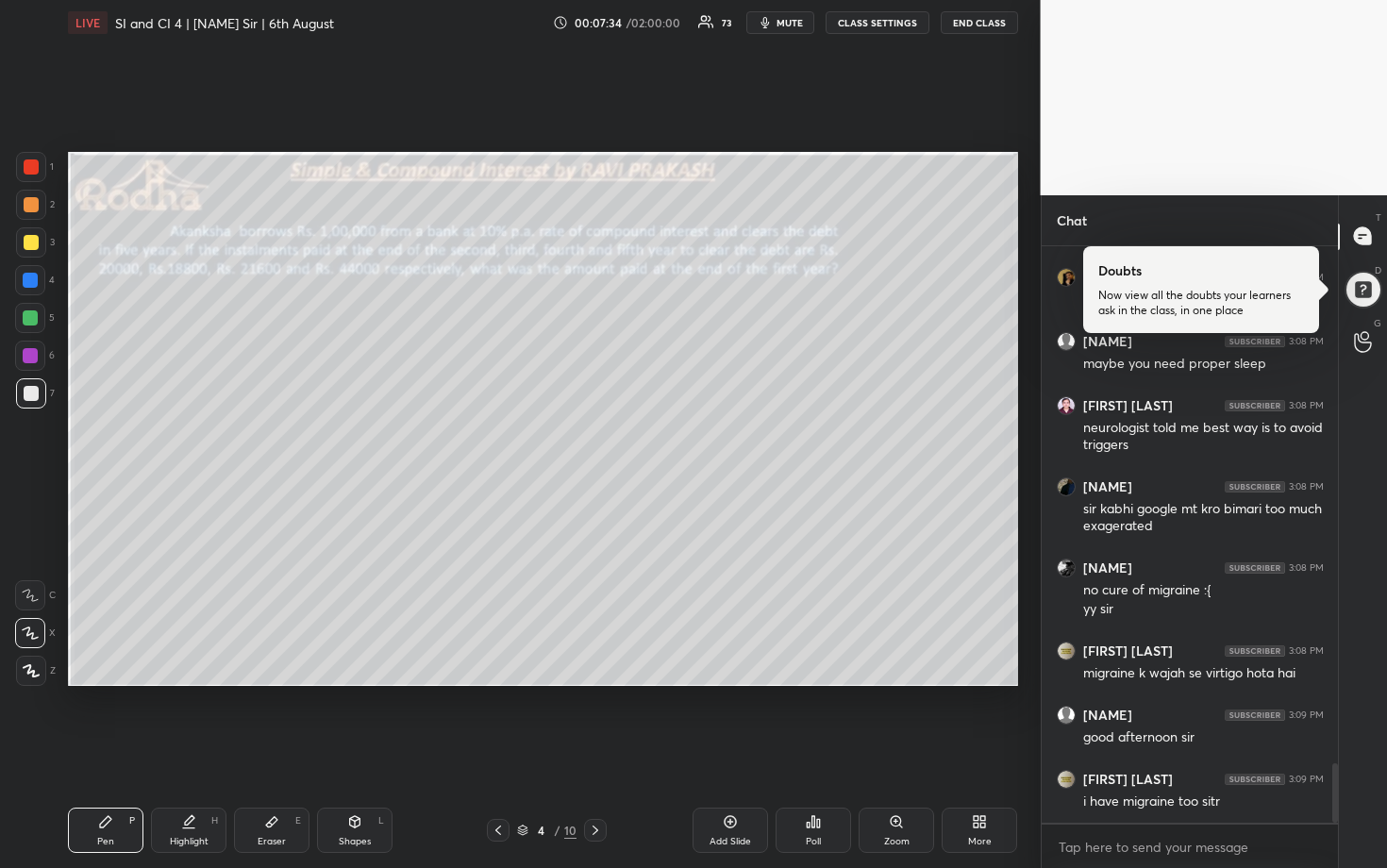 click at bounding box center [31, 242] 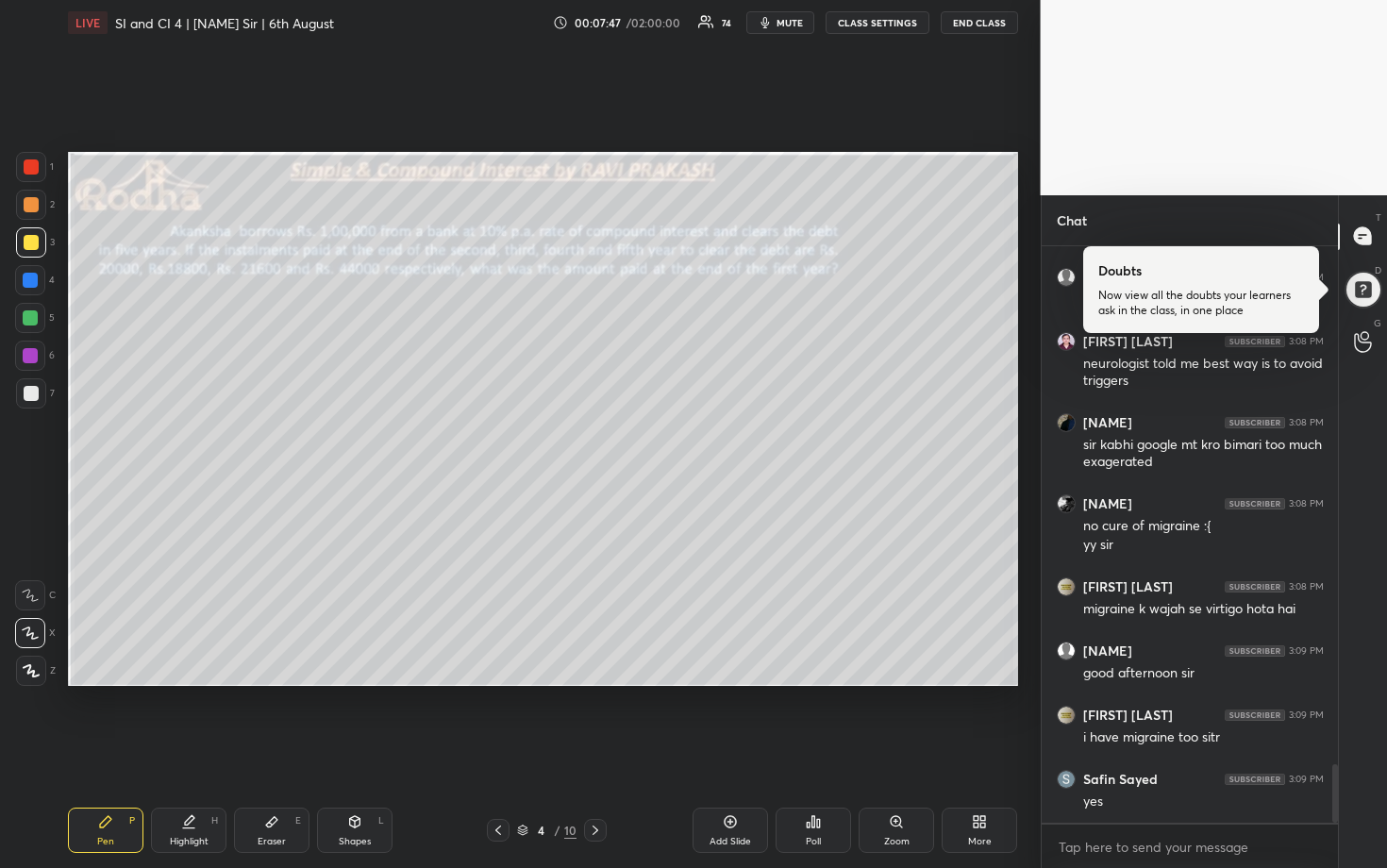 scroll, scrollTop: 5160, scrollLeft: 0, axis: vertical 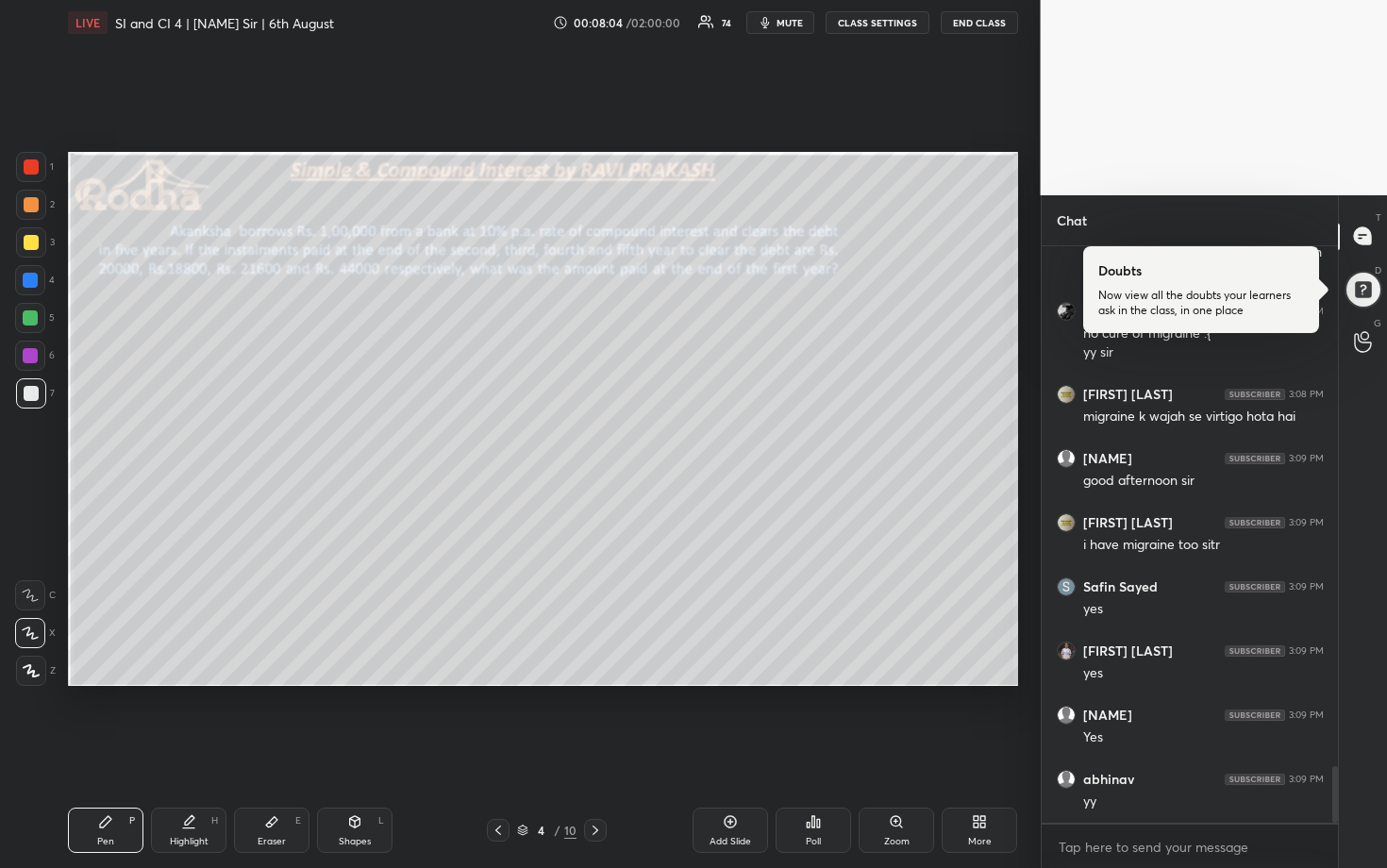 click at bounding box center (31, 242) 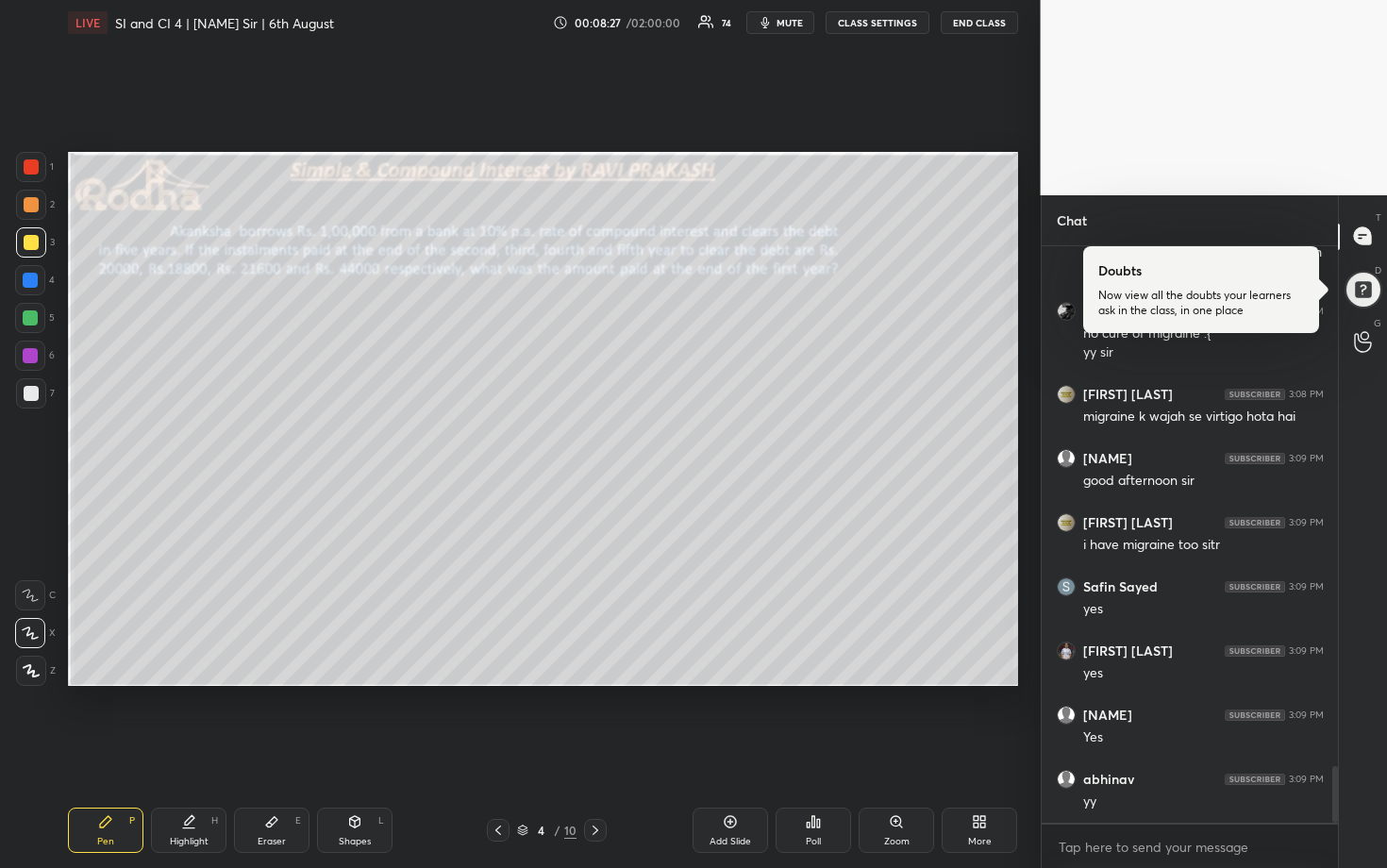 click at bounding box center [31, 393] 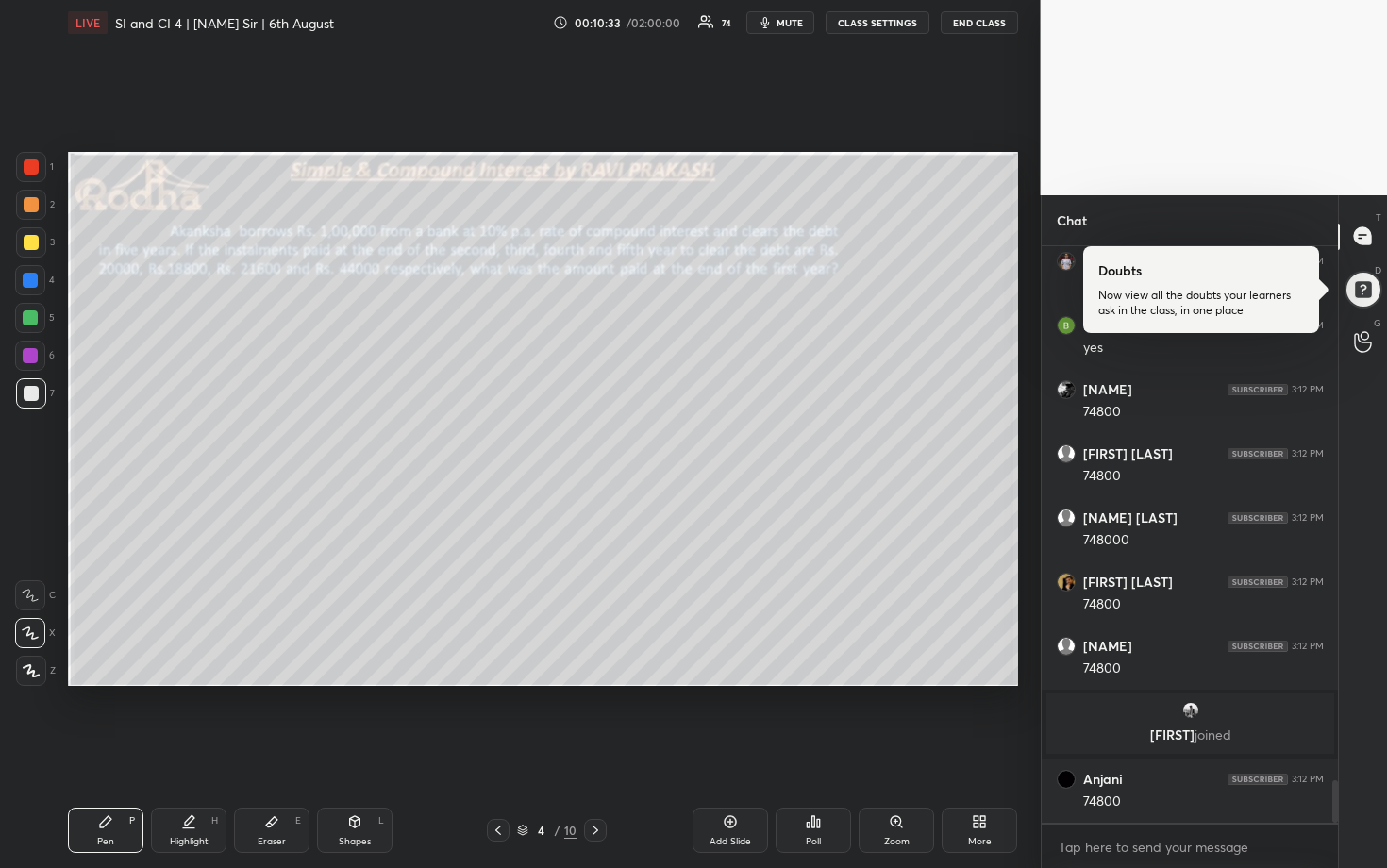 scroll, scrollTop: 7230, scrollLeft: 0, axis: vertical 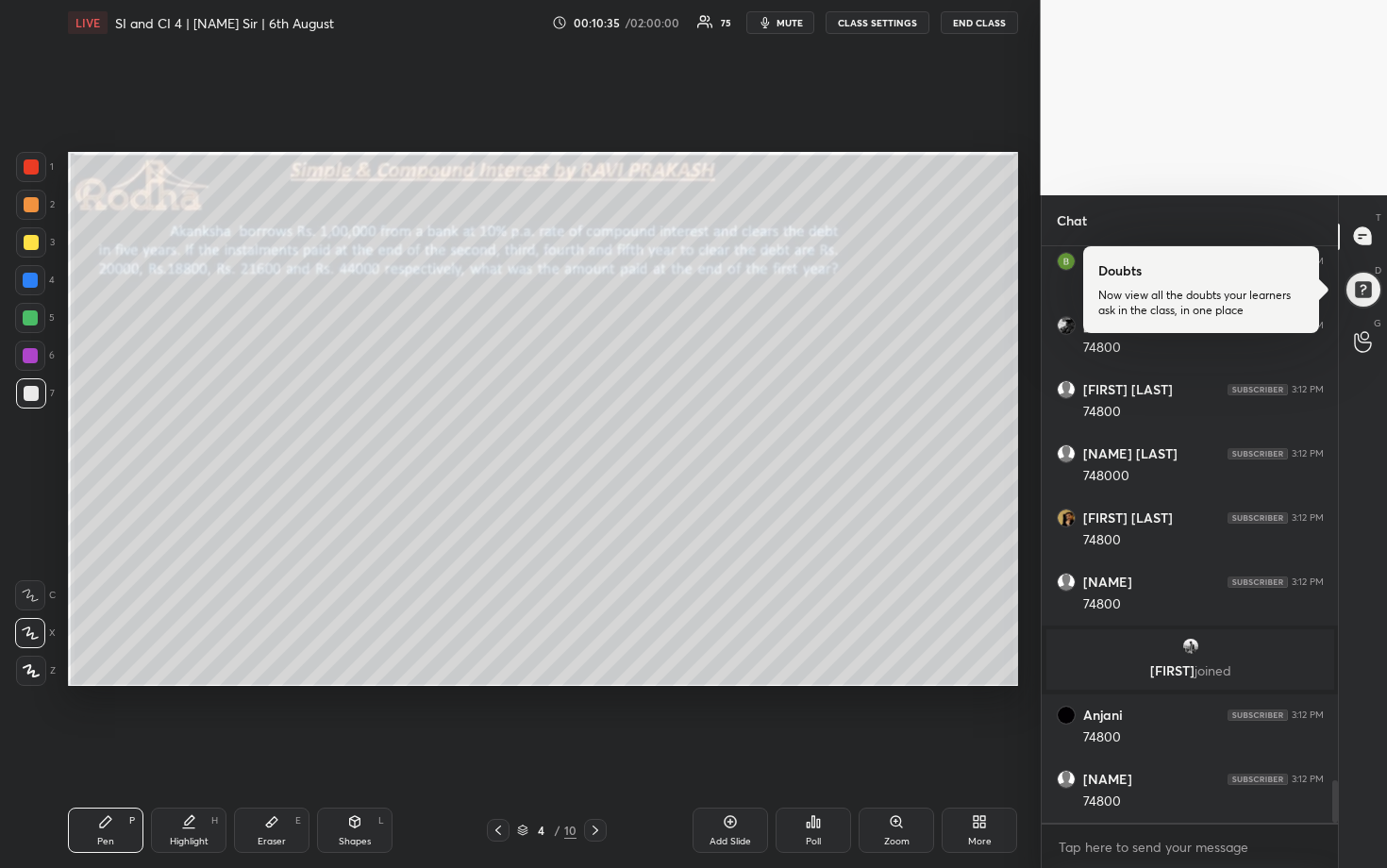 drag, startPoint x: 32, startPoint y: 320, endPoint x: 48, endPoint y: 321, distance: 16.03122 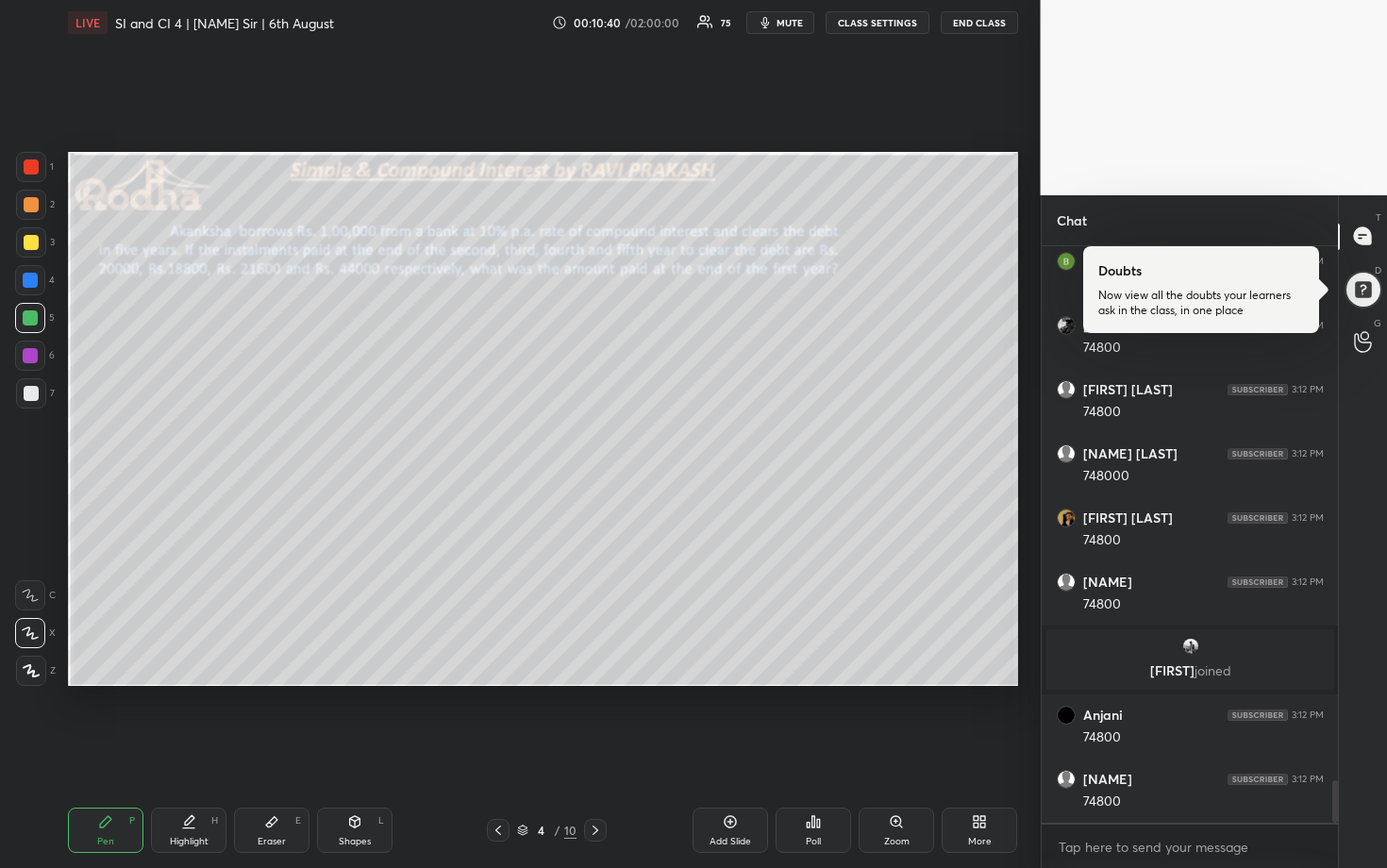 click at bounding box center [30, 356] 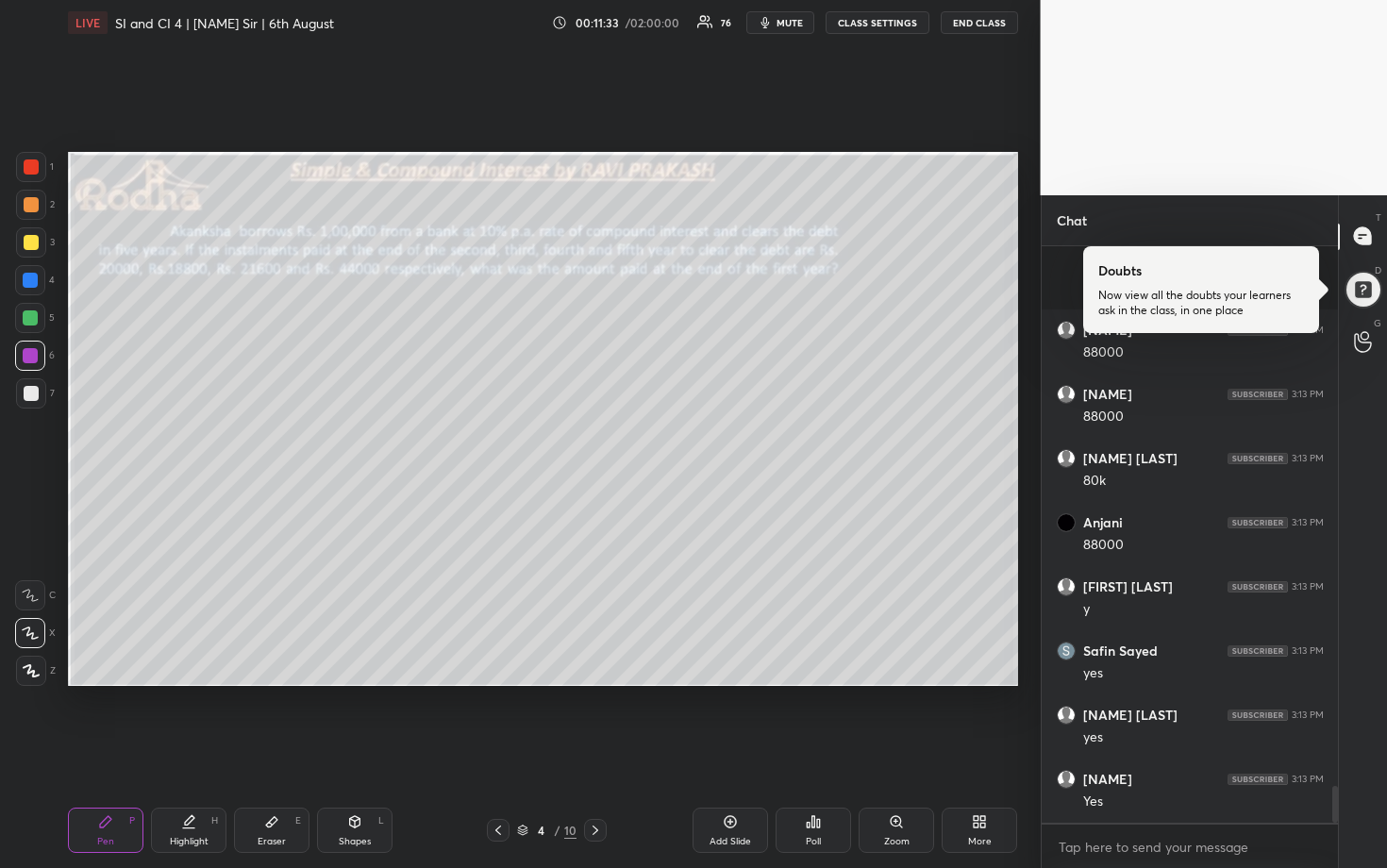 scroll, scrollTop: 8360, scrollLeft: 0, axis: vertical 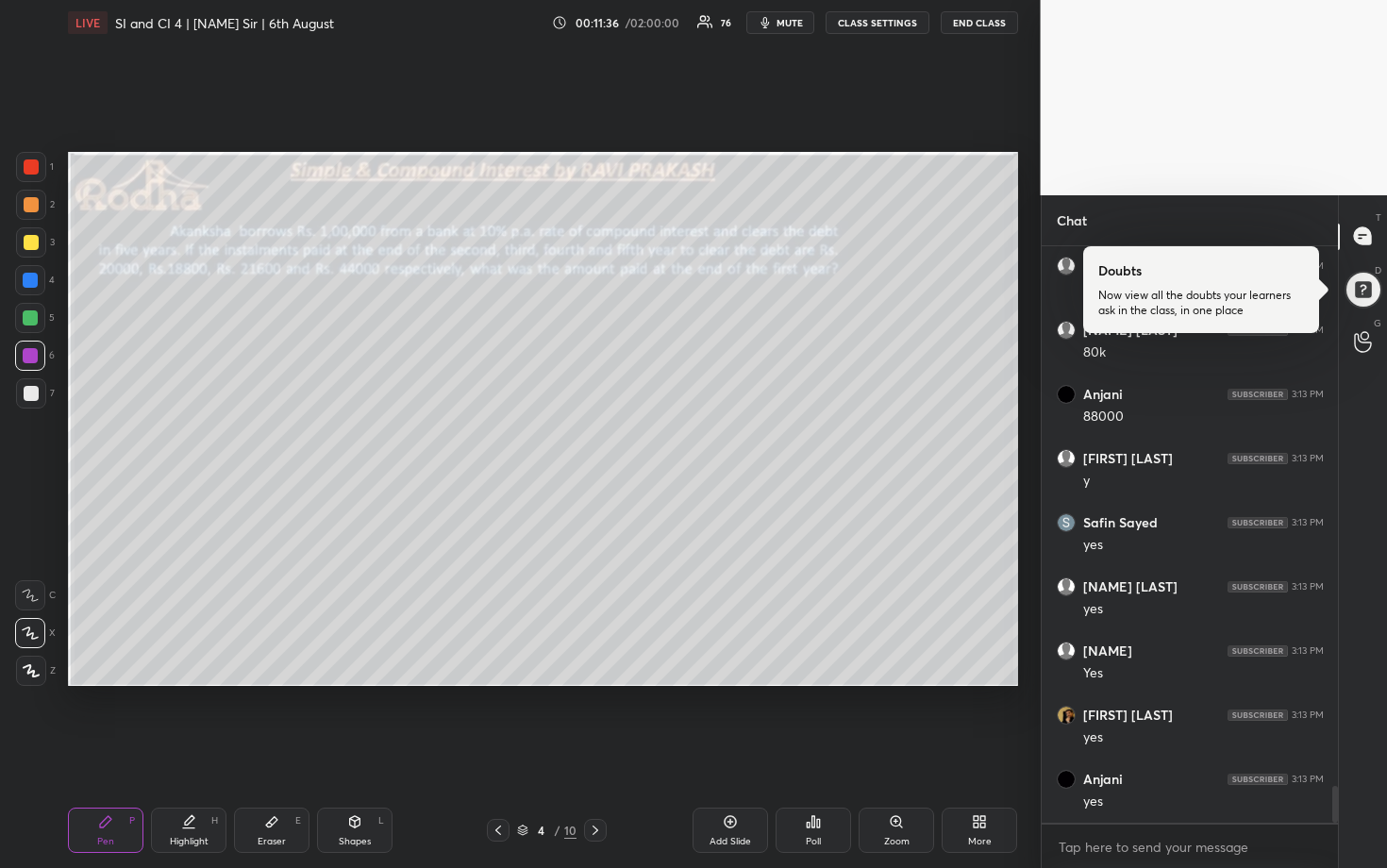 click at bounding box center [30, 318] 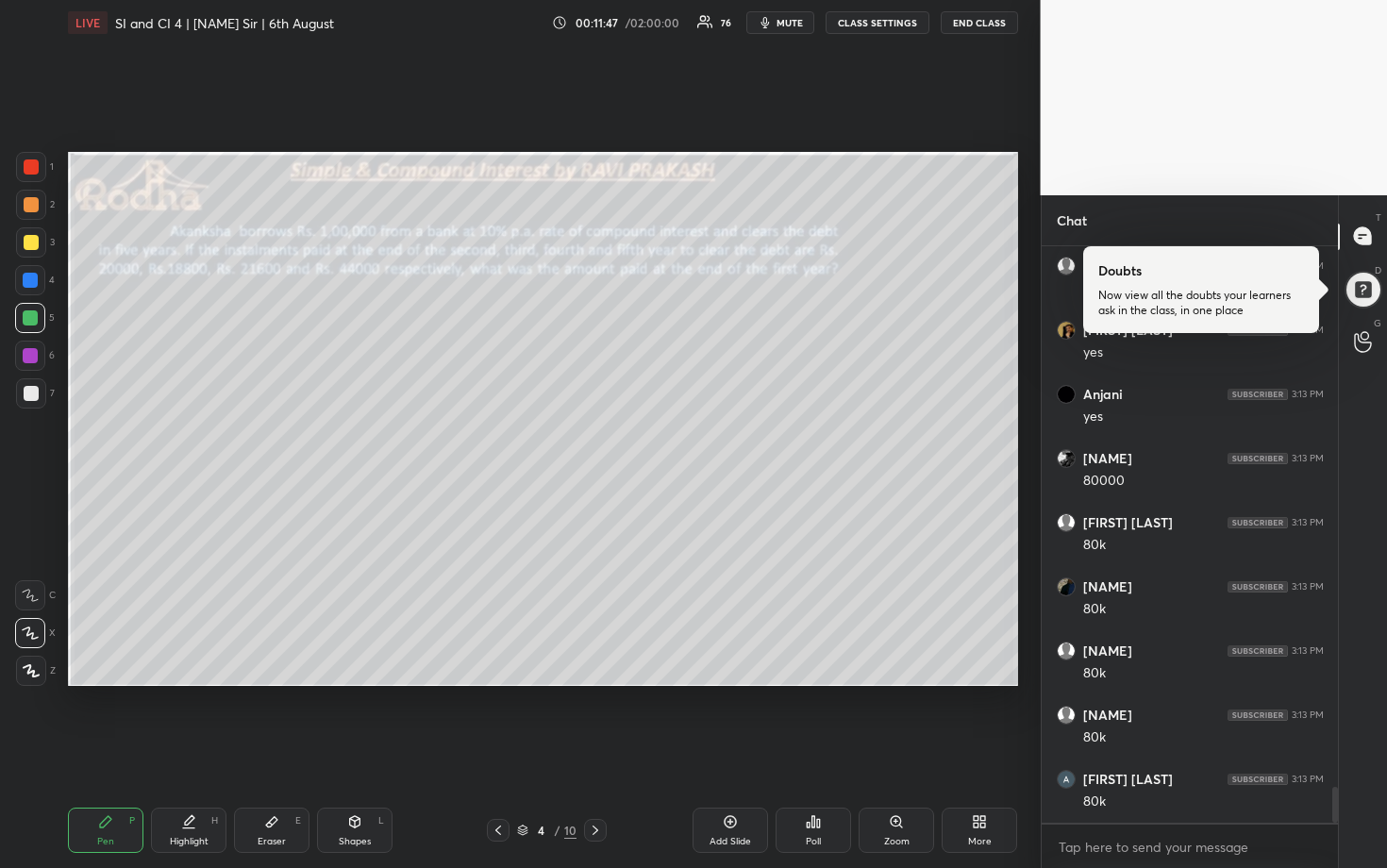 scroll, scrollTop: 8809, scrollLeft: 0, axis: vertical 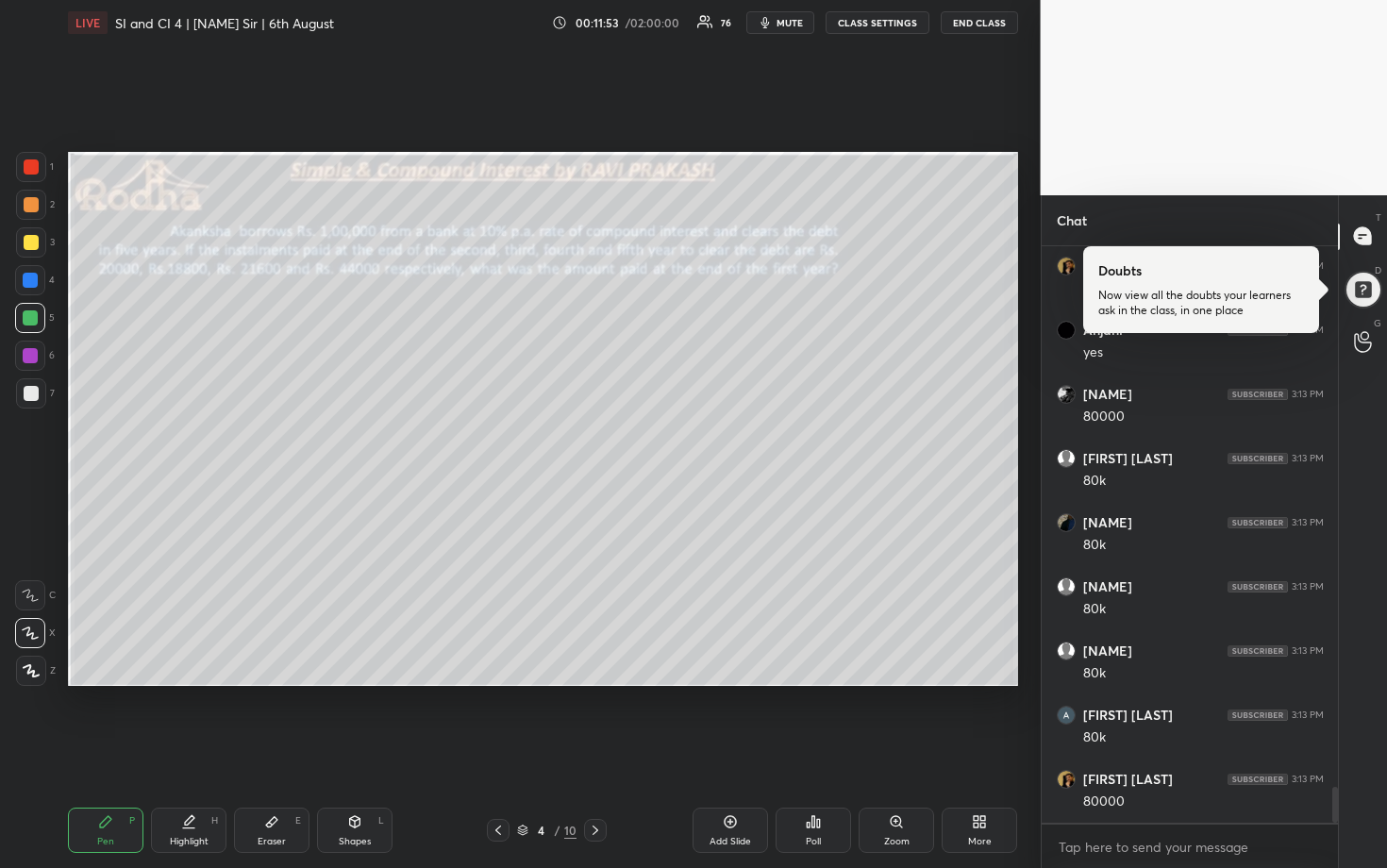 click at bounding box center [31, 205] 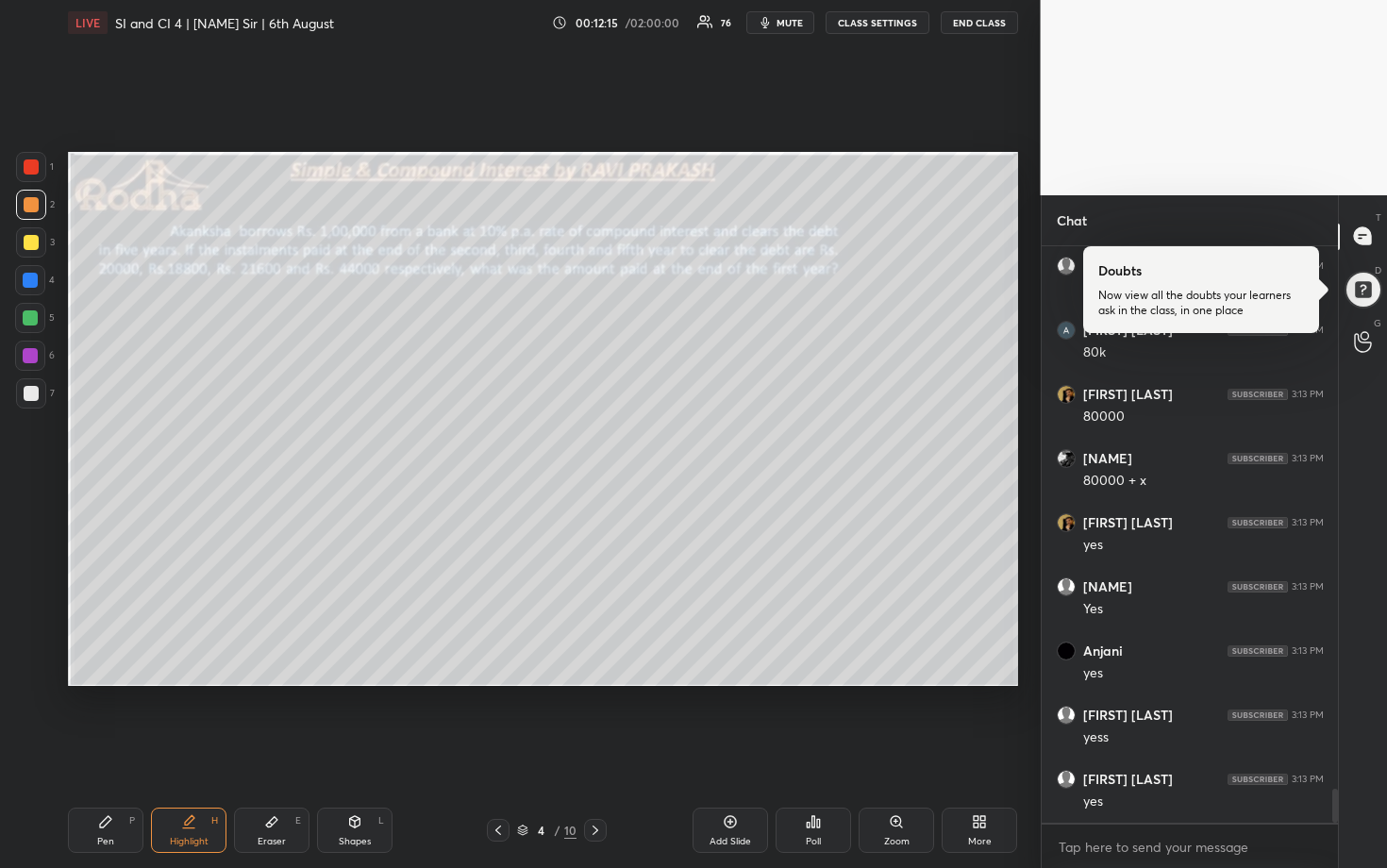 scroll, scrollTop: 9258, scrollLeft: 0, axis: vertical 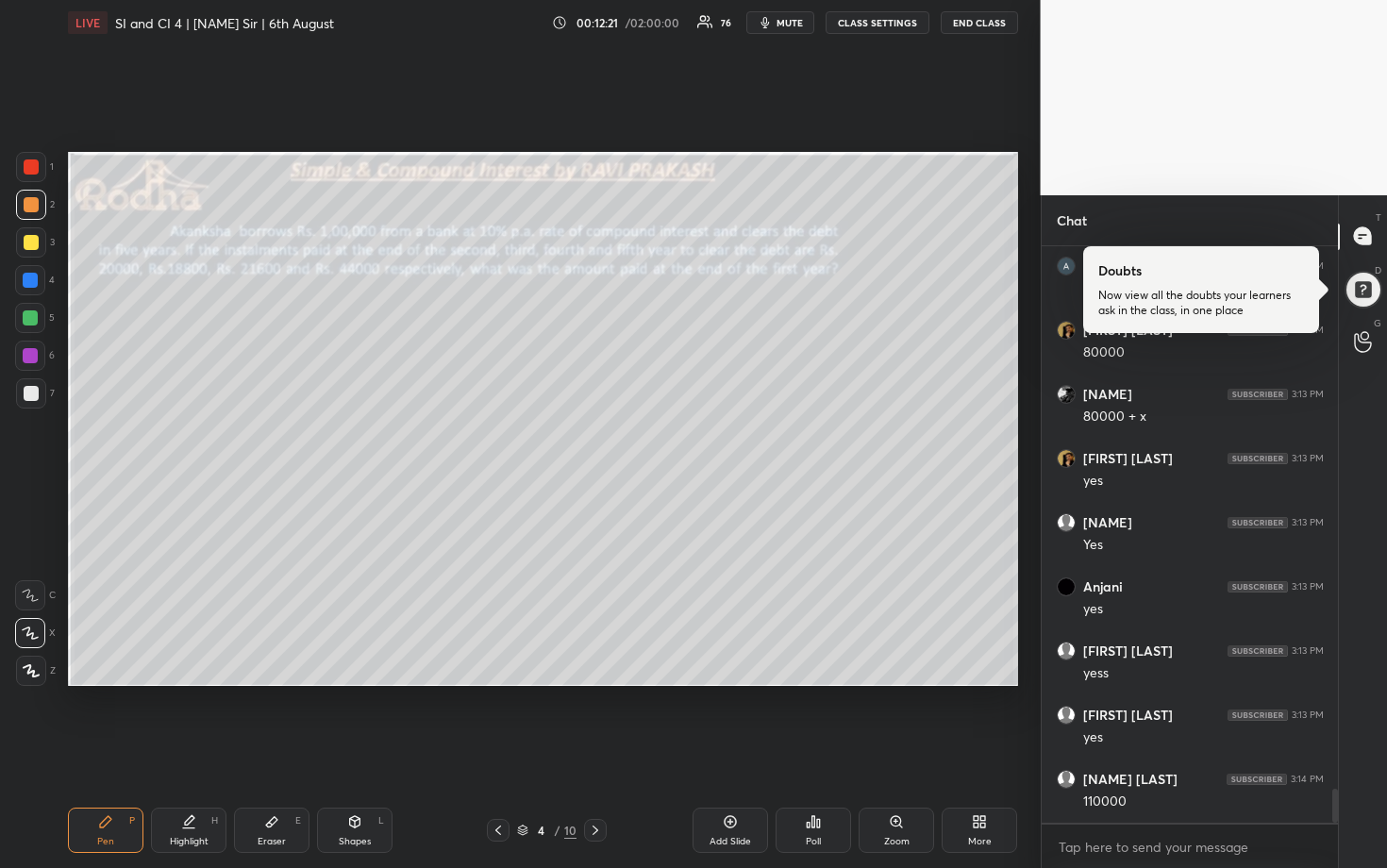 click 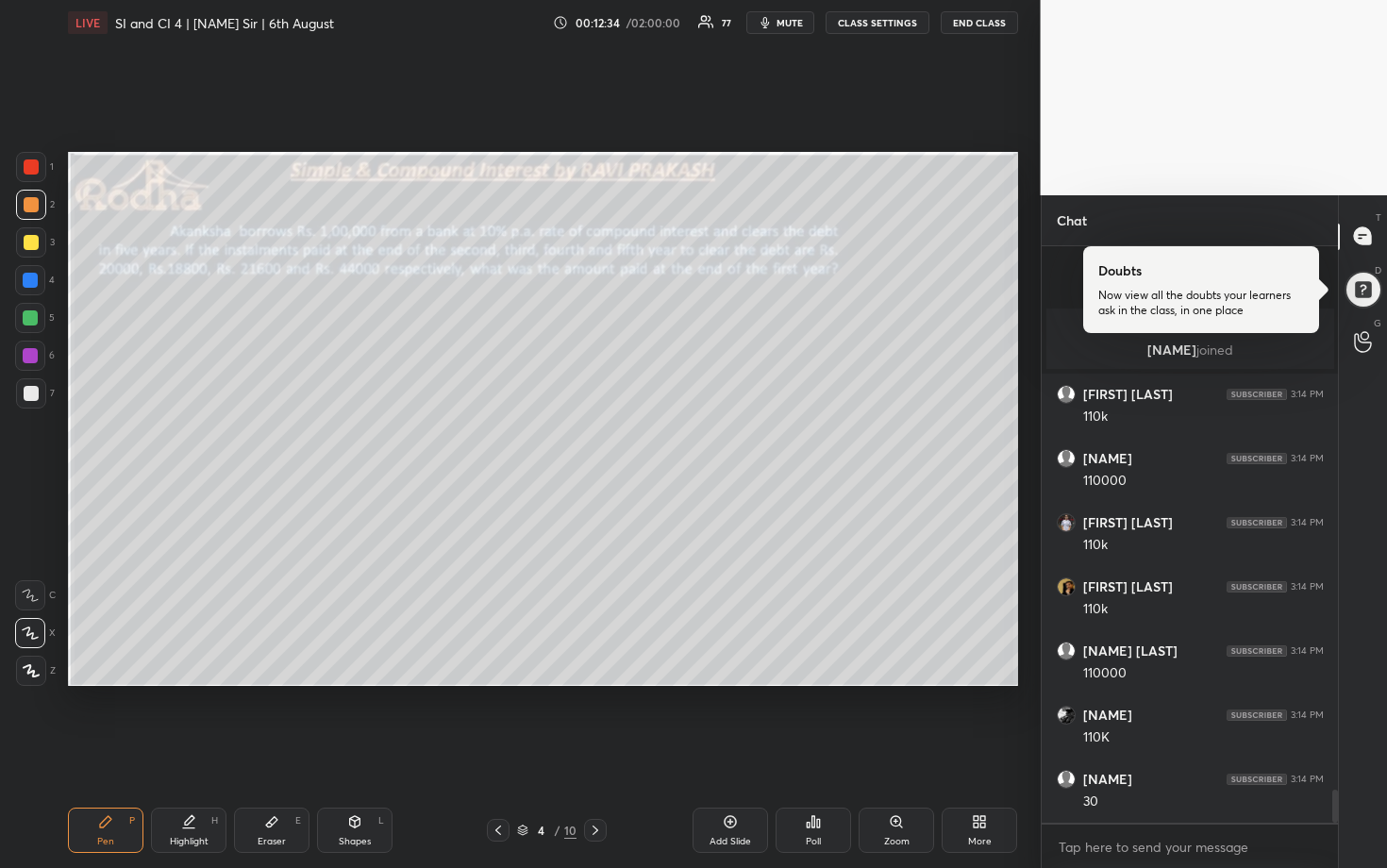 scroll, scrollTop: 9467, scrollLeft: 0, axis: vertical 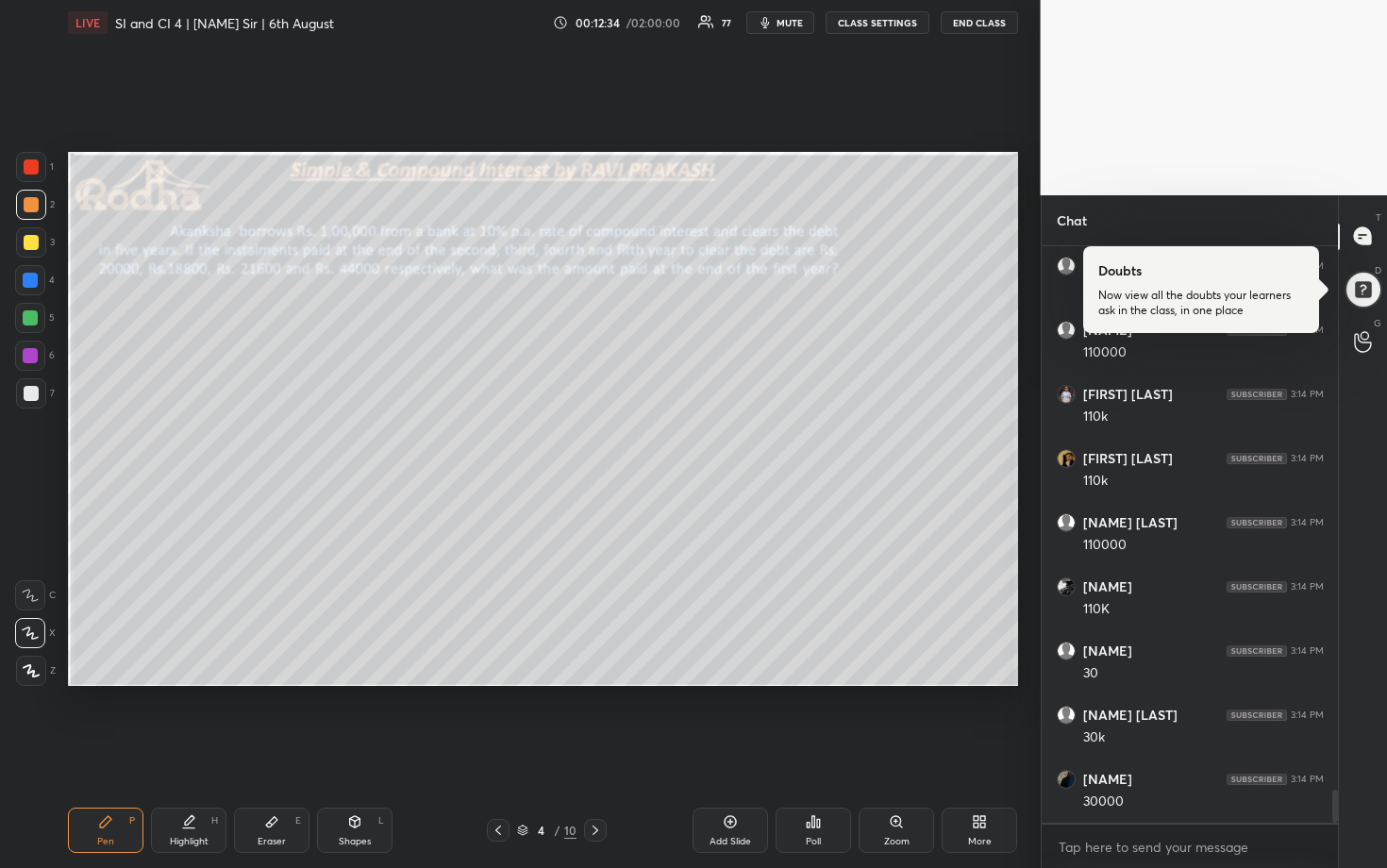 click on "1 2 3 4 5 6 7" at bounding box center [35, 284] 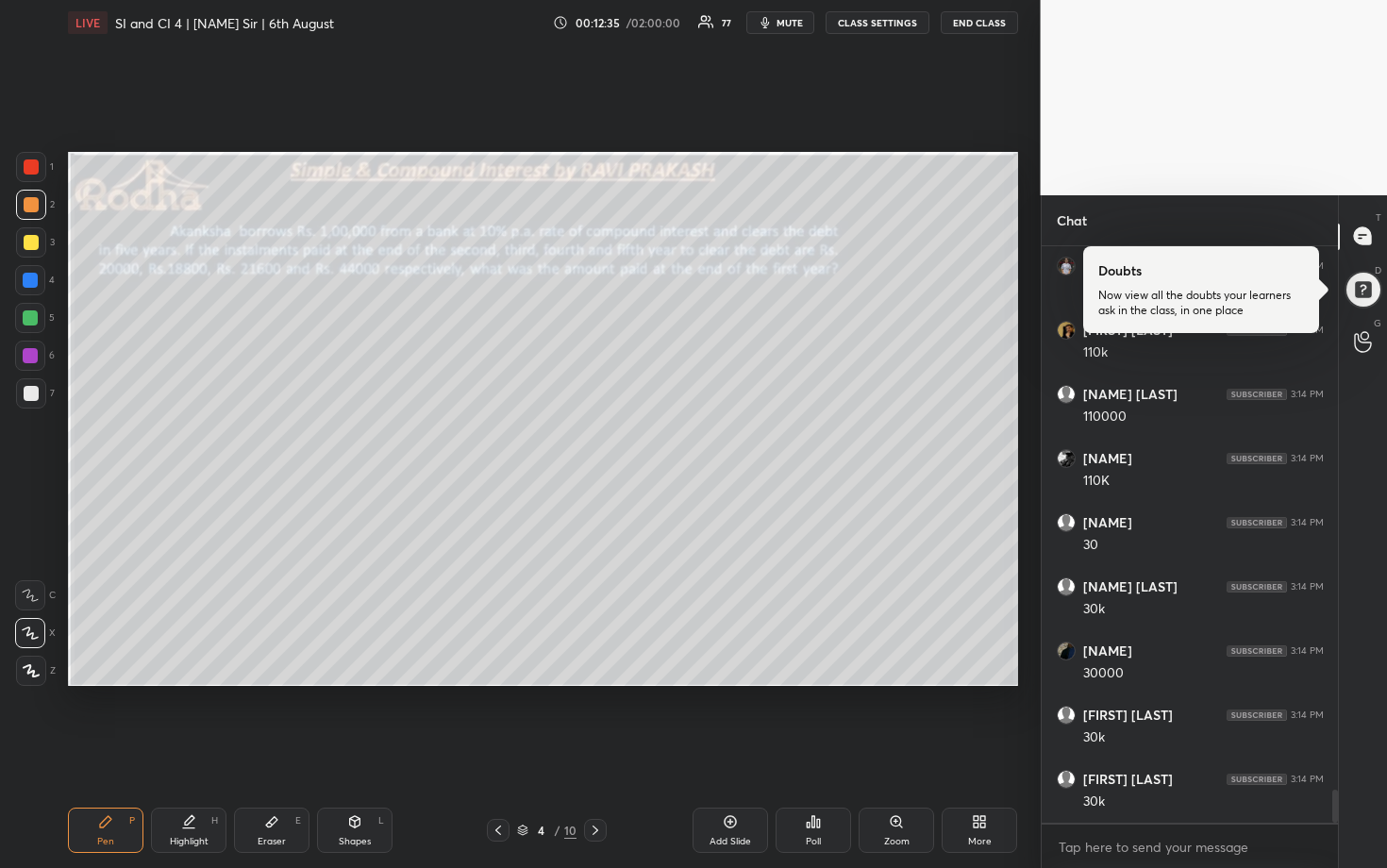 click at bounding box center [31, 393] 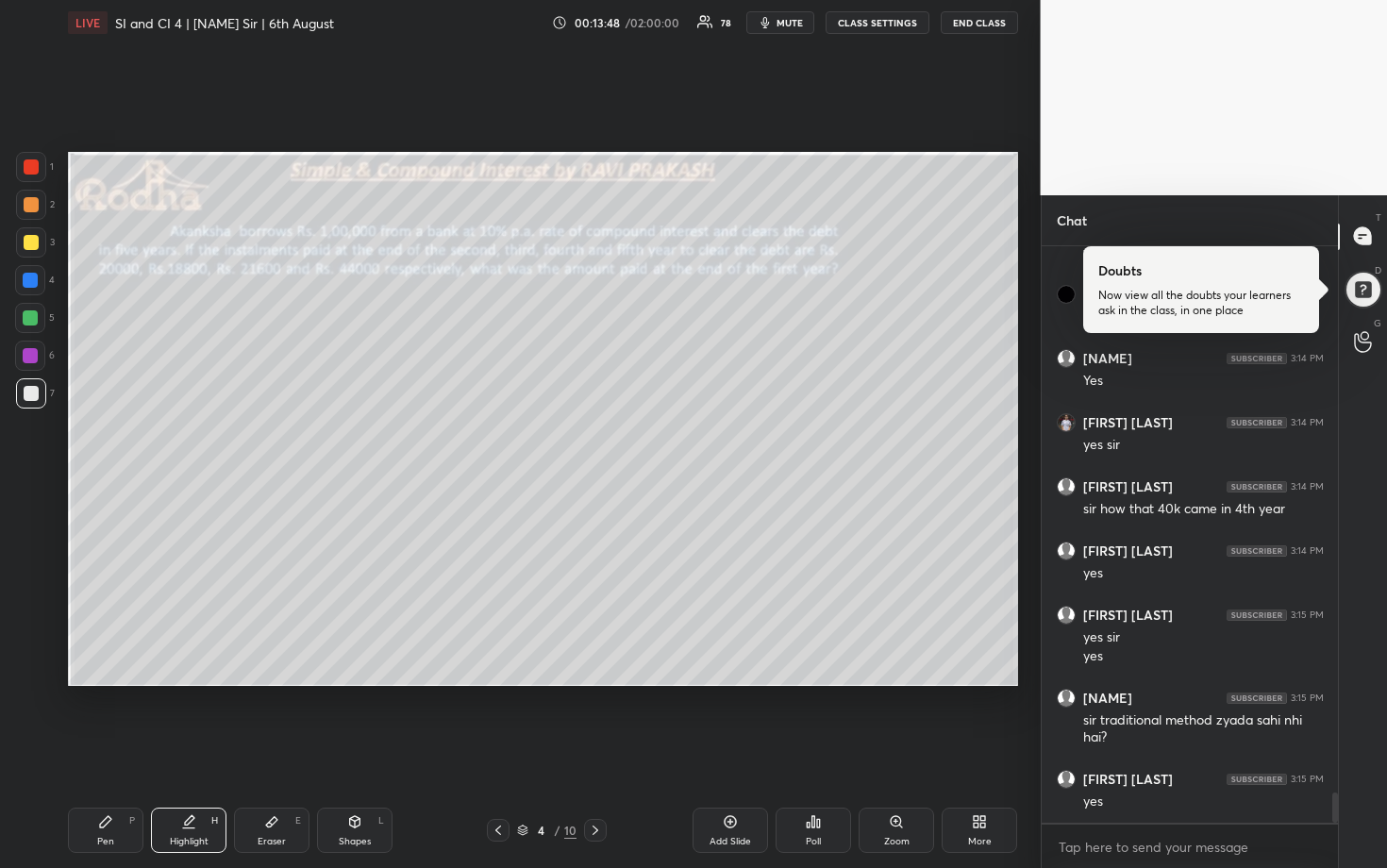 scroll, scrollTop: 10546, scrollLeft: 0, axis: vertical 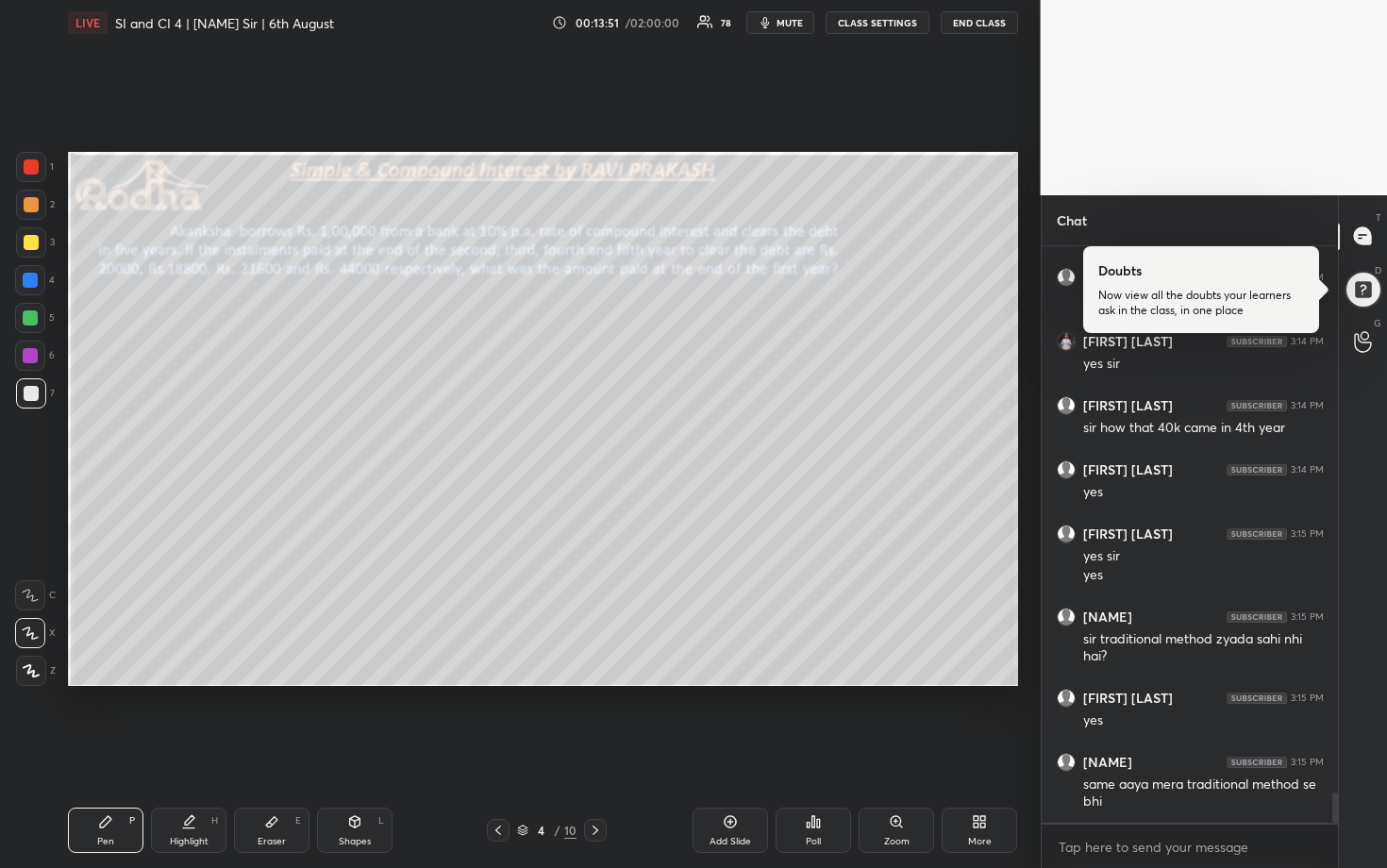 click on "Add Slide" at bounding box center (730, 830) 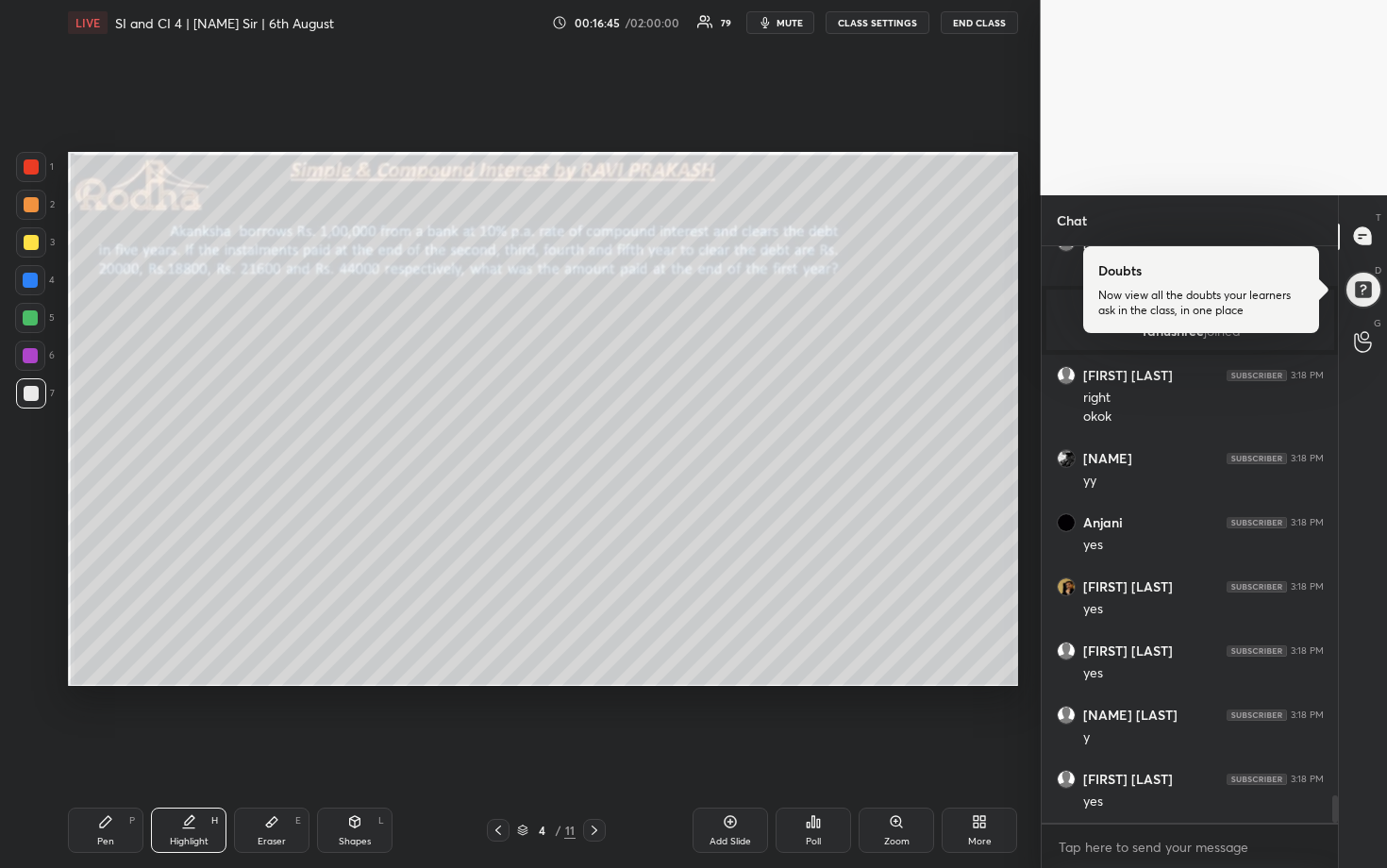 scroll, scrollTop: 11639, scrollLeft: 0, axis: vertical 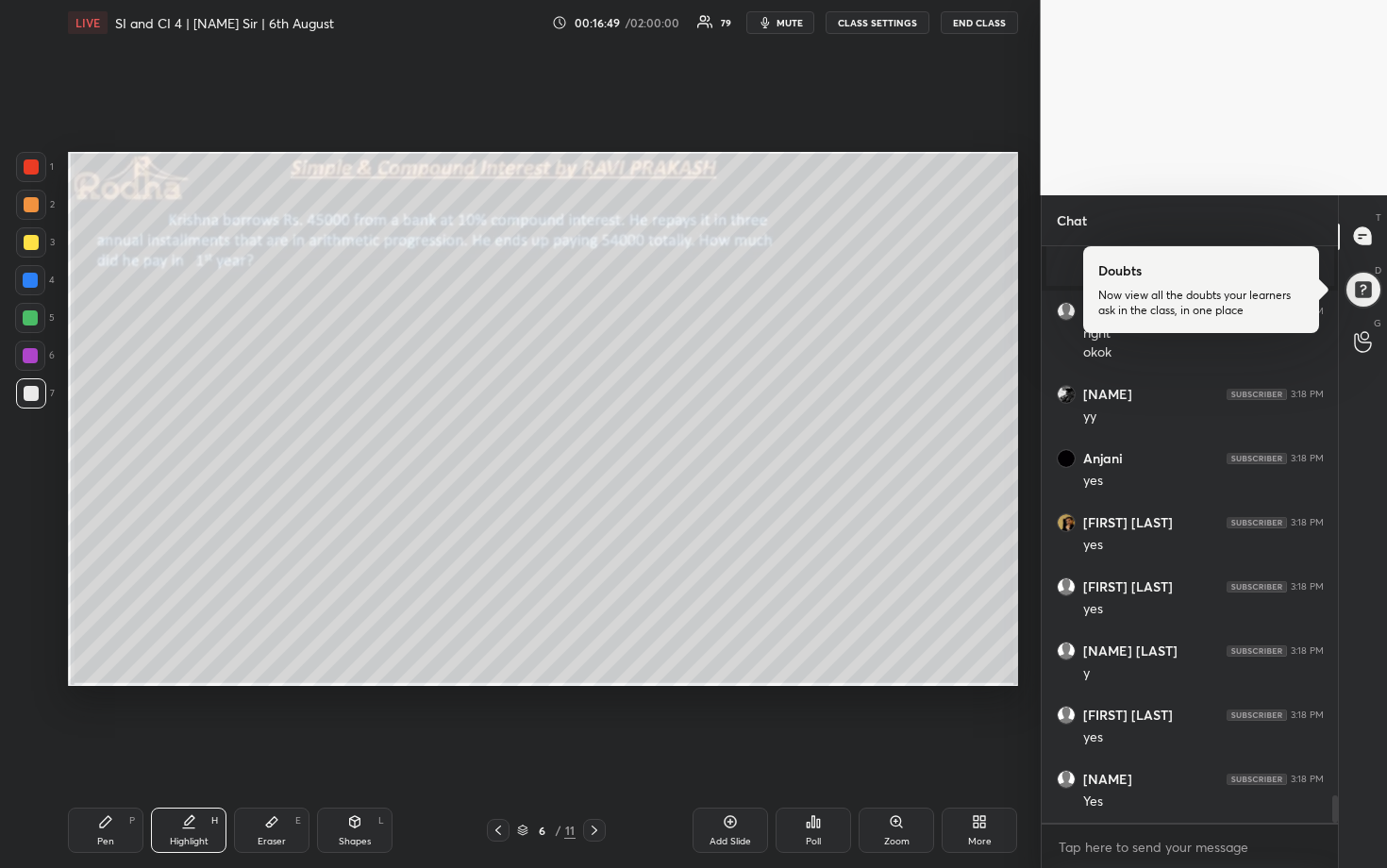 click at bounding box center [31, 242] 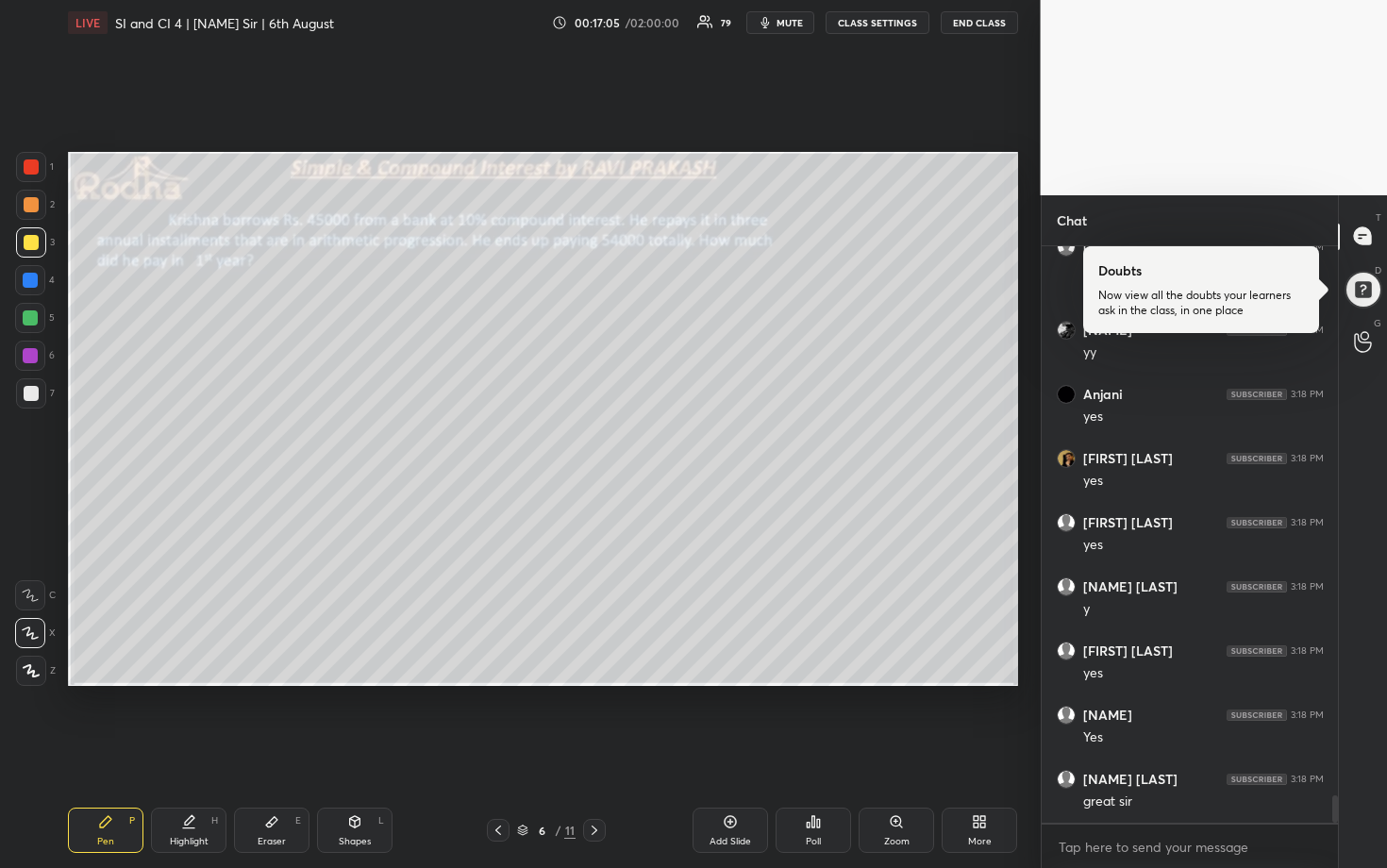 scroll, scrollTop: 11722, scrollLeft: 0, axis: vertical 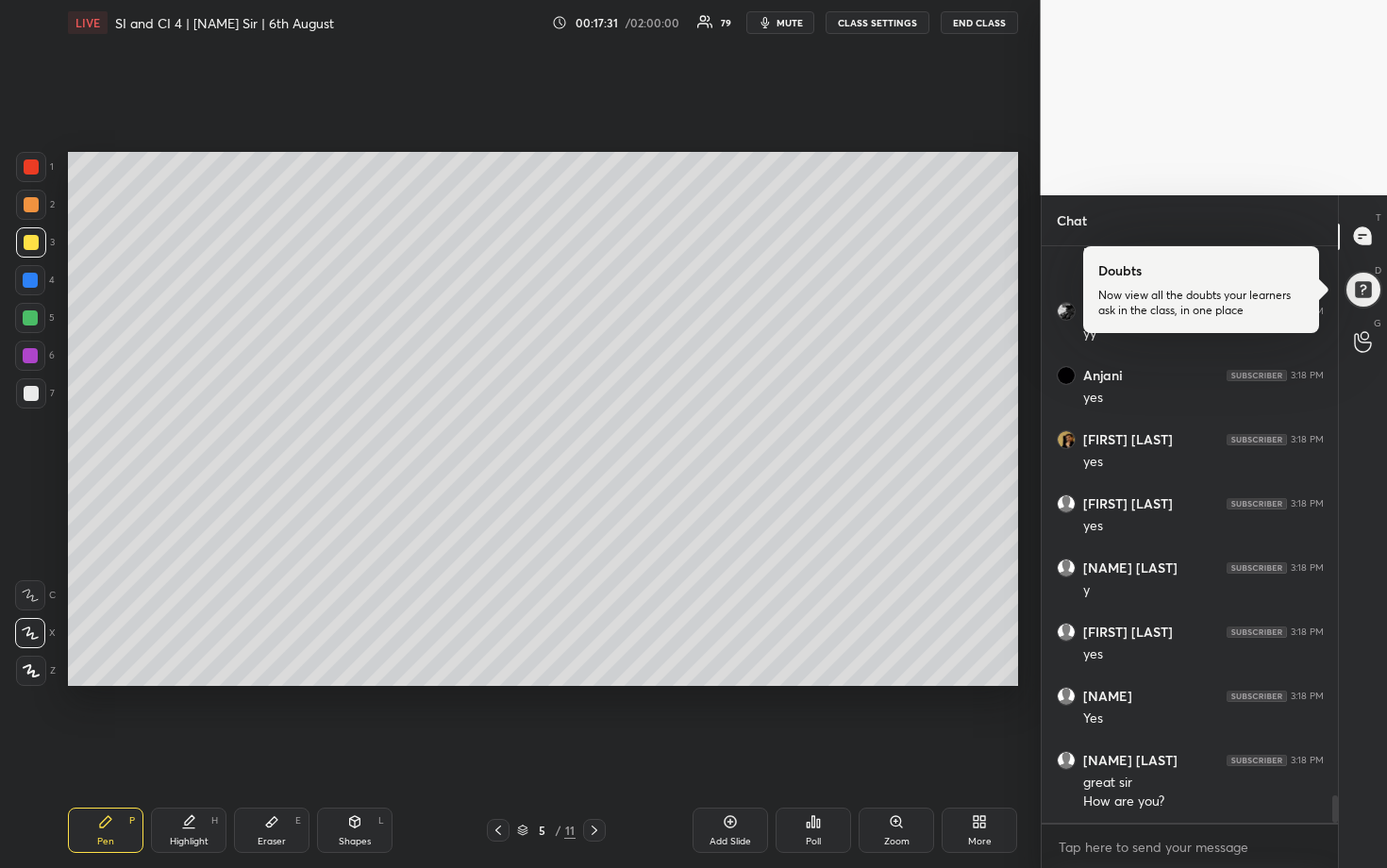click on "Add Slide" at bounding box center (730, 830) 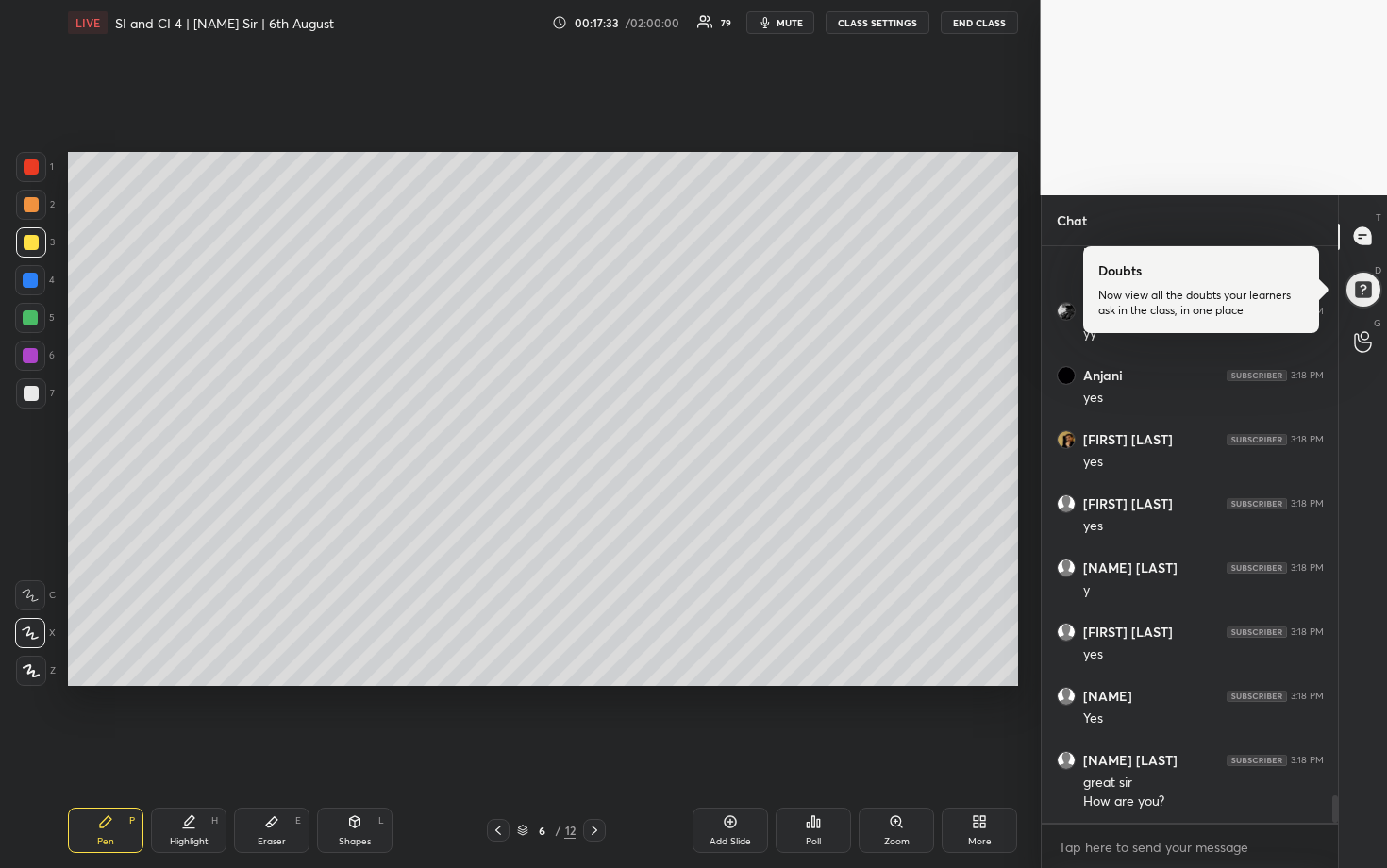 click at bounding box center (30, 318) 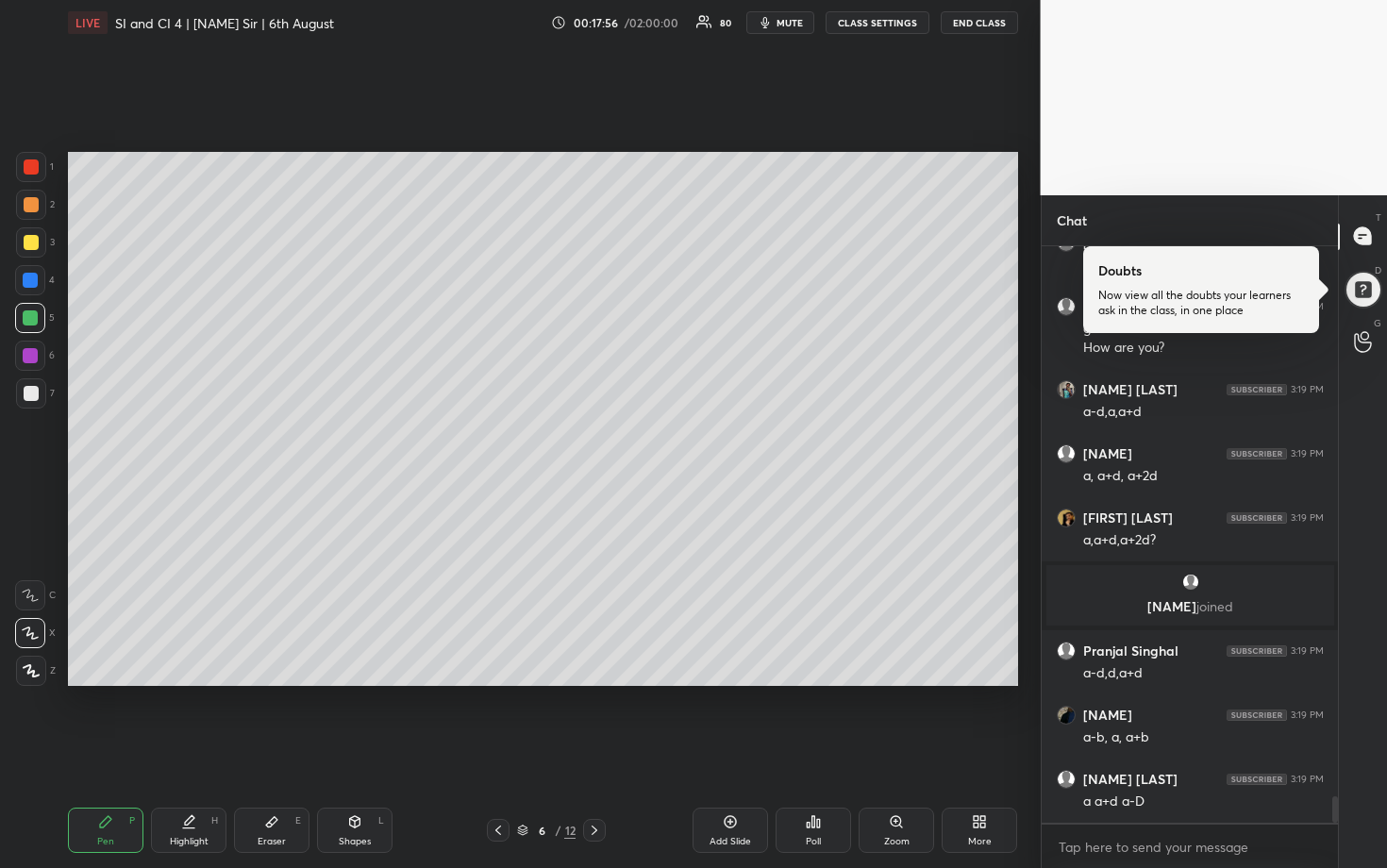 scroll, scrollTop: 11877, scrollLeft: 0, axis: vertical 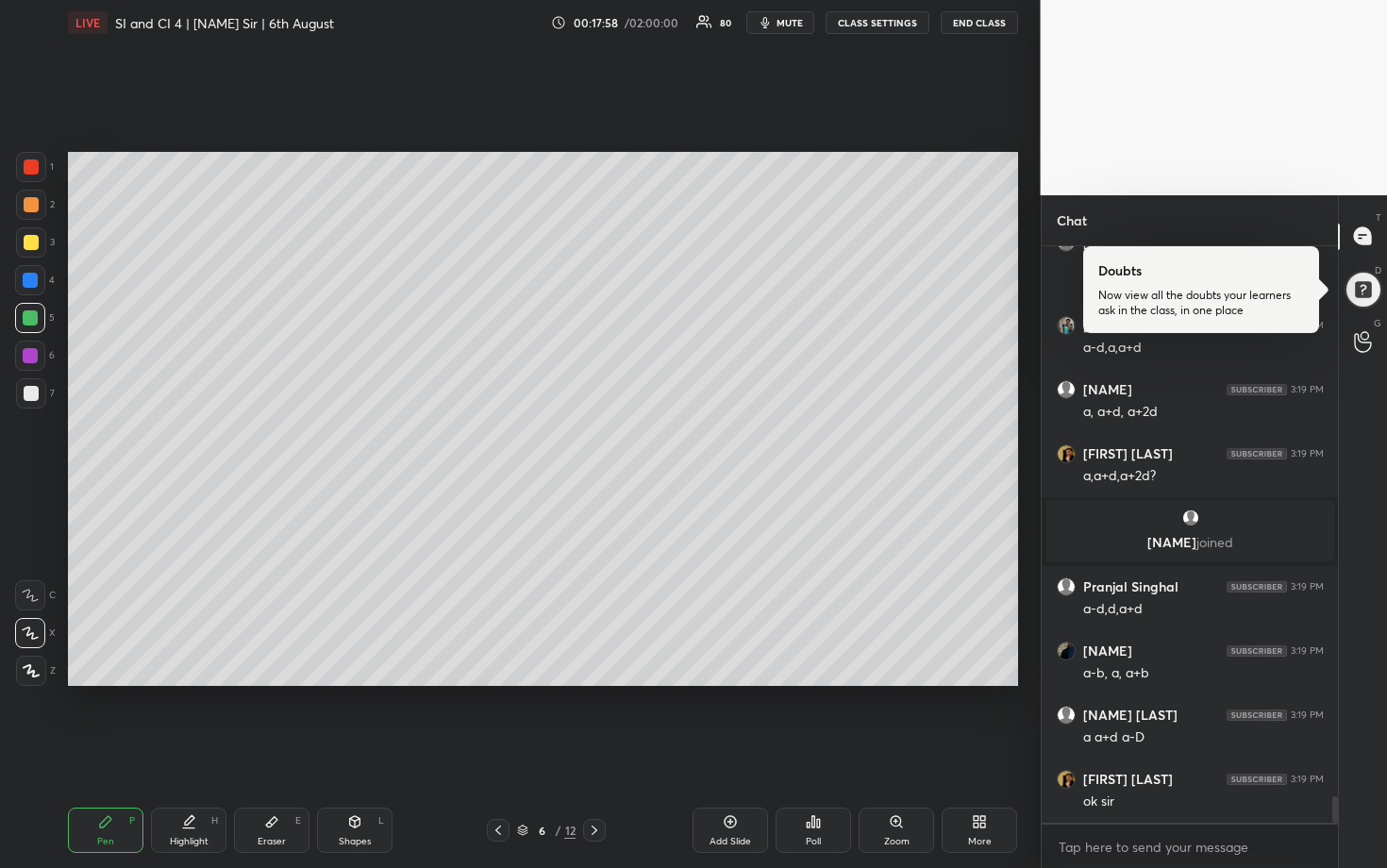 click at bounding box center (31, 242) 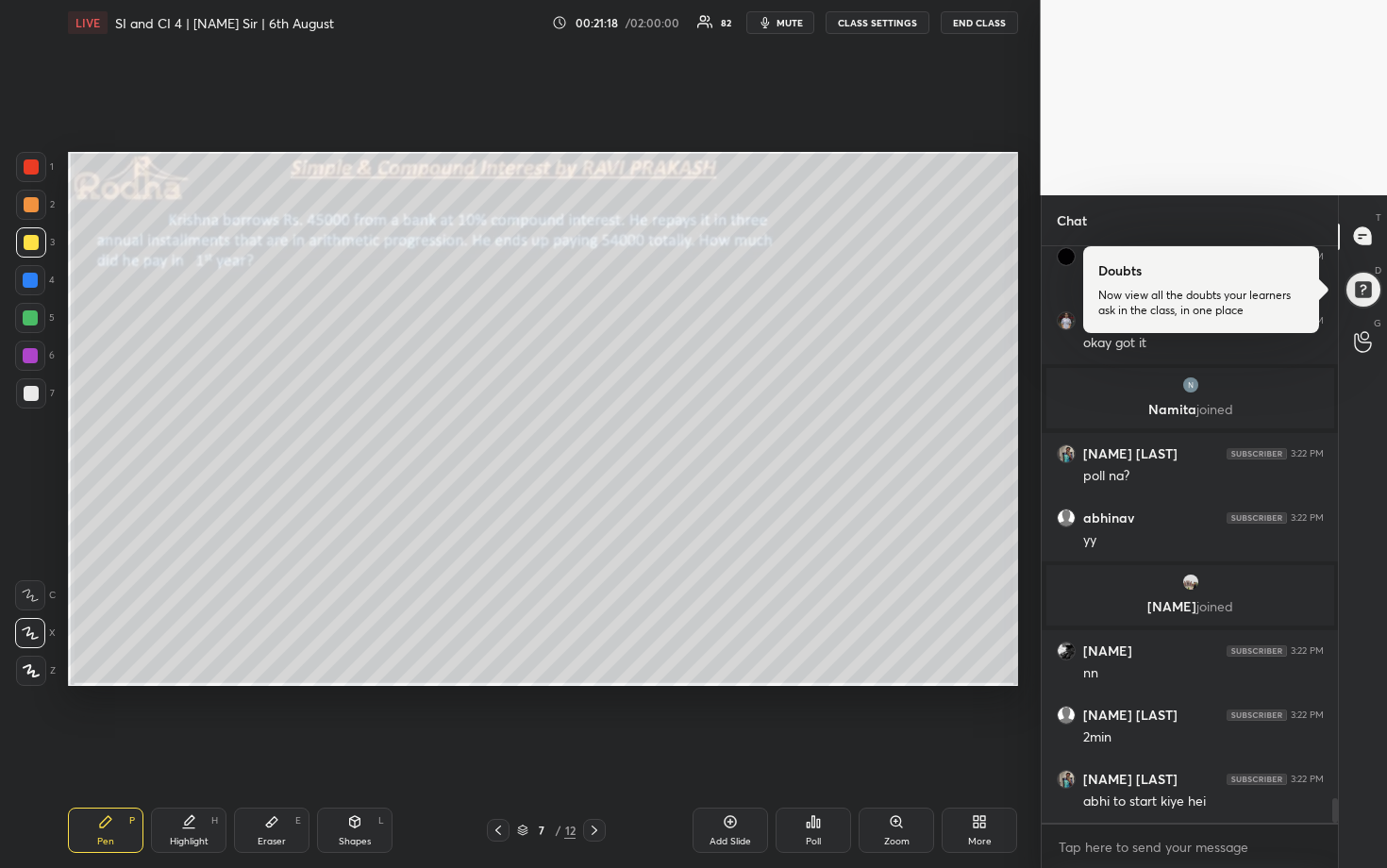scroll, scrollTop: 12934, scrollLeft: 0, axis: vertical 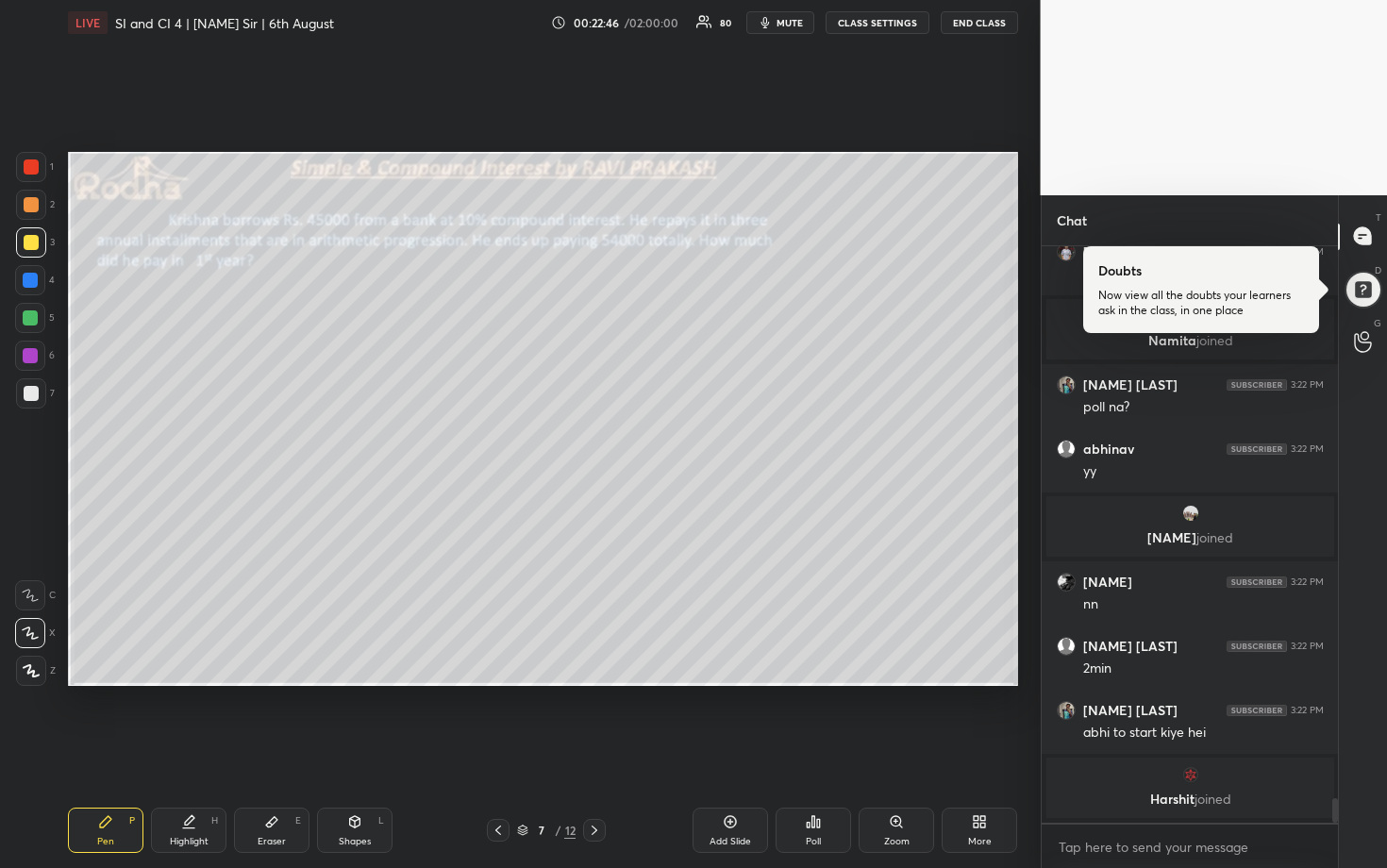 click at bounding box center (30, 318) 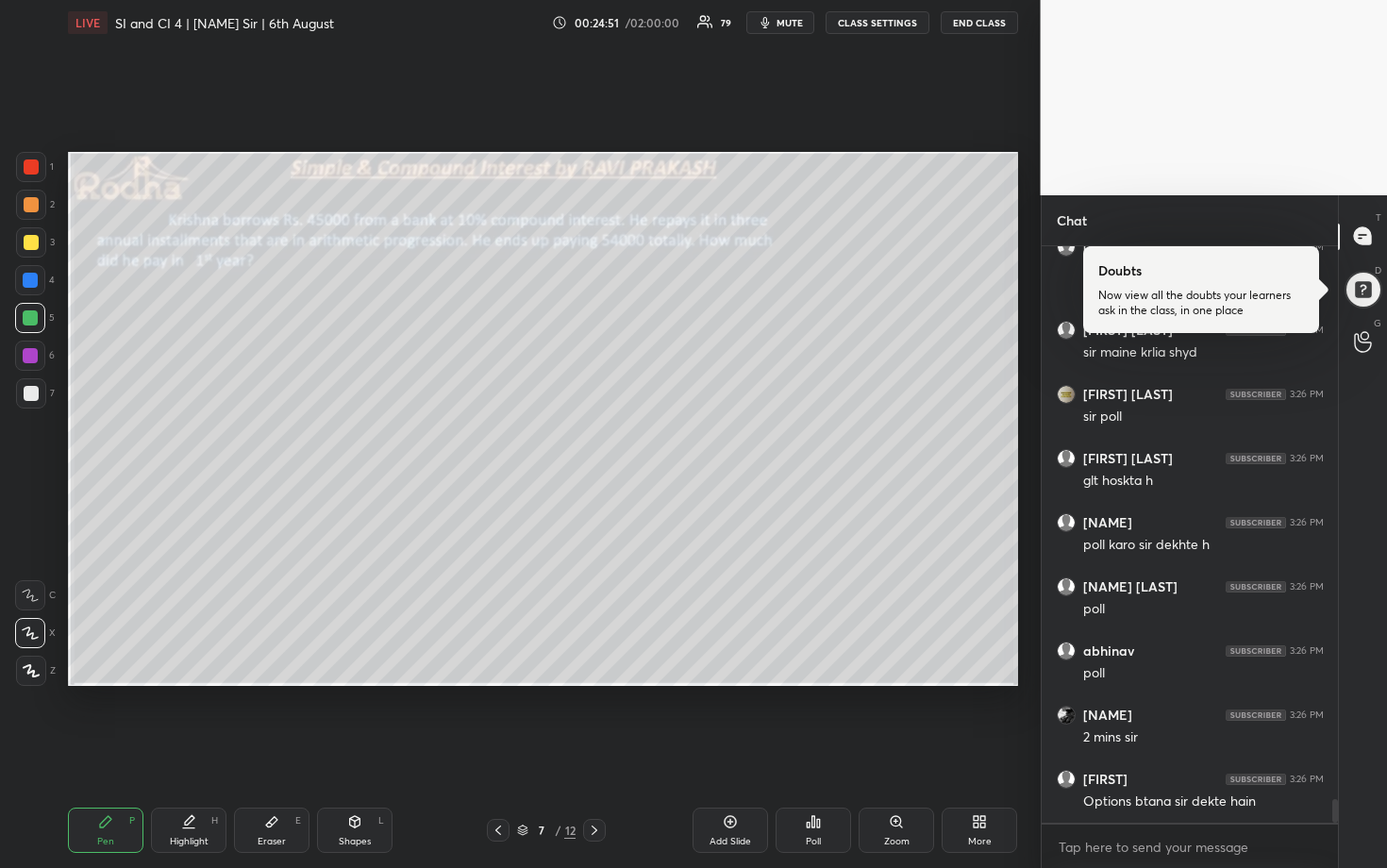 scroll, scrollTop: 13814, scrollLeft: 0, axis: vertical 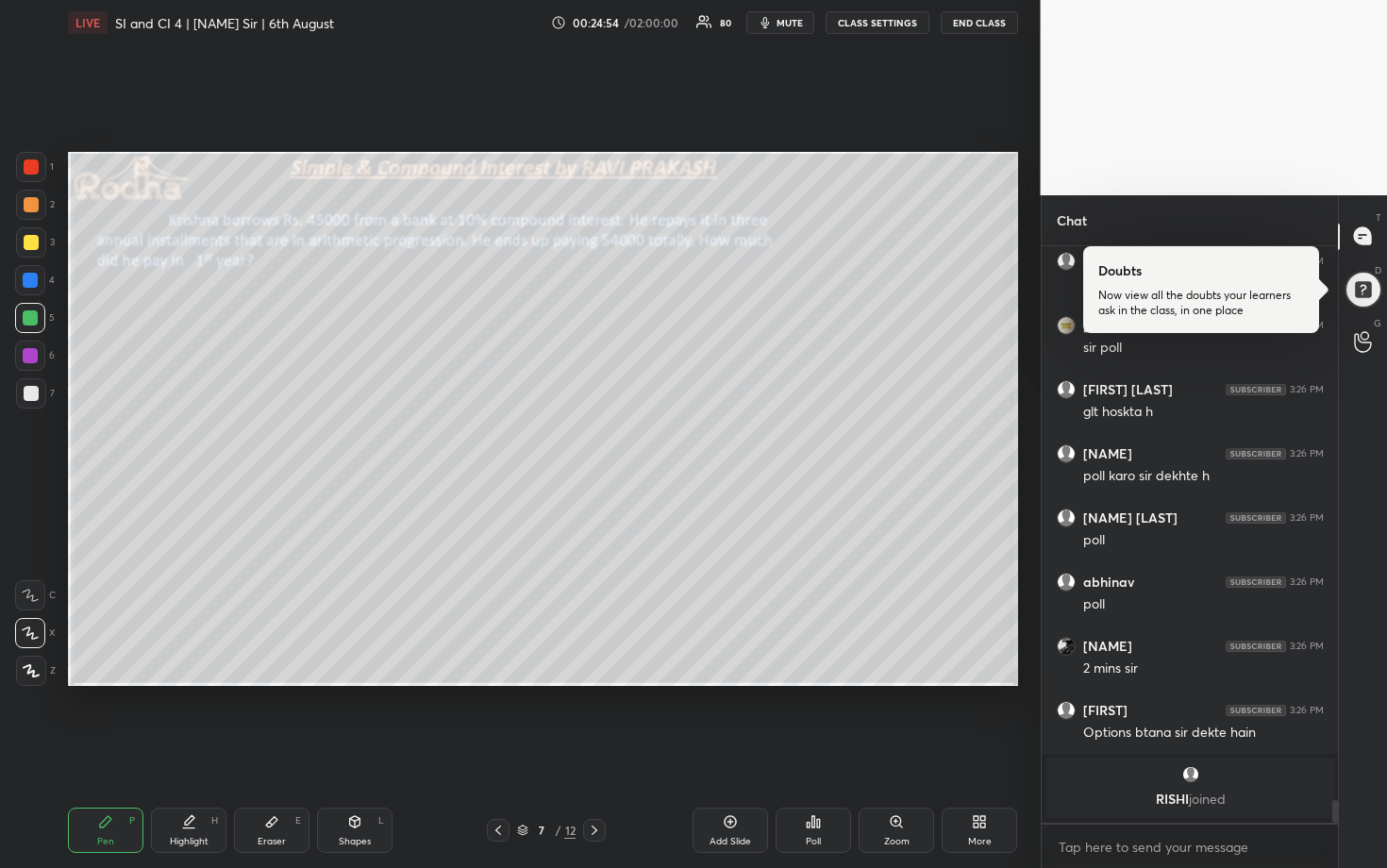 click at bounding box center [30, 318] 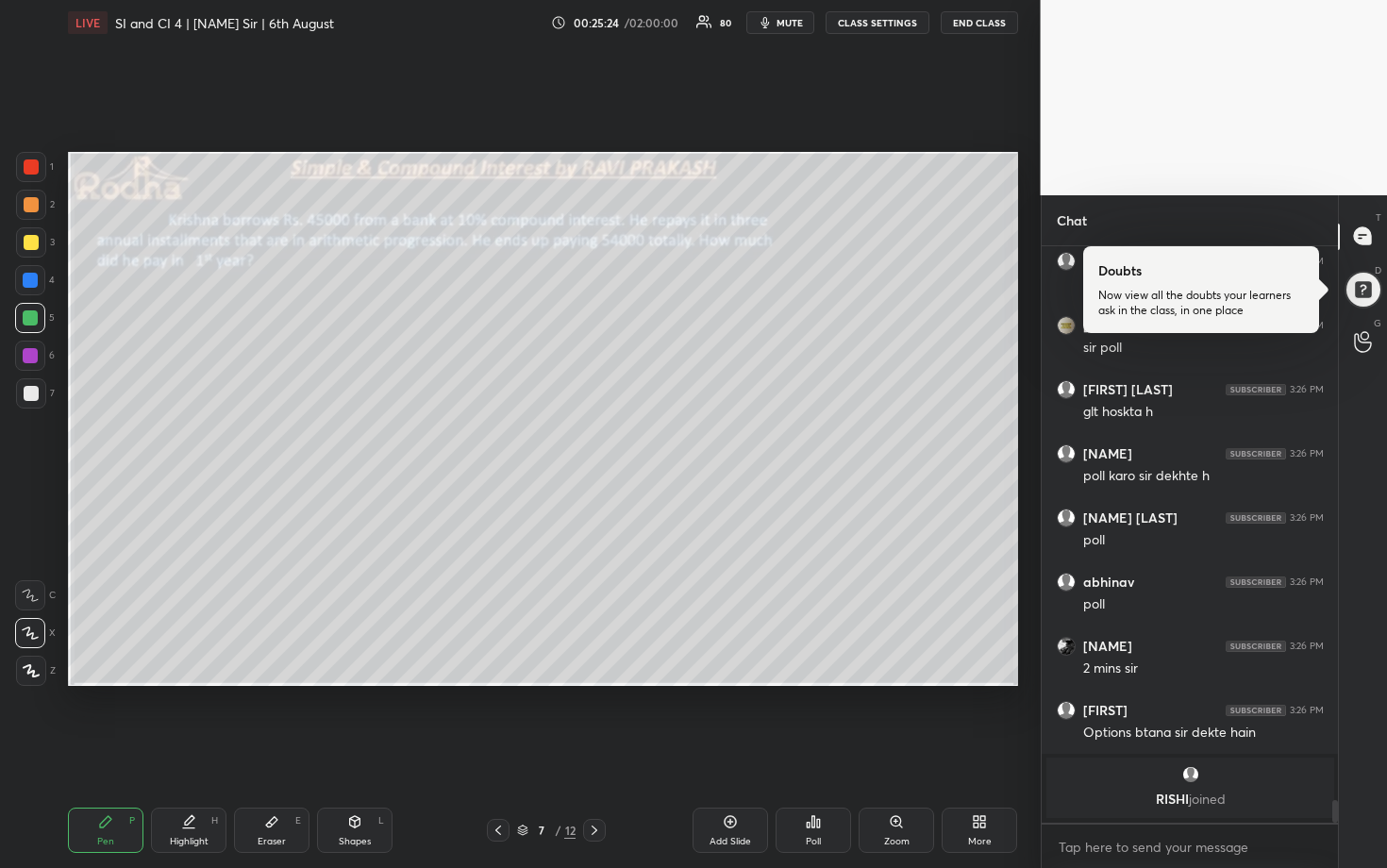 click on "Poll" at bounding box center (813, 830) 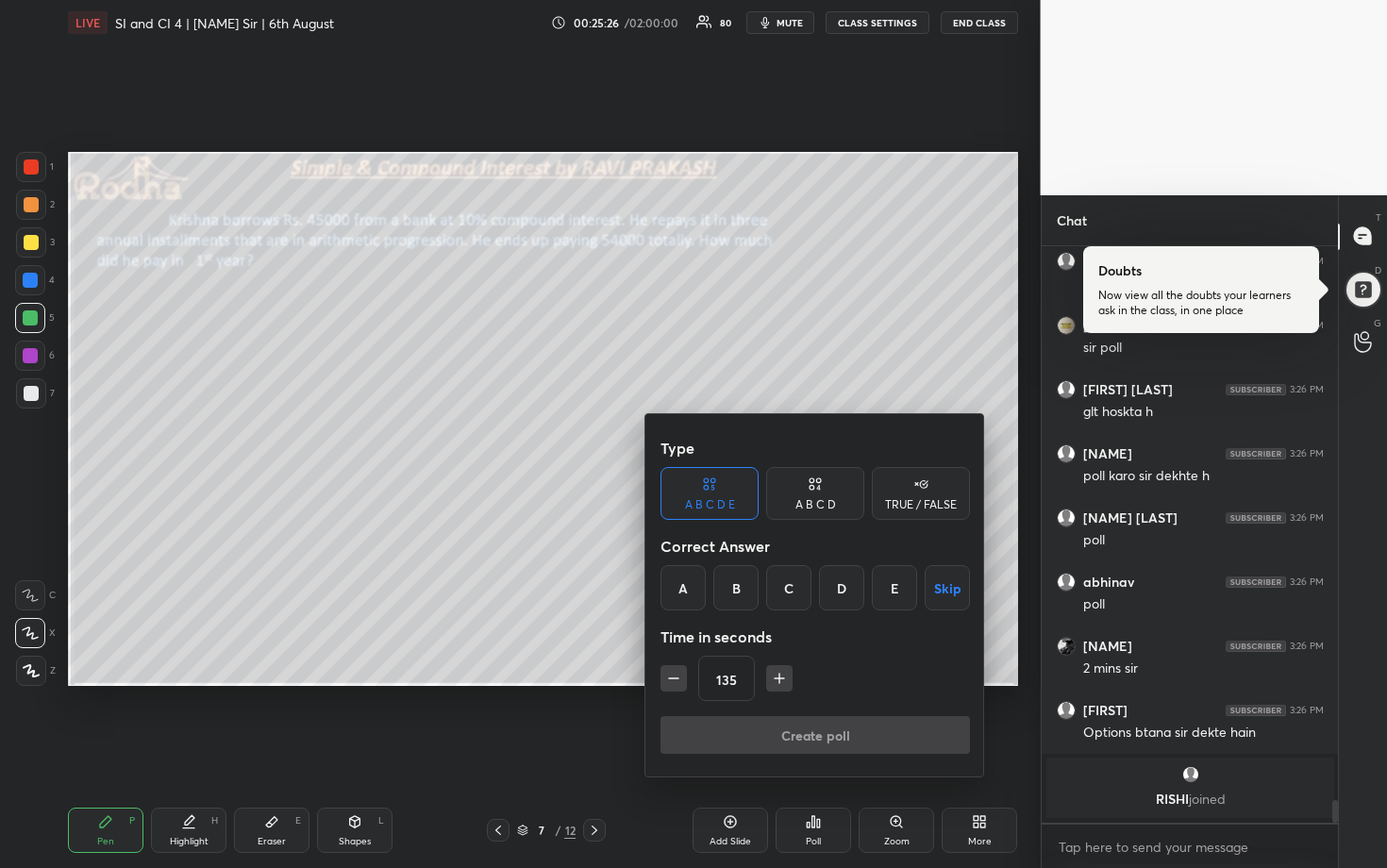 click on "A B C D" at bounding box center [815, 505] 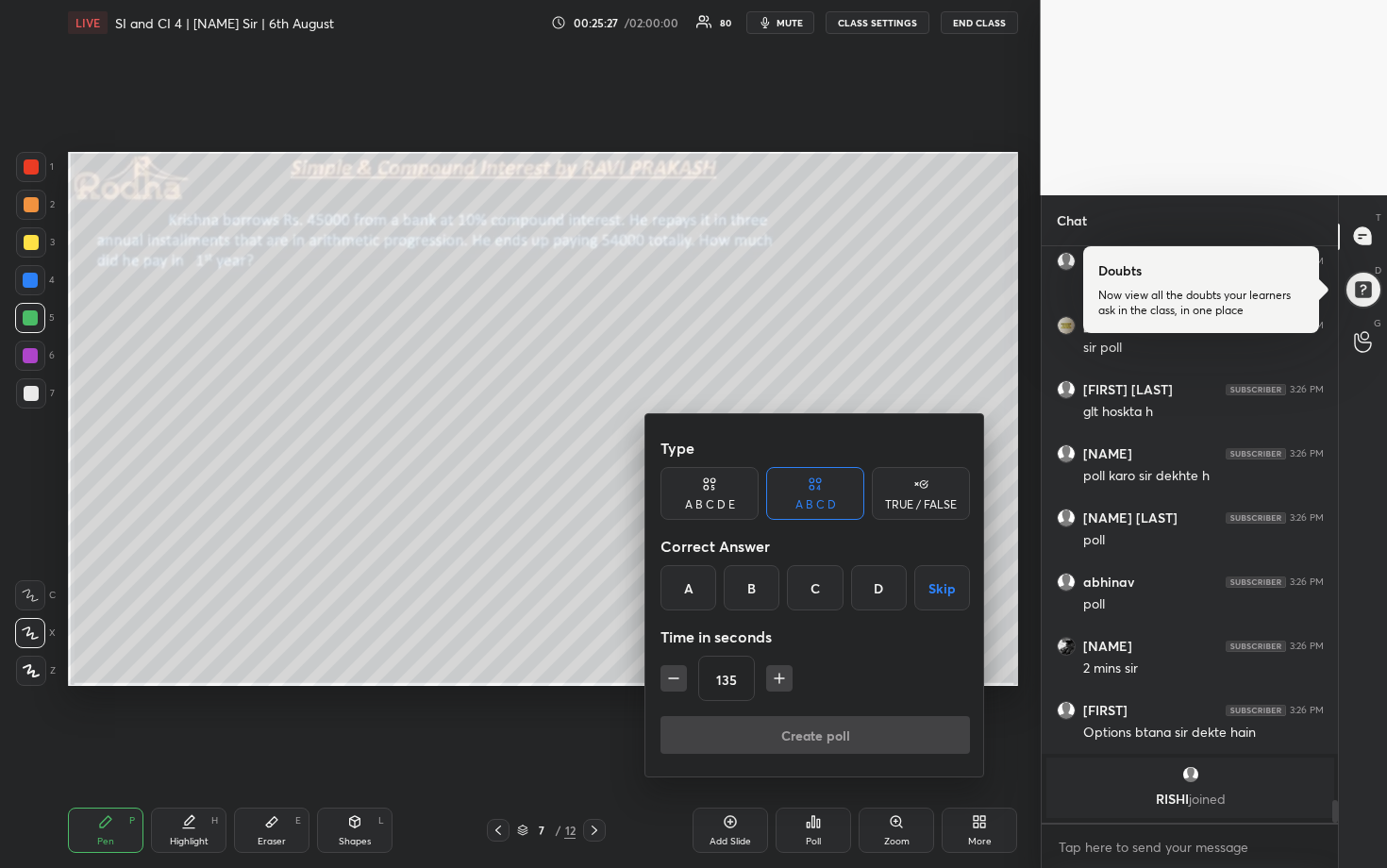 click 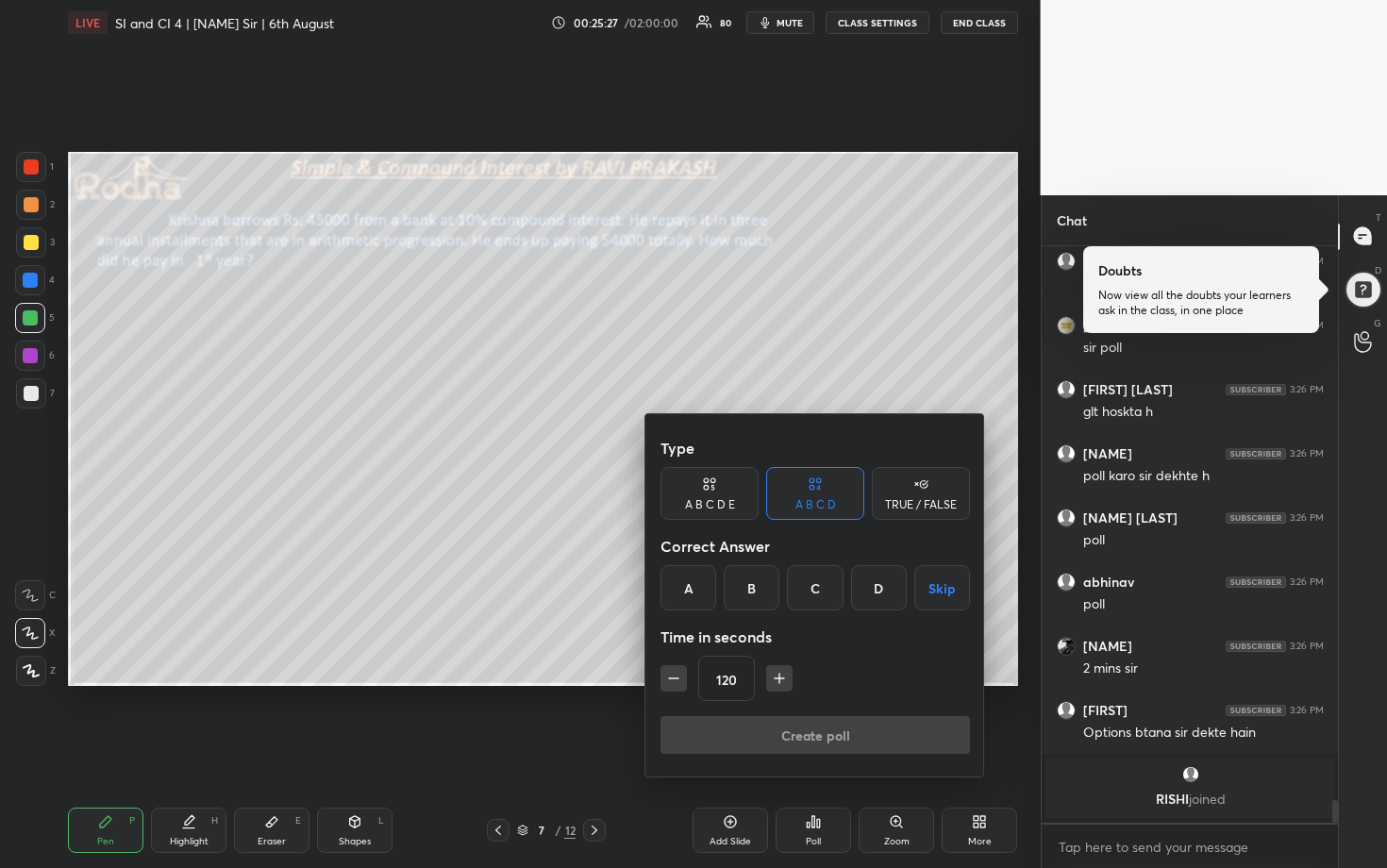 click 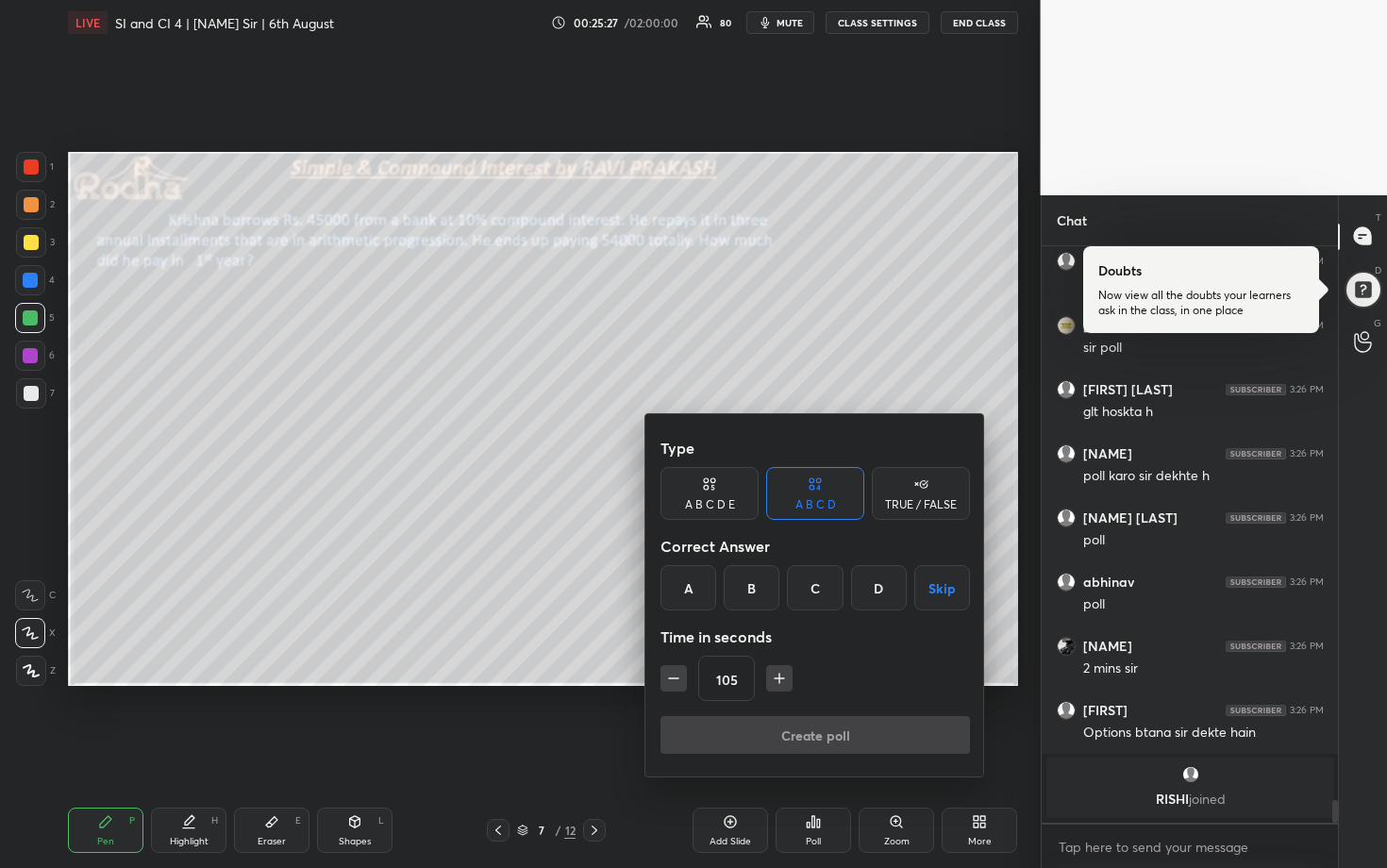 click 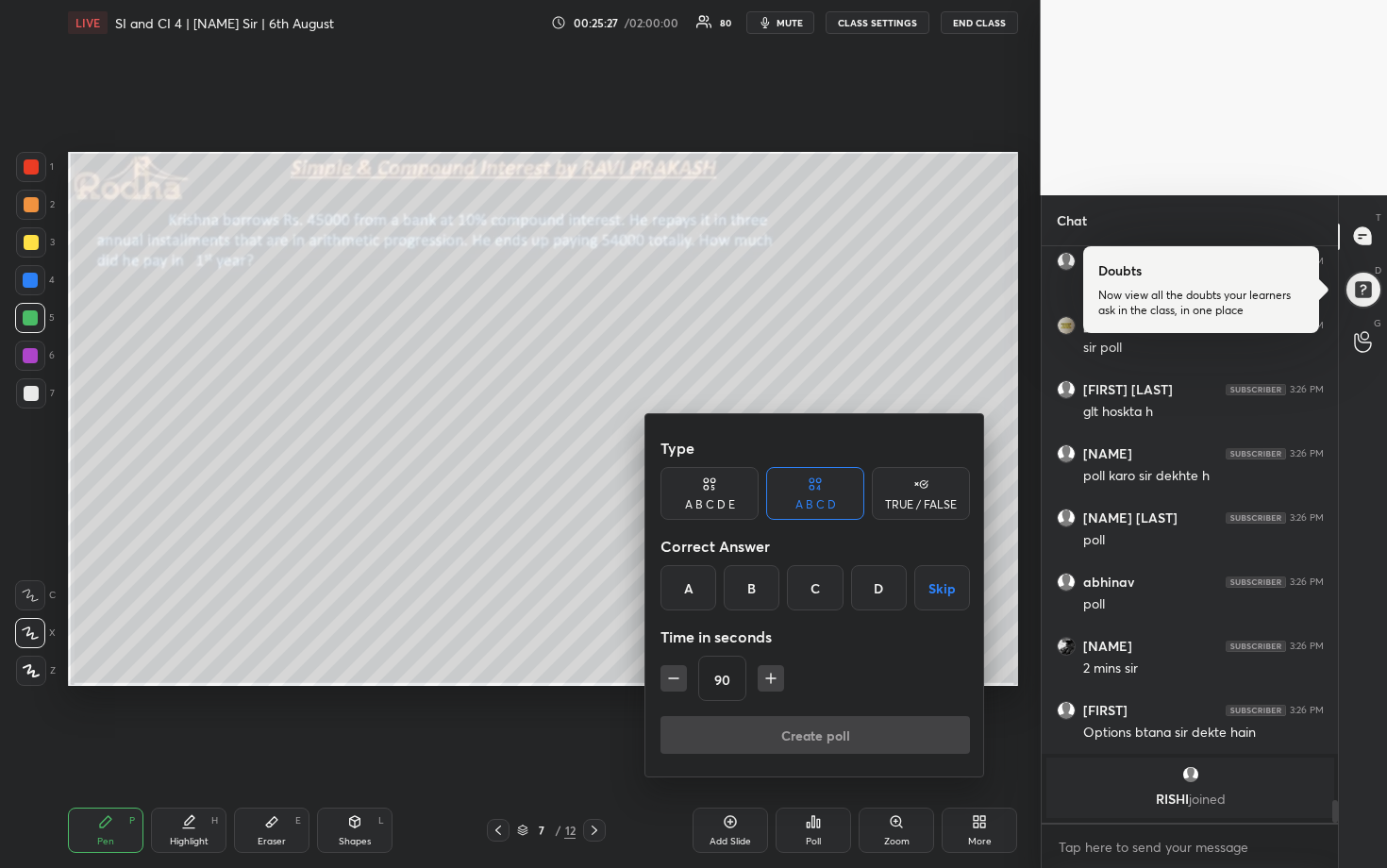 click 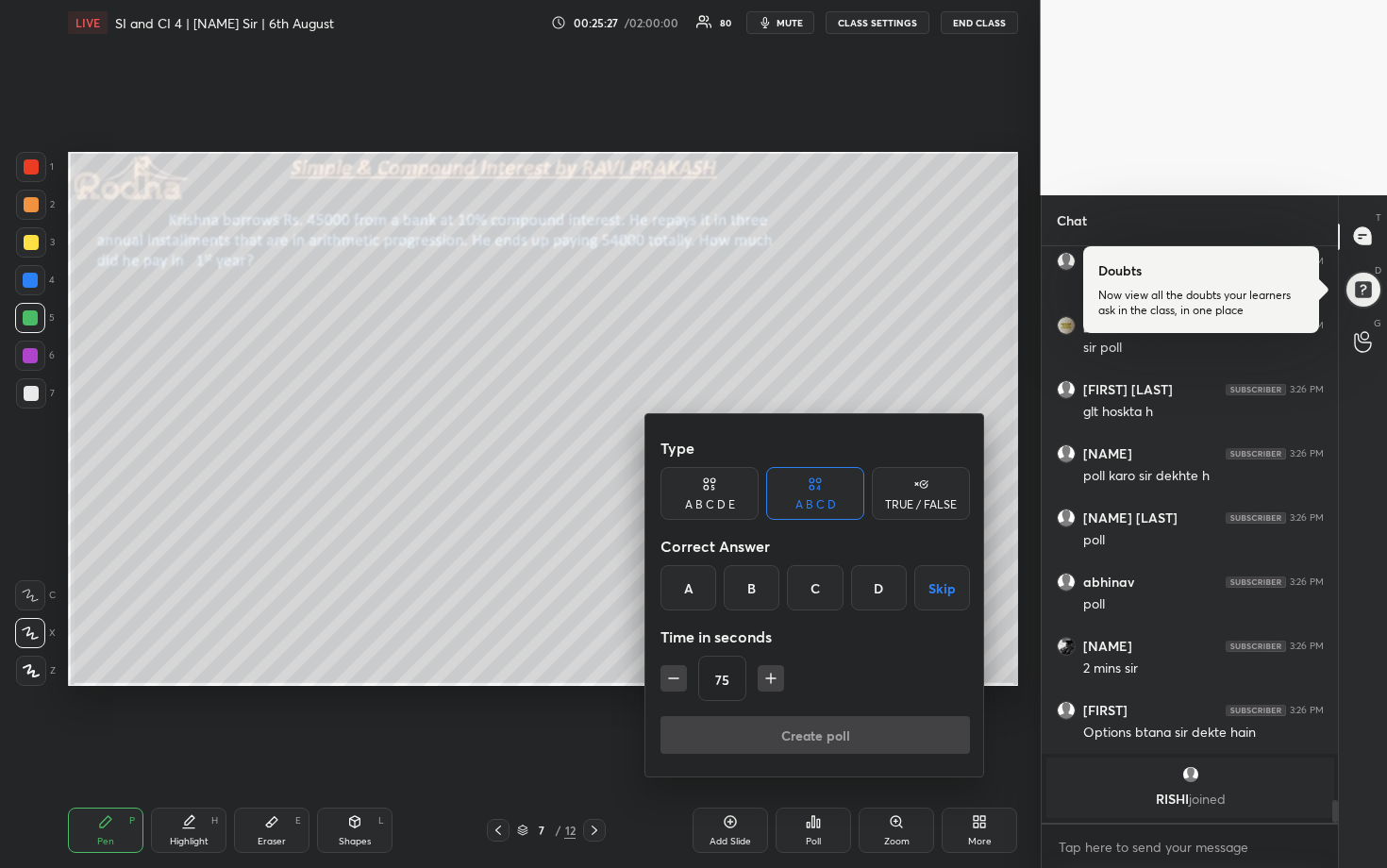 click 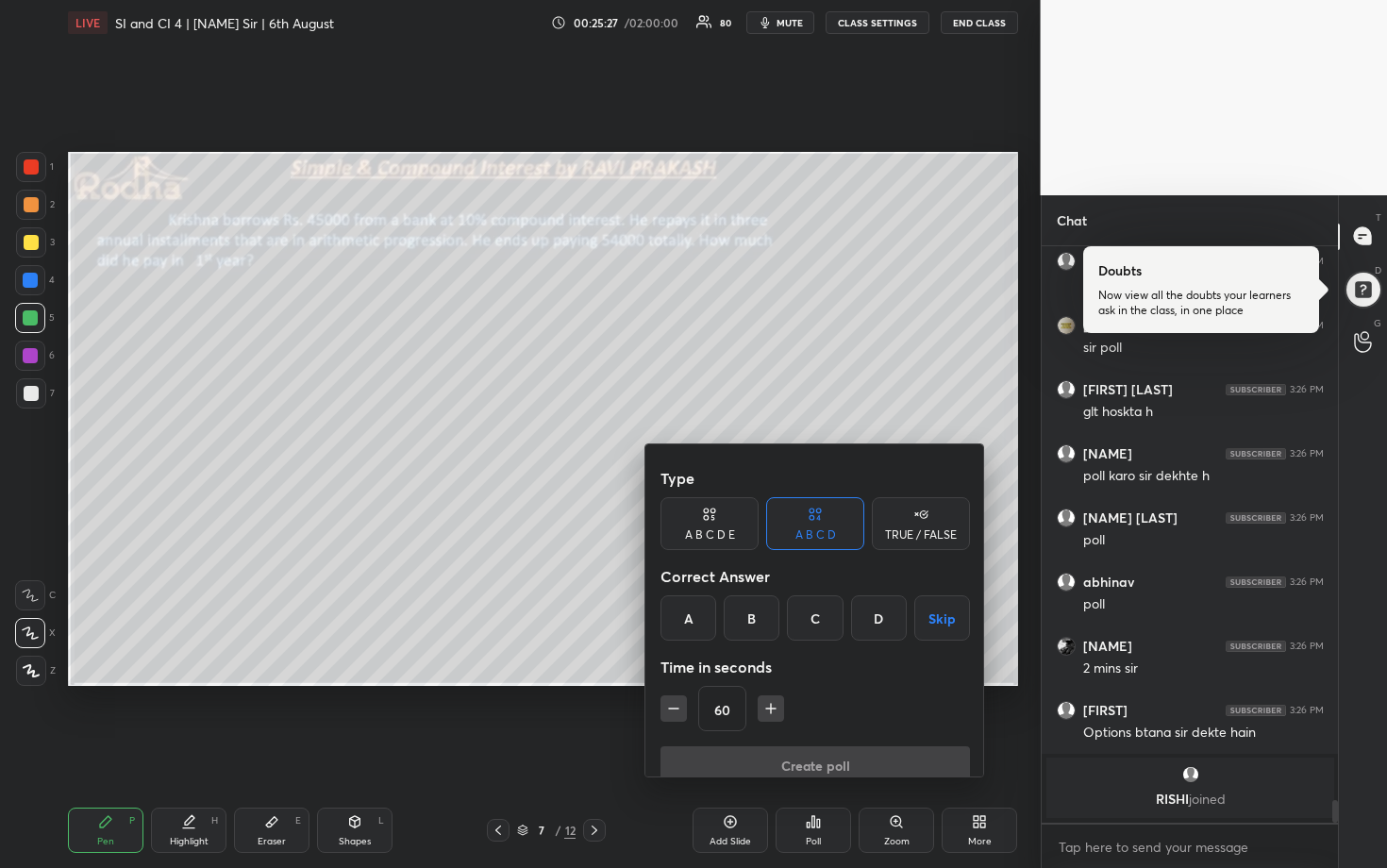click 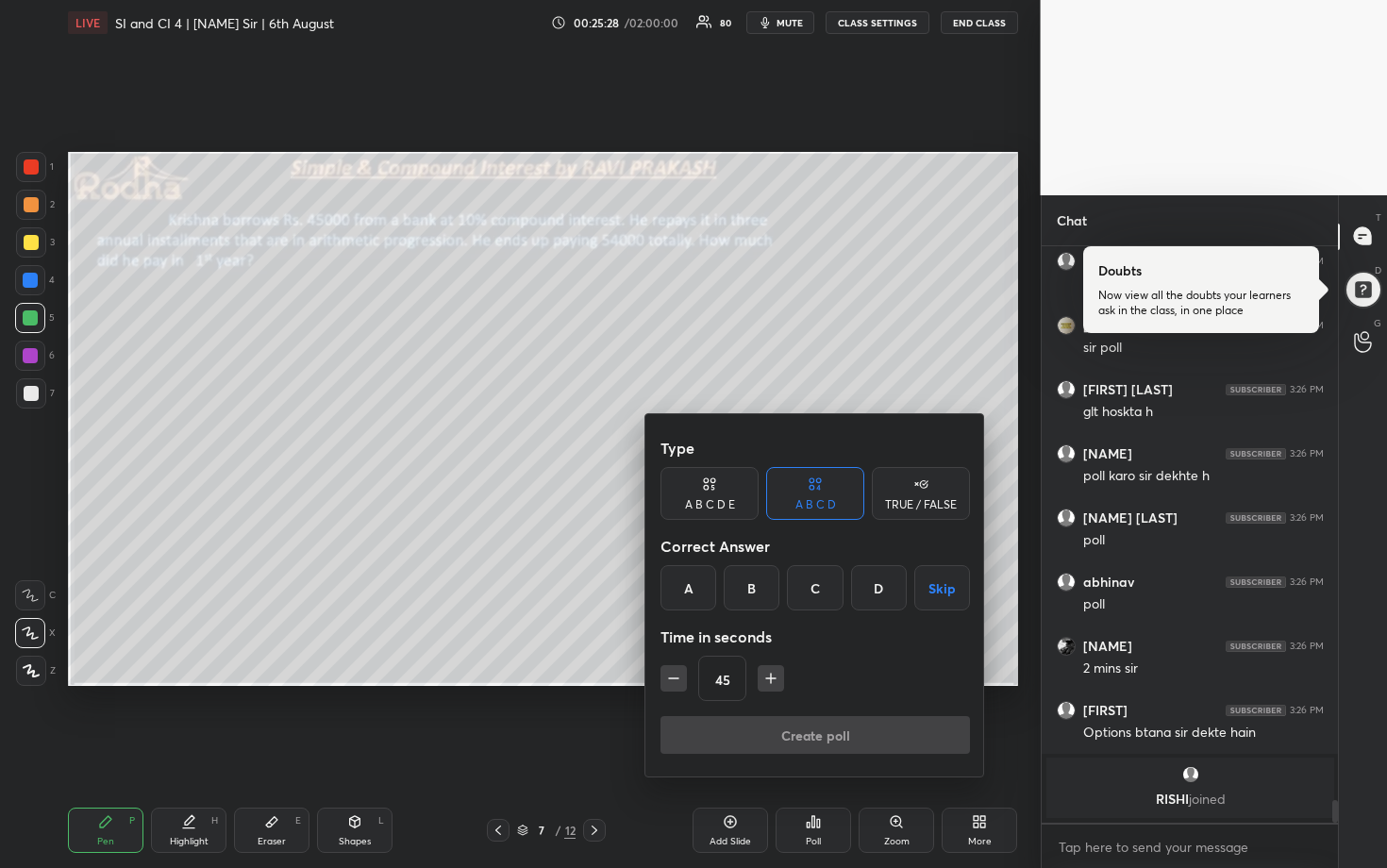 click 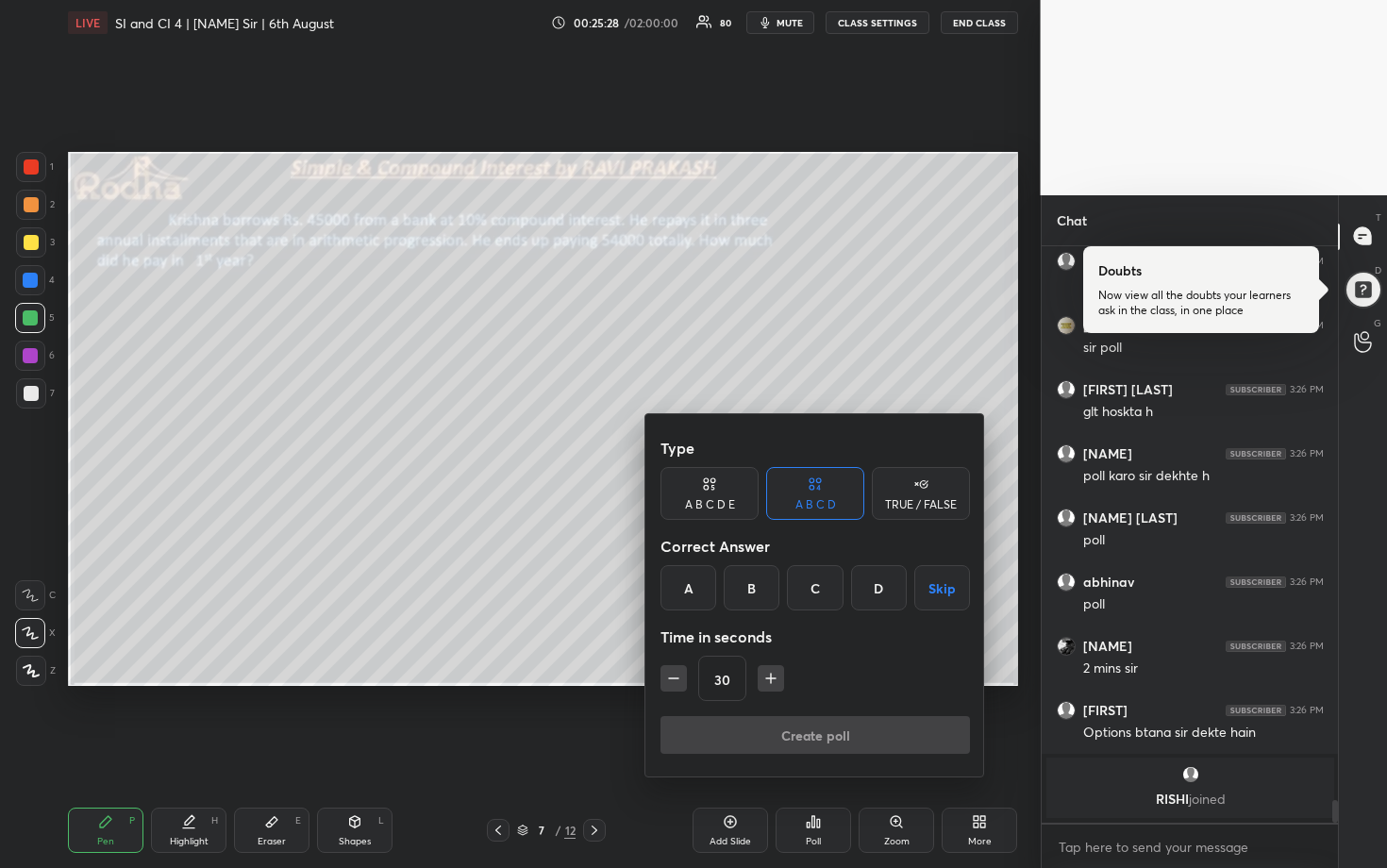 click 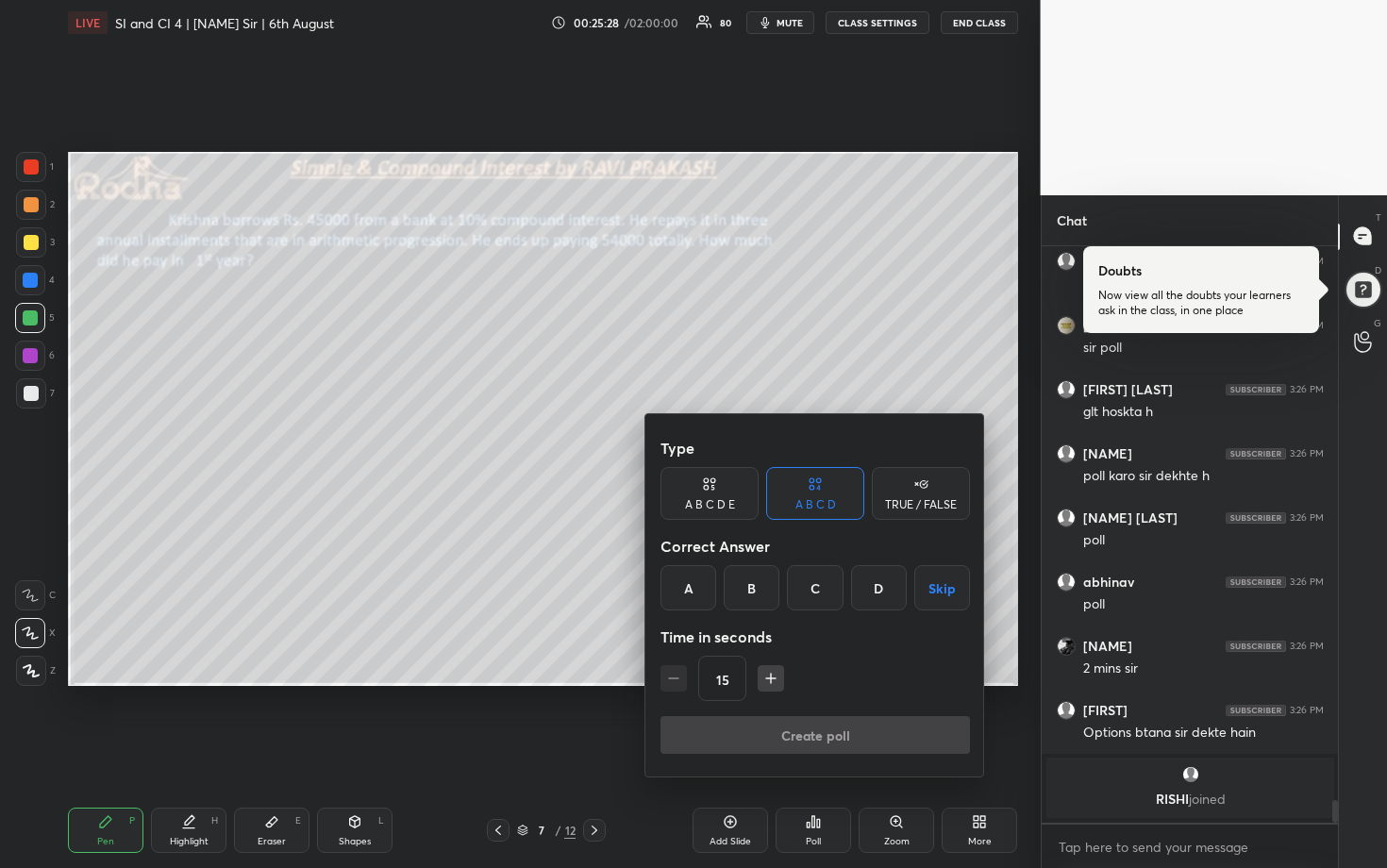 click on "15" at bounding box center [815, 678] 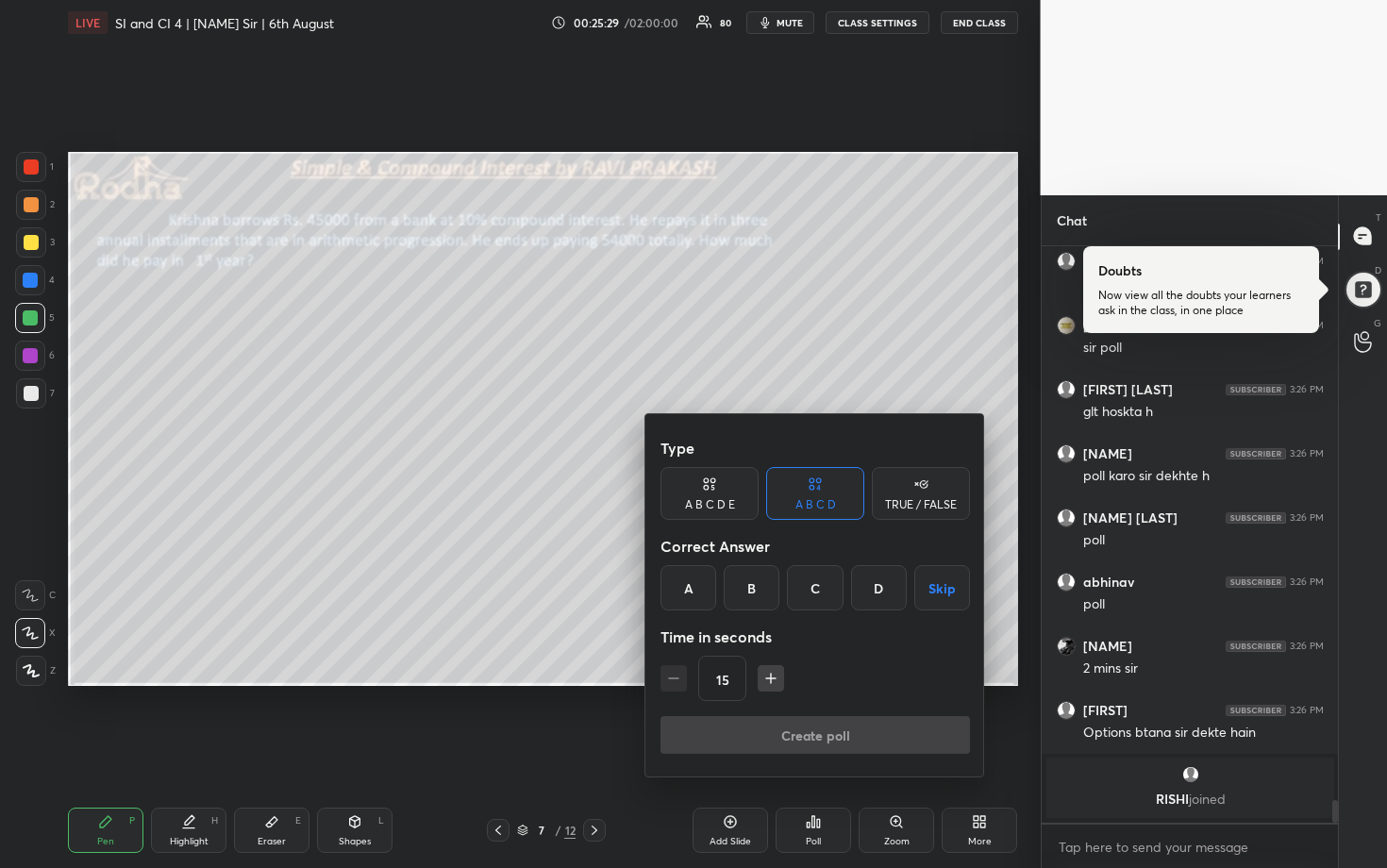 click on "D" at bounding box center [878, 588] 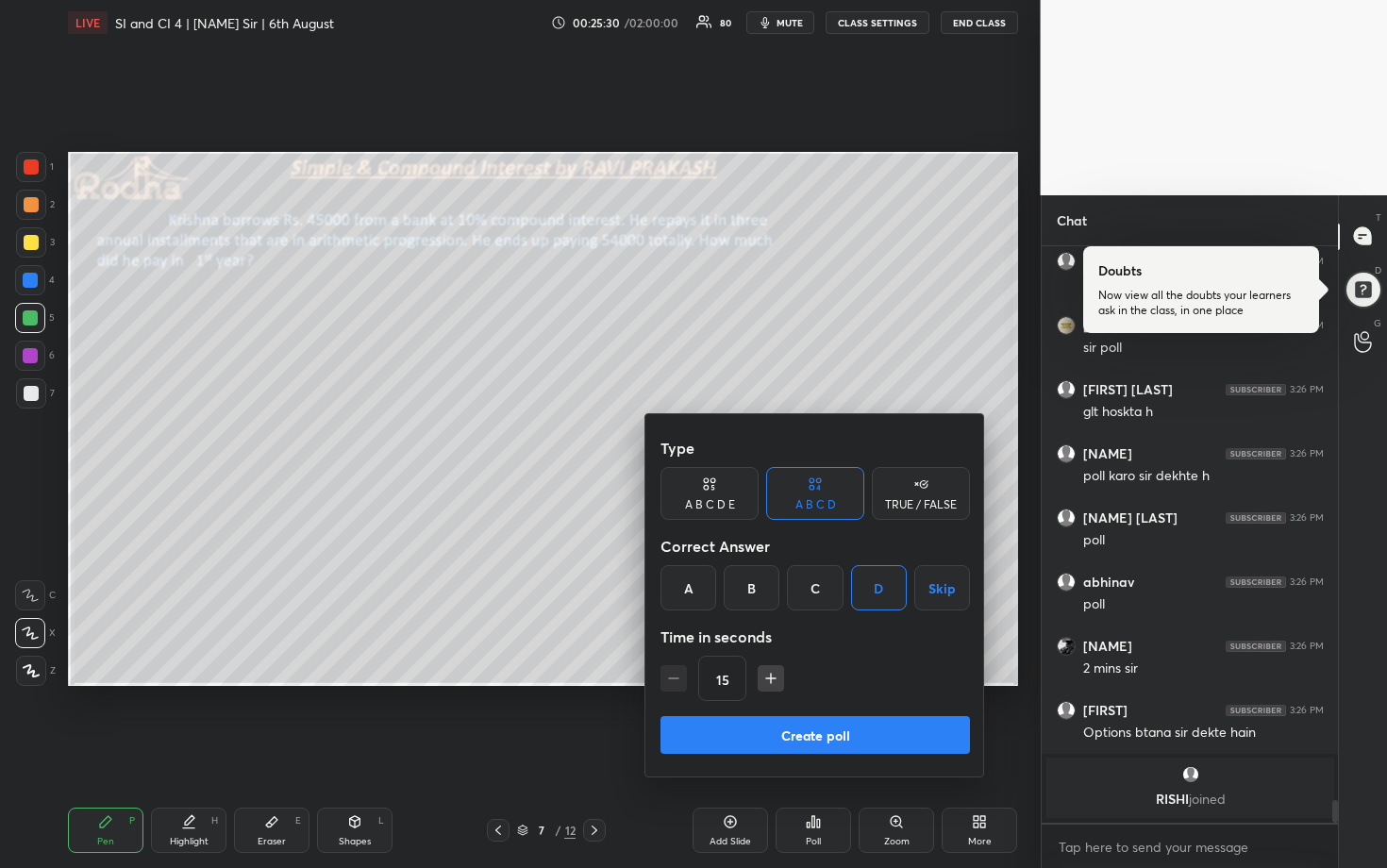 click on "Create poll" at bounding box center (815, 735) 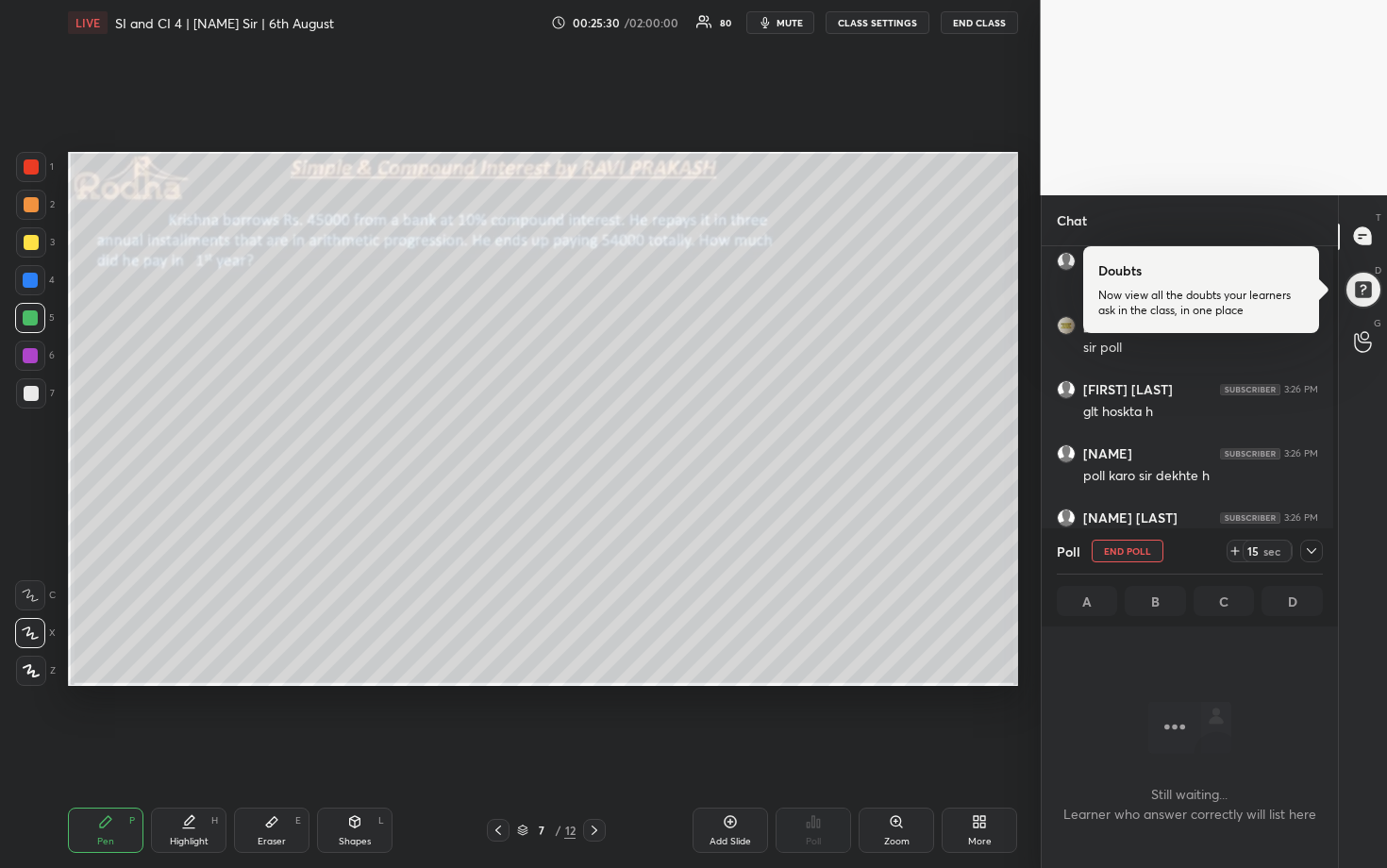 scroll, scrollTop: 495, scrollLeft: 285, axis: both 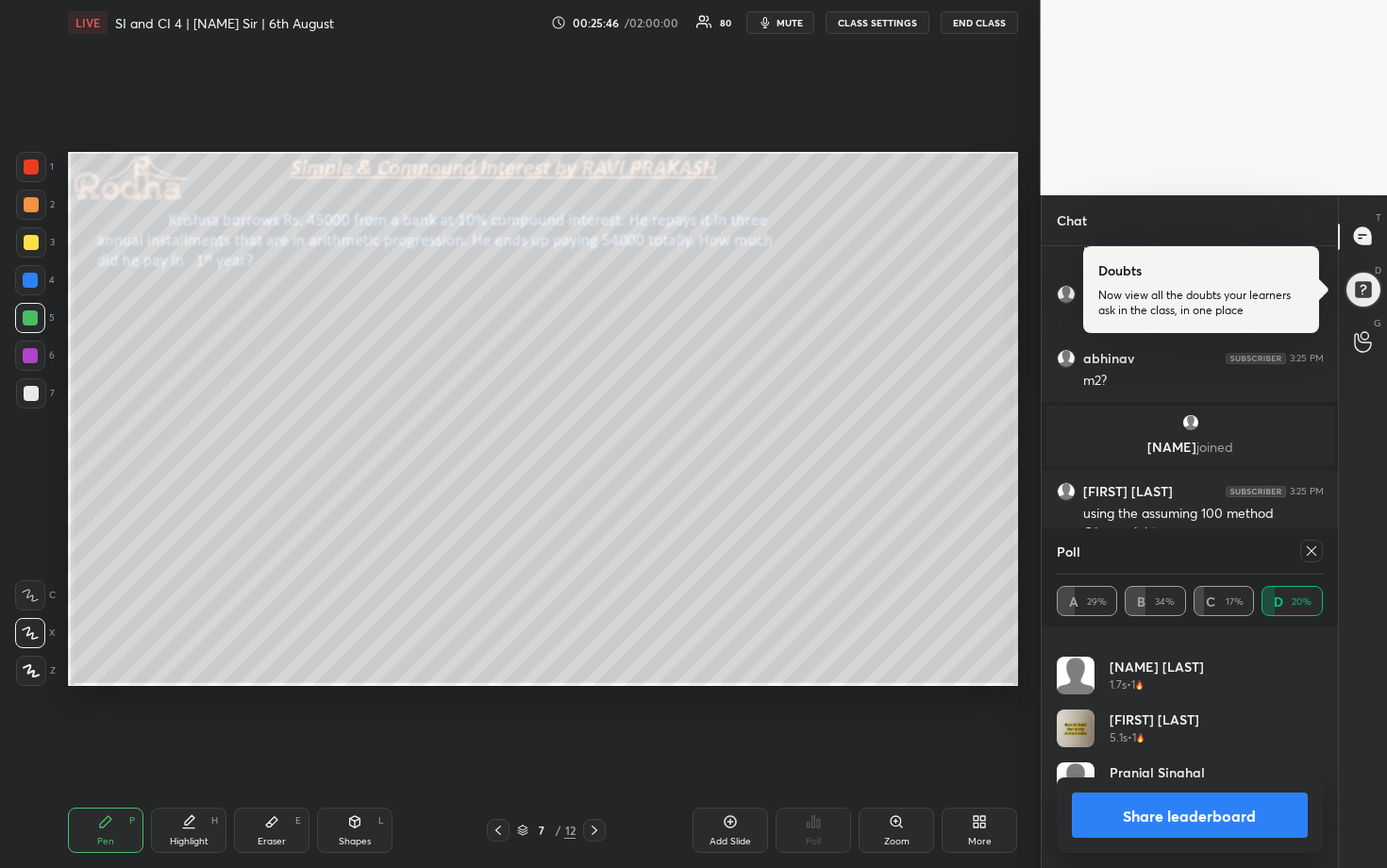click on "Share leaderboard" at bounding box center (1190, 815) 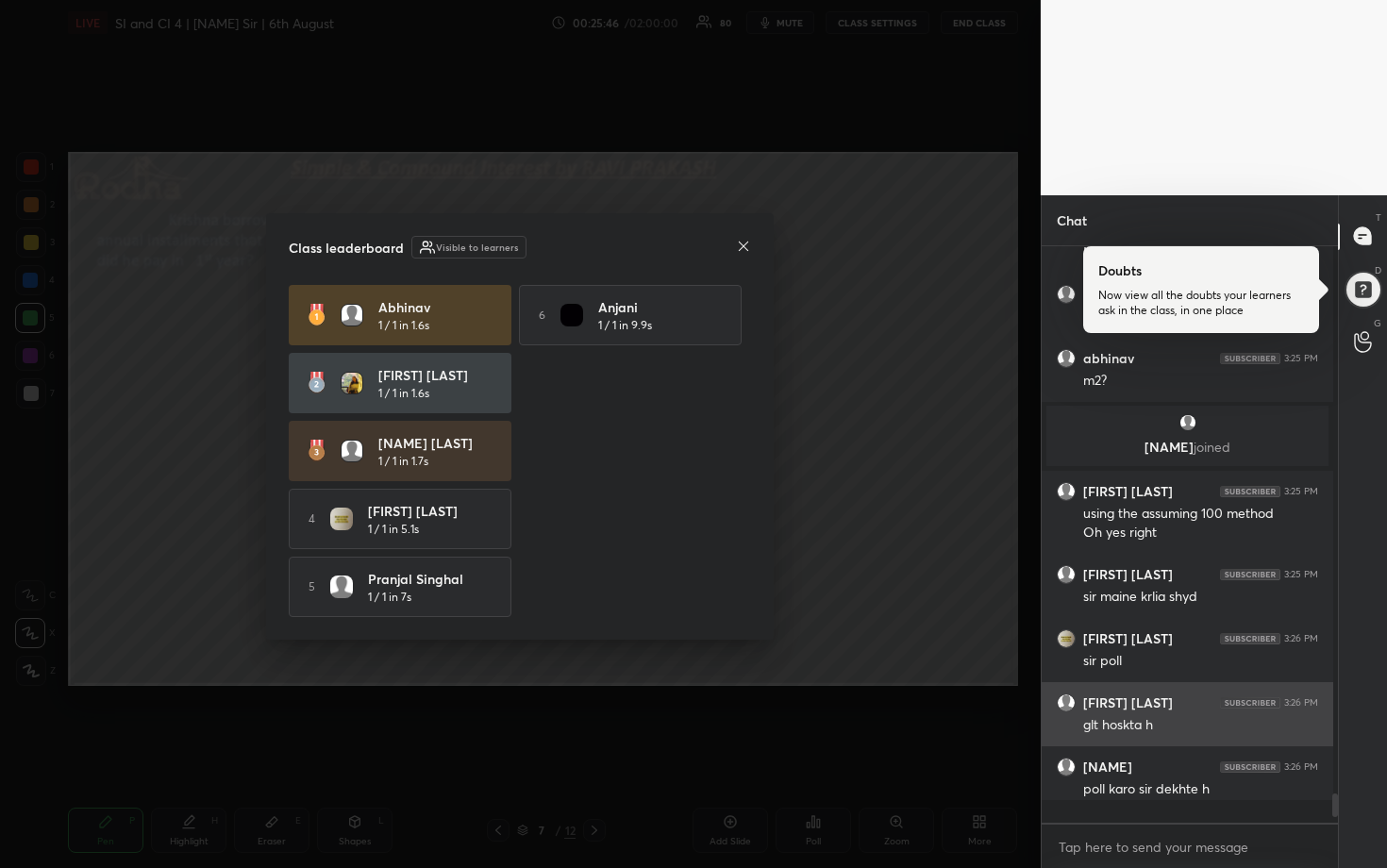 scroll, scrollTop: 0, scrollLeft: 0, axis: both 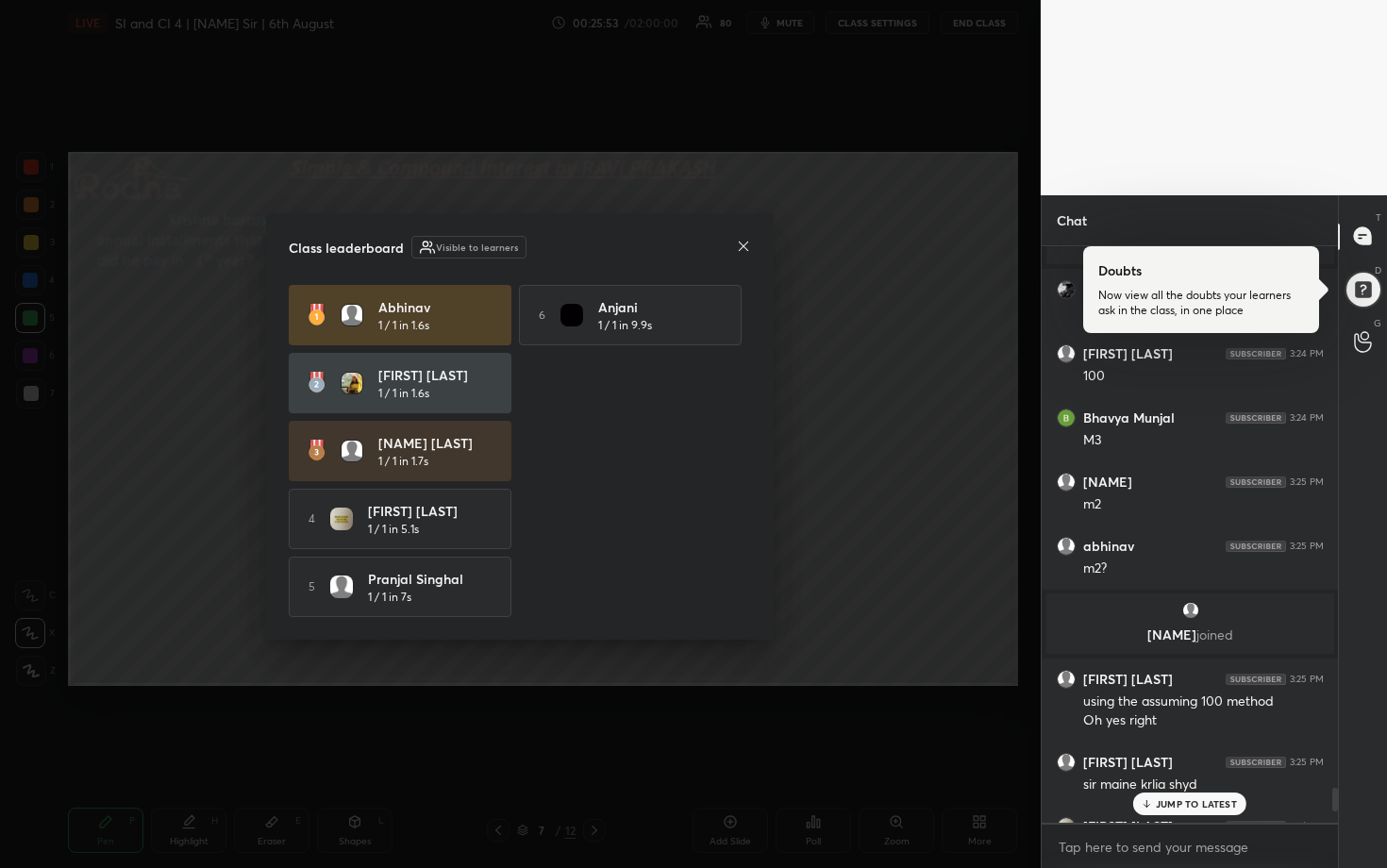 click 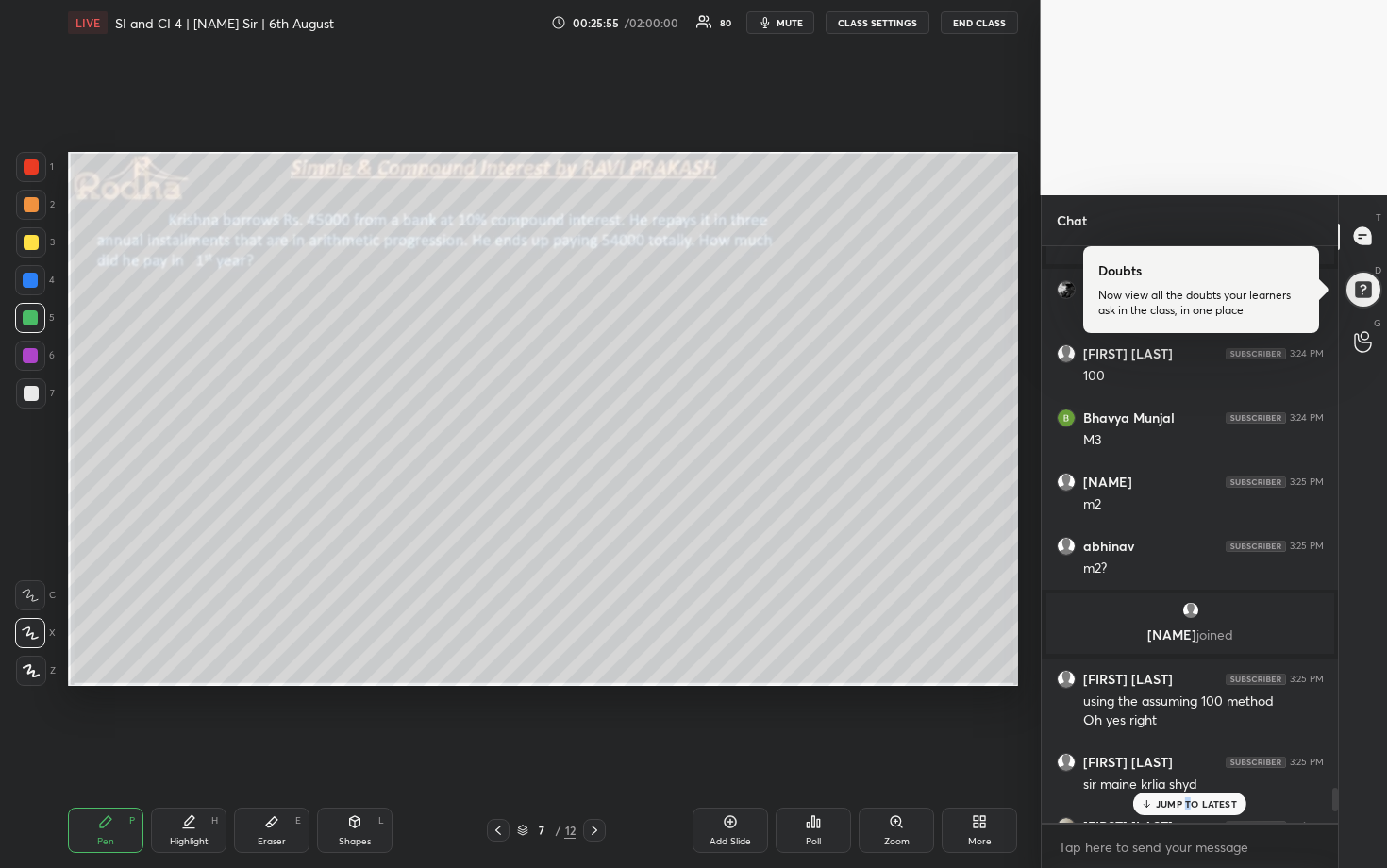 click on "JUMP TO LATEST" at bounding box center [1196, 804] 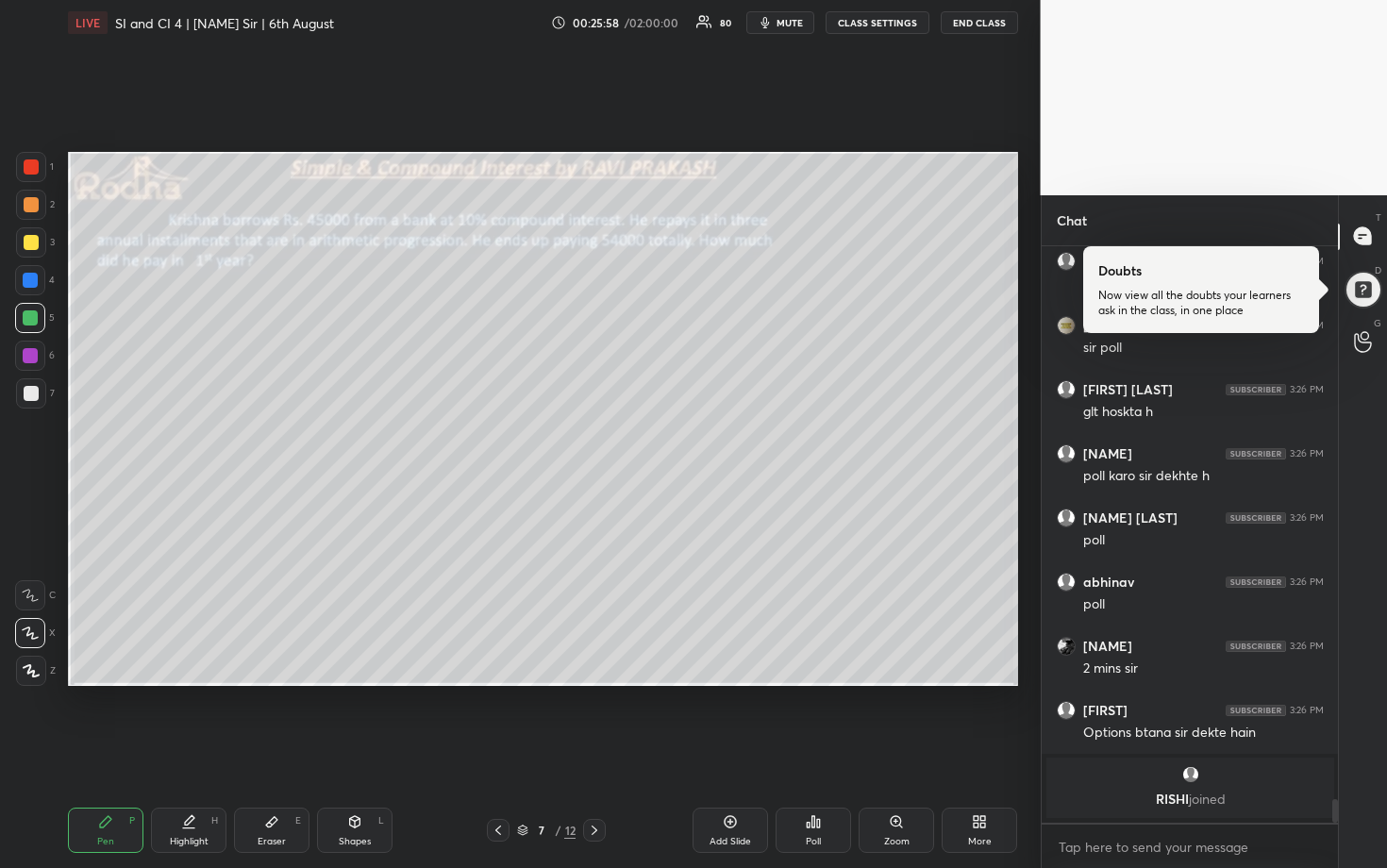 click on "Poll" at bounding box center [813, 830] 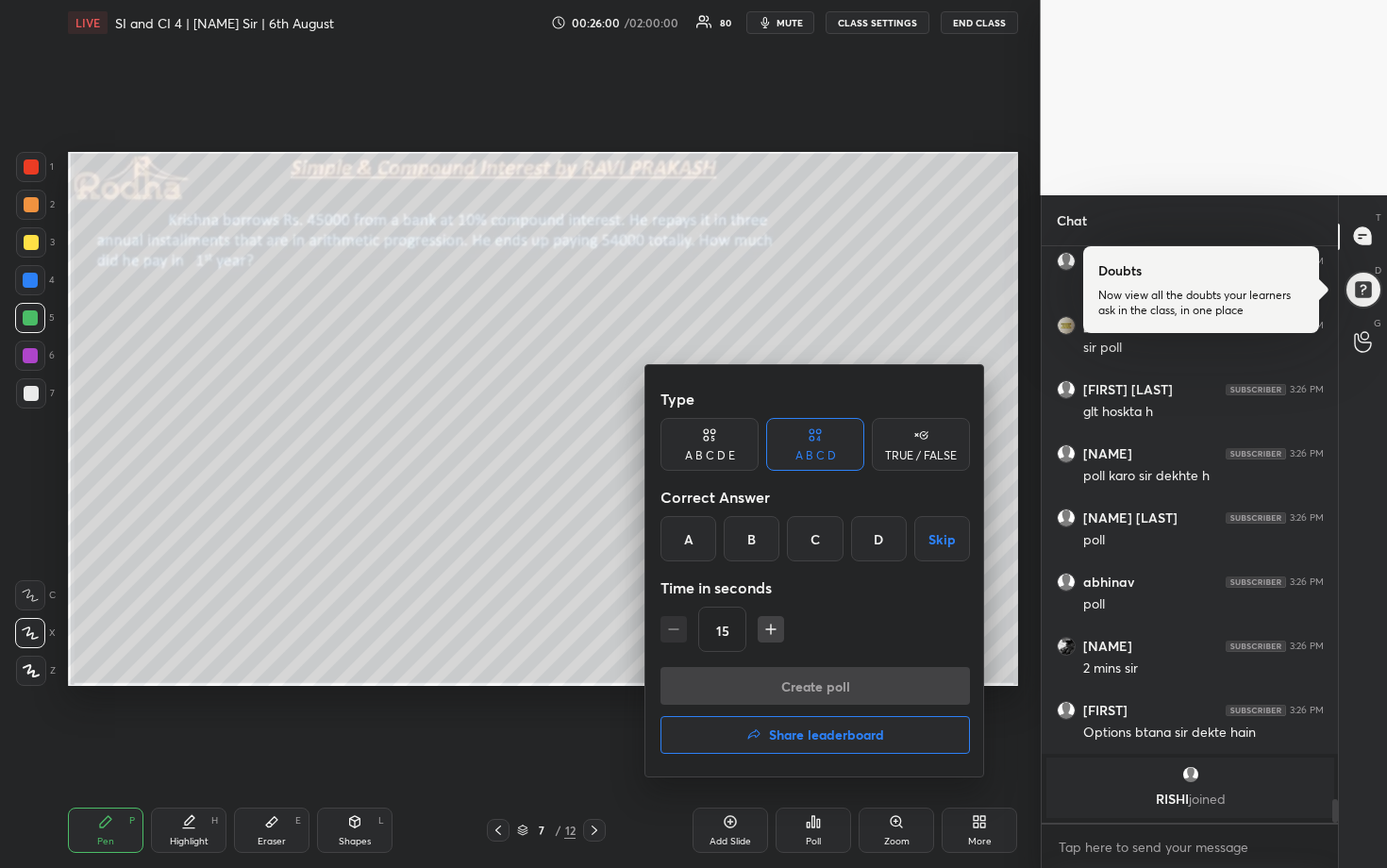 click on "Share leaderboard" at bounding box center [827, 735] 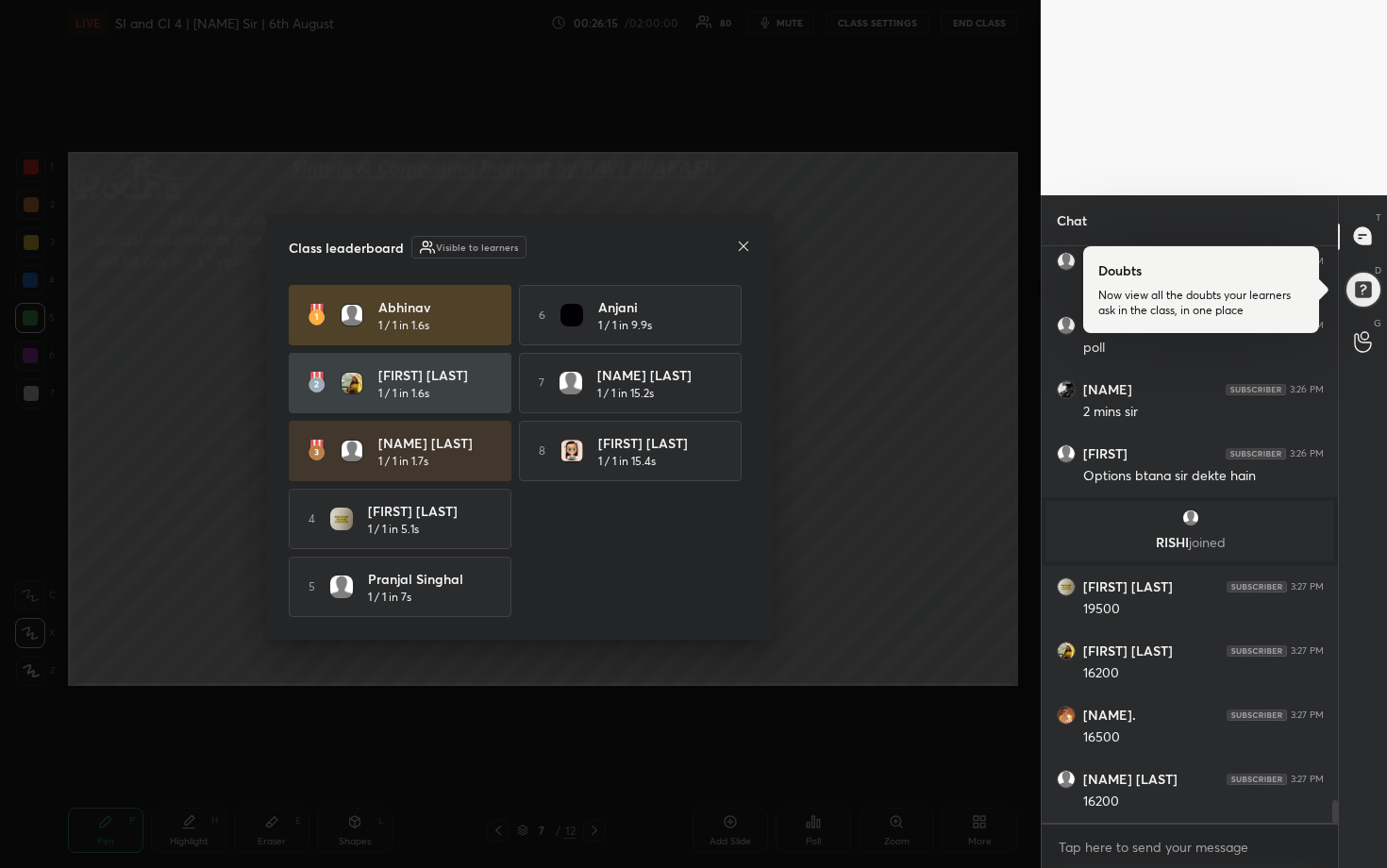 click 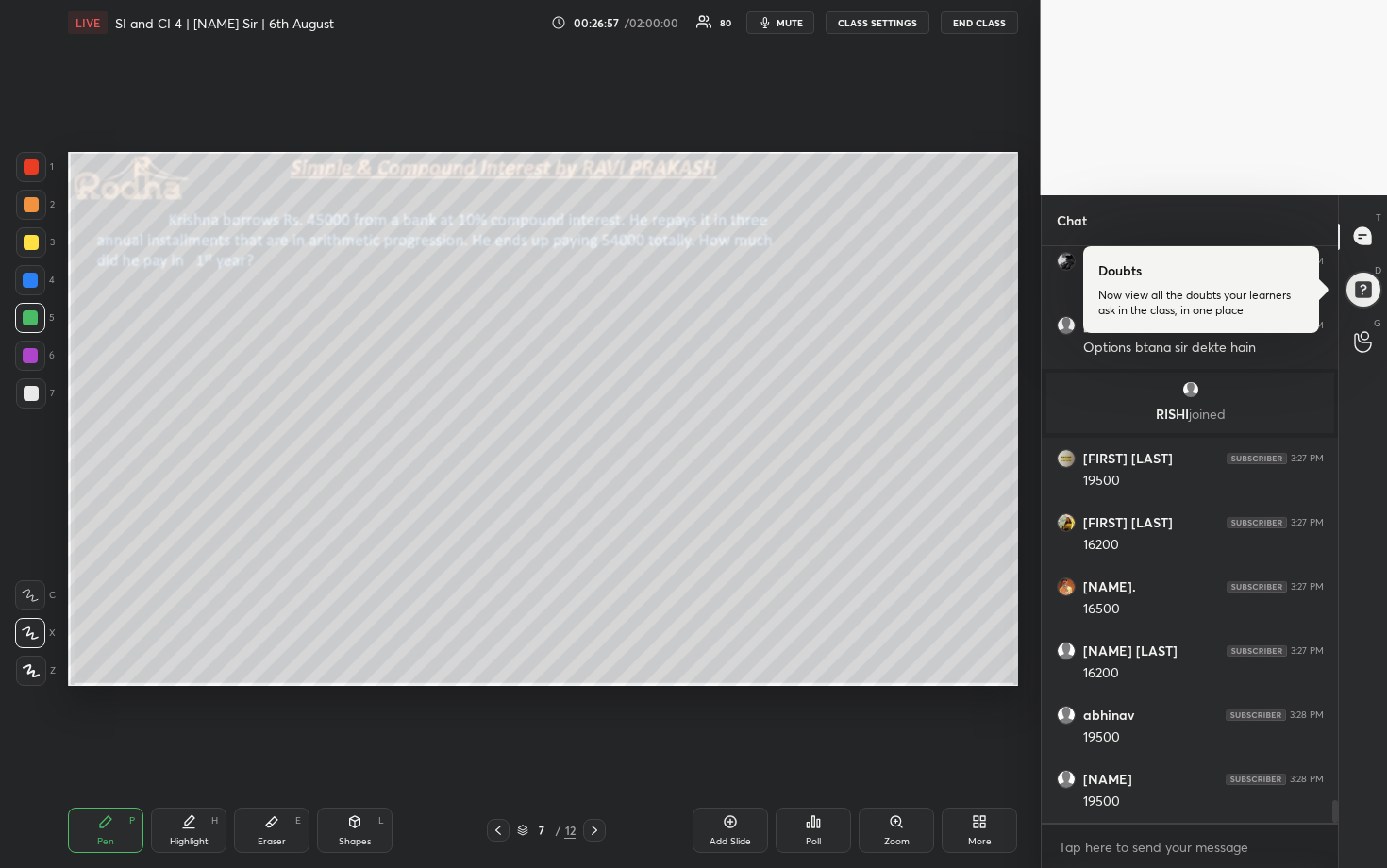 click at bounding box center [31, 393] 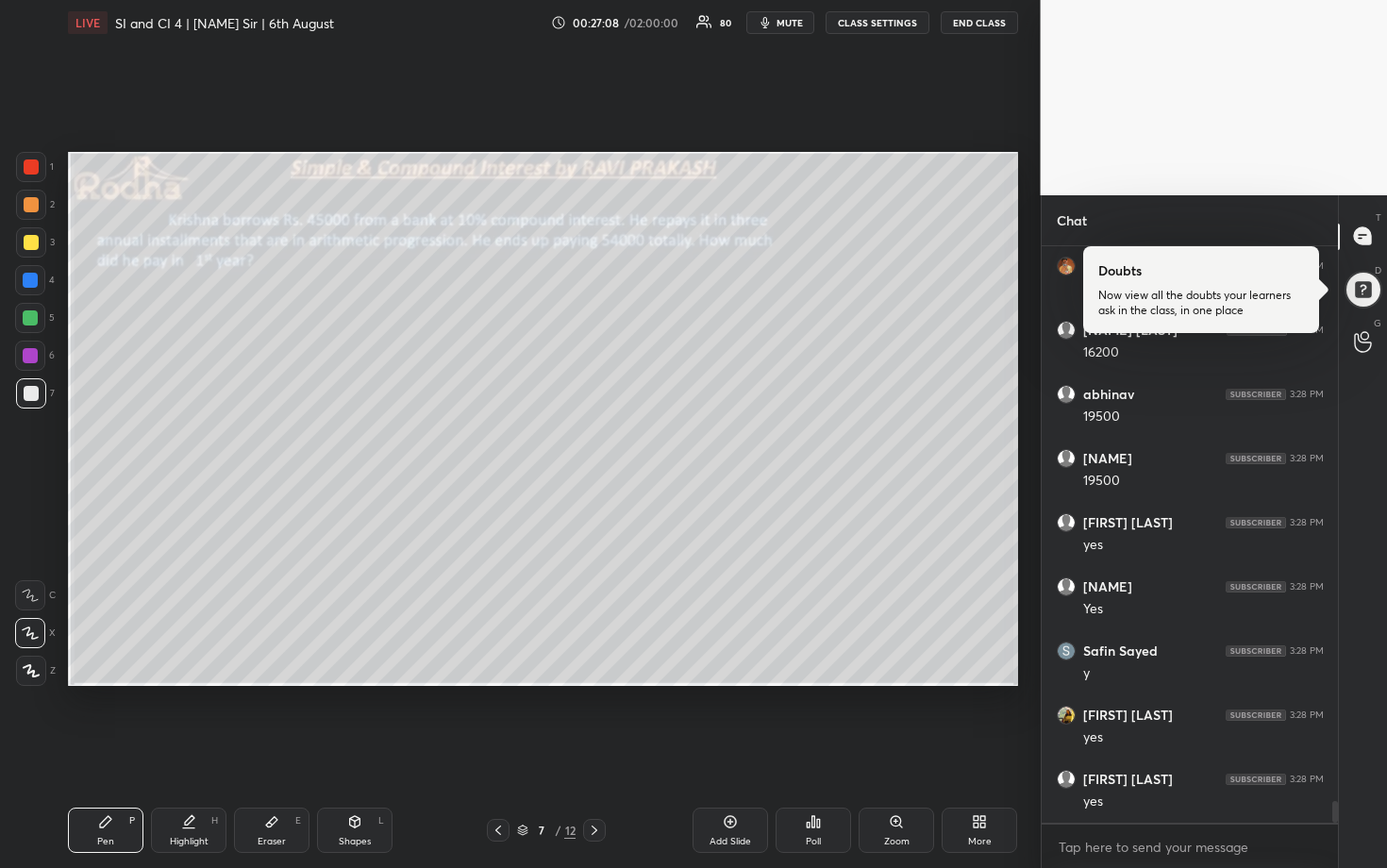 scroll, scrollTop: 14516, scrollLeft: 0, axis: vertical 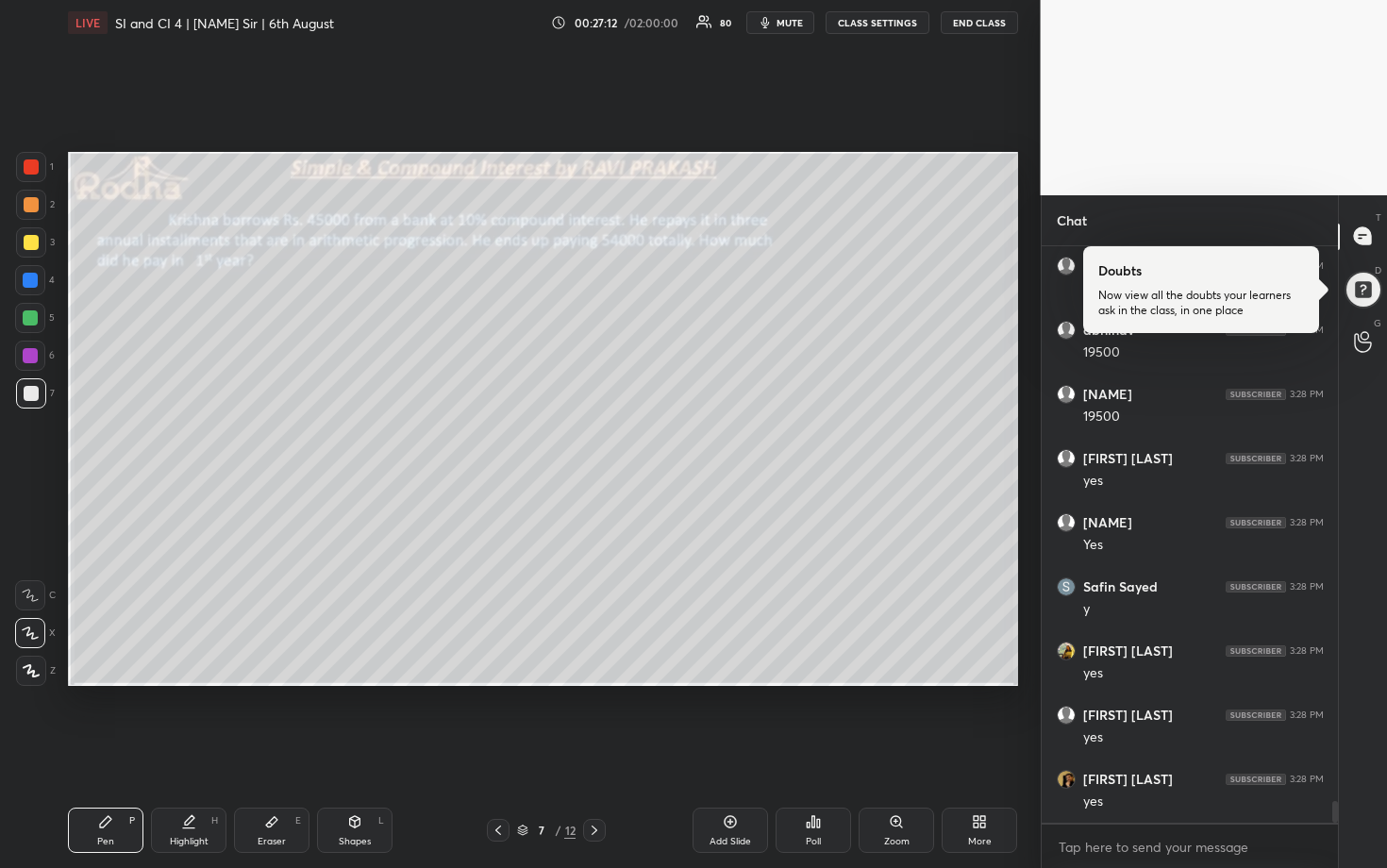 click on "1 2 3 4 5 6 7" at bounding box center [35, 284] 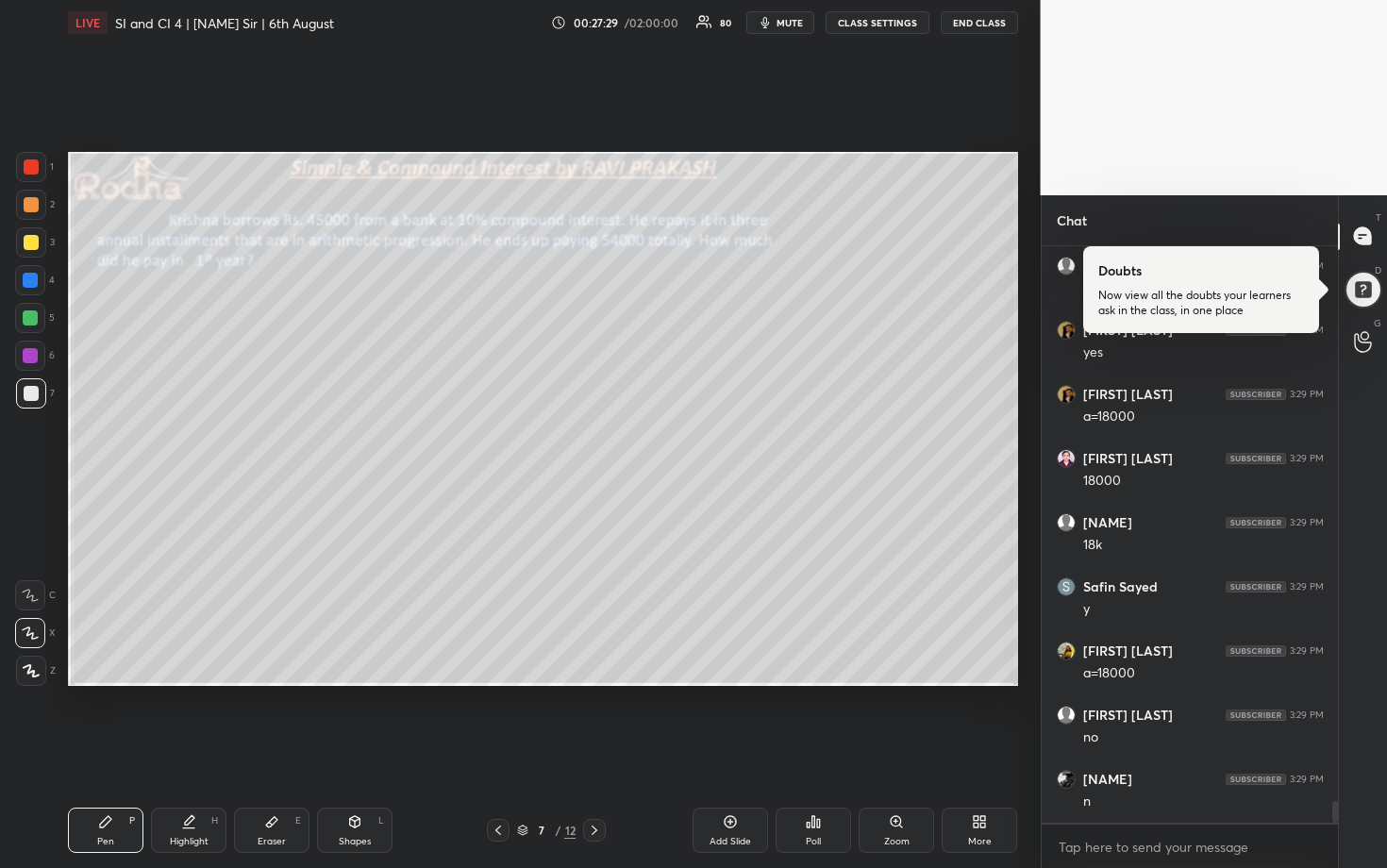 scroll, scrollTop: 15030, scrollLeft: 0, axis: vertical 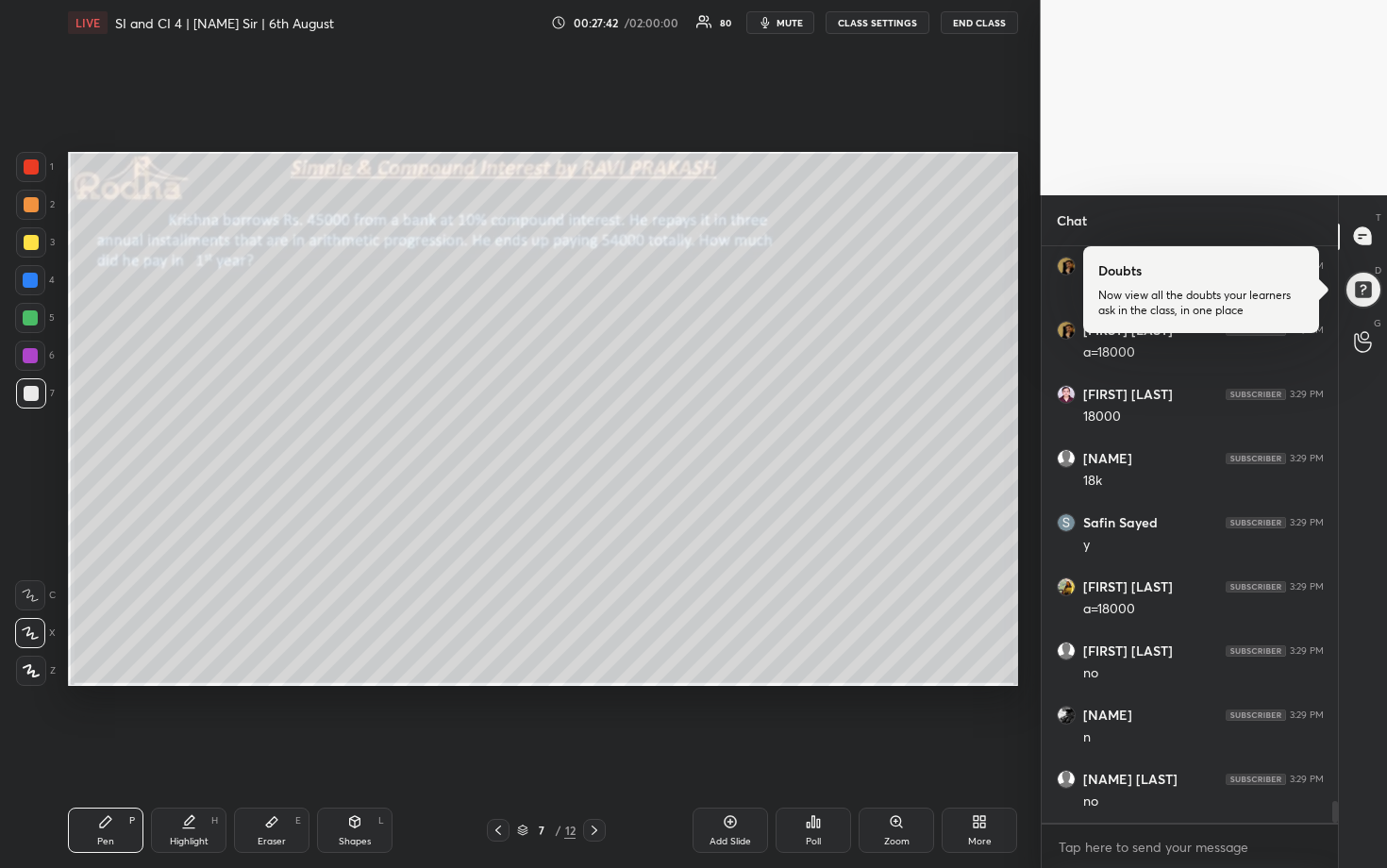 click at bounding box center [31, 205] 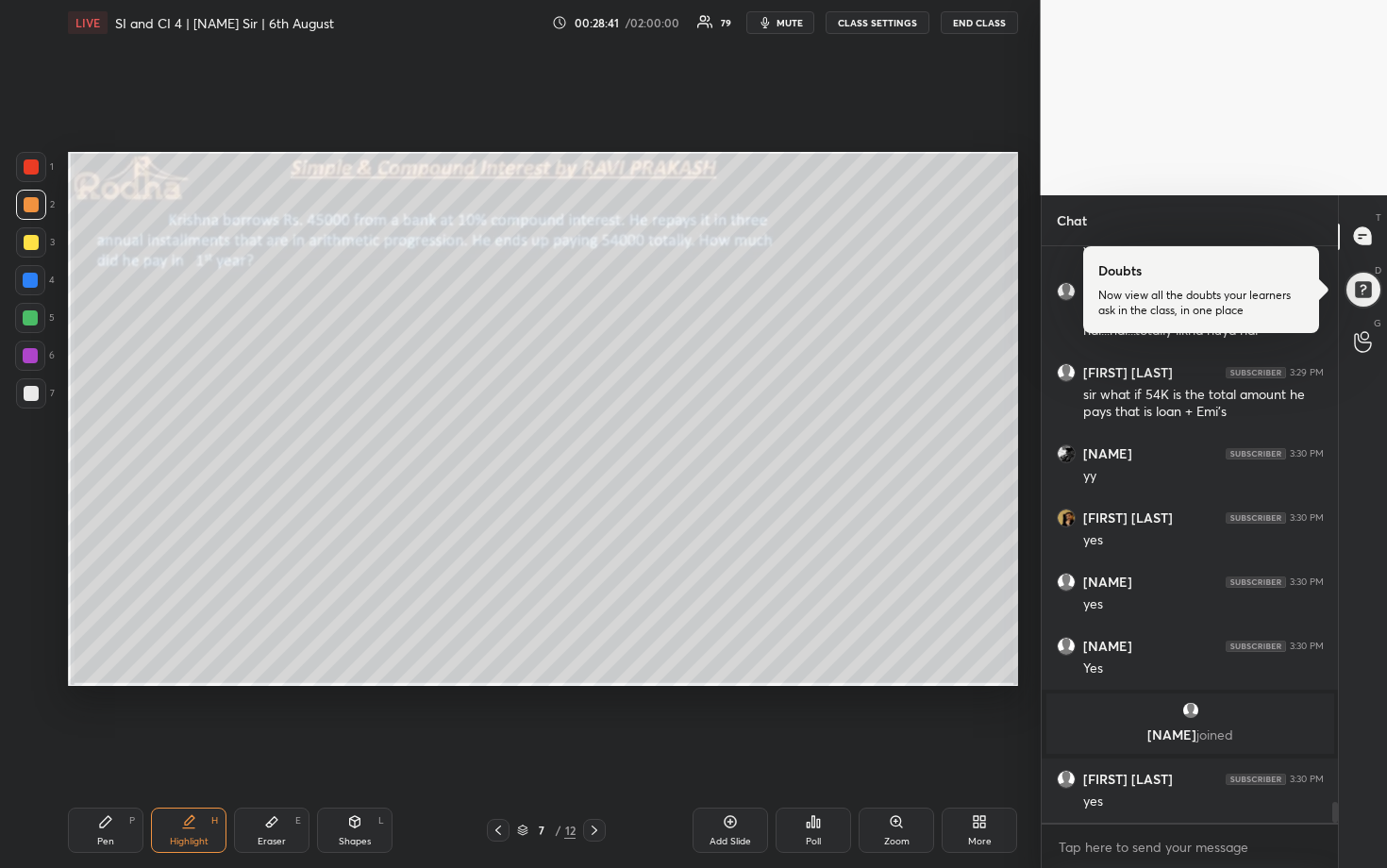 scroll, scrollTop: 15167, scrollLeft: 0, axis: vertical 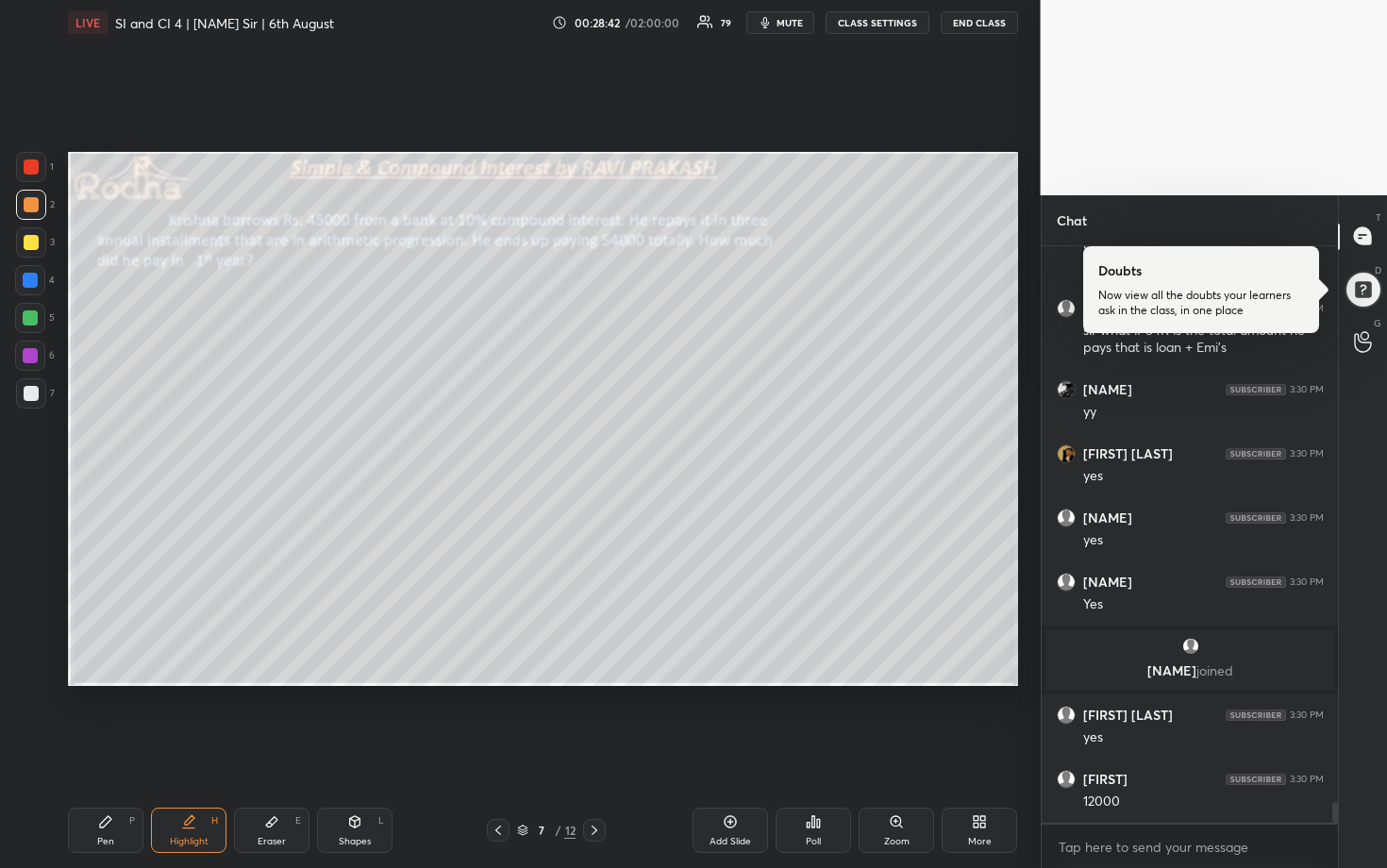 click at bounding box center (30, 280) 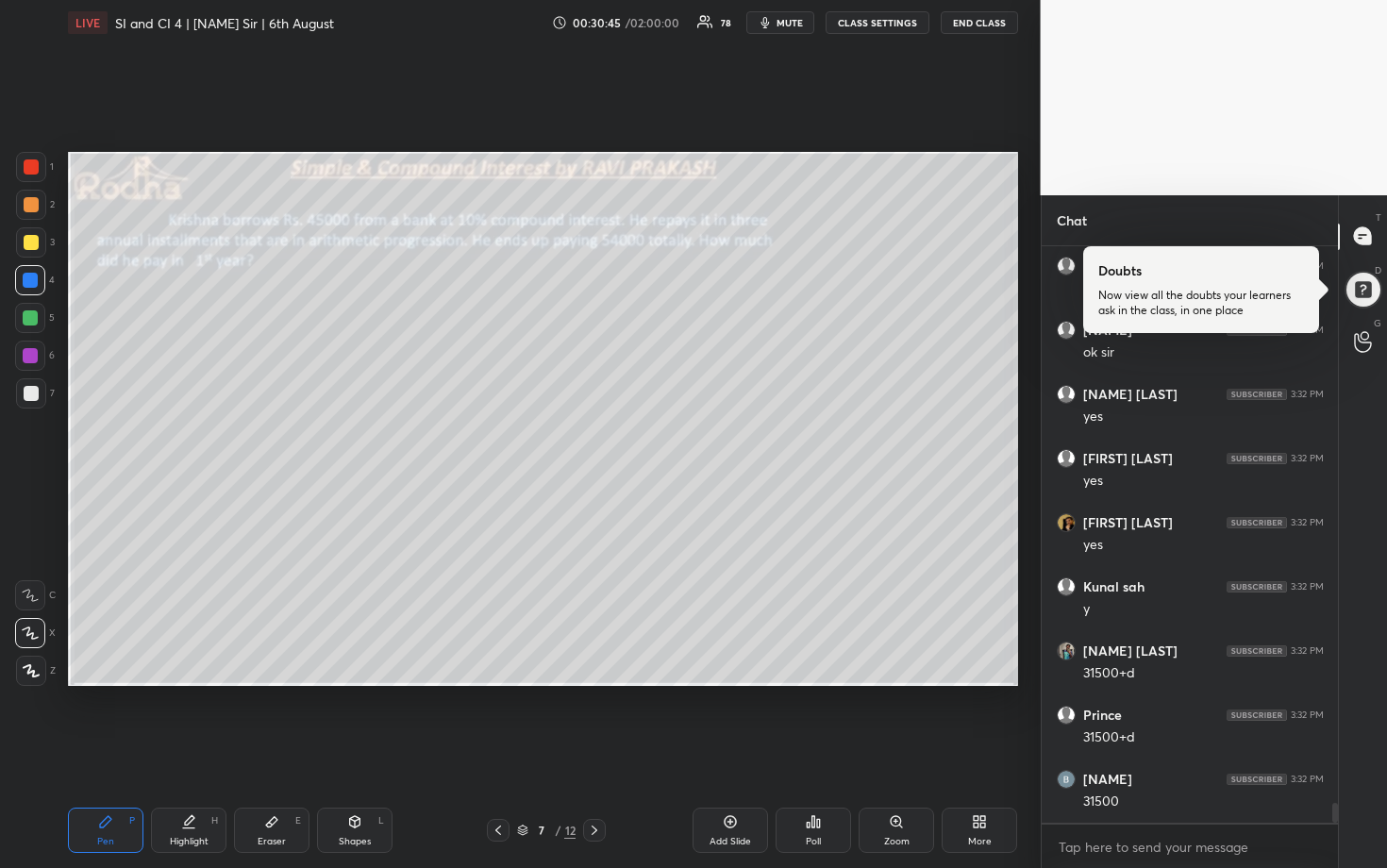scroll, scrollTop: 16120, scrollLeft: 0, axis: vertical 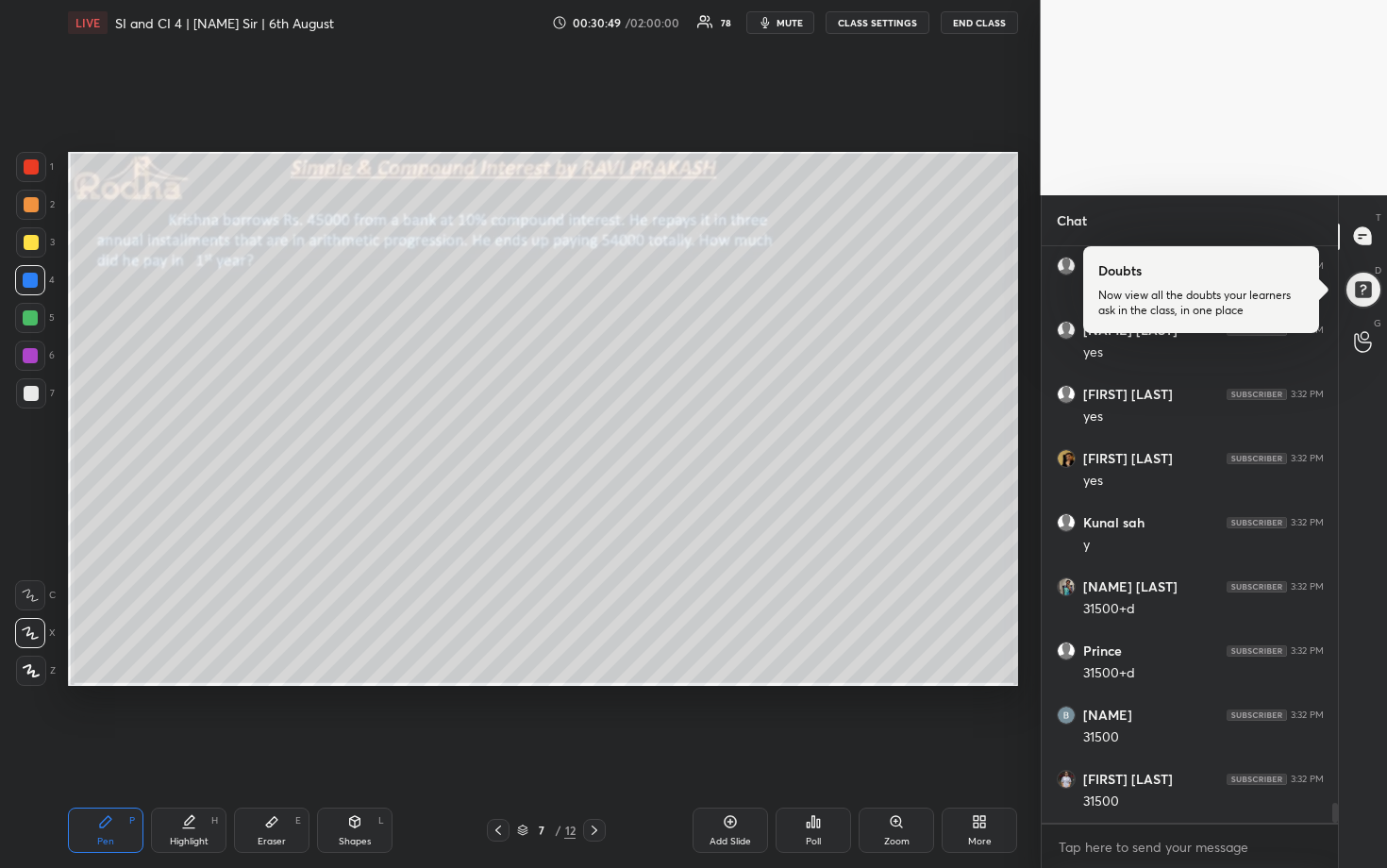 click at bounding box center [31, 205] 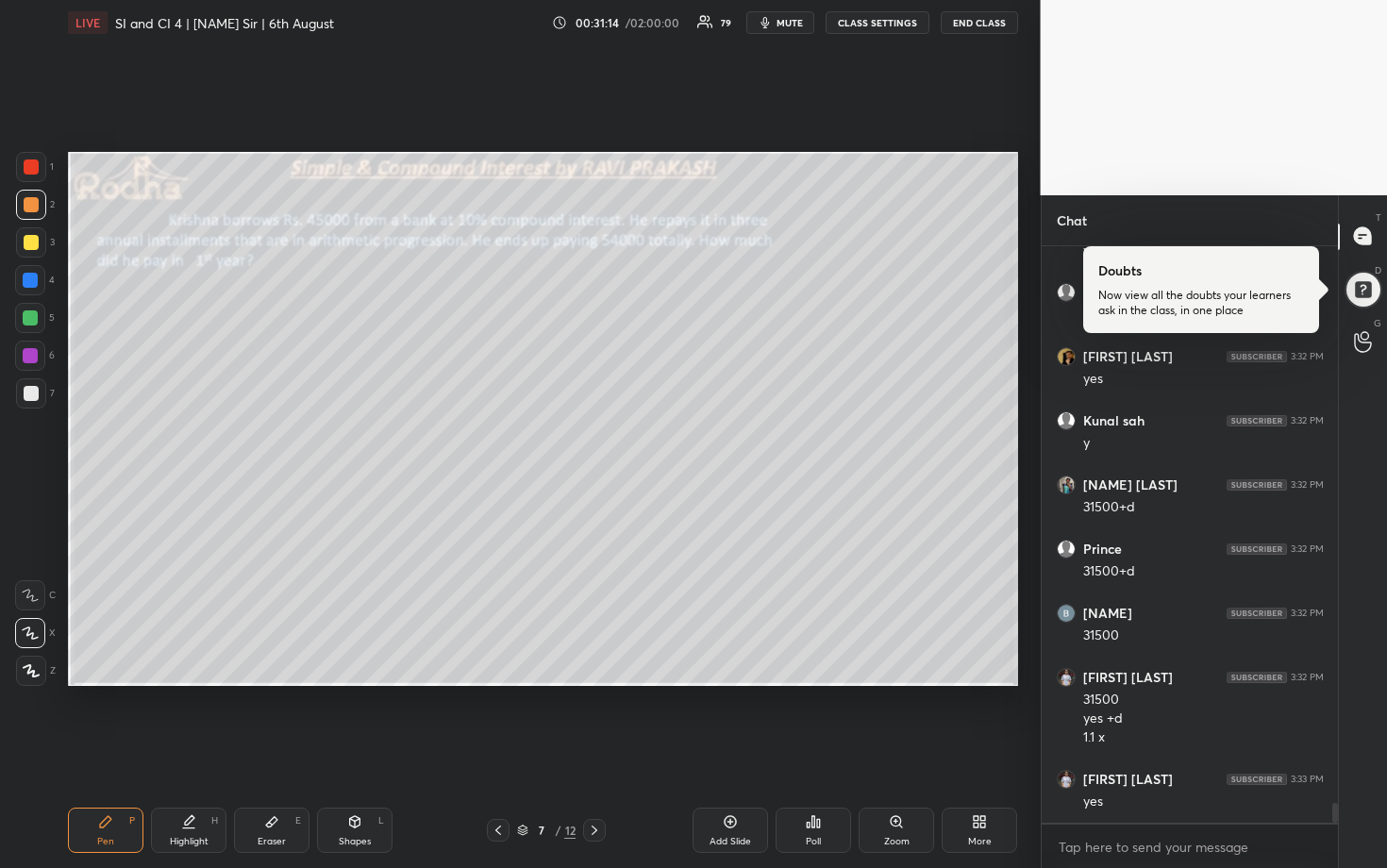 scroll, scrollTop: 16286, scrollLeft: 0, axis: vertical 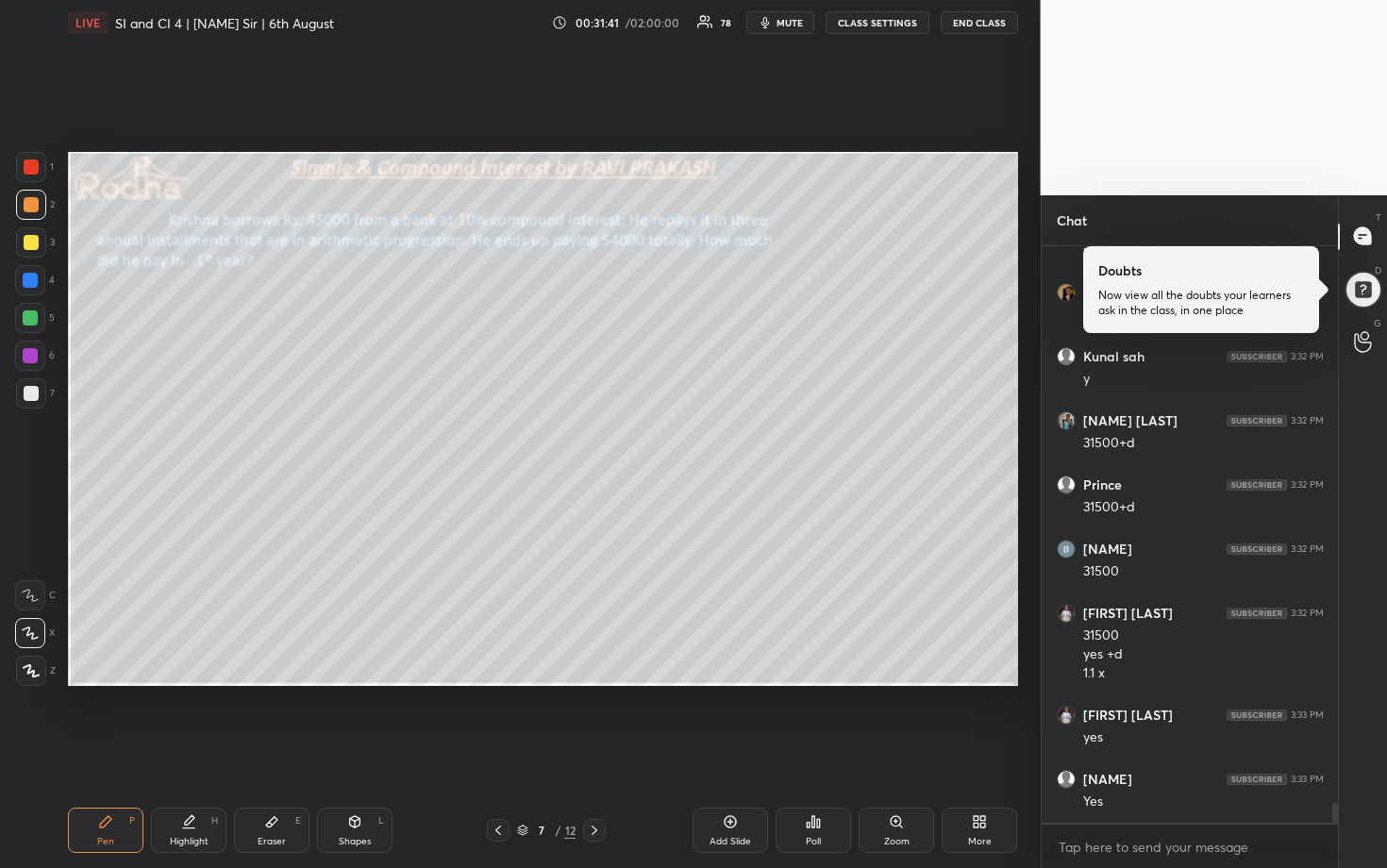 drag, startPoint x: 32, startPoint y: 325, endPoint x: 63, endPoint y: 328, distance: 31.14482 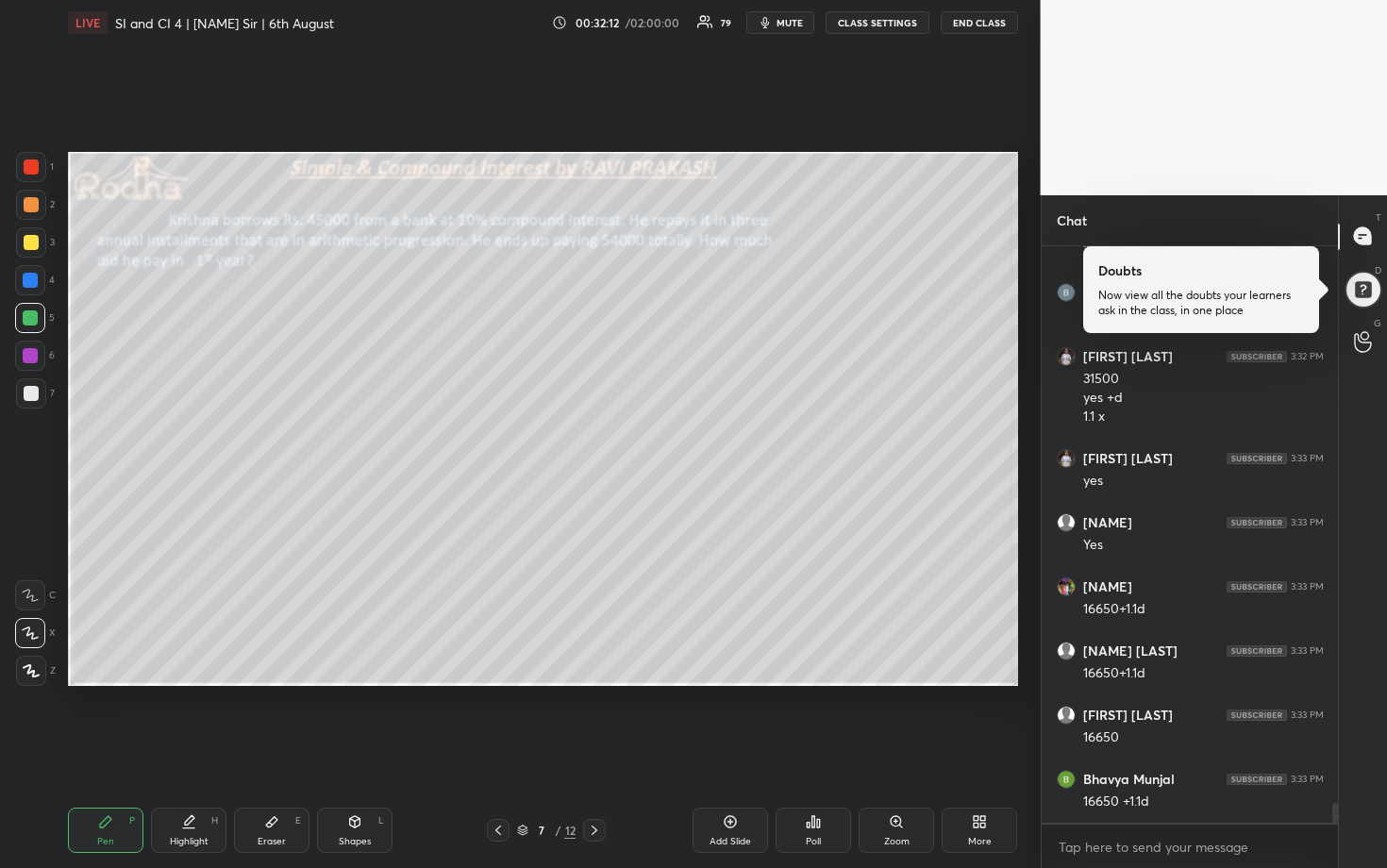 scroll, scrollTop: 16607, scrollLeft: 0, axis: vertical 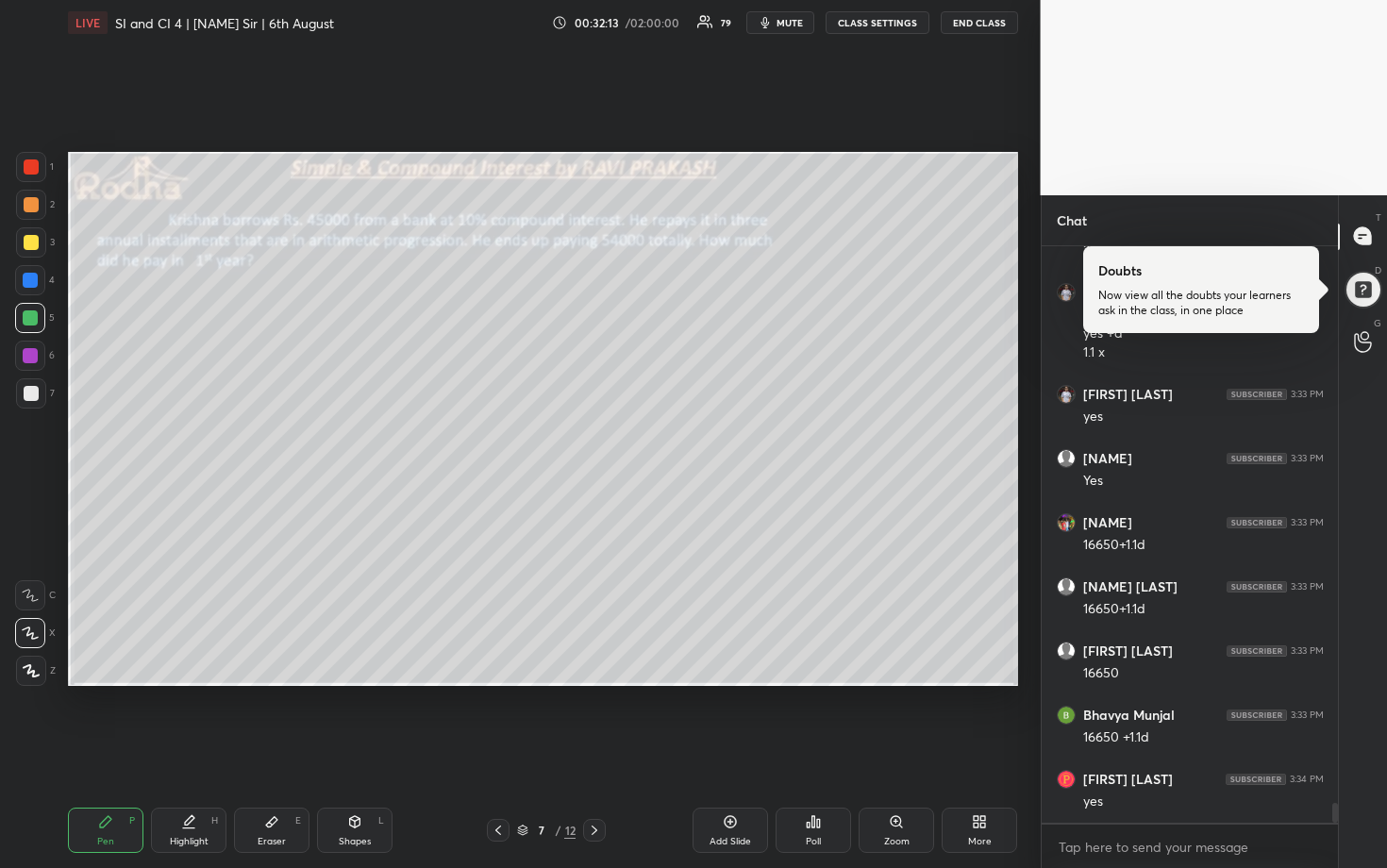 click at bounding box center (31, 393) 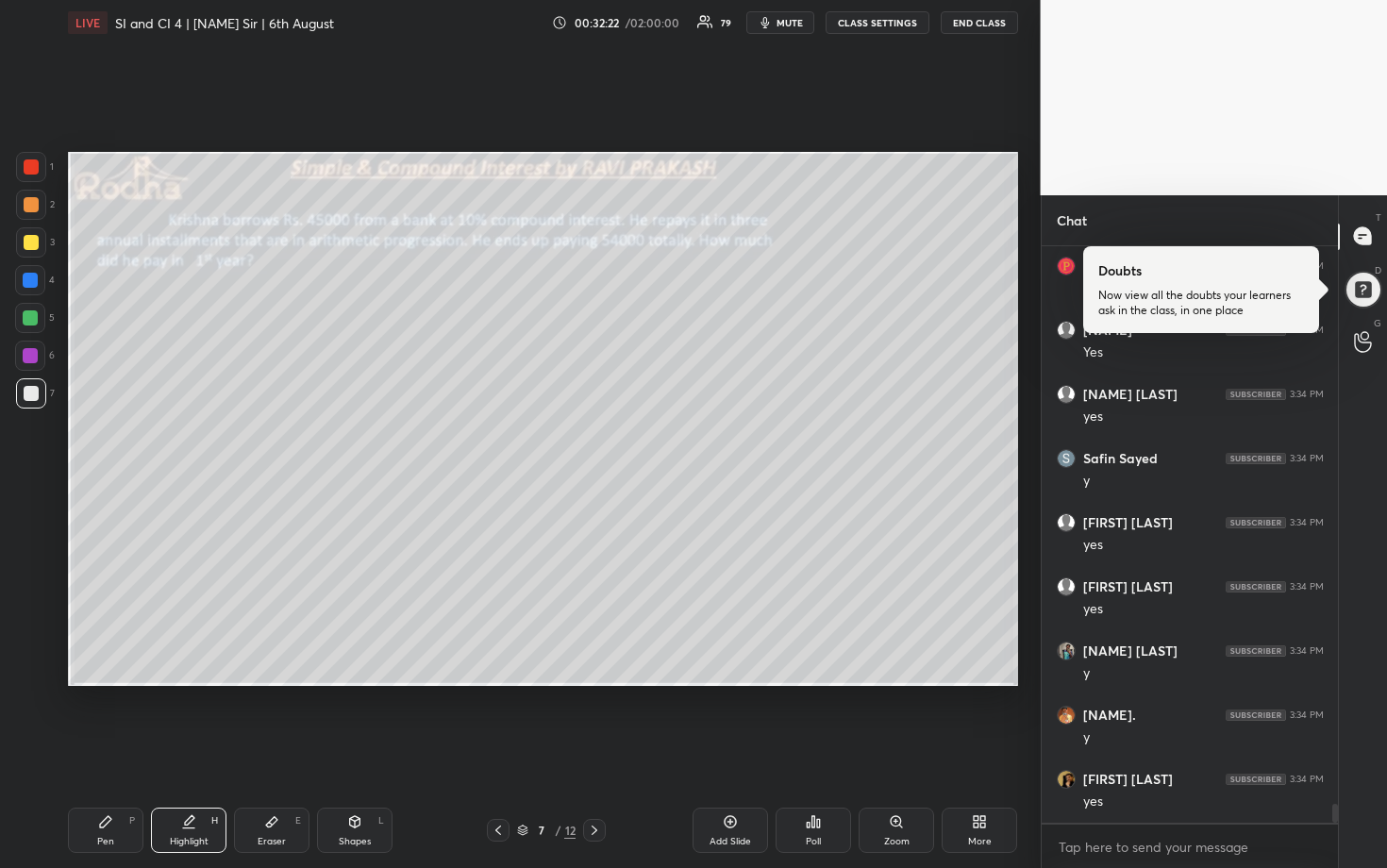 scroll, scrollTop: 17185, scrollLeft: 0, axis: vertical 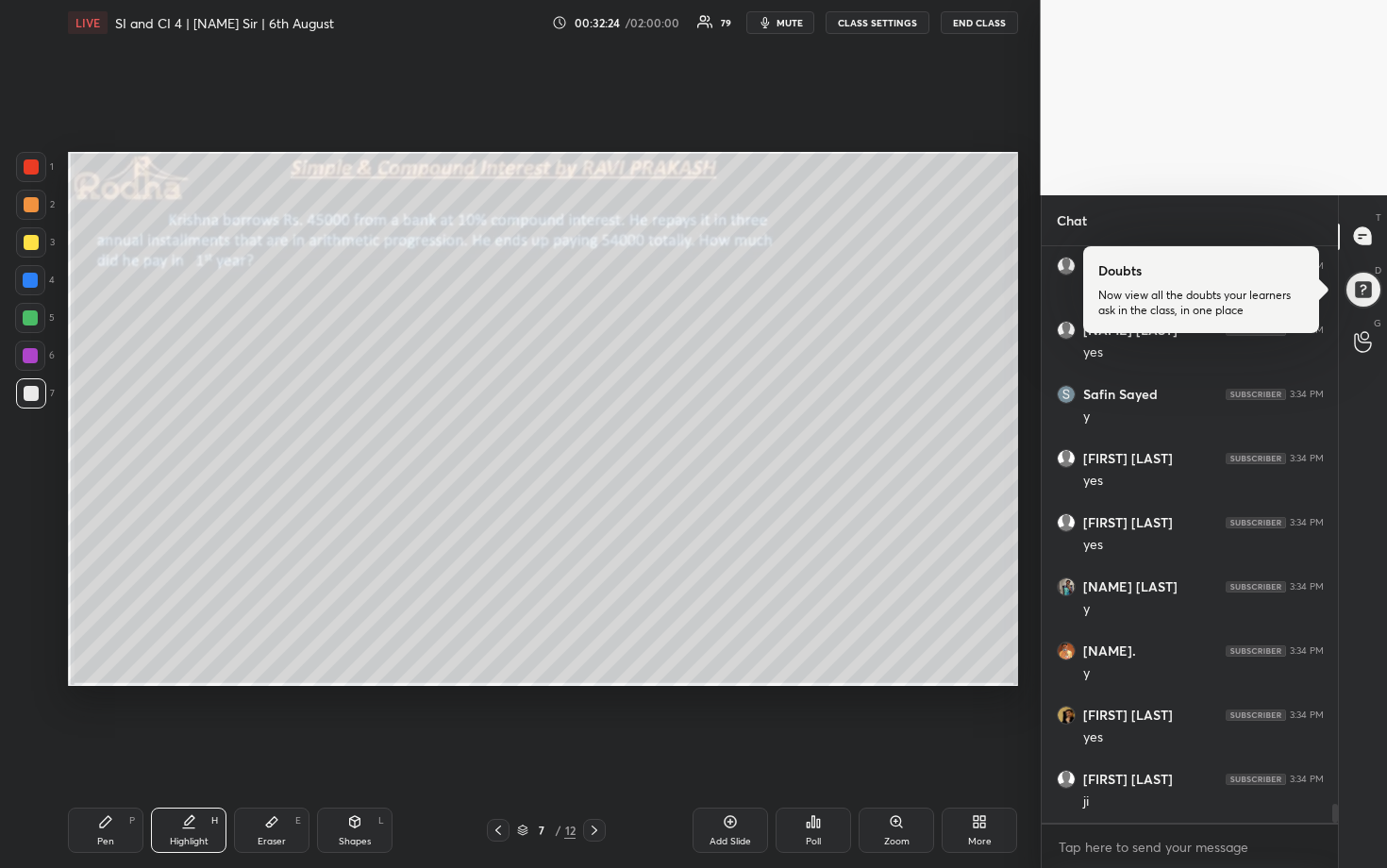 click at bounding box center [31, 205] 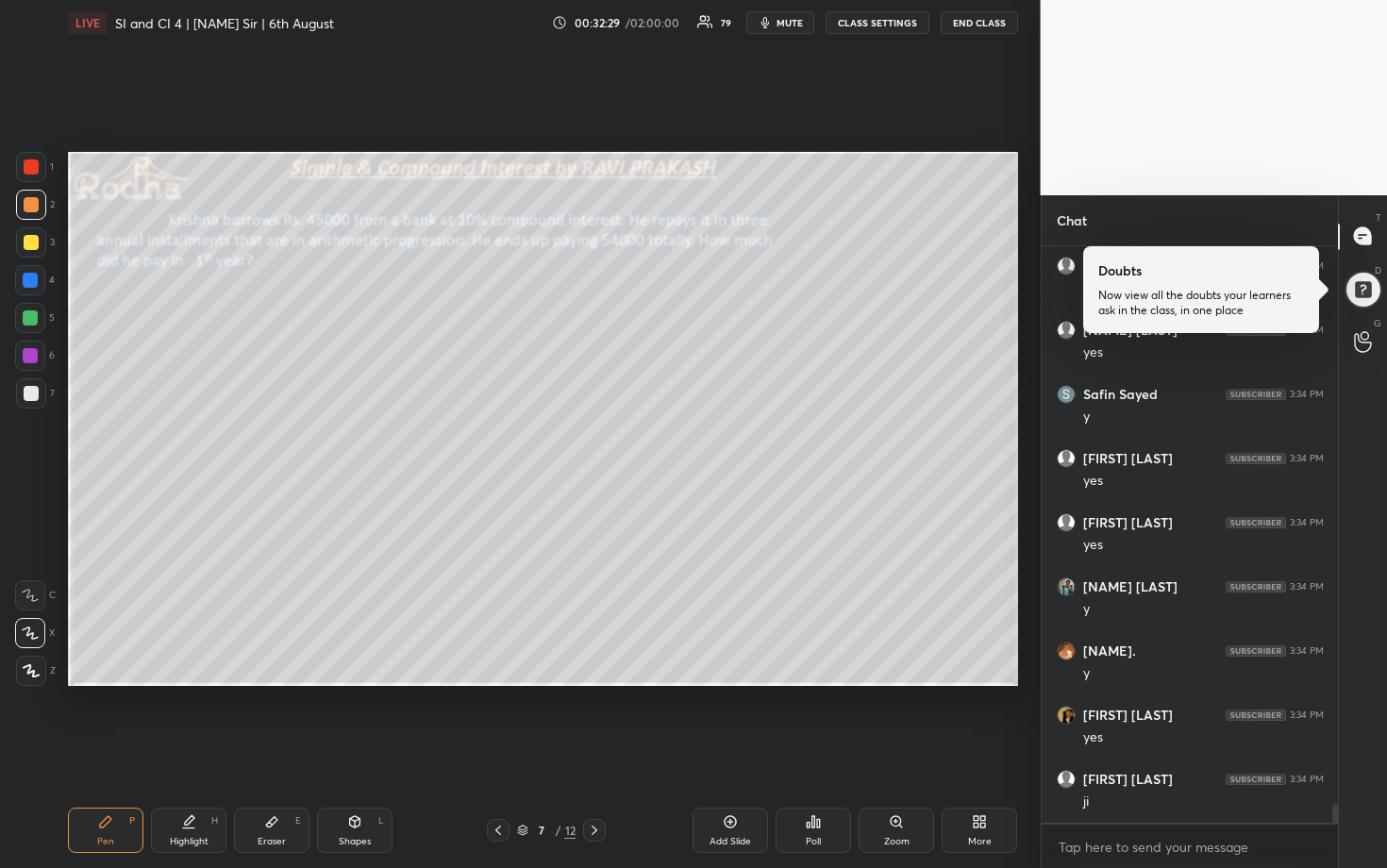 scroll, scrollTop: 17249, scrollLeft: 0, axis: vertical 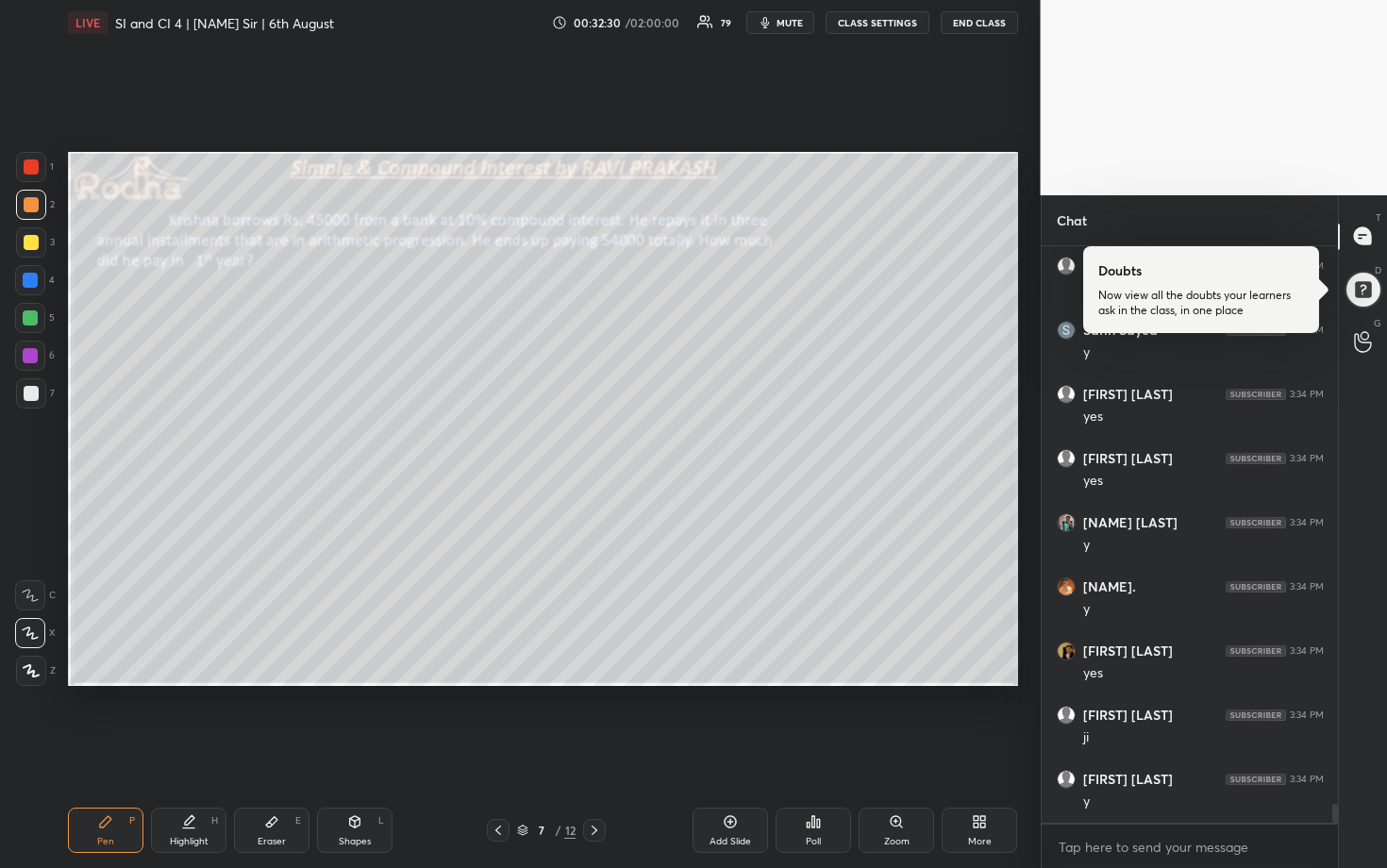 click at bounding box center (31, 393) 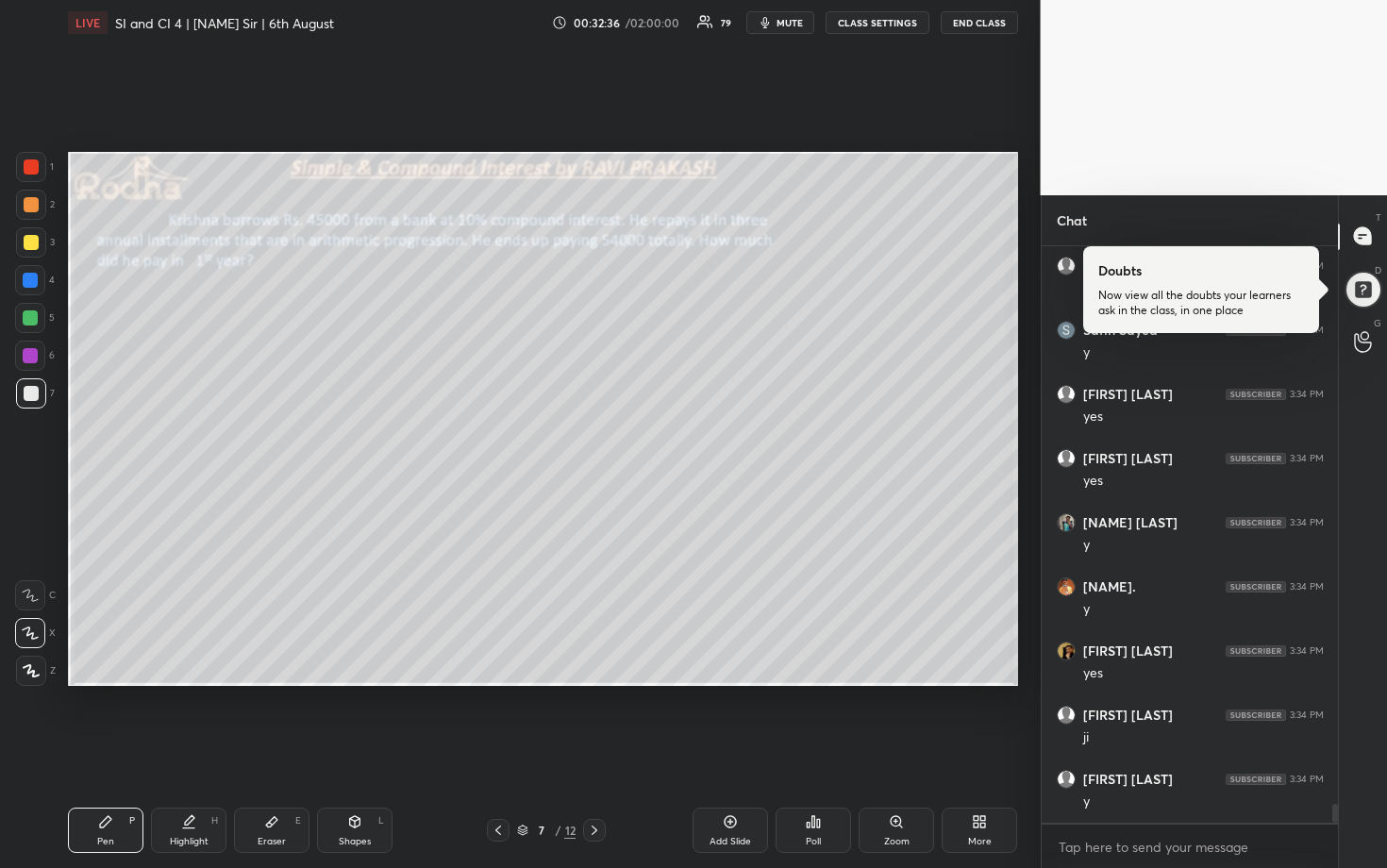 click at bounding box center [31, 242] 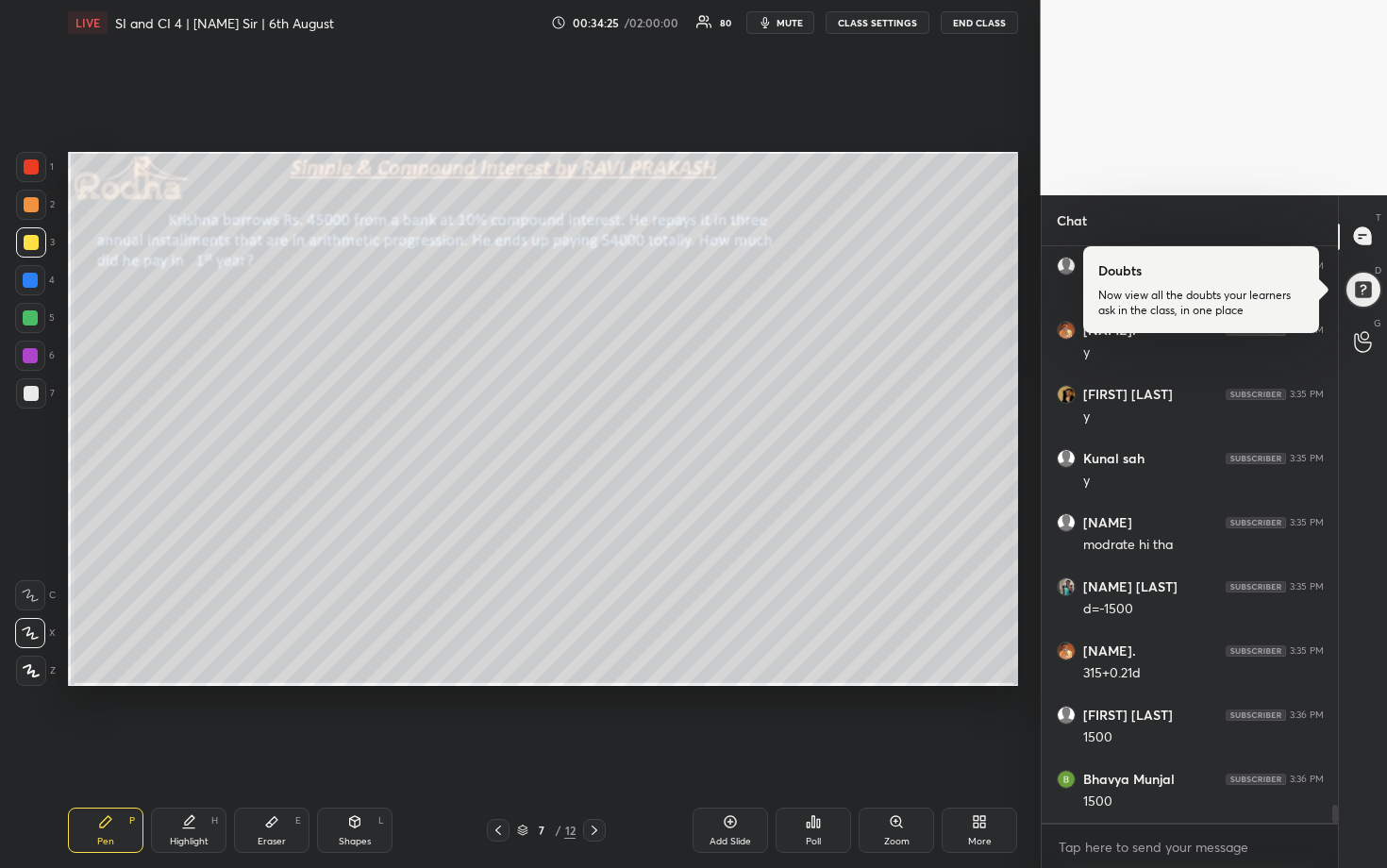 scroll, scrollTop: 18358, scrollLeft: 0, axis: vertical 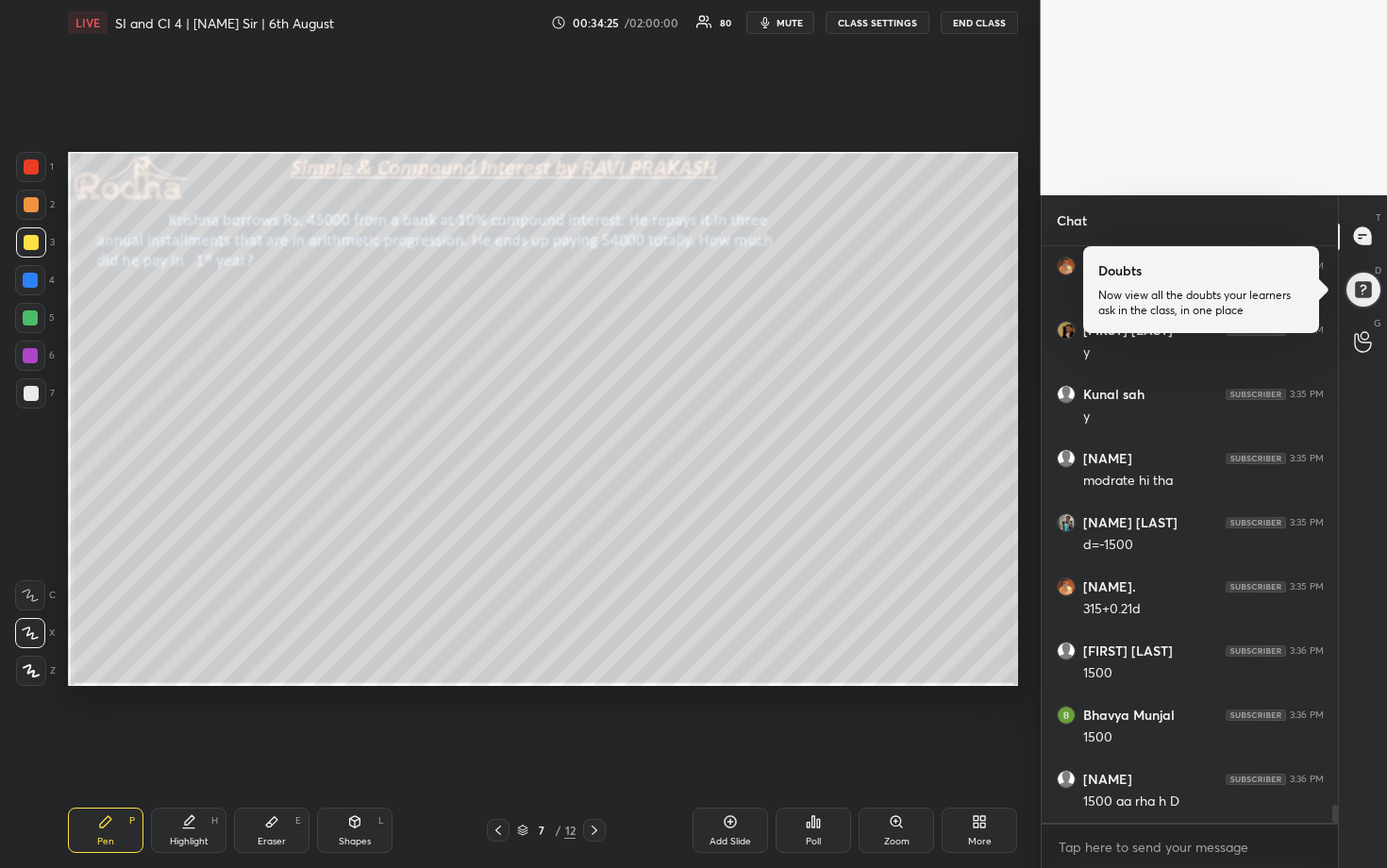 click at bounding box center [30, 280] 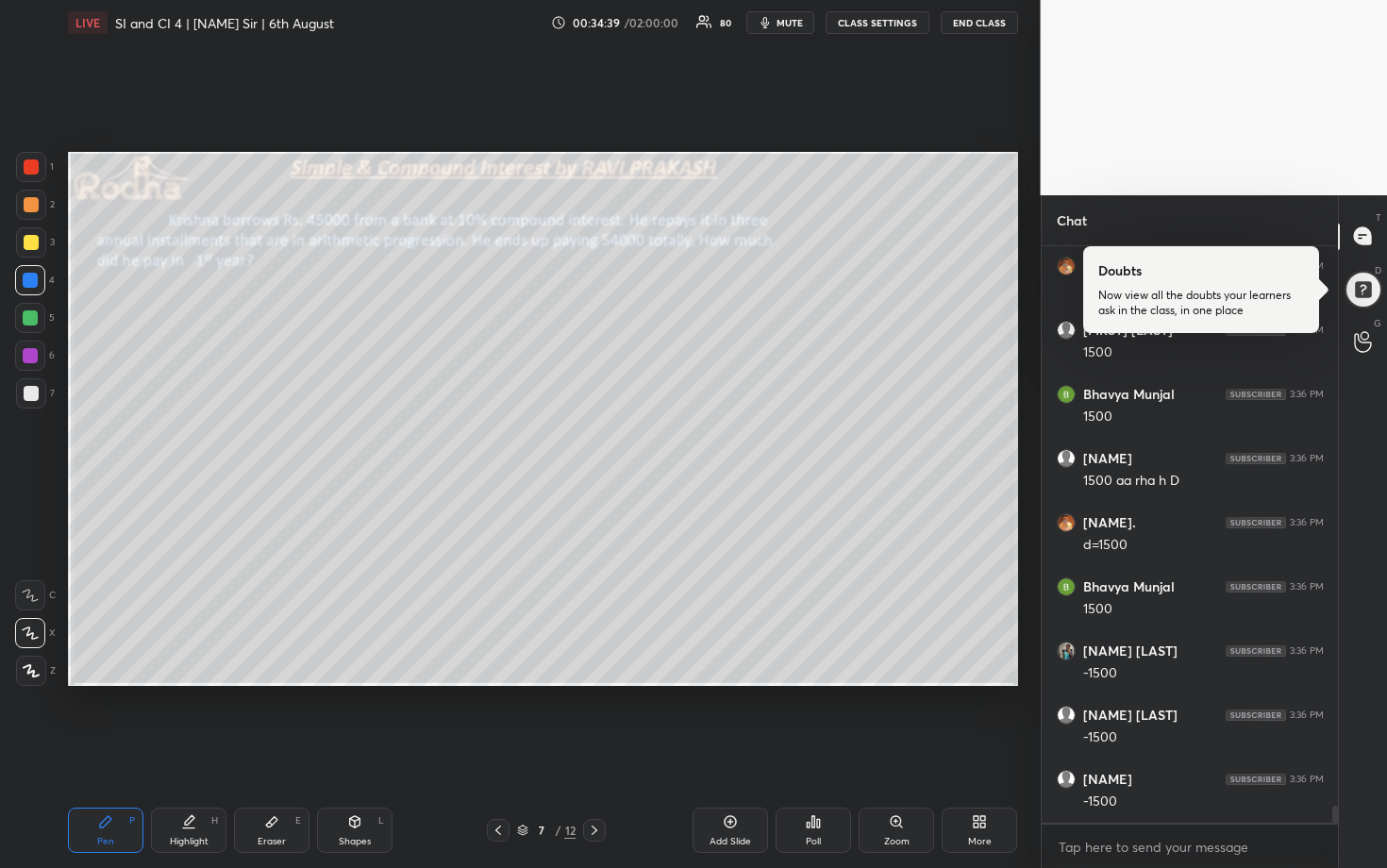 scroll, scrollTop: 18743, scrollLeft: 0, axis: vertical 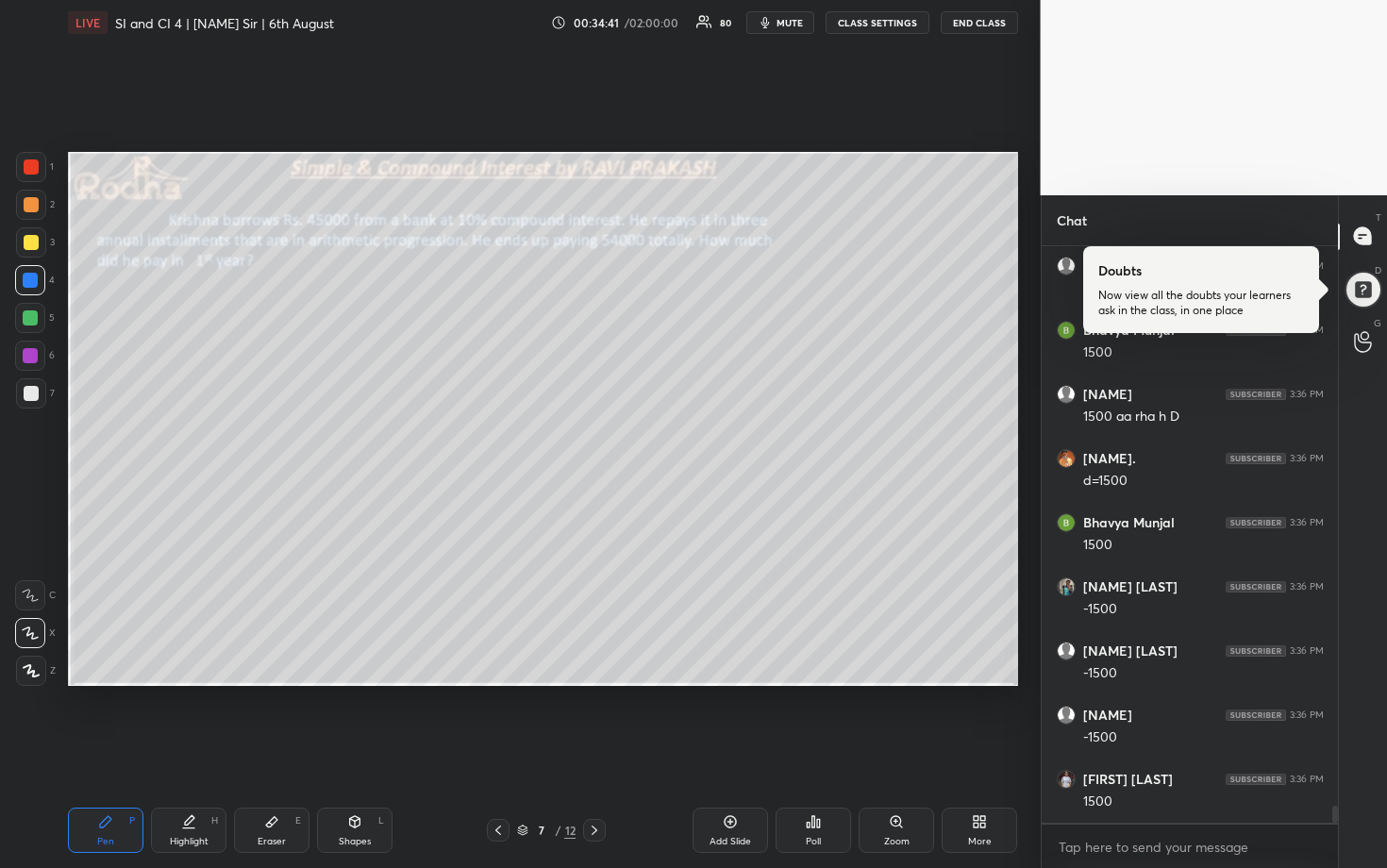 click 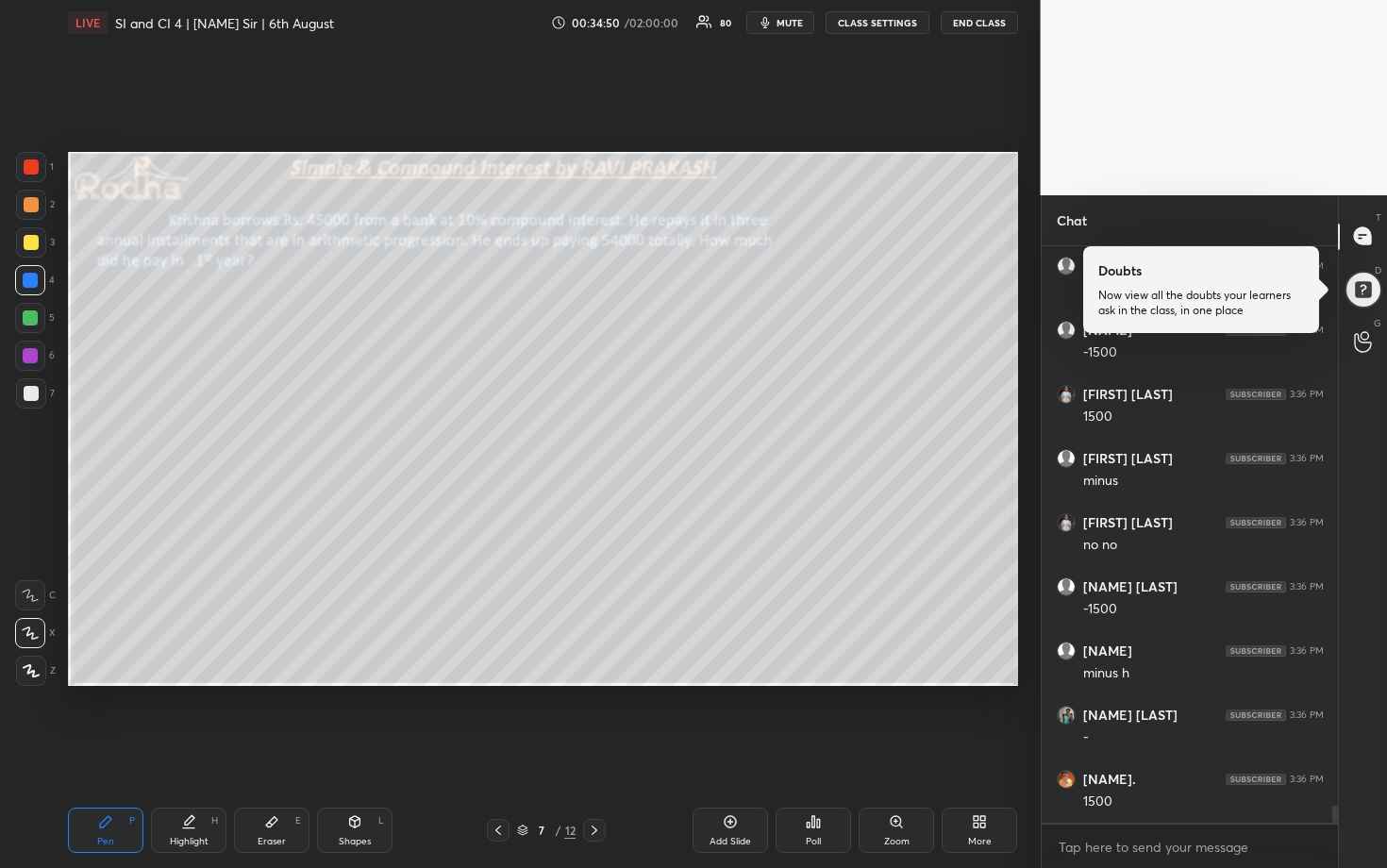 scroll, scrollTop: 19192, scrollLeft: 0, axis: vertical 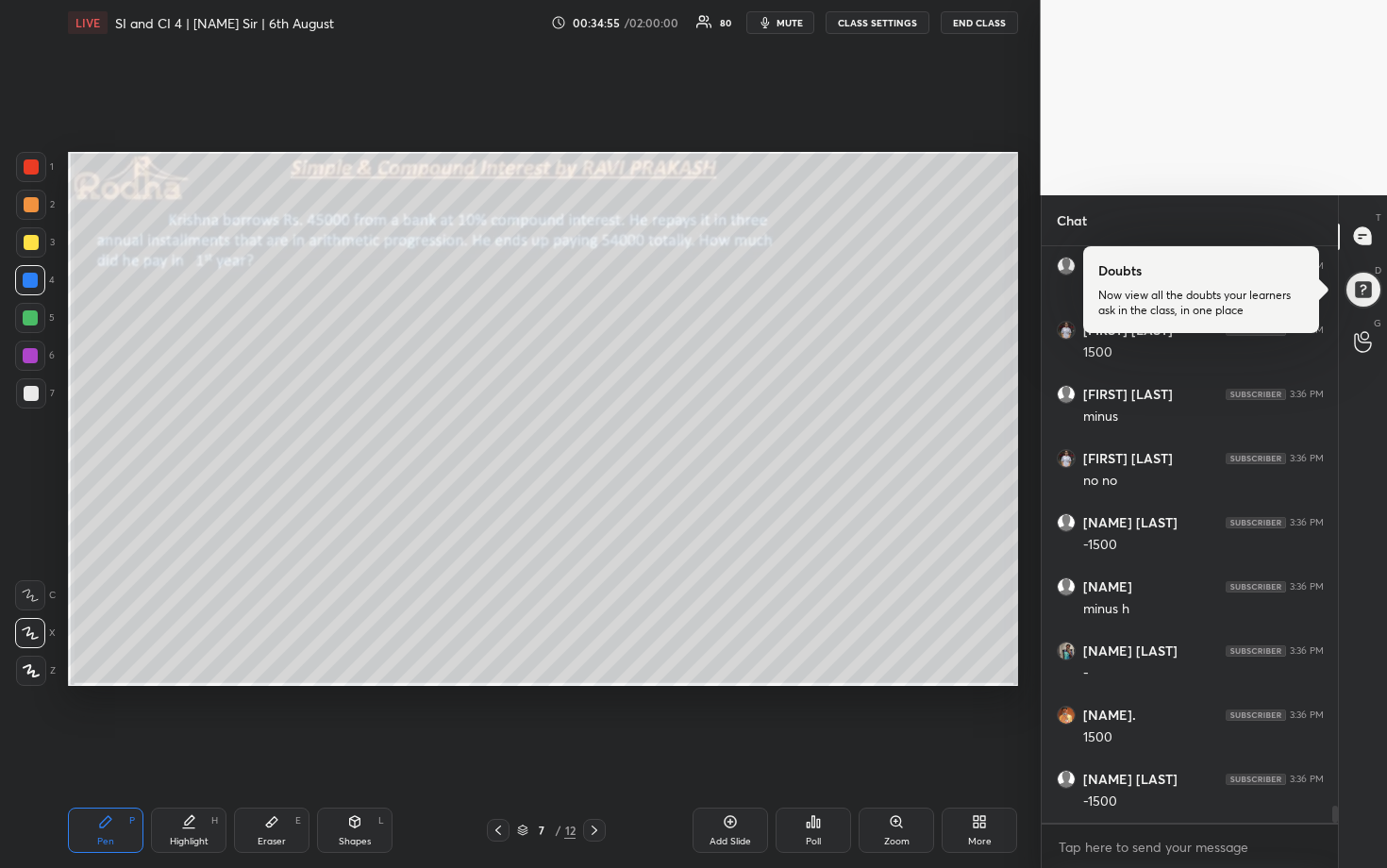 click at bounding box center [31, 393] 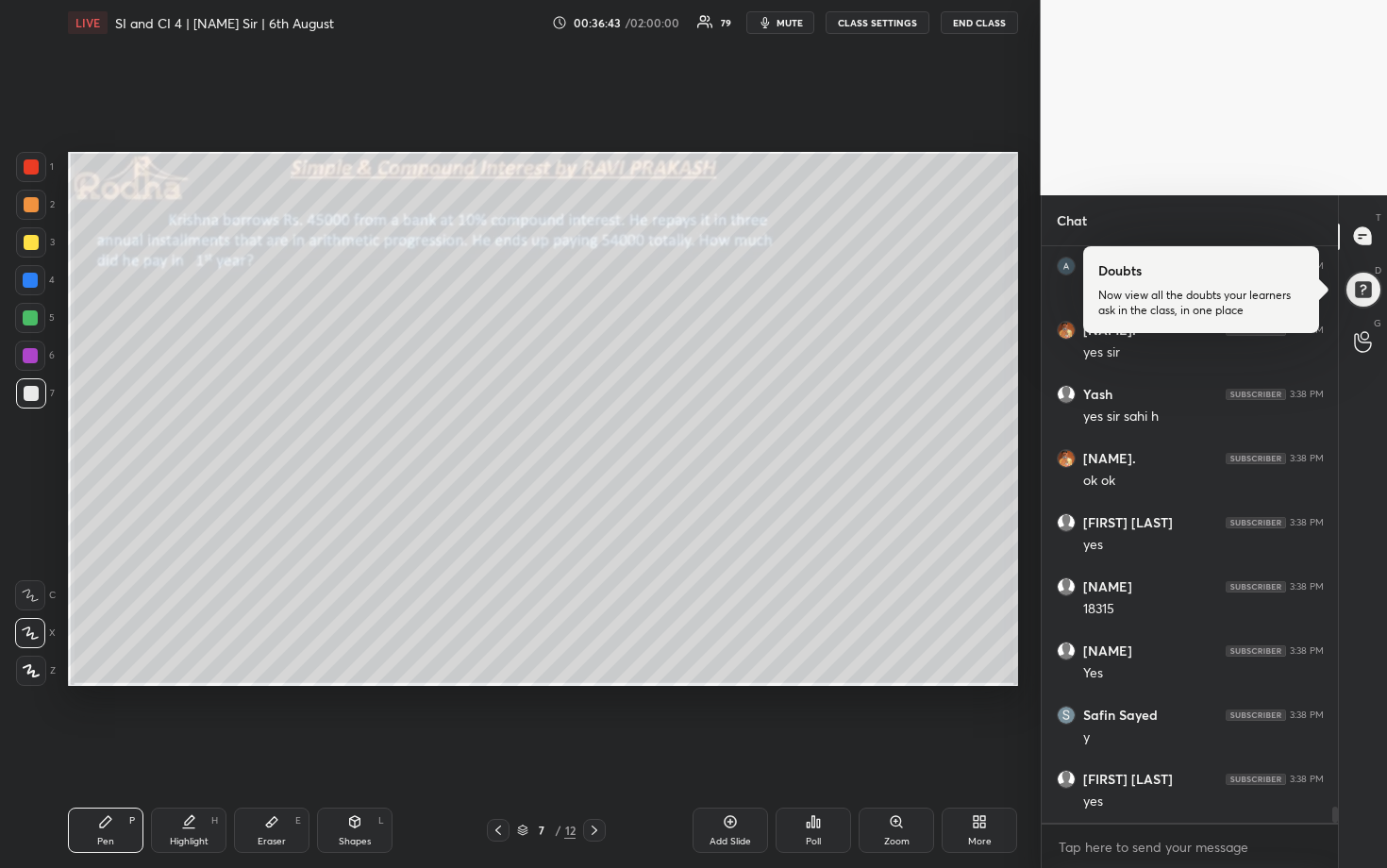 scroll, scrollTop: 20302, scrollLeft: 0, axis: vertical 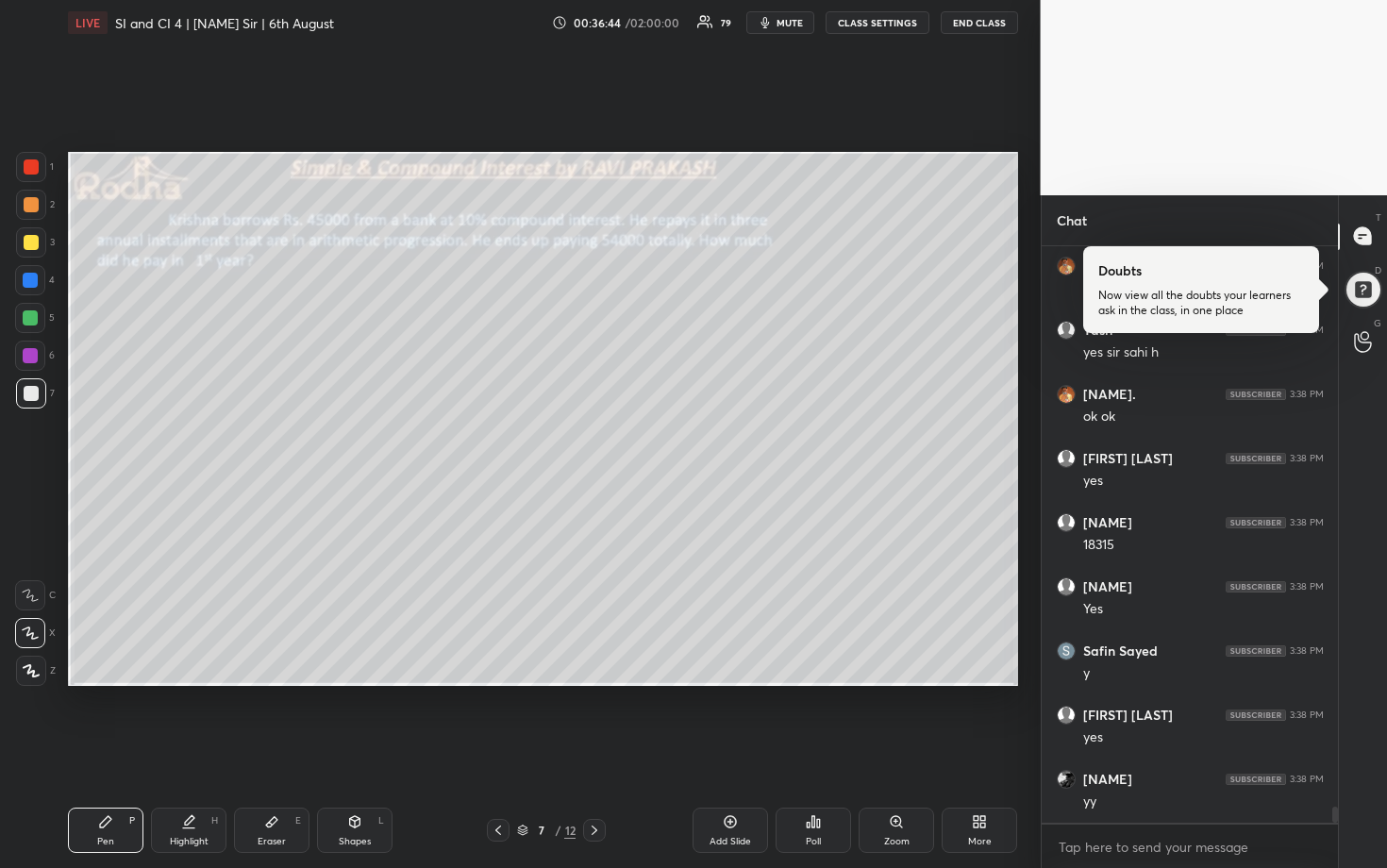 click 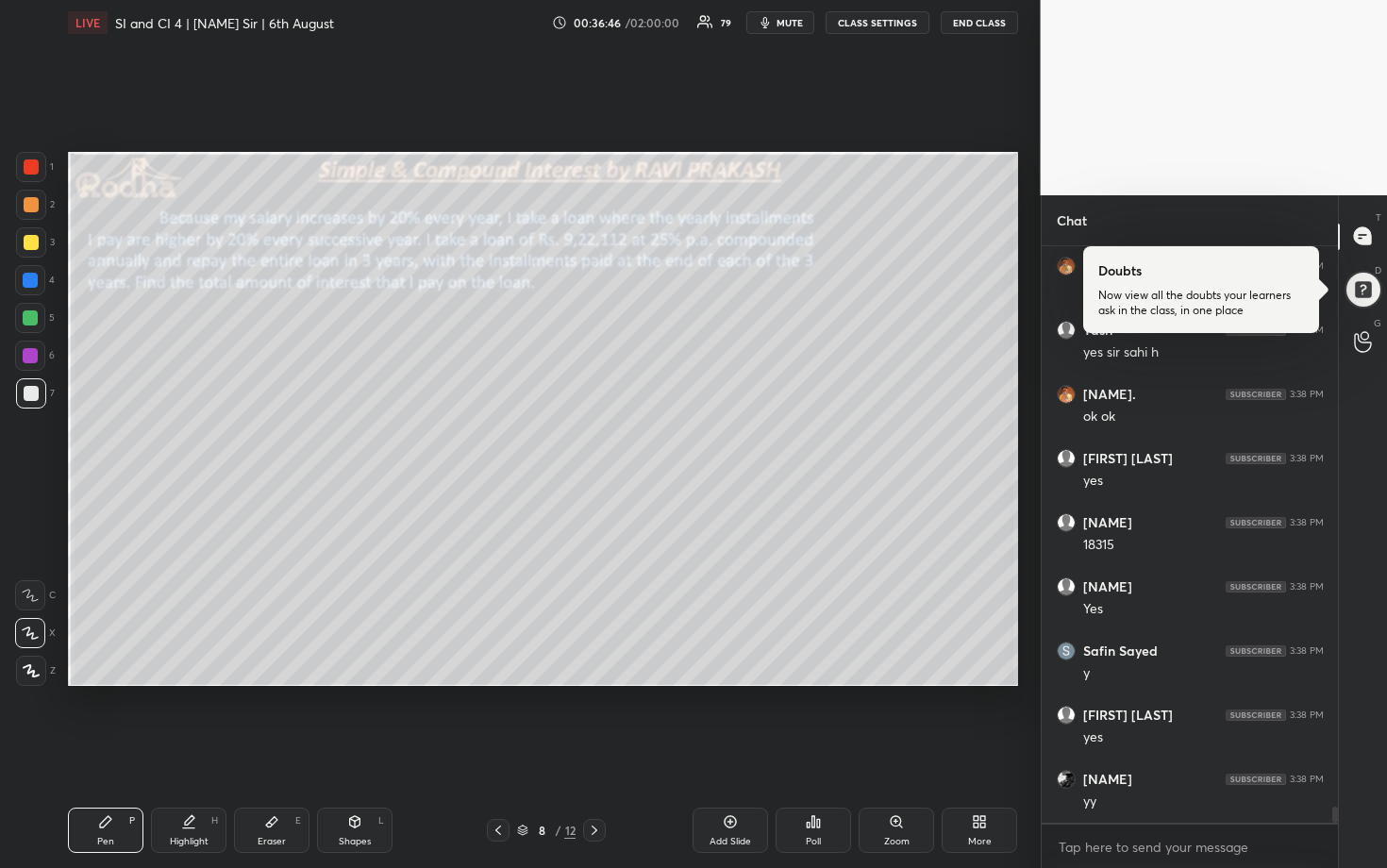 click at bounding box center (31, 242) 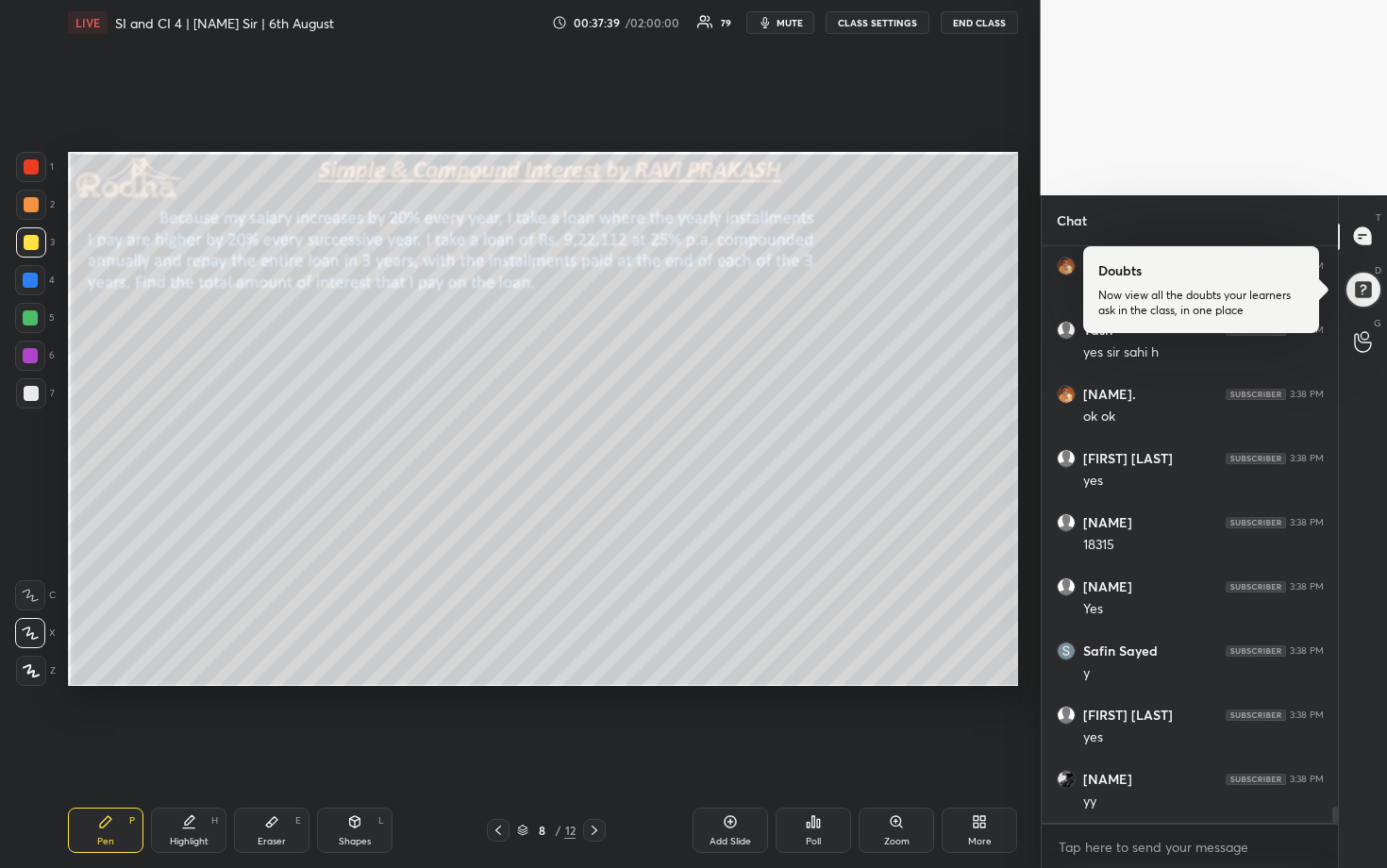 click on "mute" at bounding box center (790, 23) 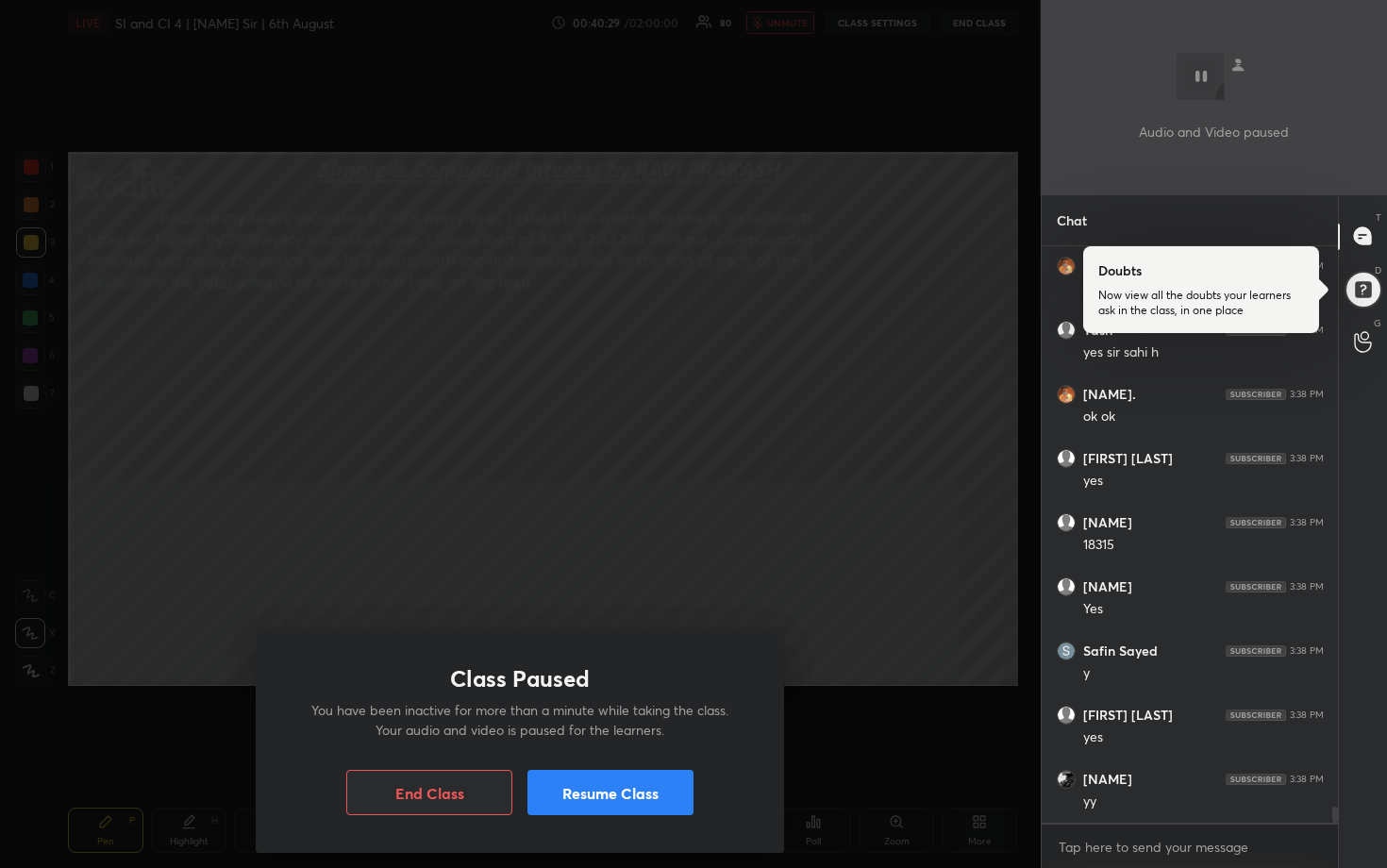 click on "Class Paused You have been inactive for more than a minute while taking the class. Your audio and video is paused for the learners. End Class Resume Class" at bounding box center [520, 434] 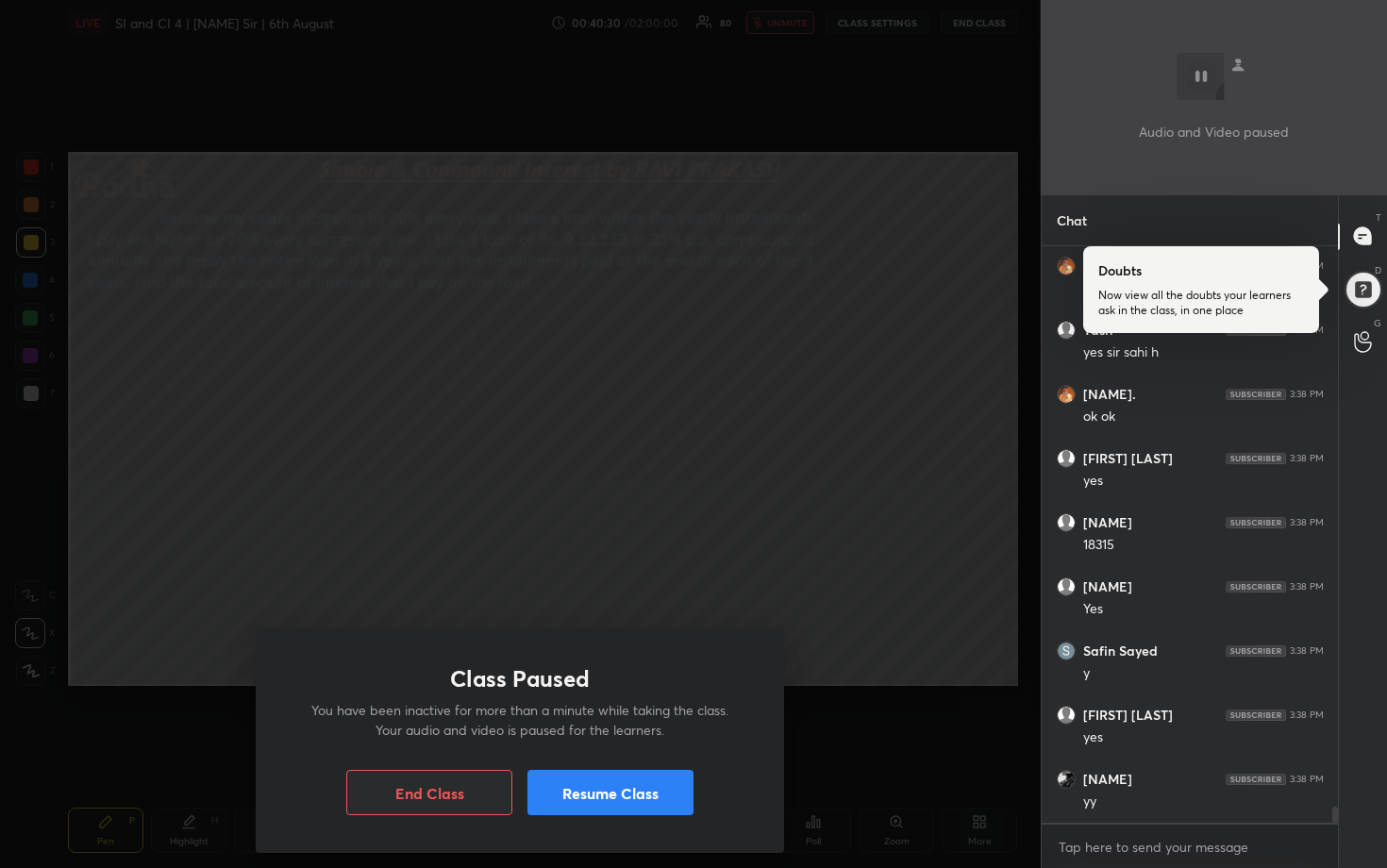 click on "Resume Class" at bounding box center (610, 793) 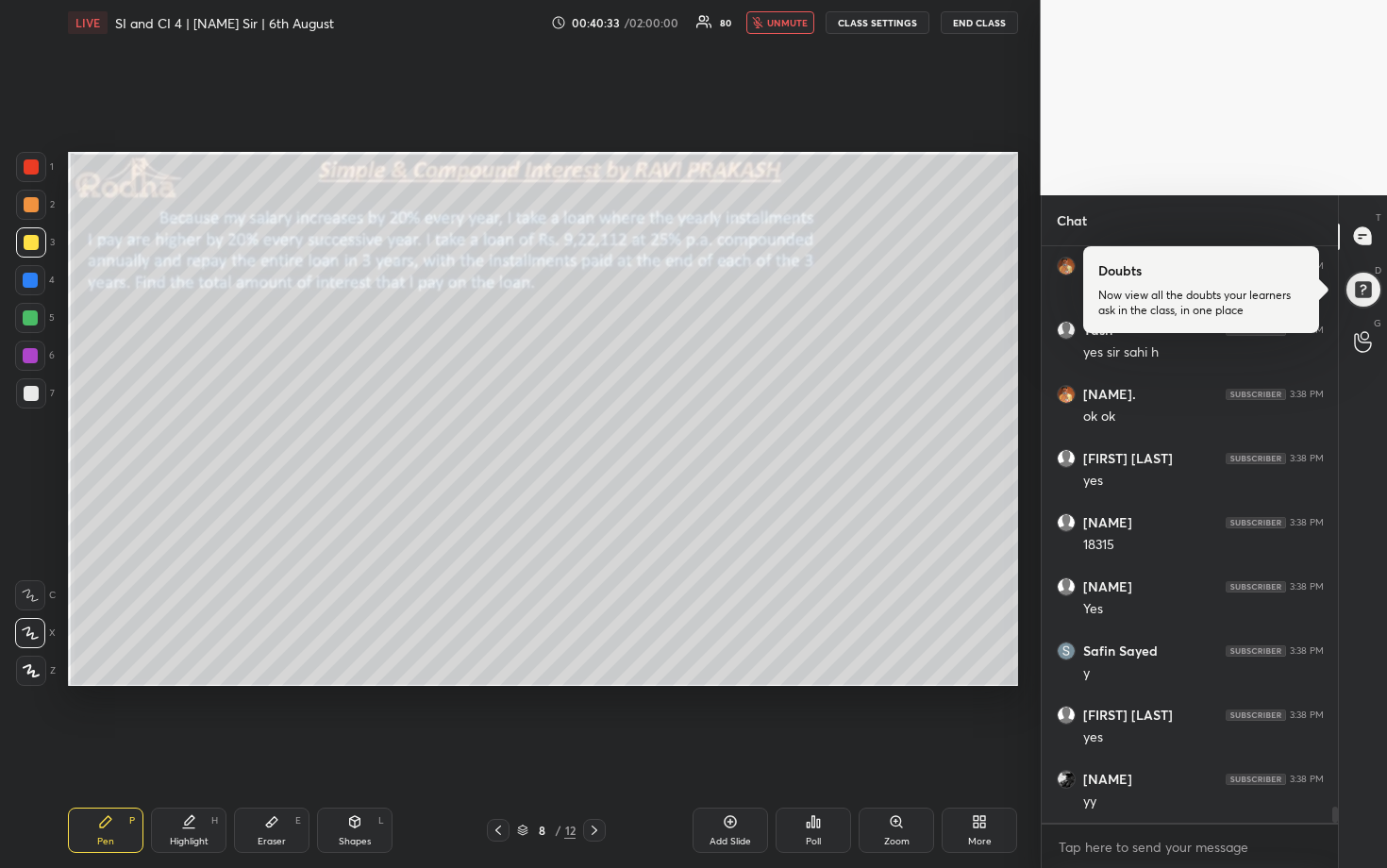 click on "unmute" at bounding box center [787, 23] 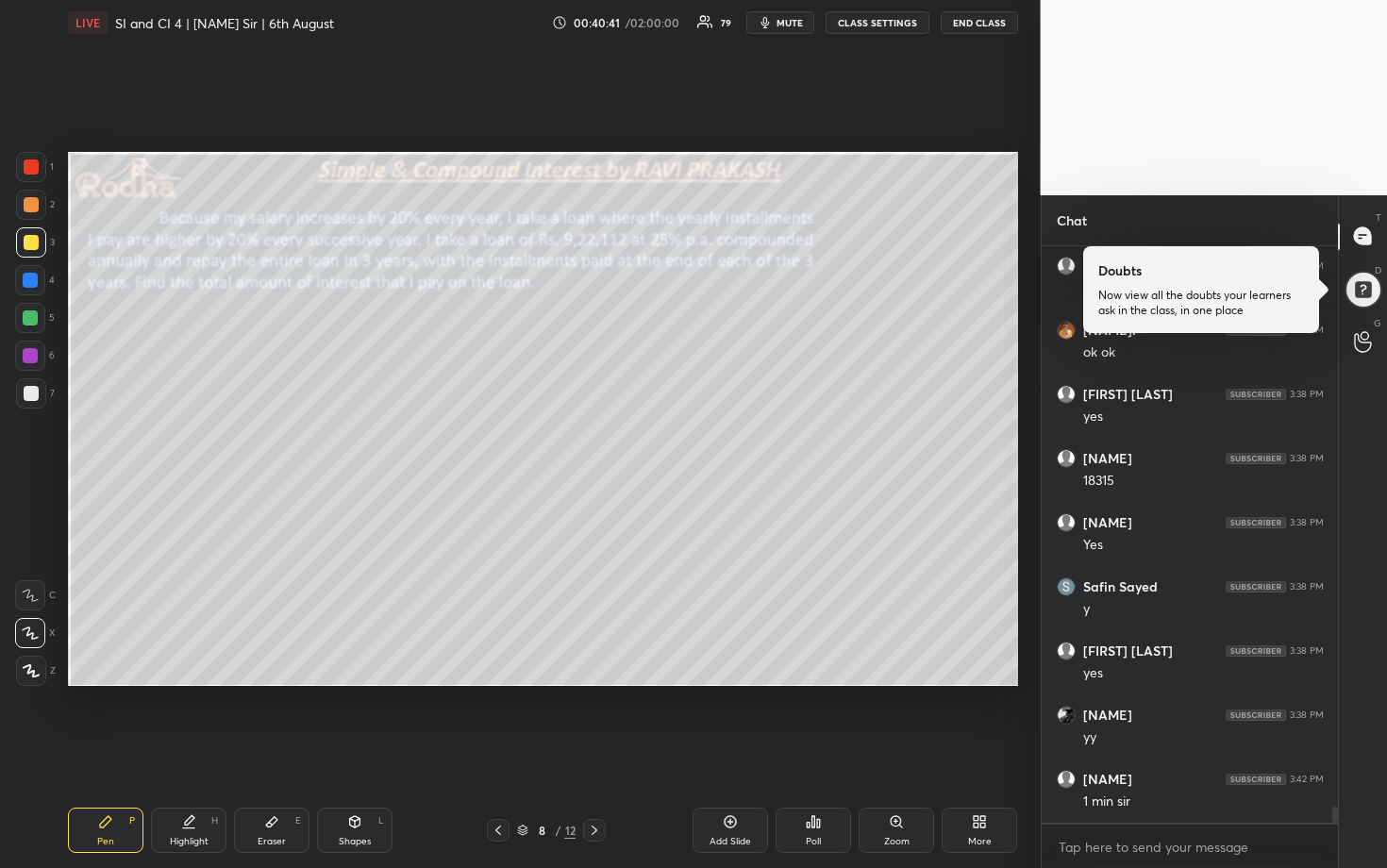 scroll, scrollTop: 20430, scrollLeft: 0, axis: vertical 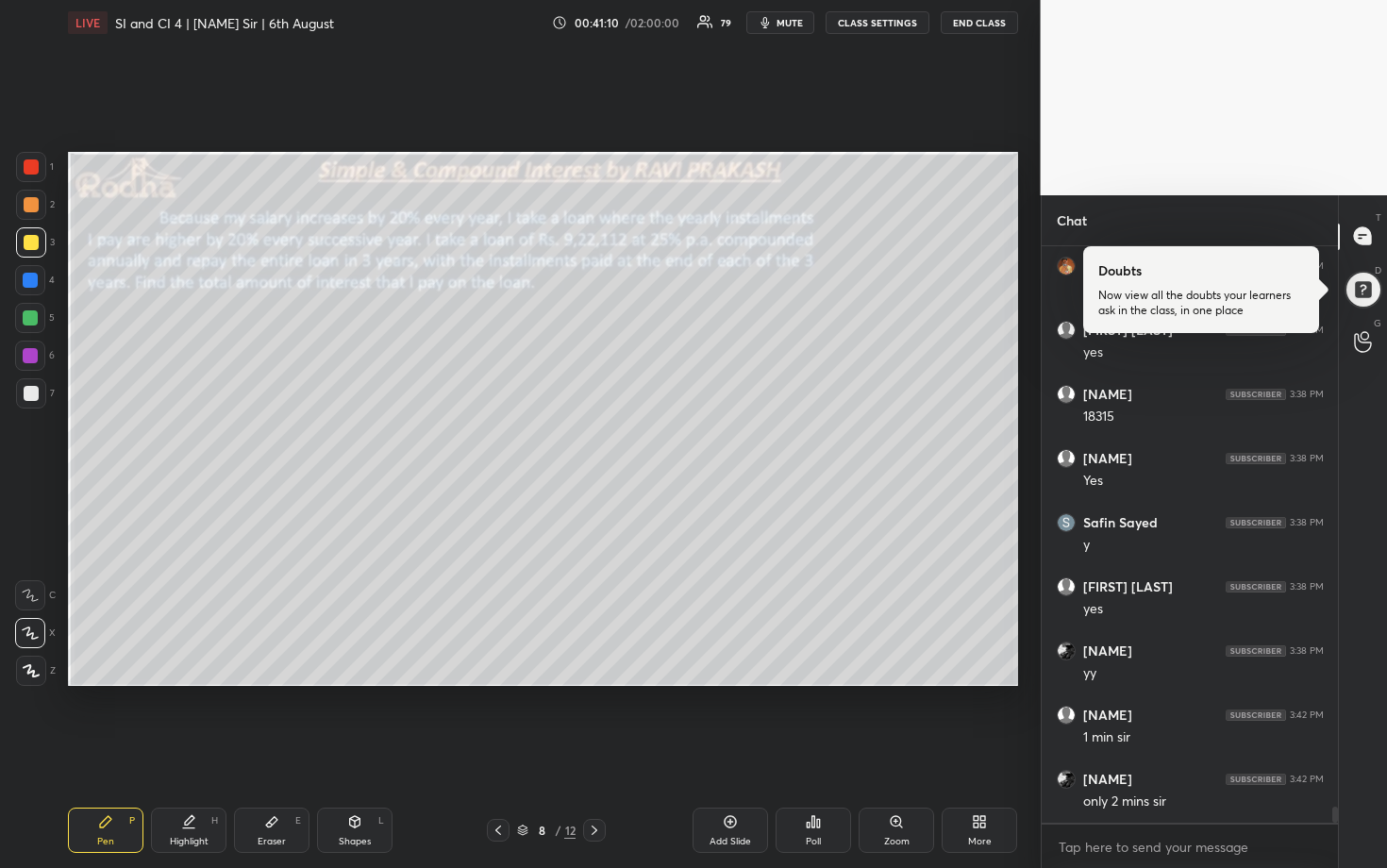 click at bounding box center [30, 318] 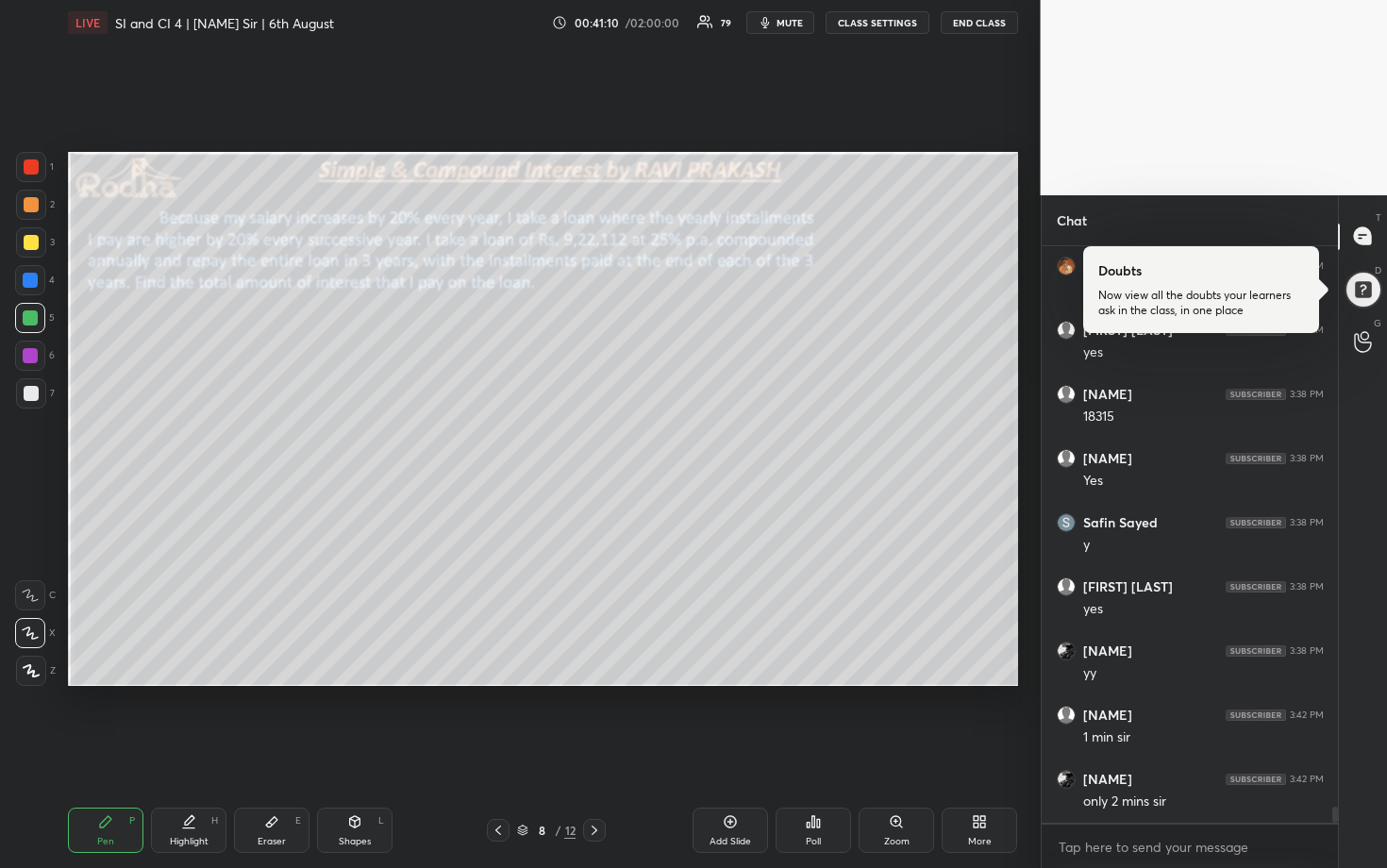 drag, startPoint x: 32, startPoint y: 360, endPoint x: 33, endPoint y: 373, distance: 13.038405 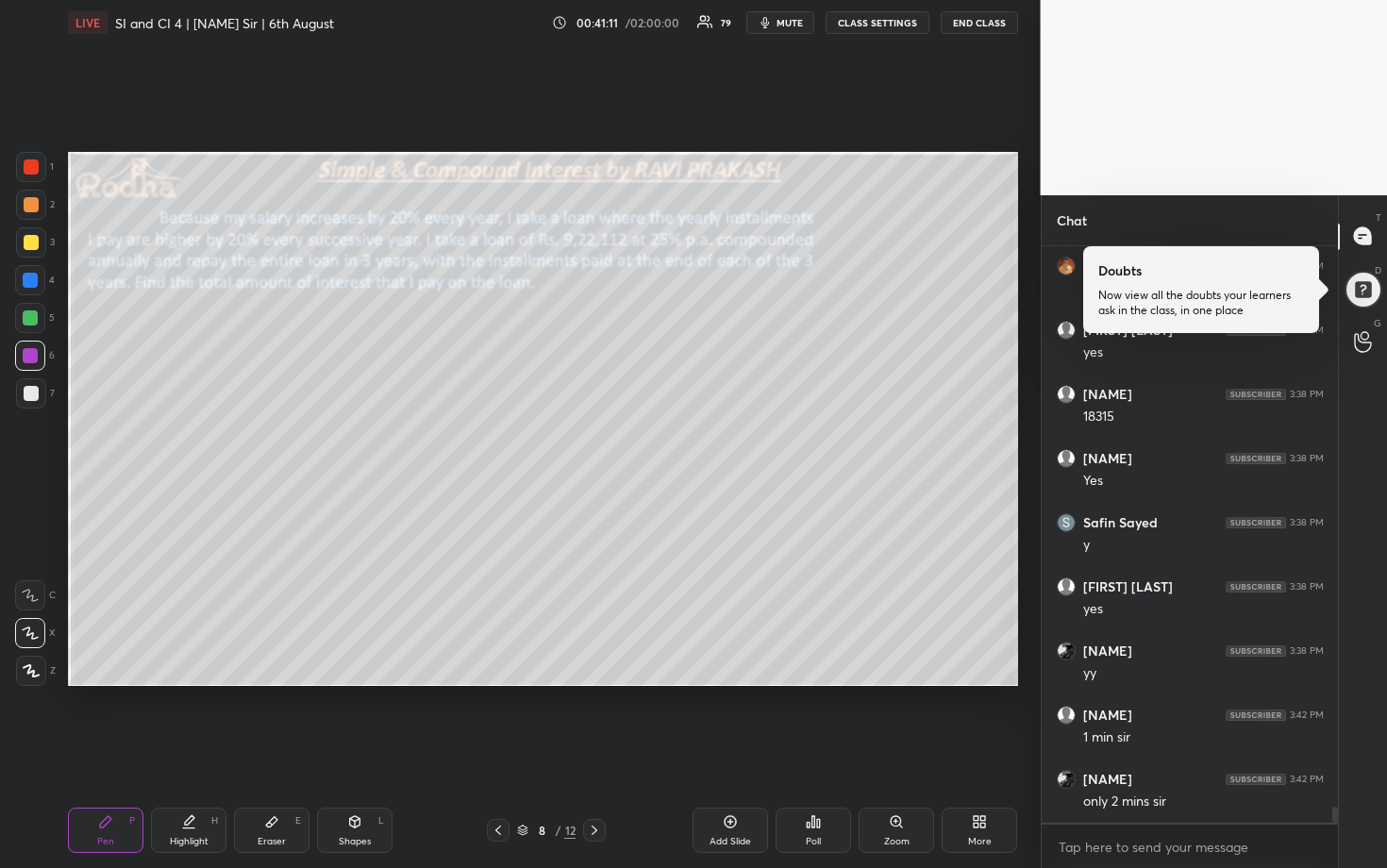 click at bounding box center (31, 393) 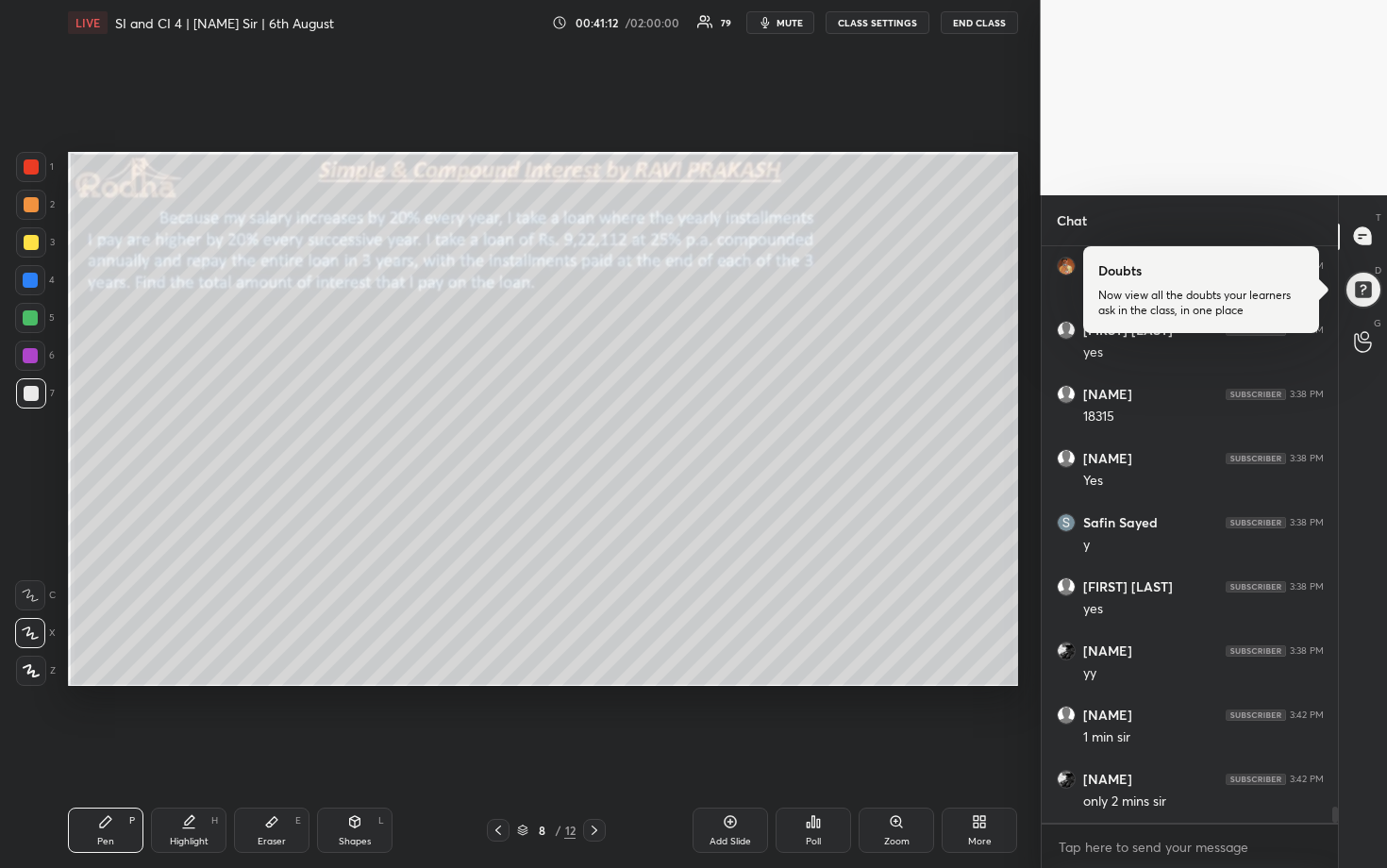 click on "1 2 3 4 5 6 7" at bounding box center [35, 284] 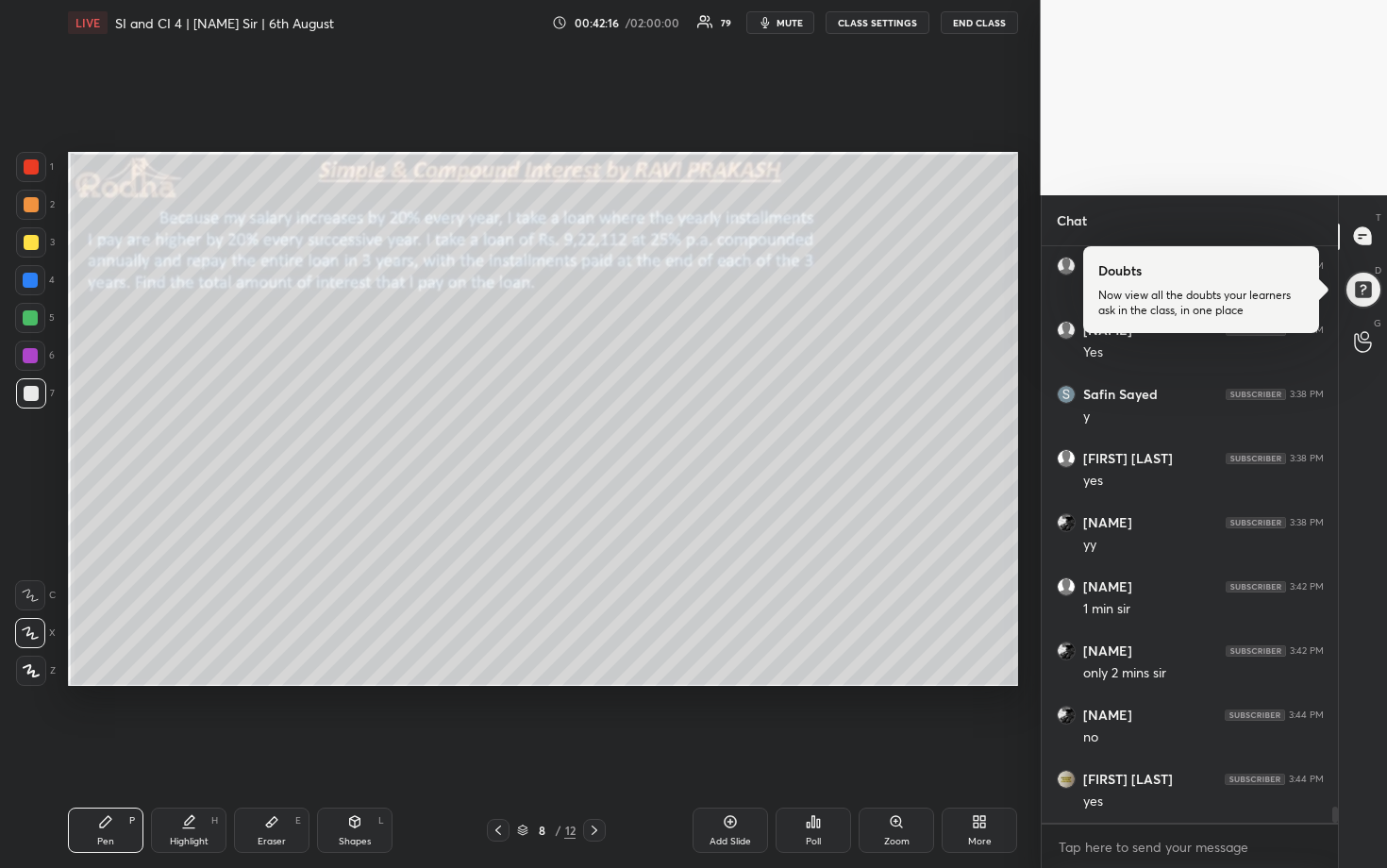 scroll, scrollTop: 20623, scrollLeft: 0, axis: vertical 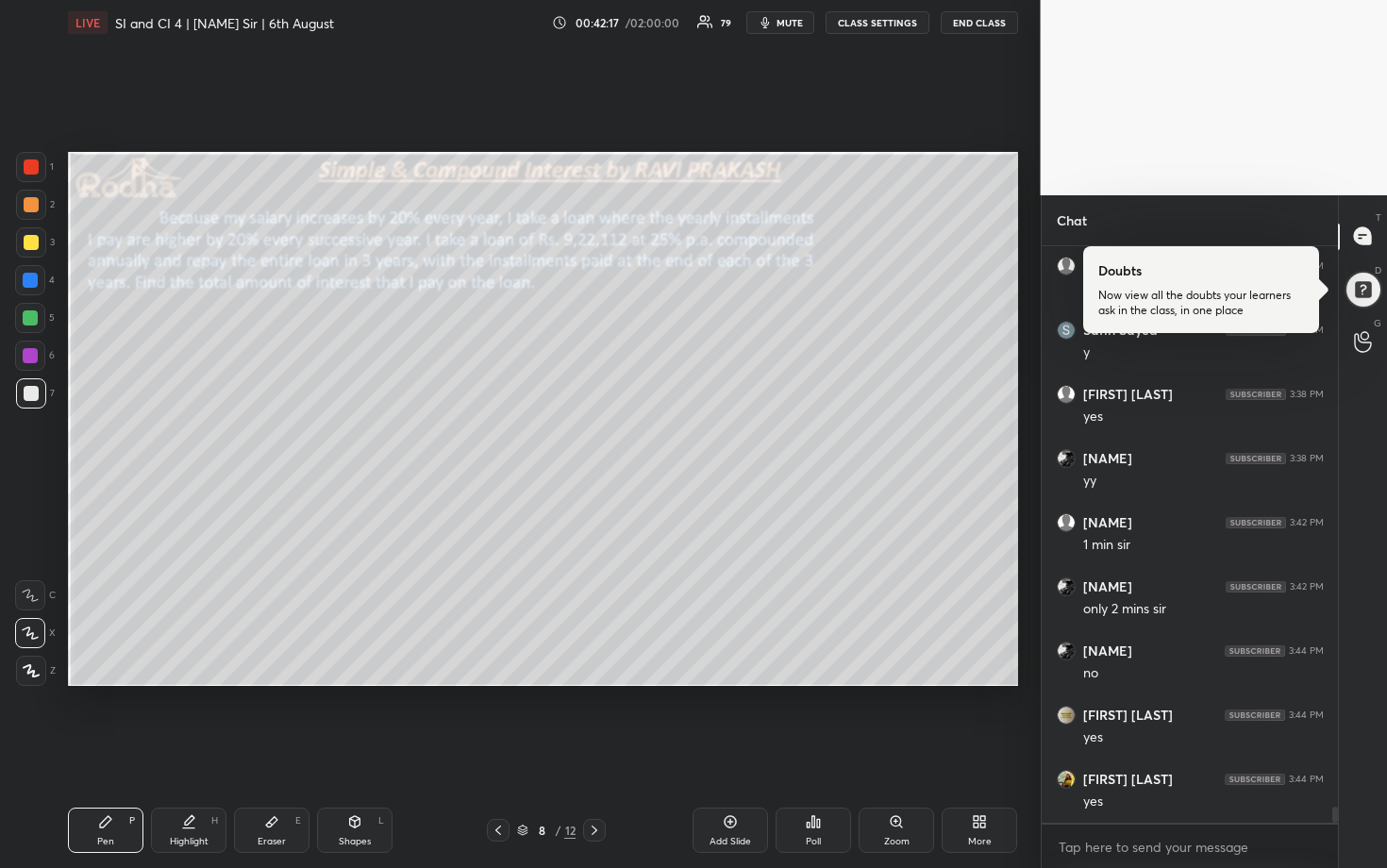 click on "Poll" at bounding box center [813, 830] 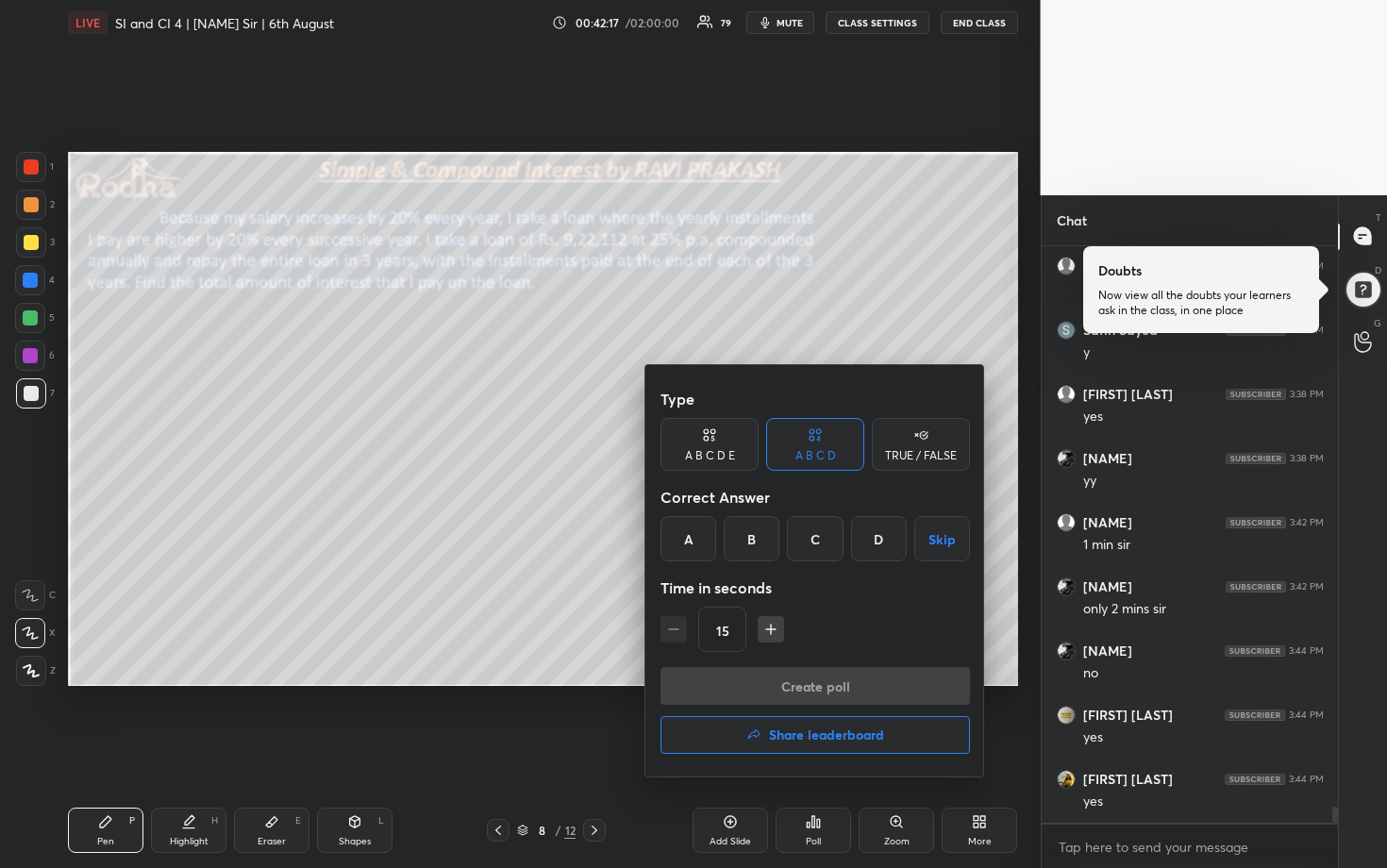 scroll, scrollTop: 20687, scrollLeft: 0, axis: vertical 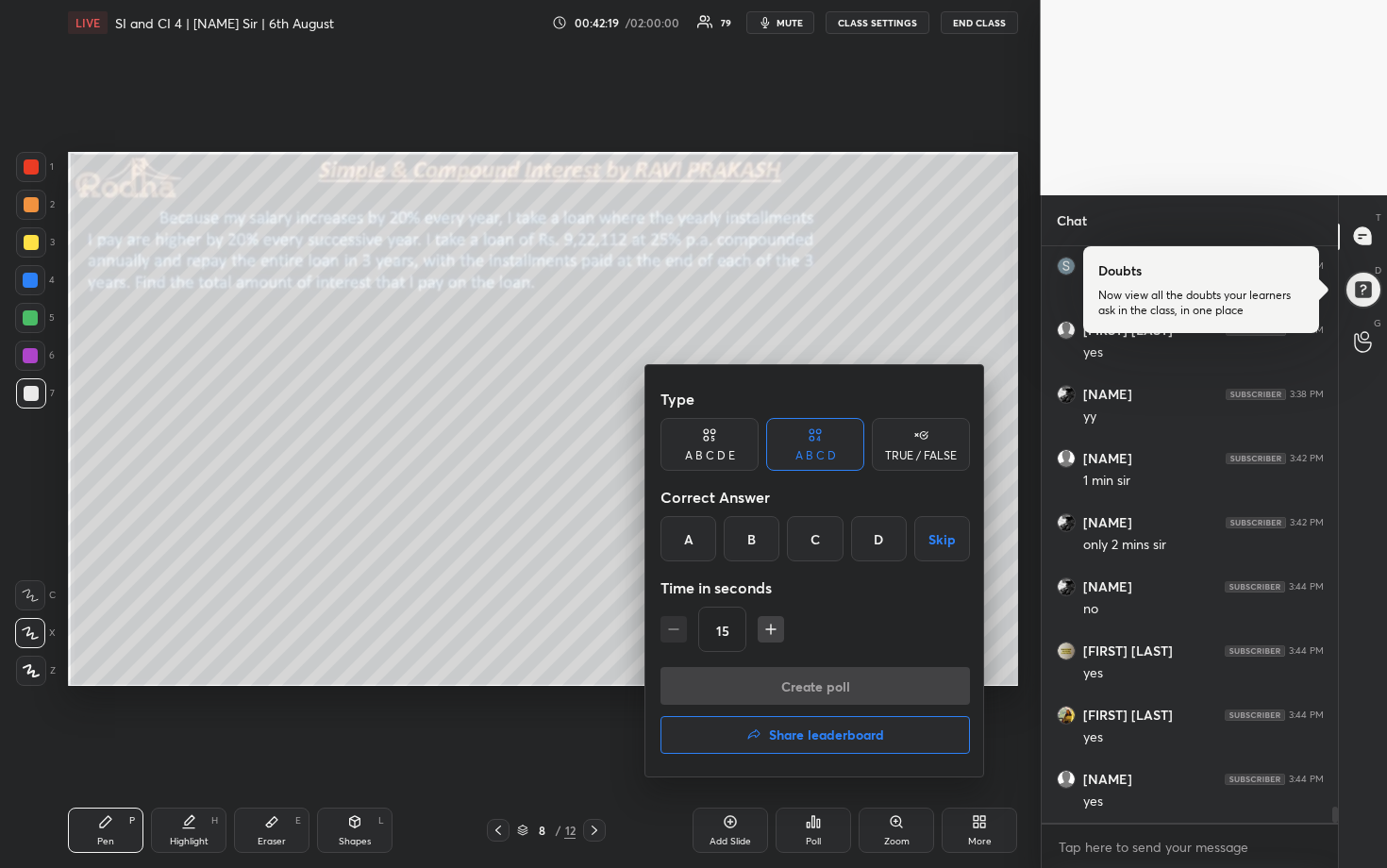 click at bounding box center (694, 434) 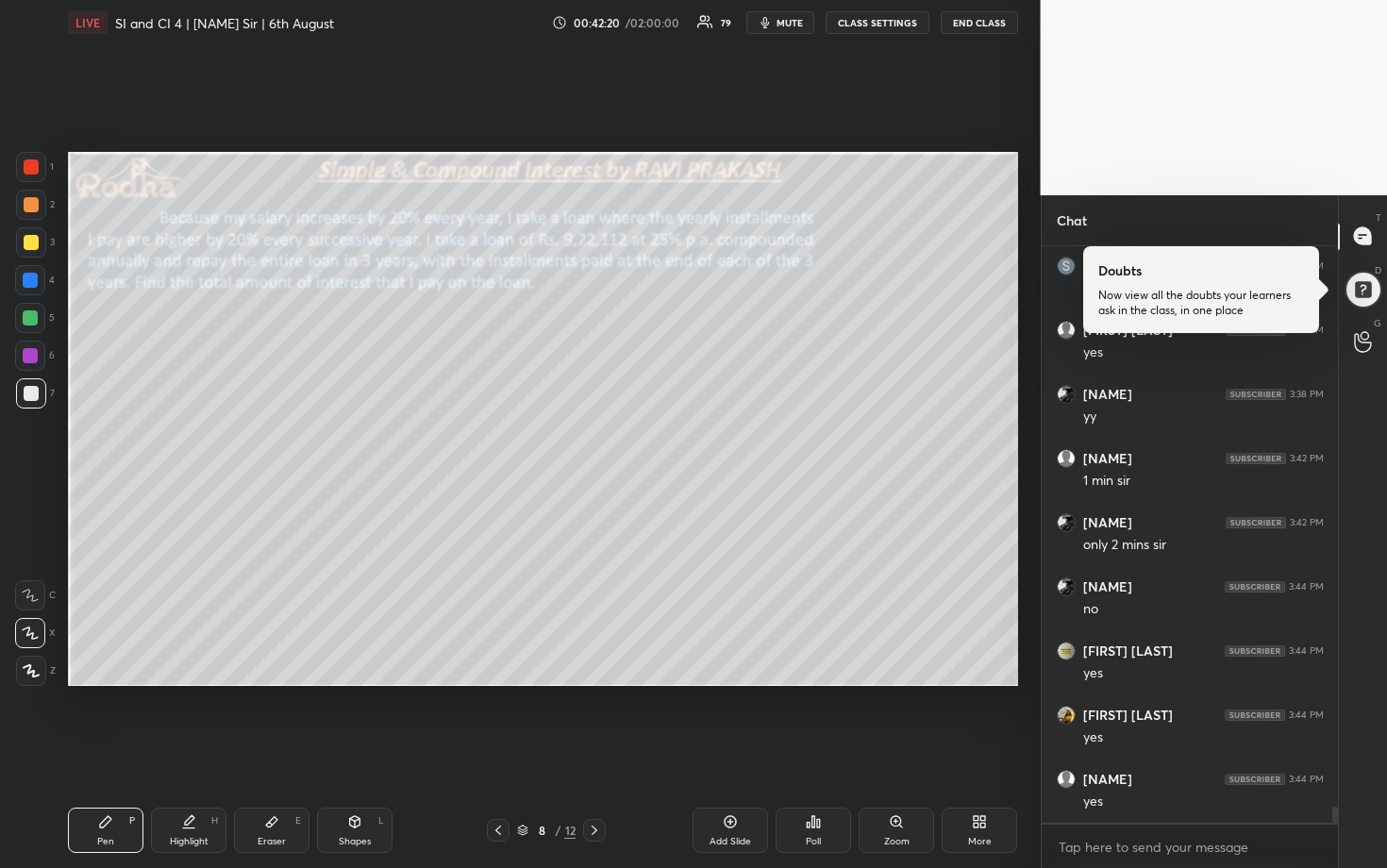 click on "Poll" at bounding box center (813, 830) 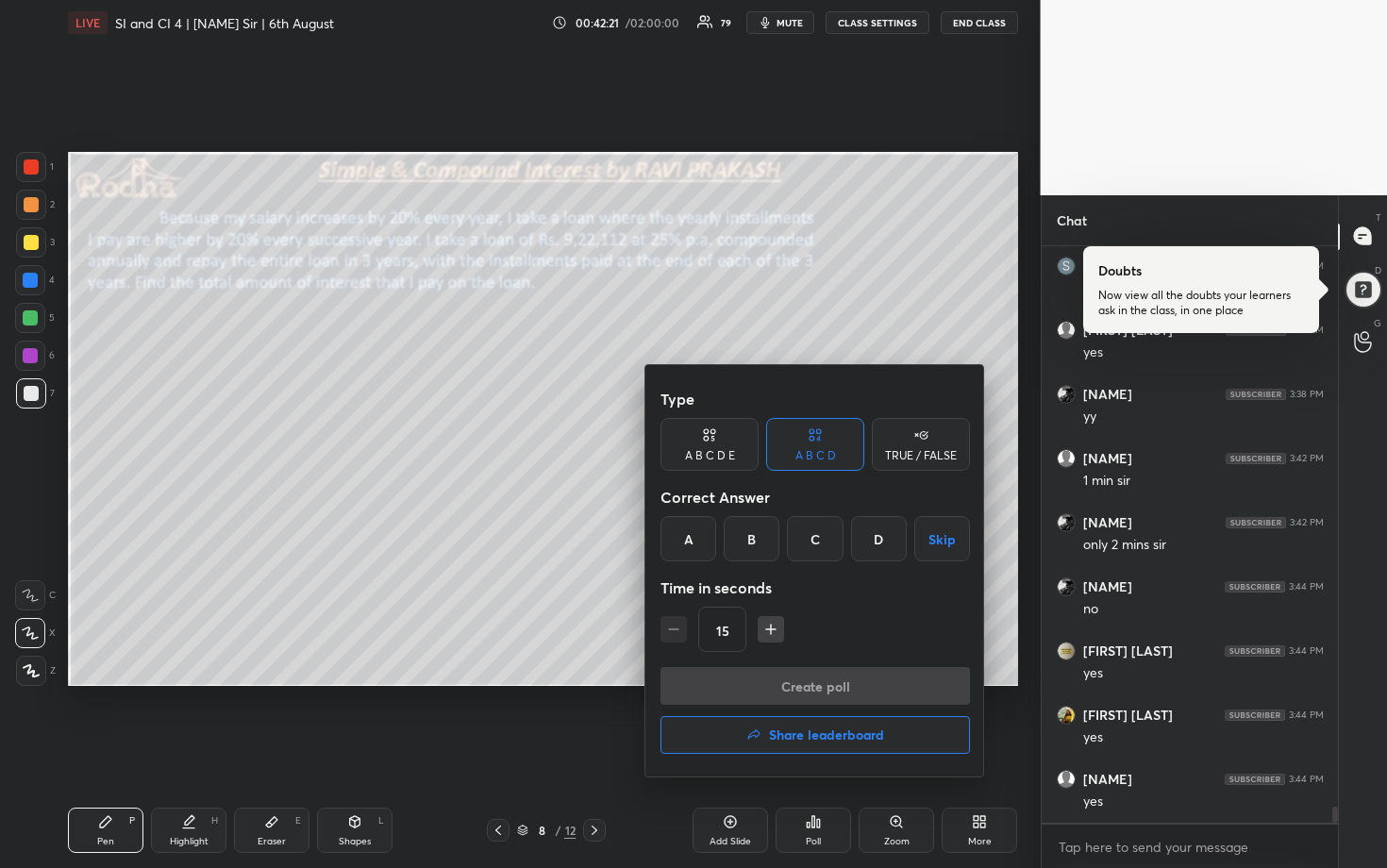 click on "B" at bounding box center [751, 539] 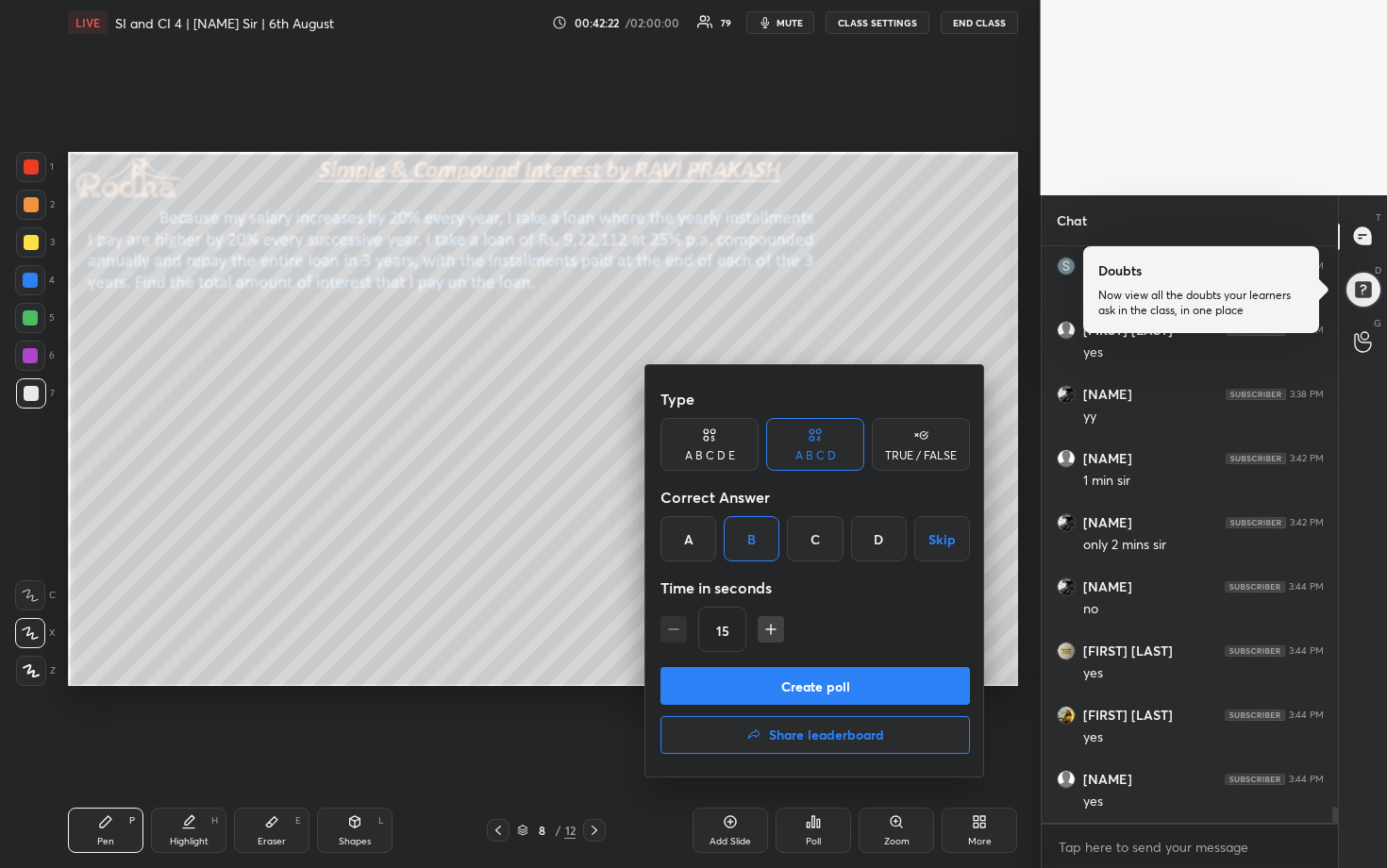 click on "Create poll" at bounding box center (815, 686) 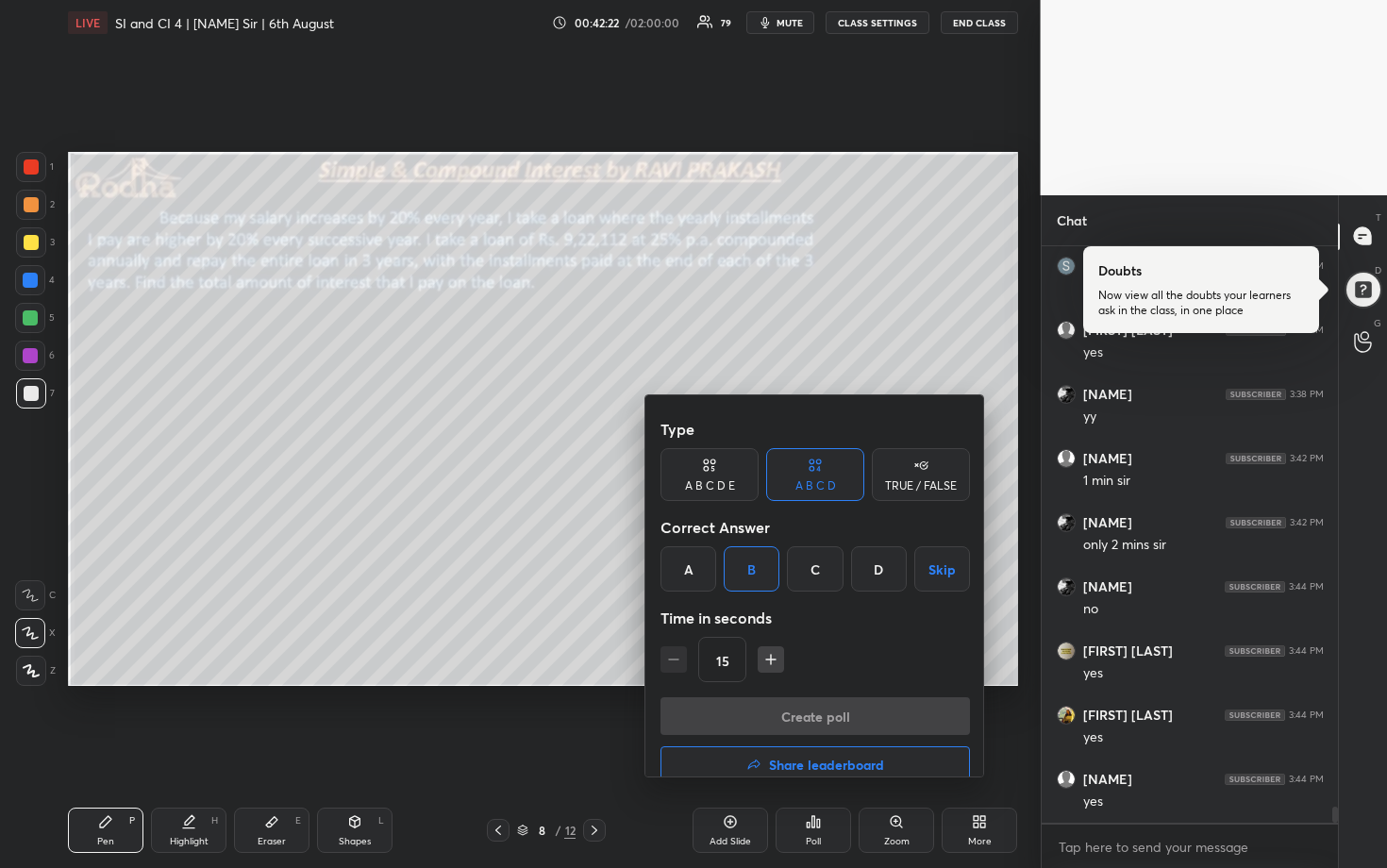 scroll, scrollTop: 548, scrollLeft: 285, axis: both 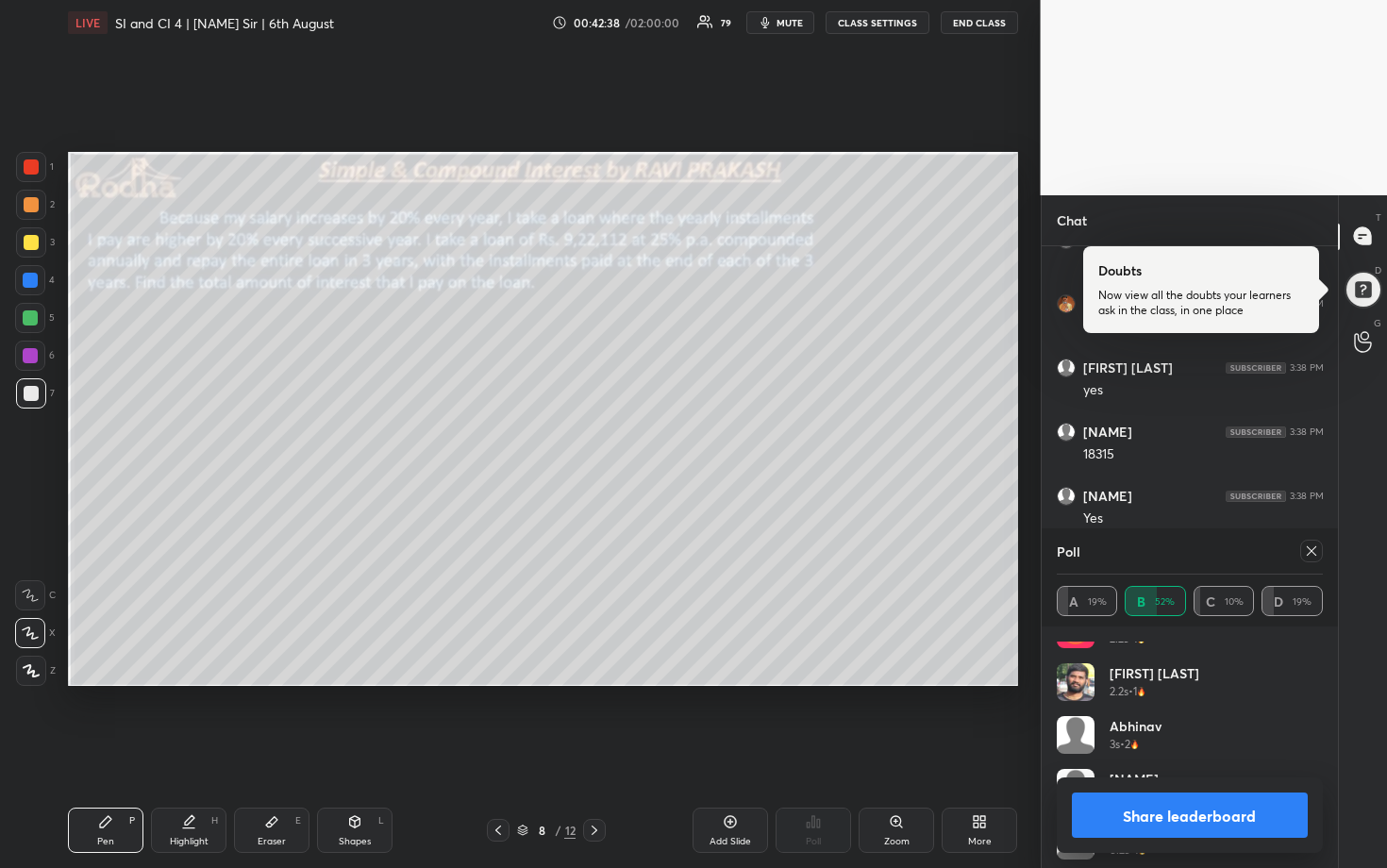 click 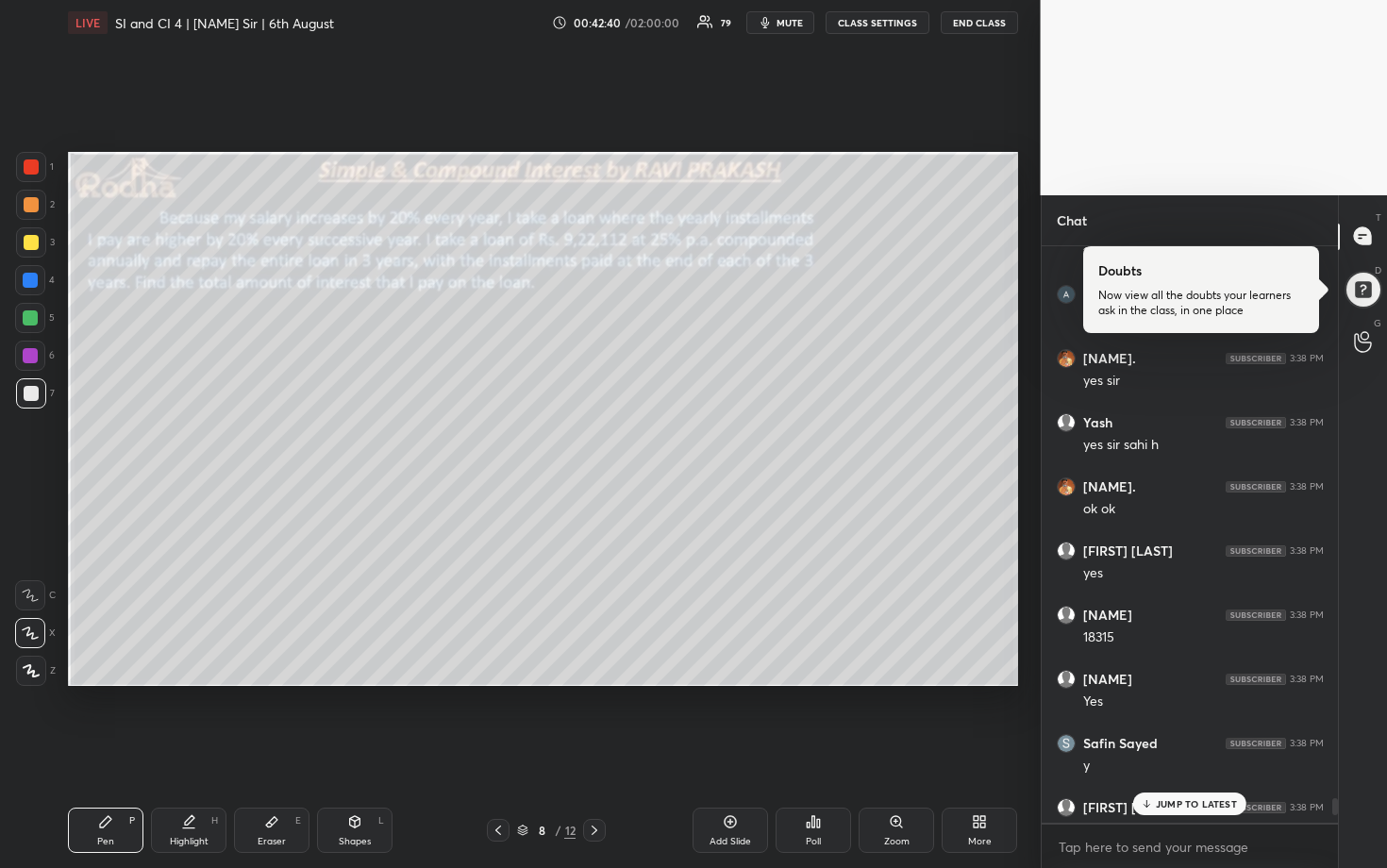 click on "Poll" at bounding box center (813, 842) 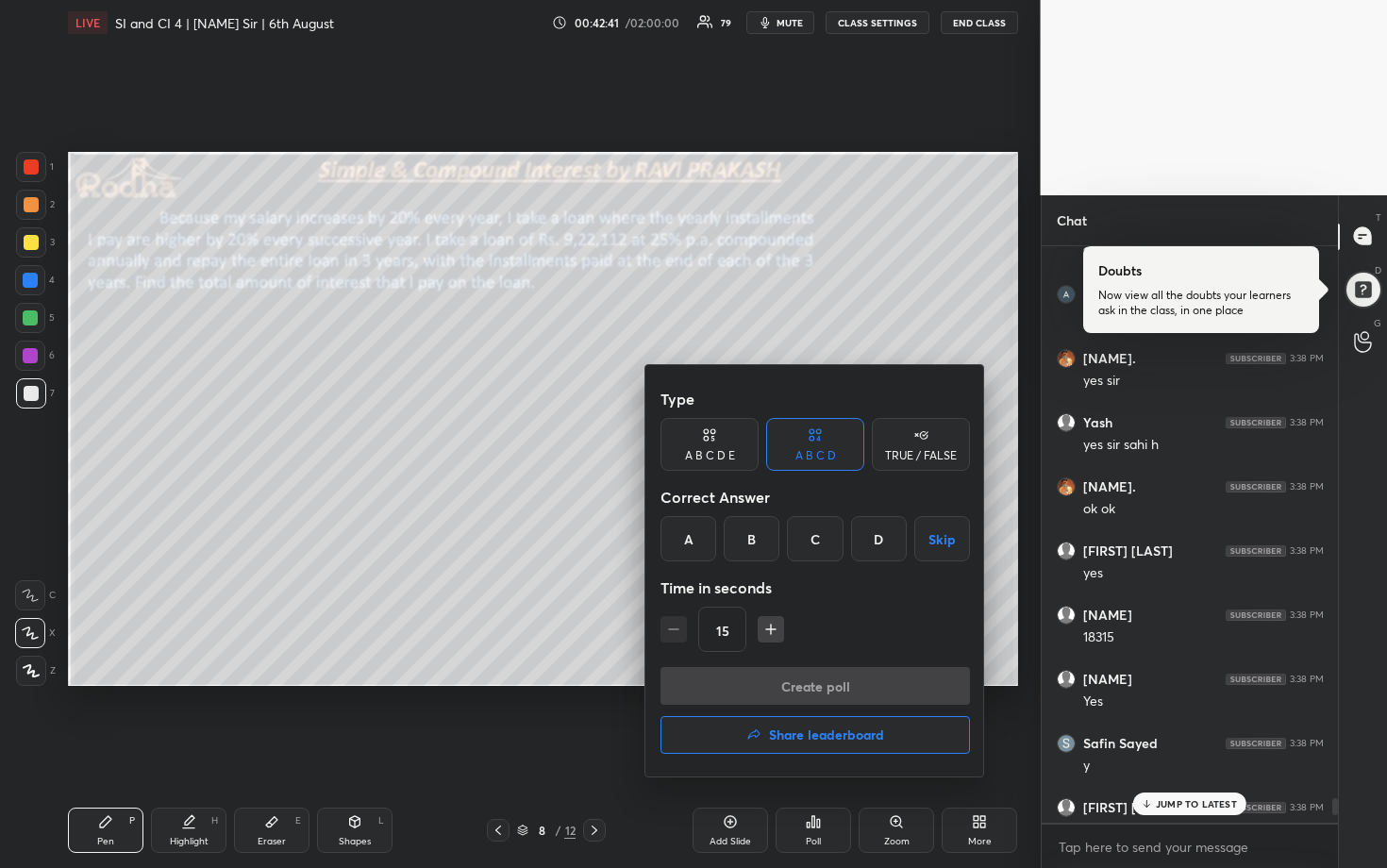 click on "Share leaderboard" at bounding box center [827, 735] 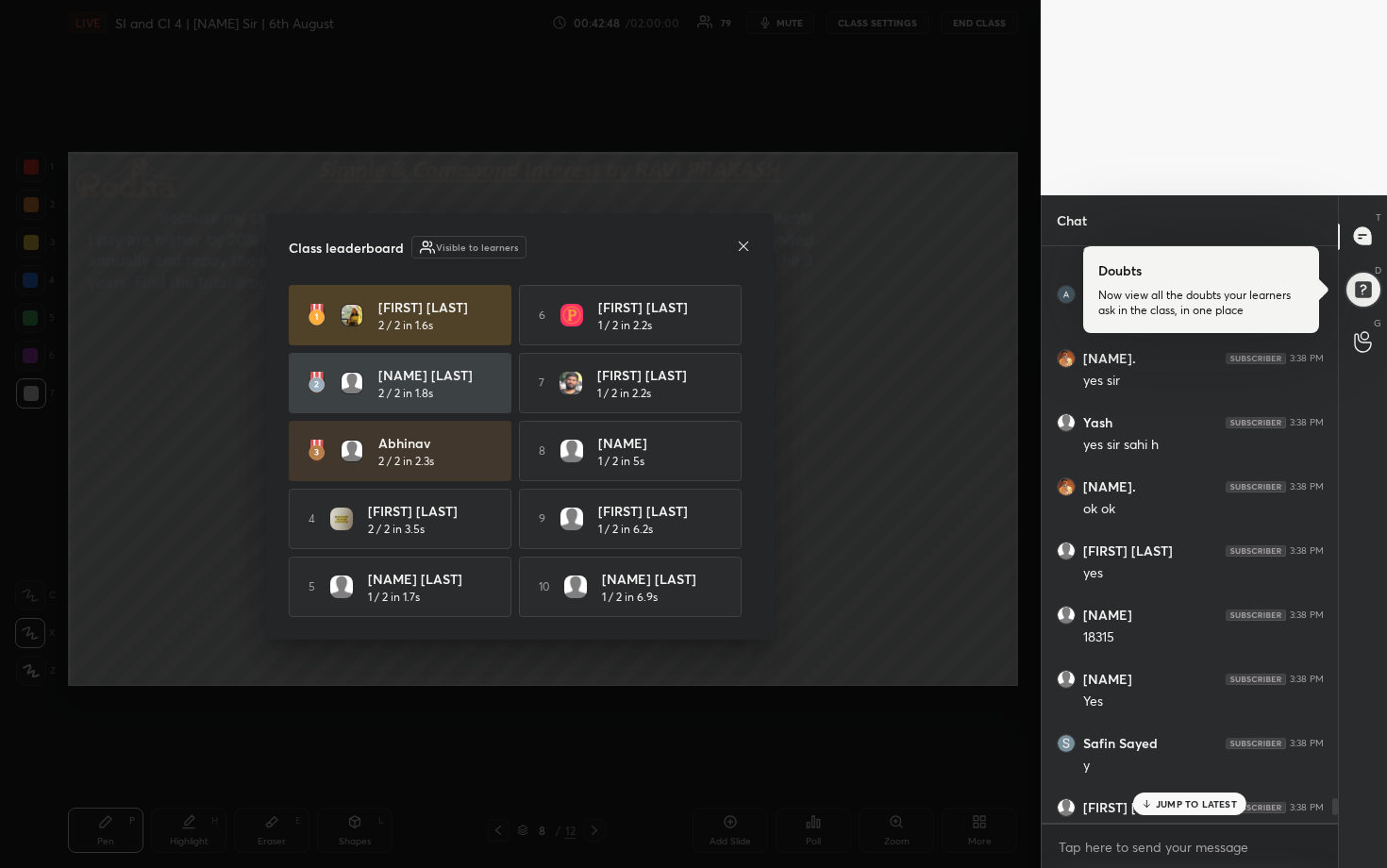 click 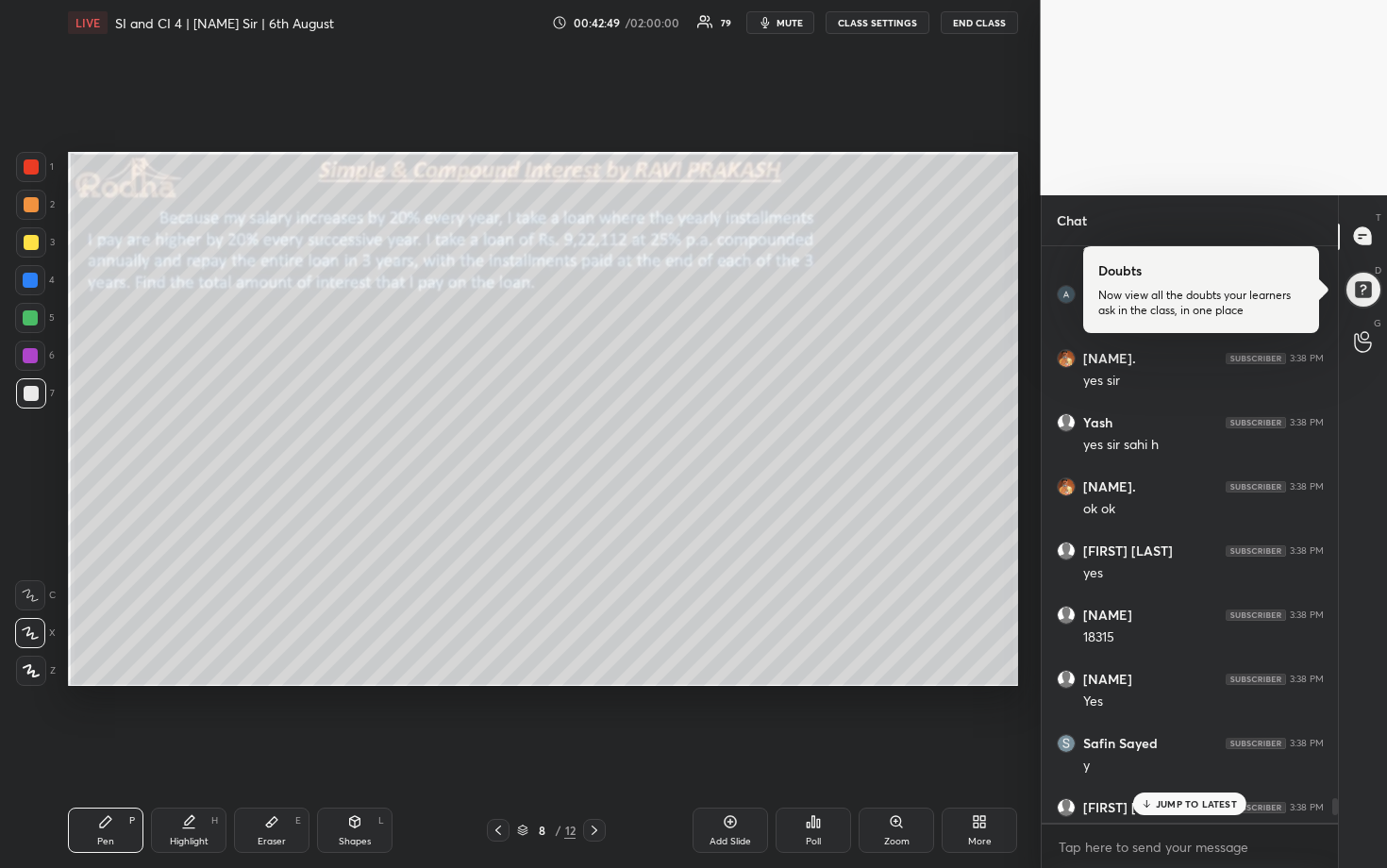 click on "JUMP TO LATEST" at bounding box center (1196, 804) 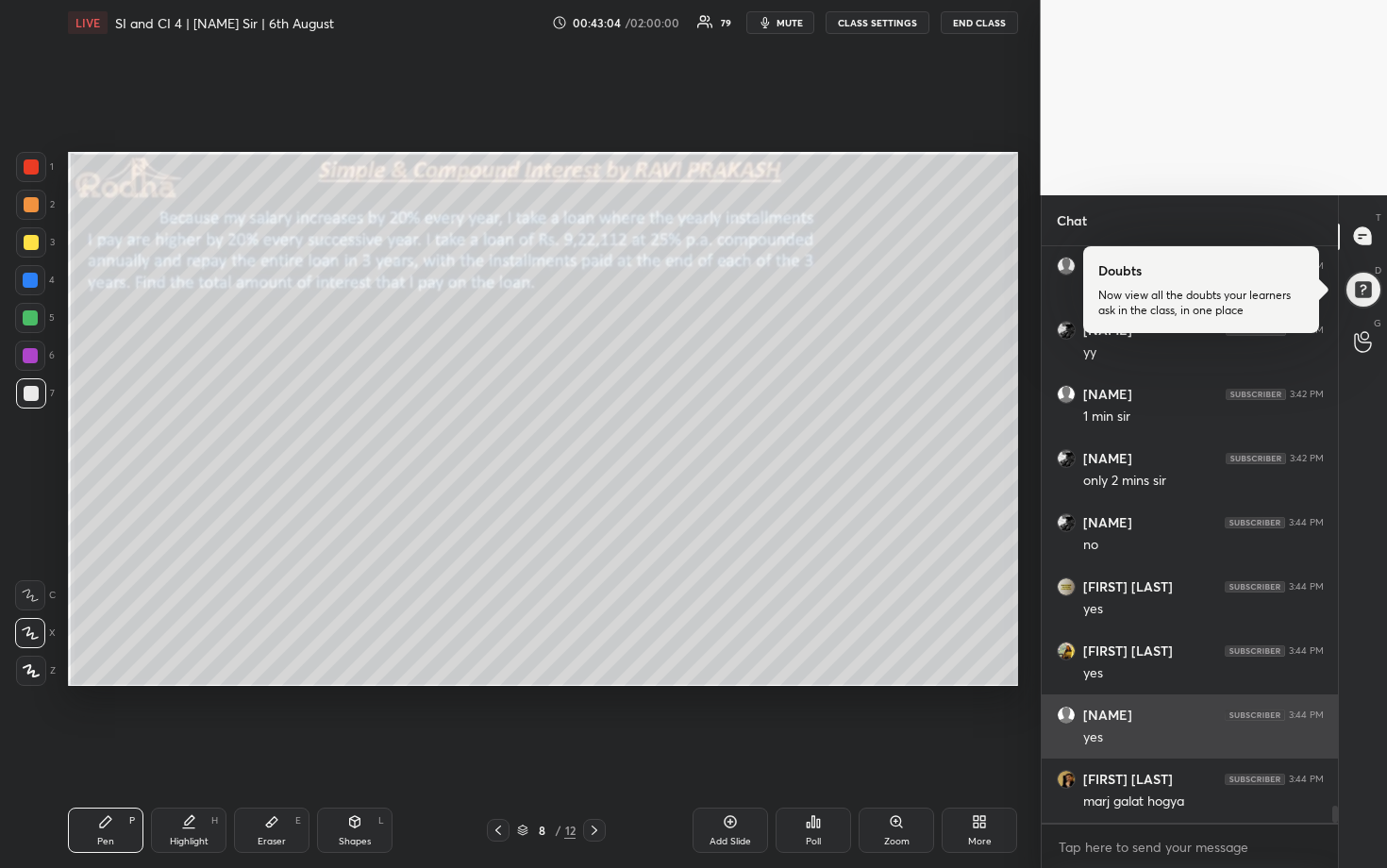 click on "[NAME] 3:44 PM" at bounding box center (1190, 715) 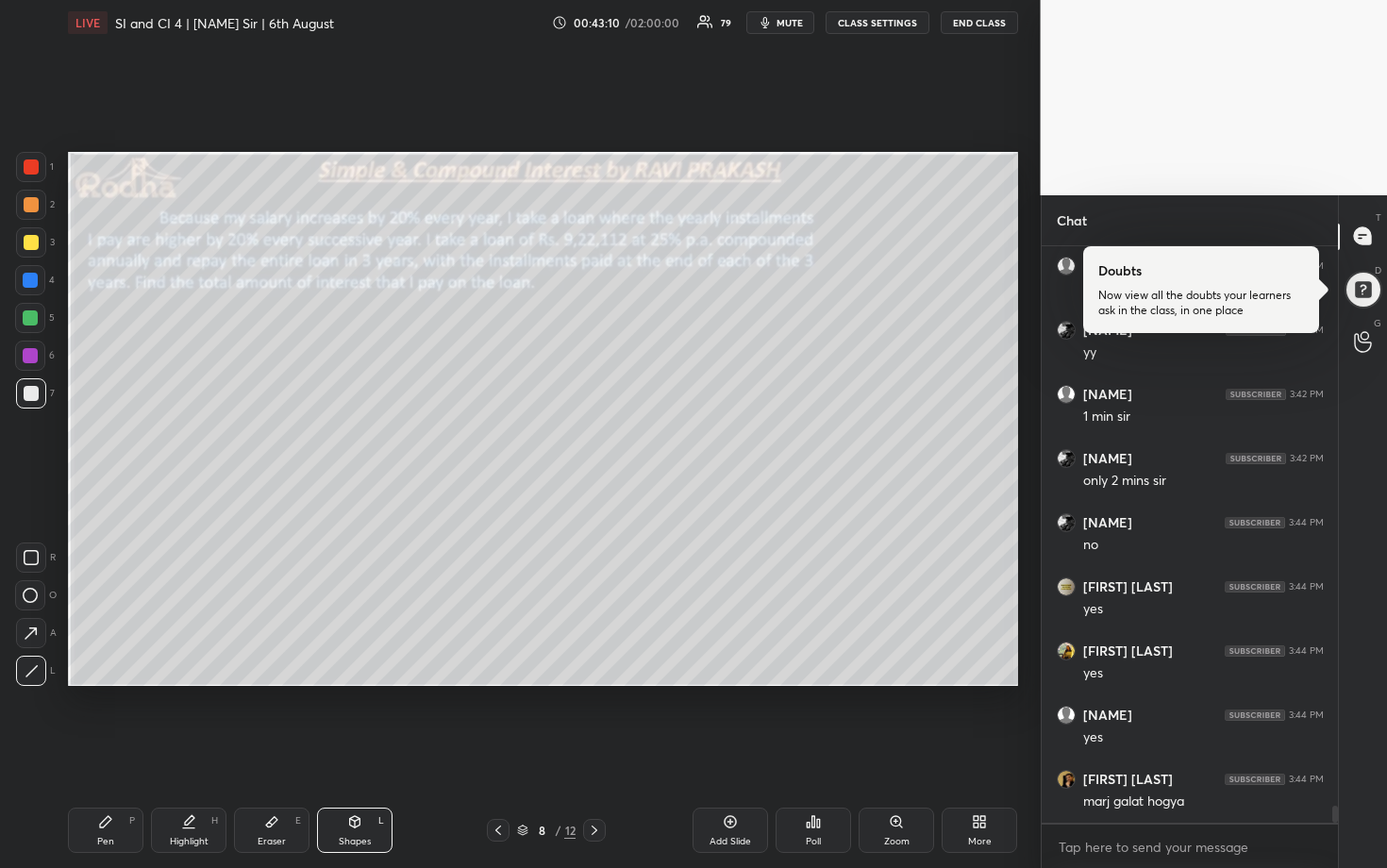 click at bounding box center [30, 318] 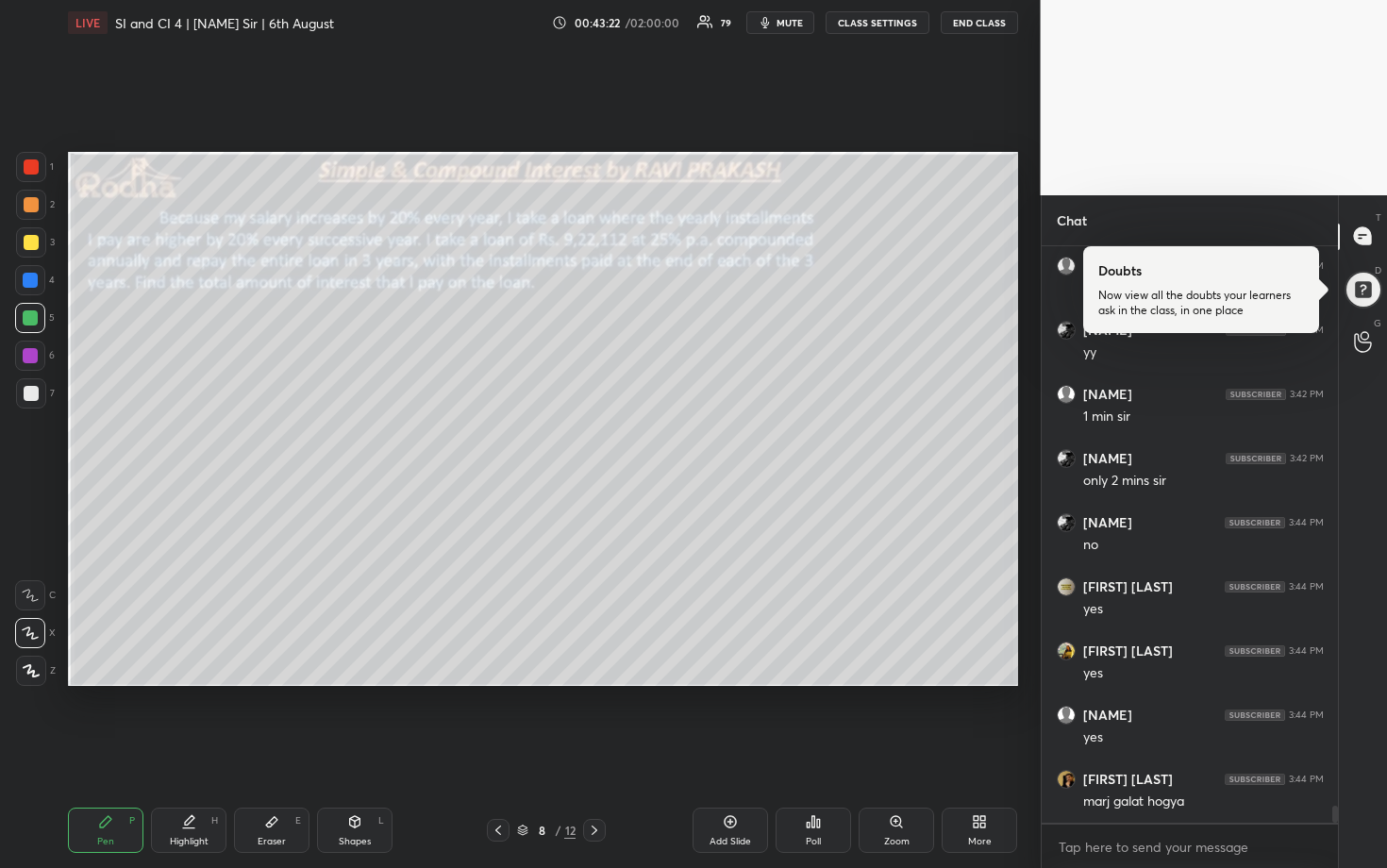 scroll, scrollTop: 19328, scrollLeft: 0, axis: vertical 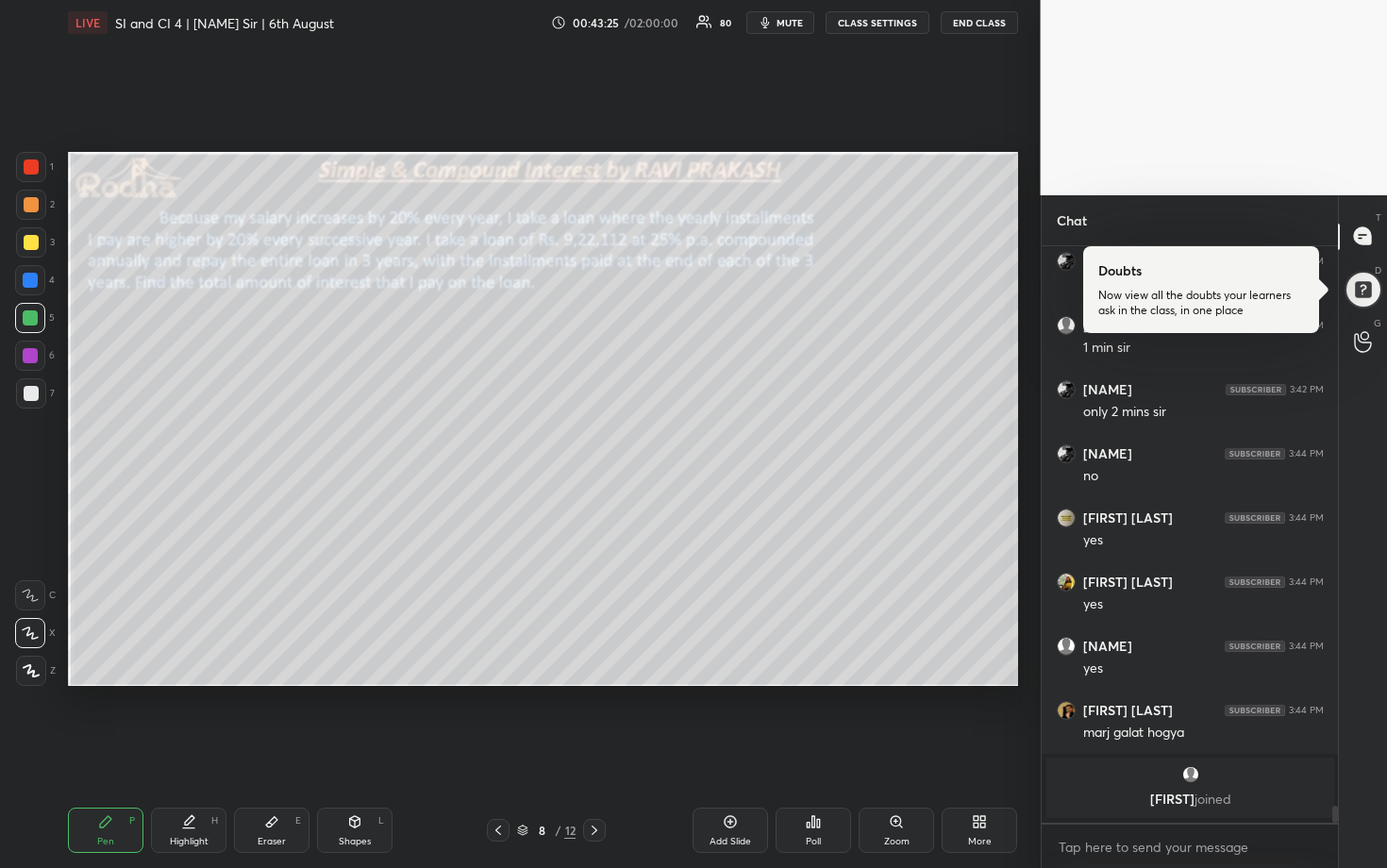 click at bounding box center [31, 393] 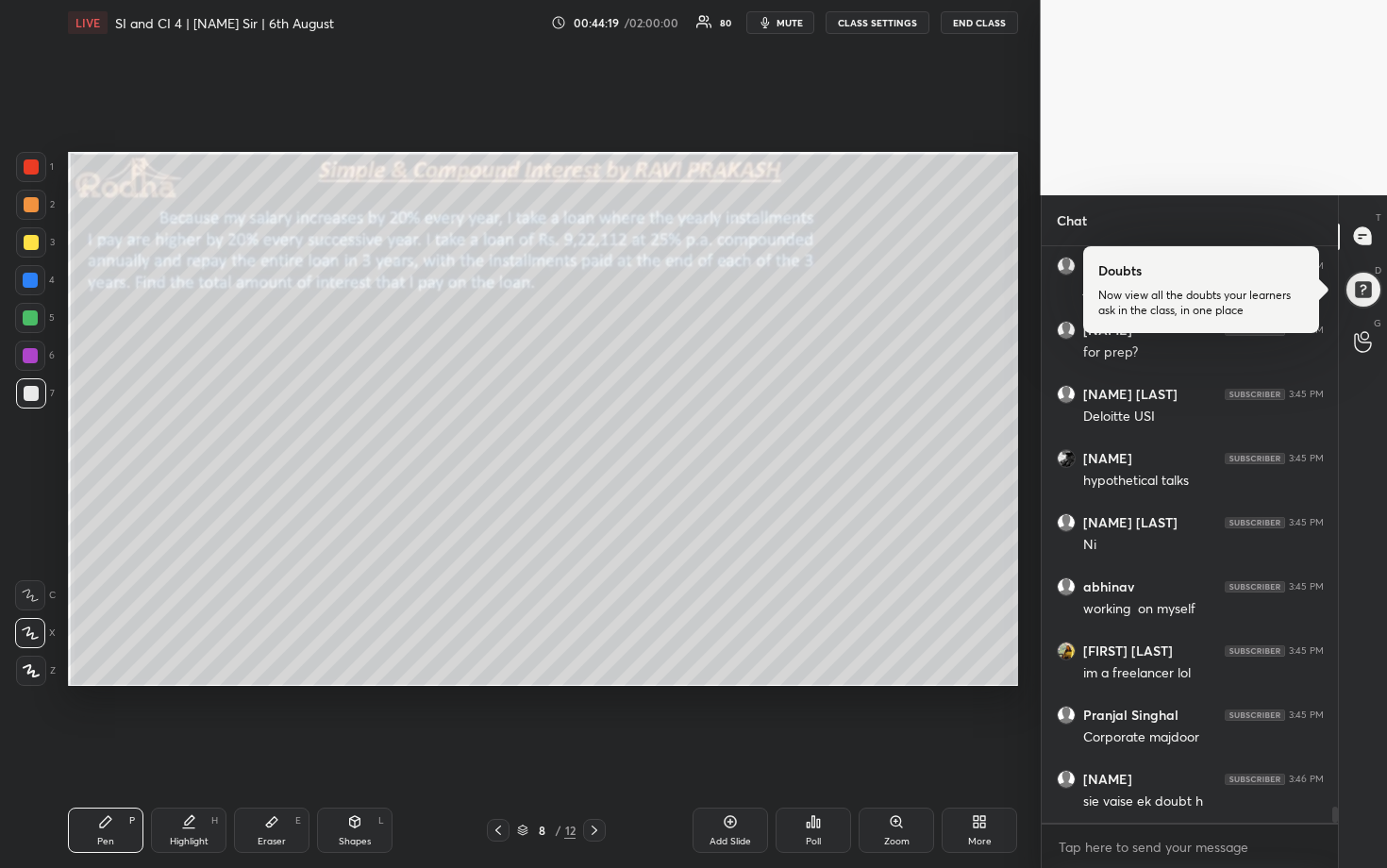 scroll, scrollTop: 20352, scrollLeft: 0, axis: vertical 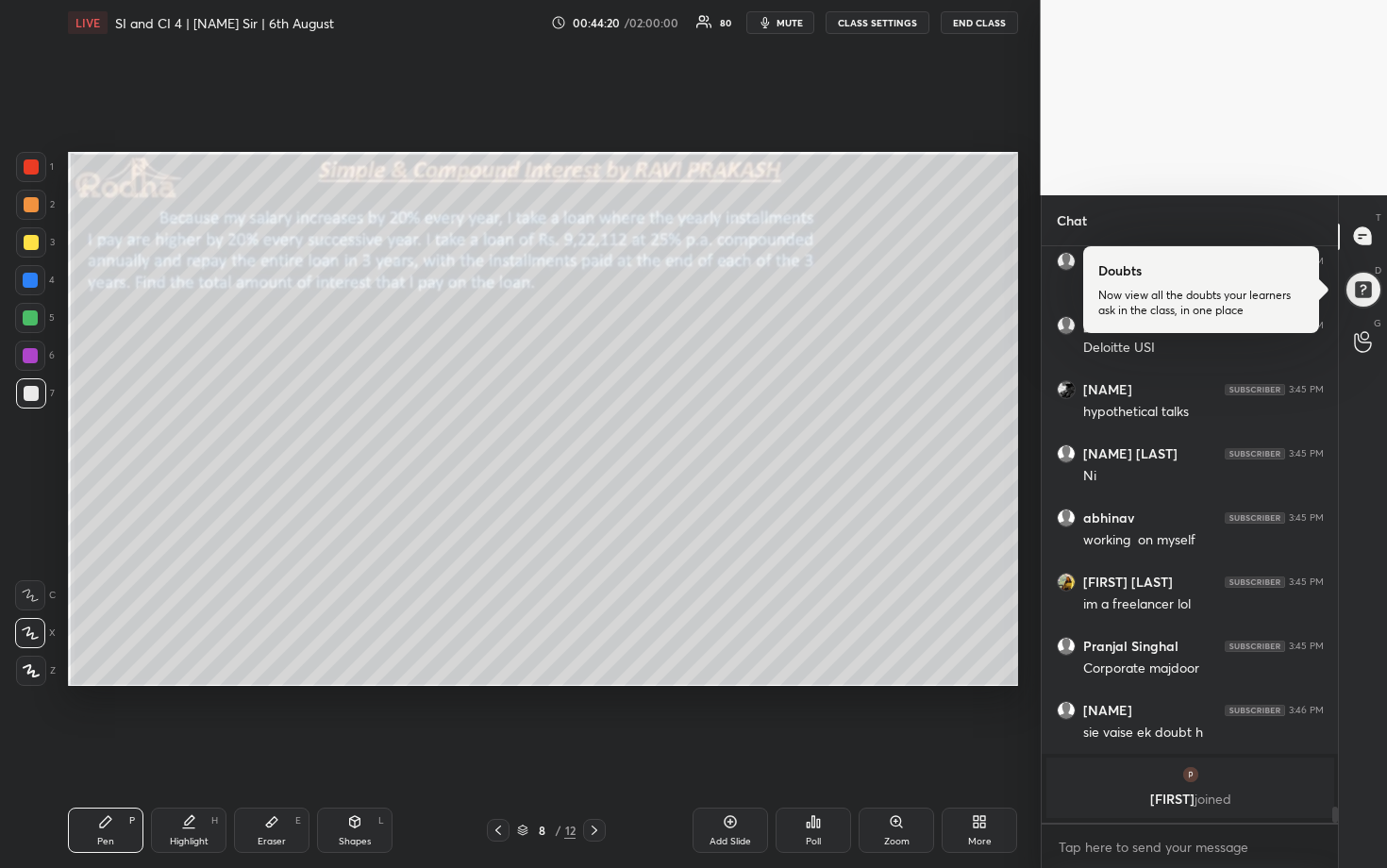 click at bounding box center [31, 393] 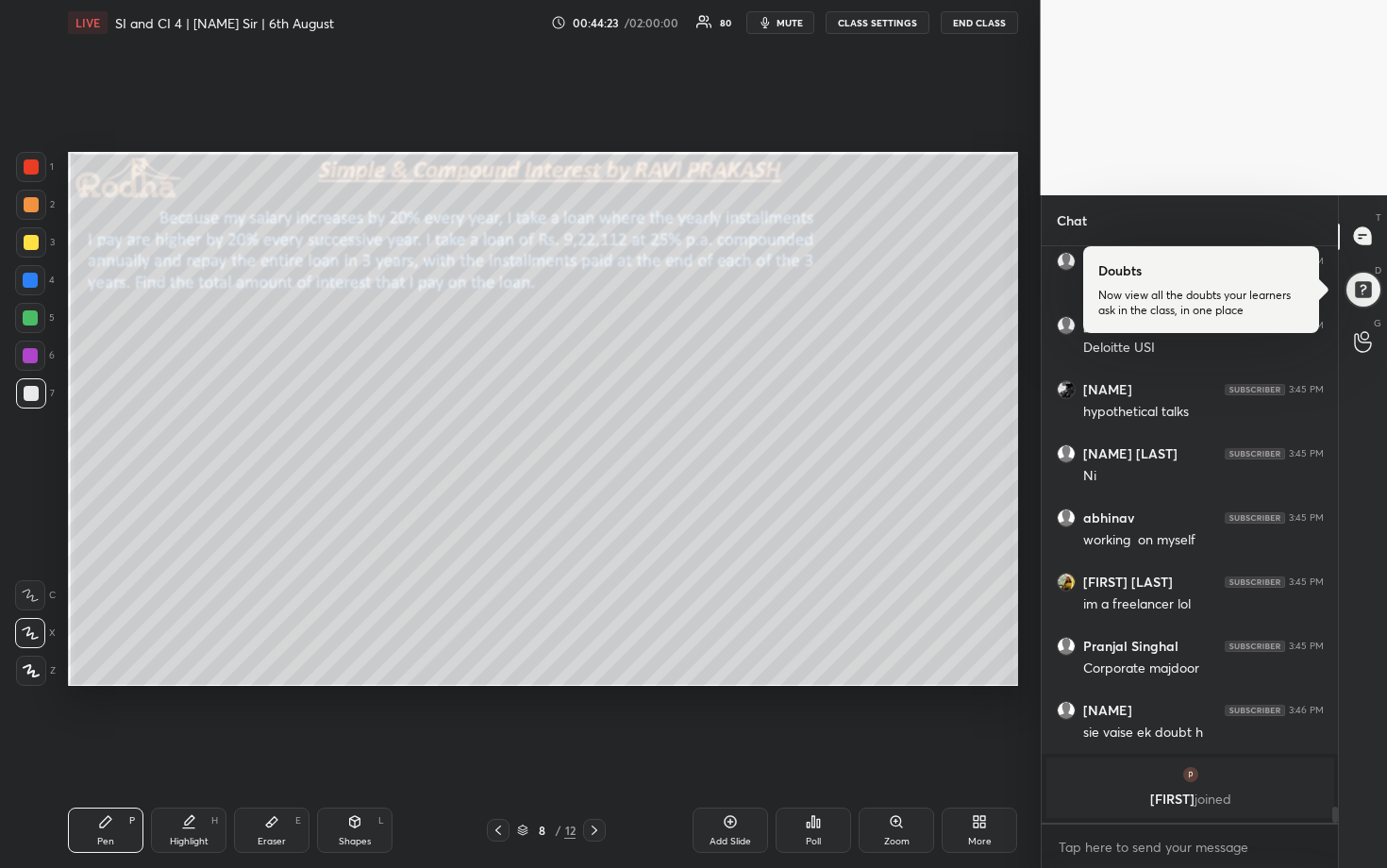click at bounding box center [31, 242] 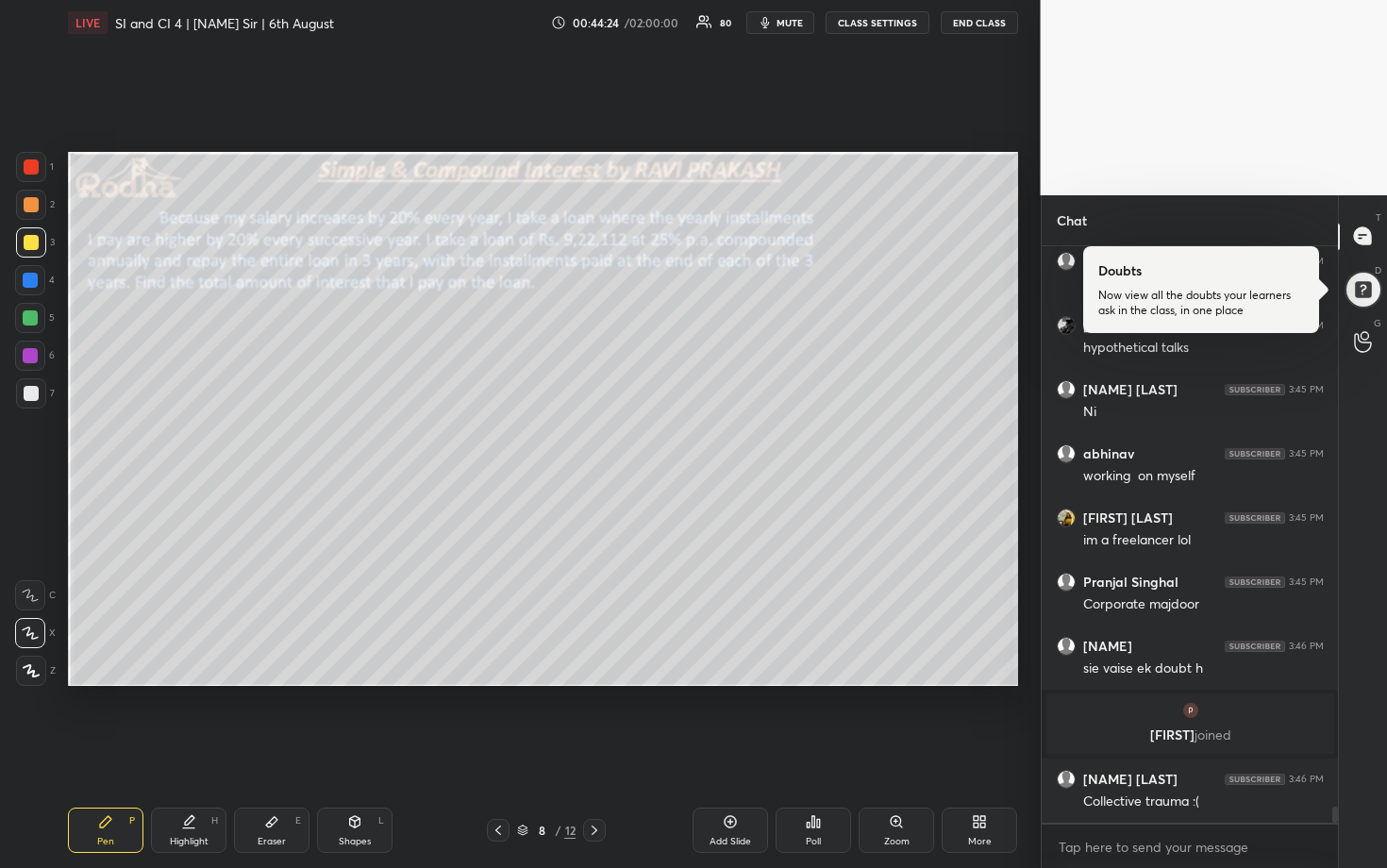 scroll, scrollTop: 20091, scrollLeft: 0, axis: vertical 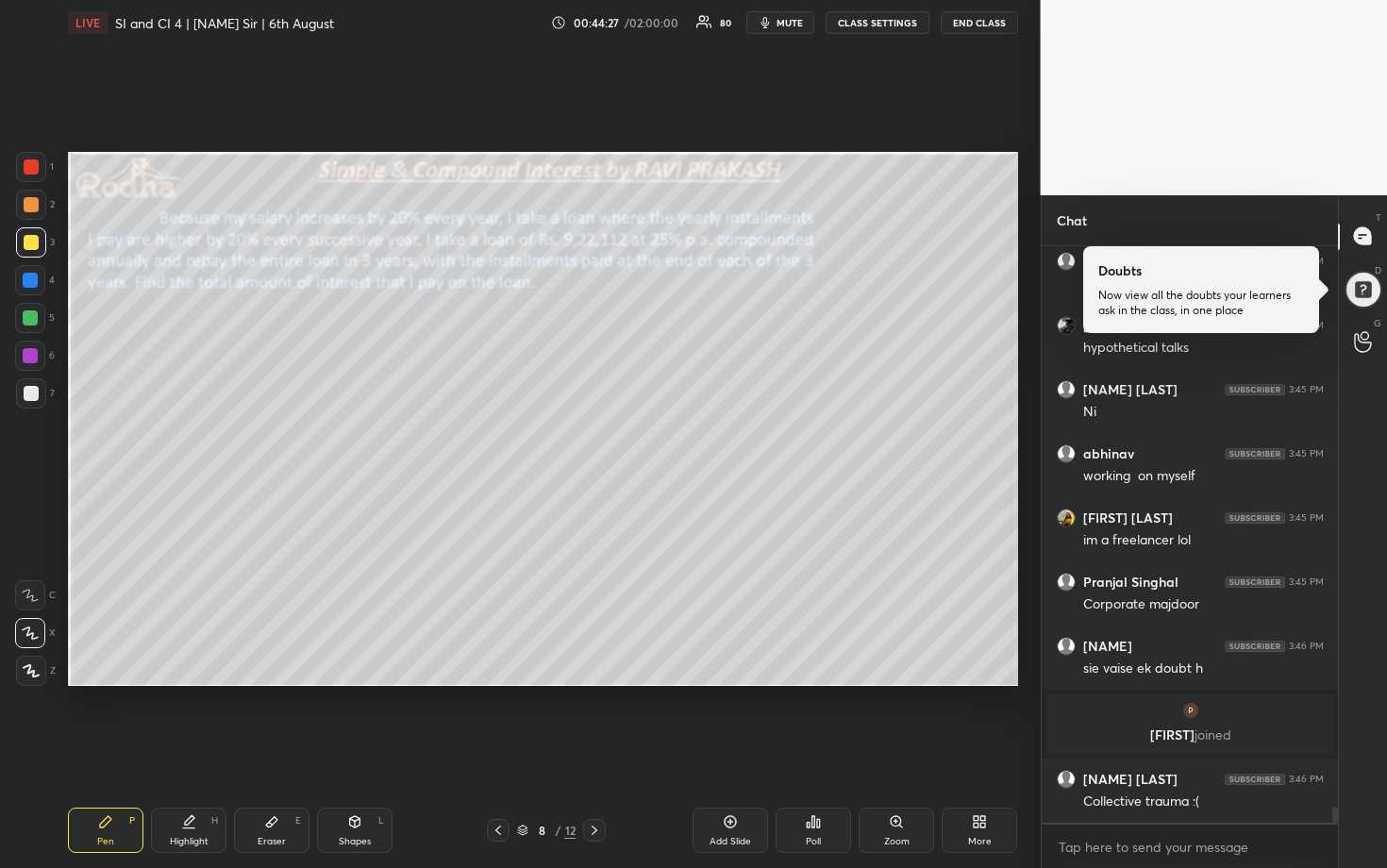click at bounding box center [31, 205] 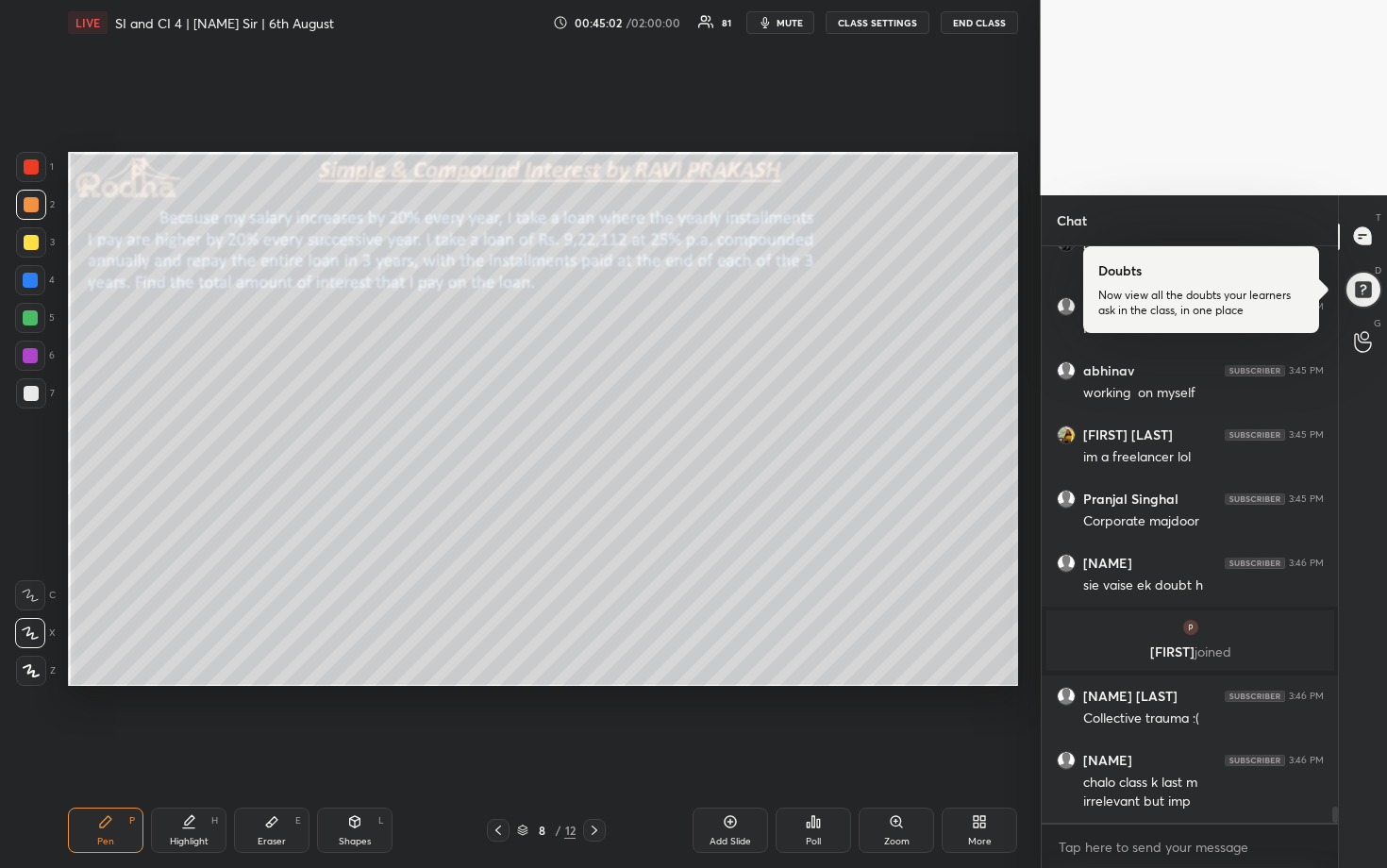 scroll, scrollTop: 20193, scrollLeft: 0, axis: vertical 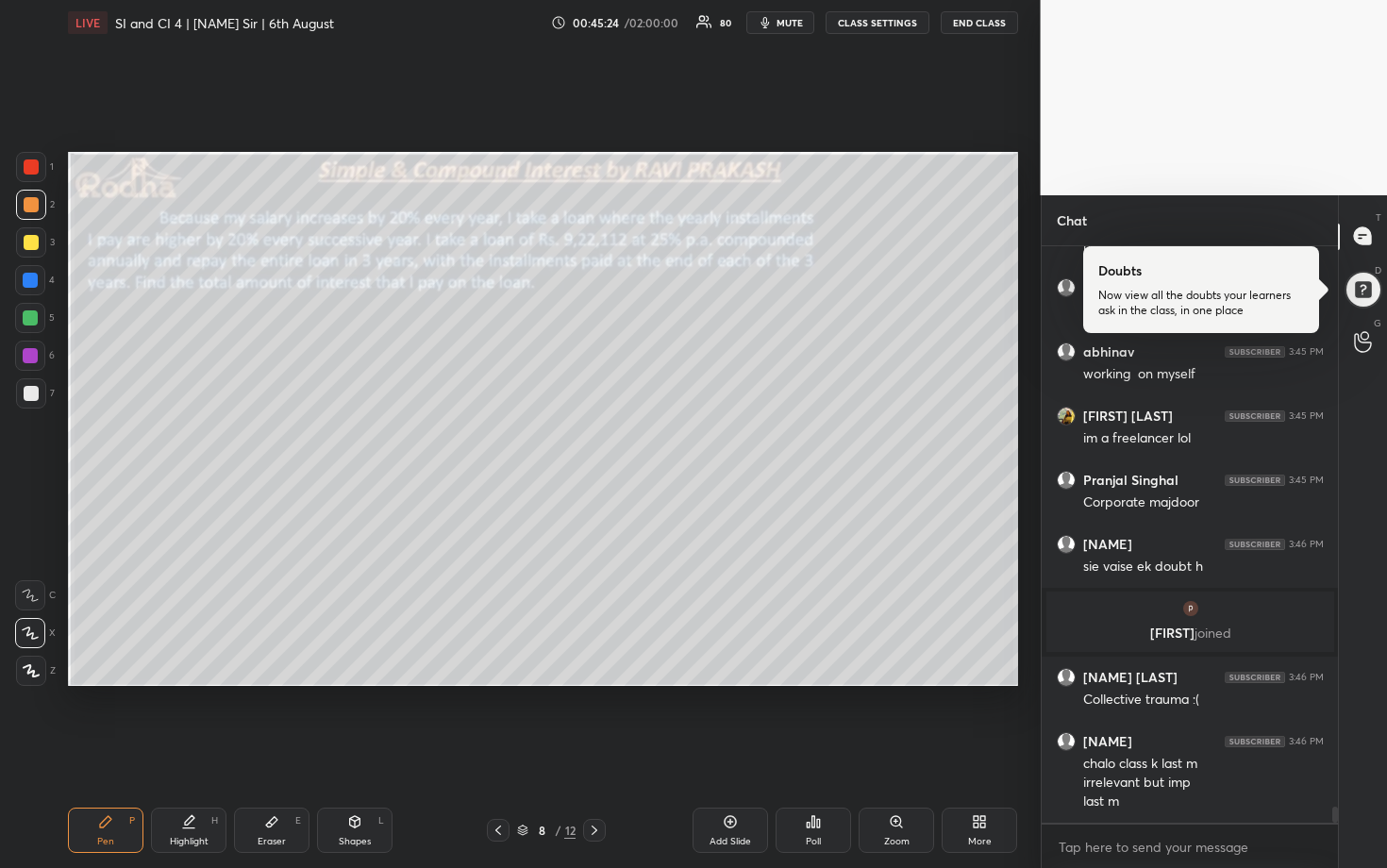 click at bounding box center (31, 393) 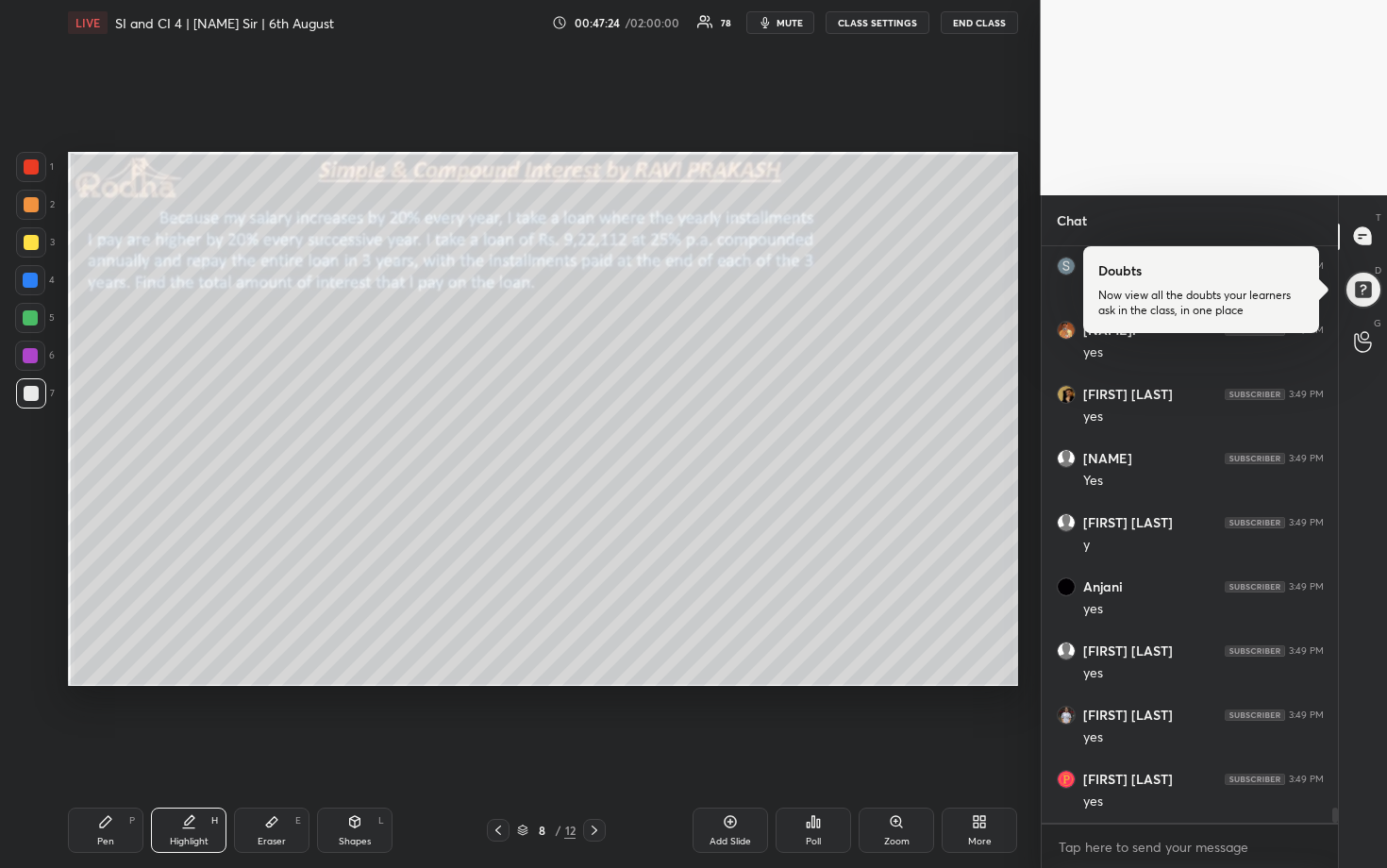 scroll, scrollTop: 22188, scrollLeft: 0, axis: vertical 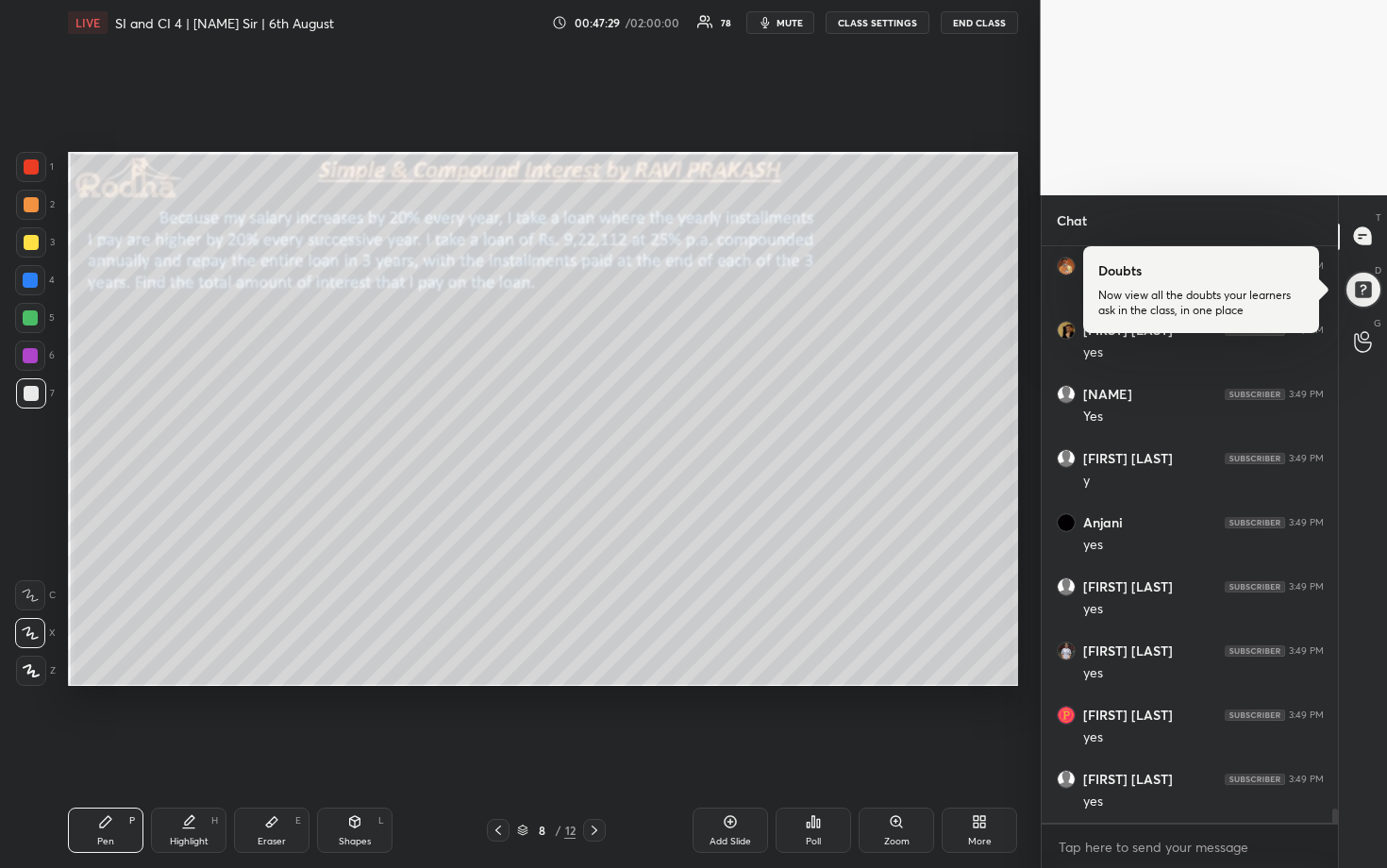 click at bounding box center (30, 280) 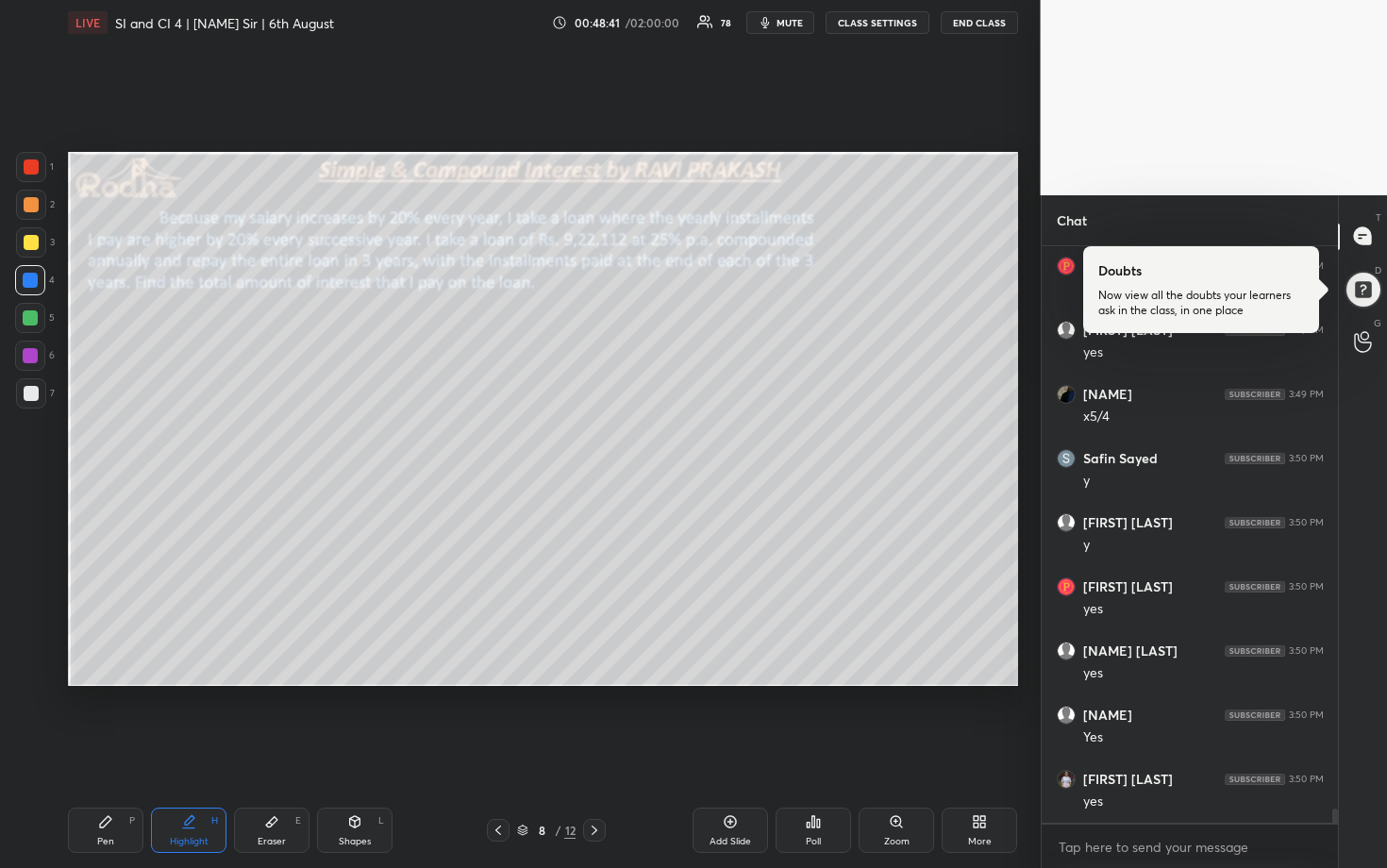 scroll, scrollTop: 22701, scrollLeft: 0, axis: vertical 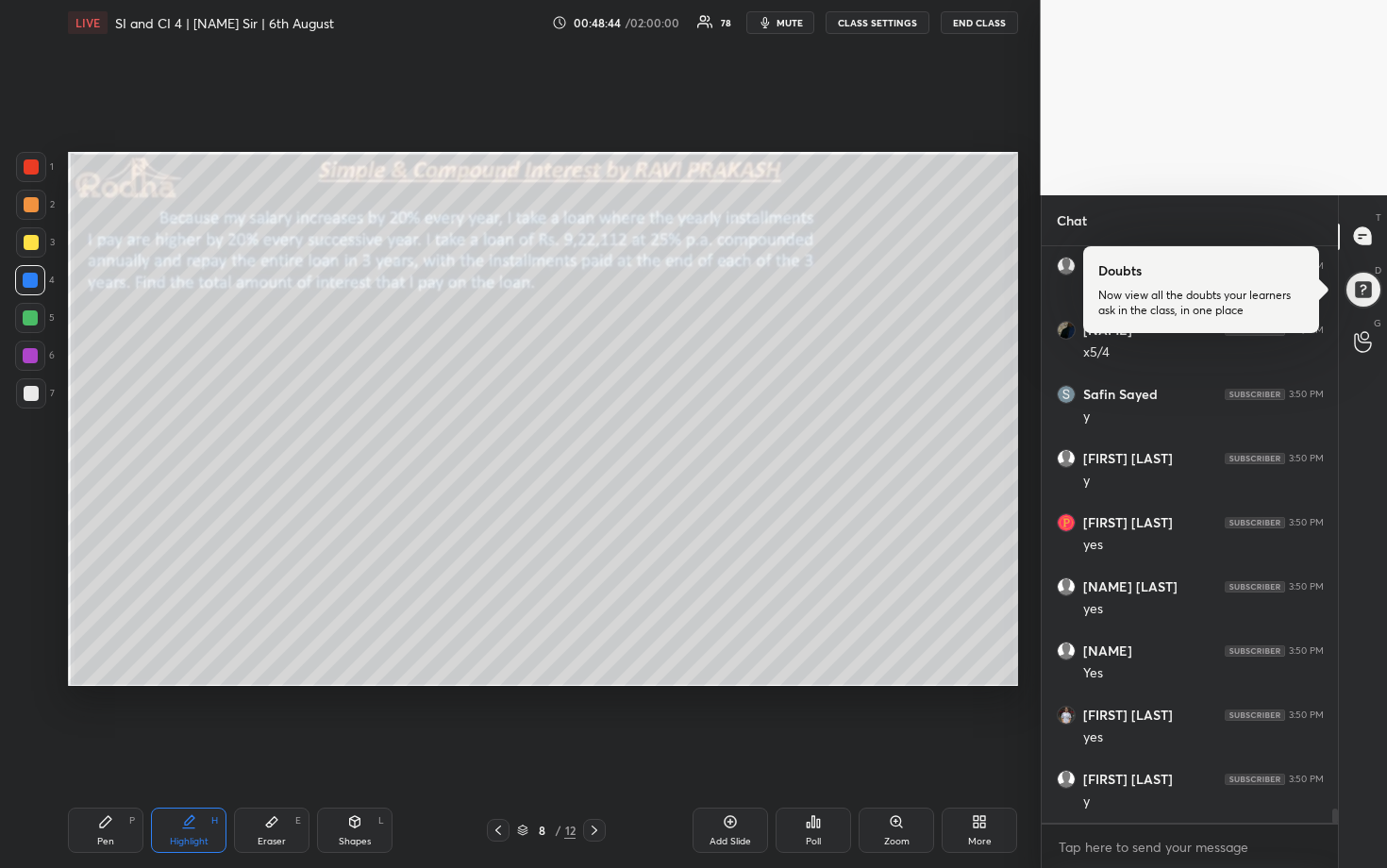 click at bounding box center (31, 205) 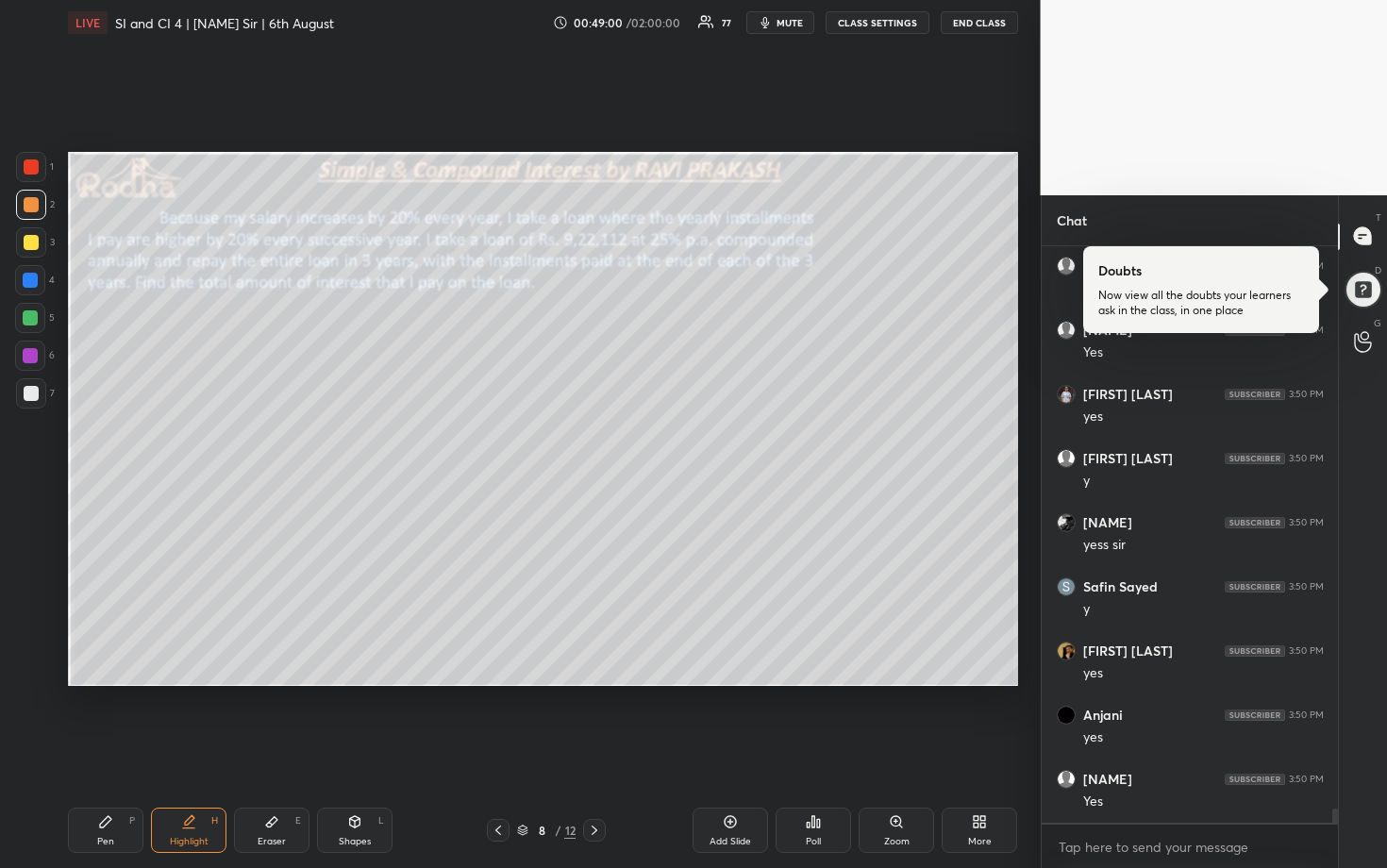 scroll, scrollTop: 23086, scrollLeft: 0, axis: vertical 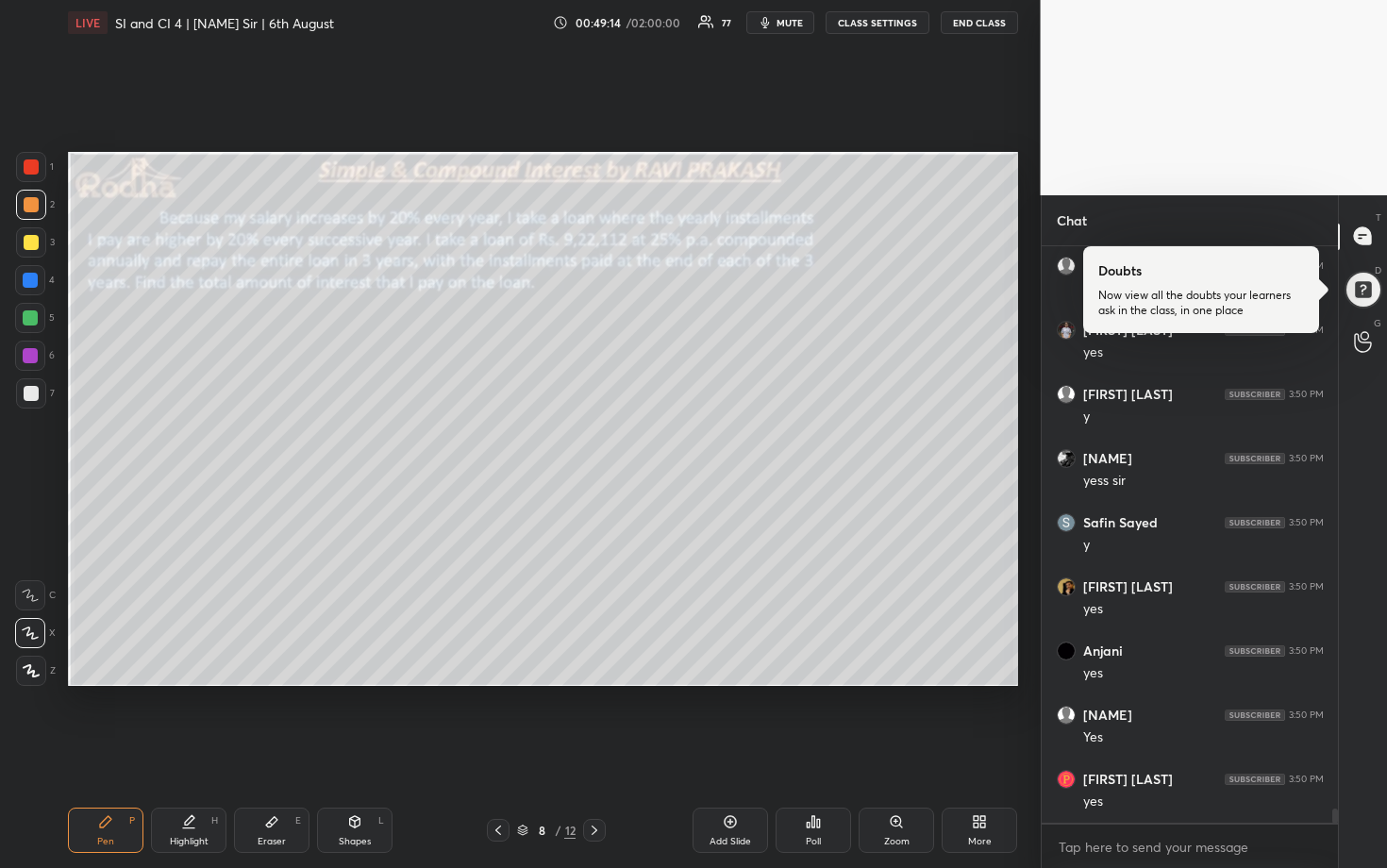 click 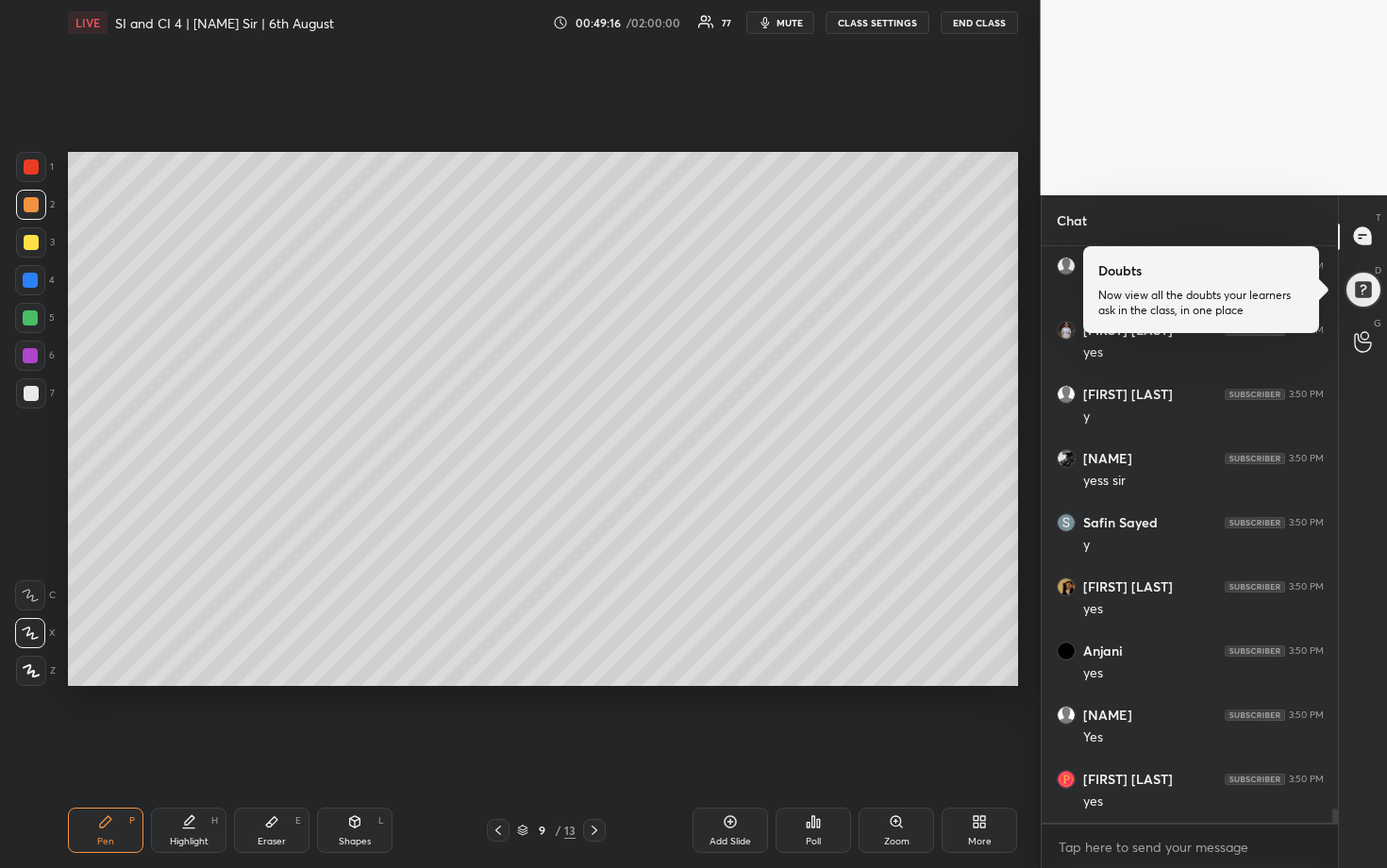 drag, startPoint x: 25, startPoint y: 386, endPoint x: 56, endPoint y: 355, distance: 43.84062 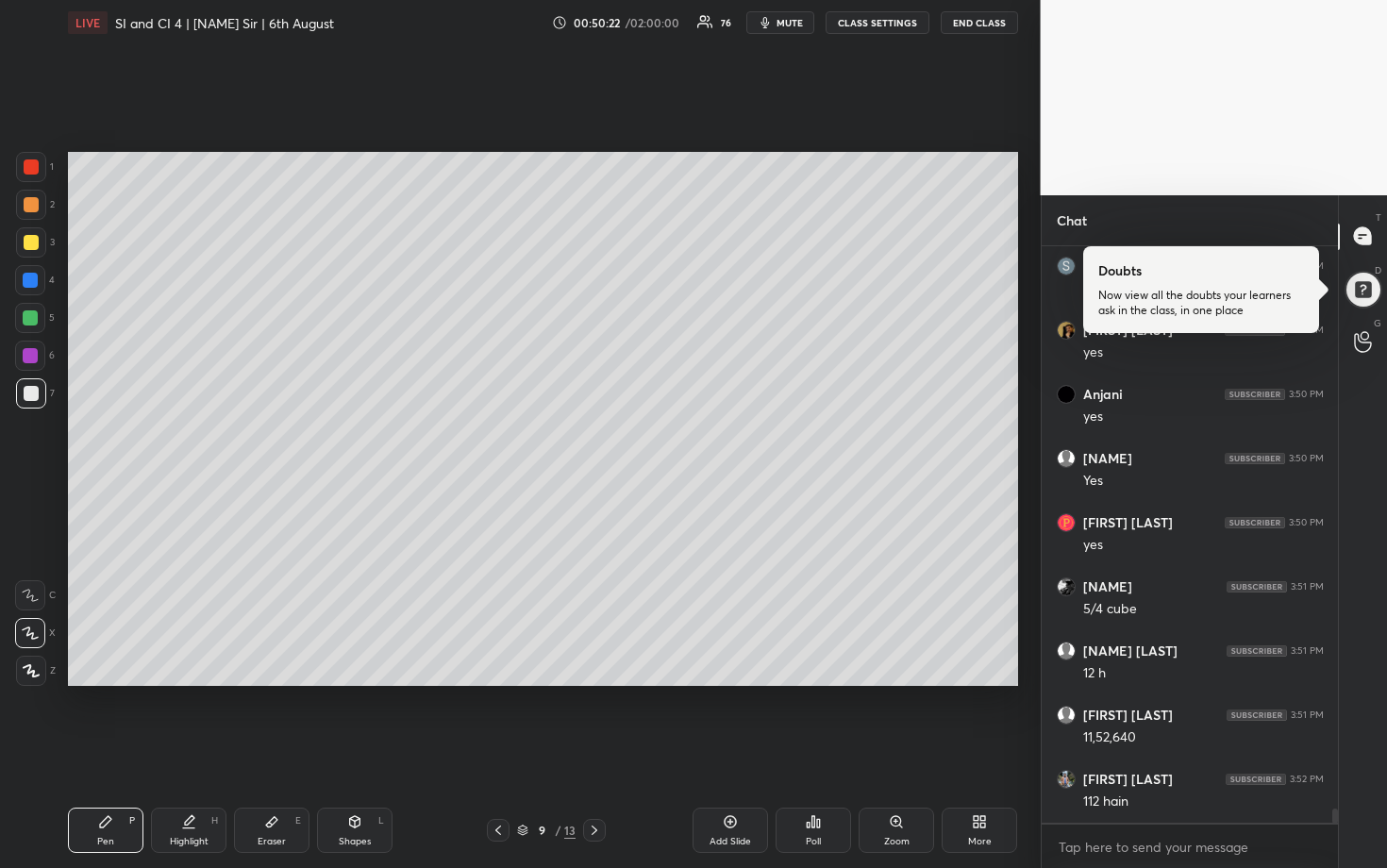scroll, scrollTop: 23407, scrollLeft: 0, axis: vertical 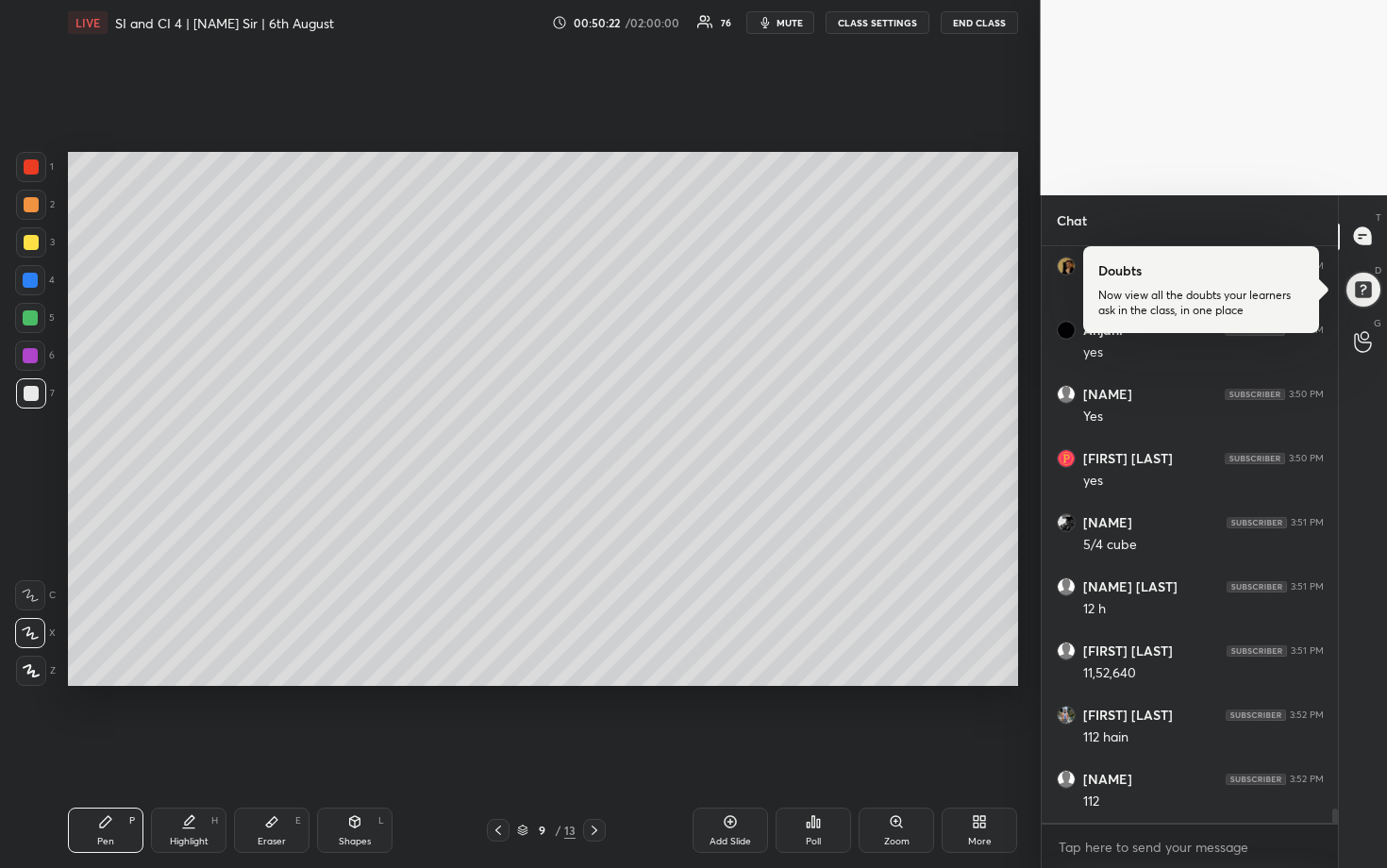 click on "Eraser E" at bounding box center (272, 830) 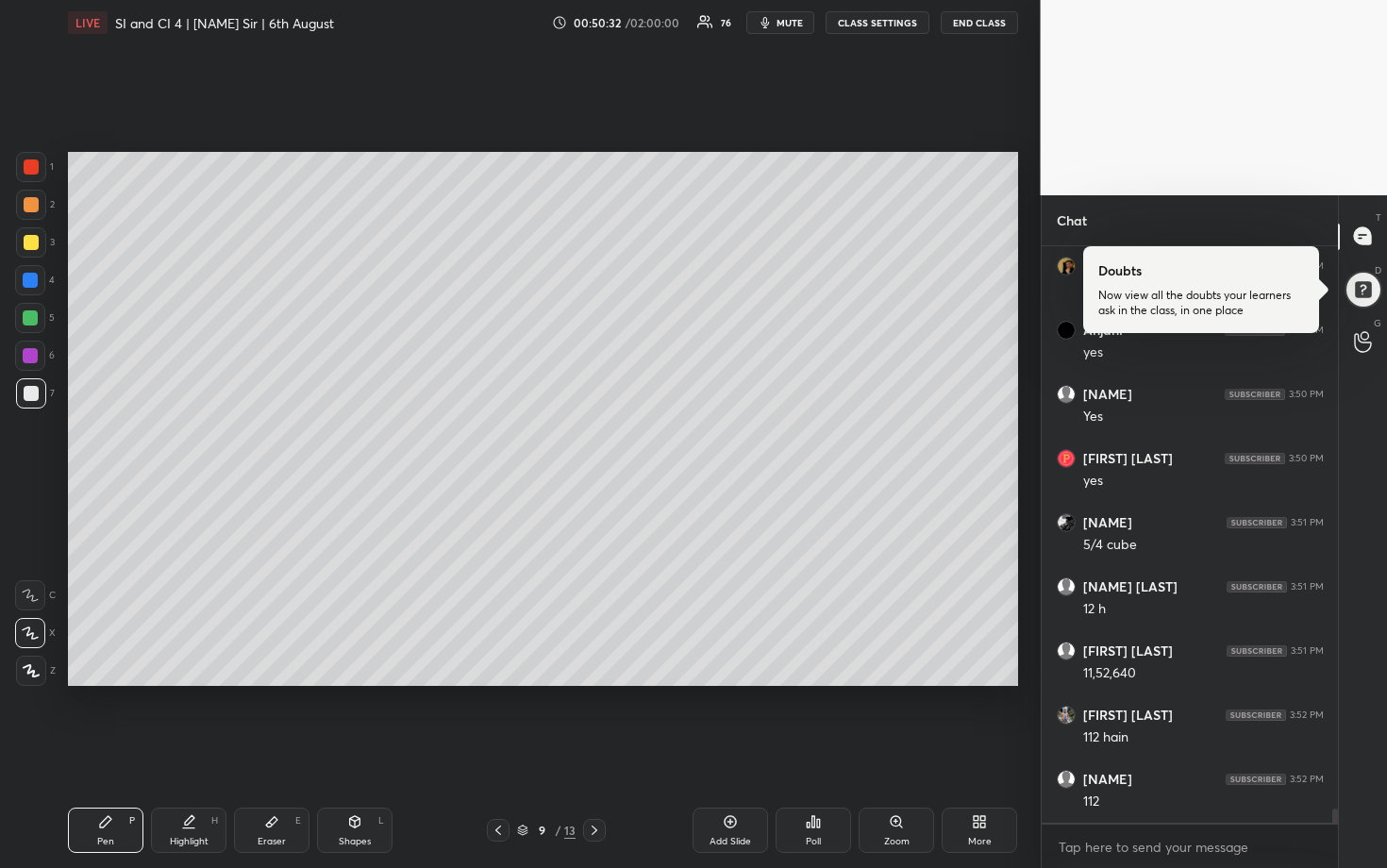click at bounding box center (30, 318) 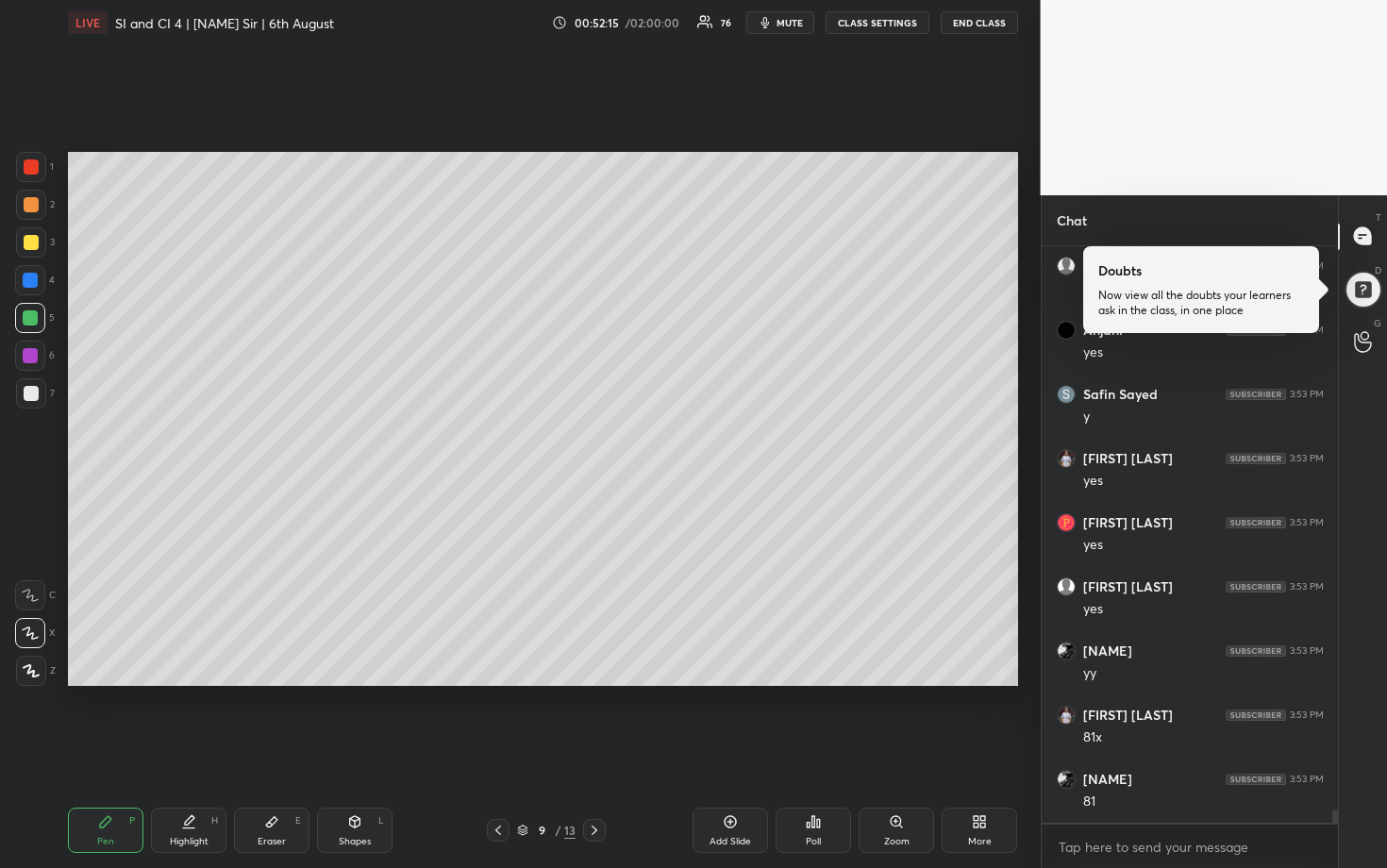 scroll, scrollTop: 24882, scrollLeft: 0, axis: vertical 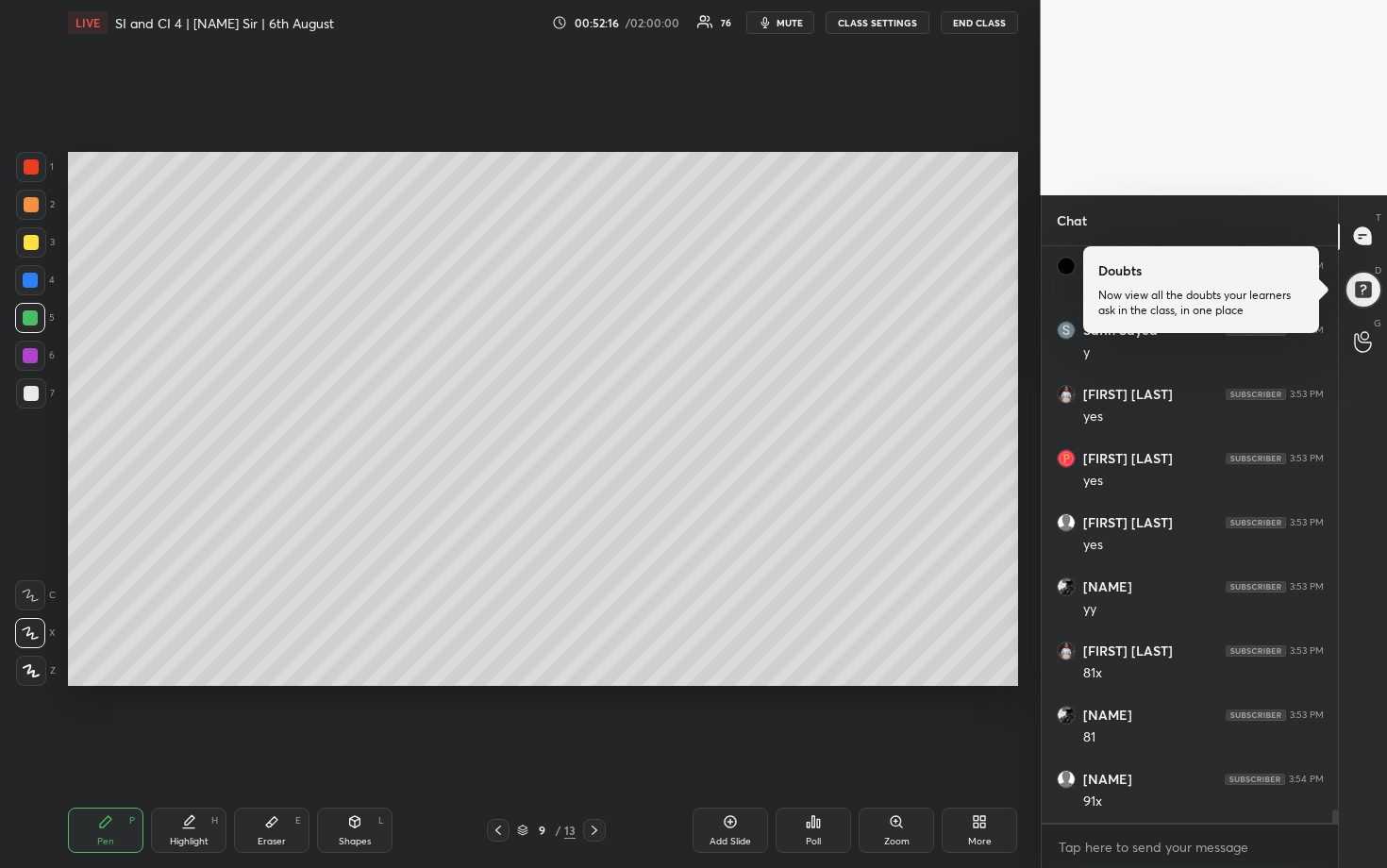 drag, startPoint x: 33, startPoint y: 396, endPoint x: 59, endPoint y: 410, distance: 29.529646 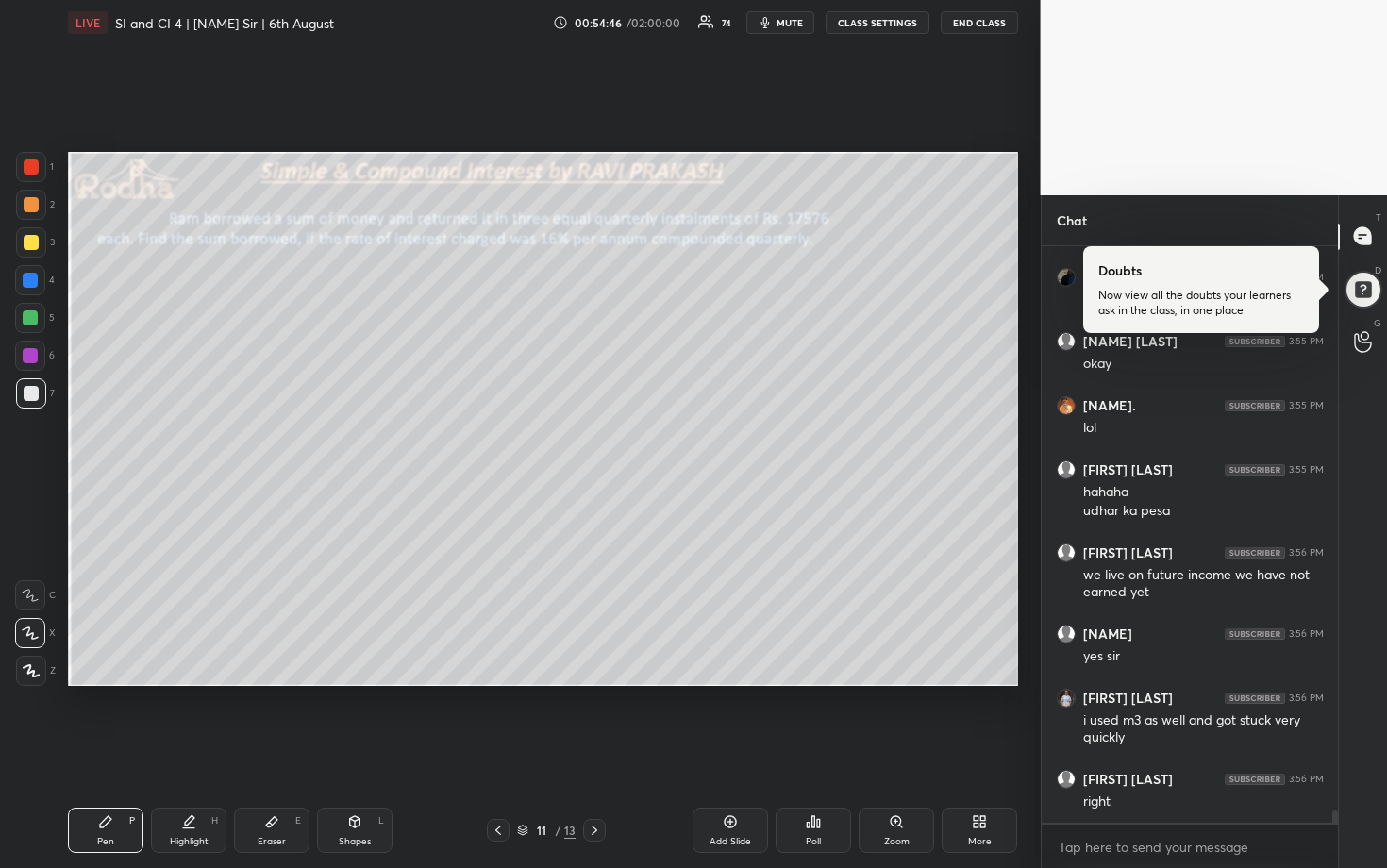 scroll, scrollTop: 27603, scrollLeft: 0, axis: vertical 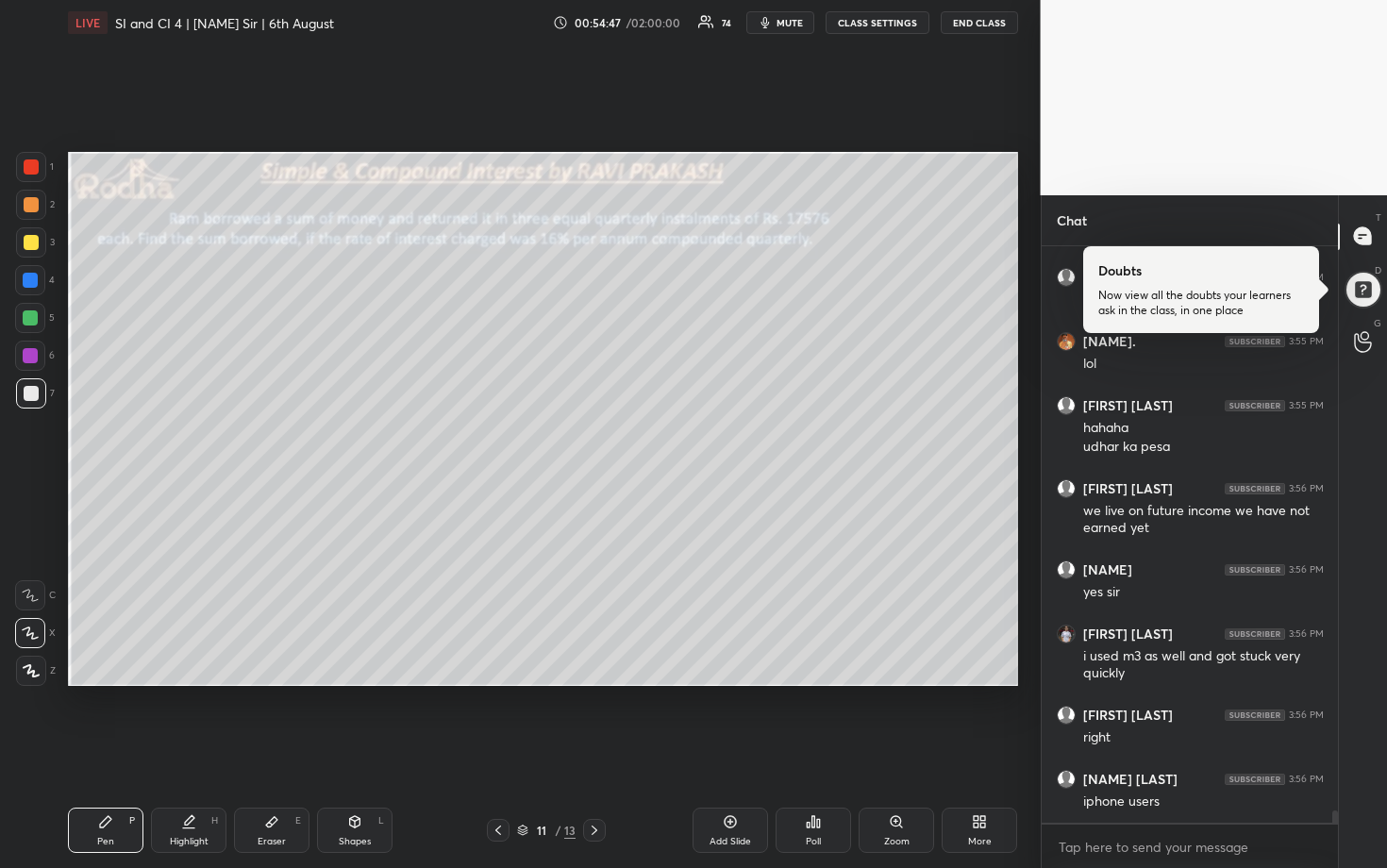 click at bounding box center [31, 242] 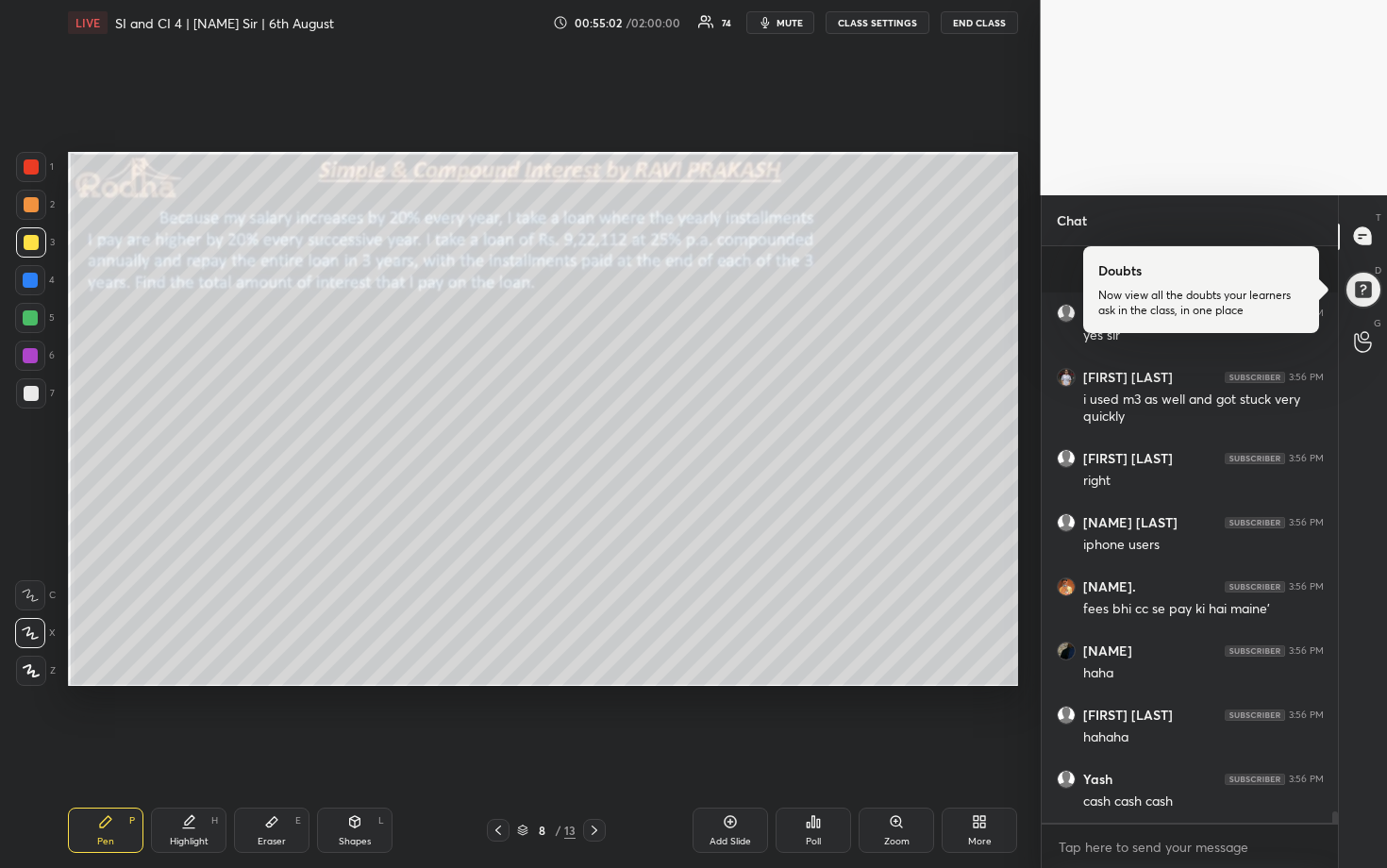 scroll, scrollTop: 27988, scrollLeft: 0, axis: vertical 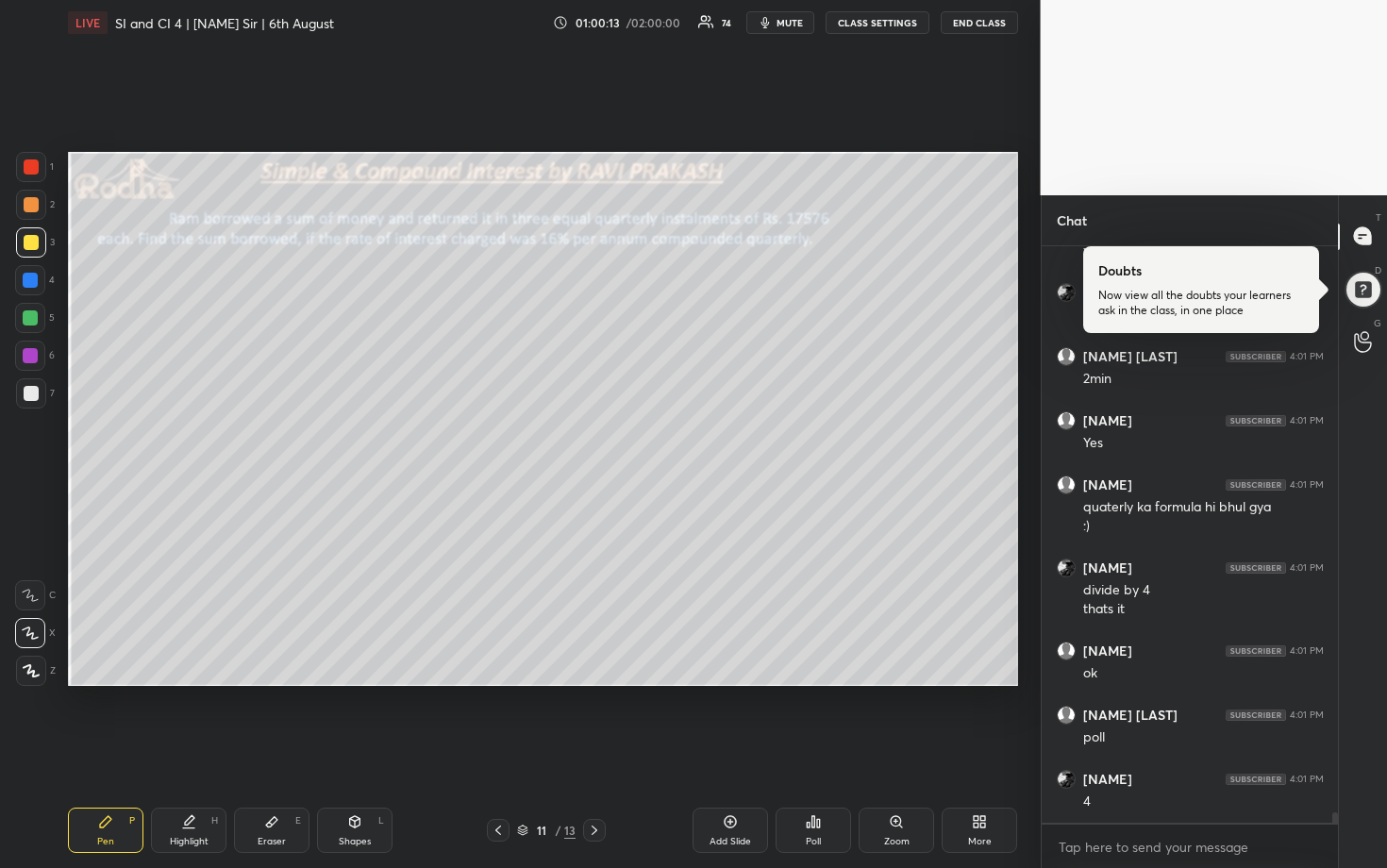 click at bounding box center [31, 393] 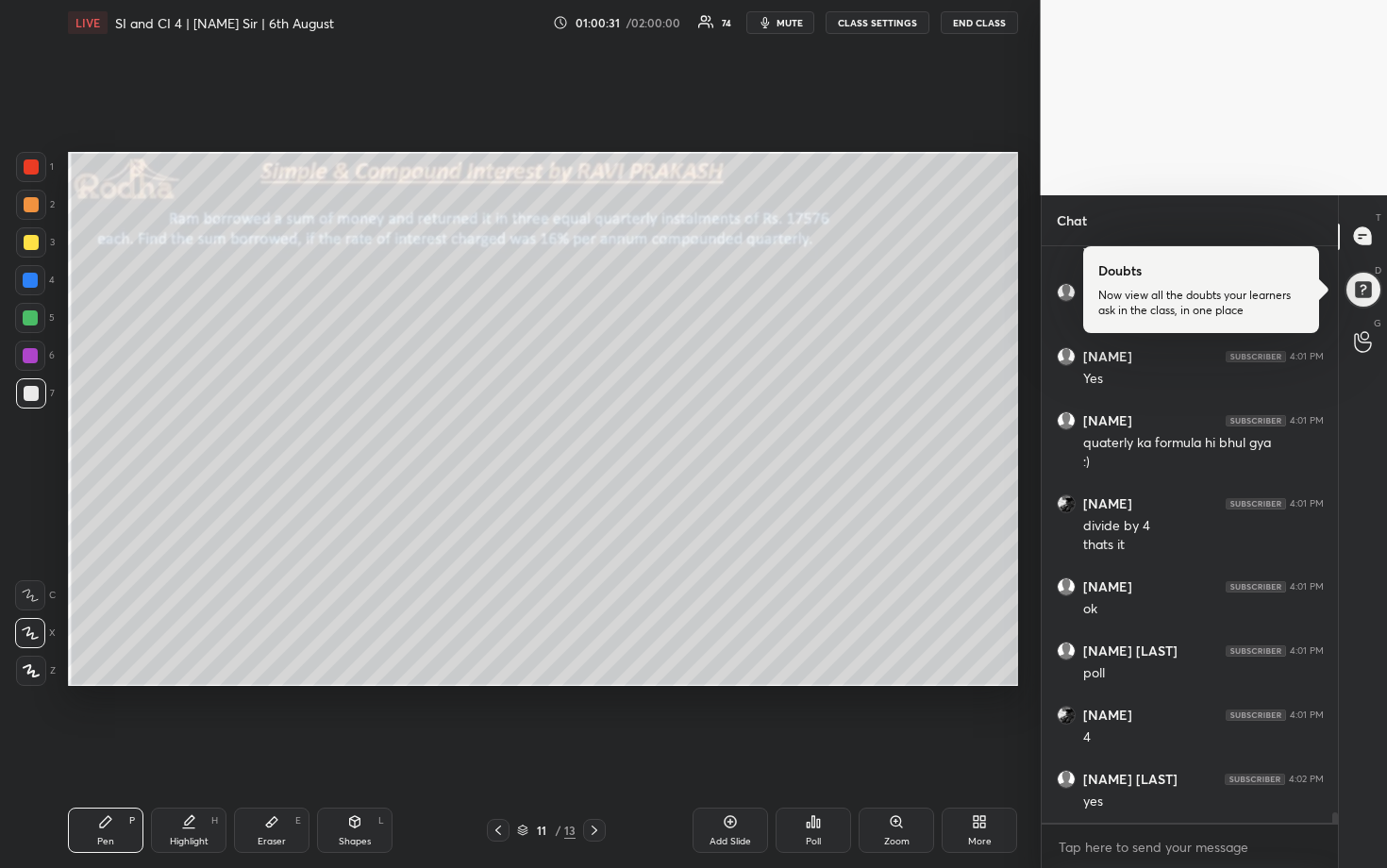 scroll, scrollTop: 31534, scrollLeft: 0, axis: vertical 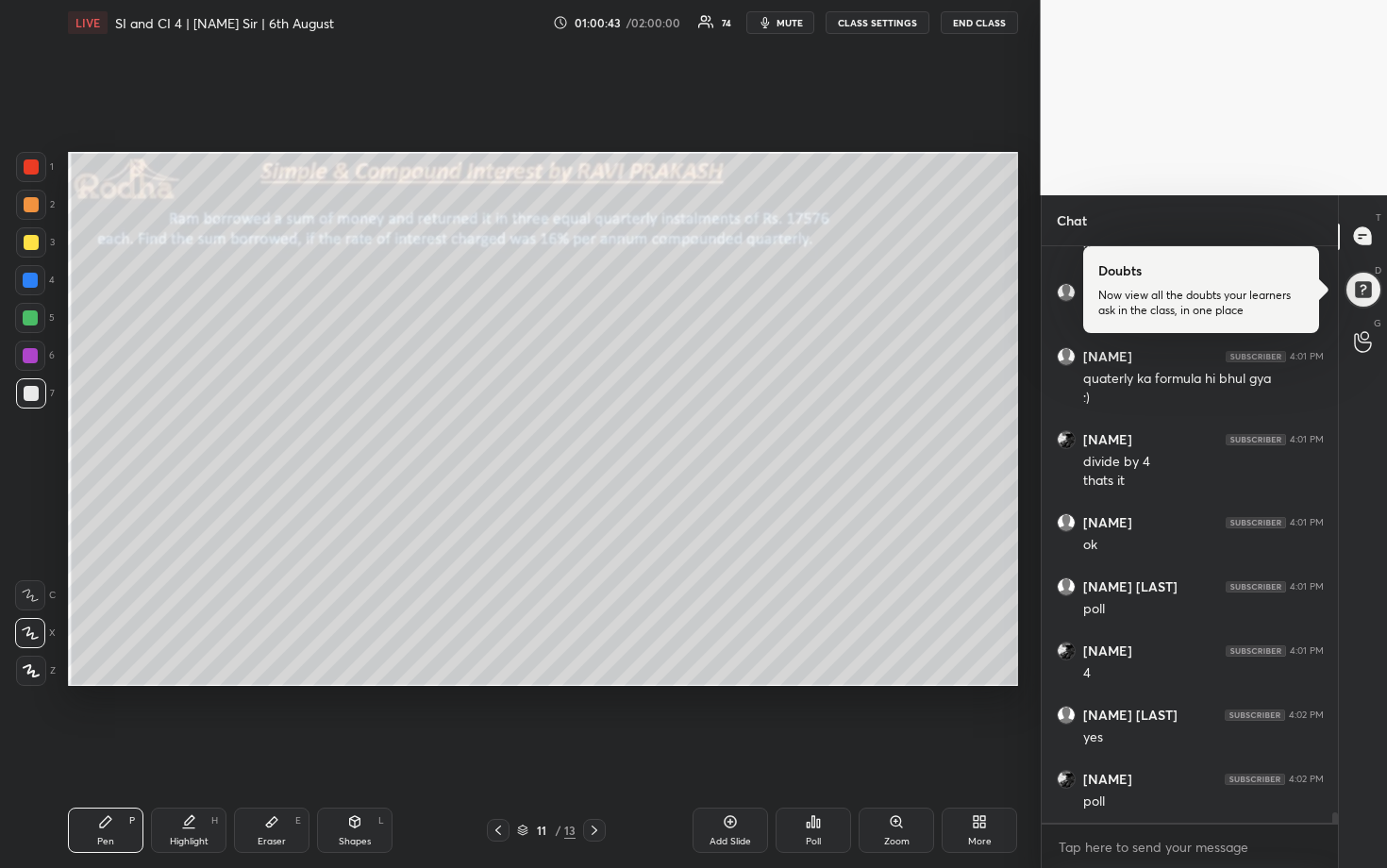 click 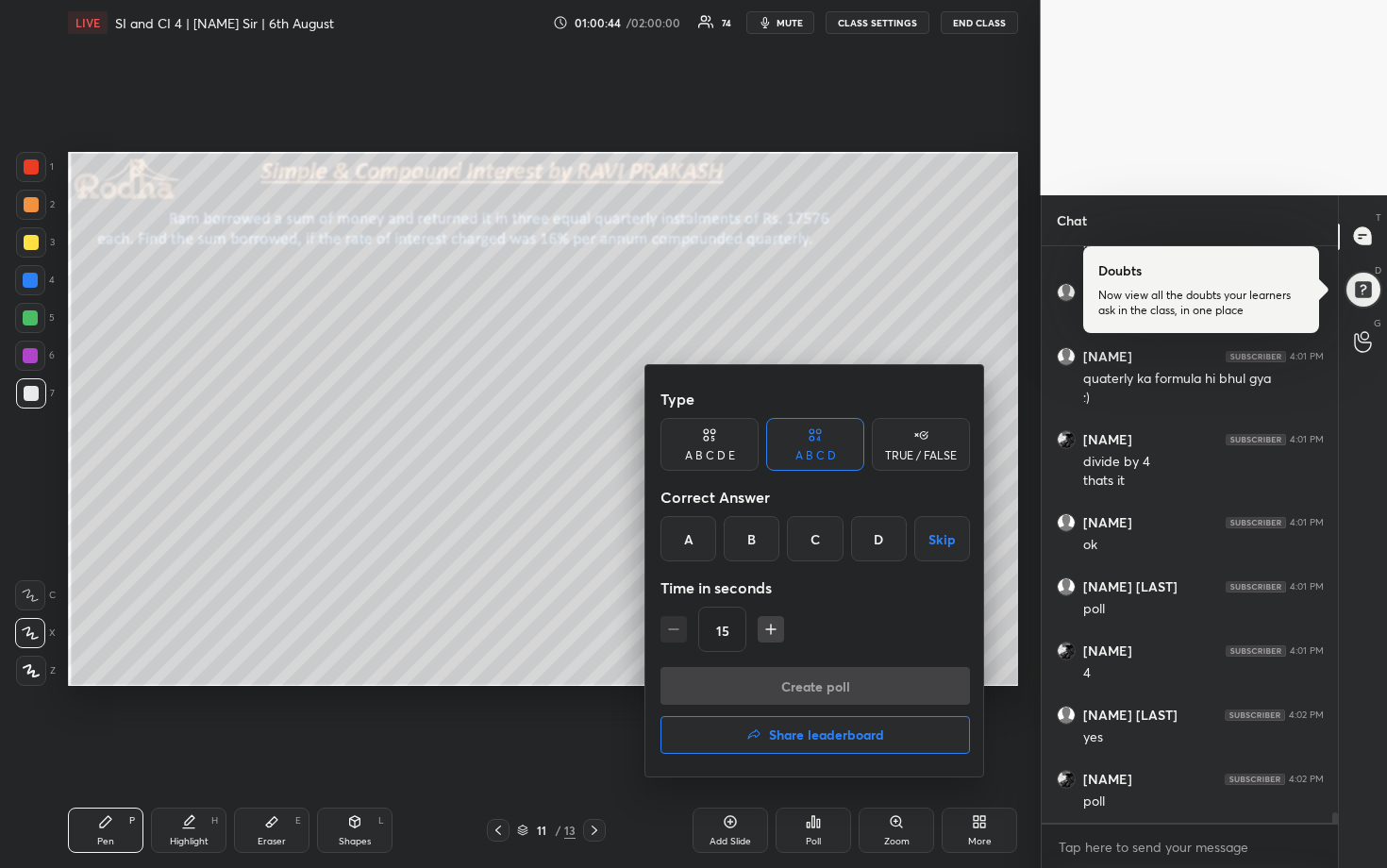 drag, startPoint x: 749, startPoint y: 535, endPoint x: 794, endPoint y: 597, distance: 76.609399 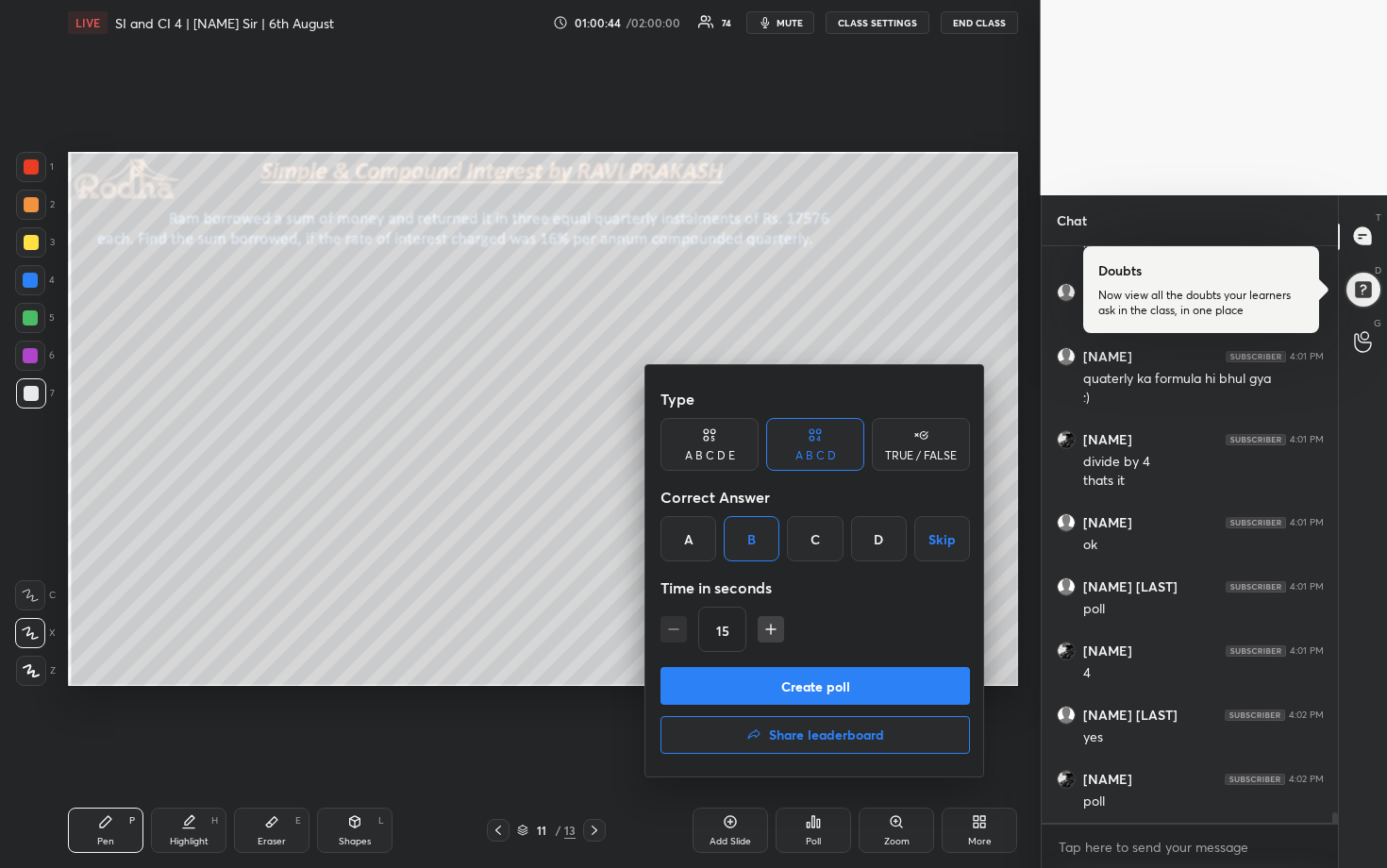 click on "Create poll" at bounding box center (815, 686) 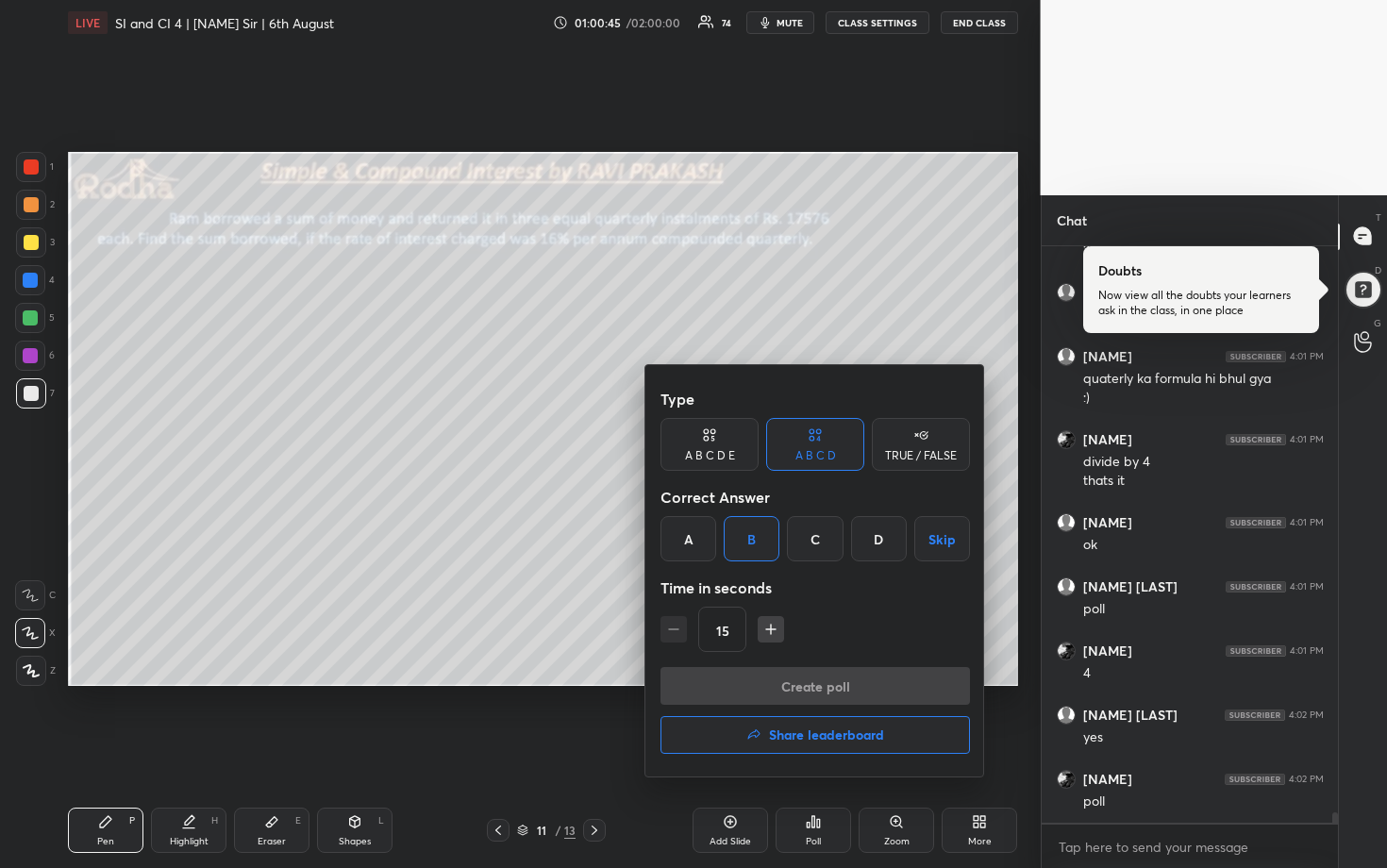 scroll, scrollTop: 548, scrollLeft: 285, axis: both 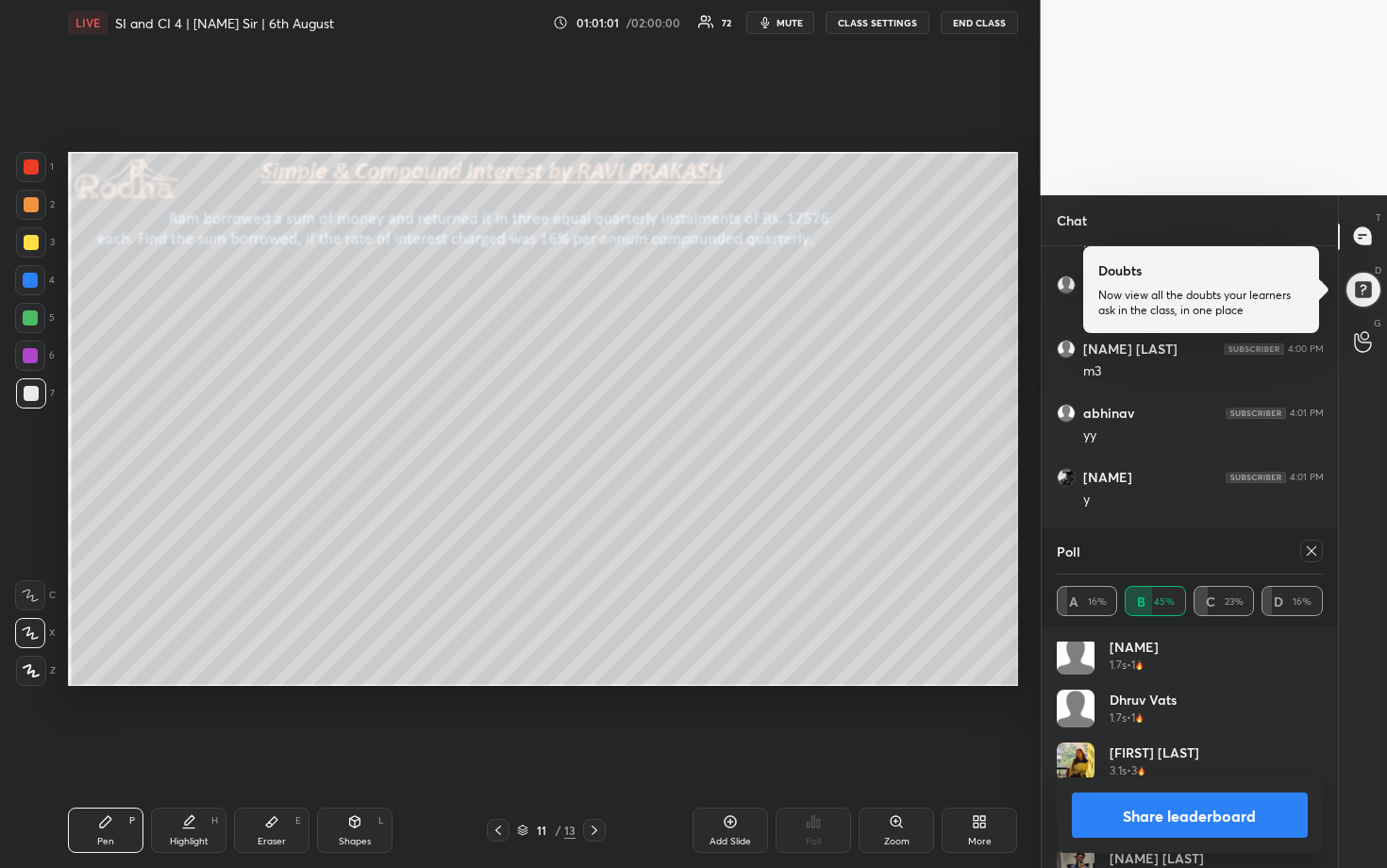 click on "Share leaderboard" at bounding box center (1190, 815) 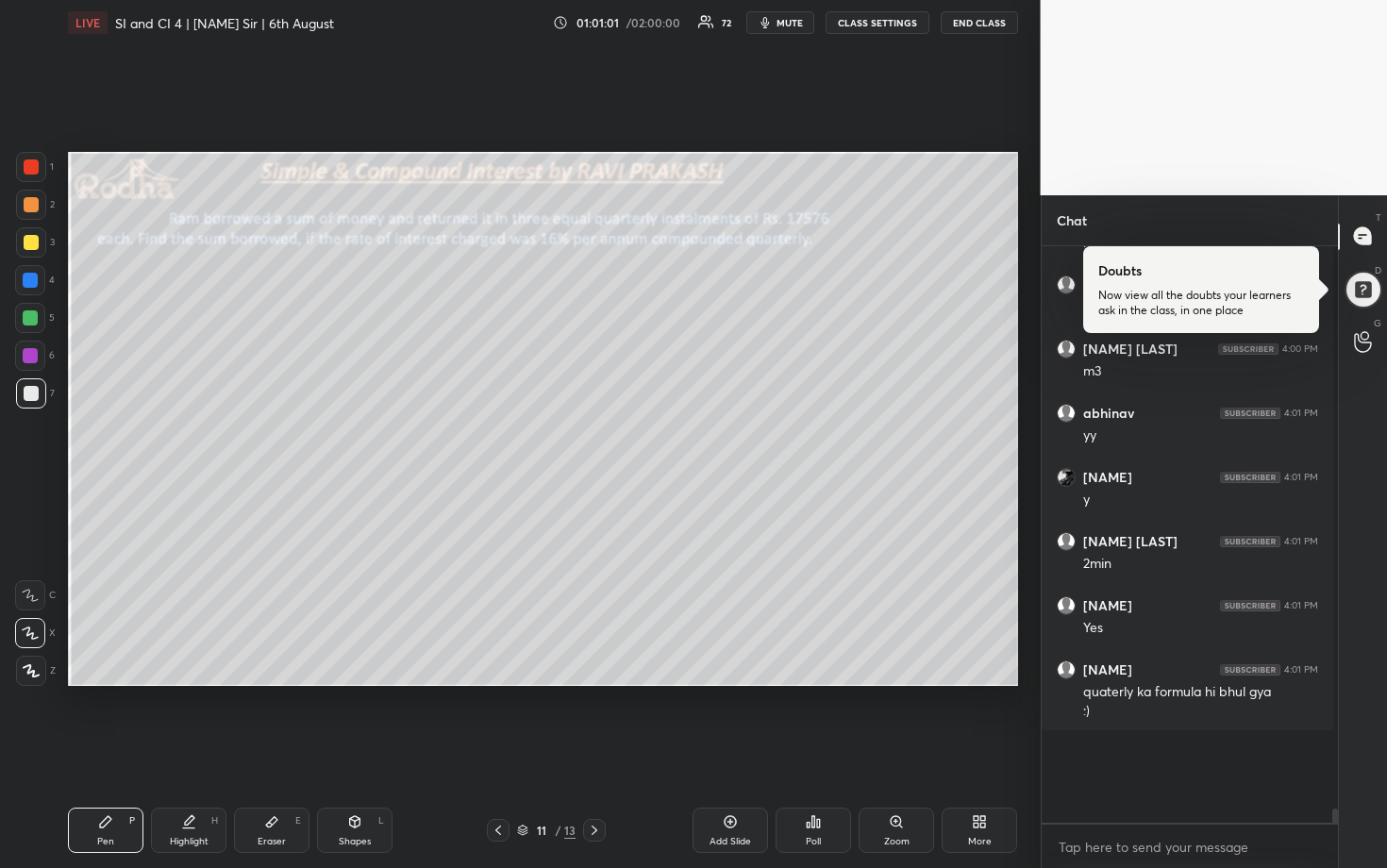 scroll, scrollTop: 496, scrollLeft: 285, axis: both 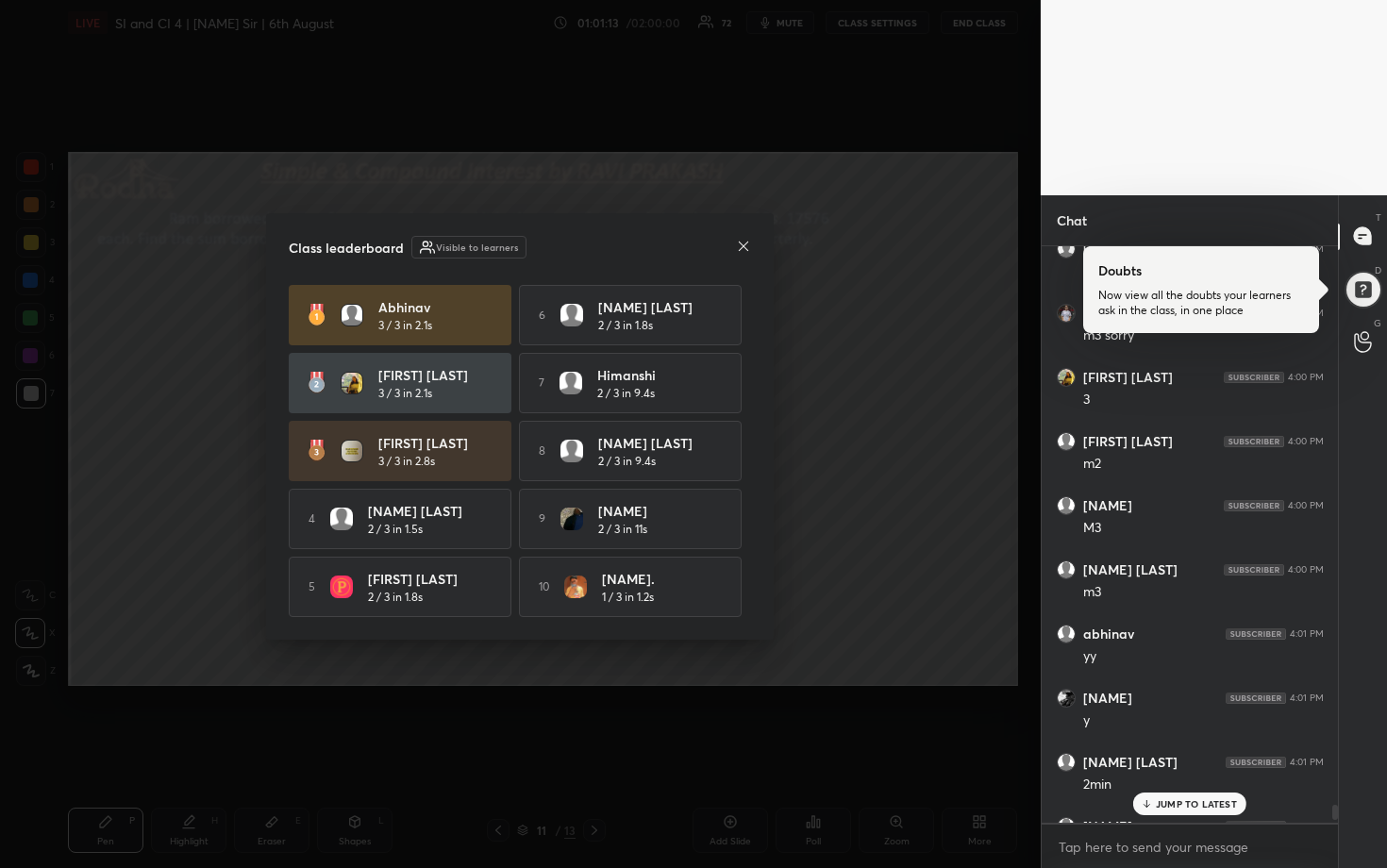 click 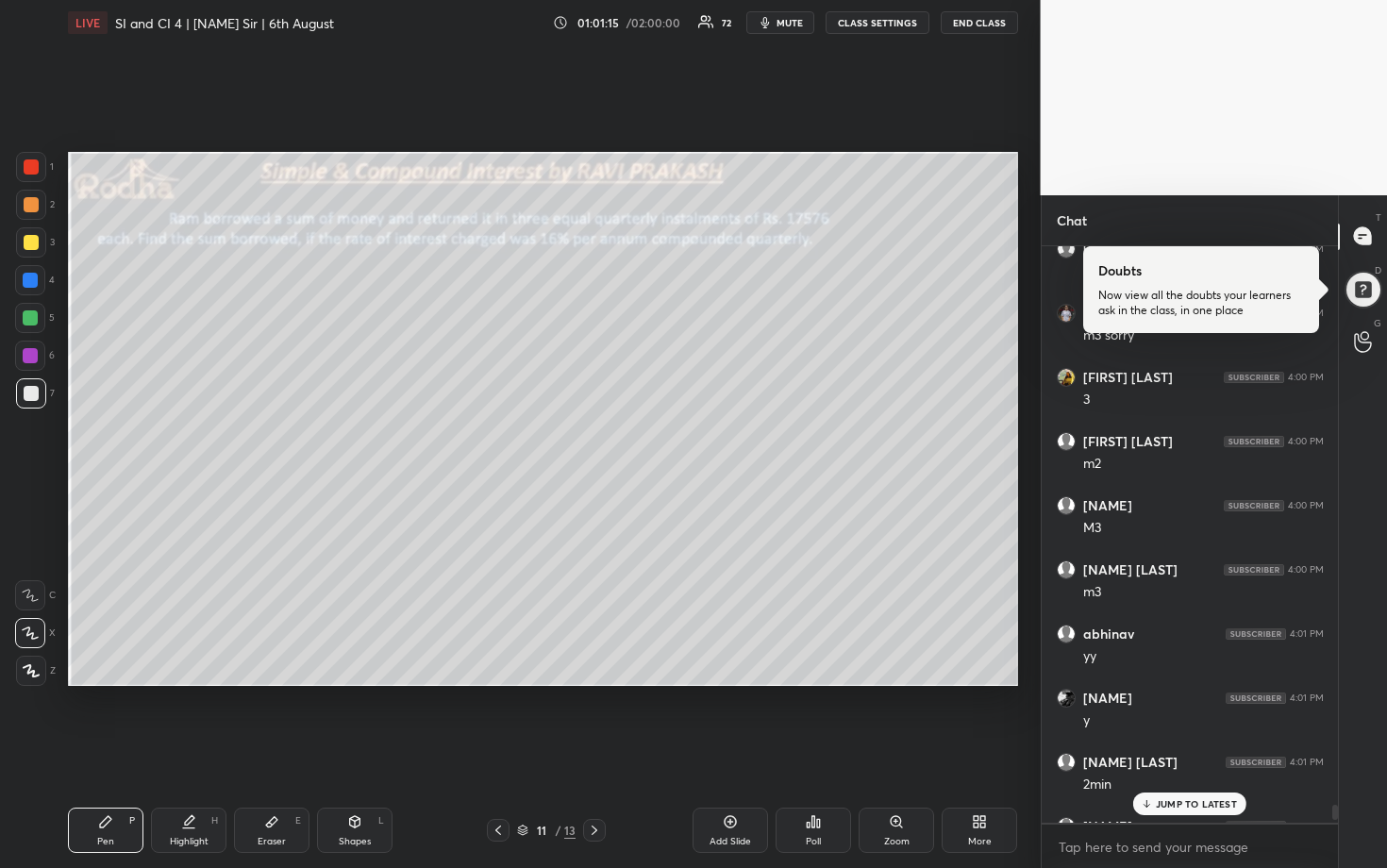 click on "JUMP TO LATEST" at bounding box center [1196, 804] 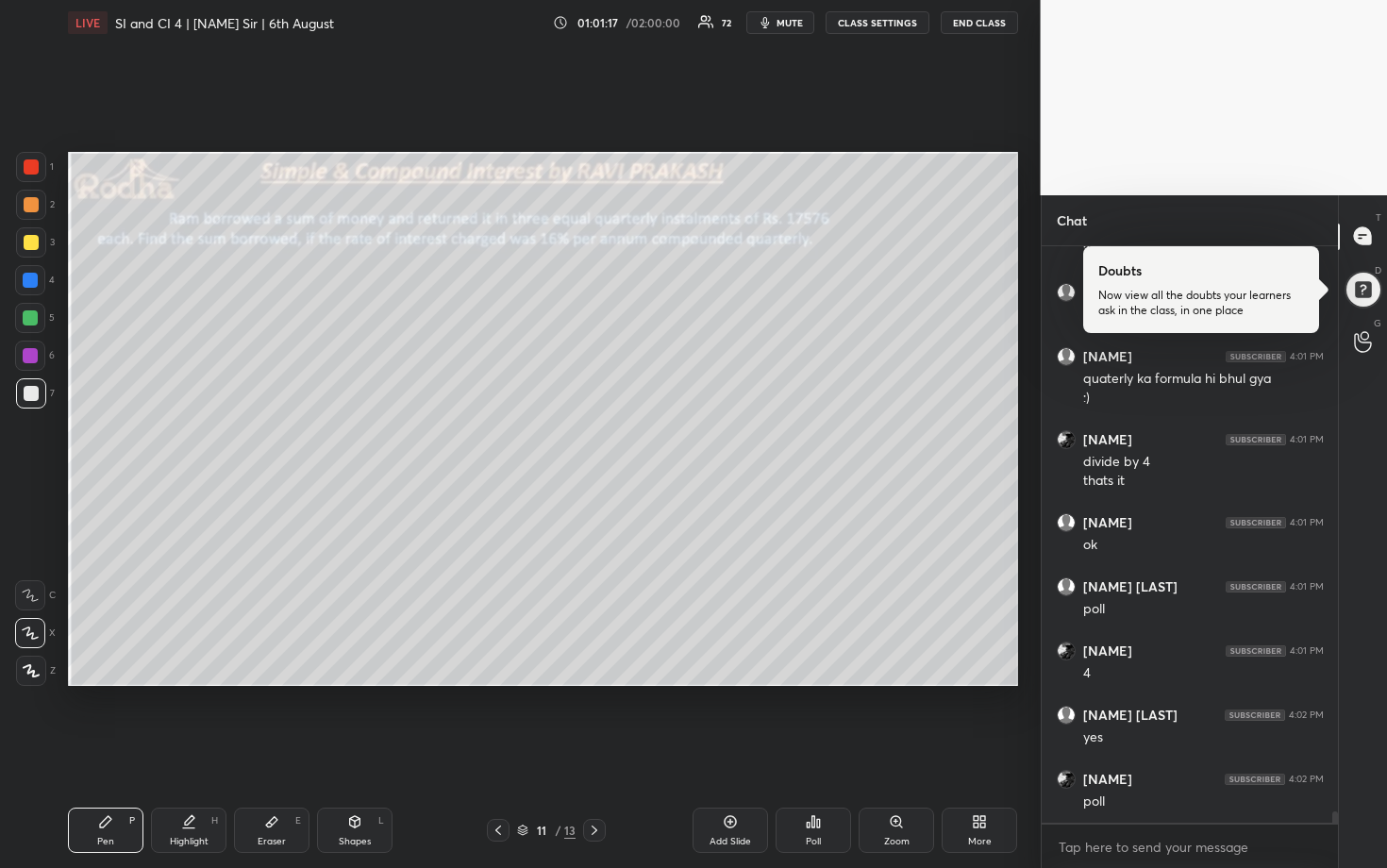 click 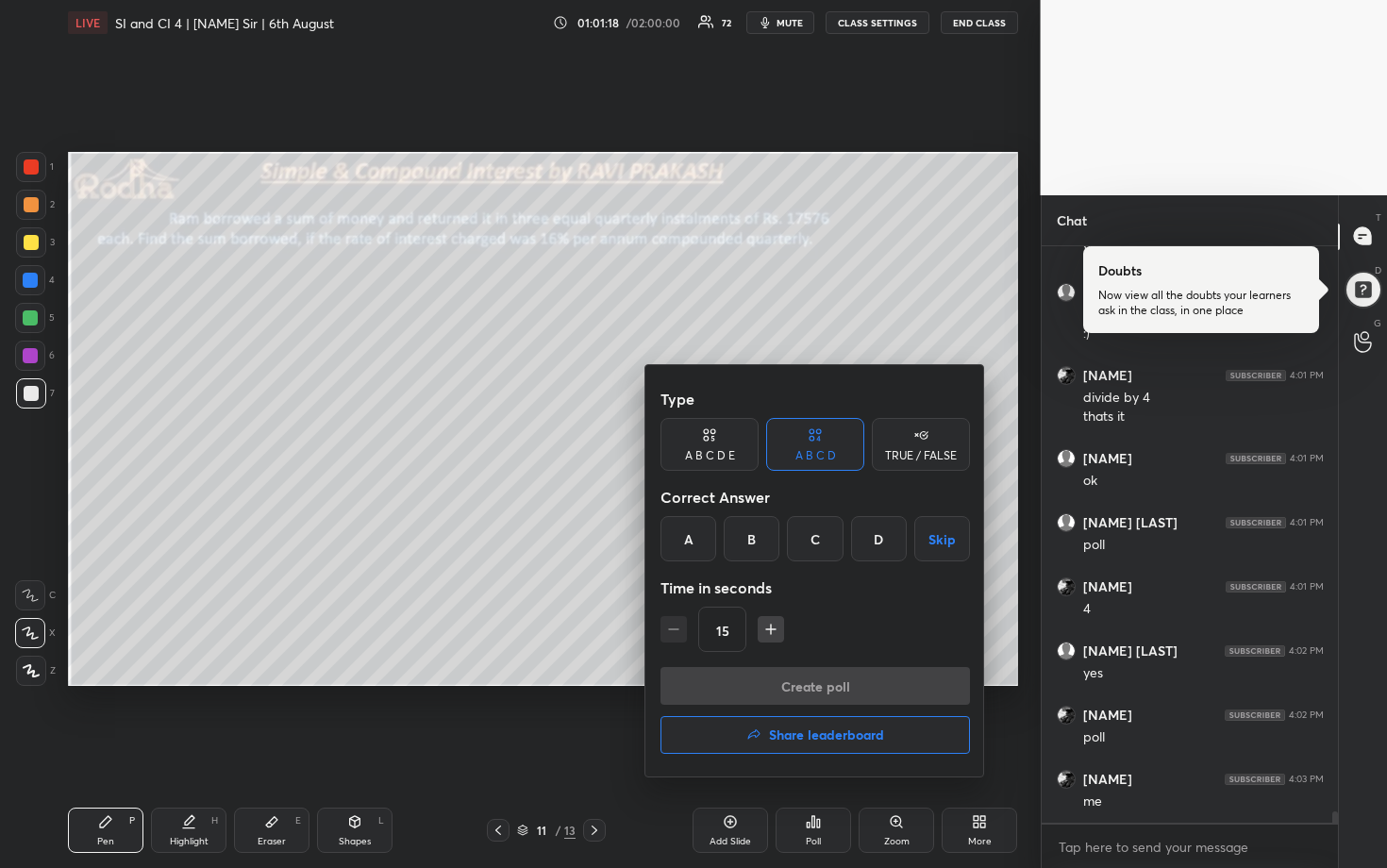 click on "Share leaderboard" at bounding box center (815, 735) 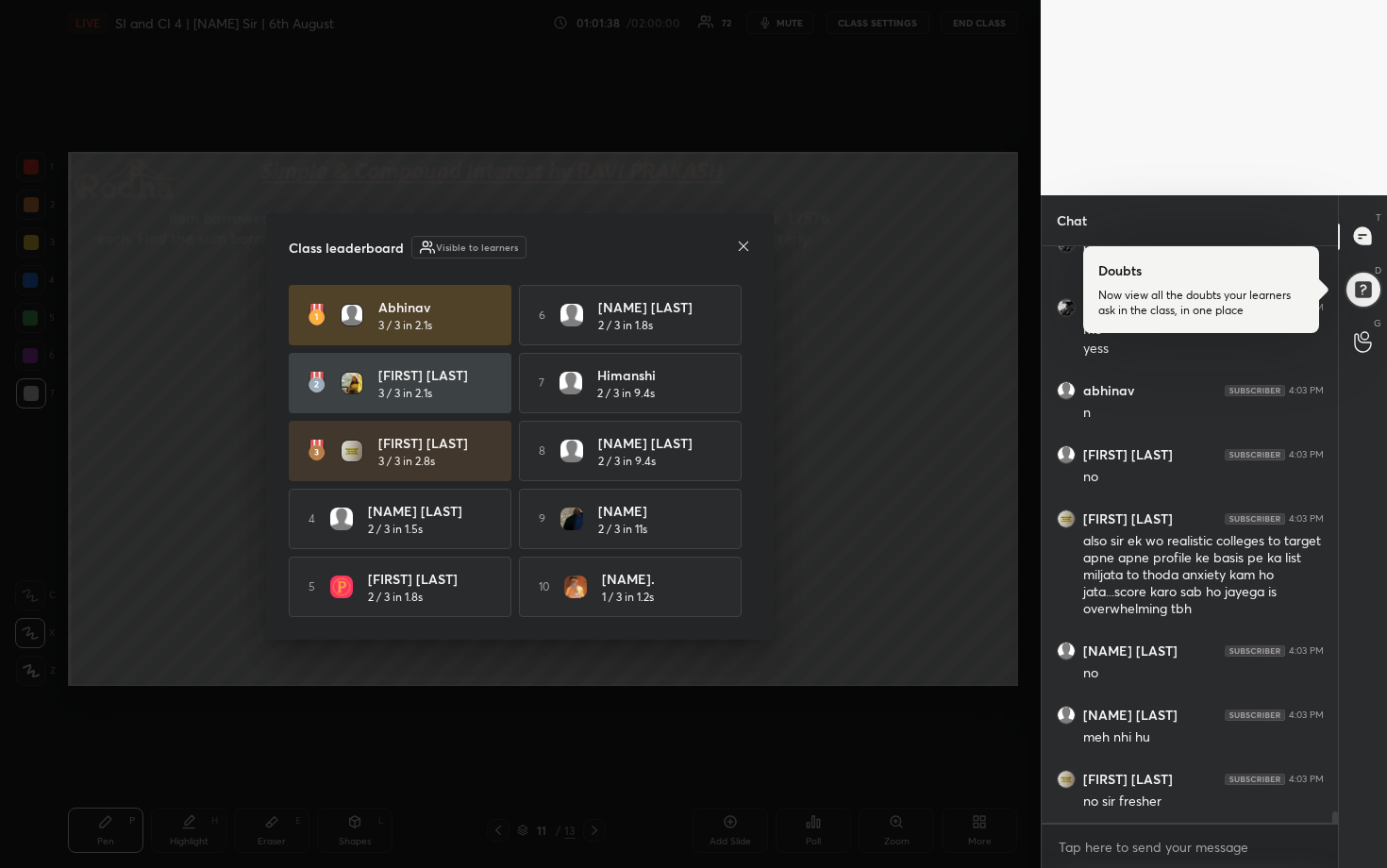 click 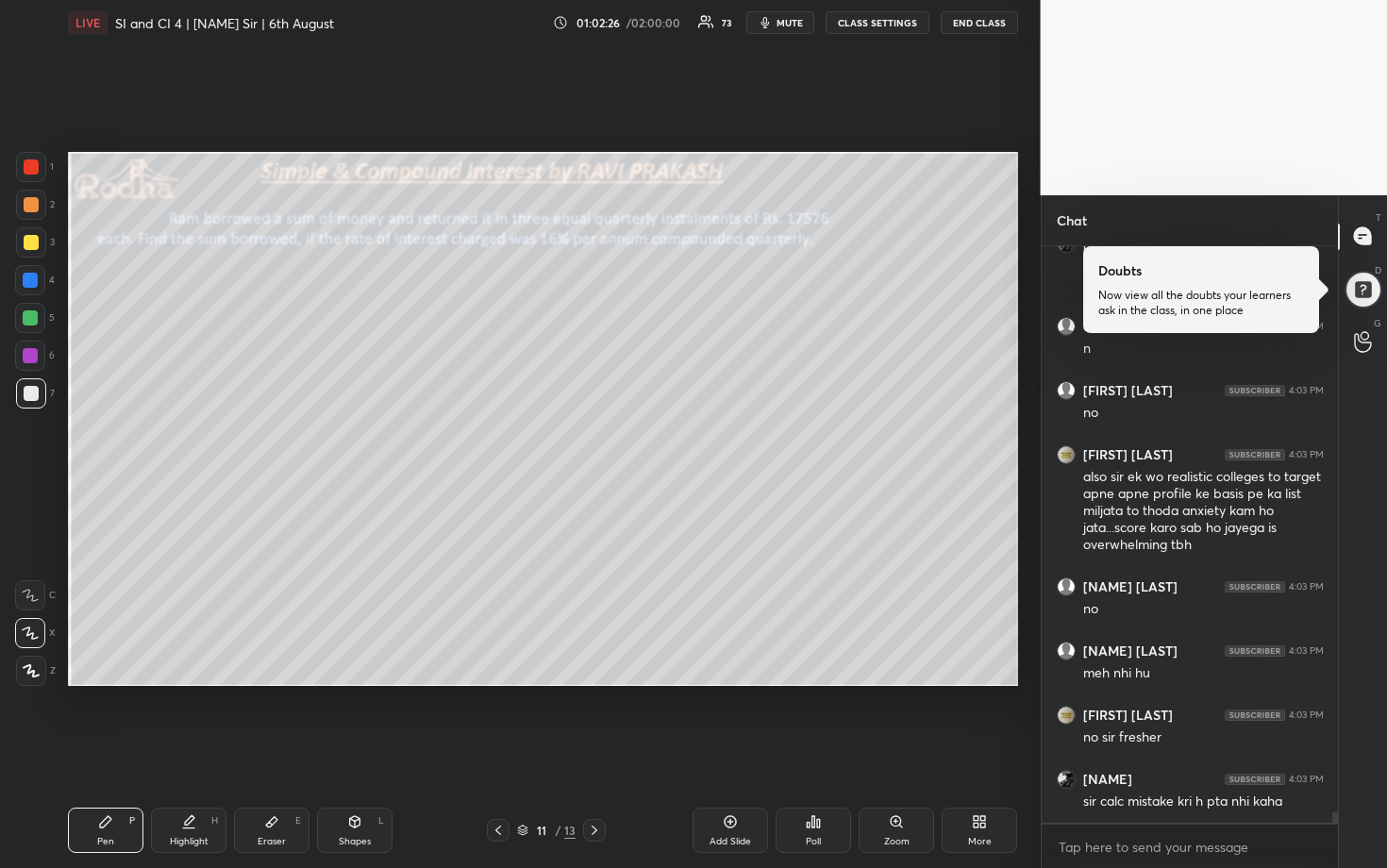 scroll, scrollTop: 29085, scrollLeft: 0, axis: vertical 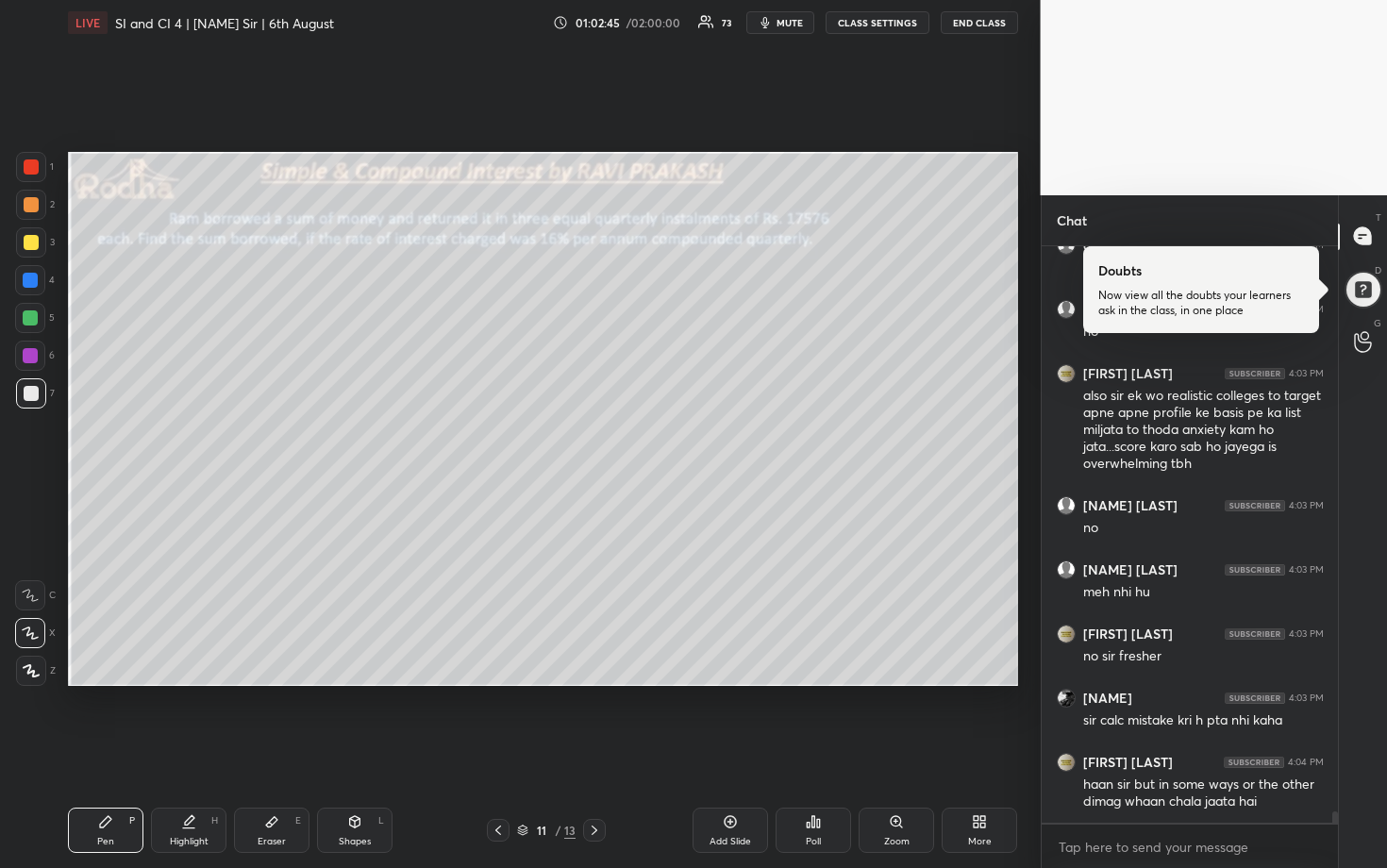 click at bounding box center [30, 318] 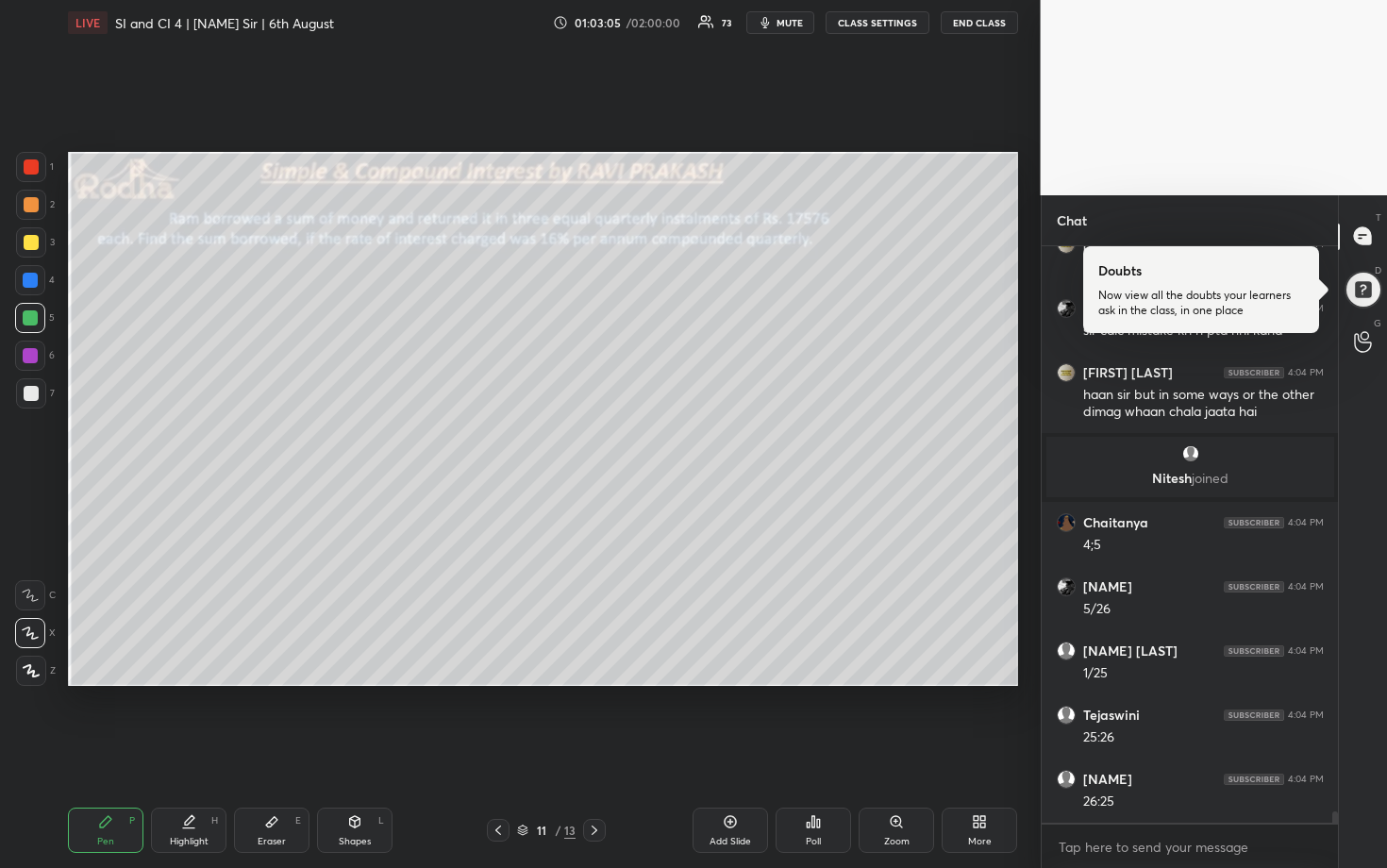 scroll, scrollTop: 29276, scrollLeft: 0, axis: vertical 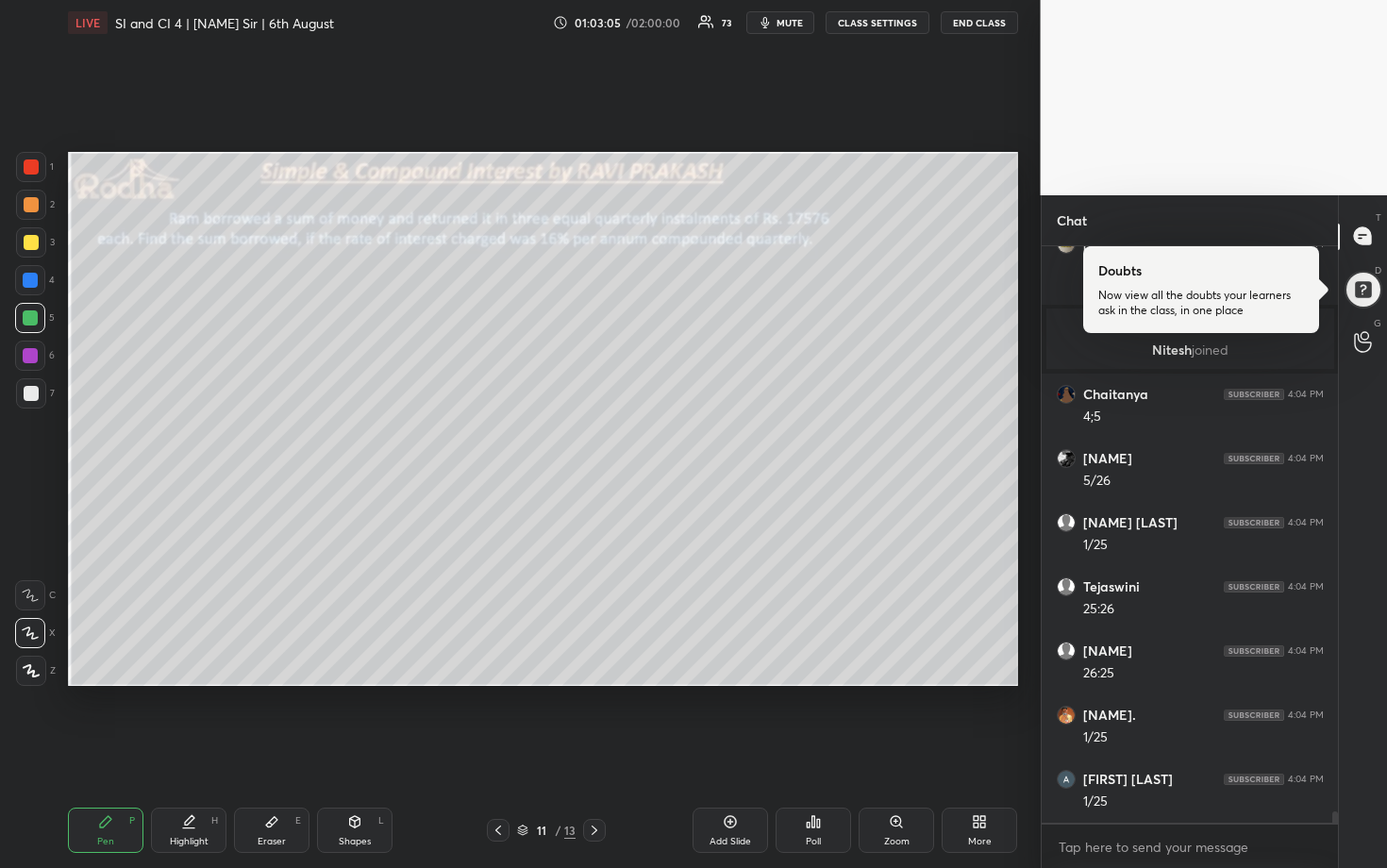 drag, startPoint x: 33, startPoint y: 283, endPoint x: 49, endPoint y: 282, distance: 16.03122 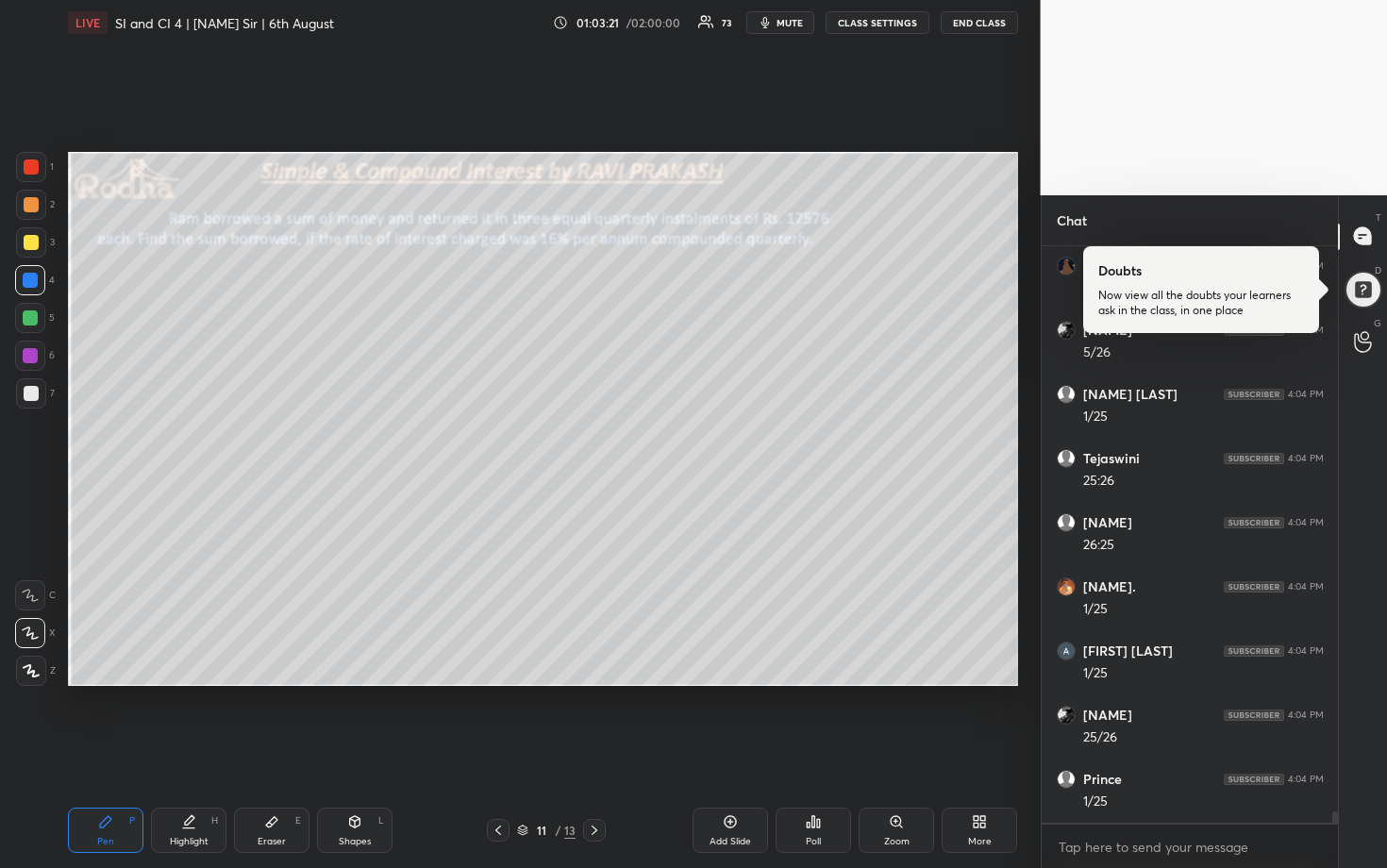 scroll, scrollTop: 29469, scrollLeft: 0, axis: vertical 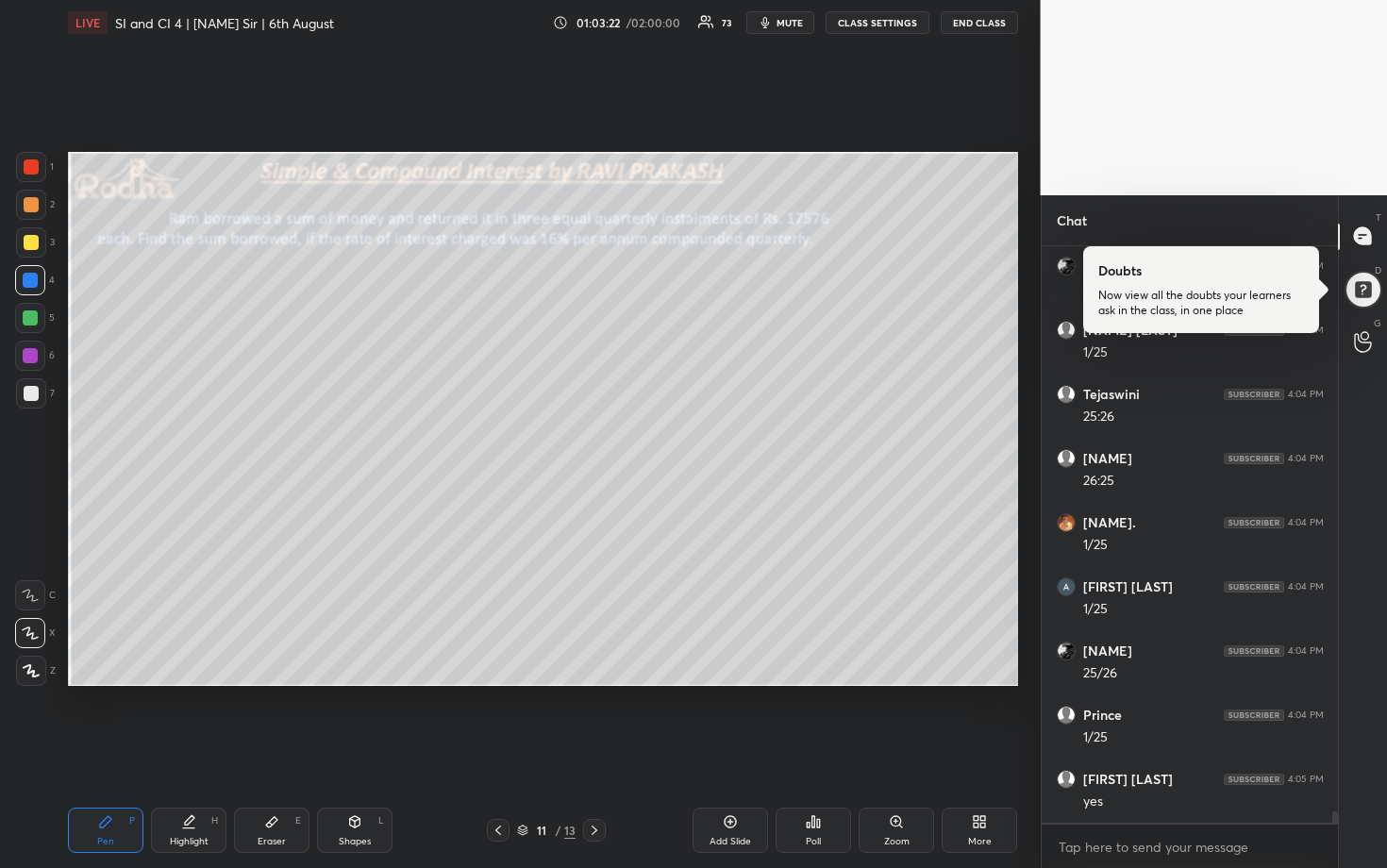 click at bounding box center [30, 318] 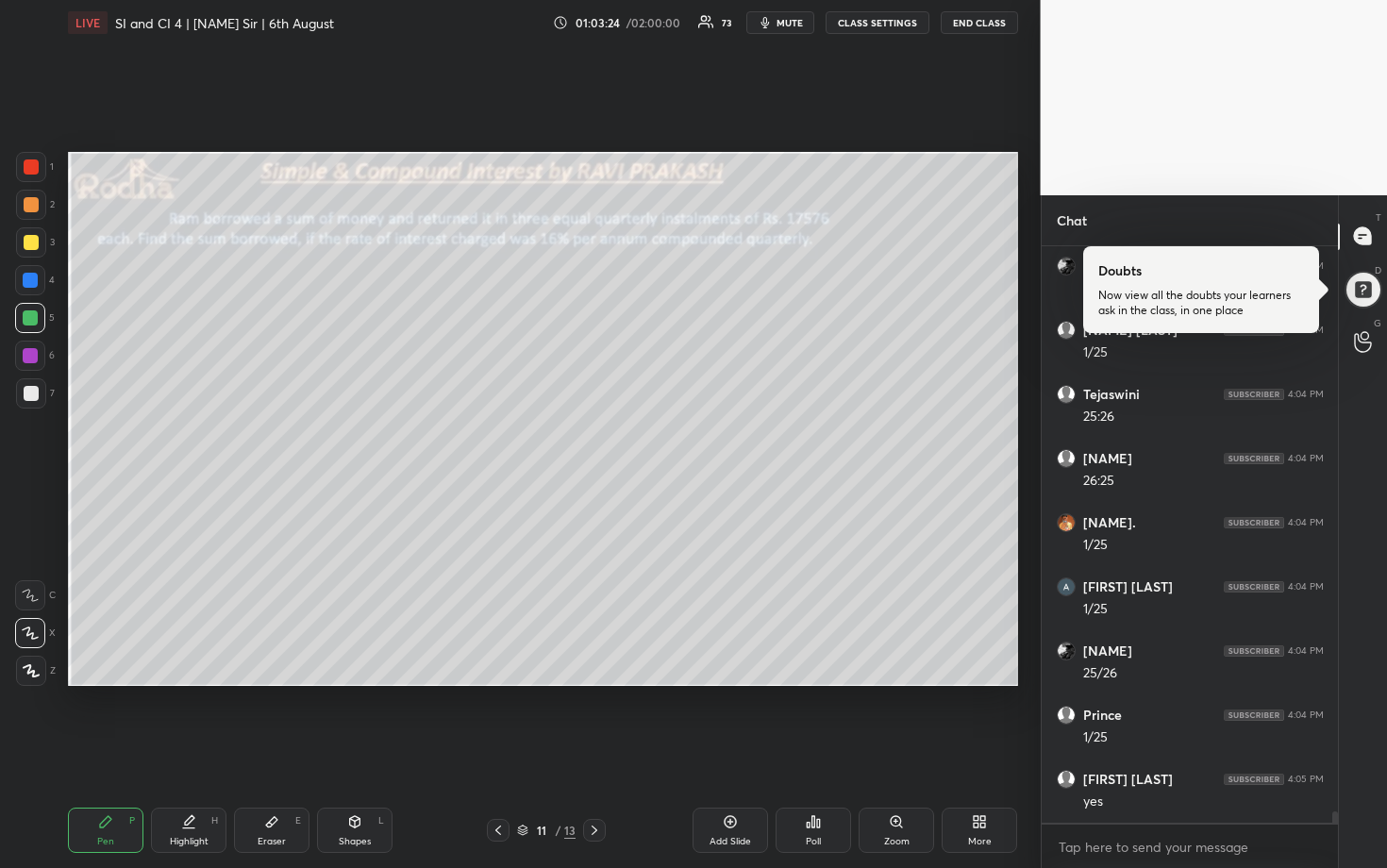 scroll, scrollTop: 29533, scrollLeft: 0, axis: vertical 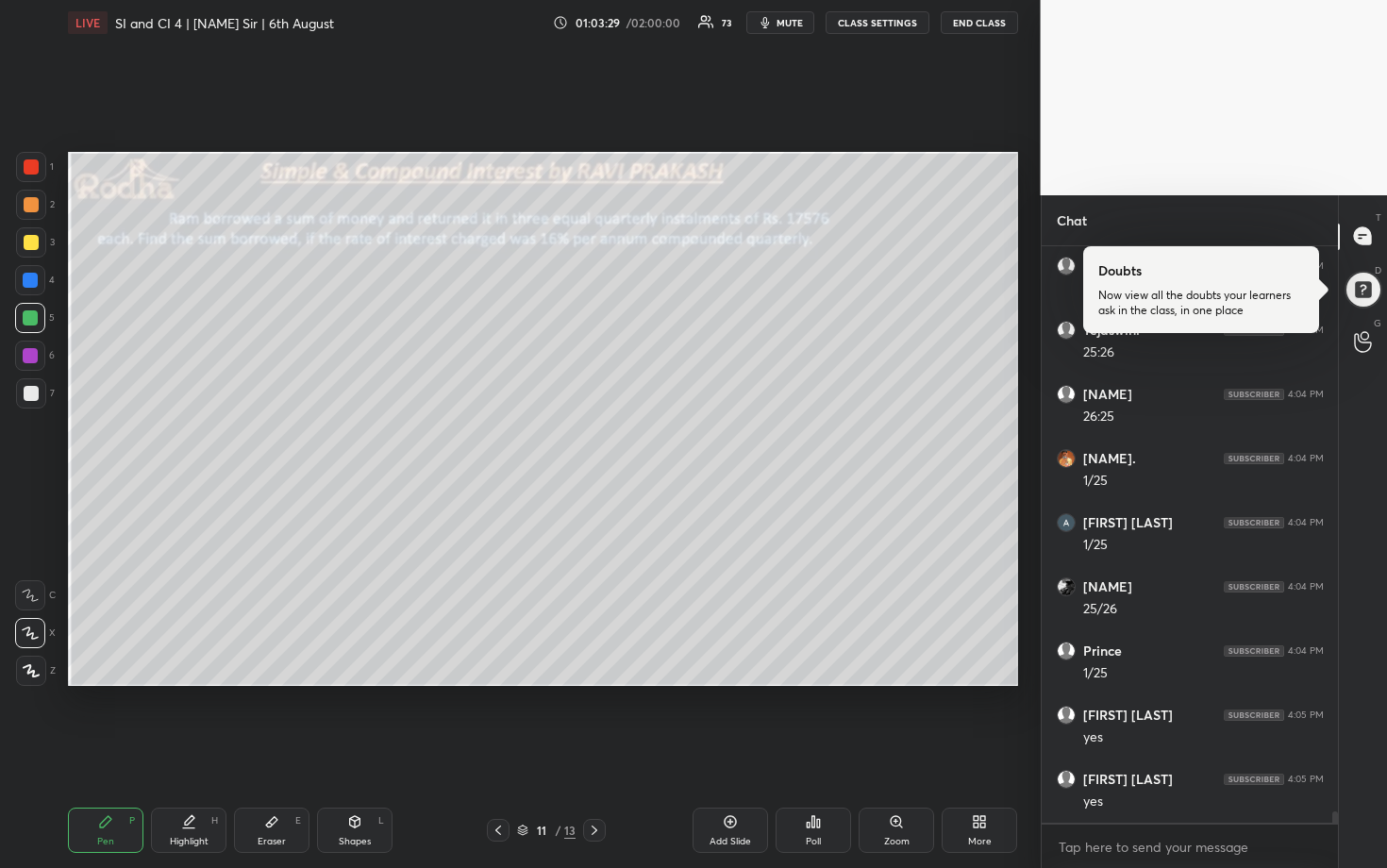 drag, startPoint x: 30, startPoint y: 286, endPoint x: 61, endPoint y: 299, distance: 33.615473 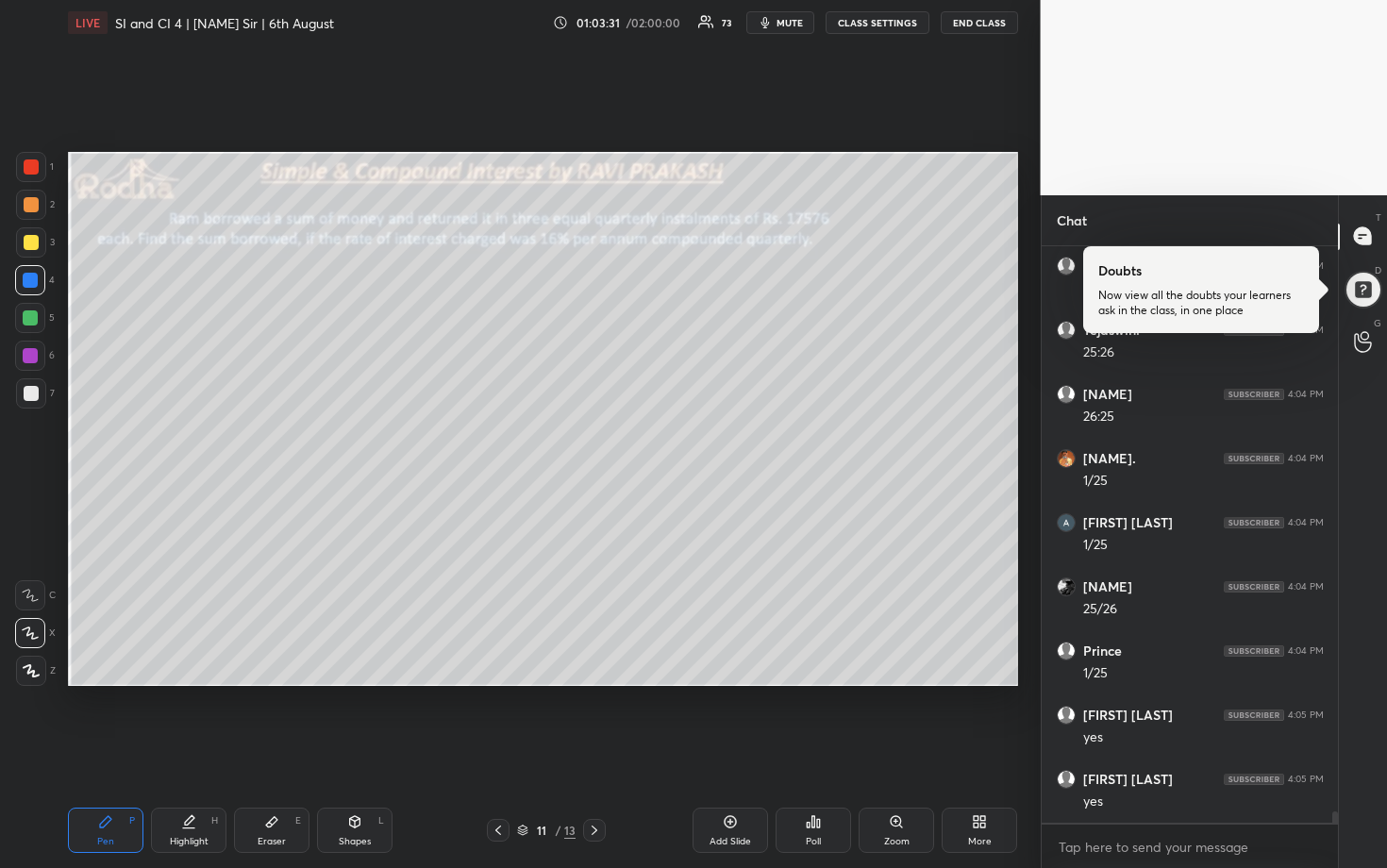 scroll, scrollTop: 29597, scrollLeft: 0, axis: vertical 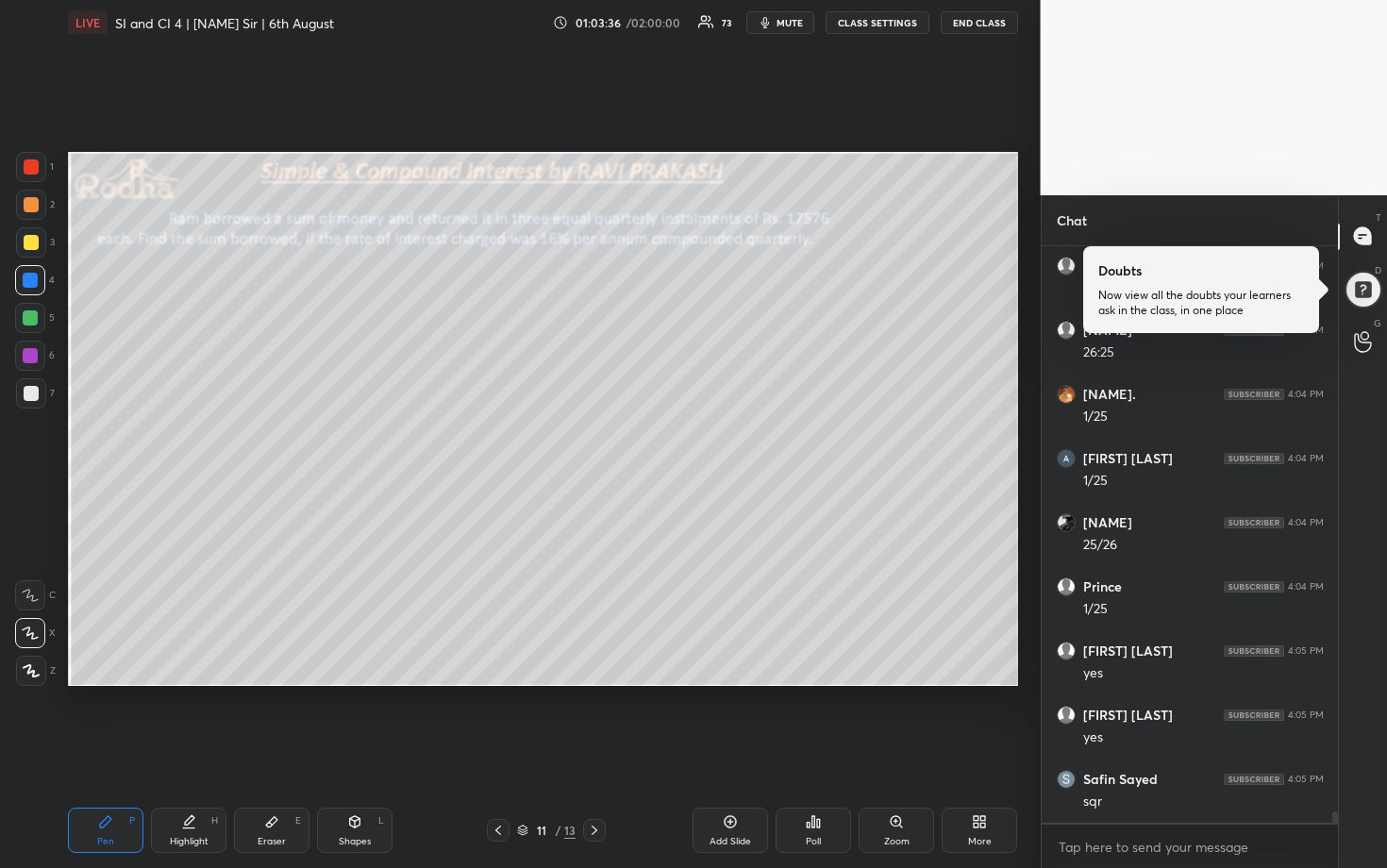 click at bounding box center [30, 318] 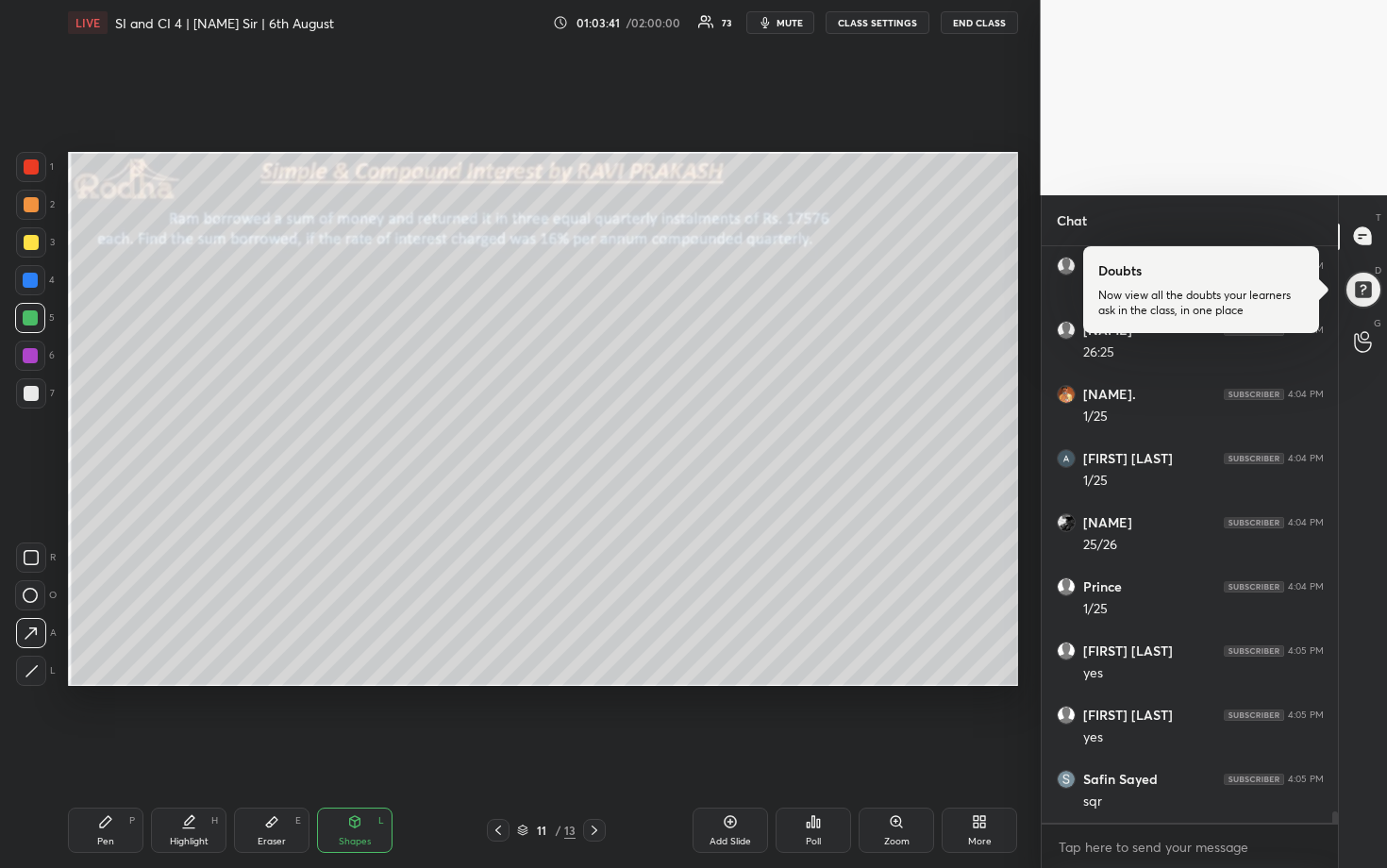 scroll, scrollTop: 29661, scrollLeft: 0, axis: vertical 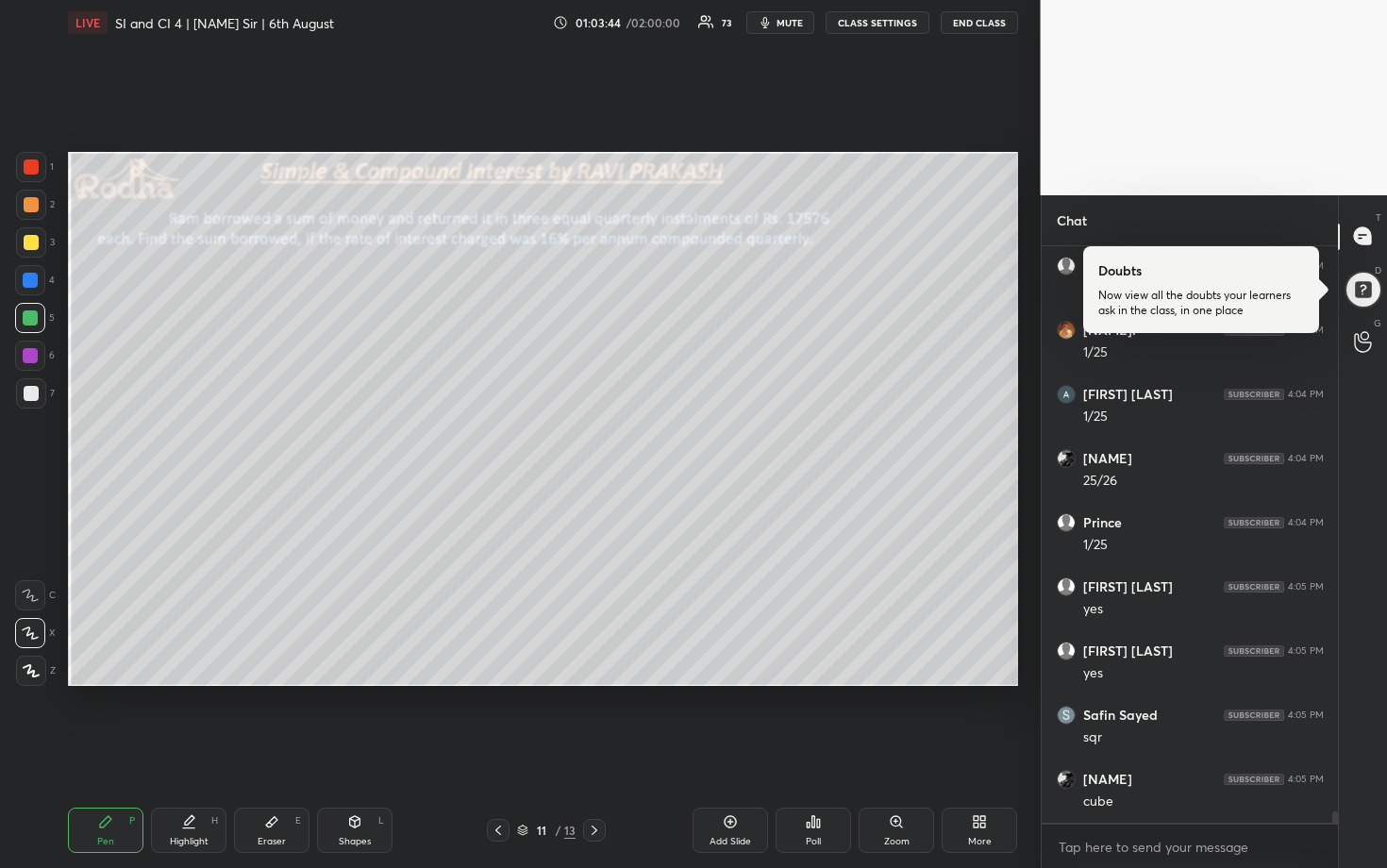 click at bounding box center (30, 280) 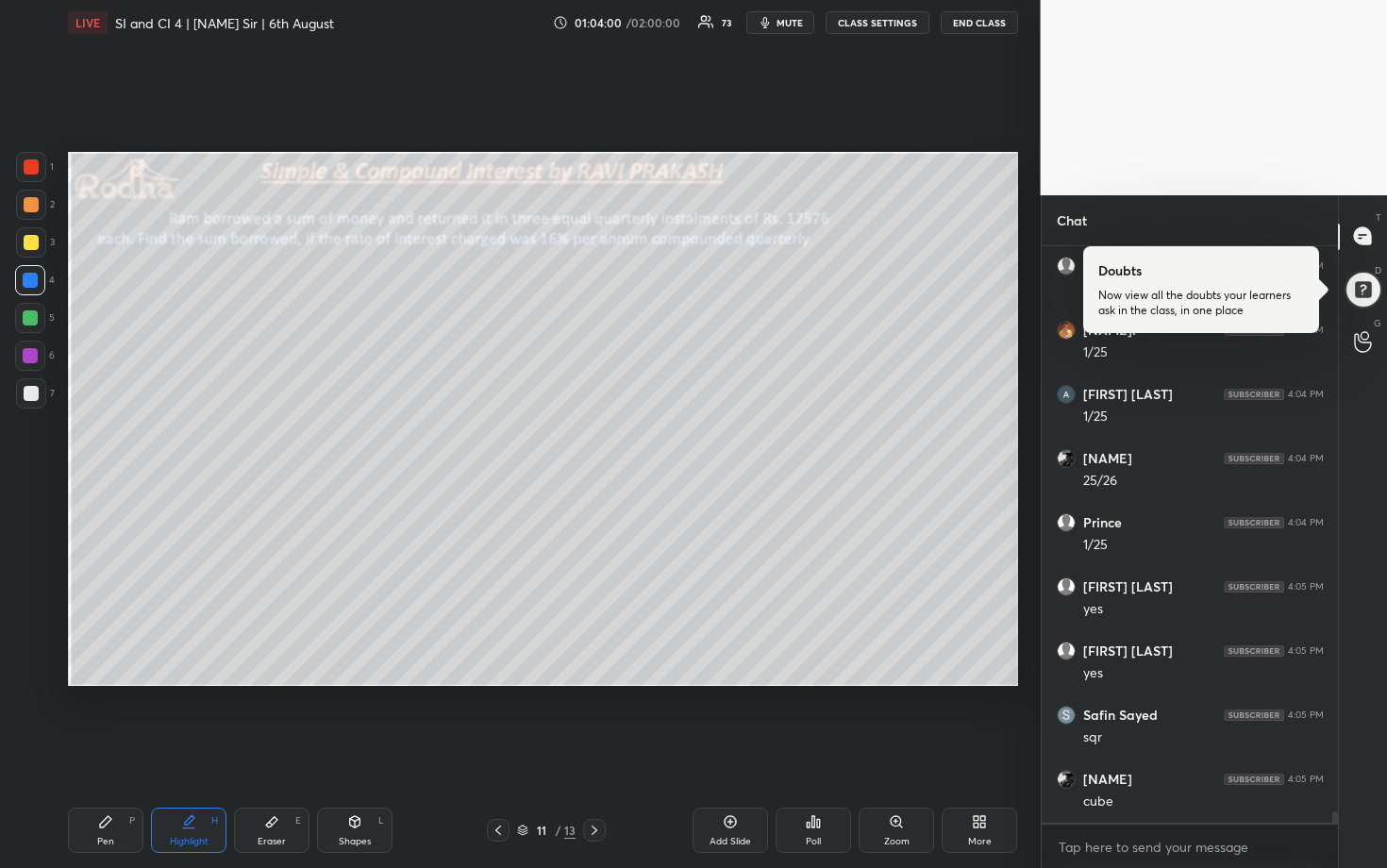 click at bounding box center [31, 242] 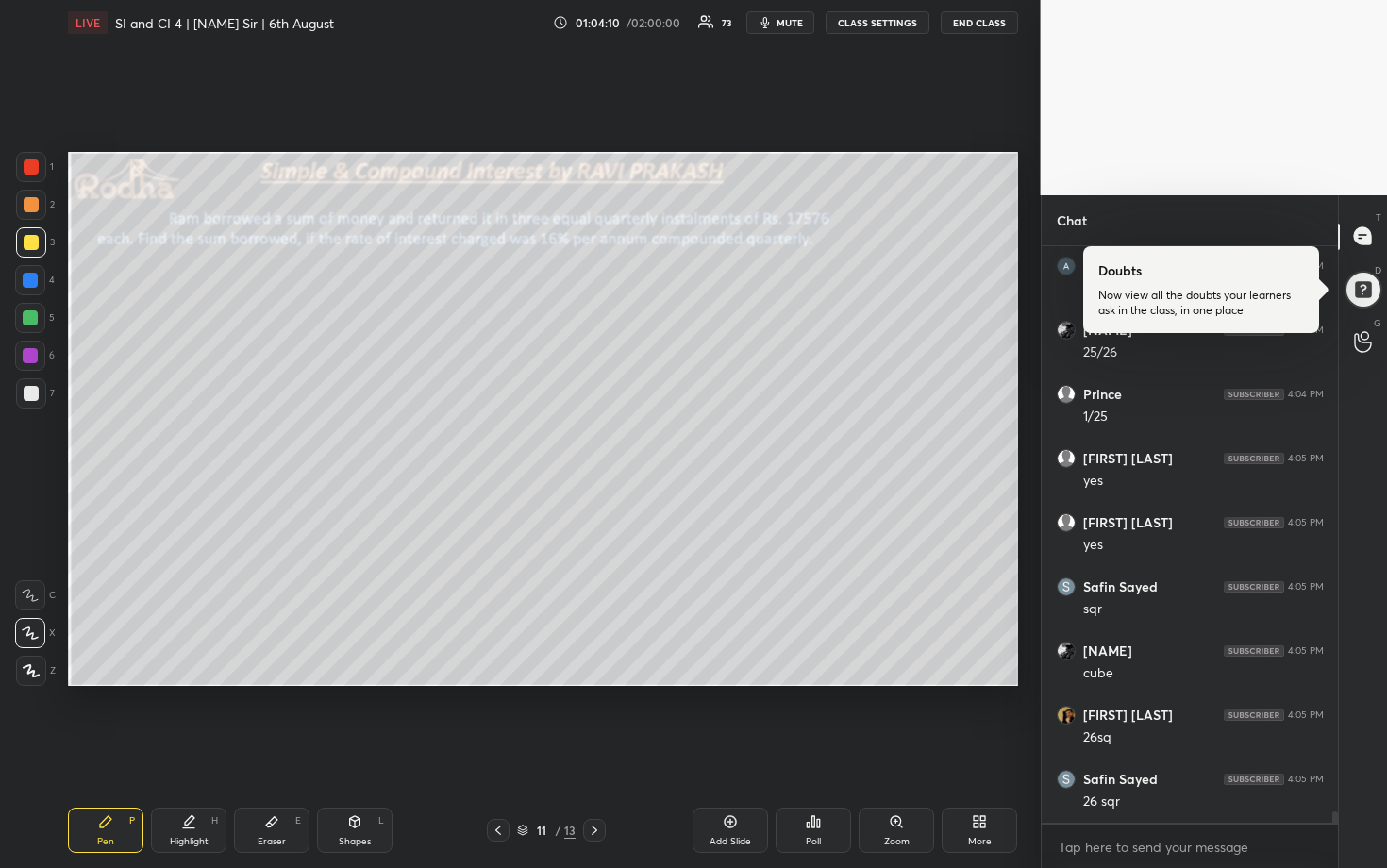 scroll, scrollTop: 29854, scrollLeft: 0, axis: vertical 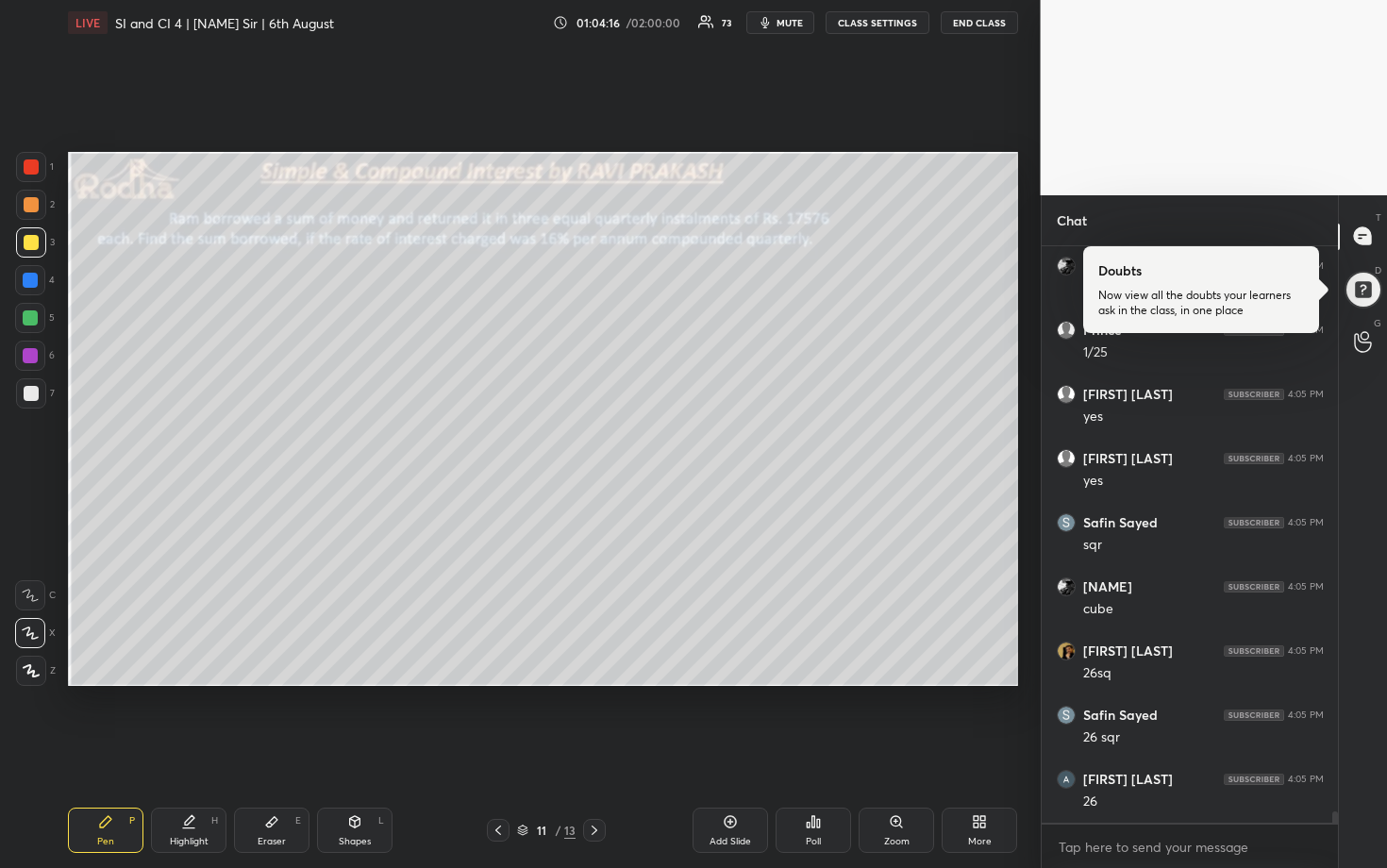 click at bounding box center (30, 318) 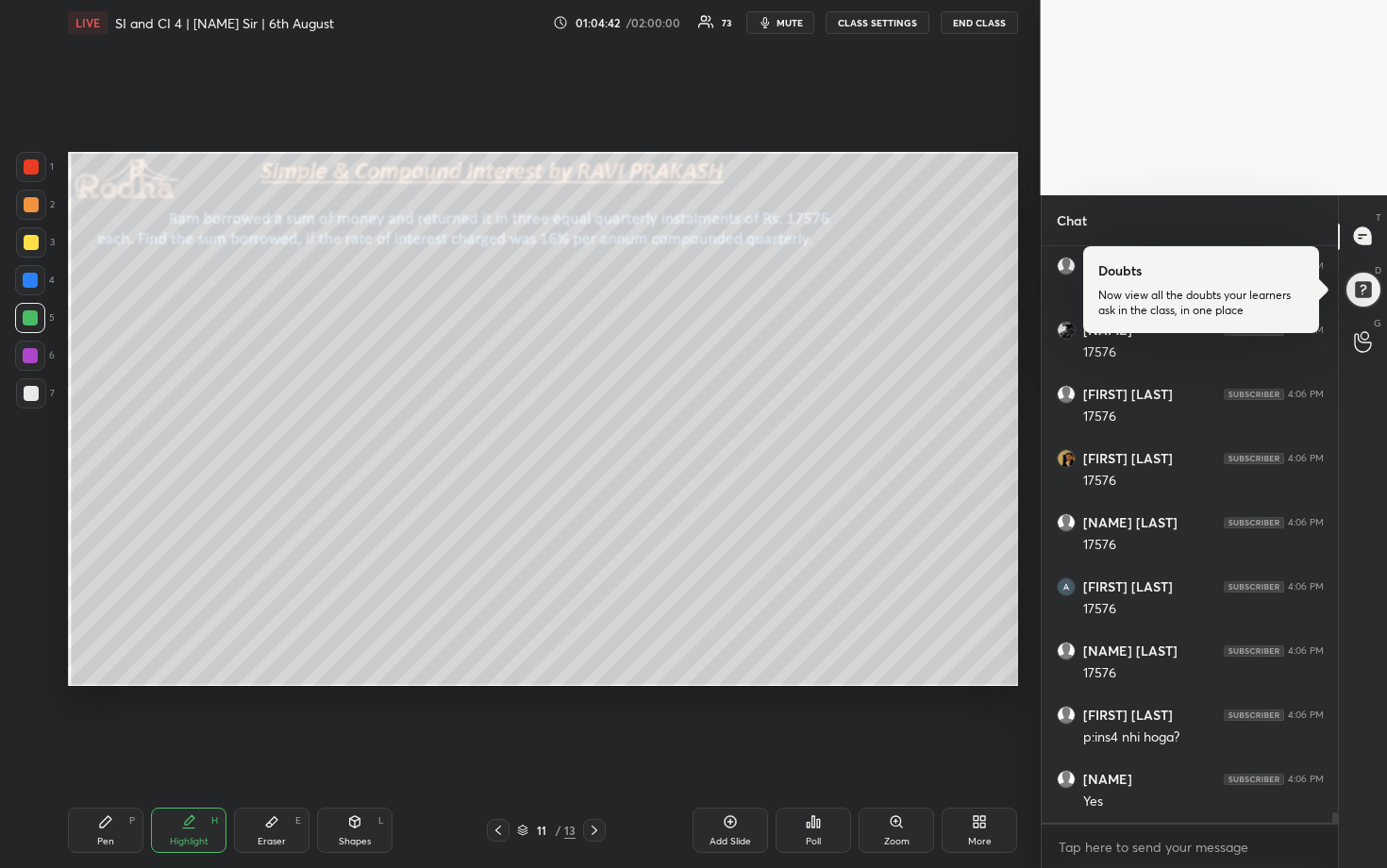 scroll, scrollTop: 30495, scrollLeft: 0, axis: vertical 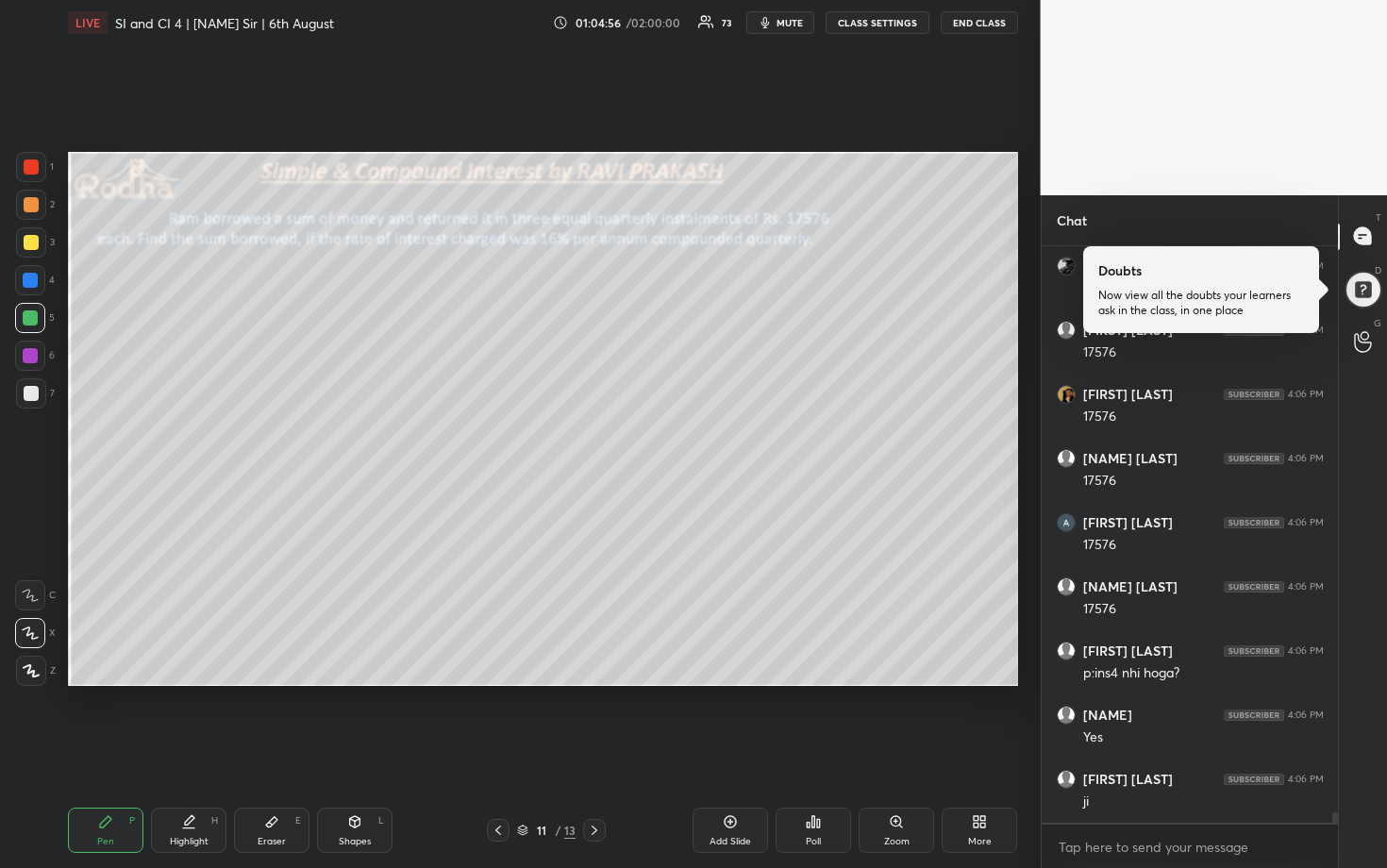 click at bounding box center [31, 205] 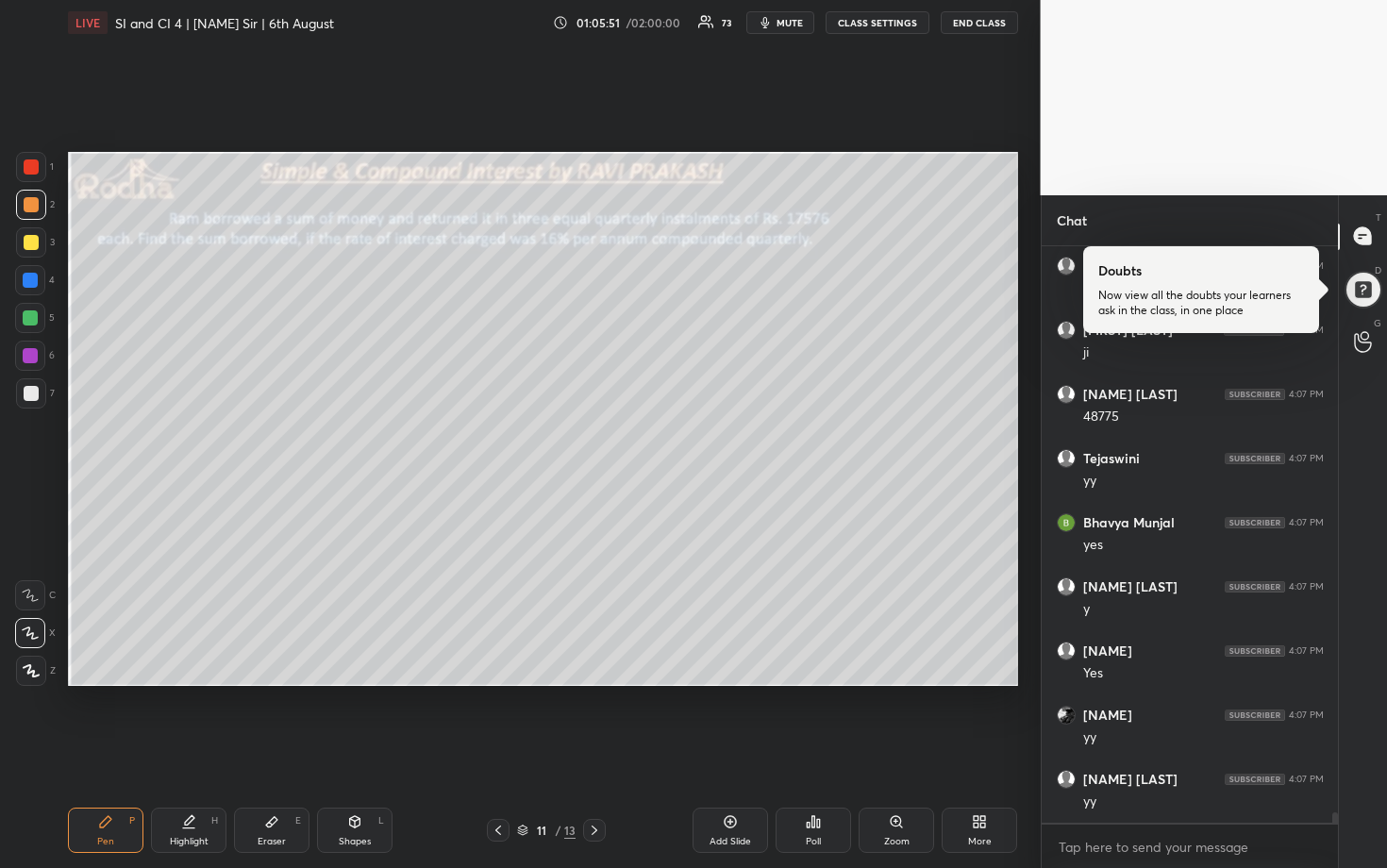 scroll, scrollTop: 31008, scrollLeft: 0, axis: vertical 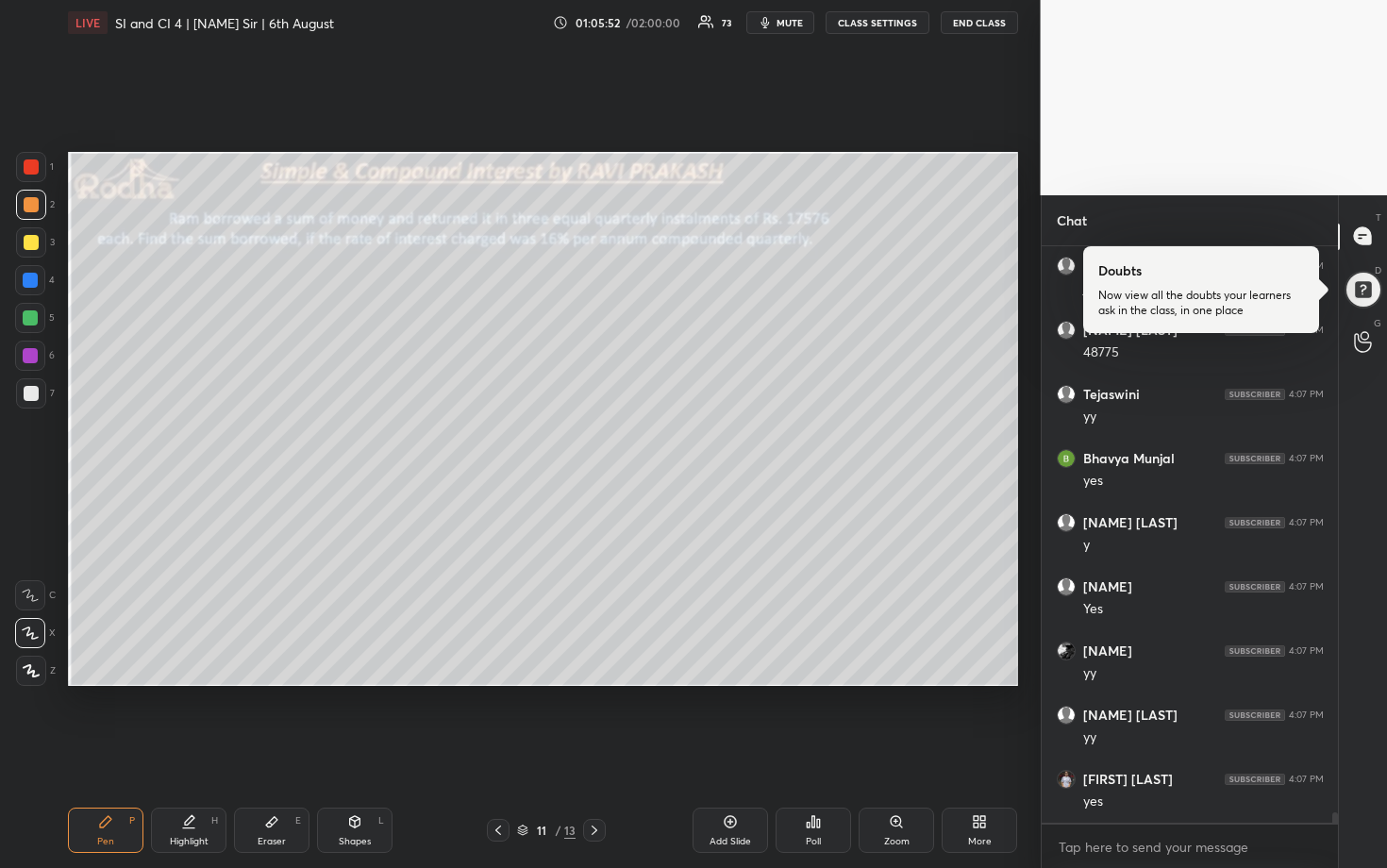 click on "More" at bounding box center (979, 830) 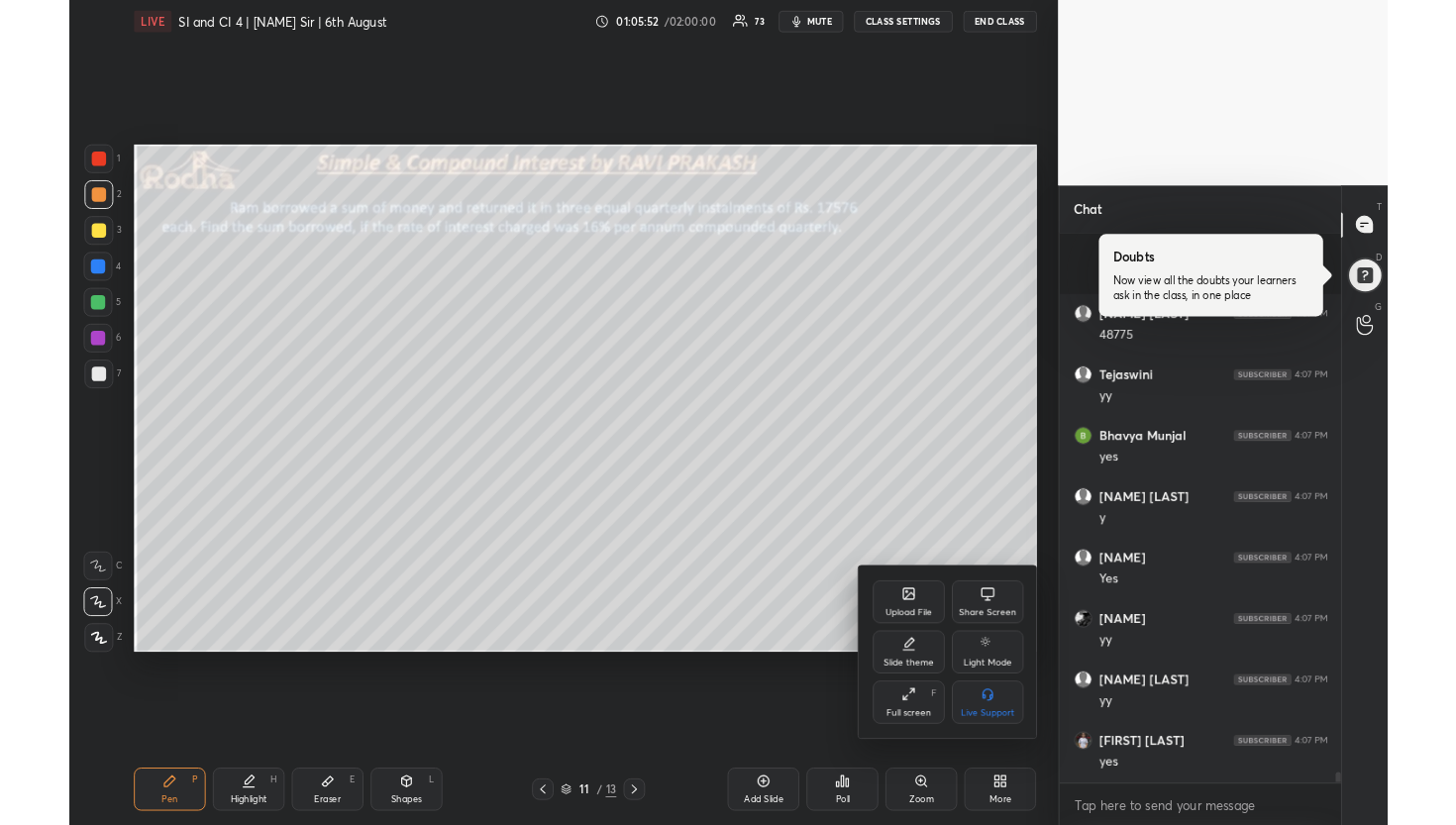 scroll, scrollTop: 32685, scrollLeft: 0, axis: vertical 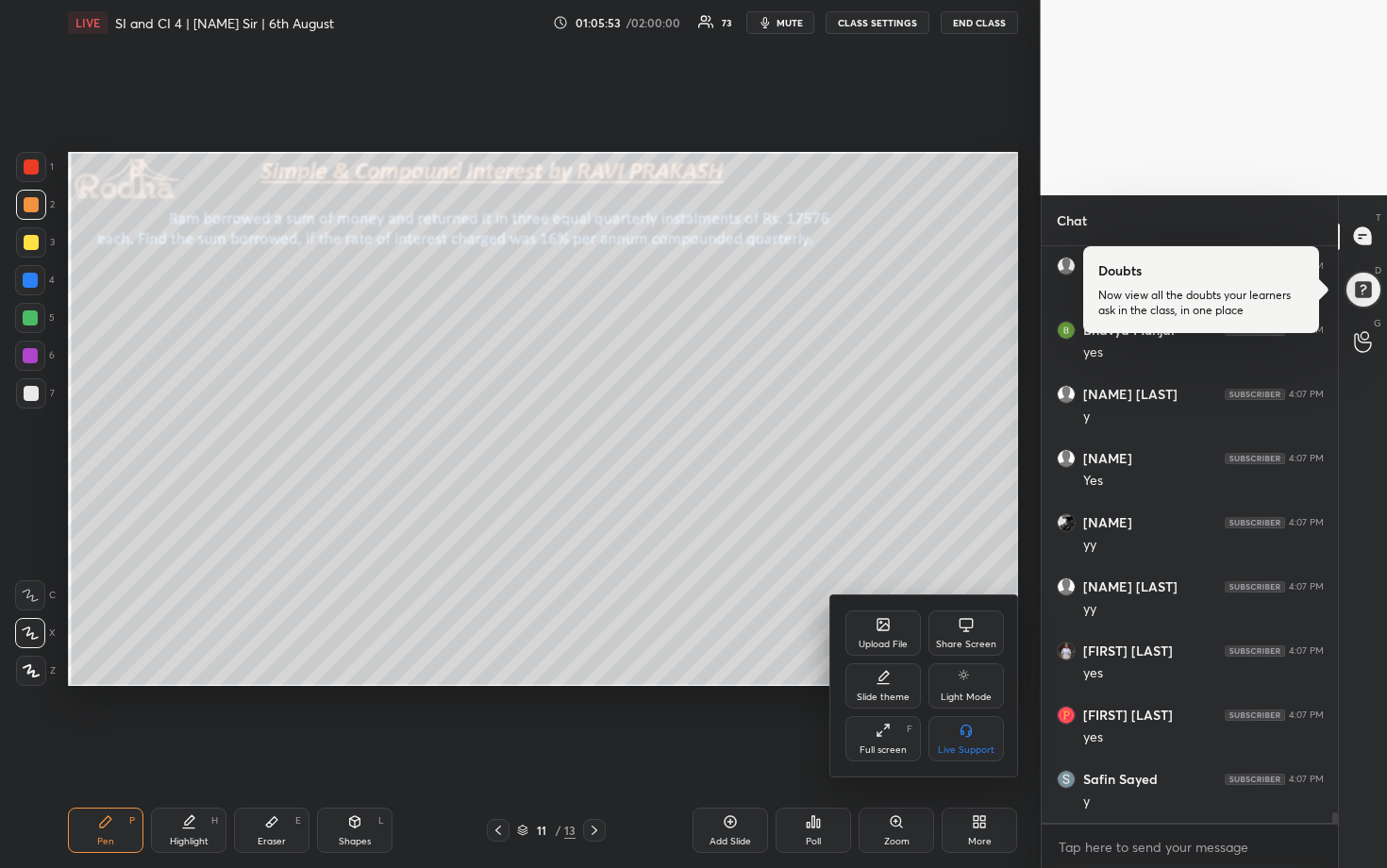 click on "Upload File" at bounding box center (883, 644) 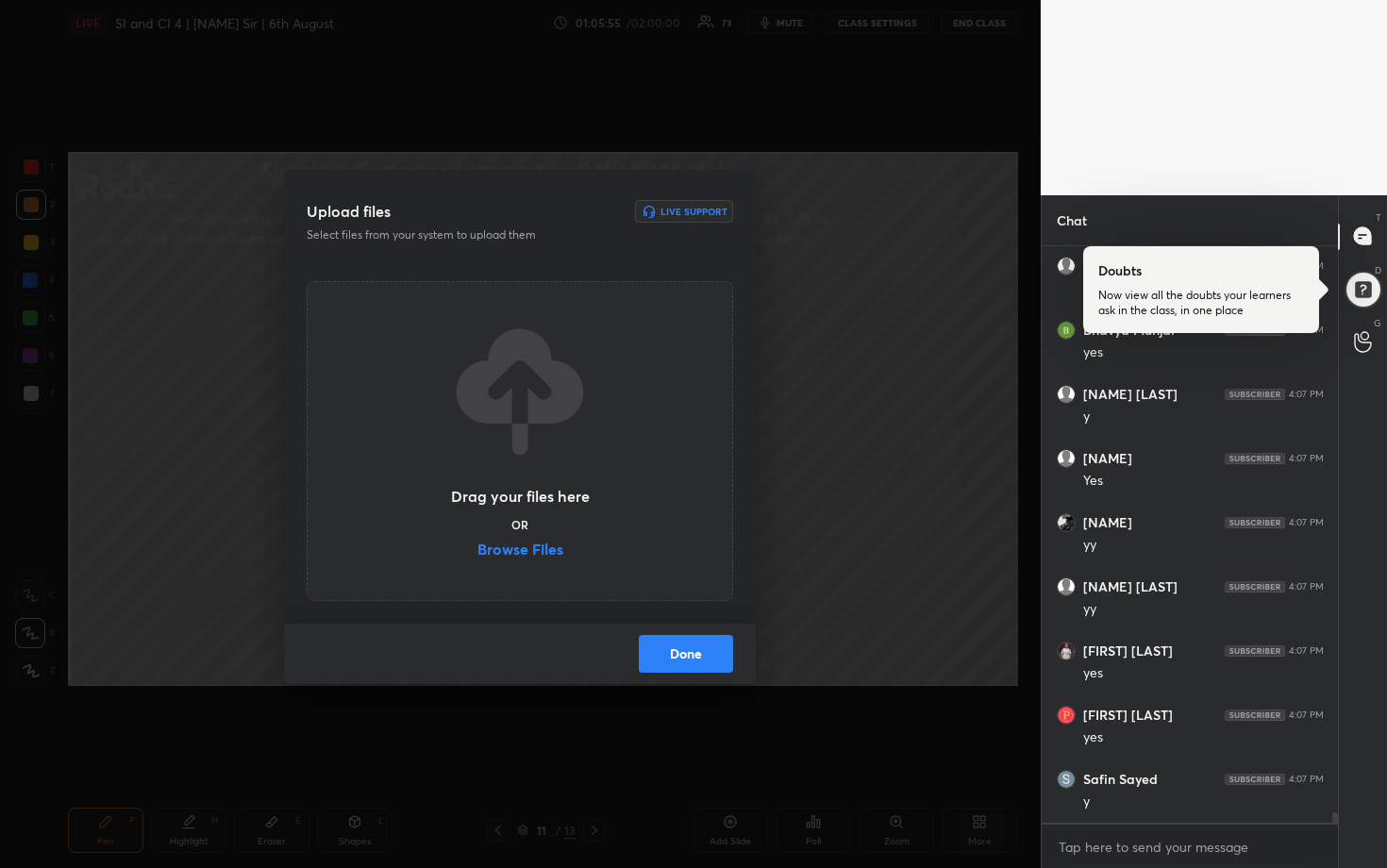 click on "Browse Files" at bounding box center [520, 551] 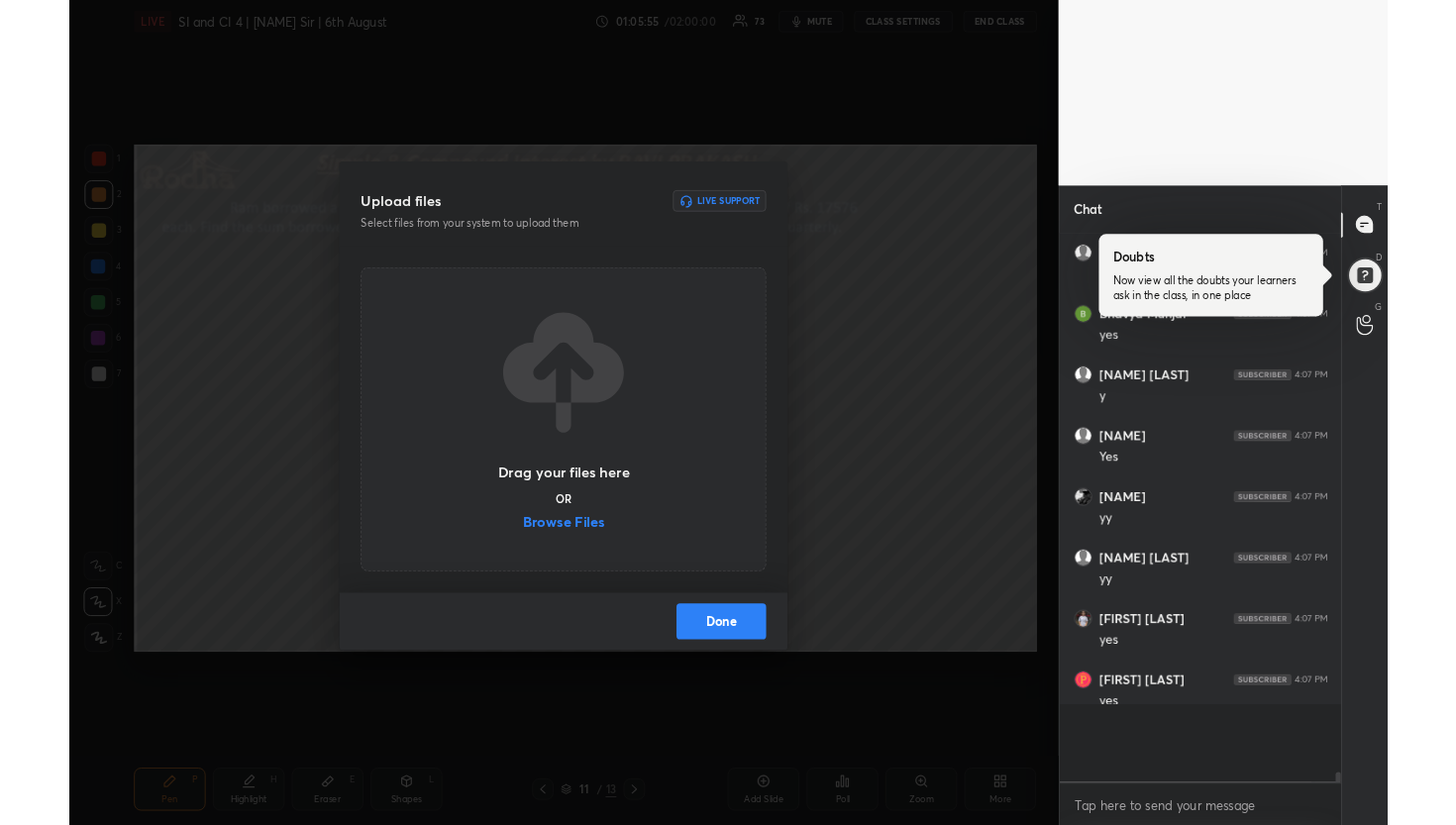 scroll, scrollTop: 698, scrollLeft: 1012, axis: both 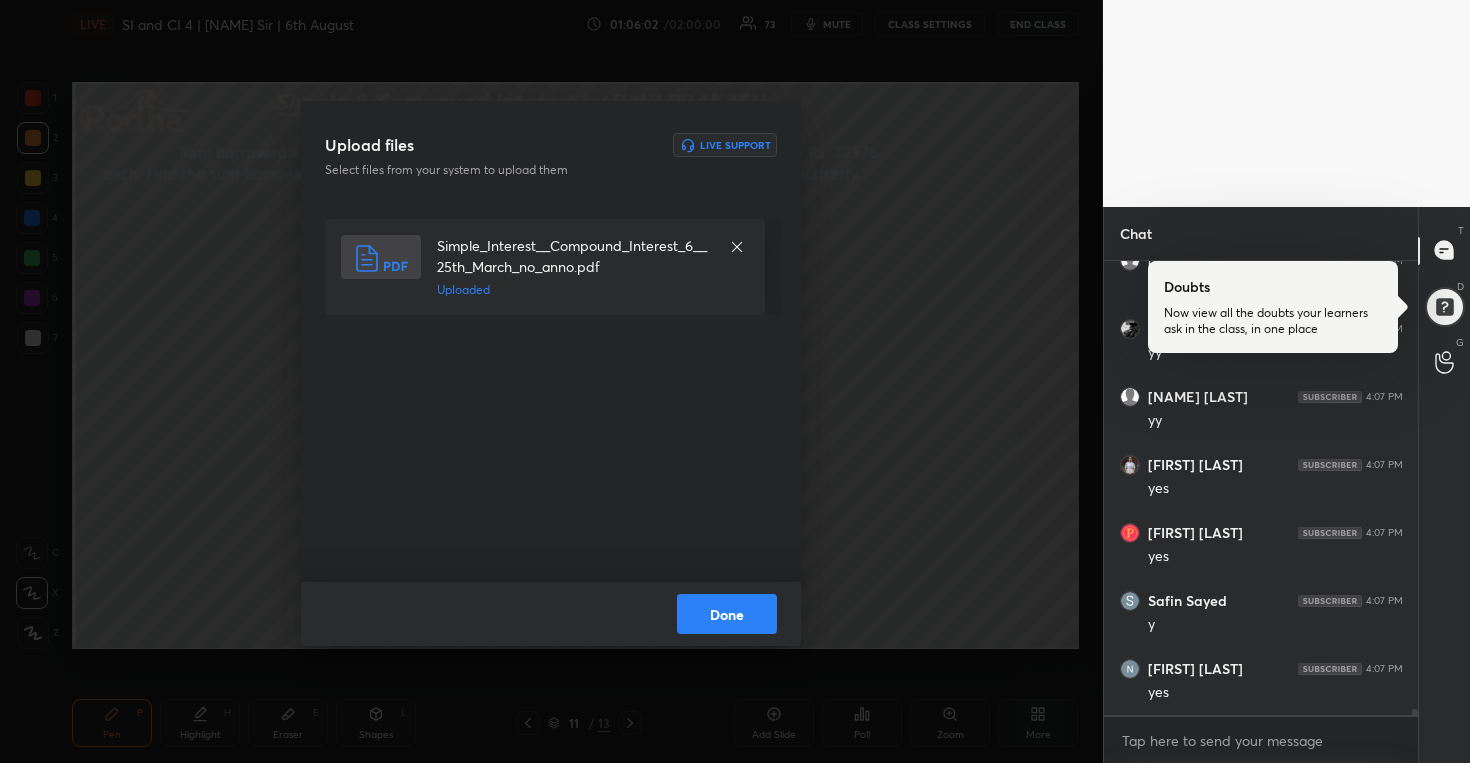 click on "Done" at bounding box center (727, 614) 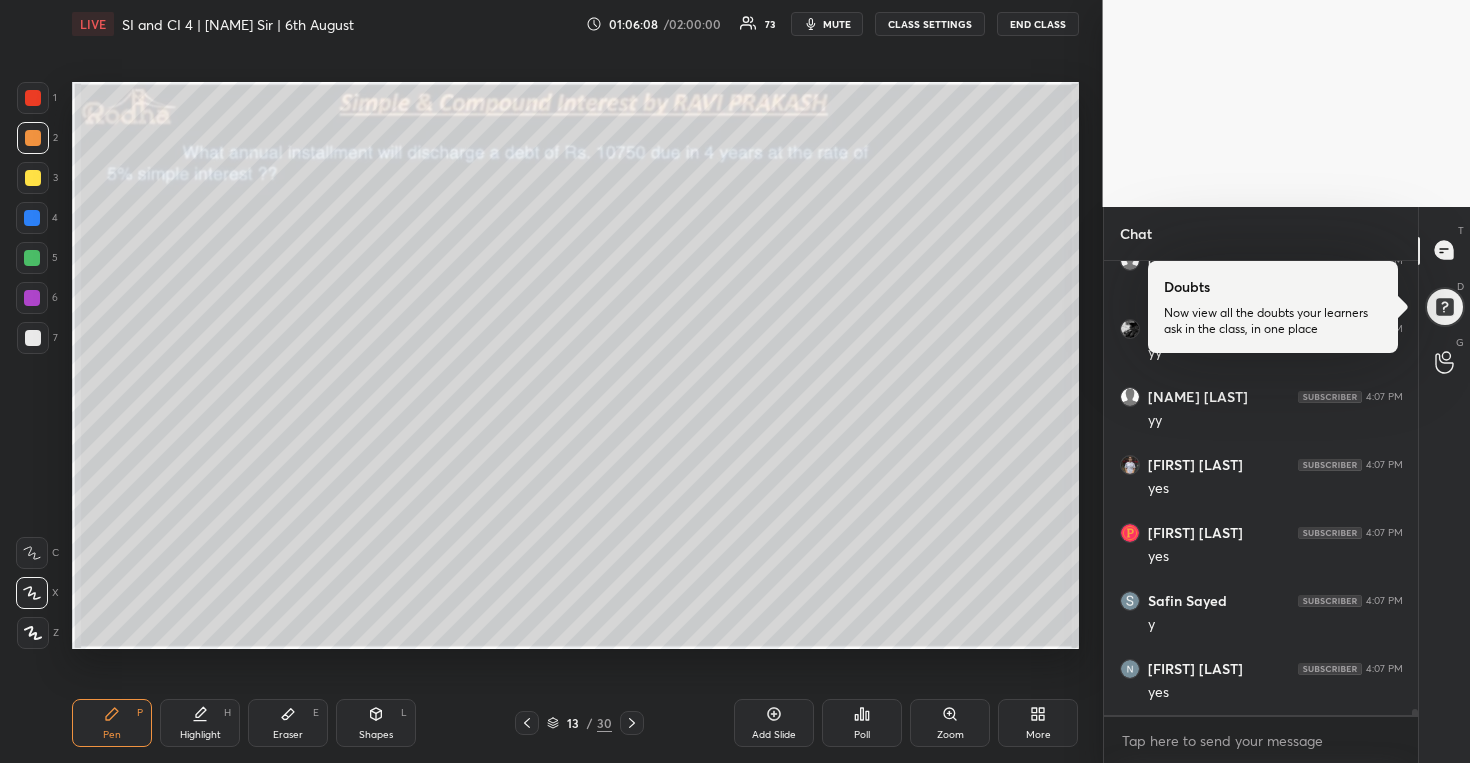 drag, startPoint x: 34, startPoint y: 180, endPoint x: 68, endPoint y: 171, distance: 35.17101 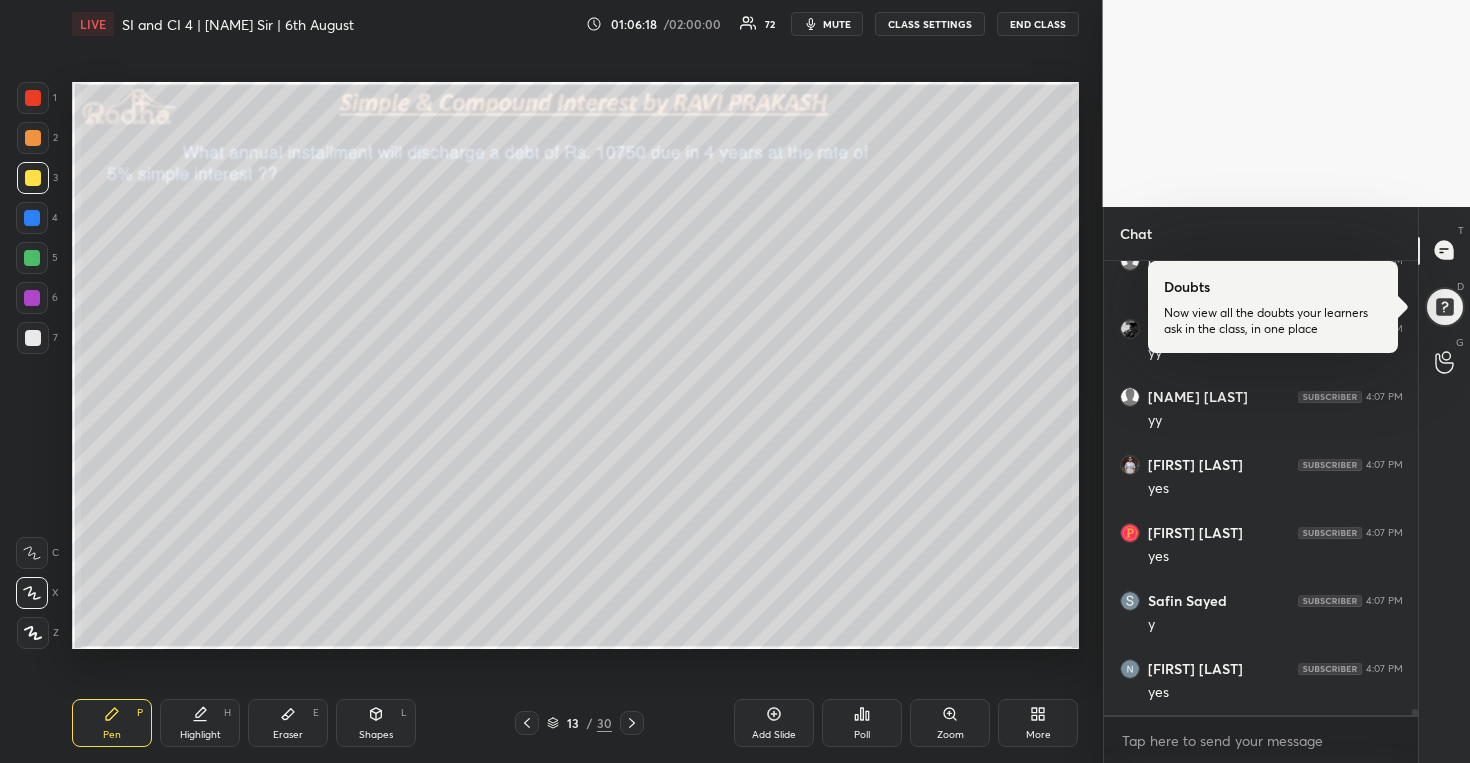 click on "mute" at bounding box center (837, 24) 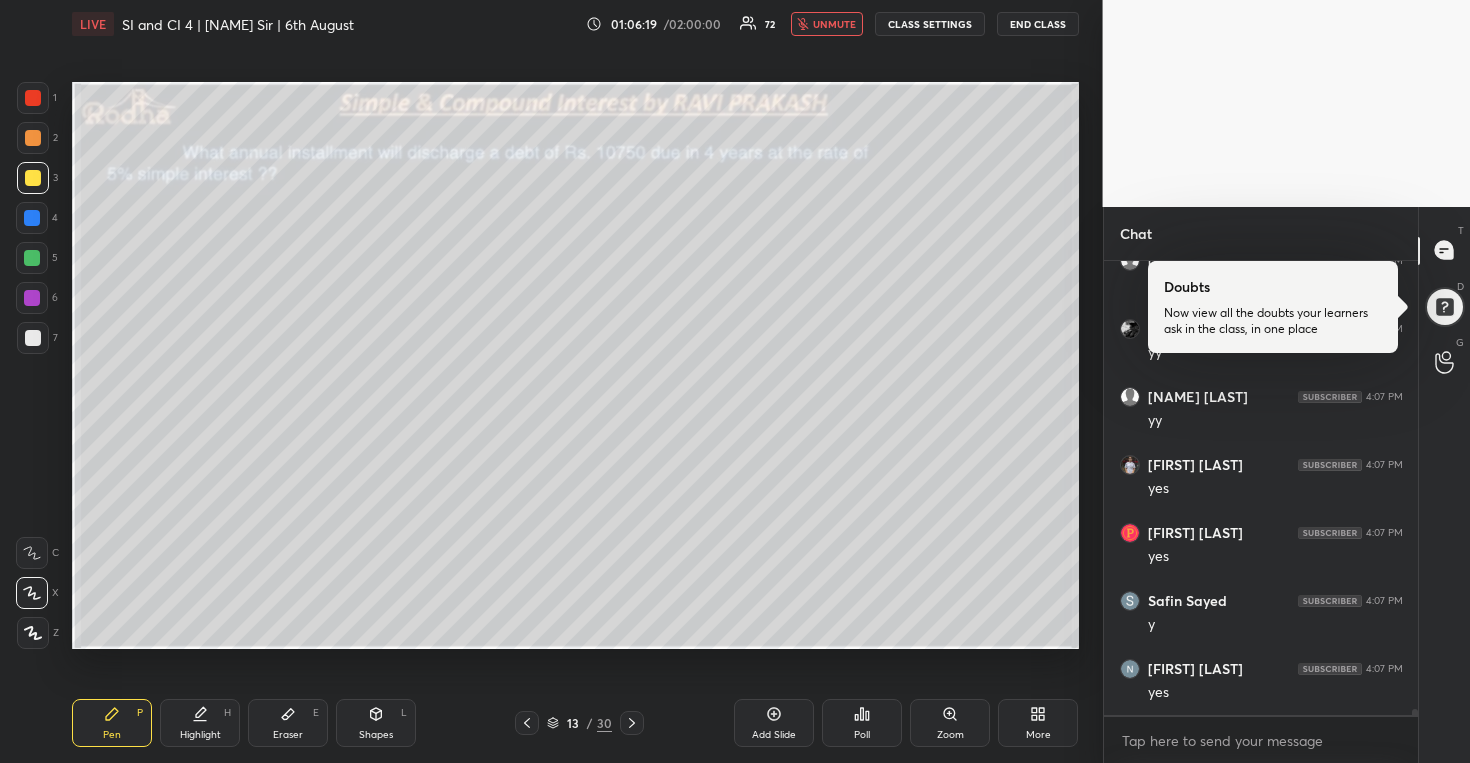 click on "END CLASS" at bounding box center (1038, 24) 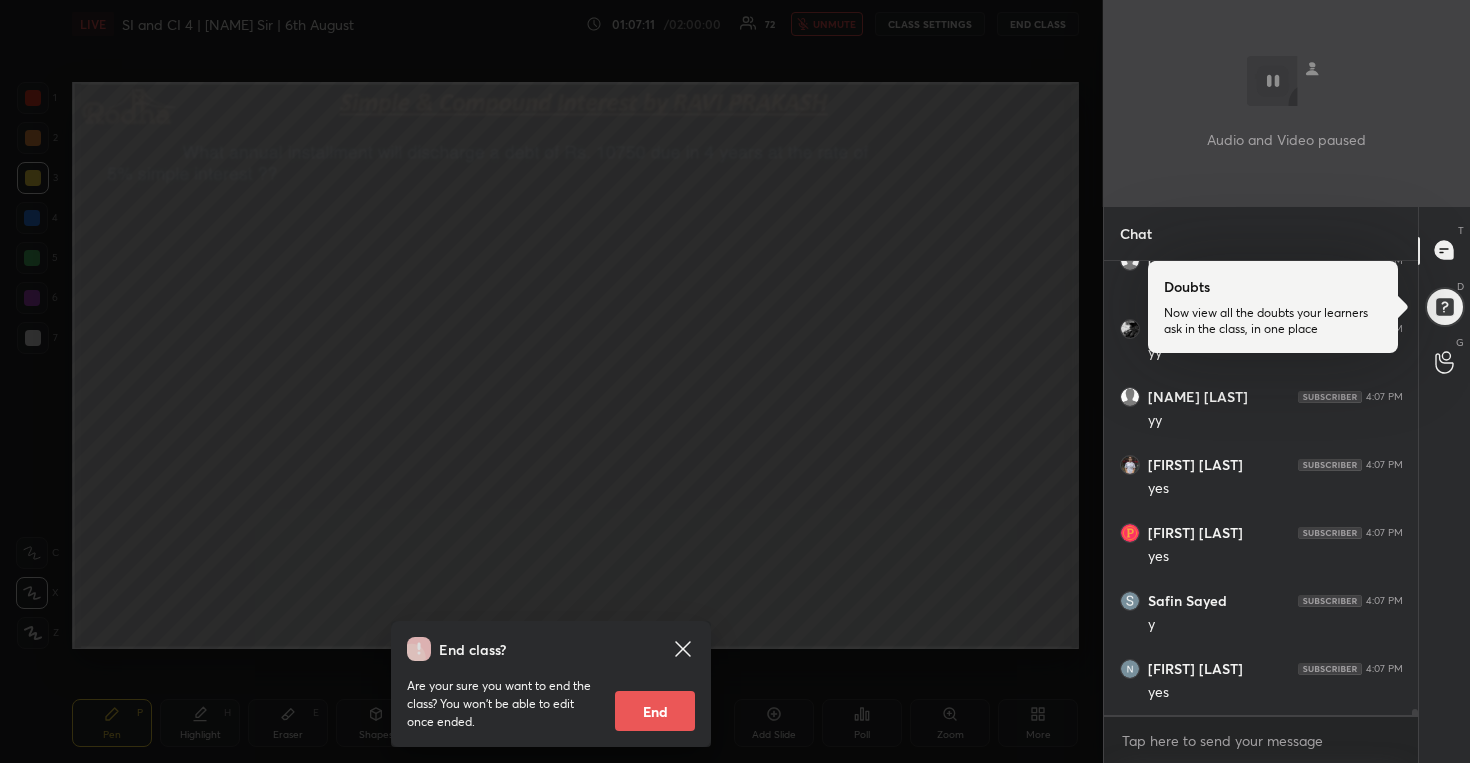 click on "End class? Are your sure you want to end the class? You won’t be able to edit once ended. End" at bounding box center [551, 381] 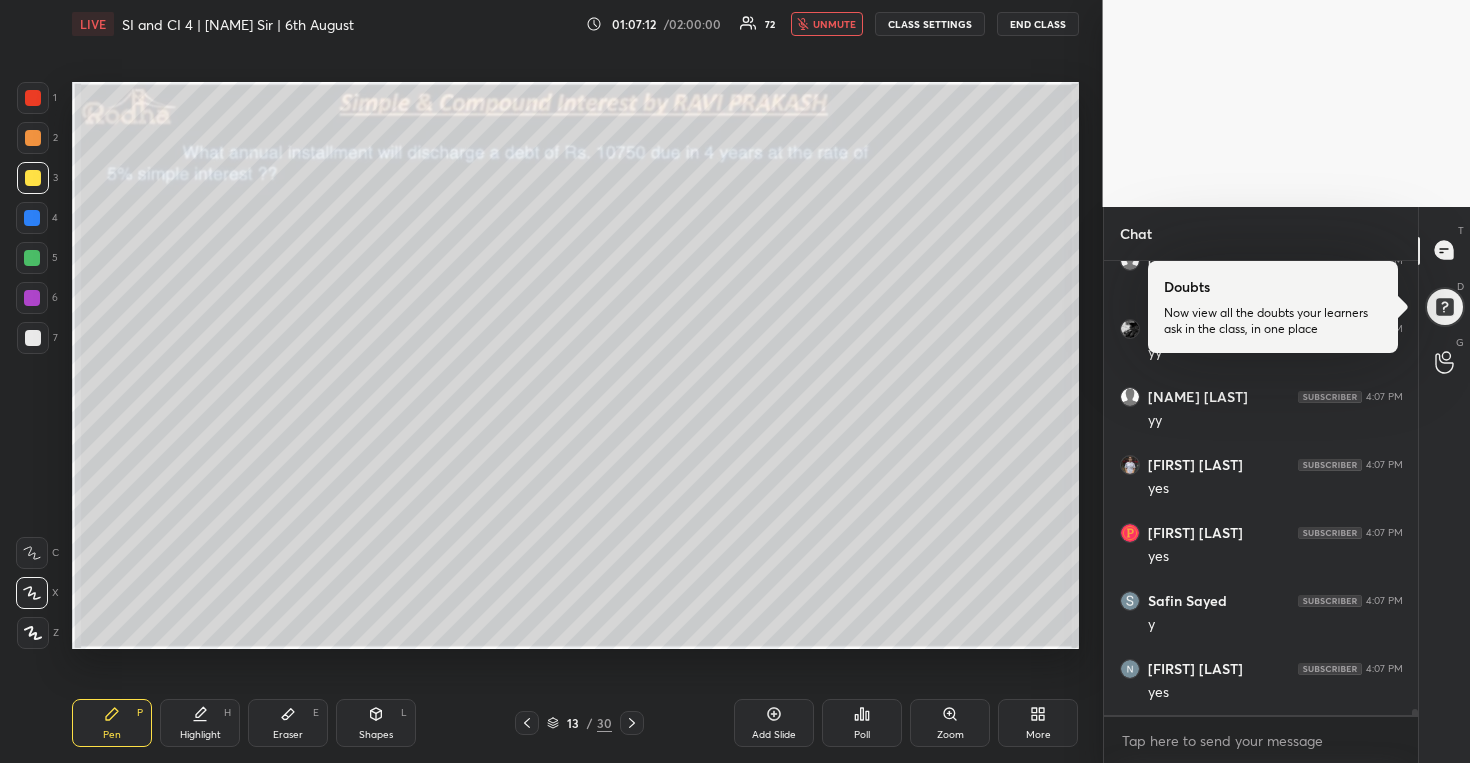 click on "unmute" at bounding box center [834, 24] 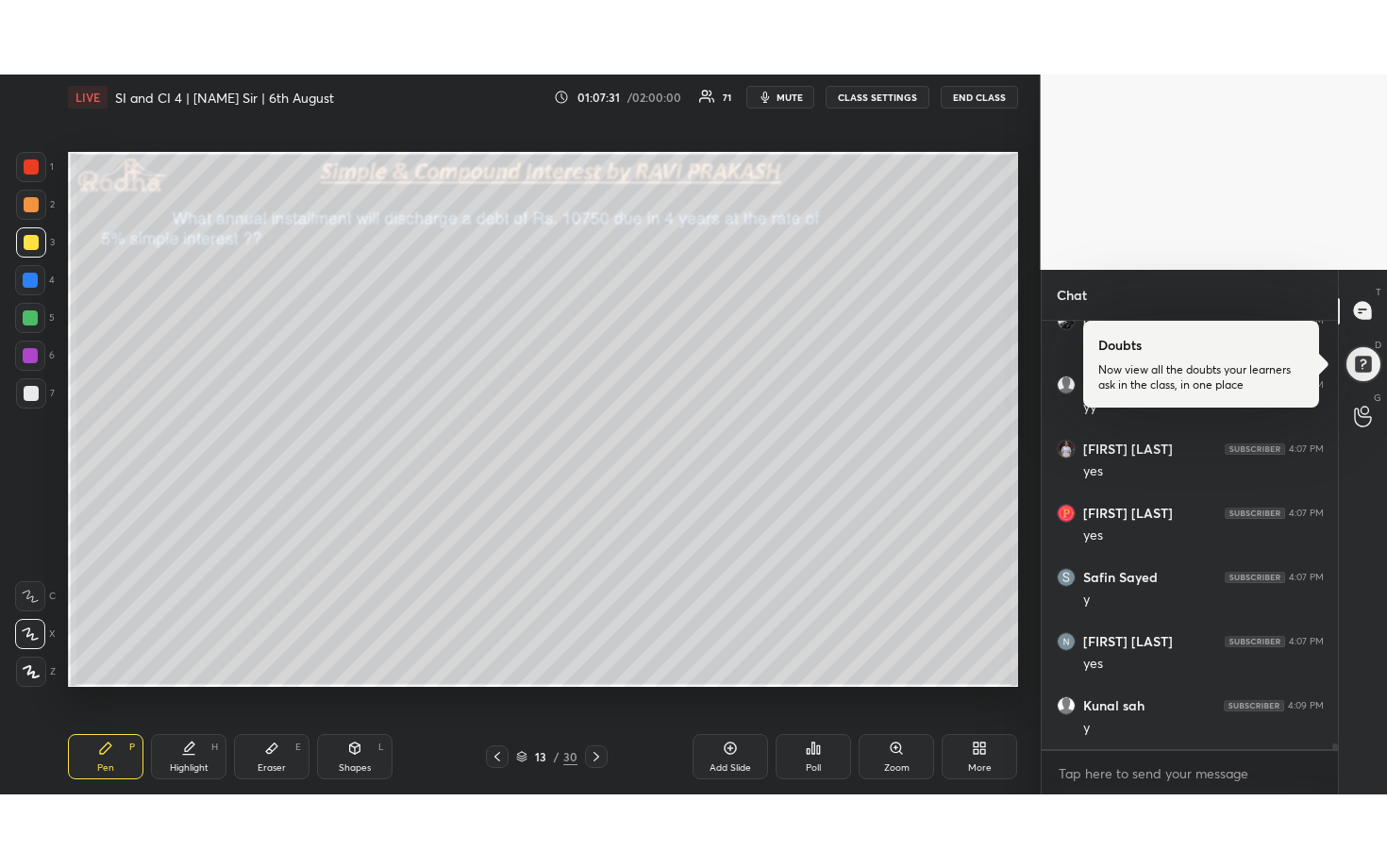 scroll, scrollTop: 31477, scrollLeft: 0, axis: vertical 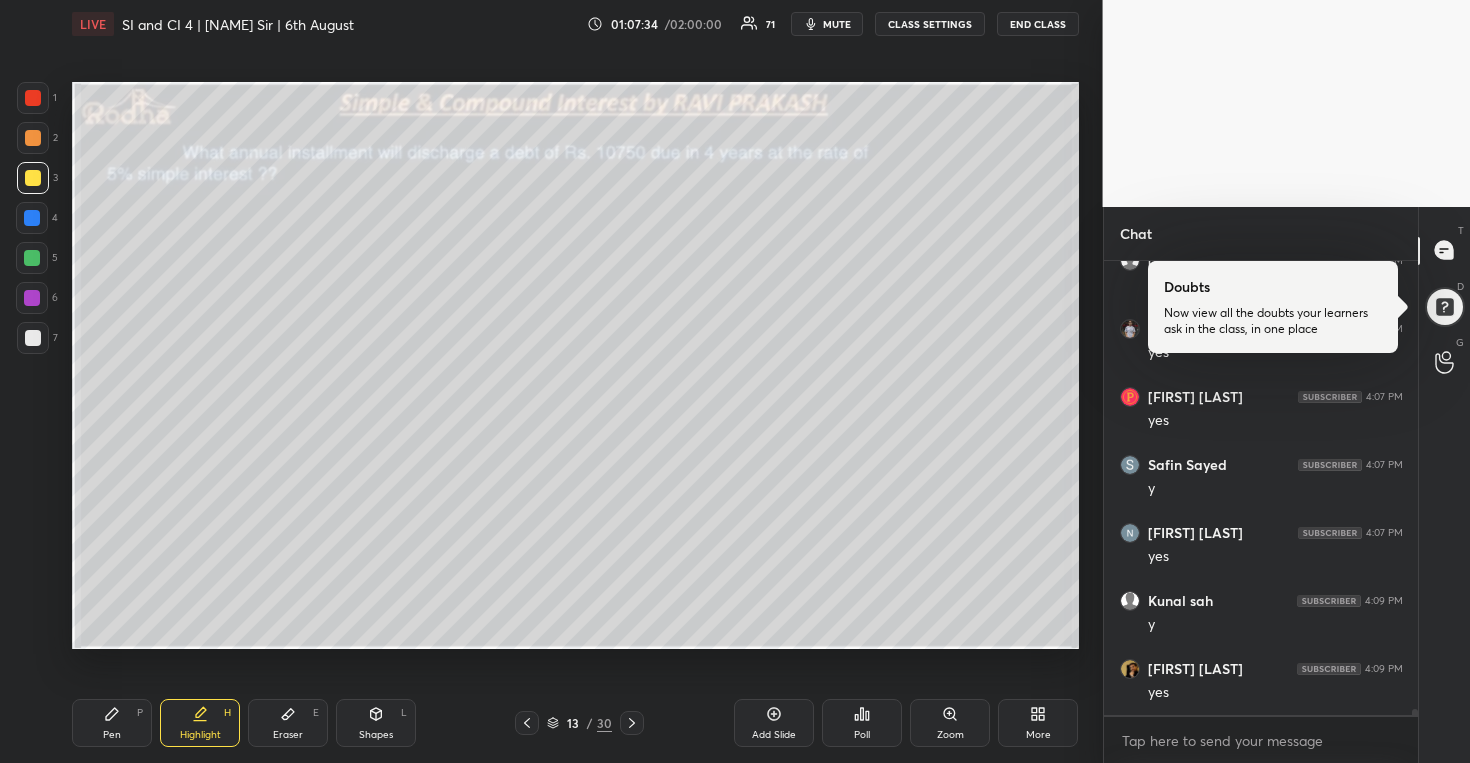 click on "More" at bounding box center (1038, 723) 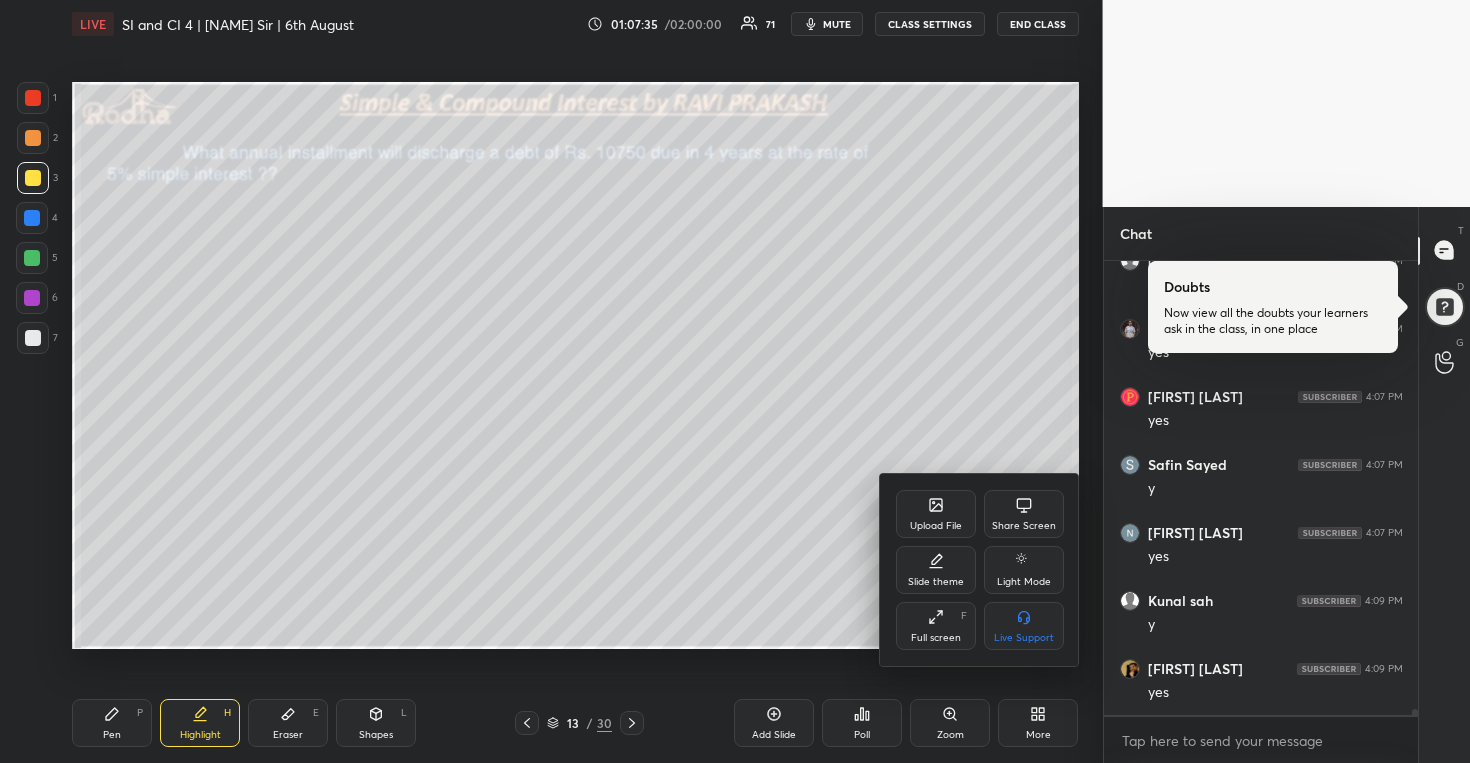 click on "Full screen F" at bounding box center [936, 626] 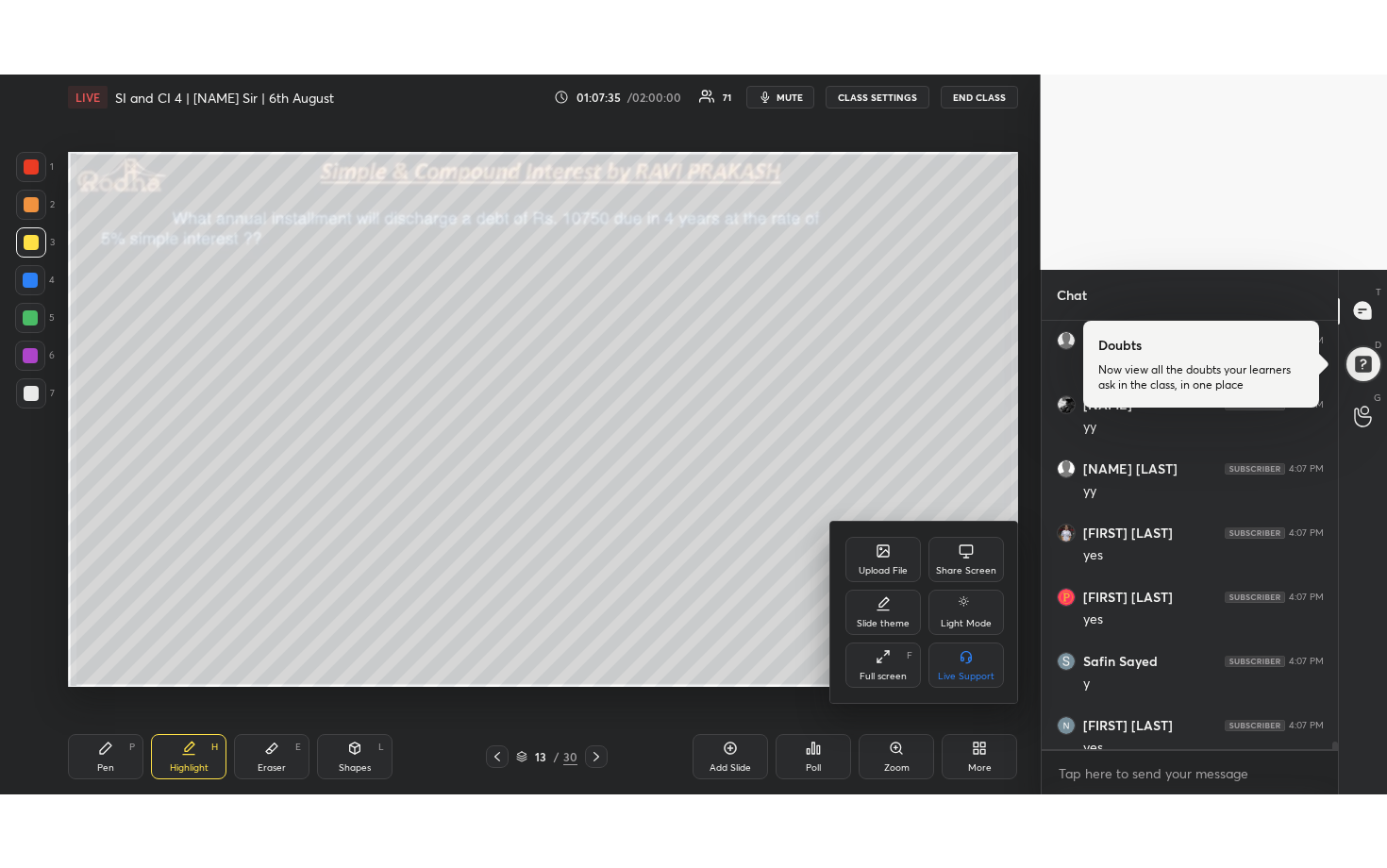 scroll, scrollTop: 93601, scrollLeft: 93389, axis: both 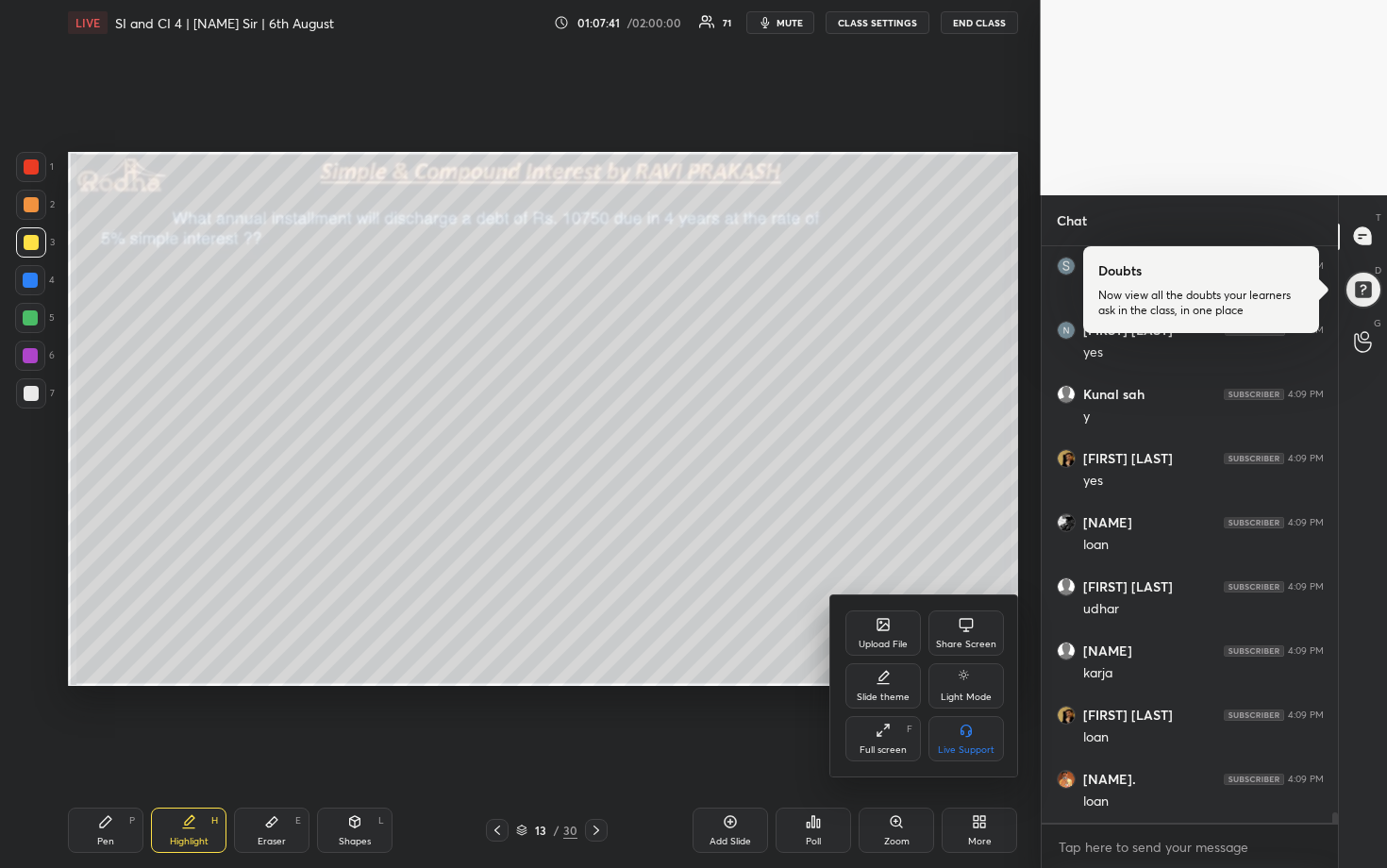 drag, startPoint x: 482, startPoint y: 221, endPoint x: 492, endPoint y: 220, distance: 10.049876 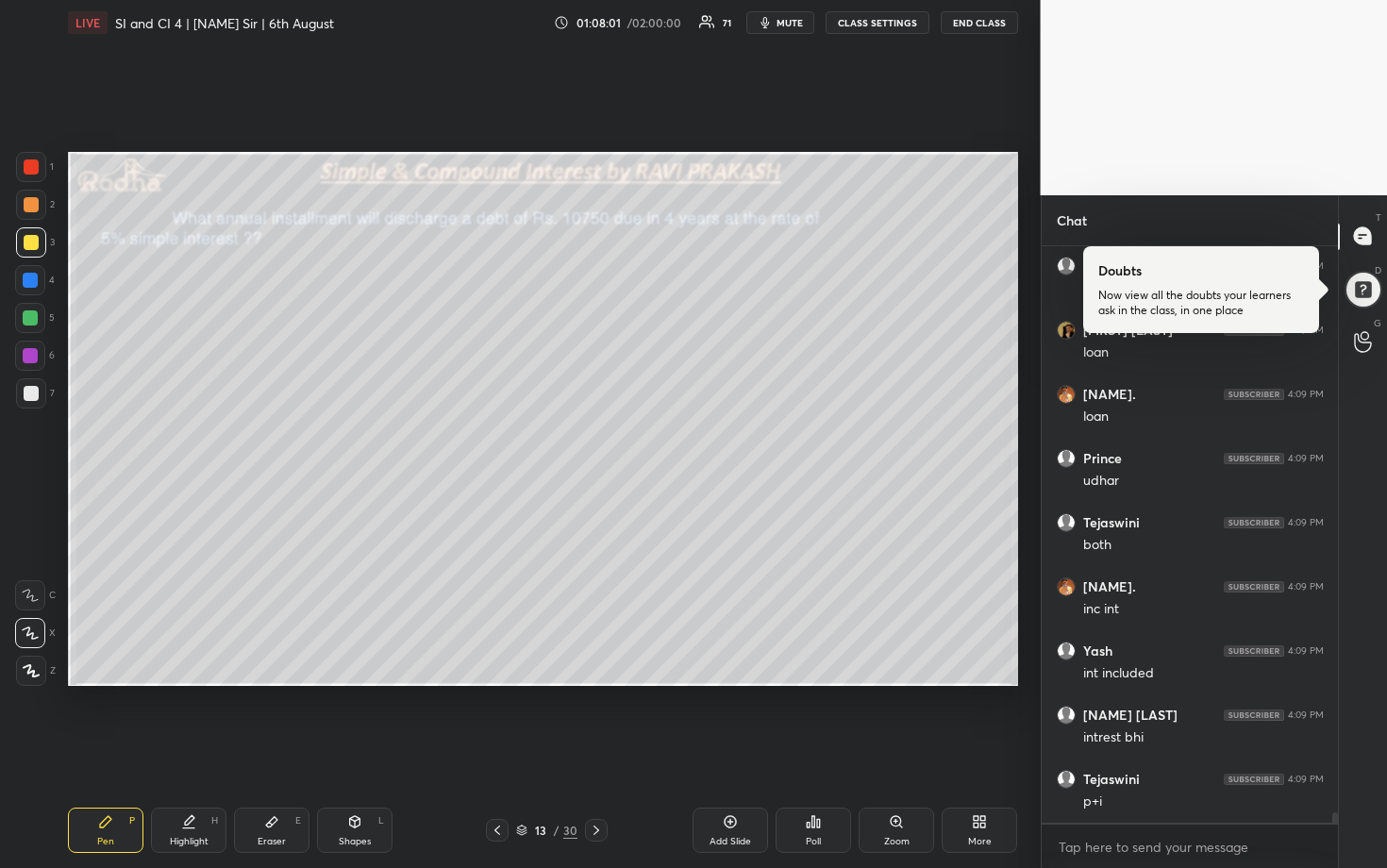 scroll, scrollTop: 32099, scrollLeft: 0, axis: vertical 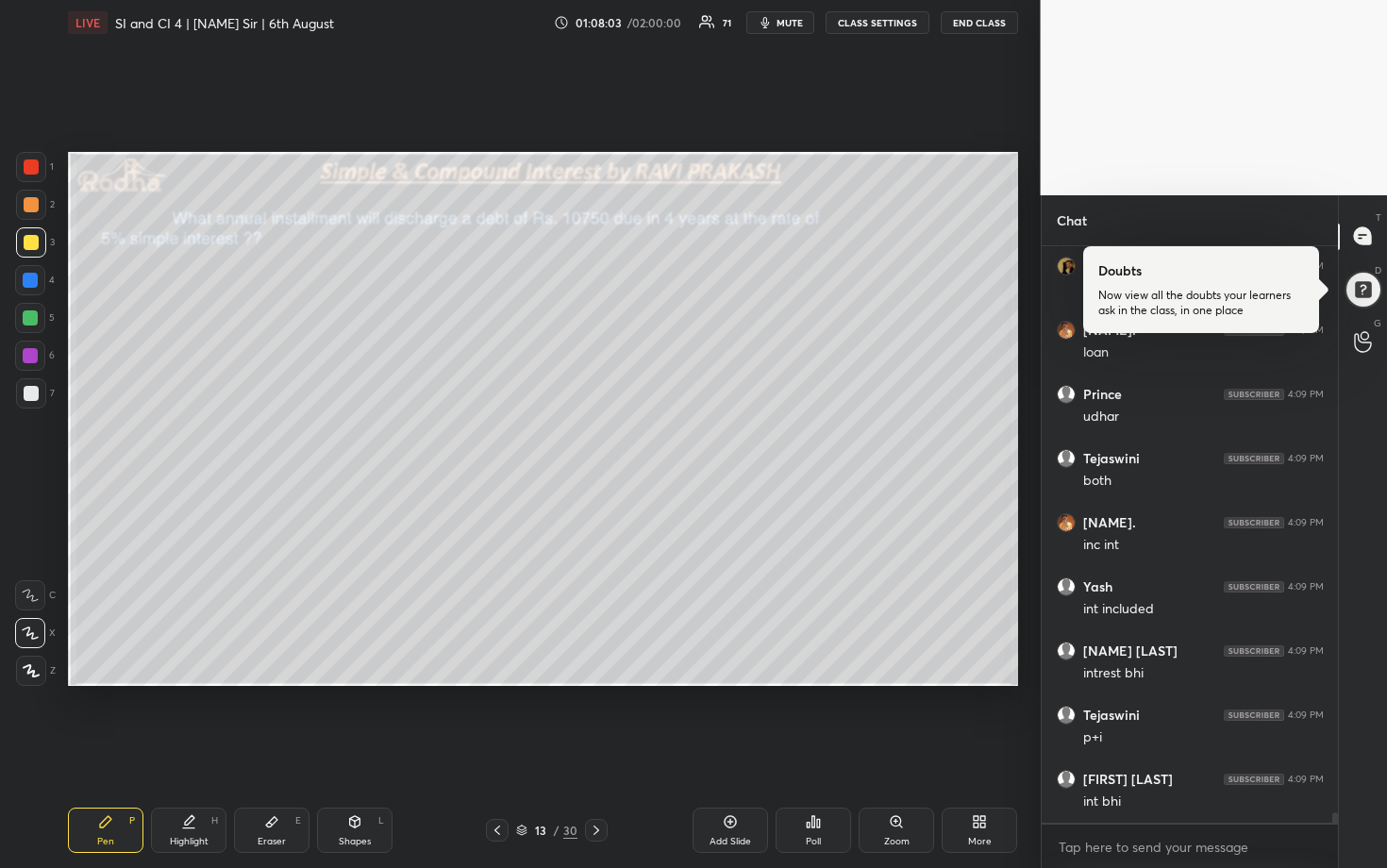 drag, startPoint x: 31, startPoint y: 325, endPoint x: 41, endPoint y: 321, distance: 10.77033 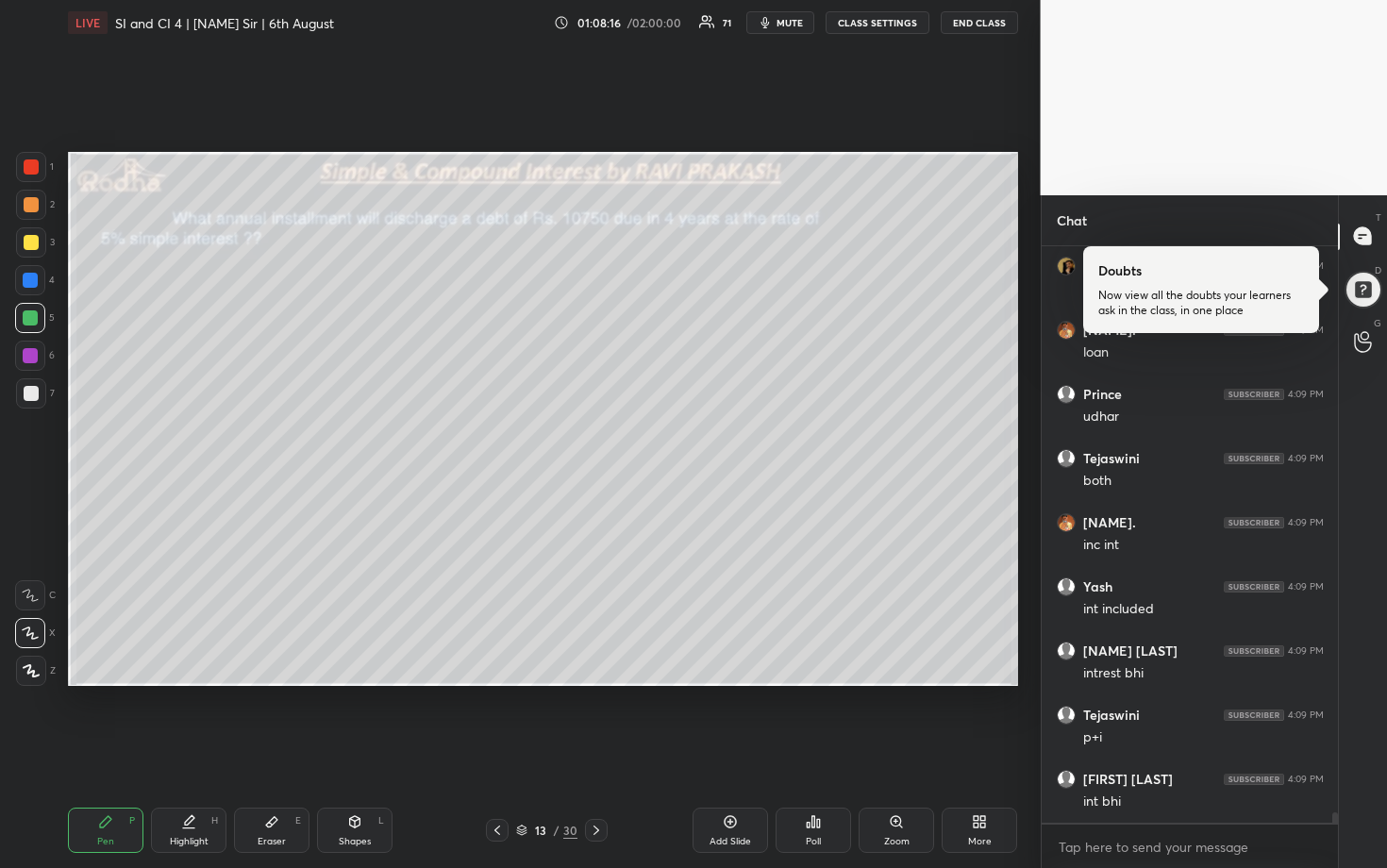 scroll, scrollTop: 32168, scrollLeft: 0, axis: vertical 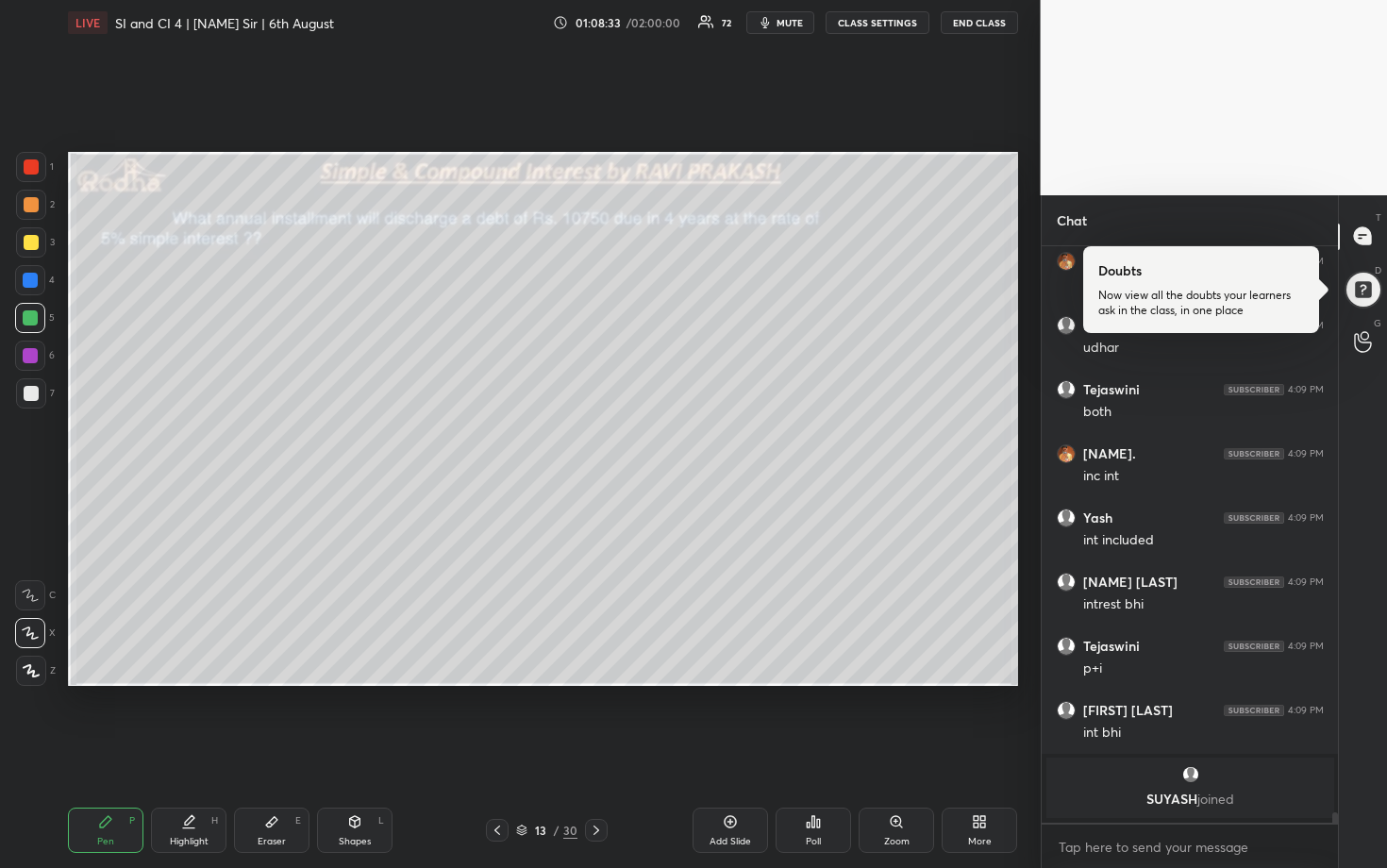 click at bounding box center [31, 205] 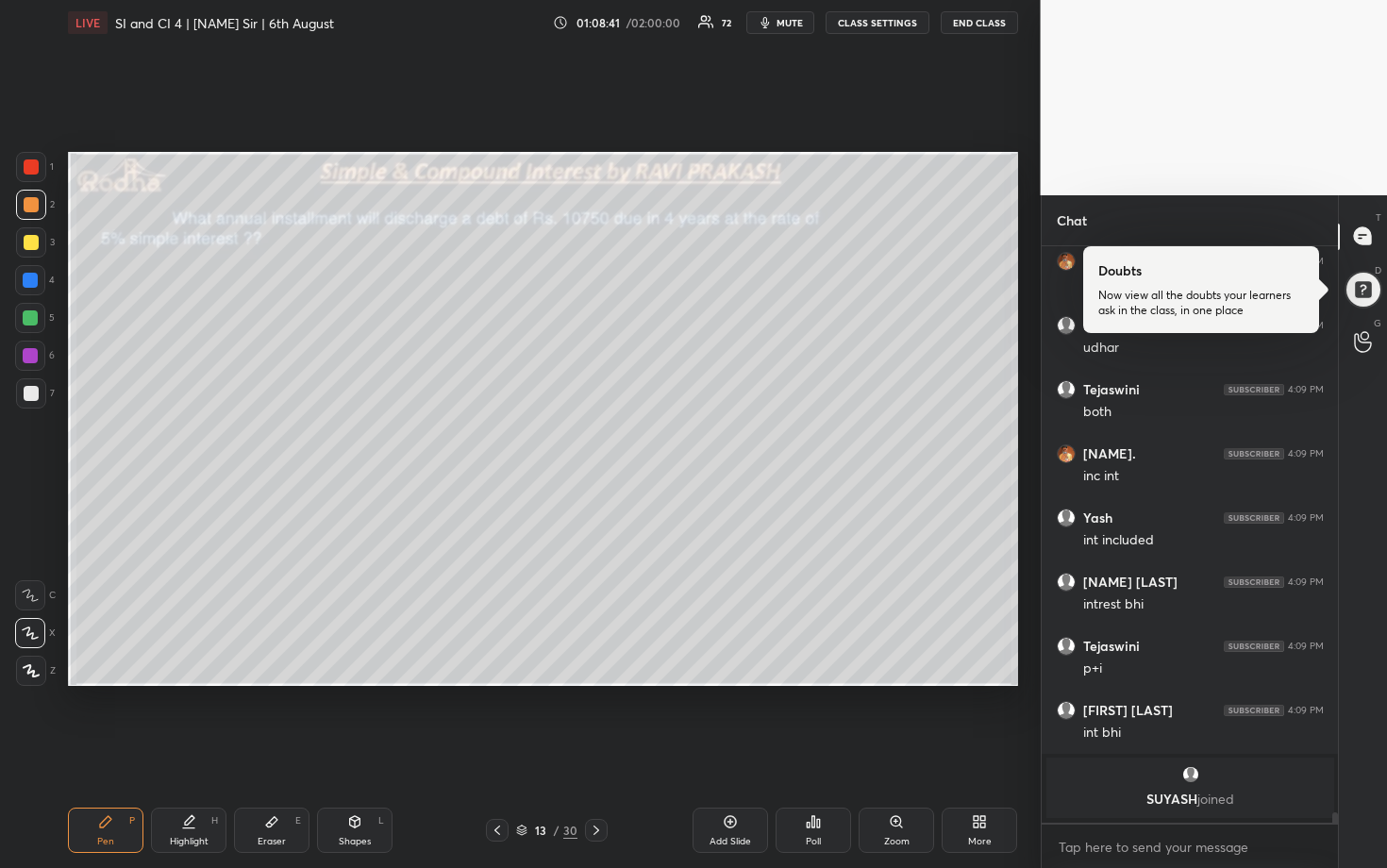 click at bounding box center [31, 242] 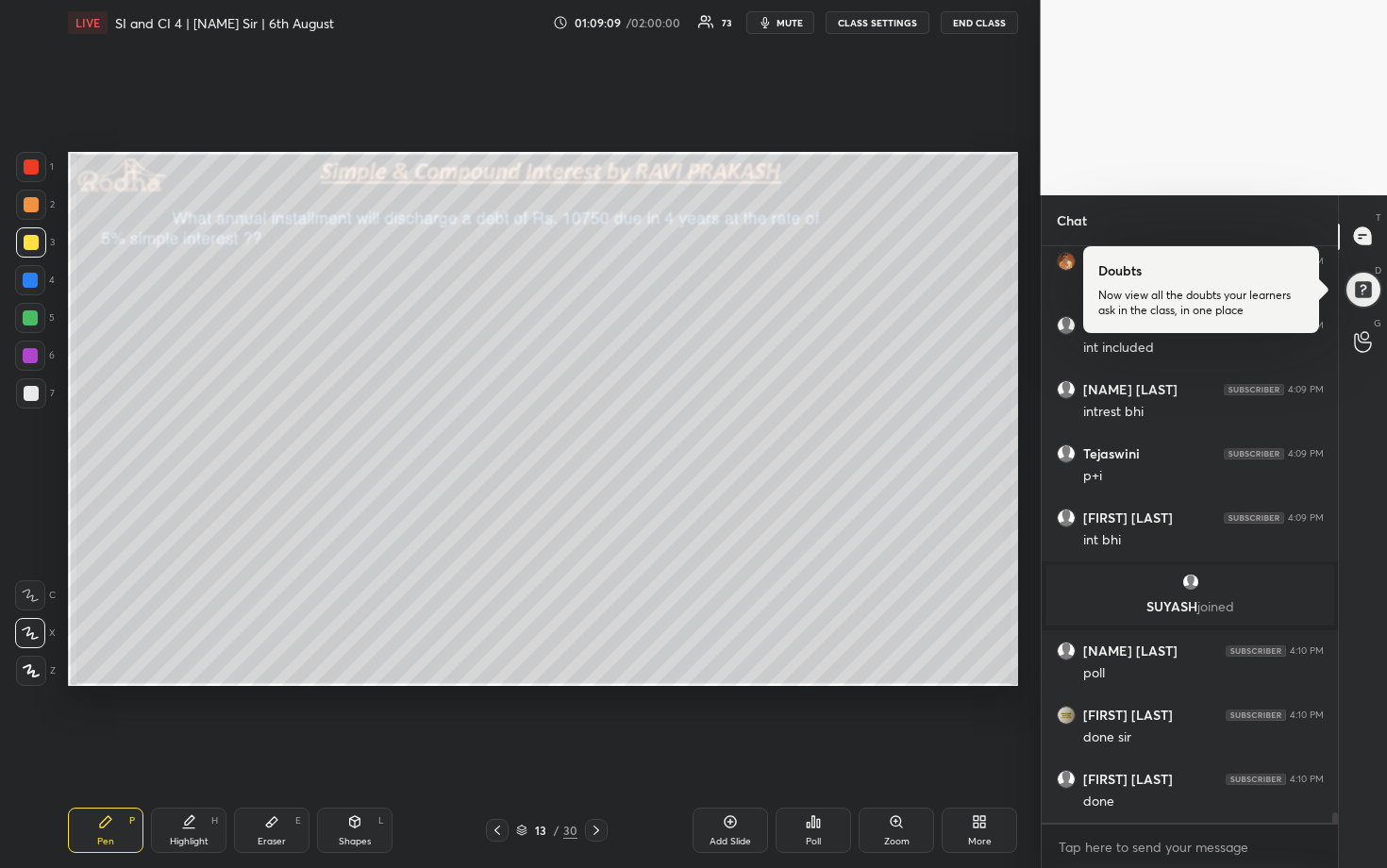 scroll, scrollTop: 31412, scrollLeft: 0, axis: vertical 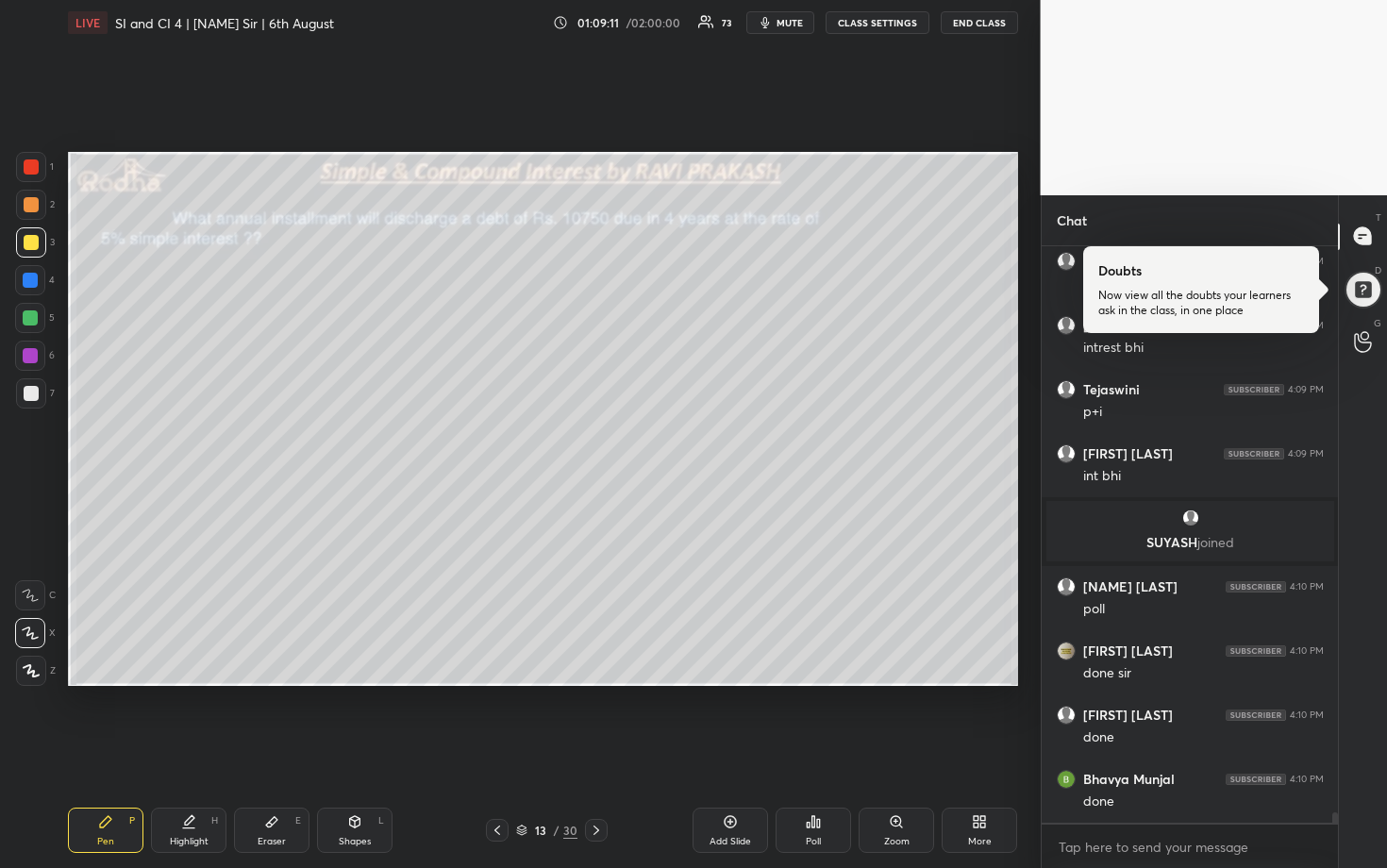 click at bounding box center [30, 318] 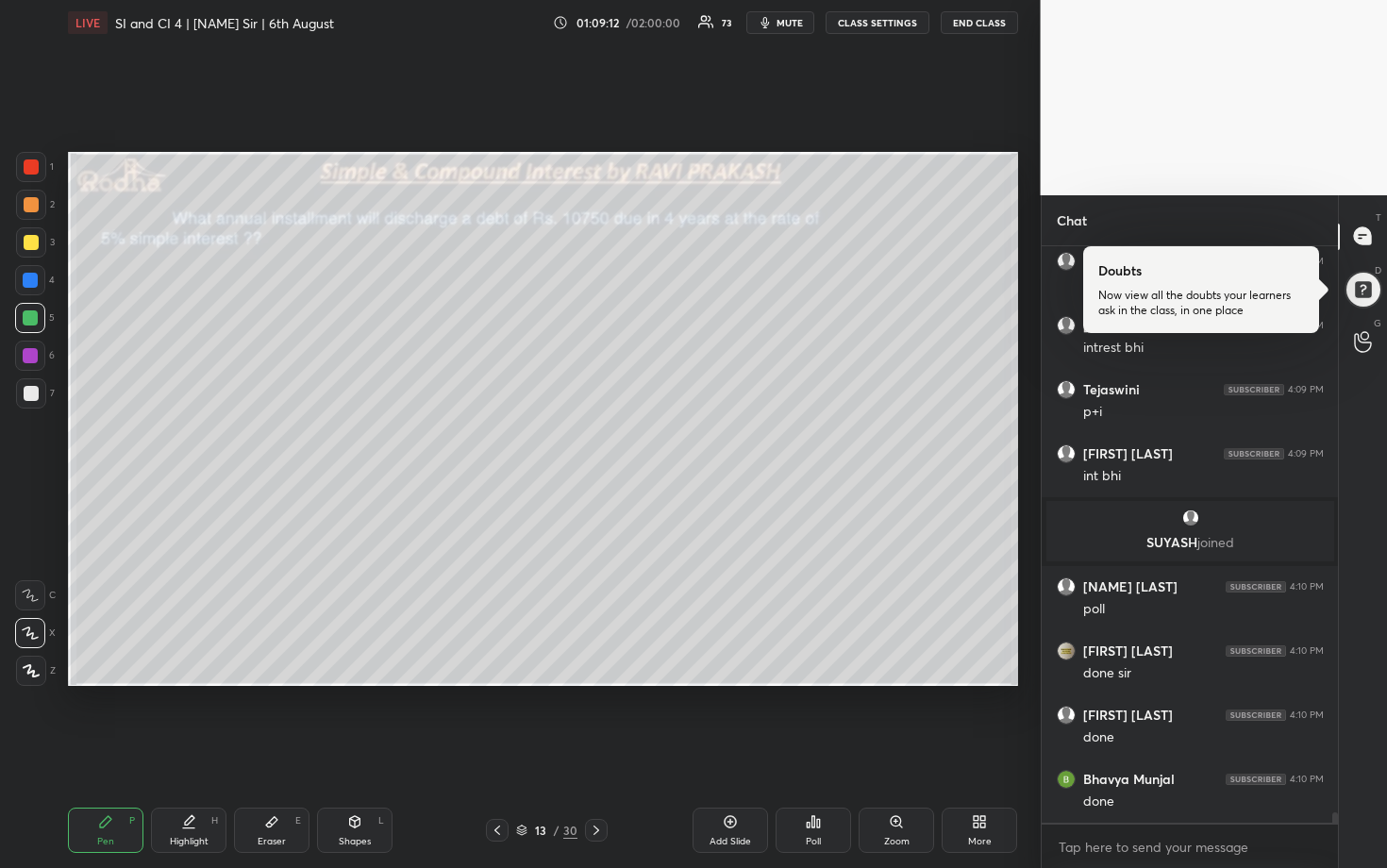 click at bounding box center [31, 205] 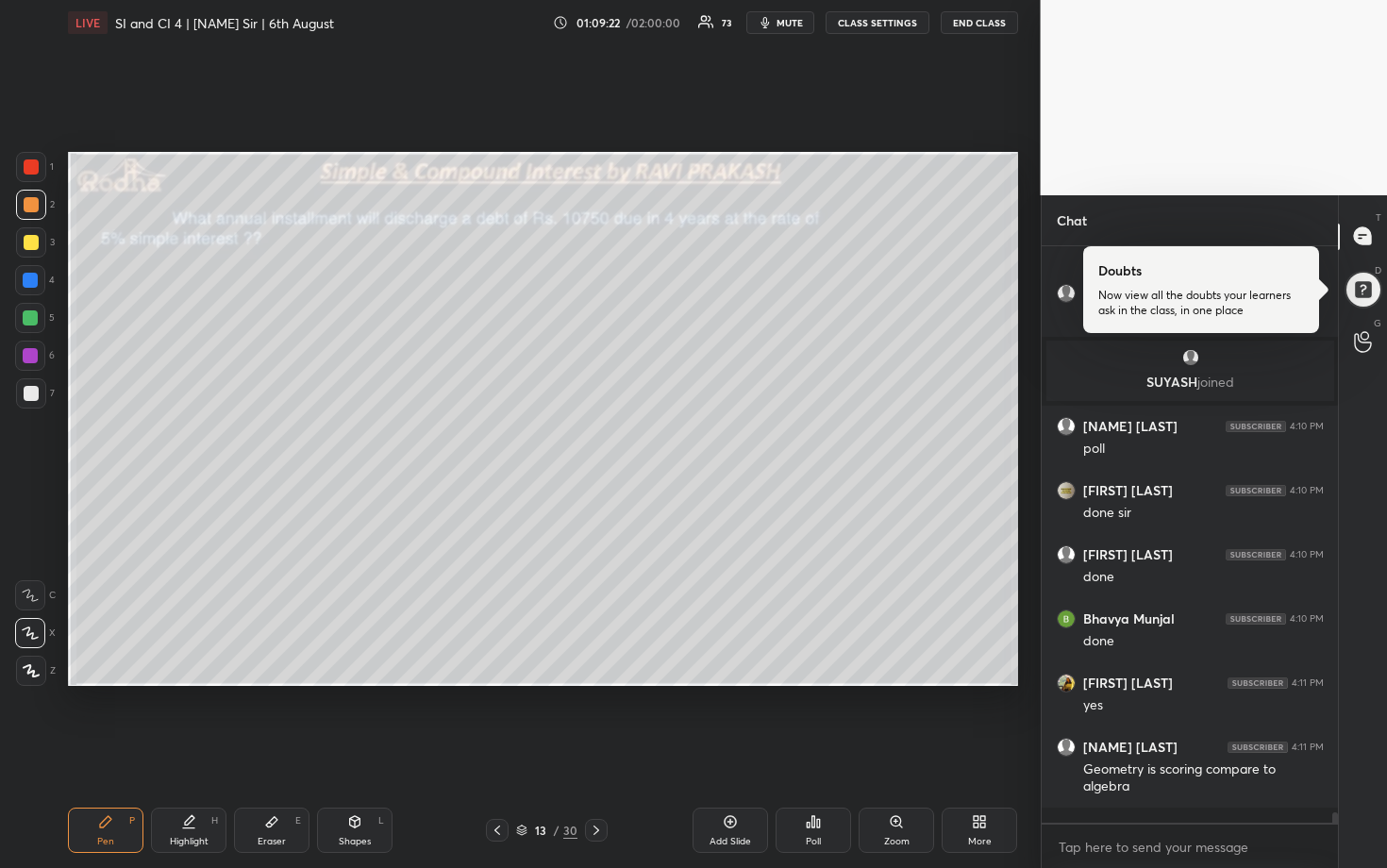 scroll, scrollTop: 31637, scrollLeft: 0, axis: vertical 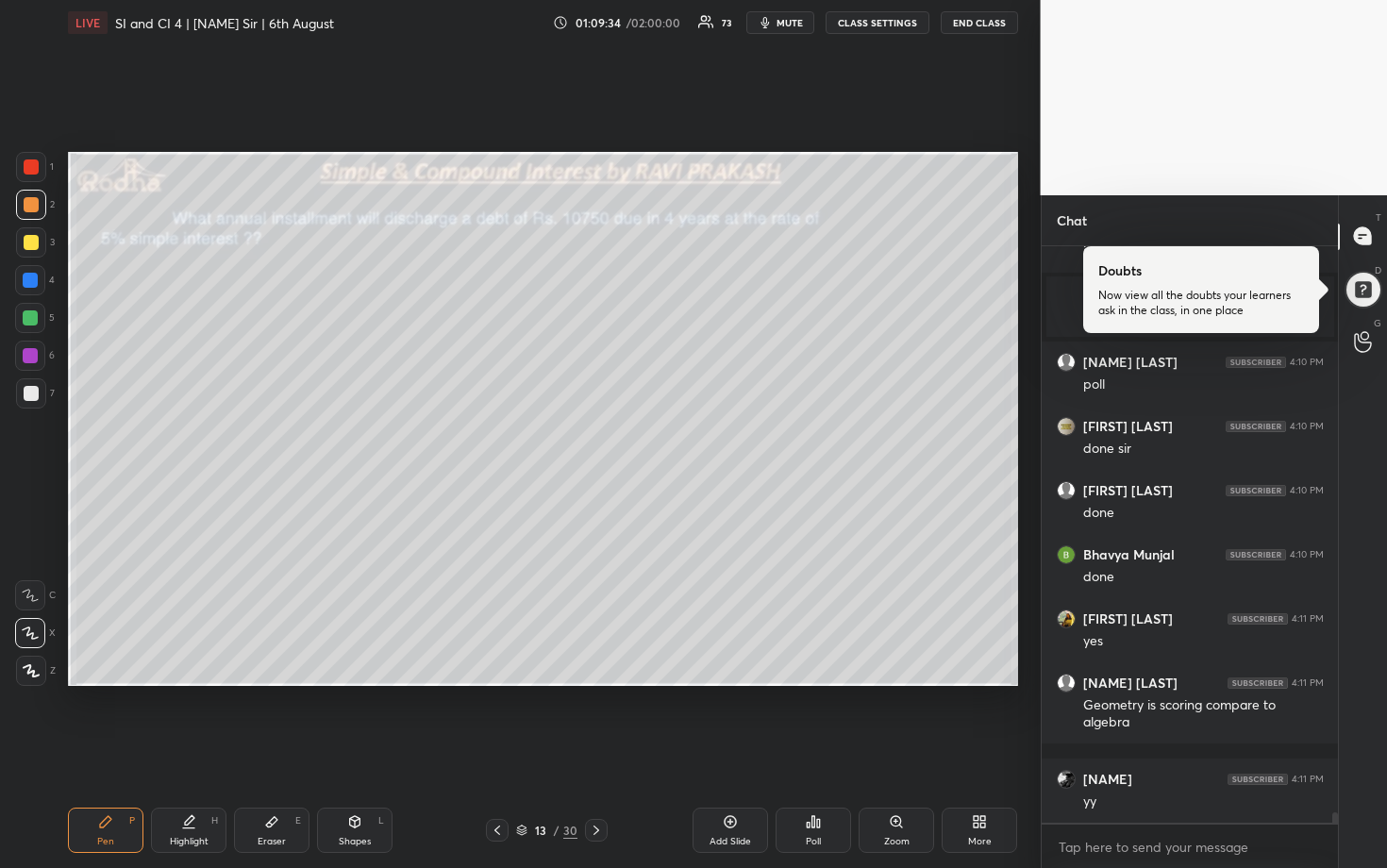 click 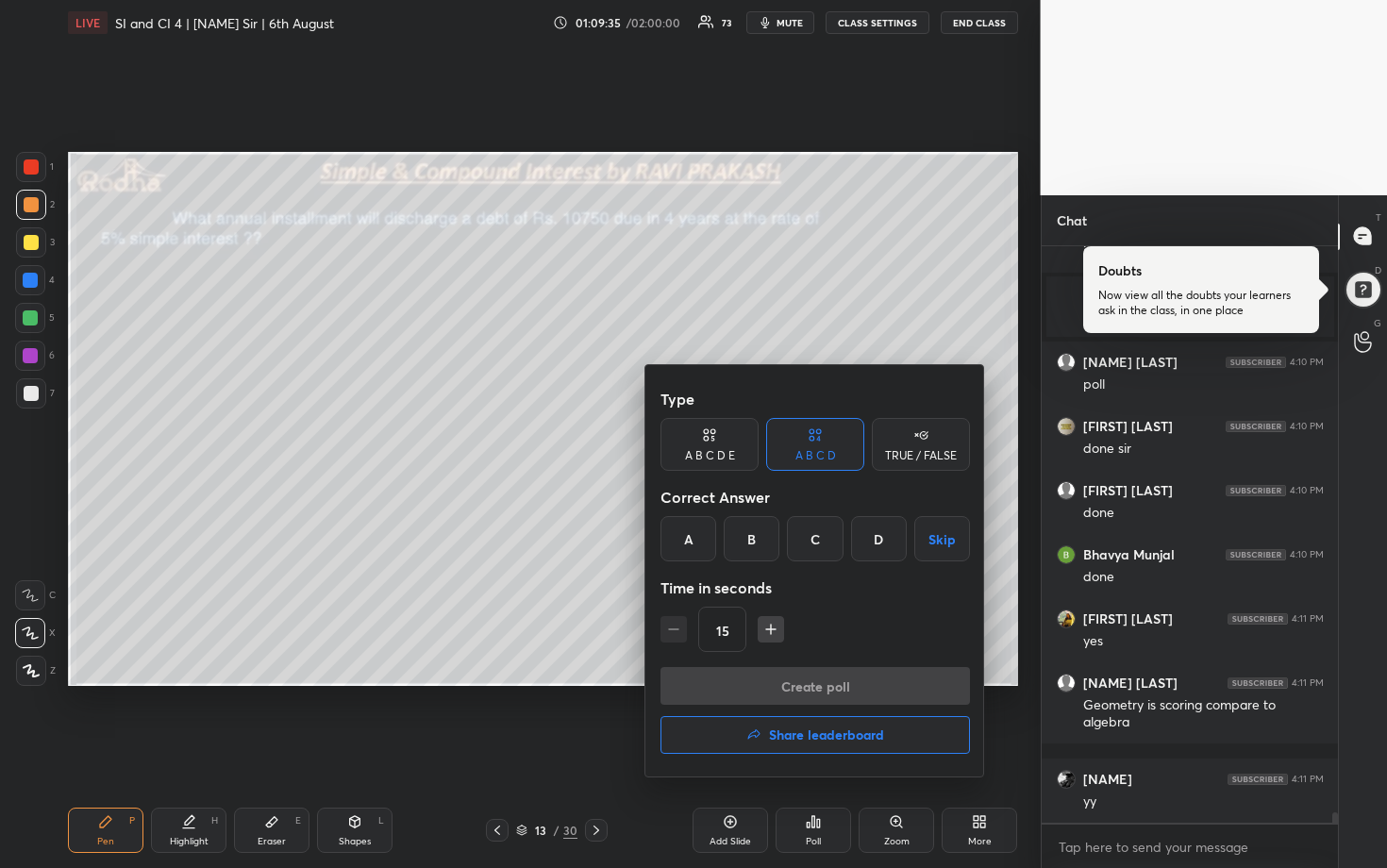 click on "B" at bounding box center [751, 539] 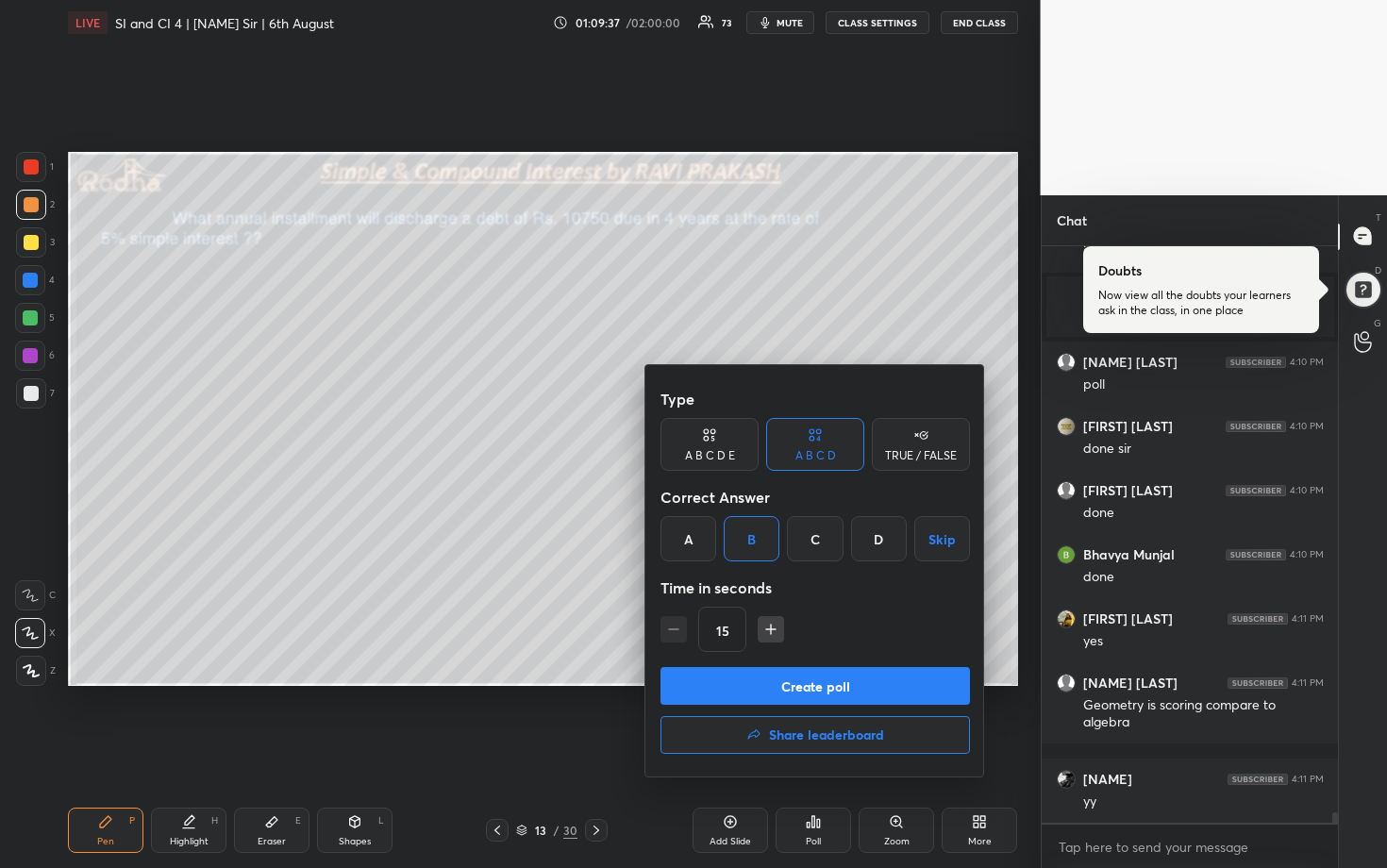 click on "Create poll" at bounding box center (815, 686) 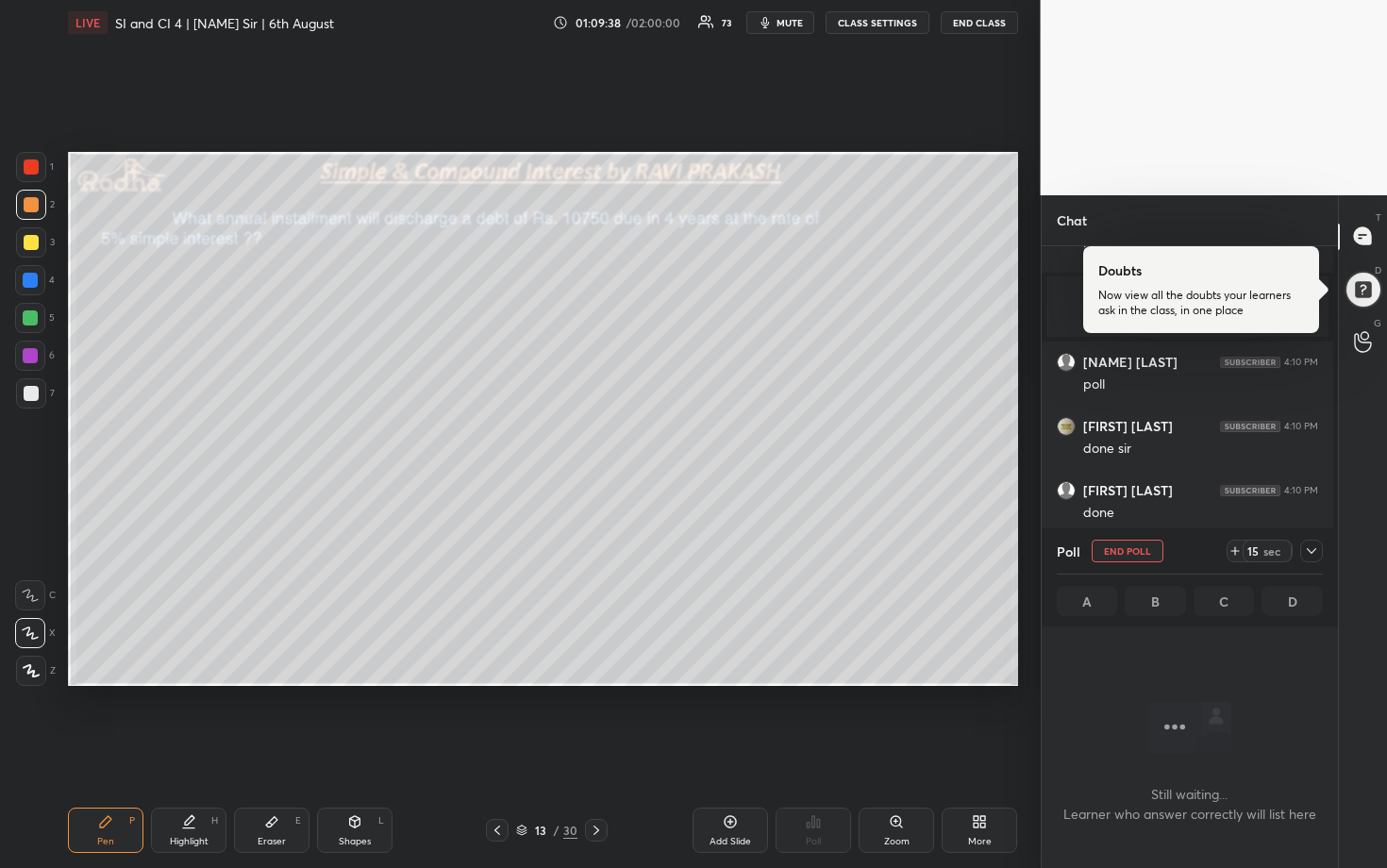 scroll, scrollTop: 548, scrollLeft: 285, axis: both 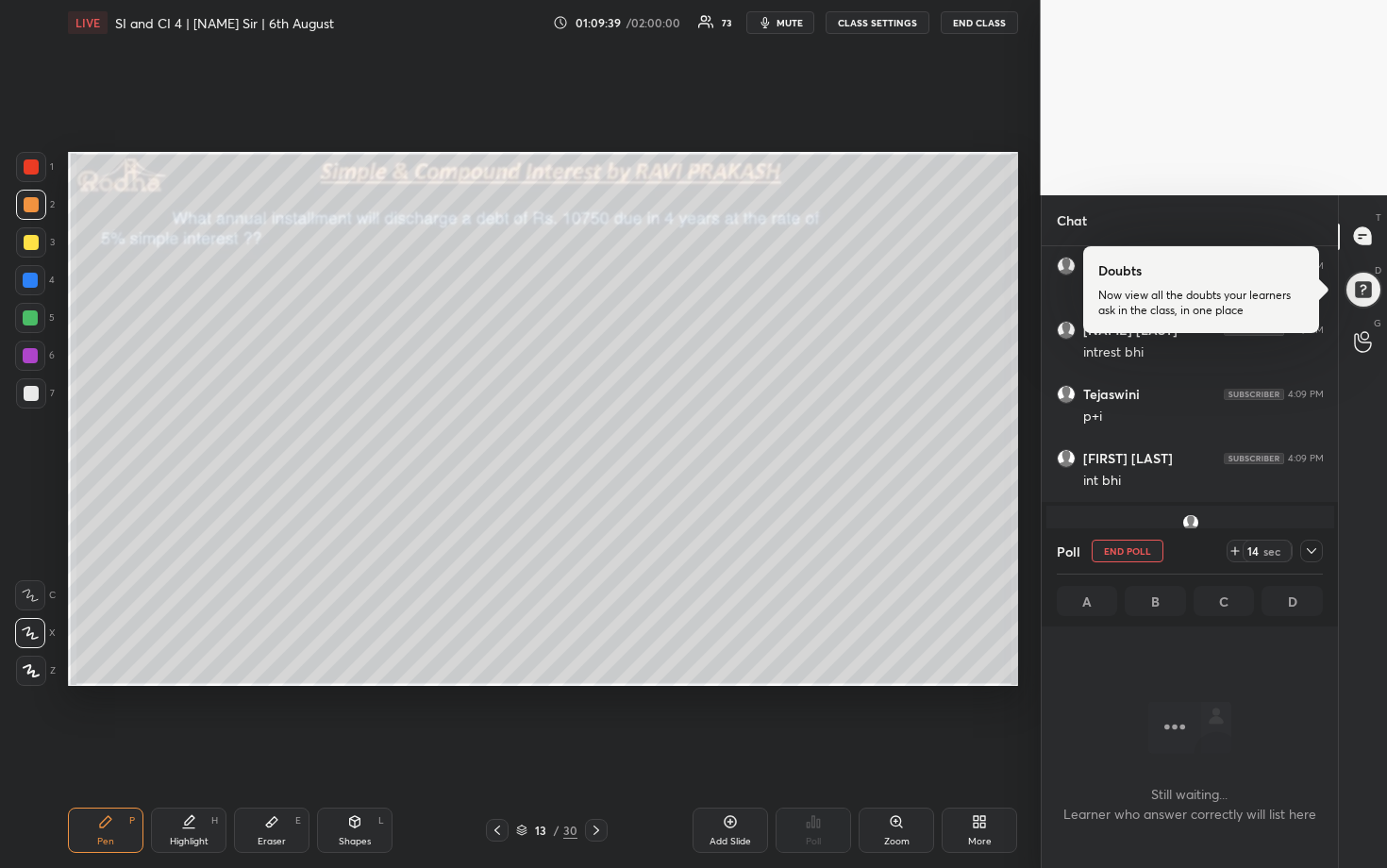 click 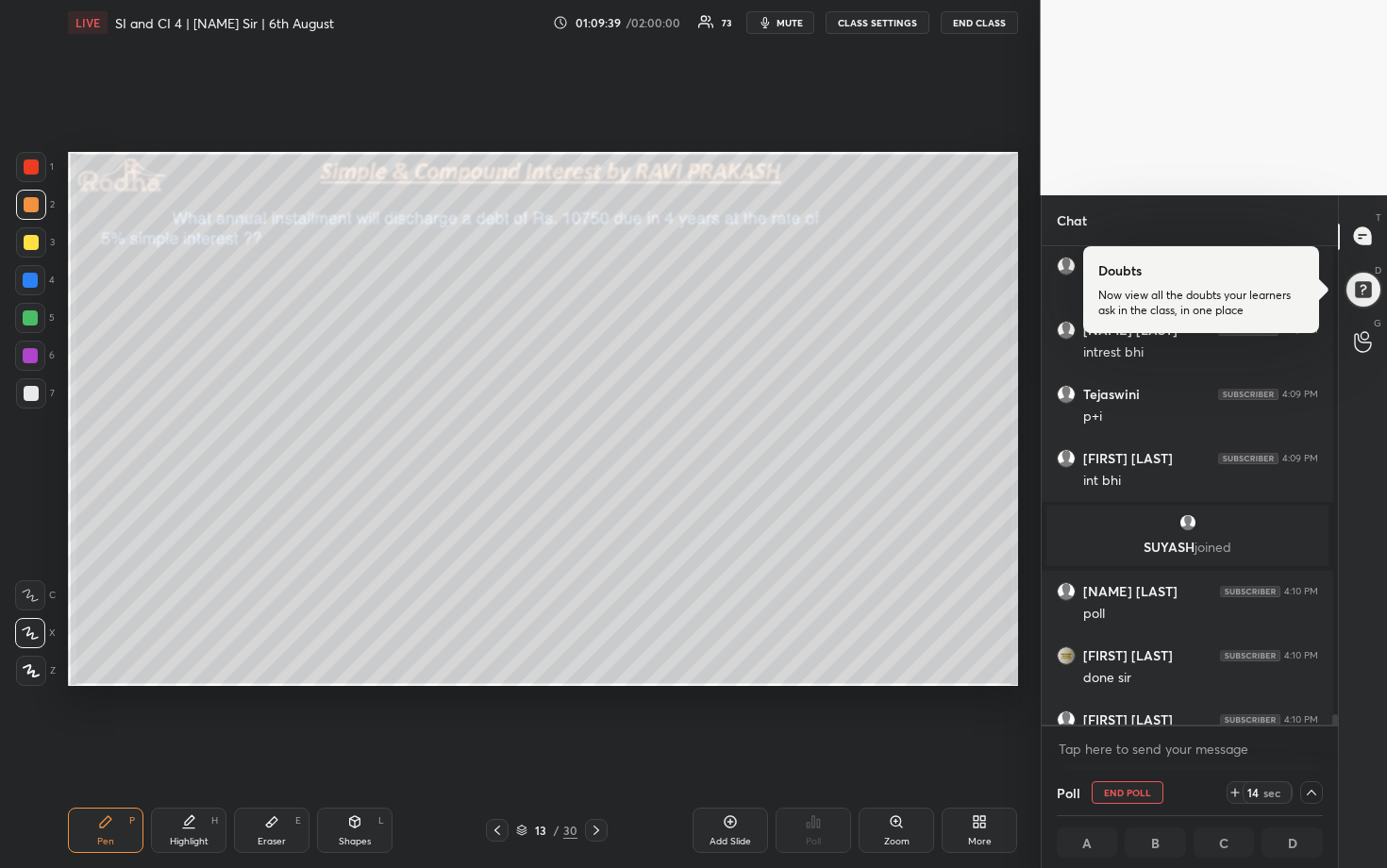 scroll, scrollTop: 473, scrollLeft: 285, axis: both 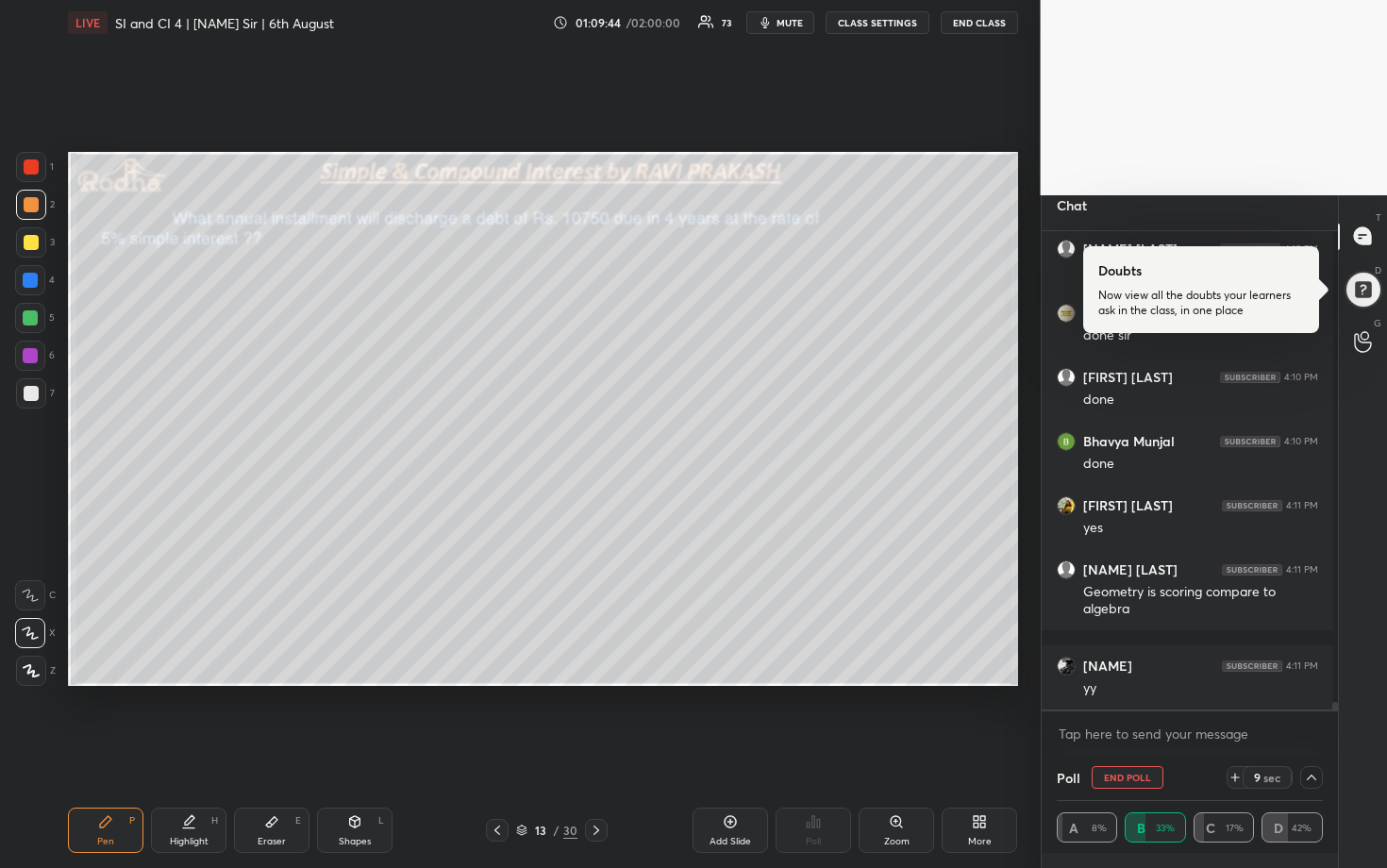 click 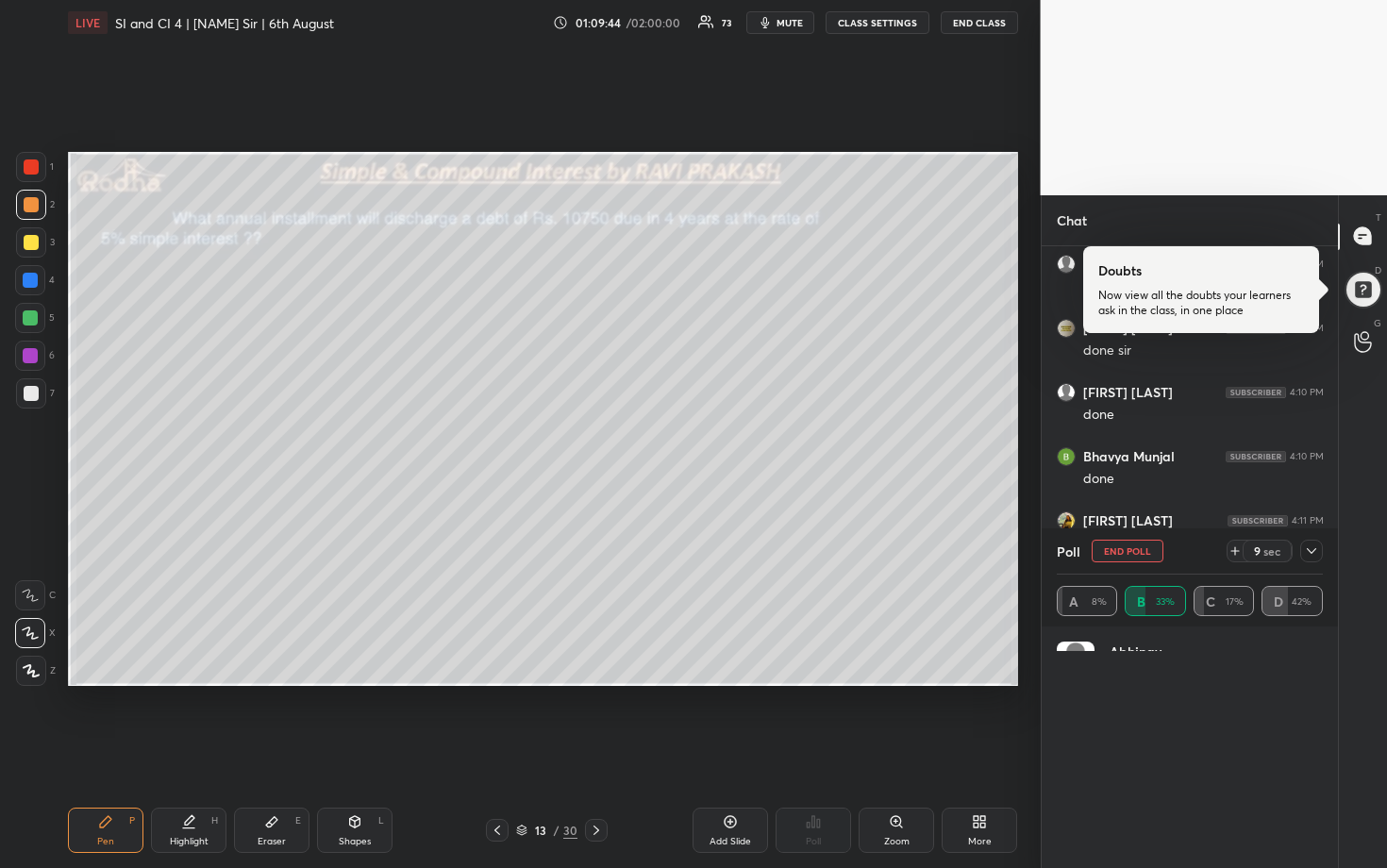 scroll, scrollTop: 0, scrollLeft: 0, axis: both 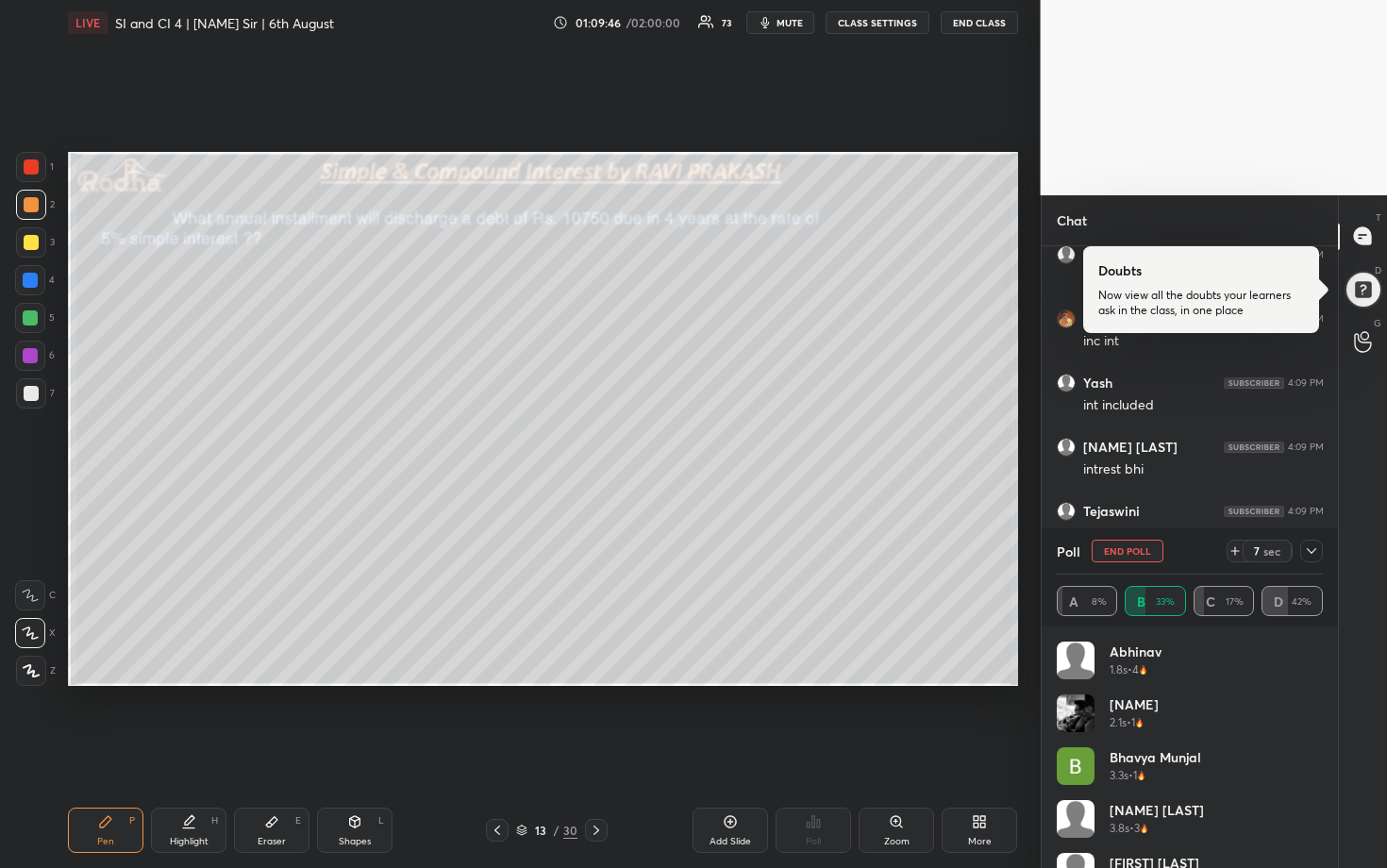 click at bounding box center [1312, 551] 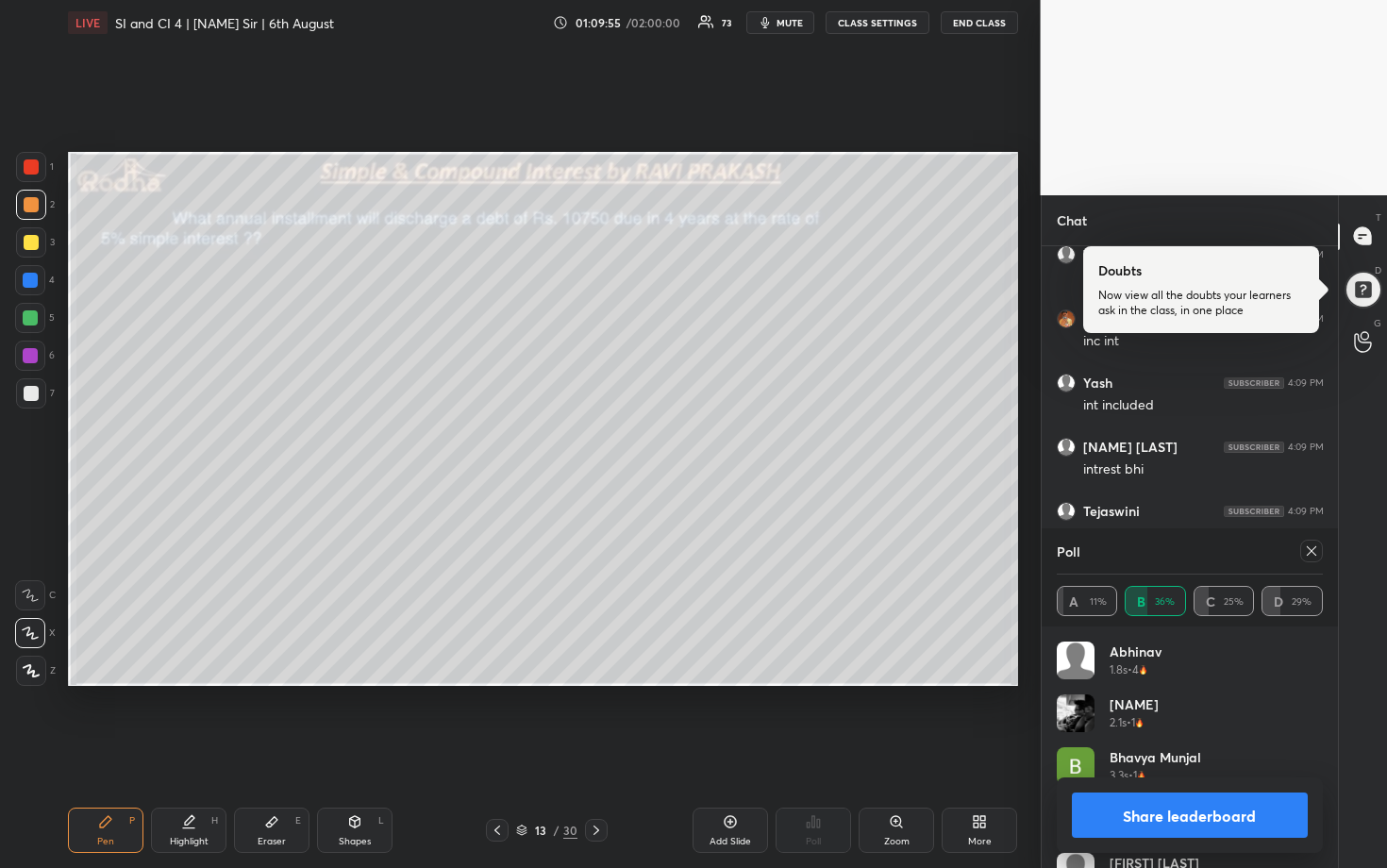 click on "Share leaderboard" at bounding box center [1190, 815] 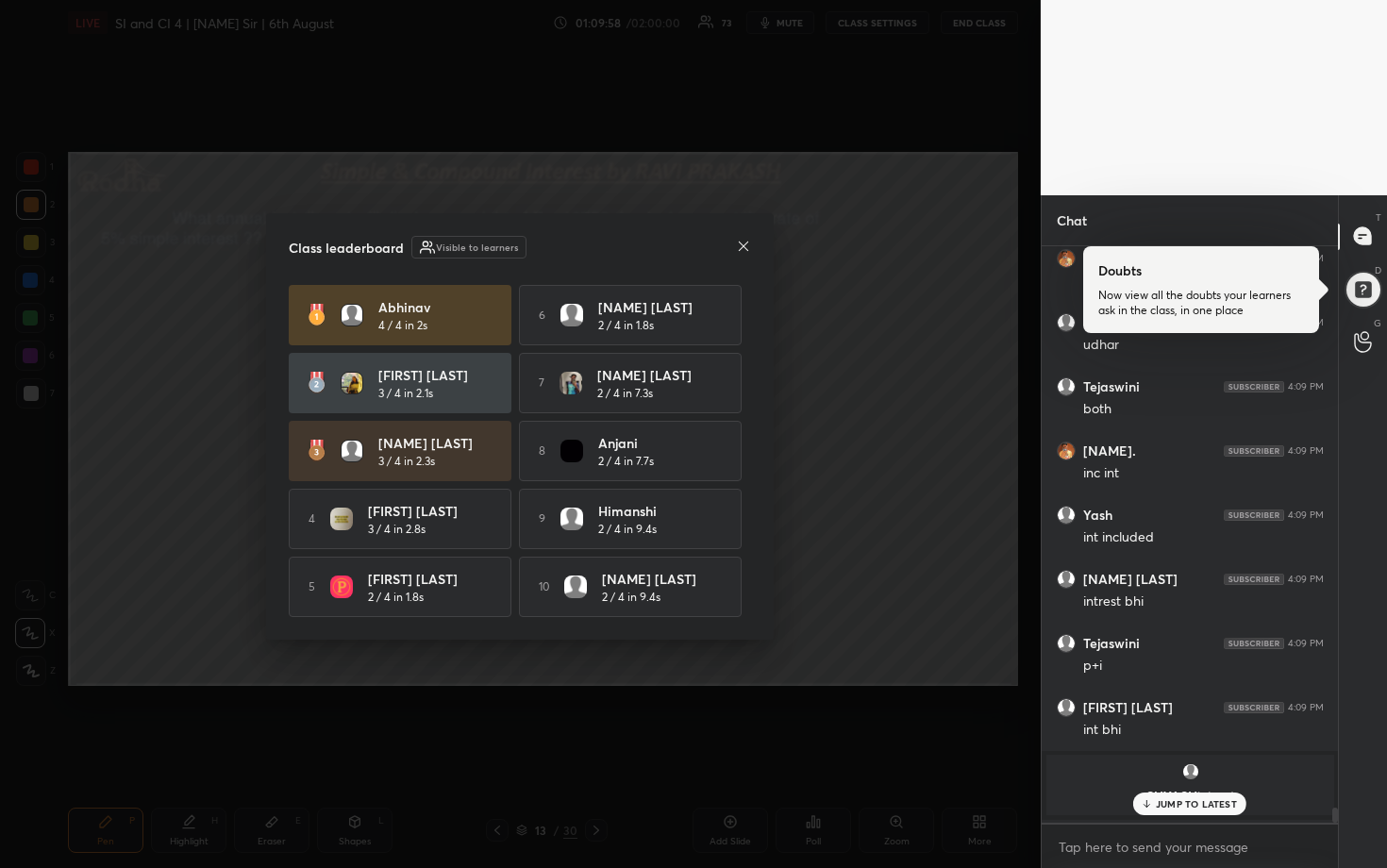 click 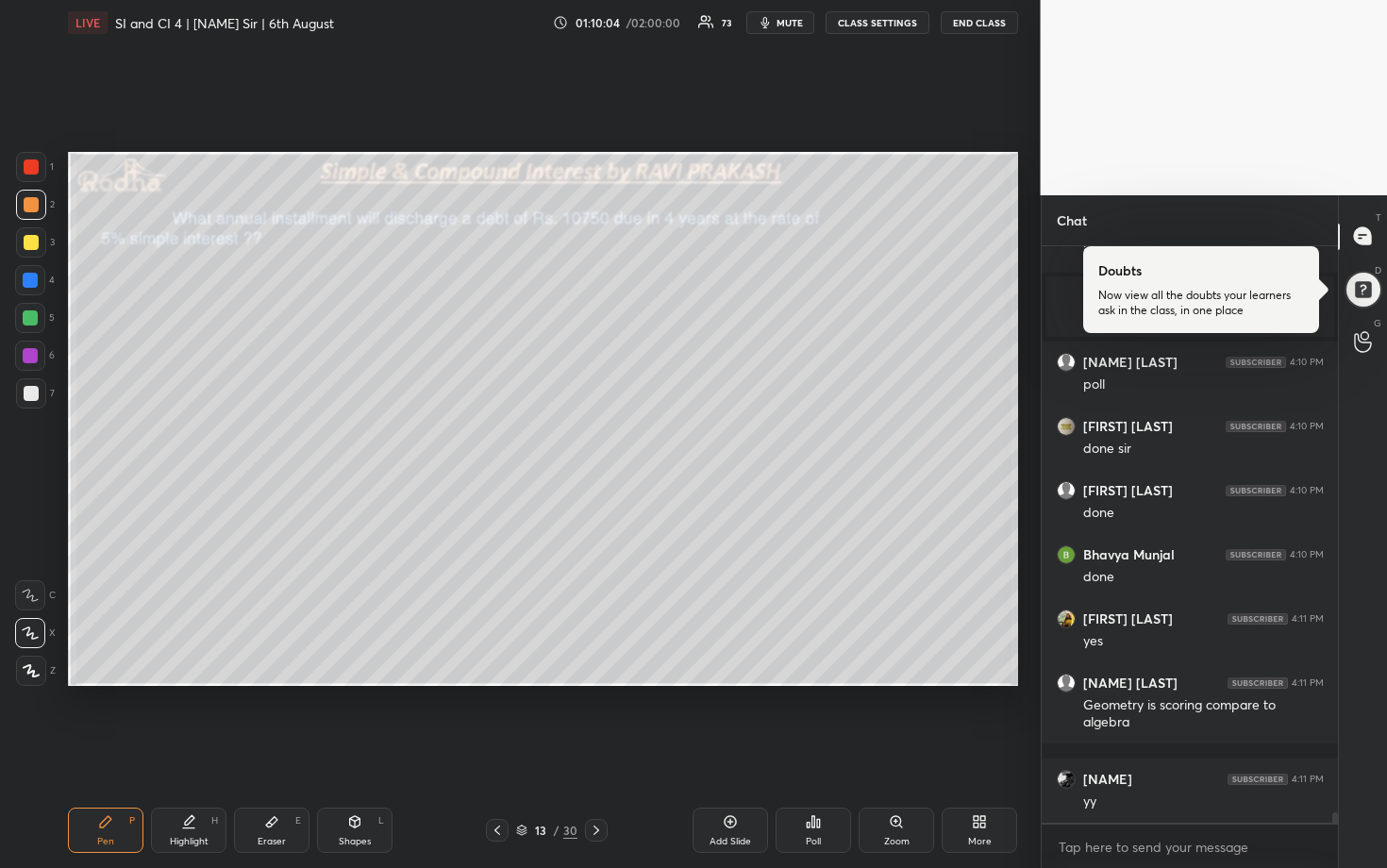 click at bounding box center (30, 280) 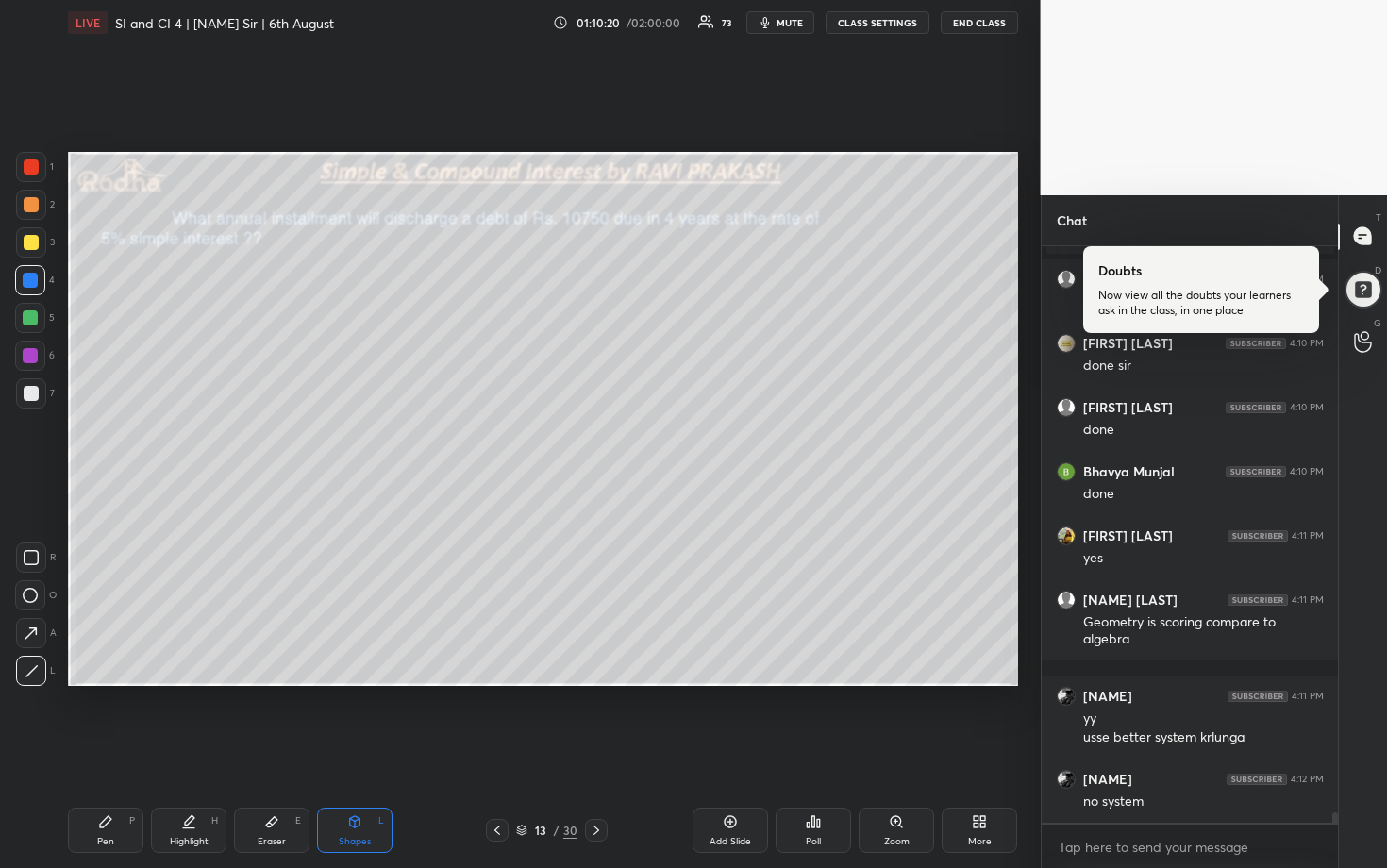click at bounding box center (31, 242) 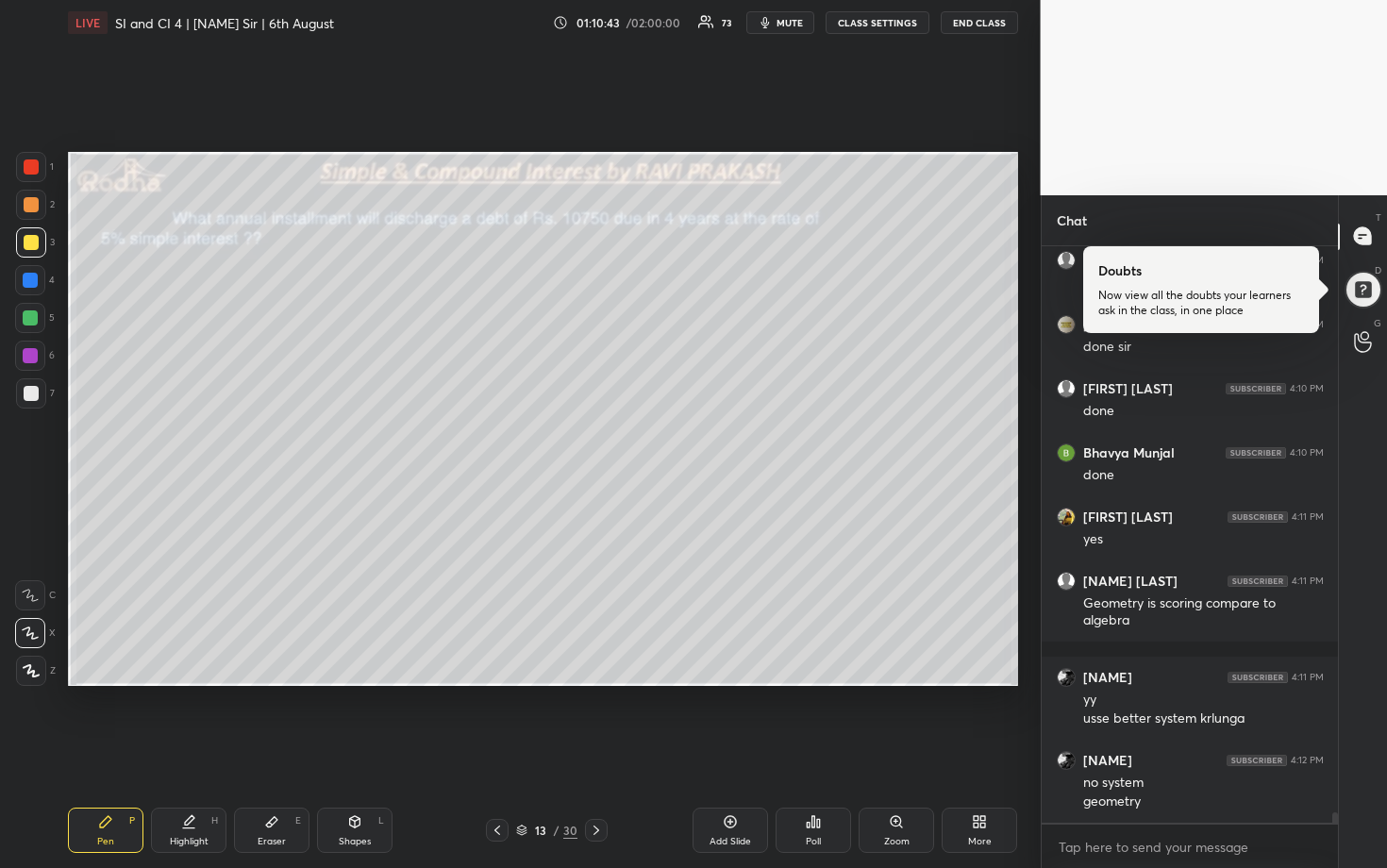 drag, startPoint x: 28, startPoint y: 316, endPoint x: 33, endPoint y: 307, distance: 10.29563 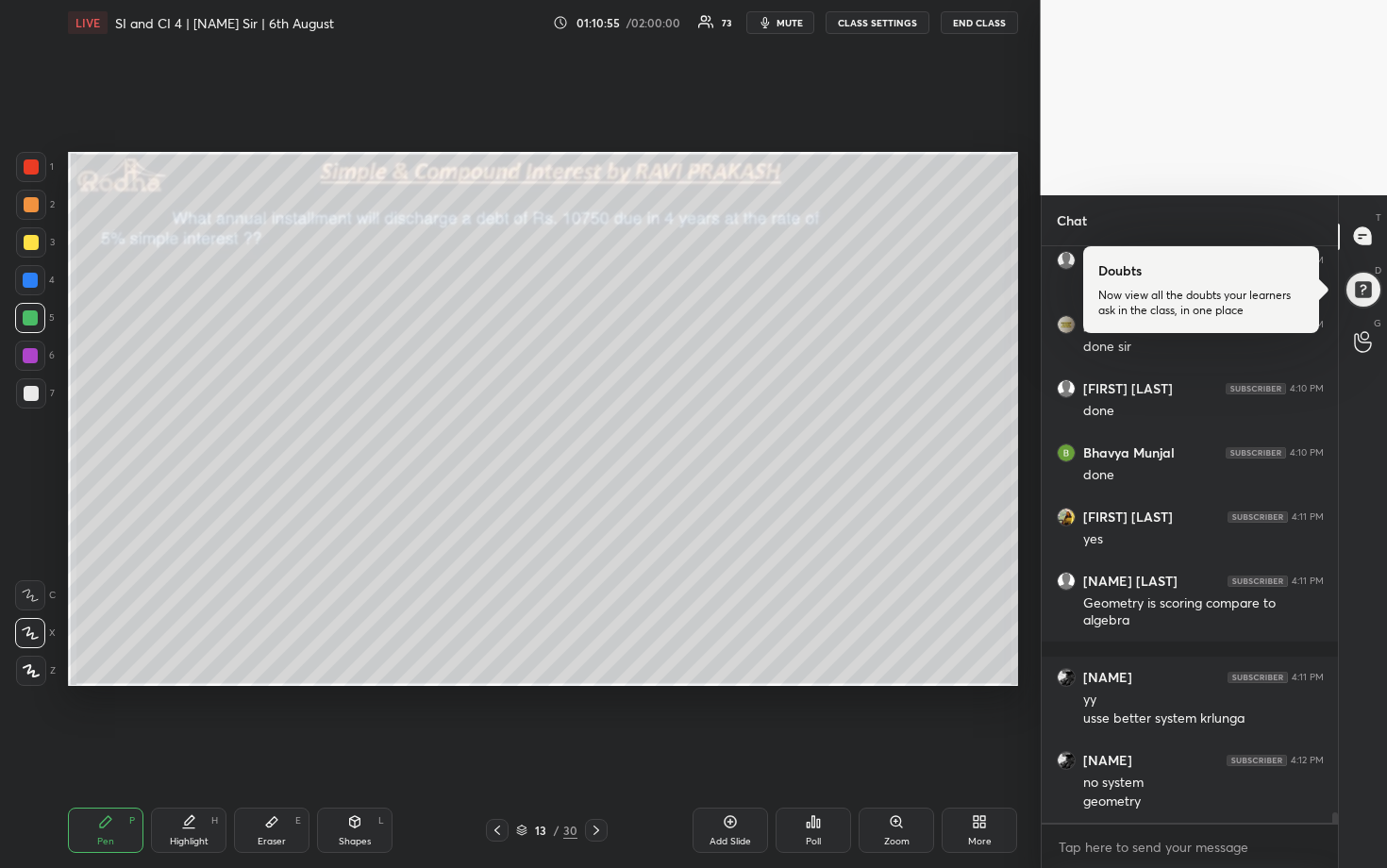 drag, startPoint x: 36, startPoint y: 386, endPoint x: 57, endPoint y: 382, distance: 21.37756 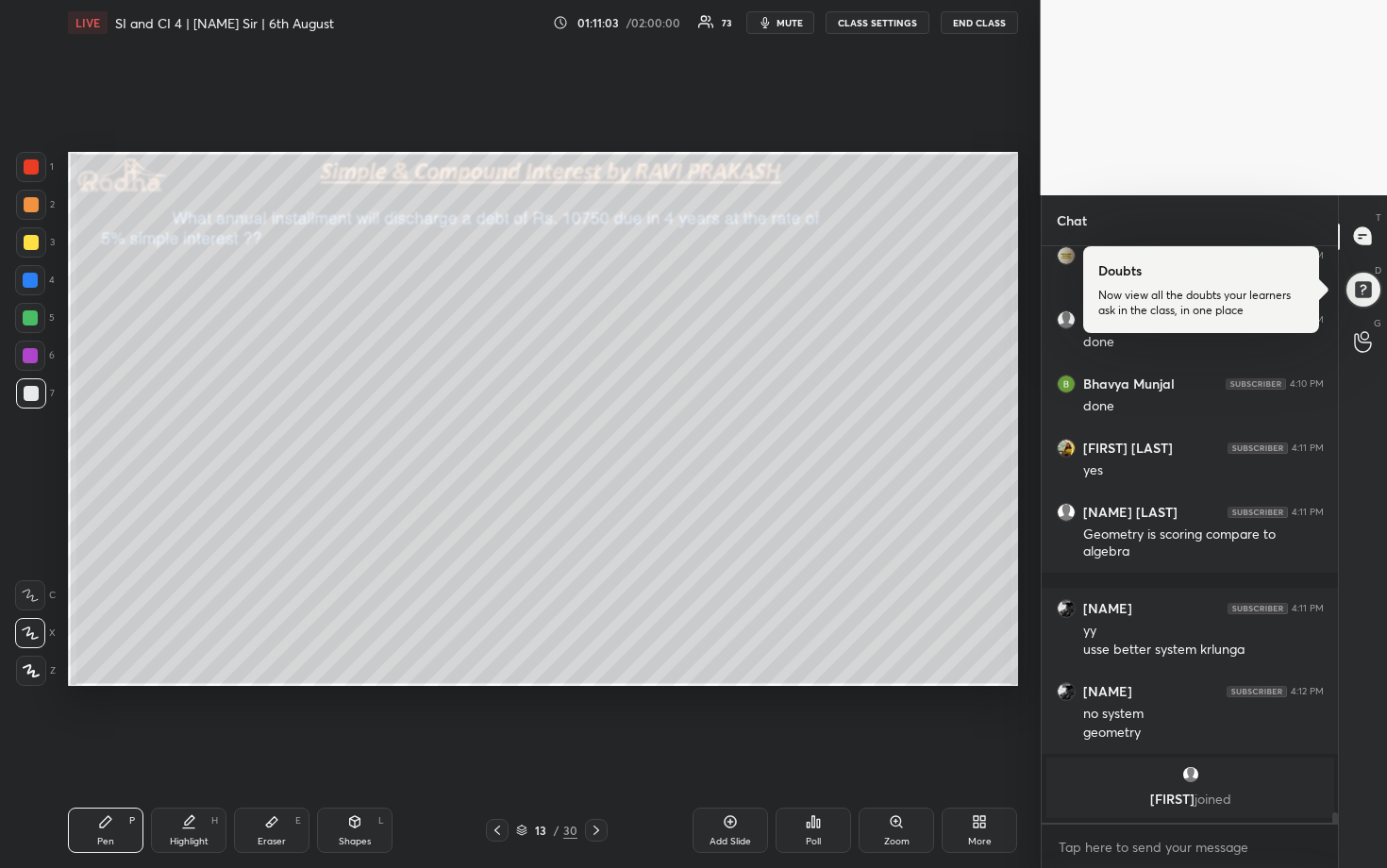 scroll, scrollTop: 31702, scrollLeft: 0, axis: vertical 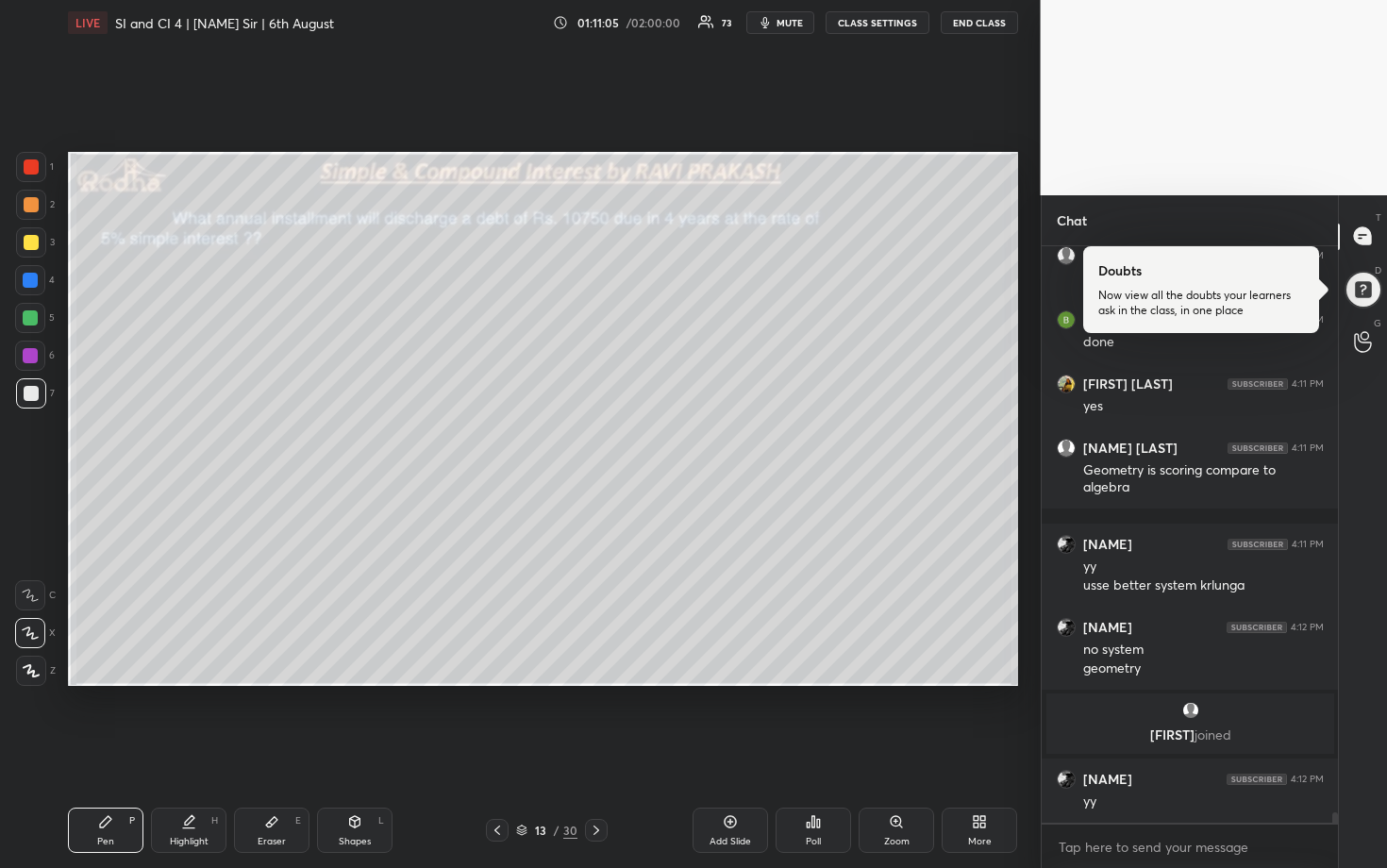 click at bounding box center [30, 318] 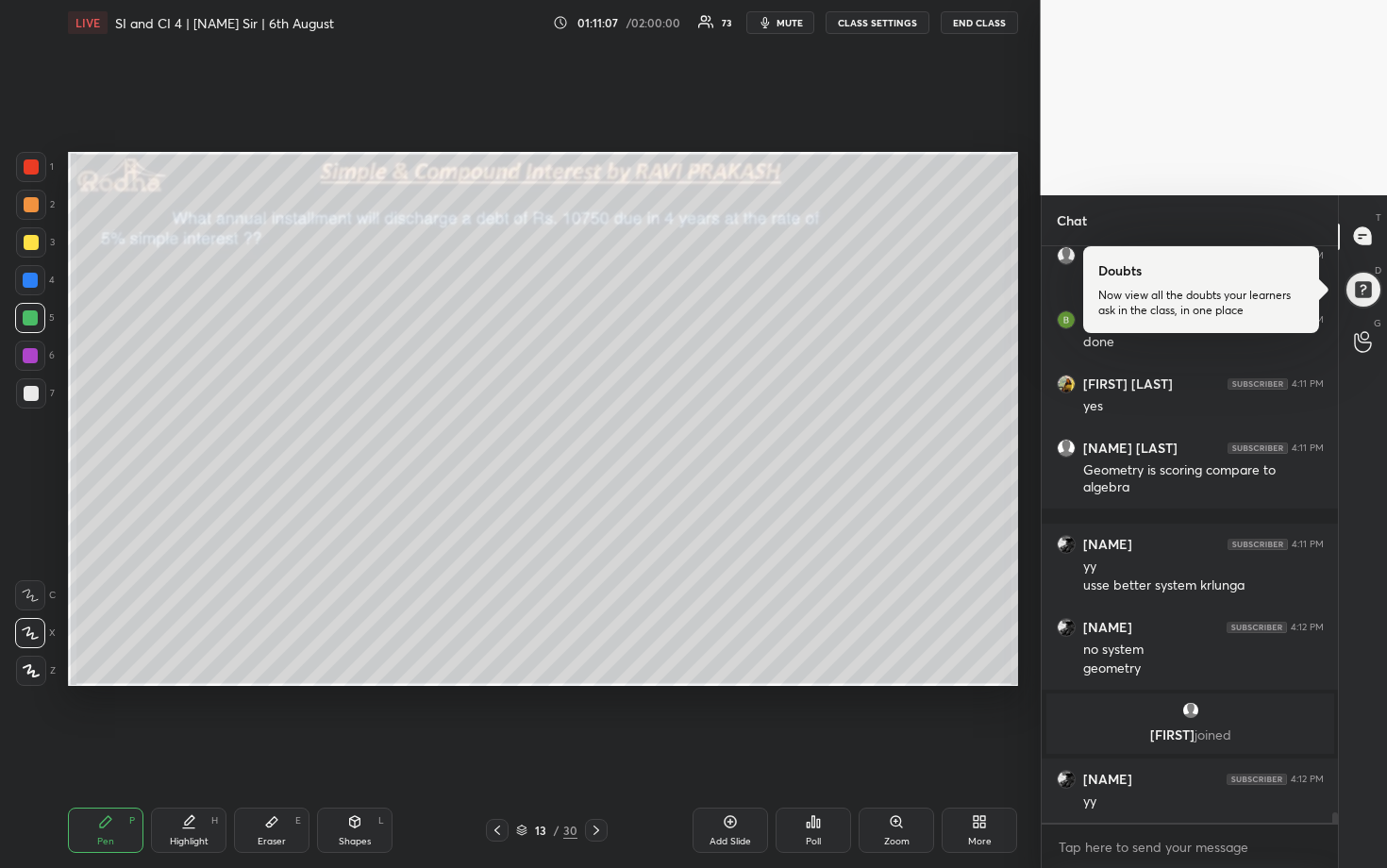 click at bounding box center [31, 205] 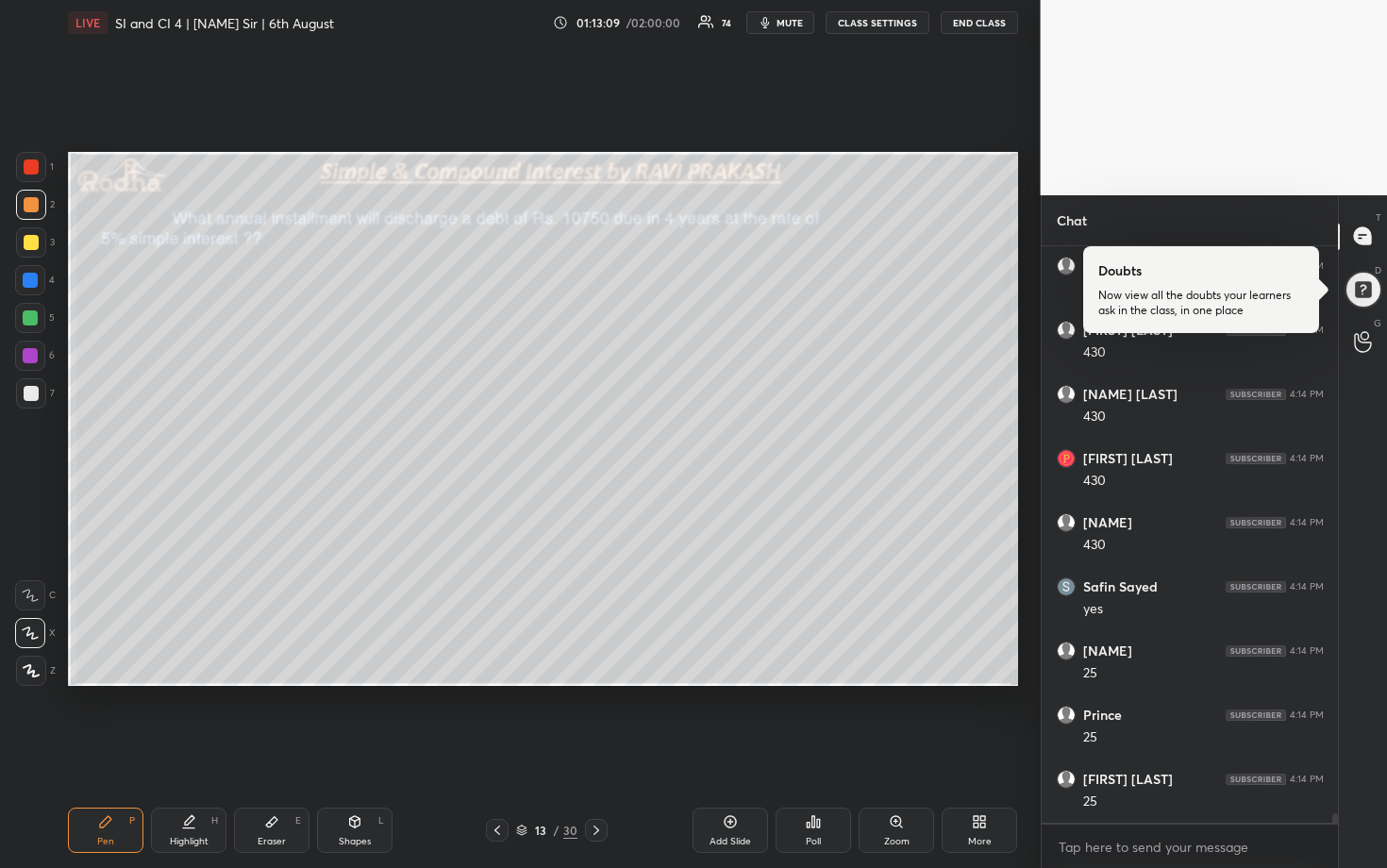 scroll, scrollTop: 33325, scrollLeft: 0, axis: vertical 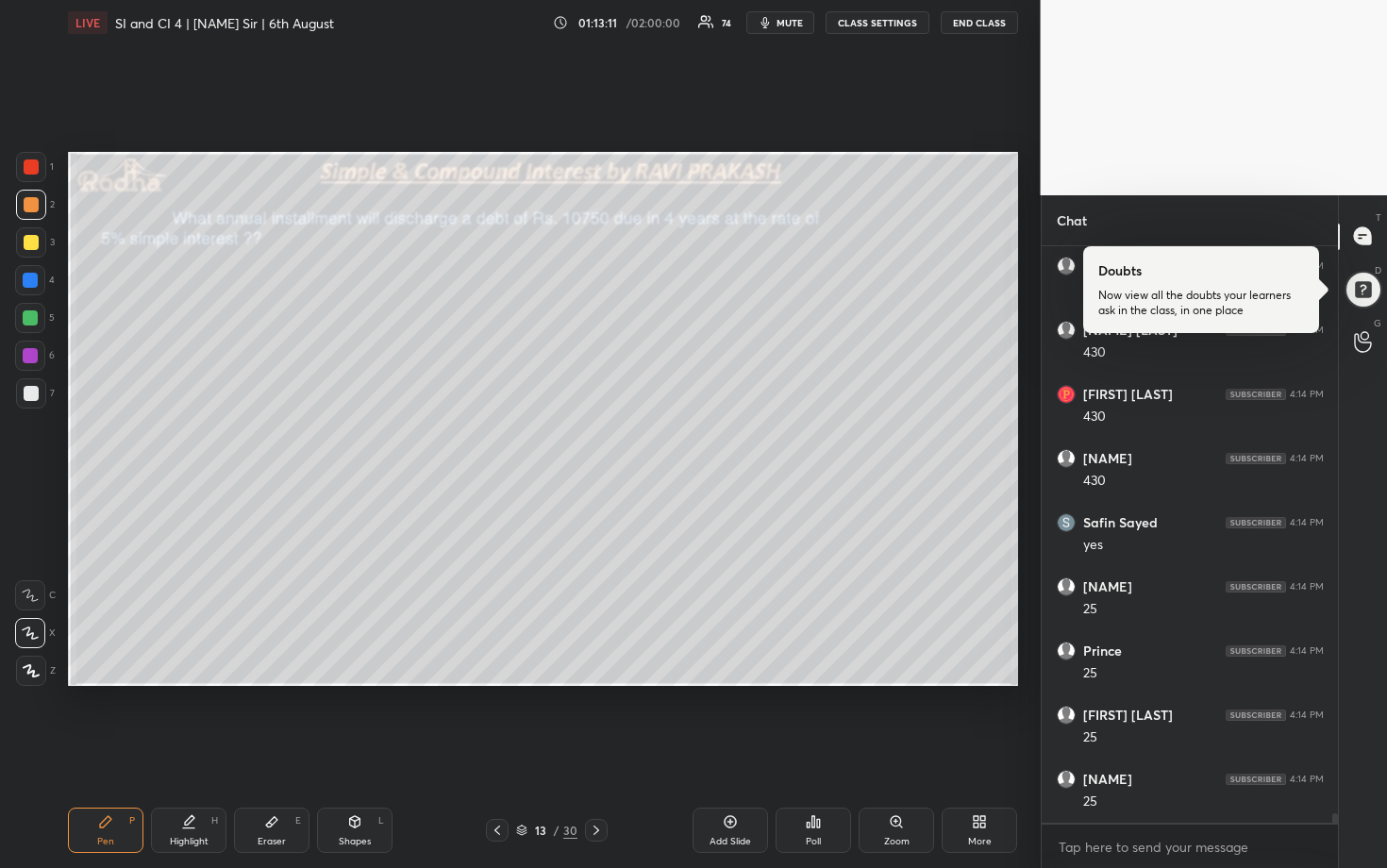 click at bounding box center [30, 318] 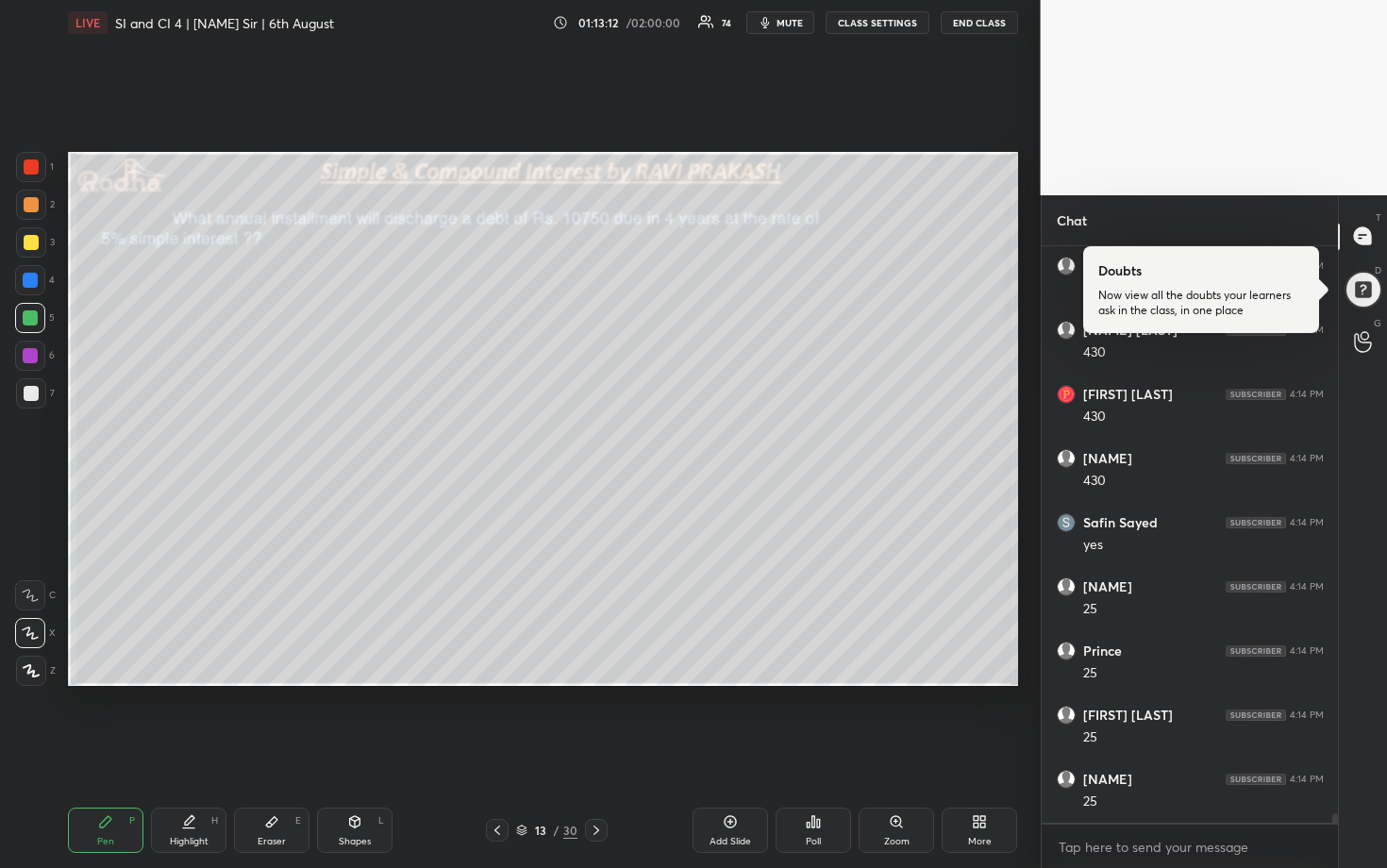 scroll, scrollTop: 33389, scrollLeft: 0, axis: vertical 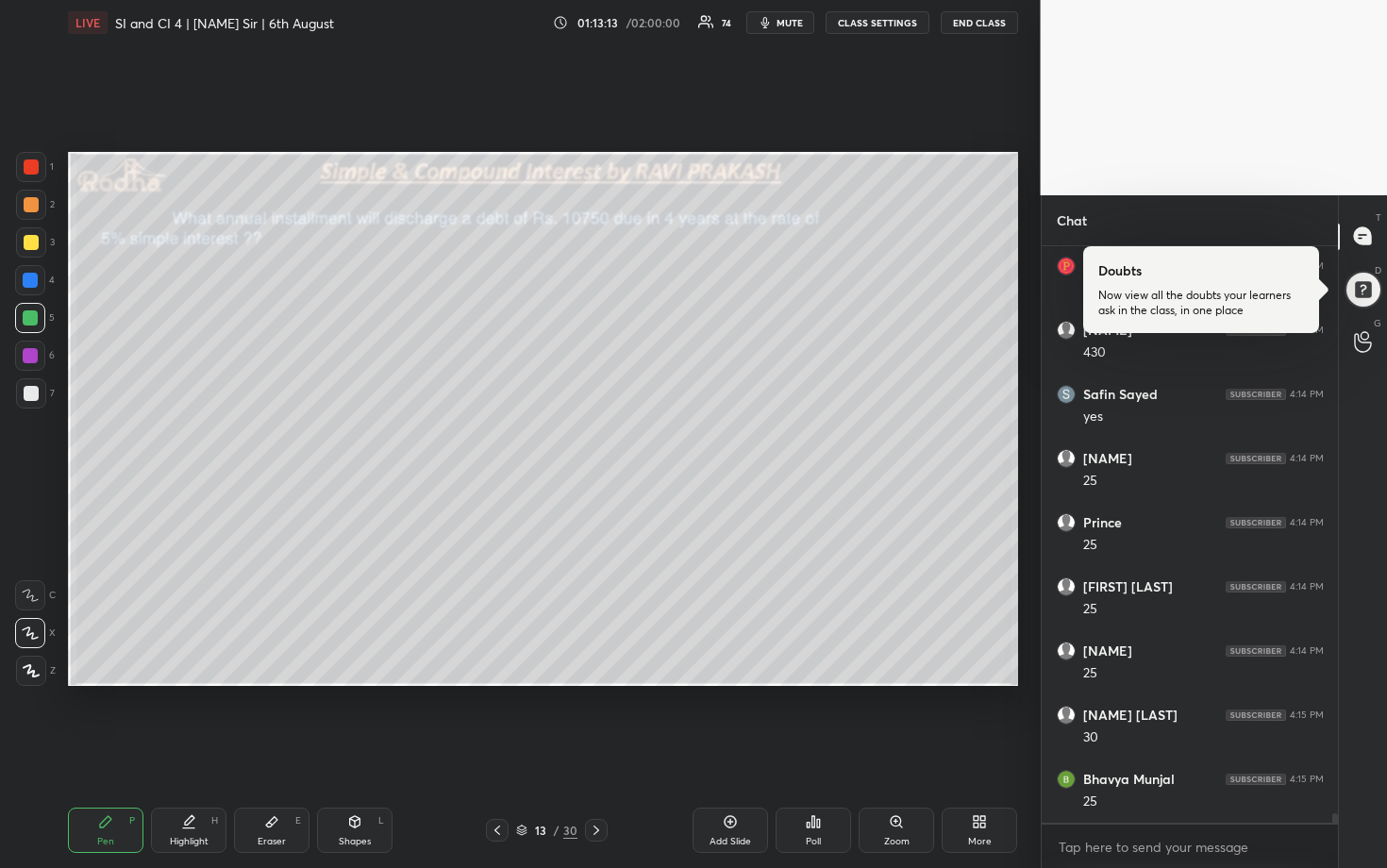 click on "7" at bounding box center (35, 393) 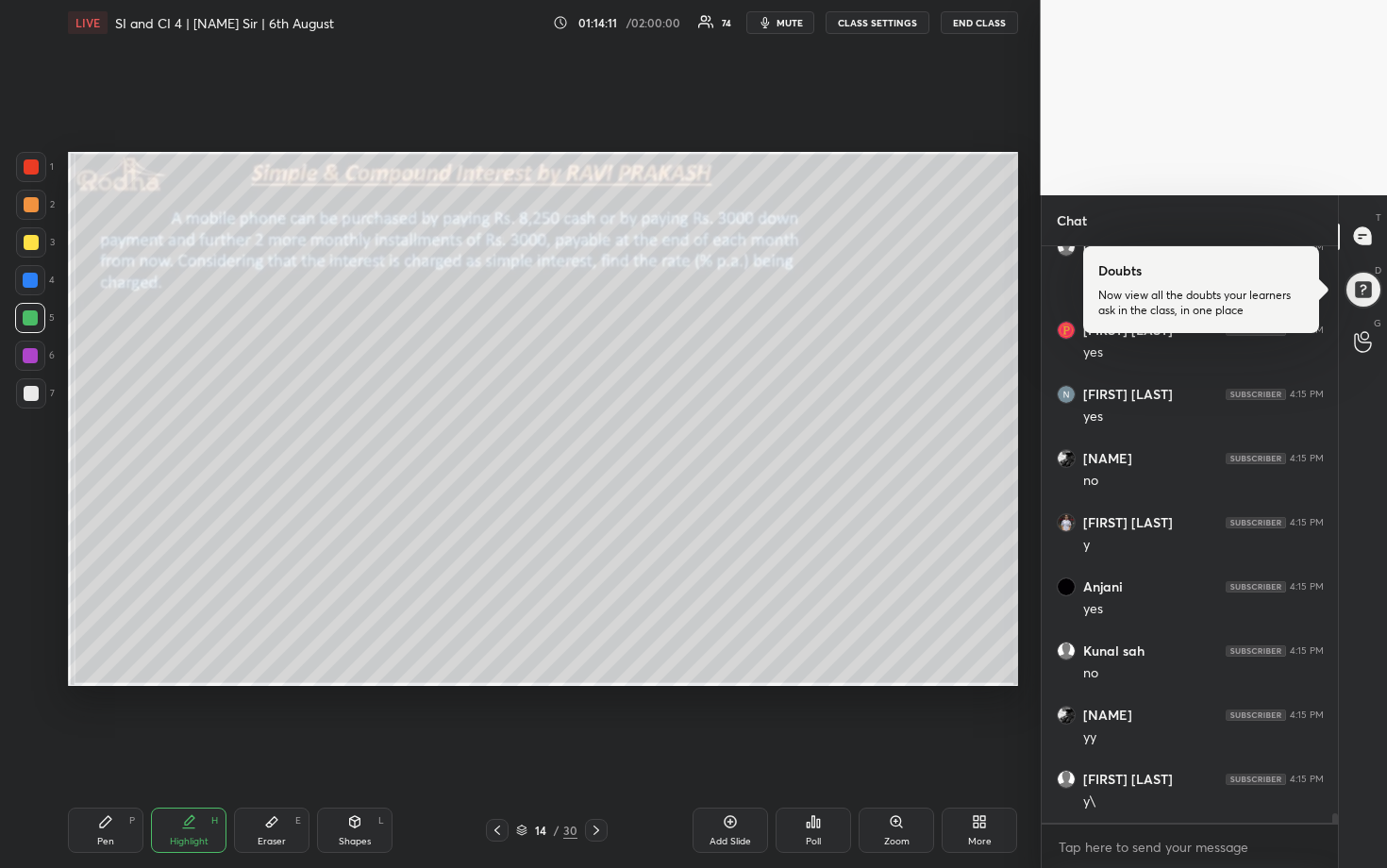 scroll, scrollTop: 34598, scrollLeft: 0, axis: vertical 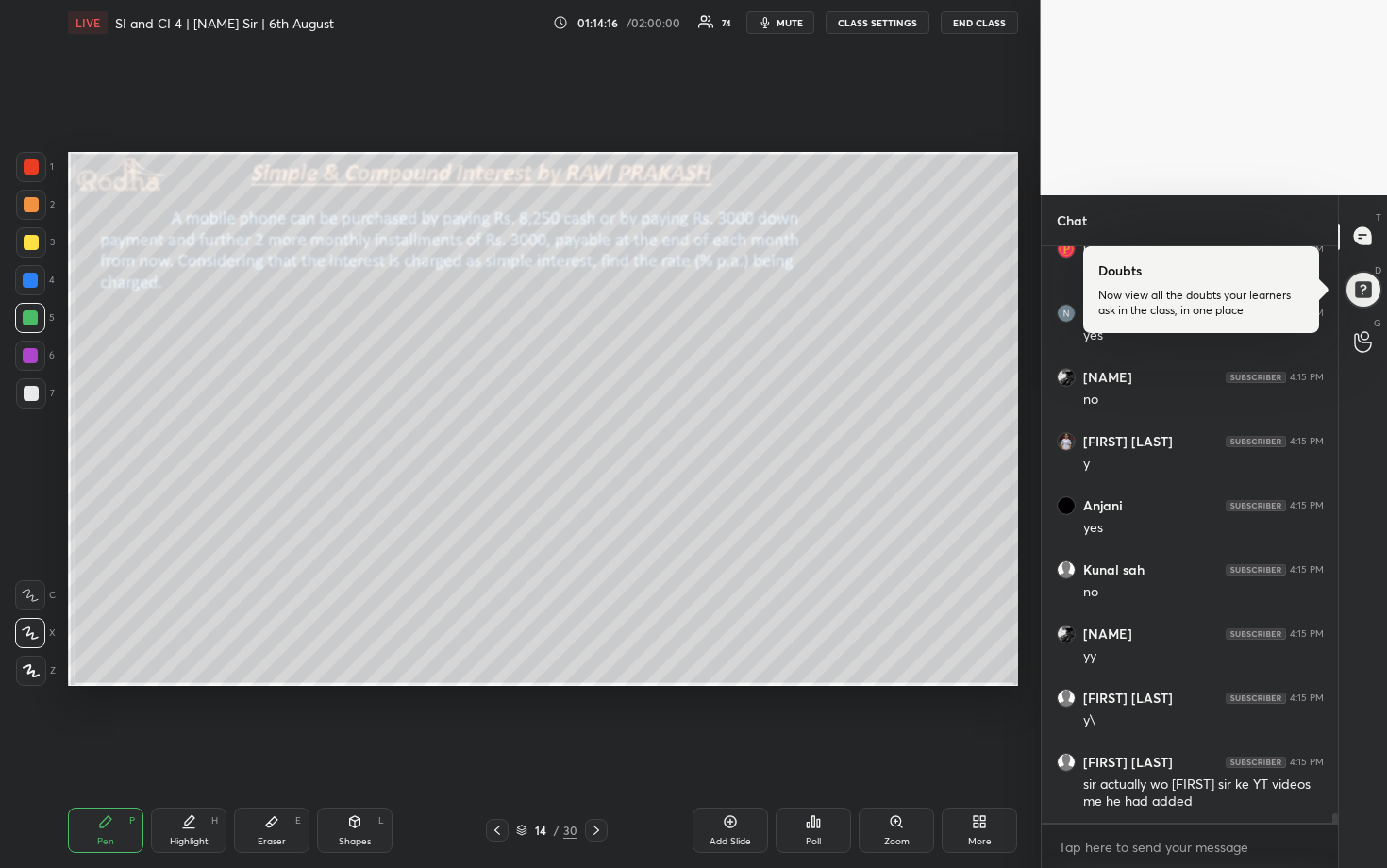 click at bounding box center [31, 242] 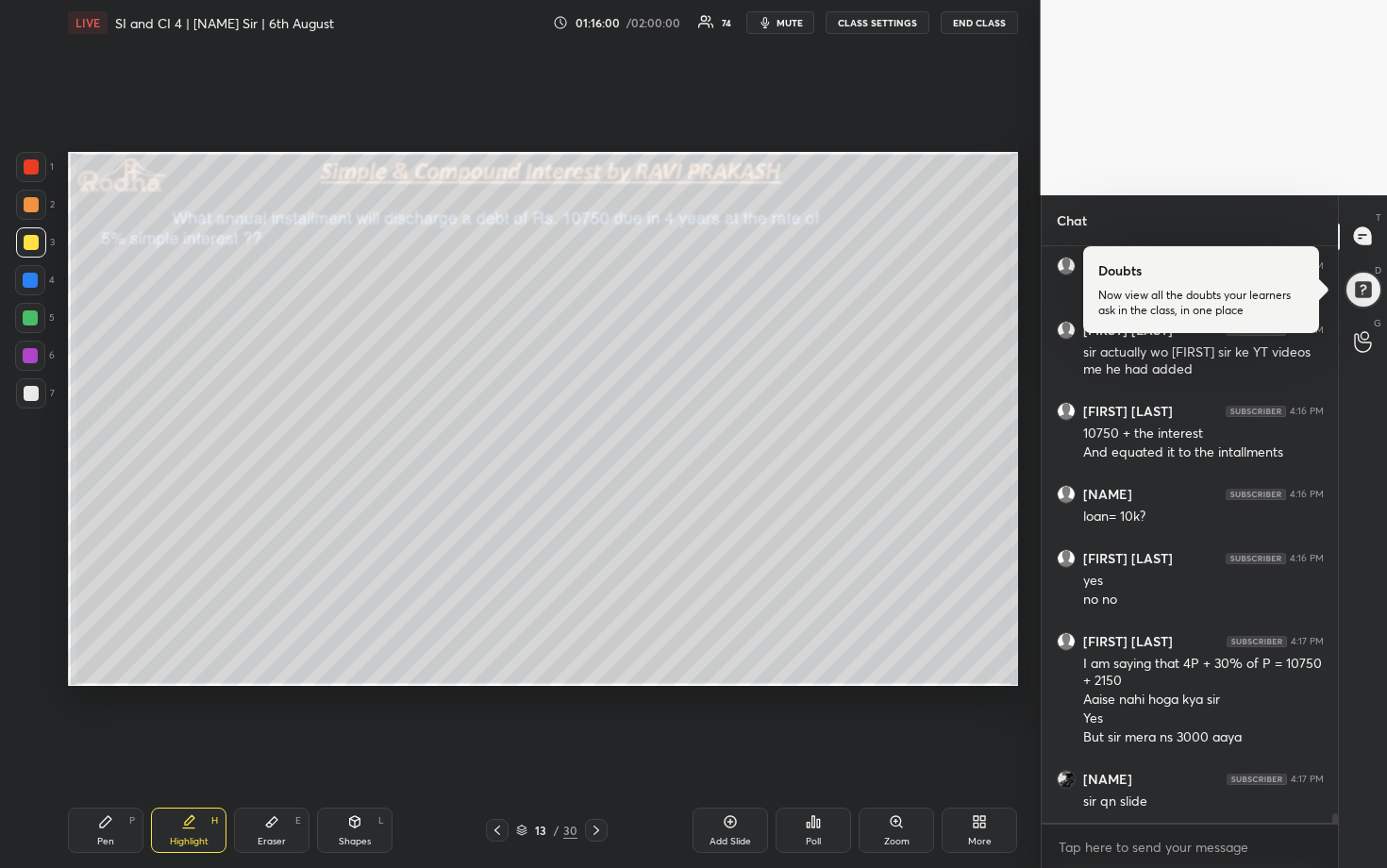 scroll, scrollTop: 35095, scrollLeft: 0, axis: vertical 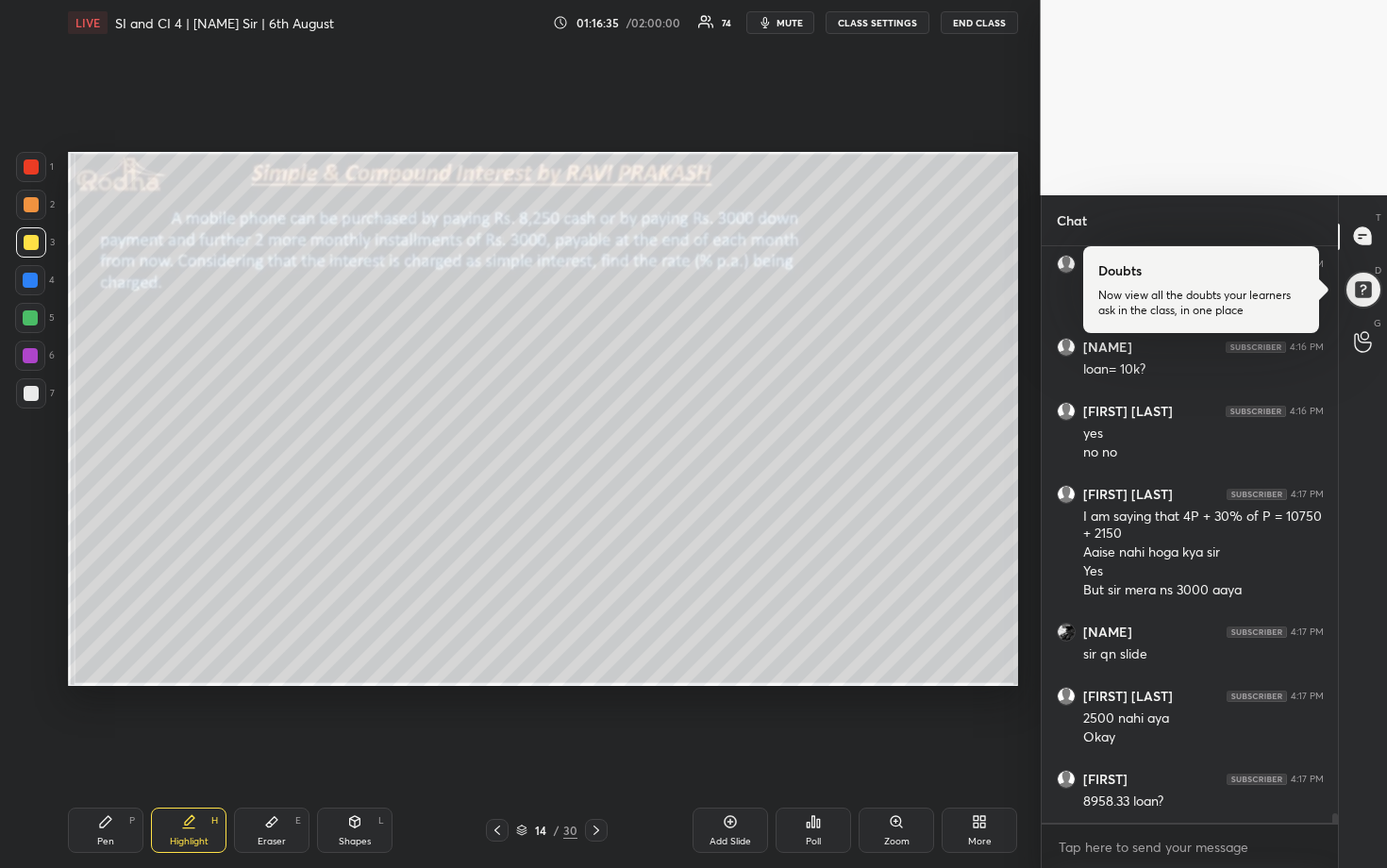 click at bounding box center [30, 318] 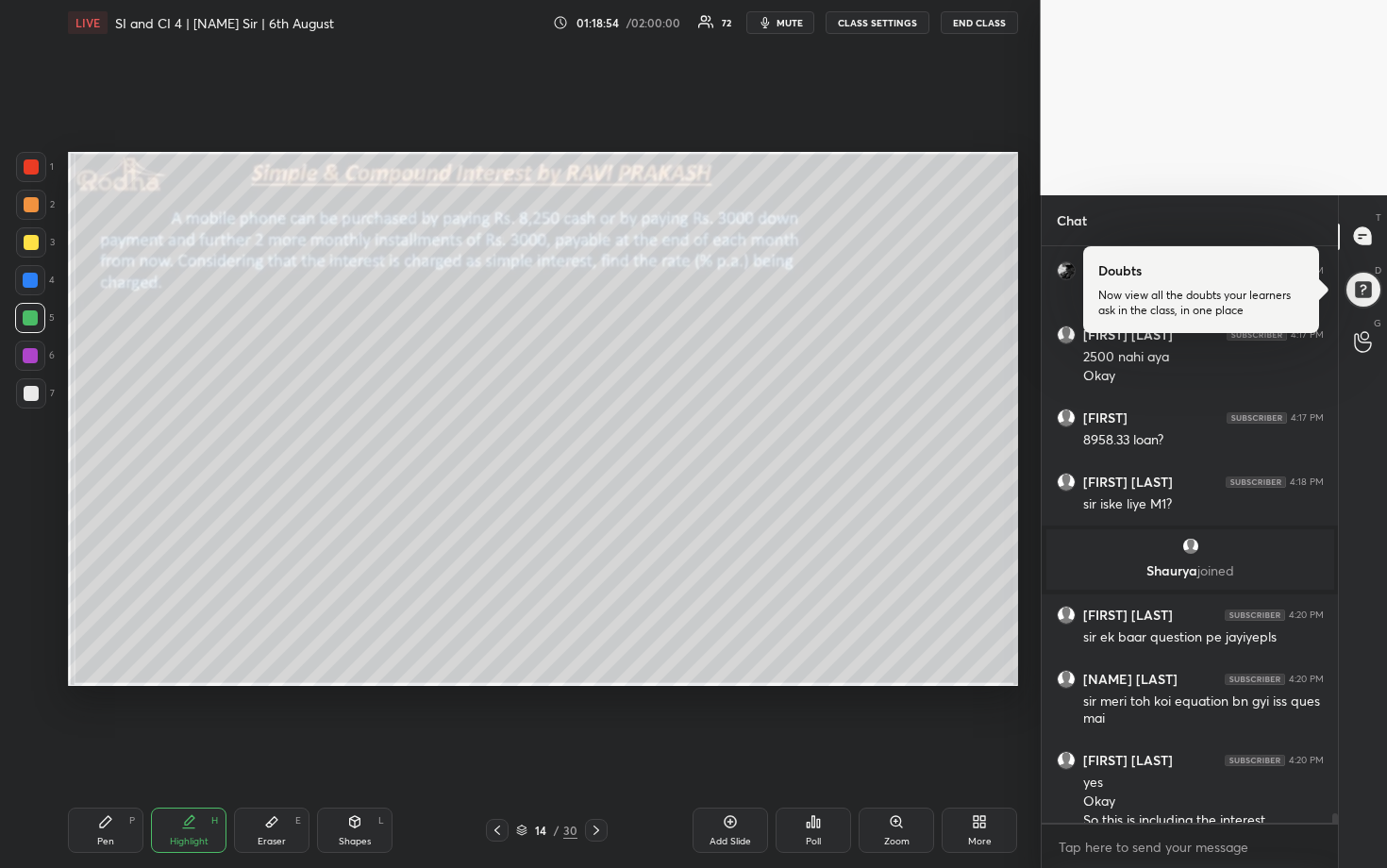 scroll, scrollTop: 34507, scrollLeft: 0, axis: vertical 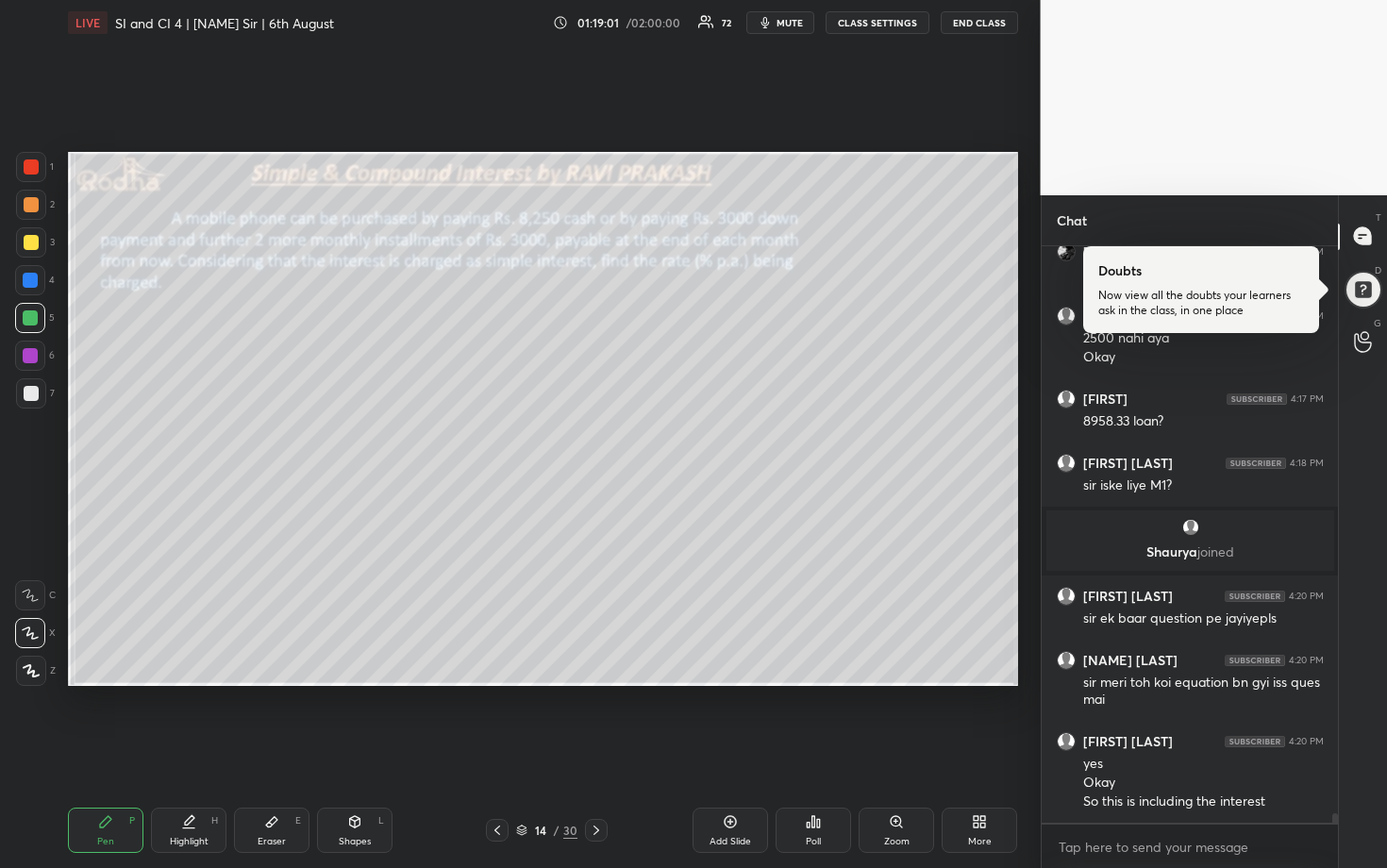 drag, startPoint x: 37, startPoint y: 245, endPoint x: 46, endPoint y: 242, distance: 9.486833 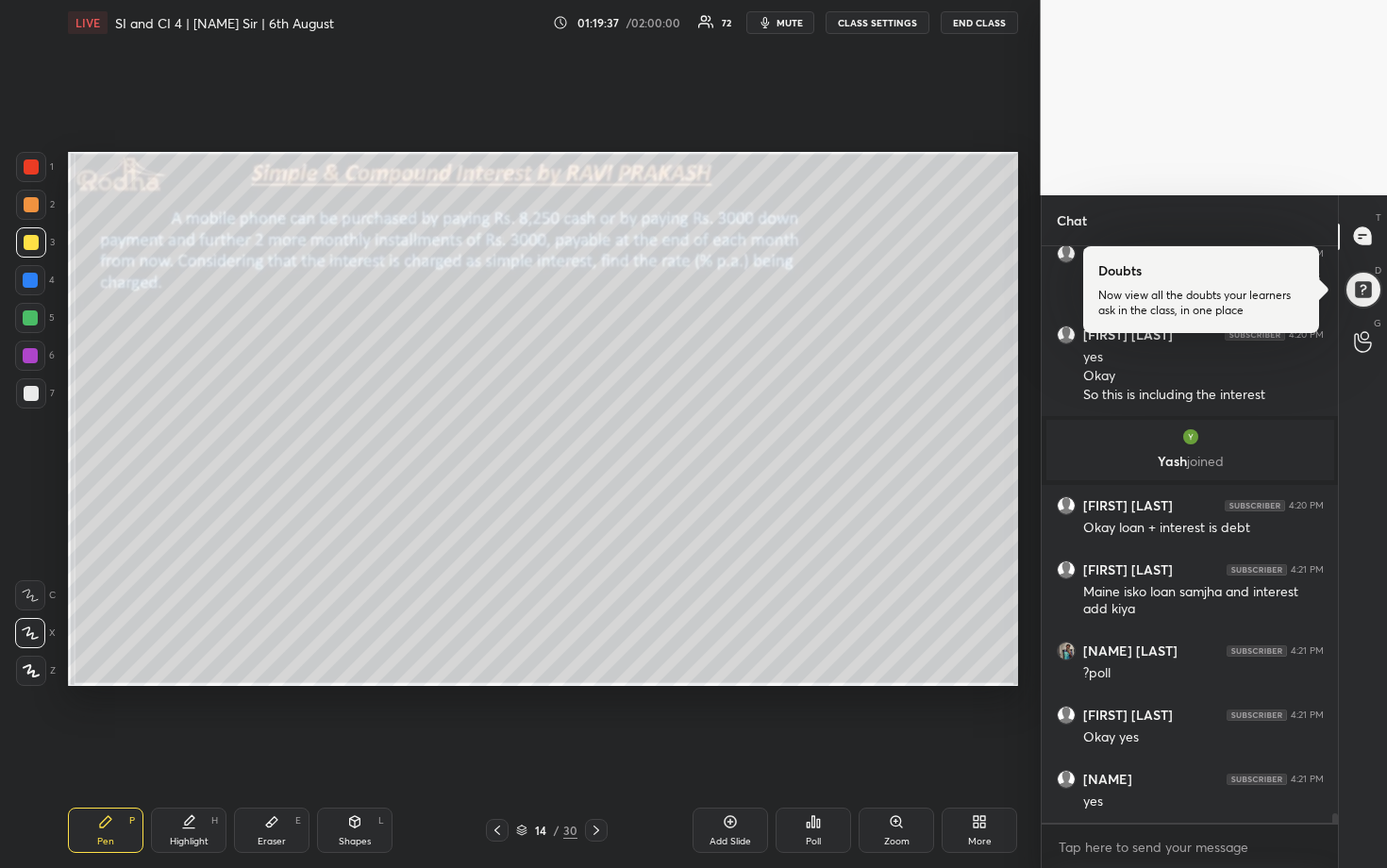 scroll, scrollTop: 34908, scrollLeft: 0, axis: vertical 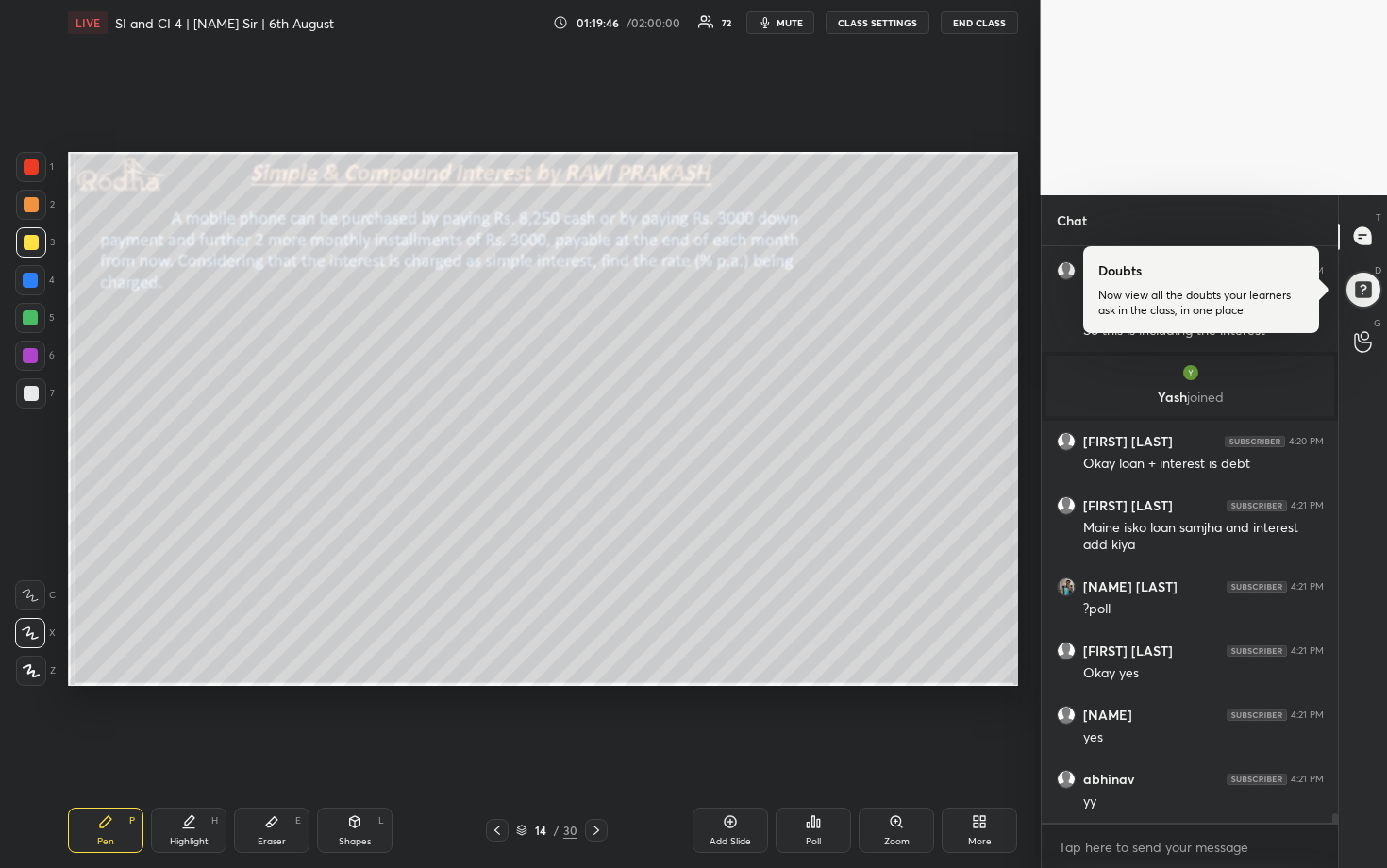 click 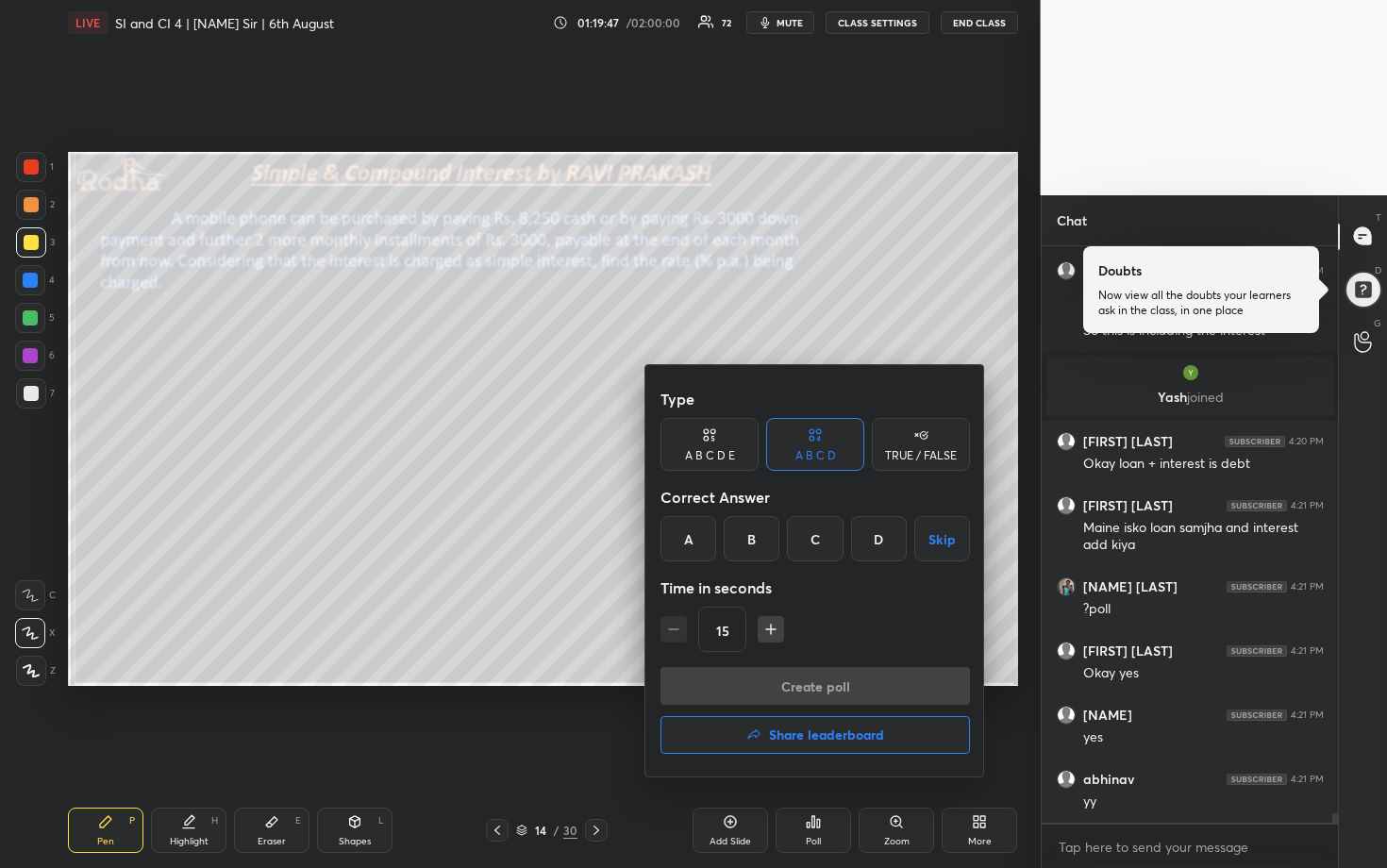 drag, startPoint x: 815, startPoint y: 540, endPoint x: 818, endPoint y: 573, distance: 33.136083 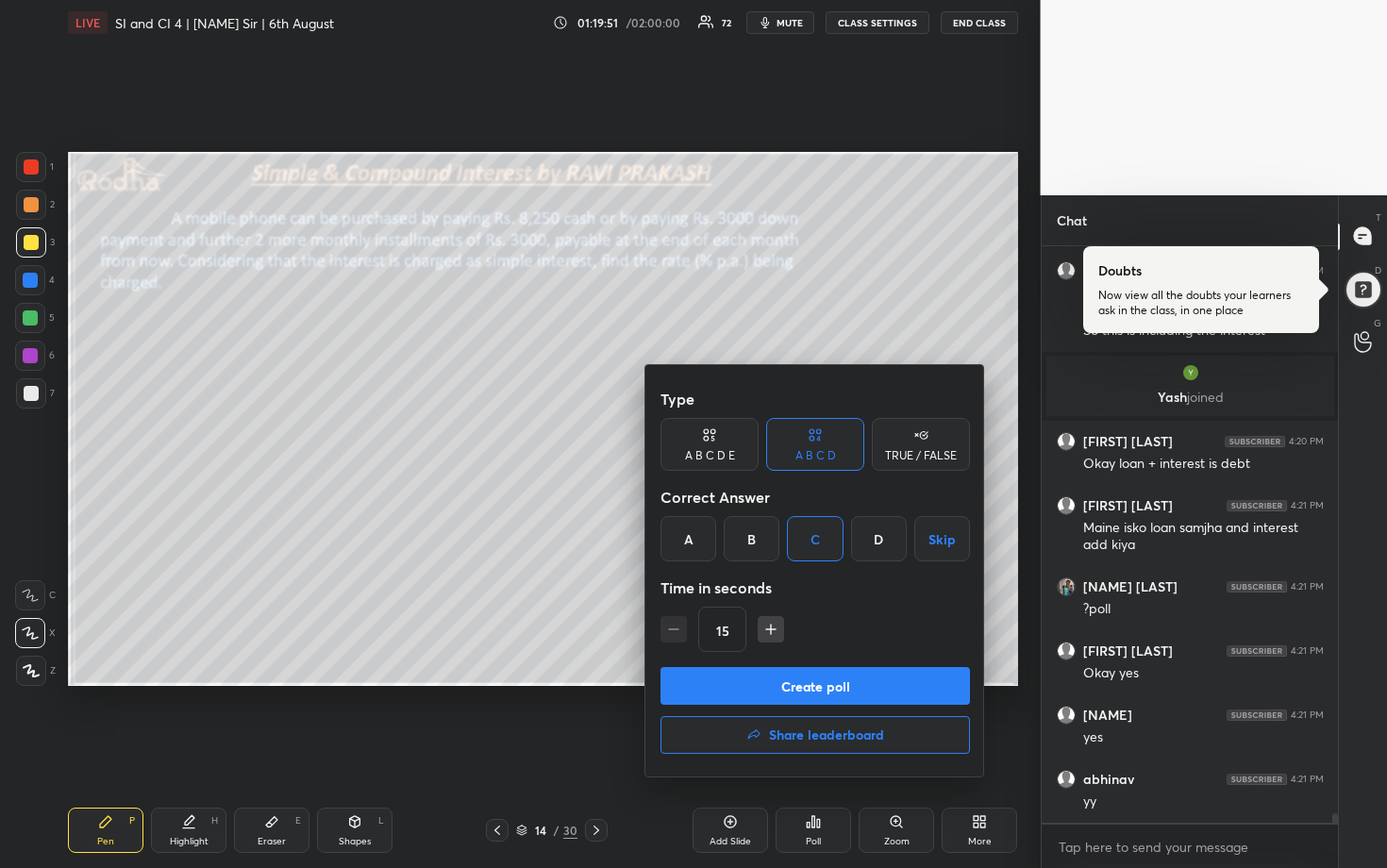 click at bounding box center [694, 434] 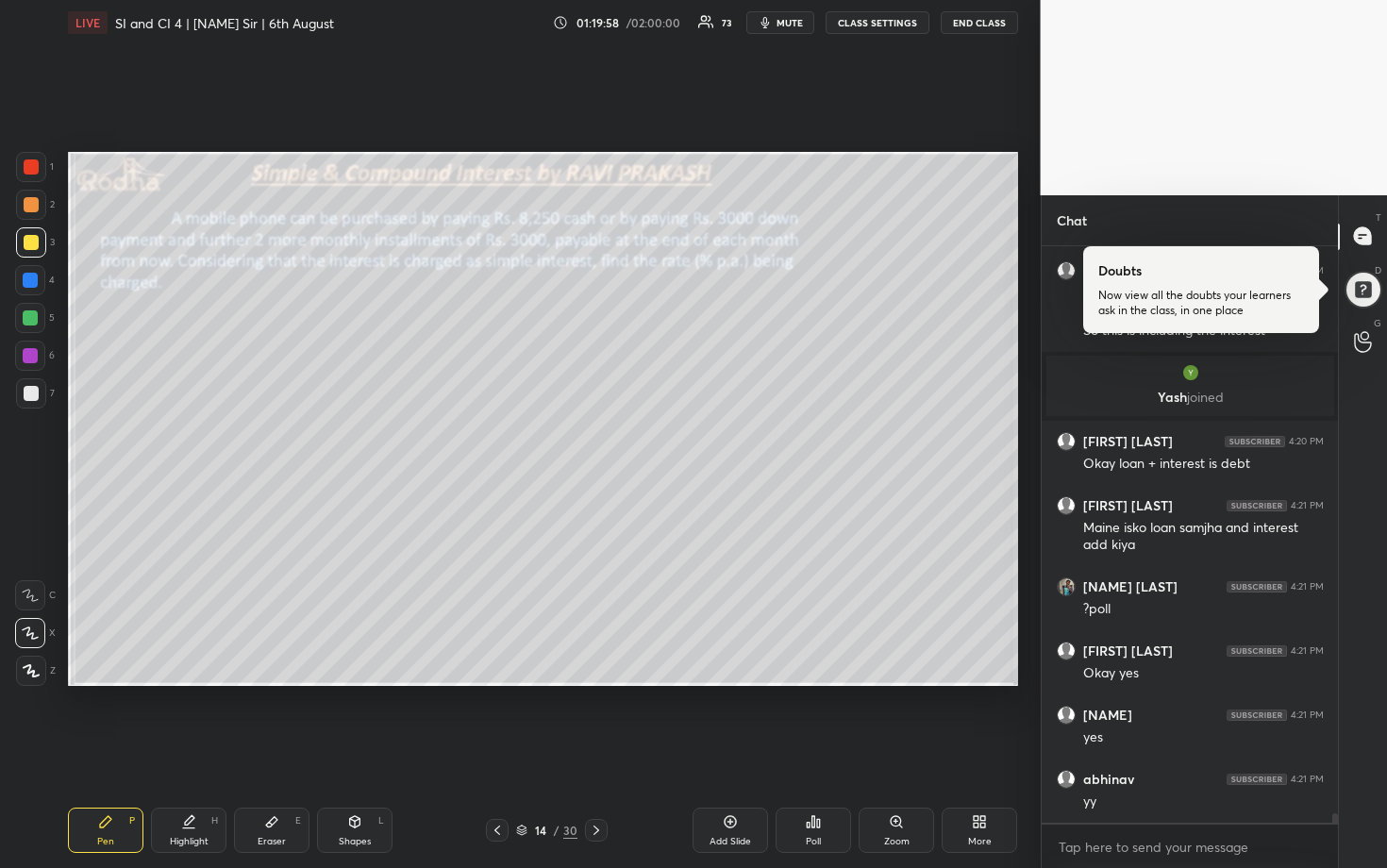 click on "Pen P Highlight H Eraser E Shapes L 14 / 30 Add Slide Poll Zoom More" at bounding box center [543, 830] 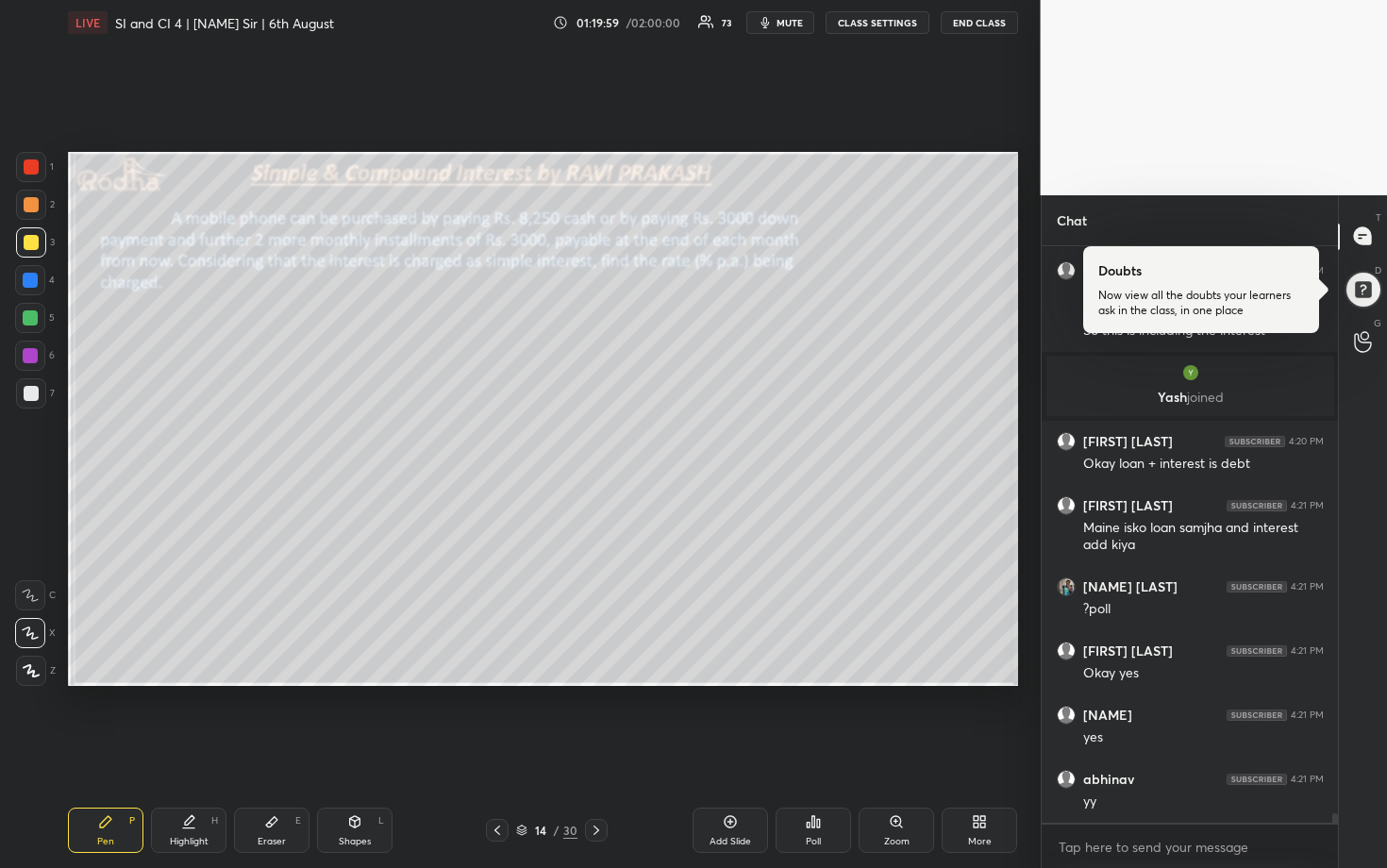 click on "Poll" at bounding box center (813, 830) 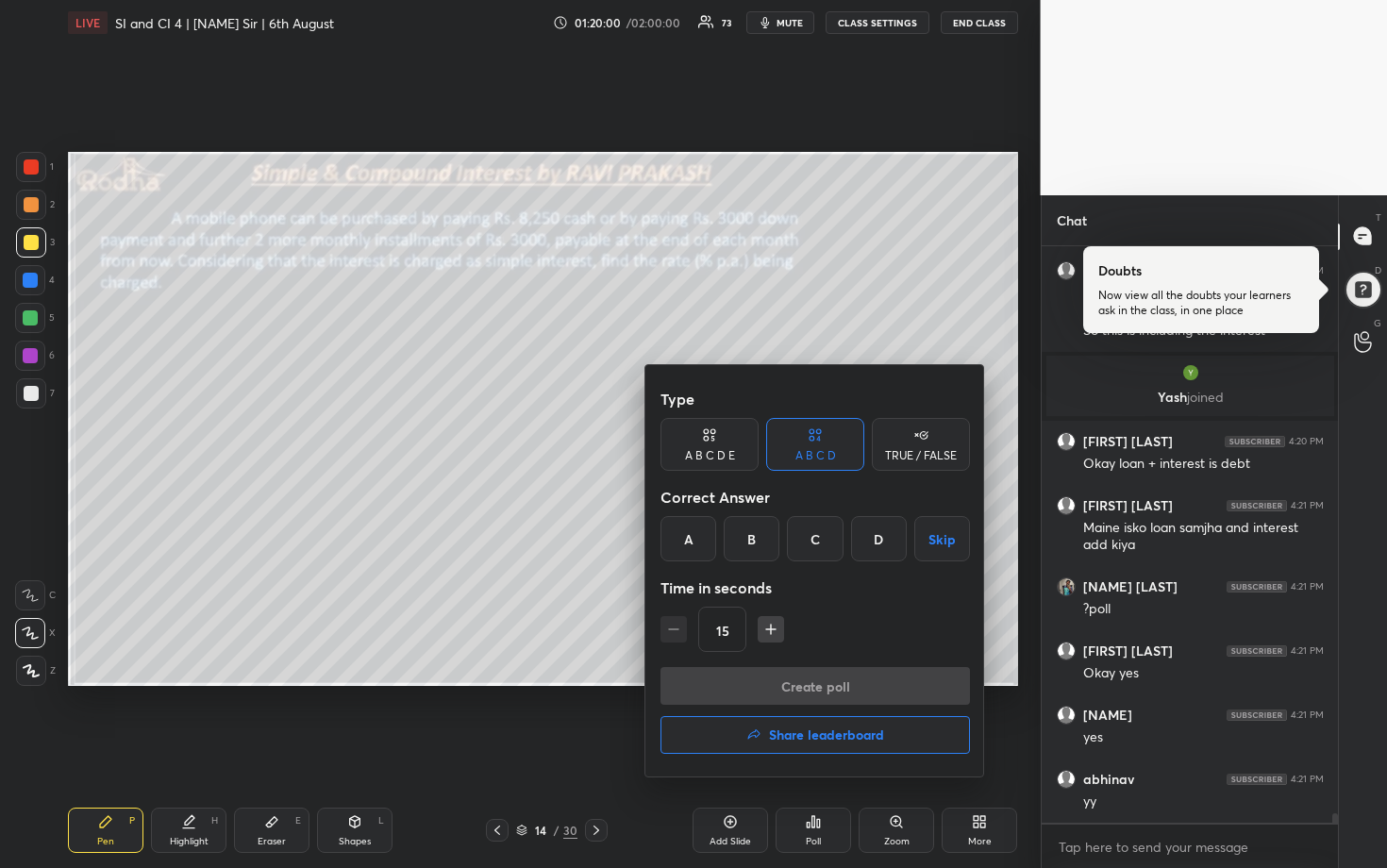 click on "Share leaderboard" at bounding box center (827, 735) 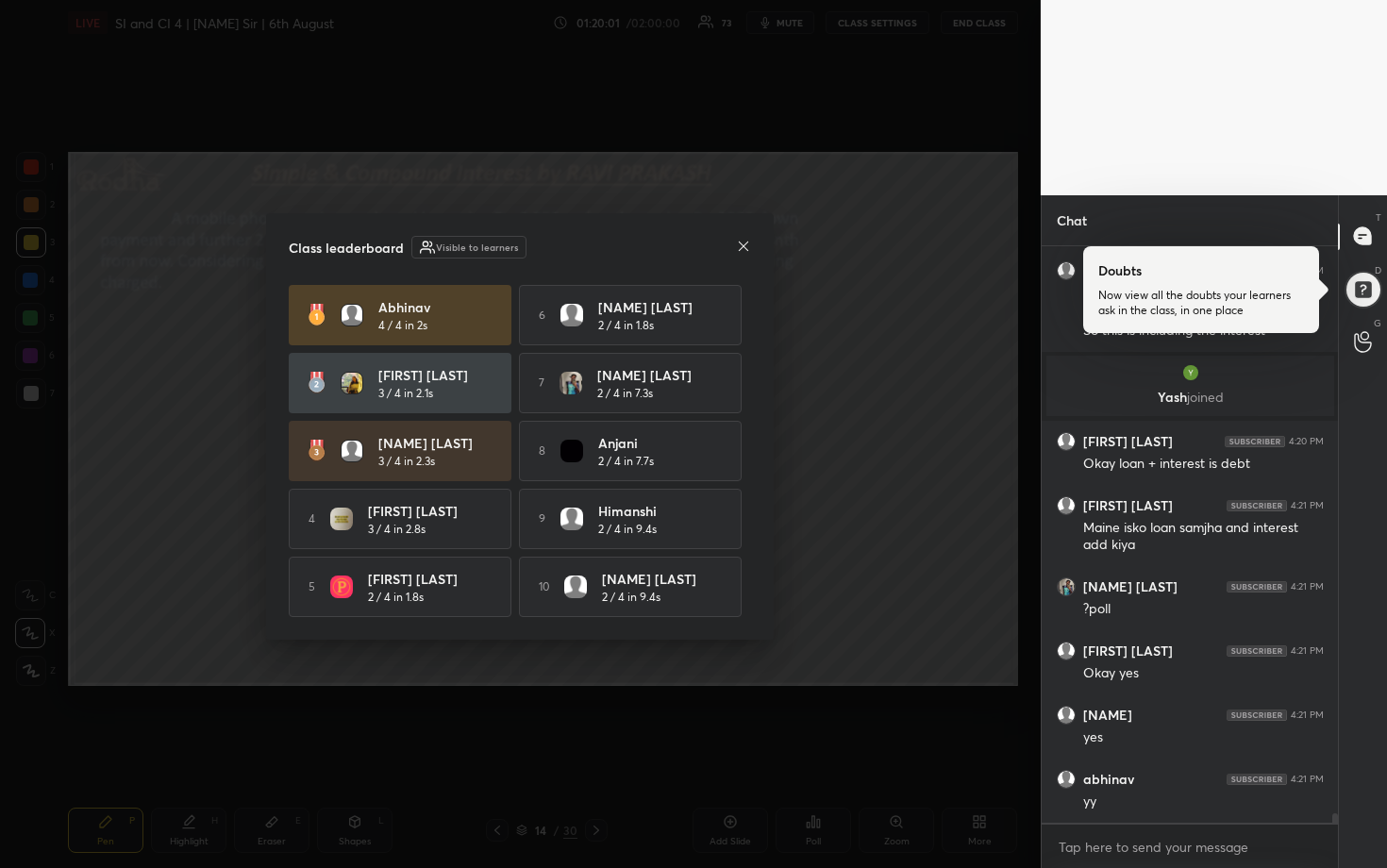 scroll, scrollTop: 34972, scrollLeft: 0, axis: vertical 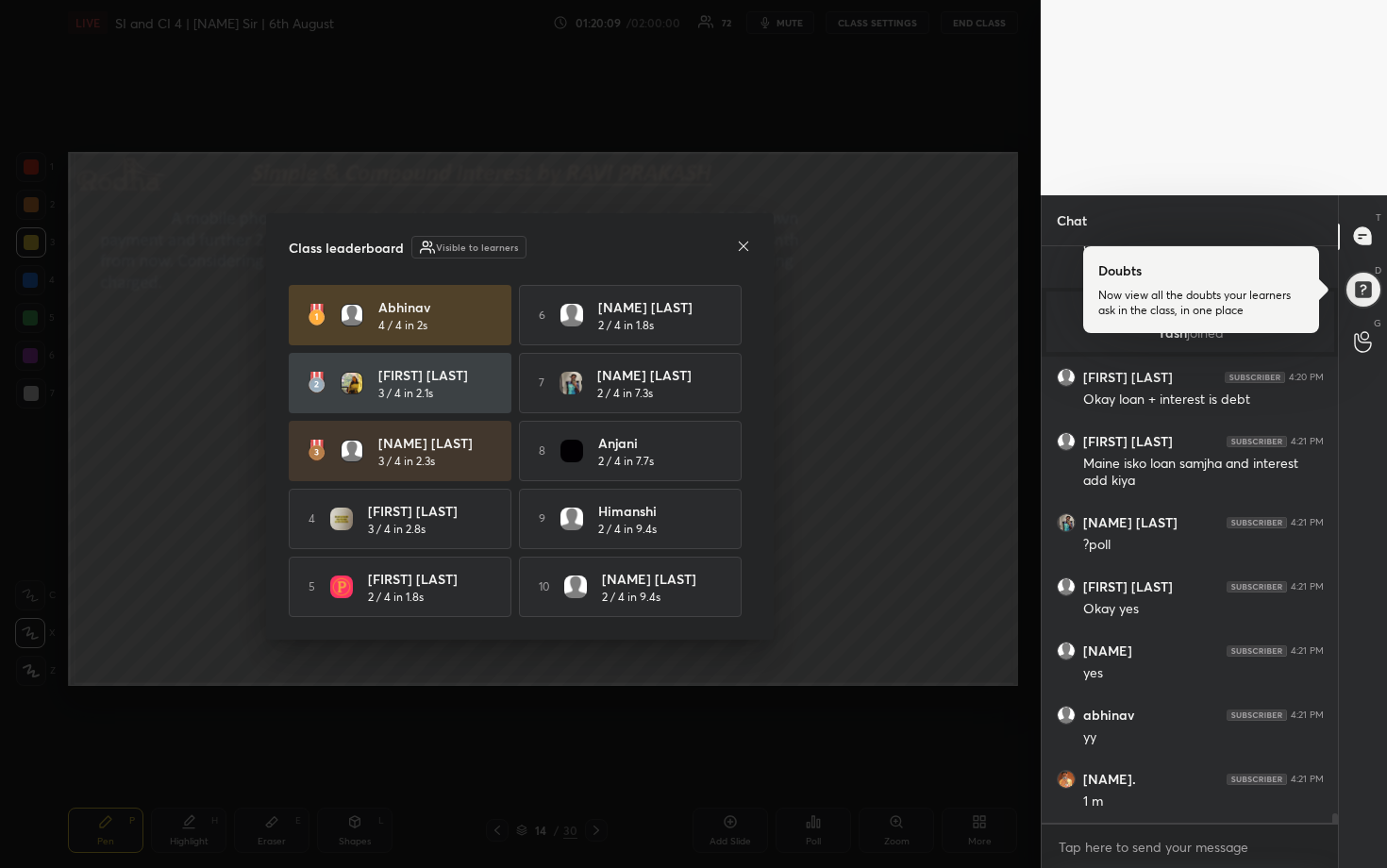 click 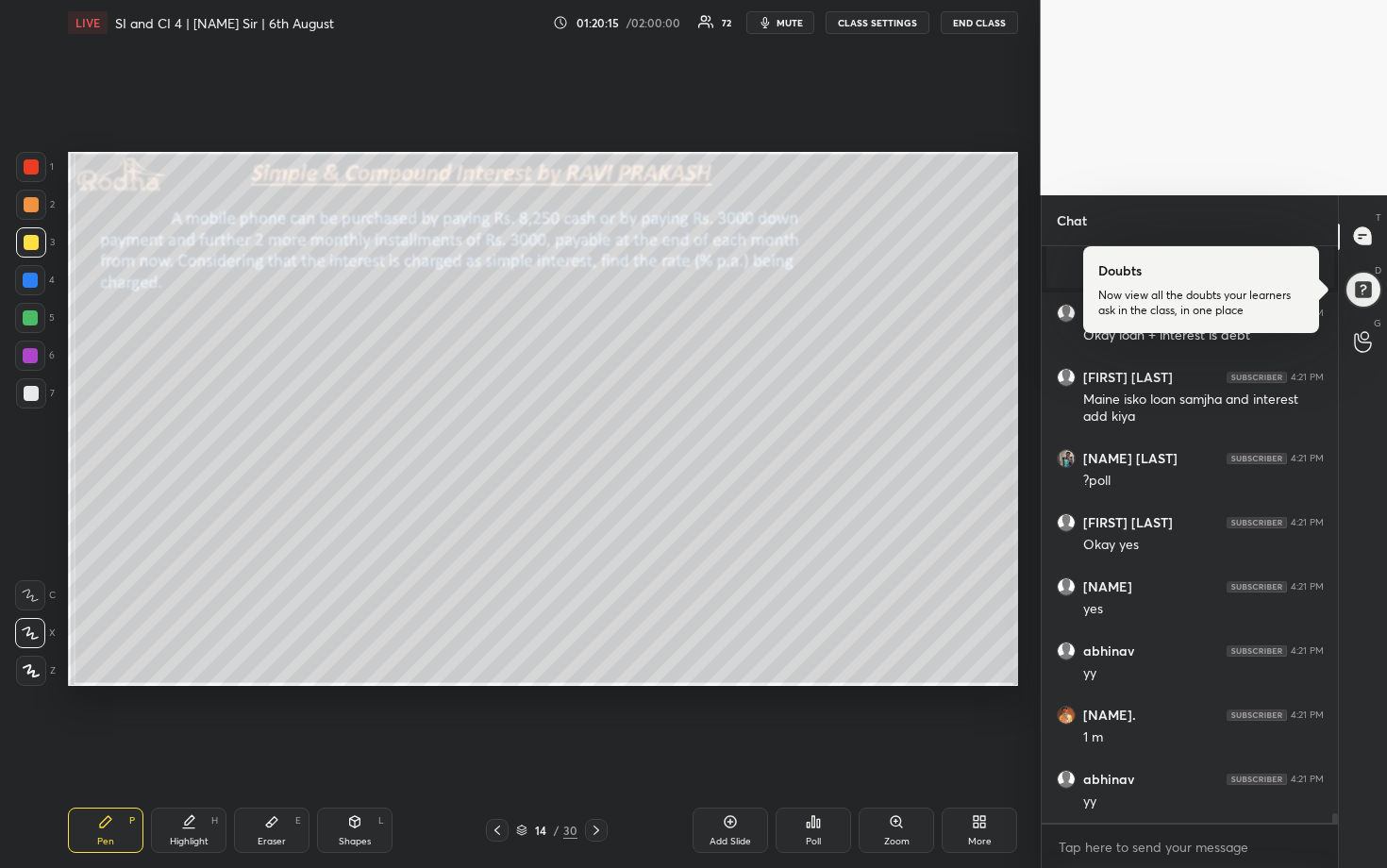 scroll, scrollTop: 35100, scrollLeft: 0, axis: vertical 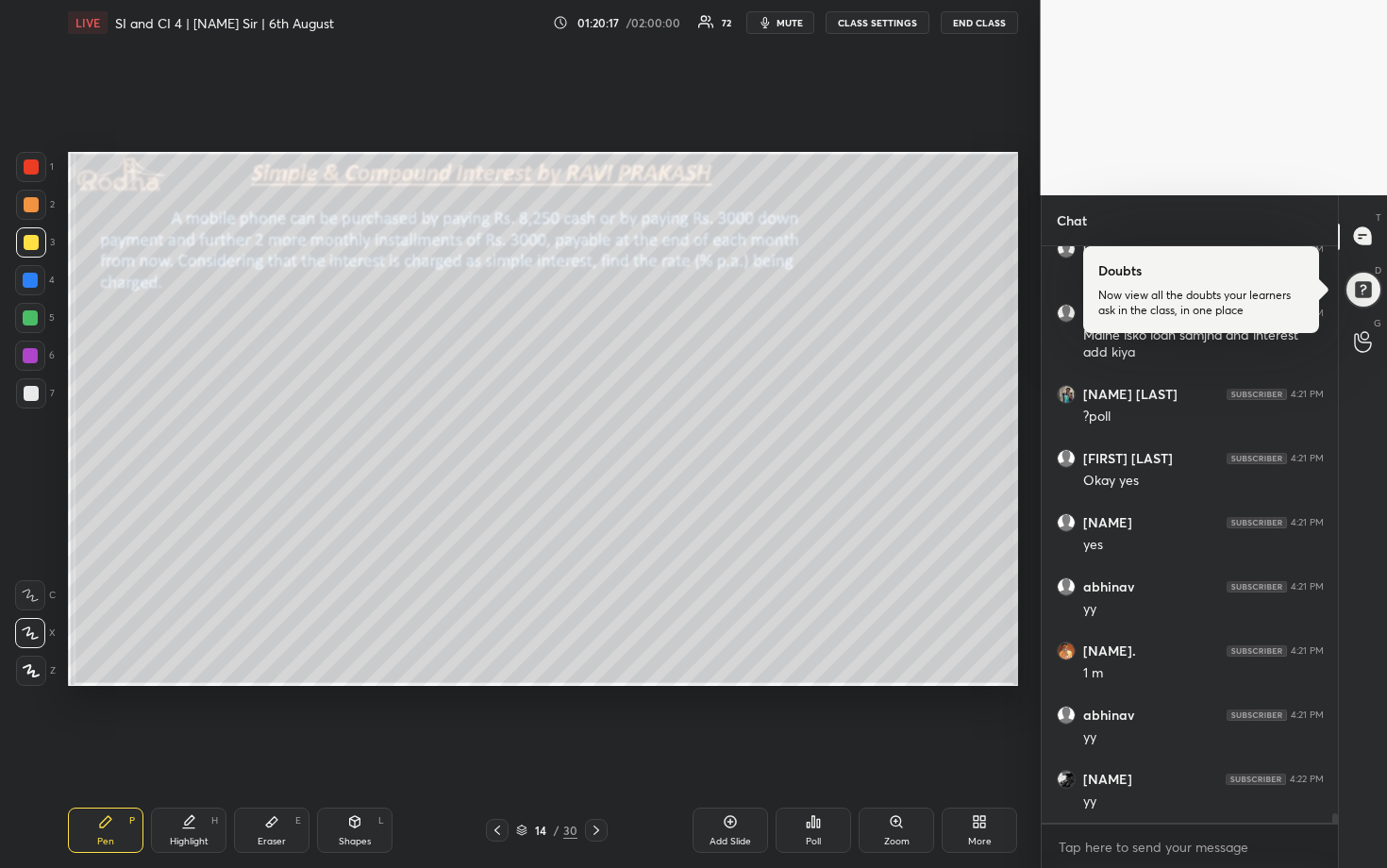click on "Poll" at bounding box center (813, 842) 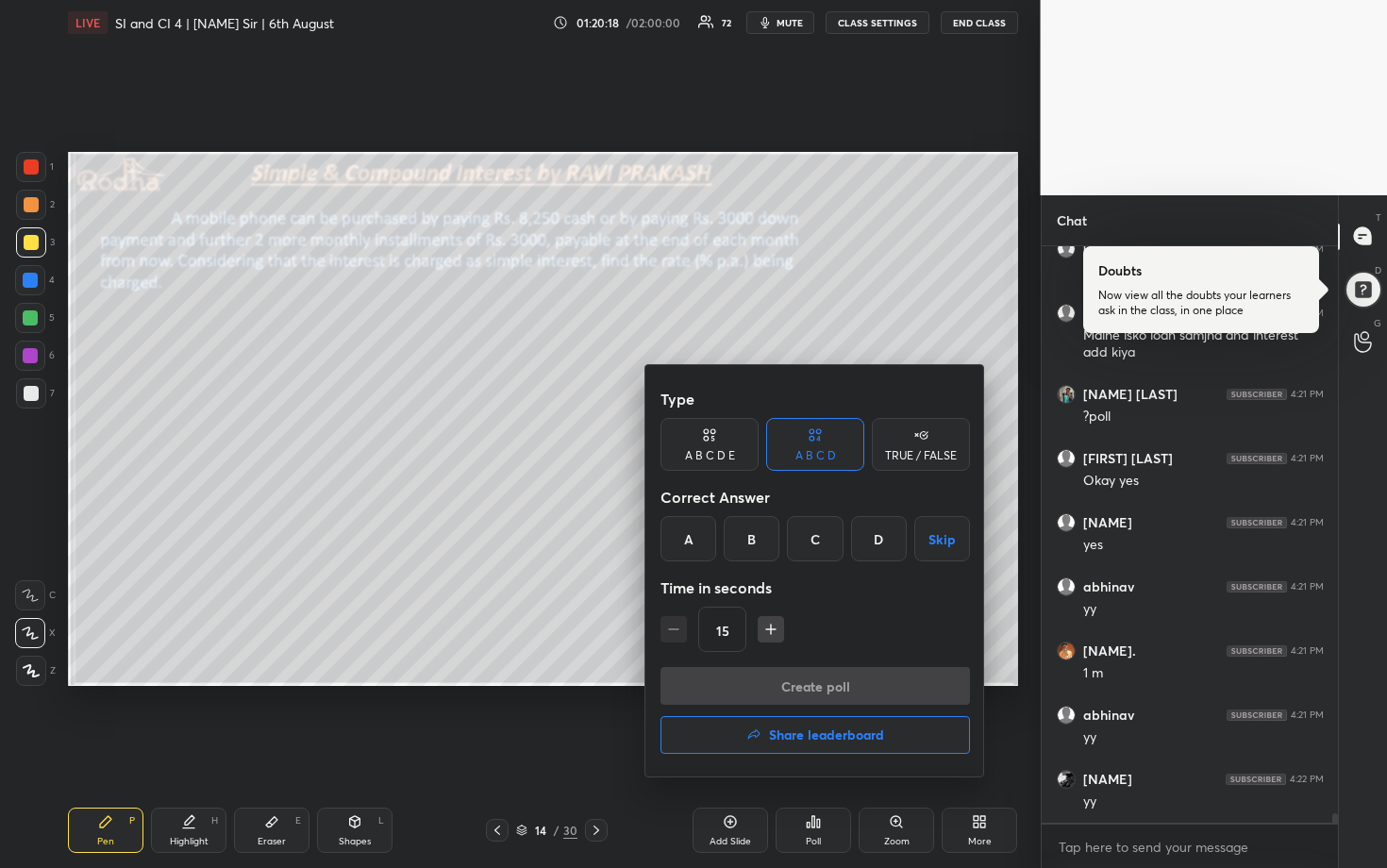 click at bounding box center [694, 434] 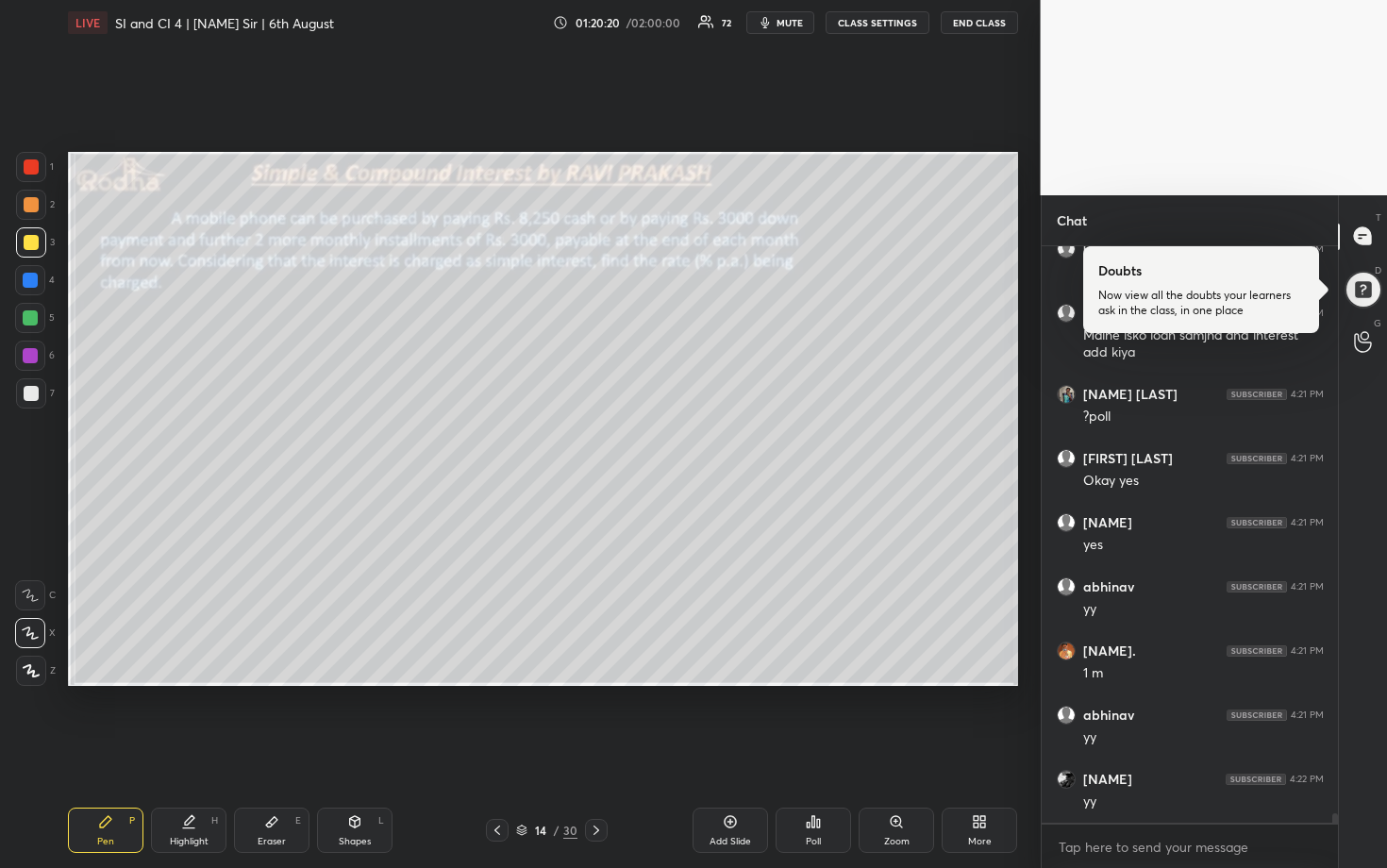 click on "Poll" at bounding box center (813, 842) 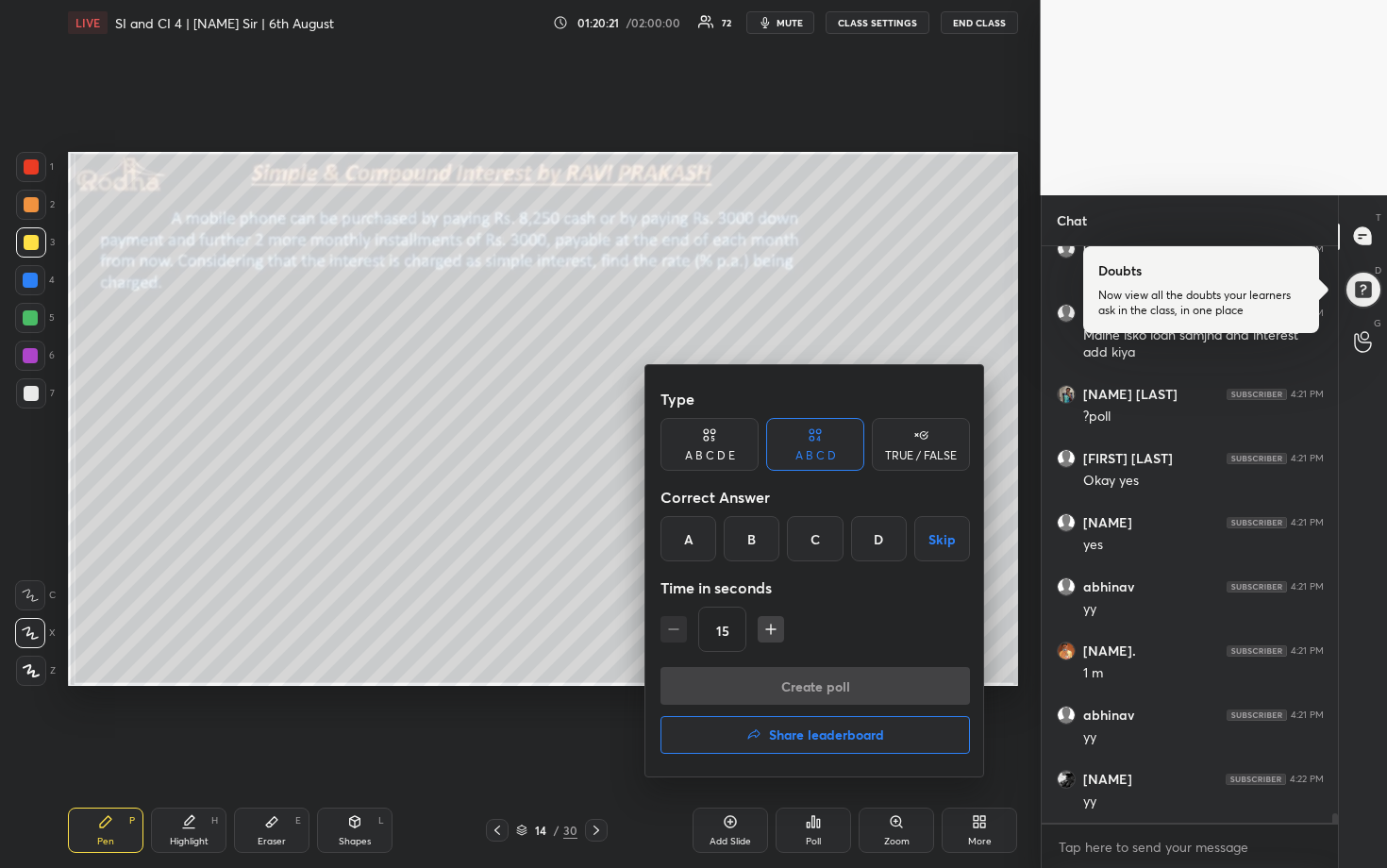 click on "C" at bounding box center [814, 539] 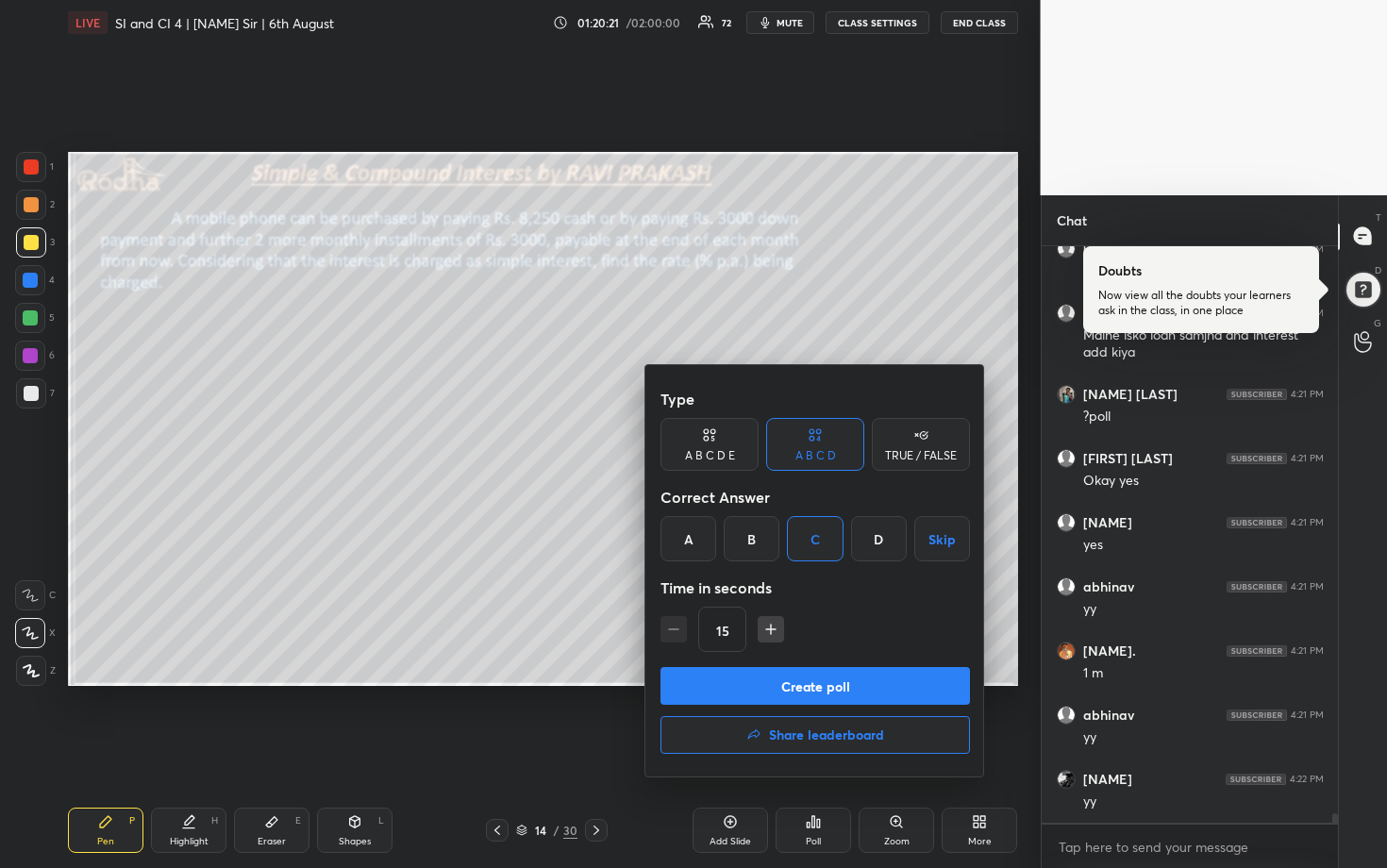 click on "Create poll" at bounding box center (815, 686) 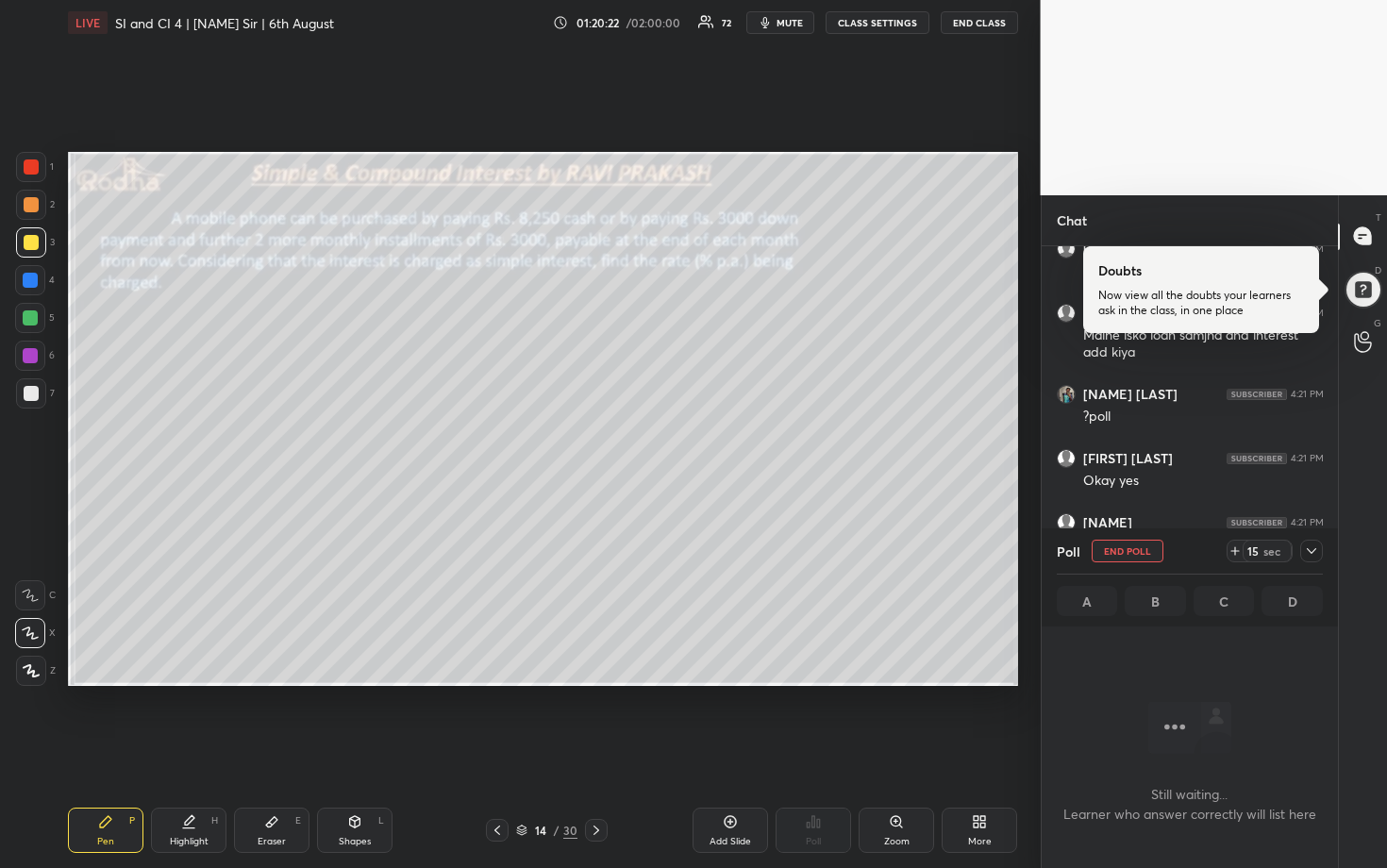 scroll, scrollTop: 488, scrollLeft: 285, axis: both 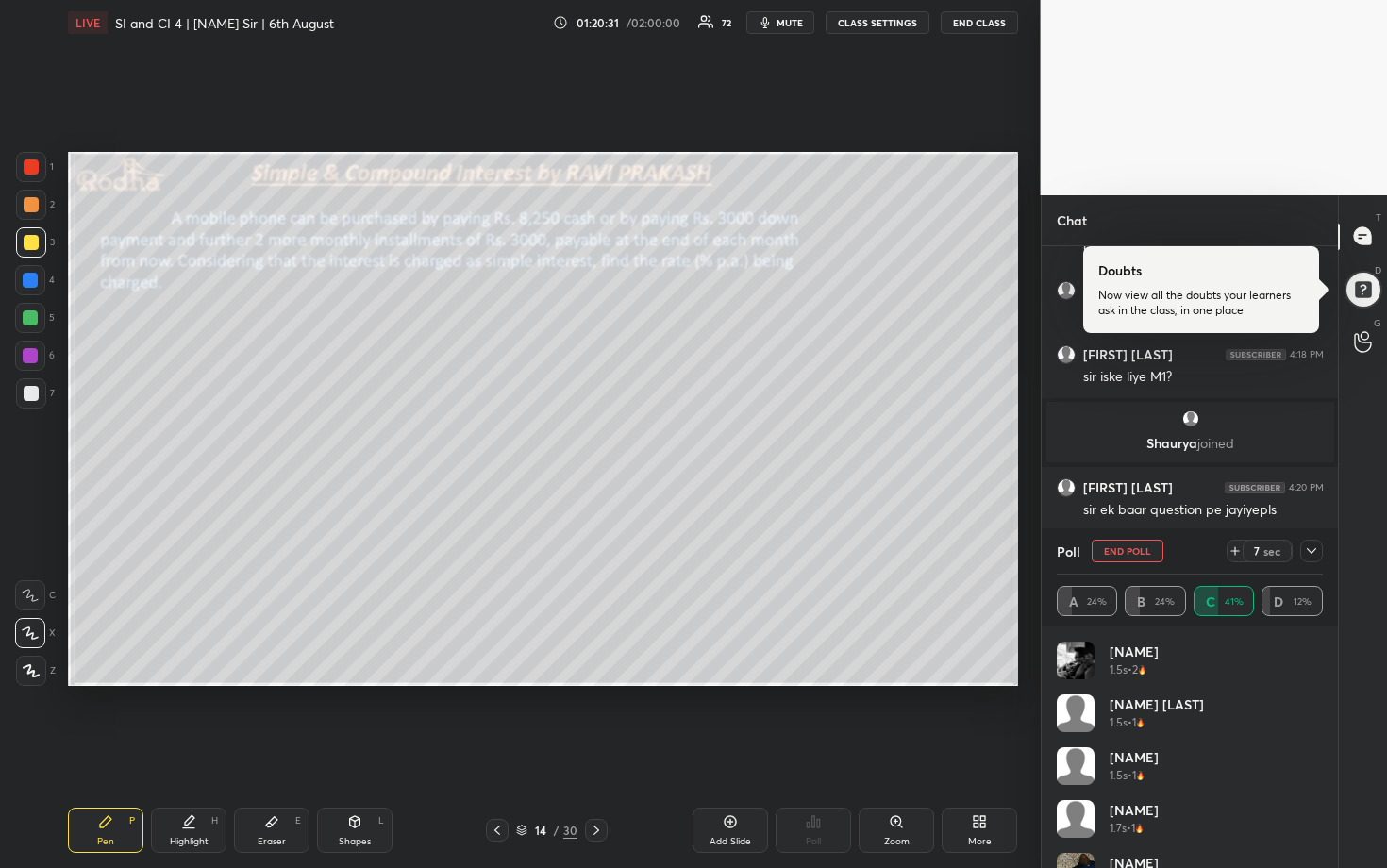 click 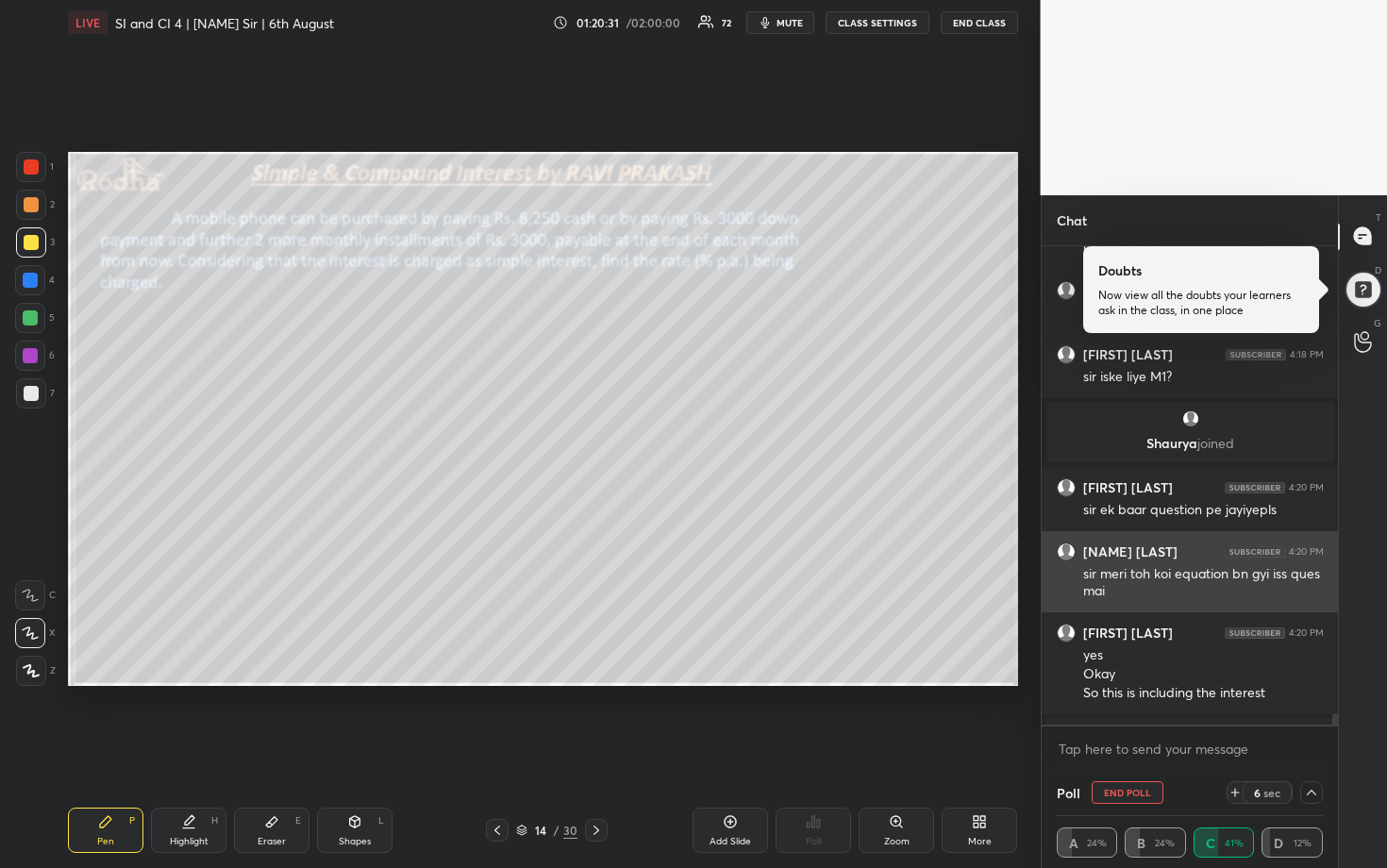 scroll, scrollTop: 123, scrollLeft: 255, axis: both 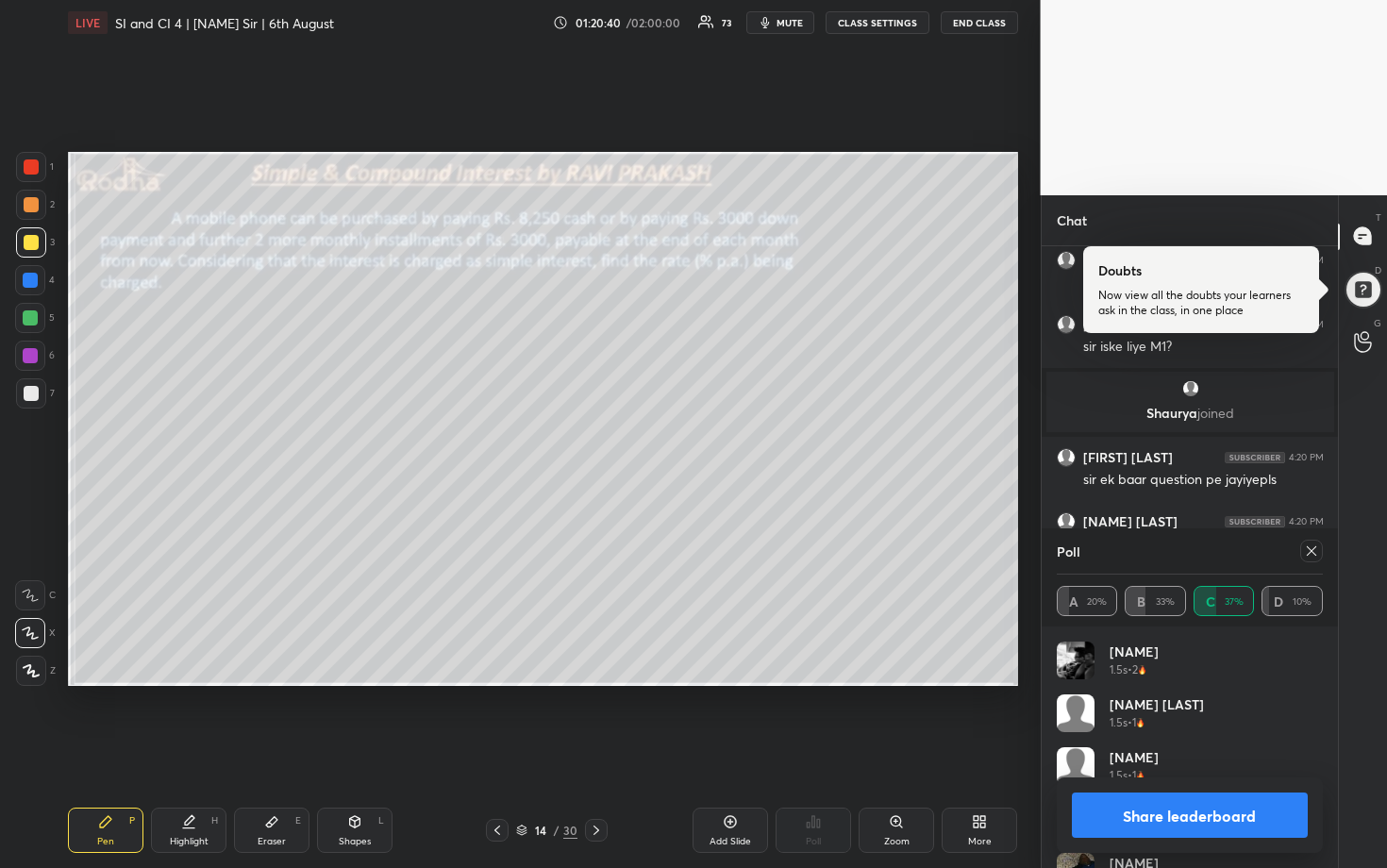 click 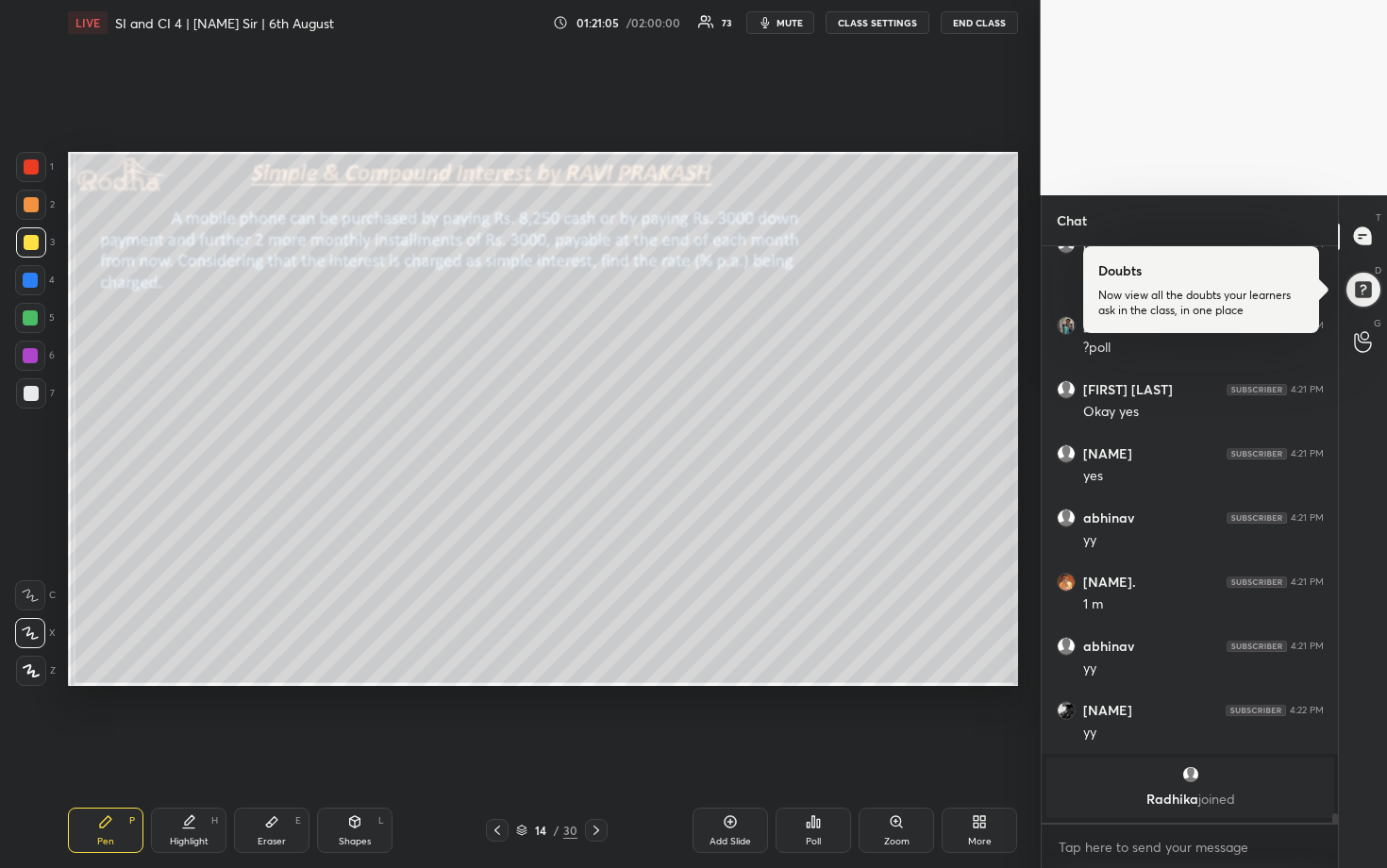click at bounding box center [30, 318] 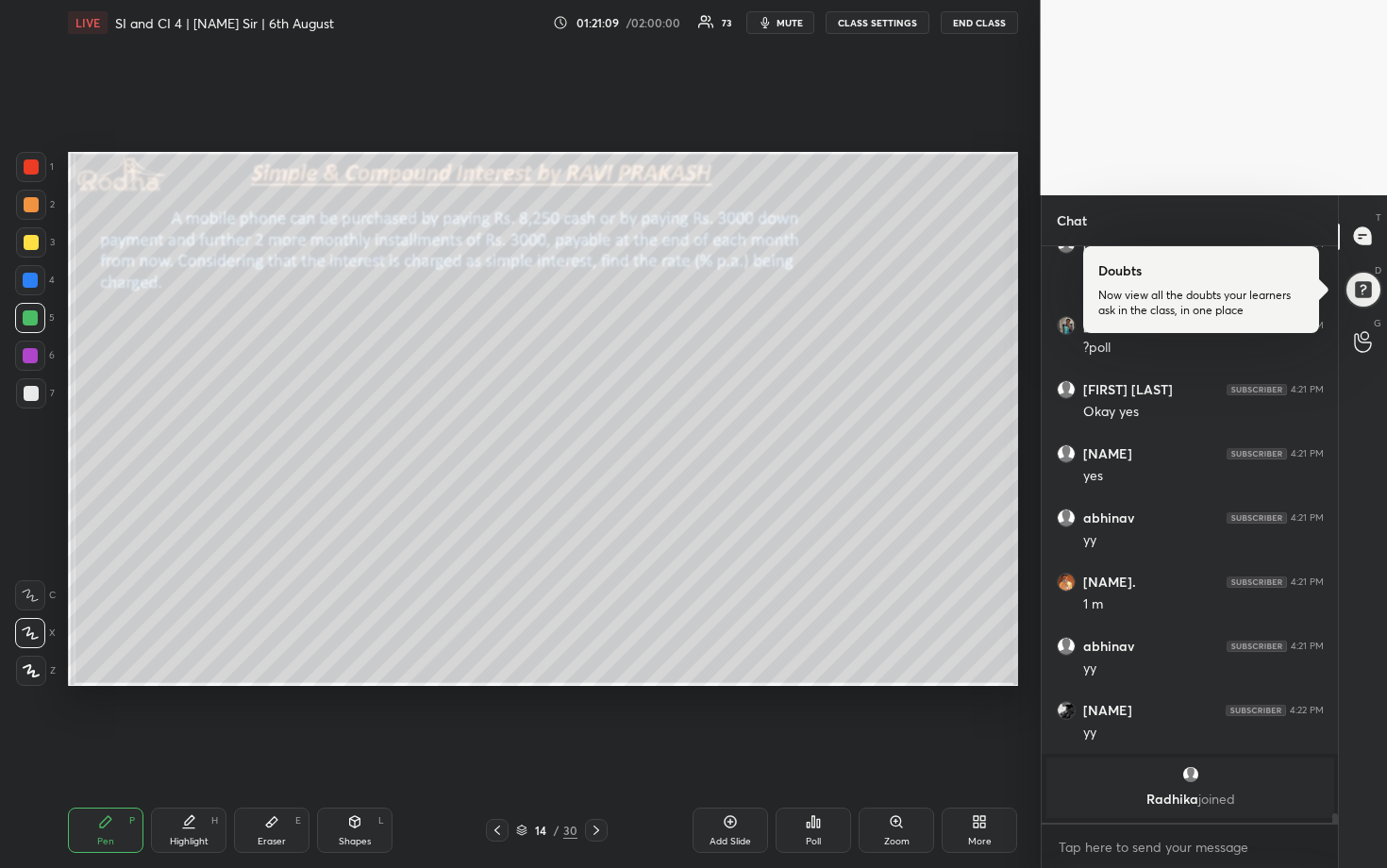 click at bounding box center [30, 318] 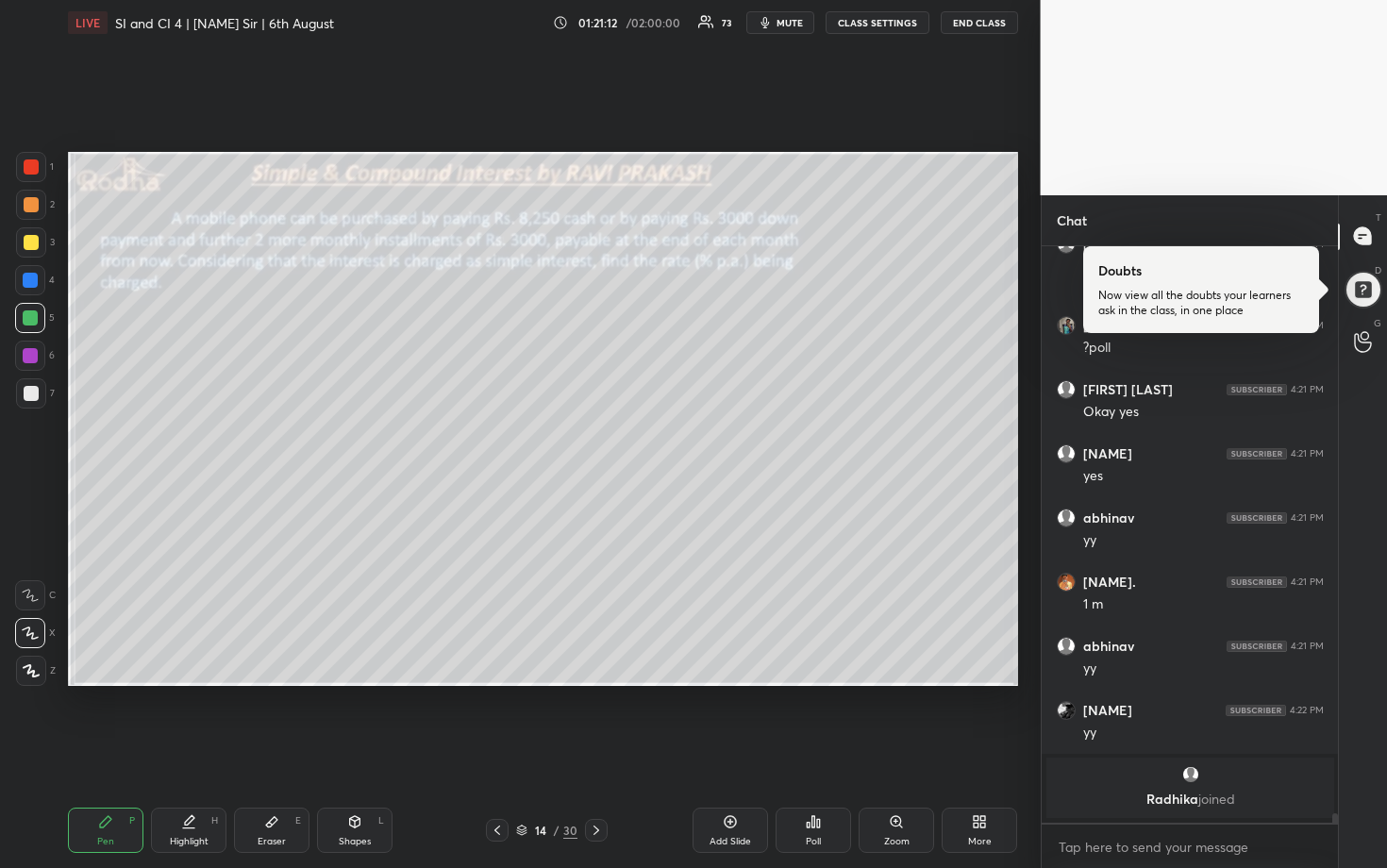 click at bounding box center [31, 205] 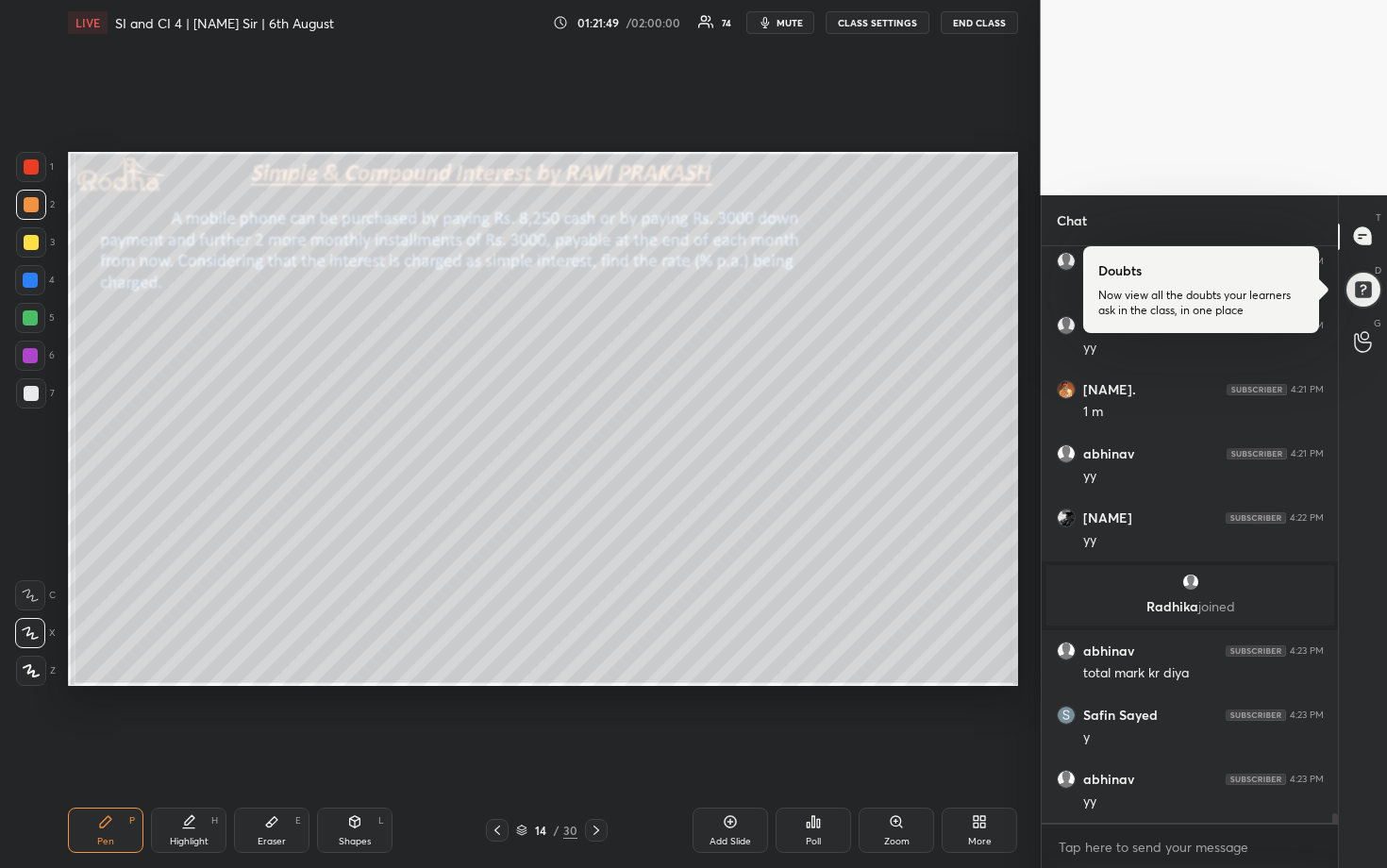 scroll, scrollTop: 35409, scrollLeft: 0, axis: vertical 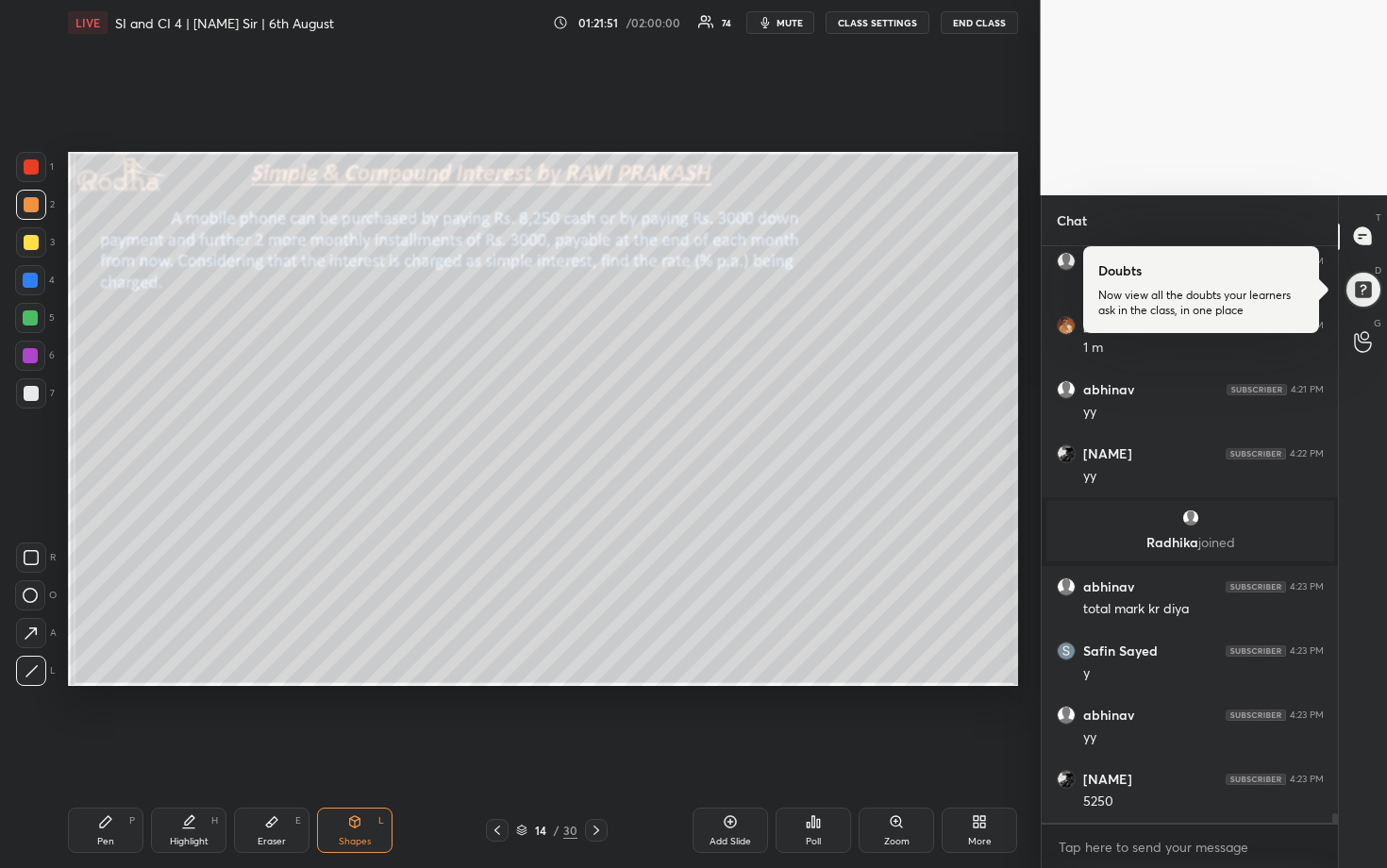 click on "7" at bounding box center [35, 393] 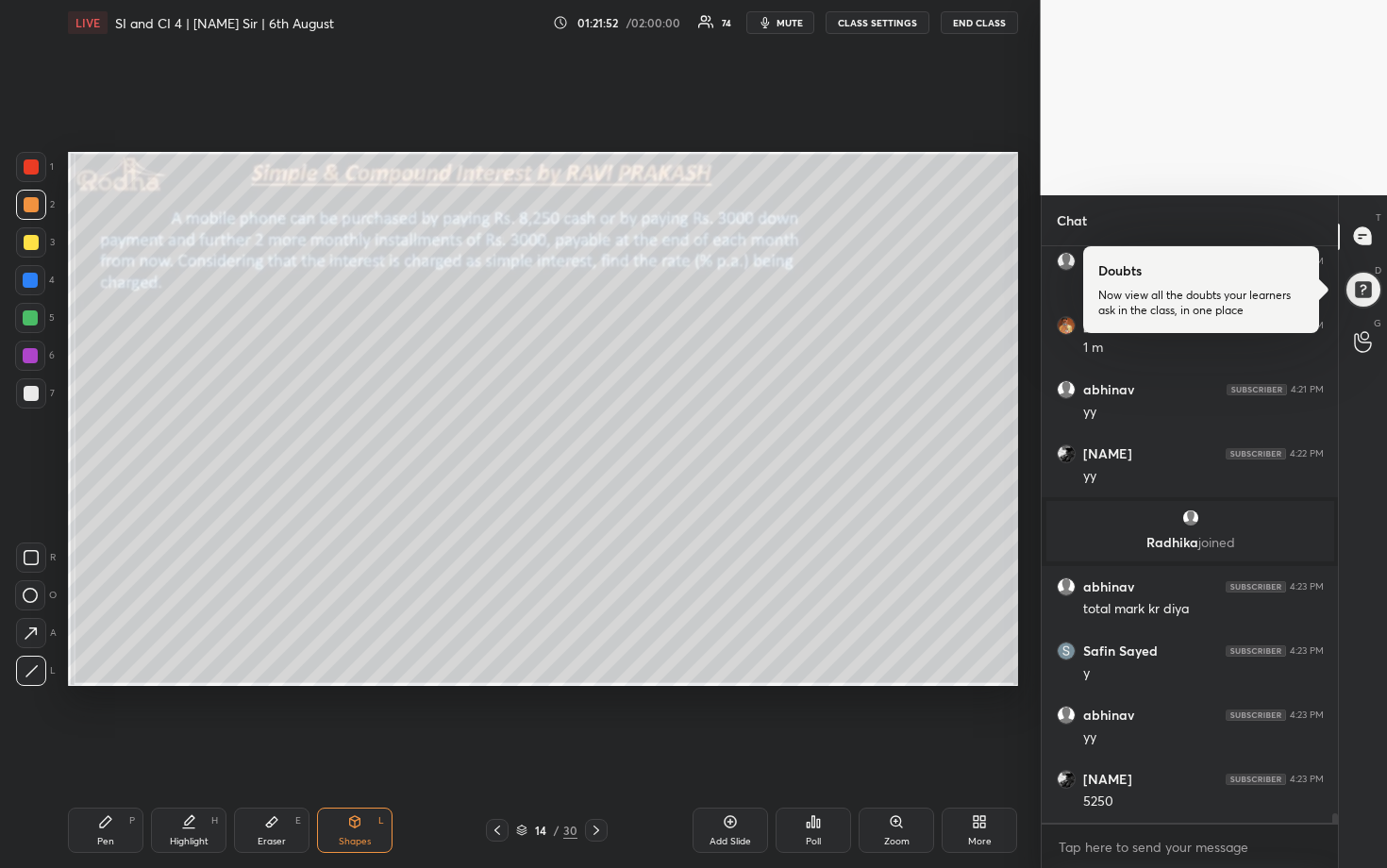 click on "7" at bounding box center [35, 393] 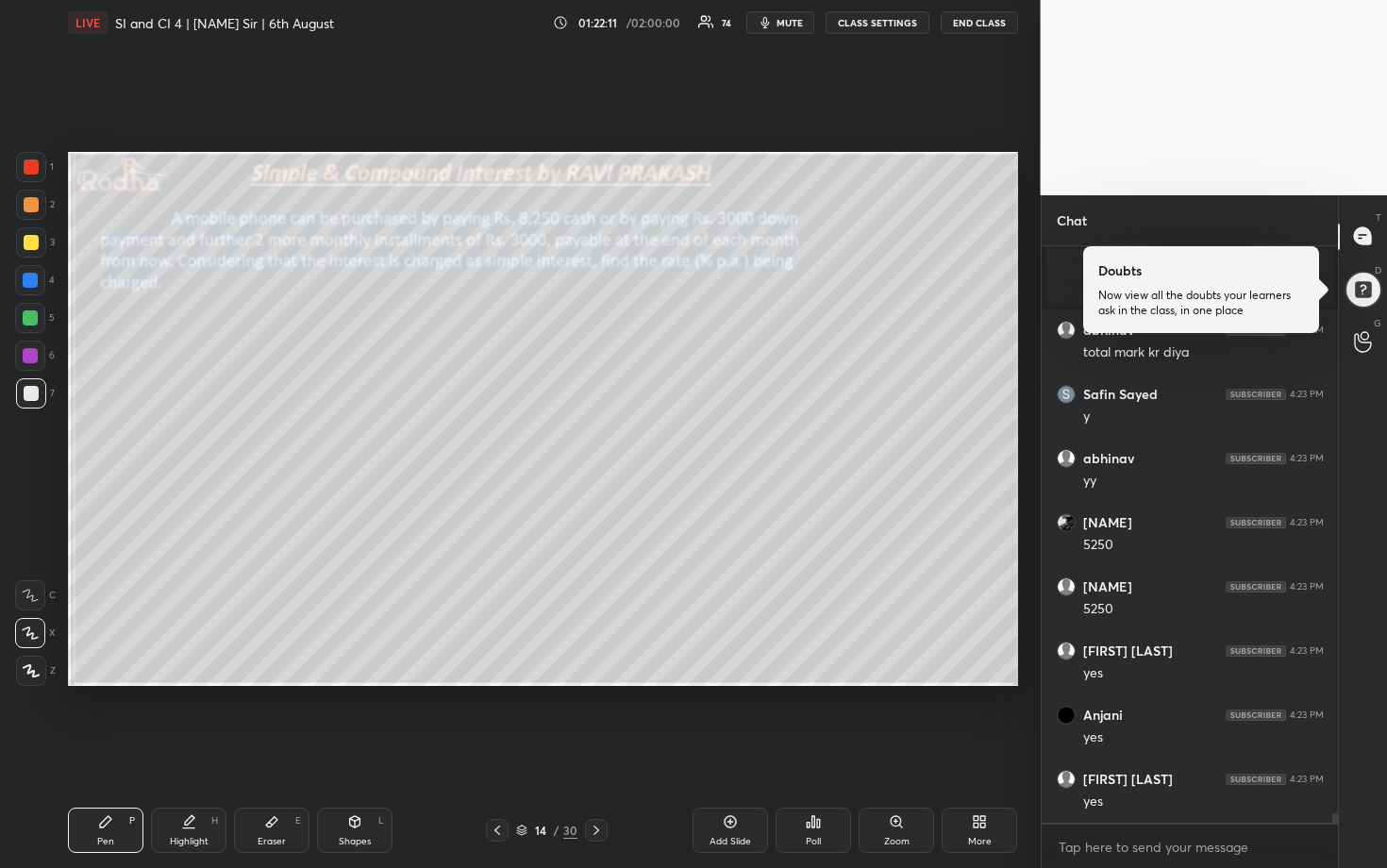 scroll, scrollTop: 35730, scrollLeft: 0, axis: vertical 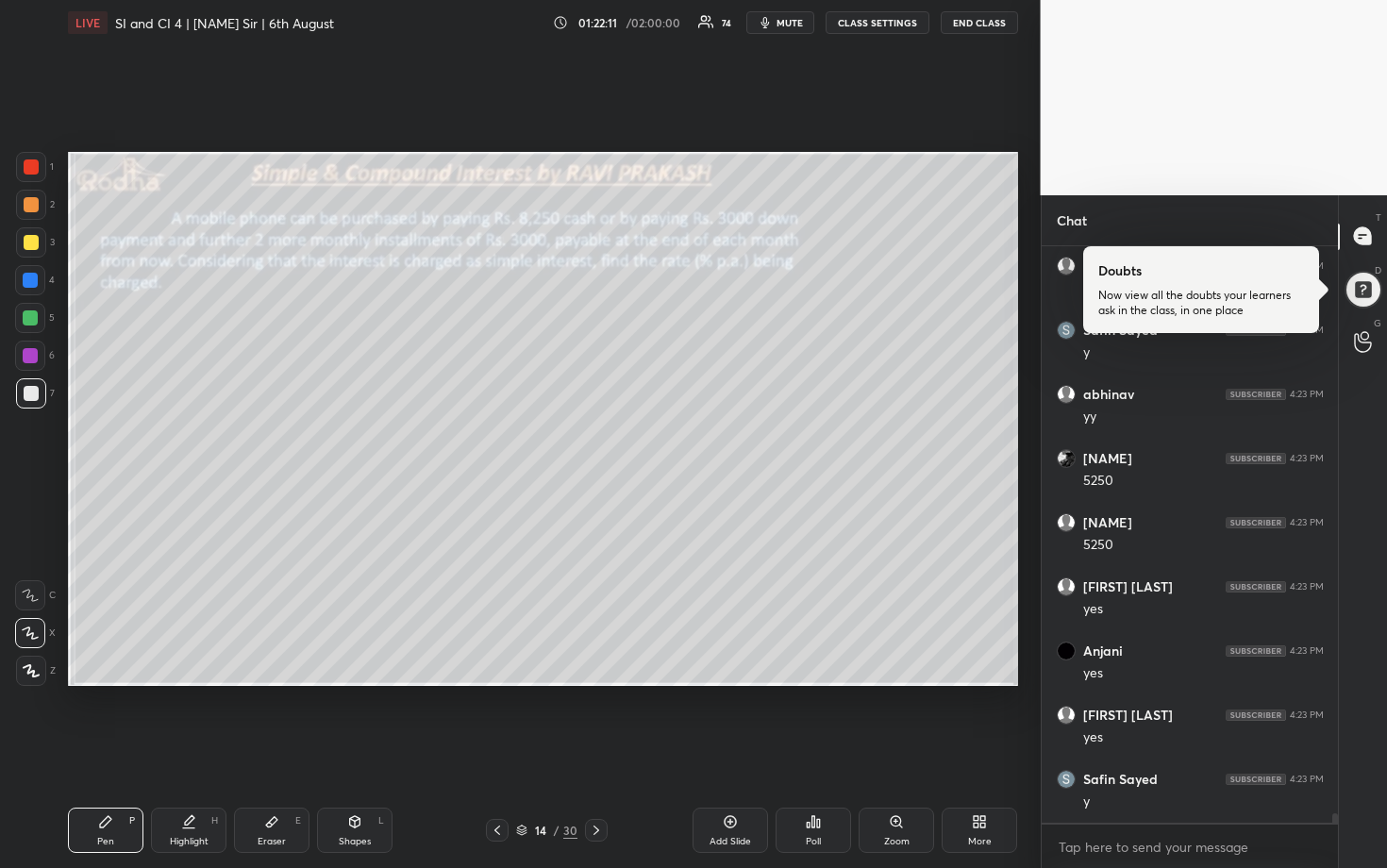 click at bounding box center [30, 318] 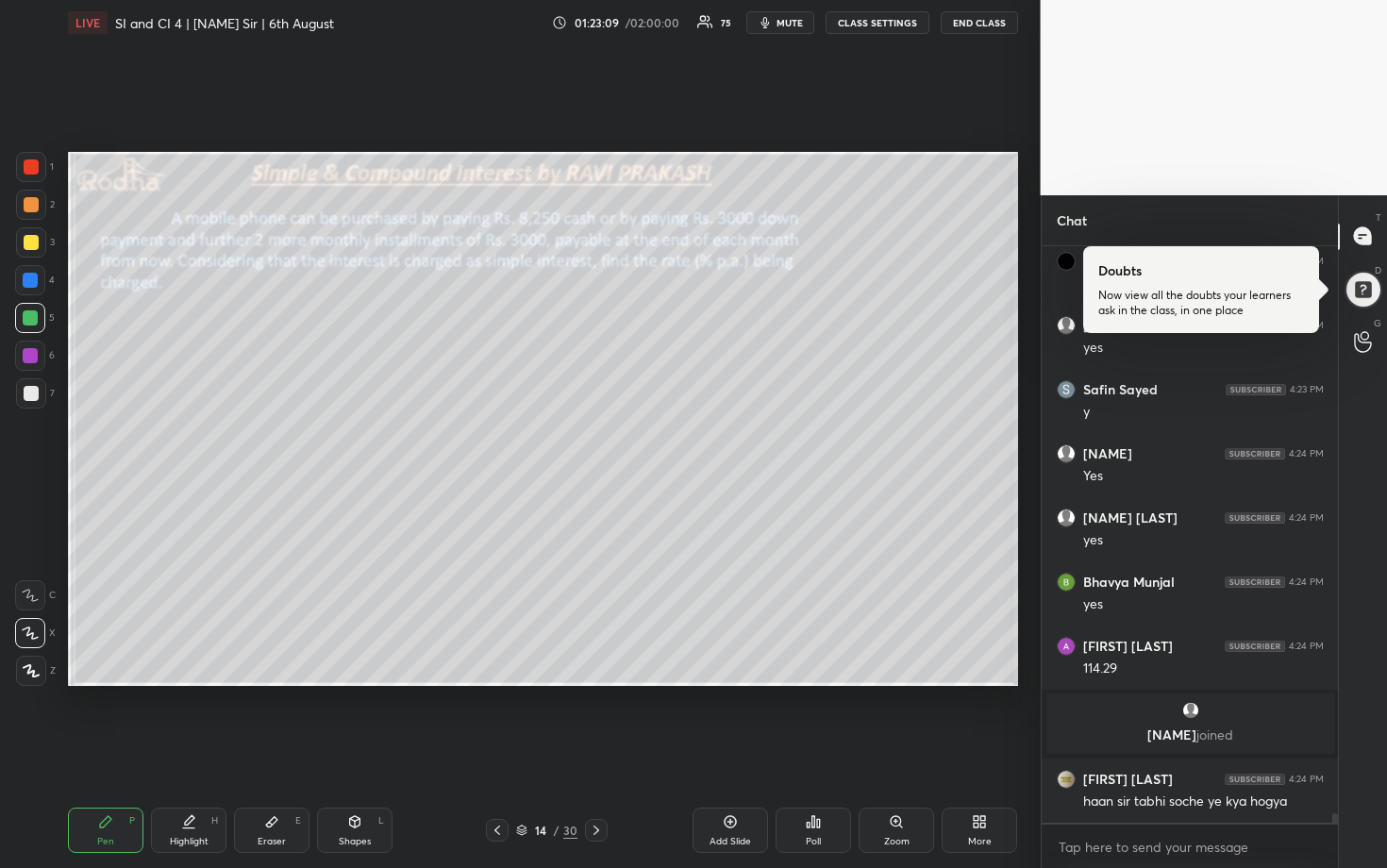 scroll, scrollTop: 35581, scrollLeft: 0, axis: vertical 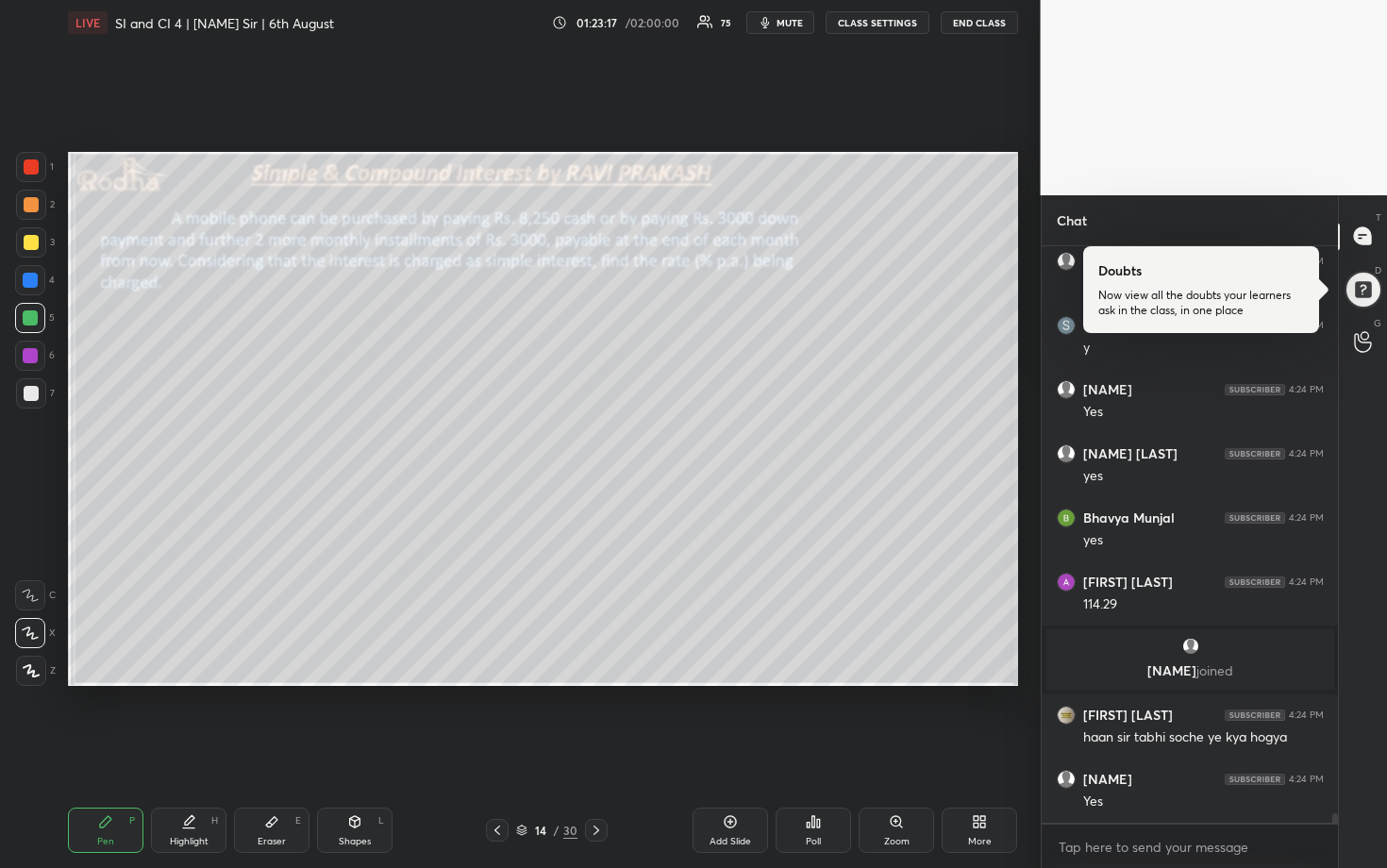 click at bounding box center (31, 242) 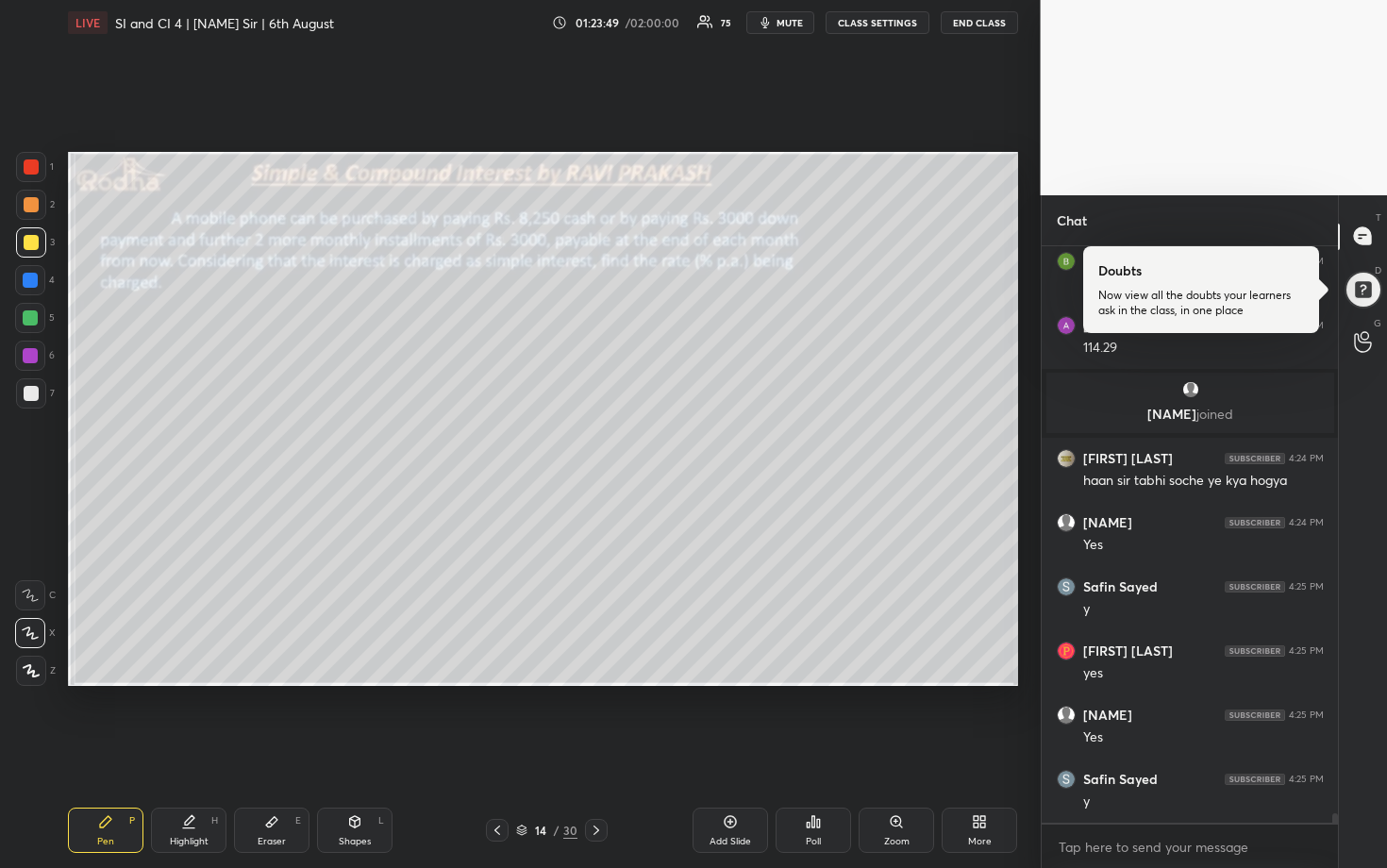 scroll, scrollTop: 35966, scrollLeft: 0, axis: vertical 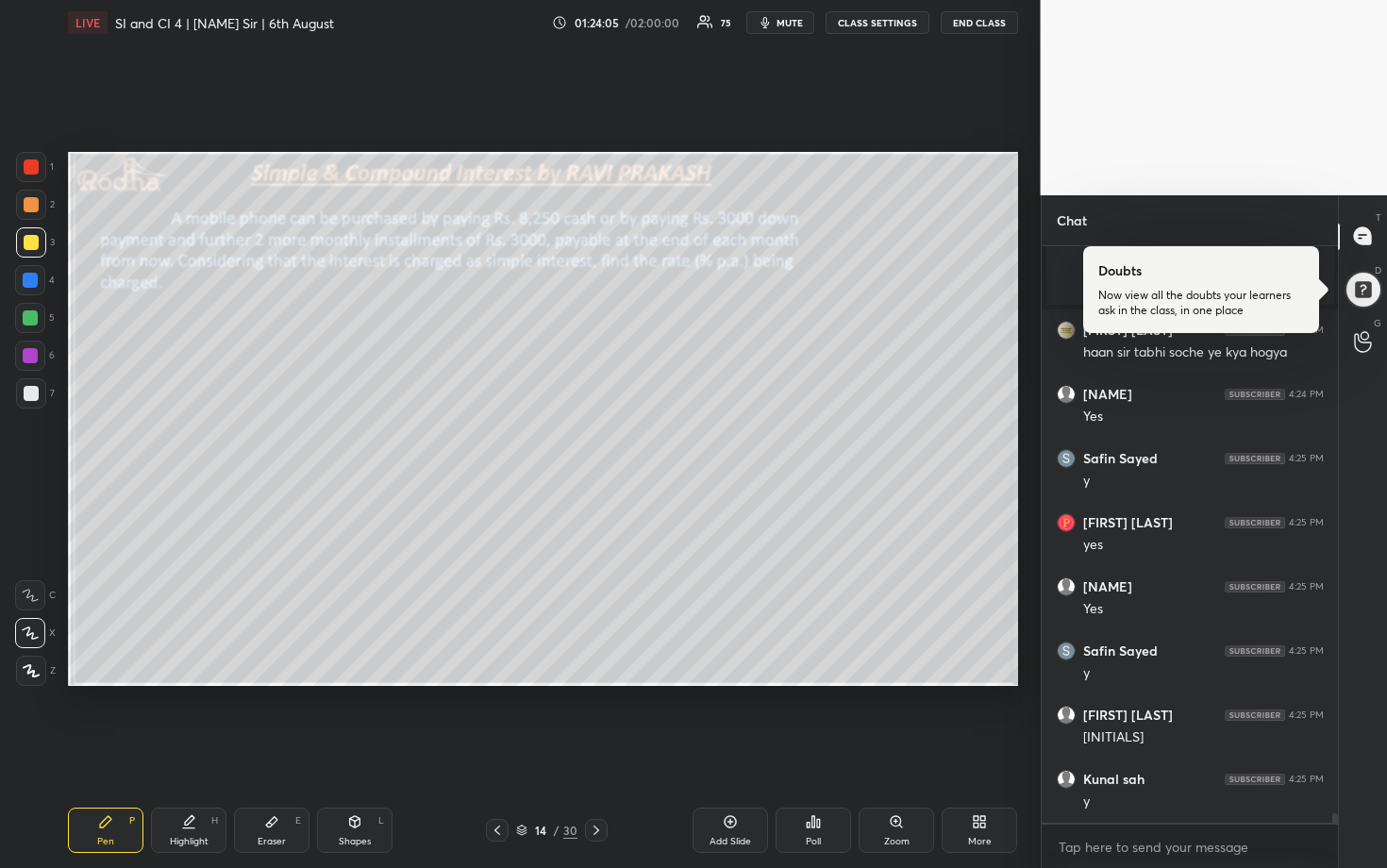 drag, startPoint x: 31, startPoint y: 384, endPoint x: 56, endPoint y: 381, distance: 25.179357 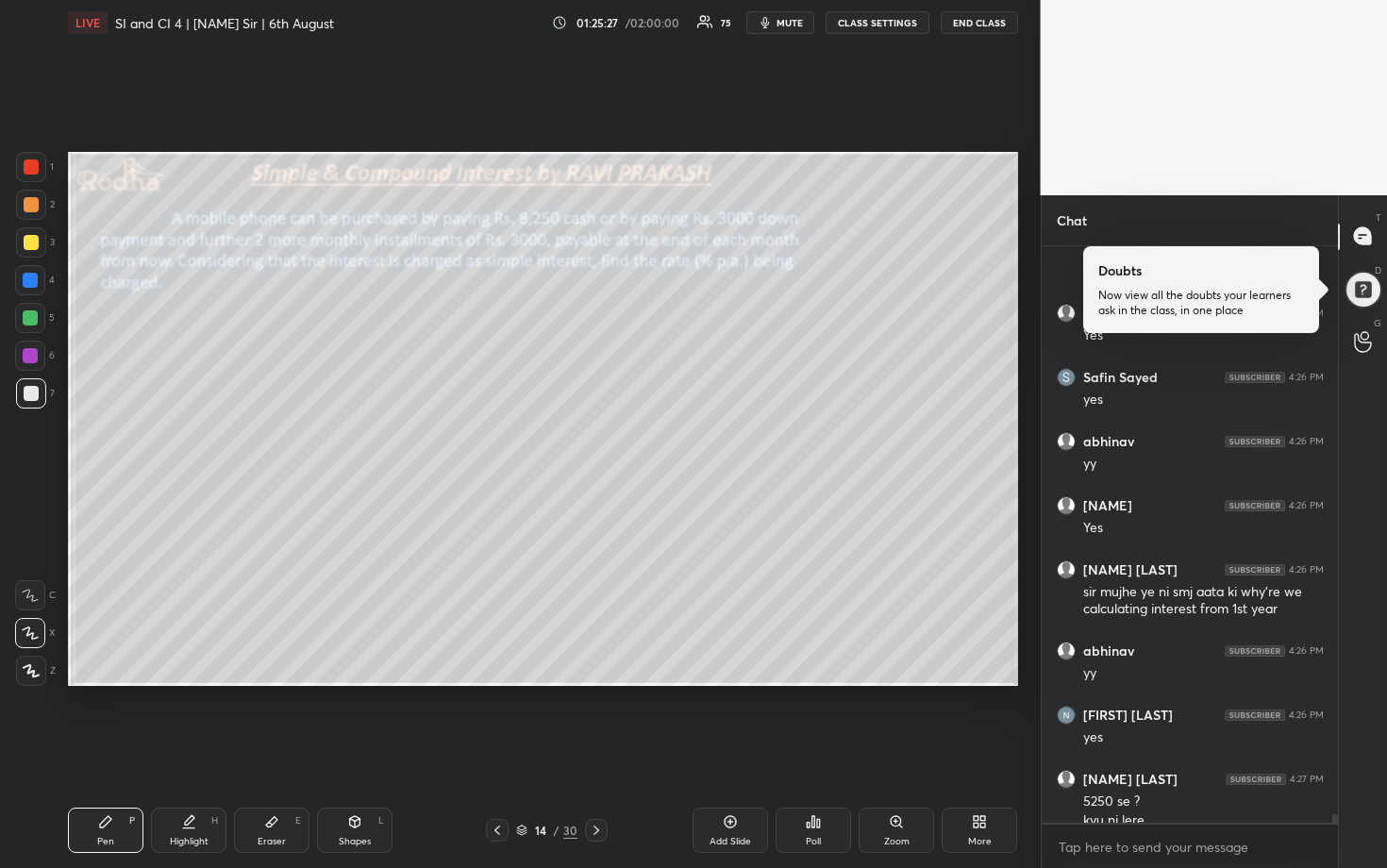 scroll, scrollTop: 36598, scrollLeft: 0, axis: vertical 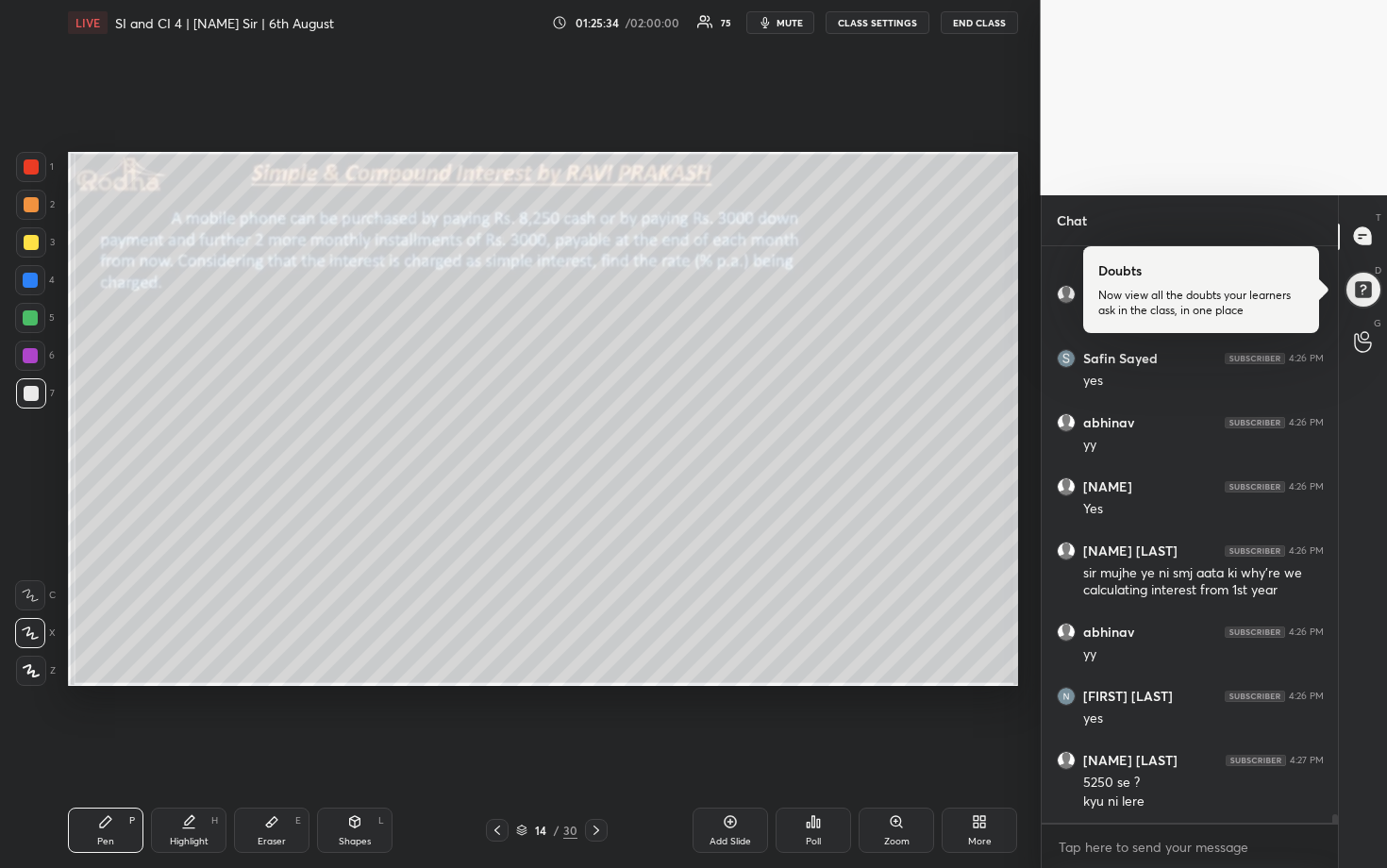 click at bounding box center (30, 280) 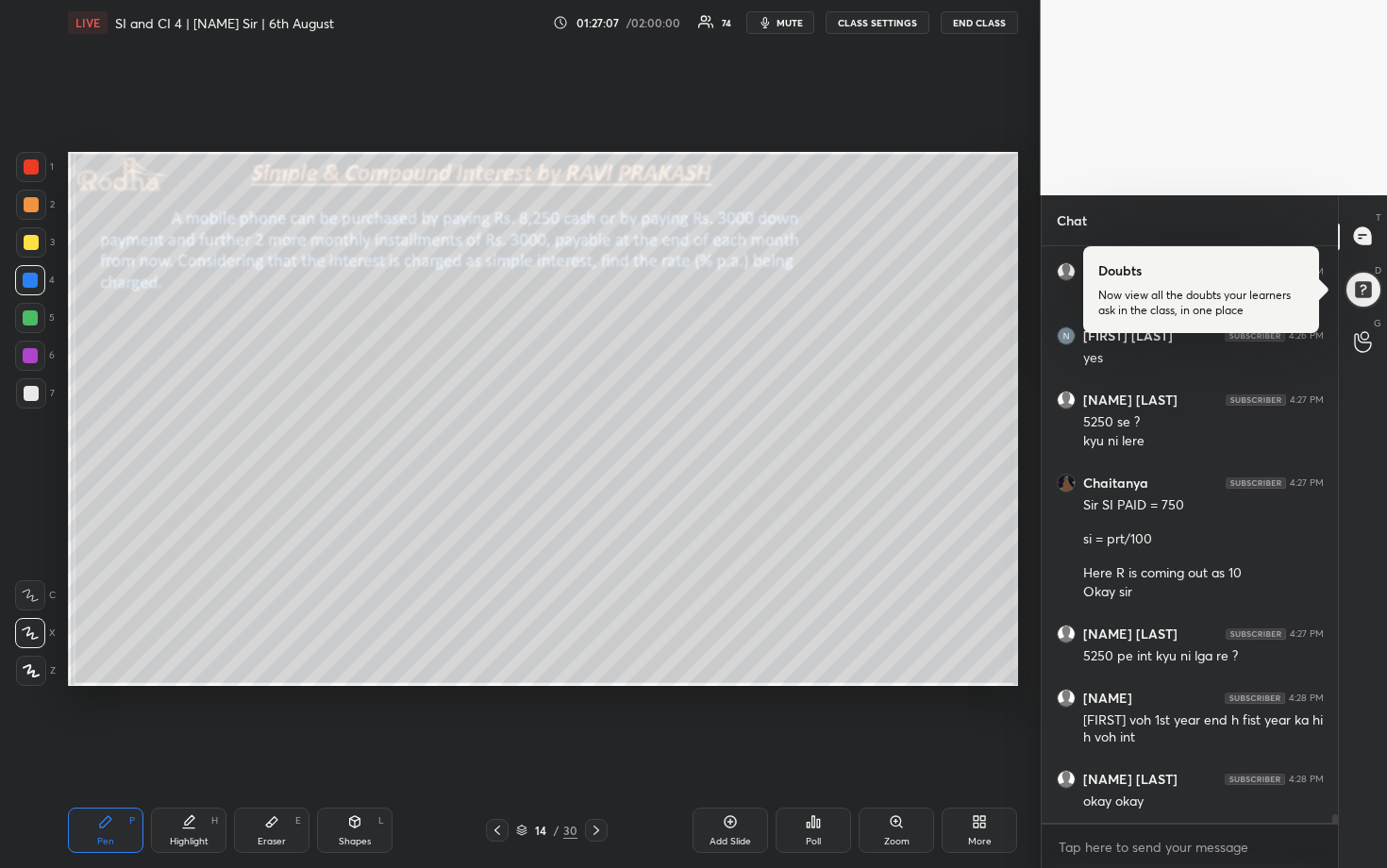 scroll, scrollTop: 36978, scrollLeft: 0, axis: vertical 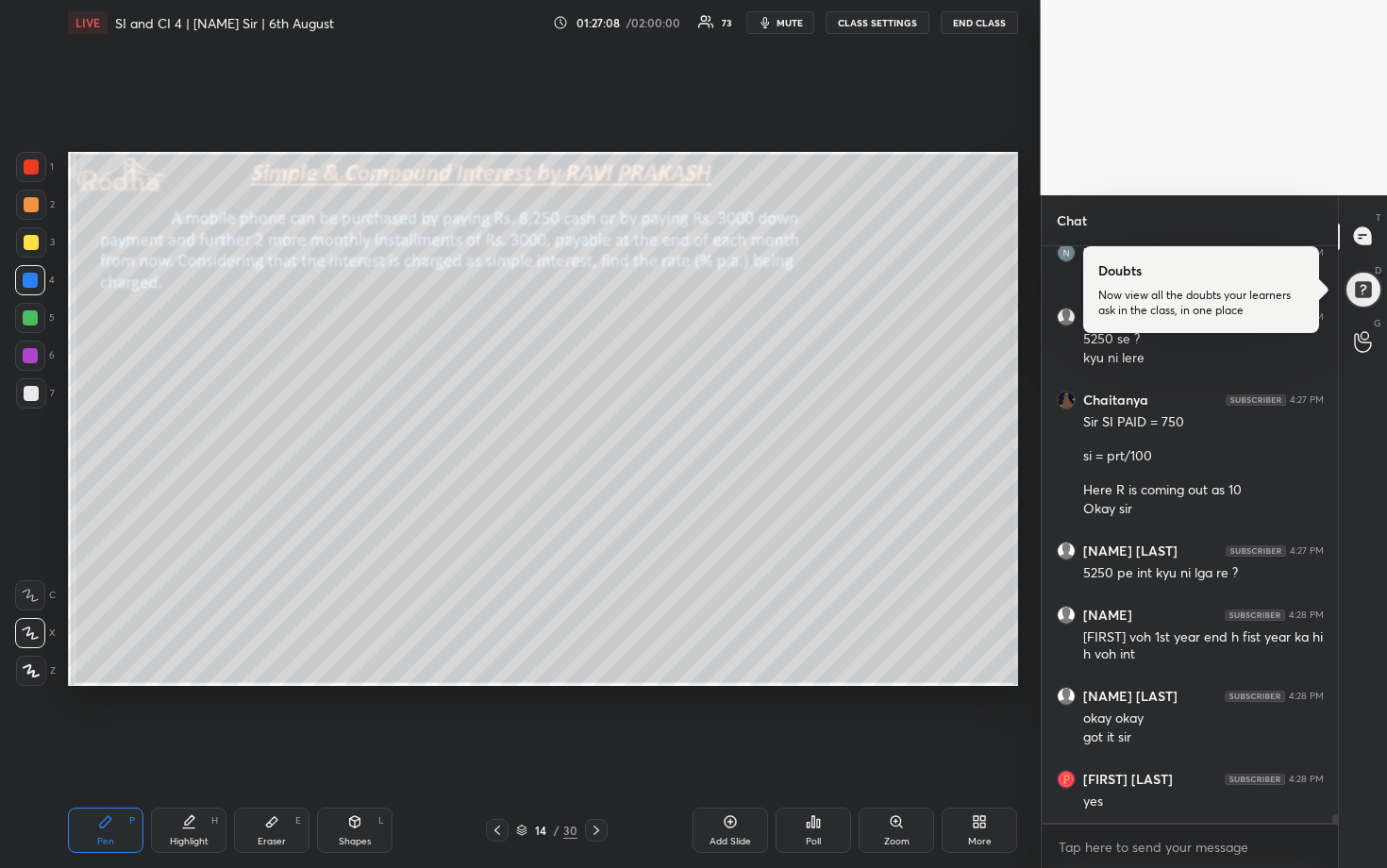 click on "Add Slide" at bounding box center [730, 830] 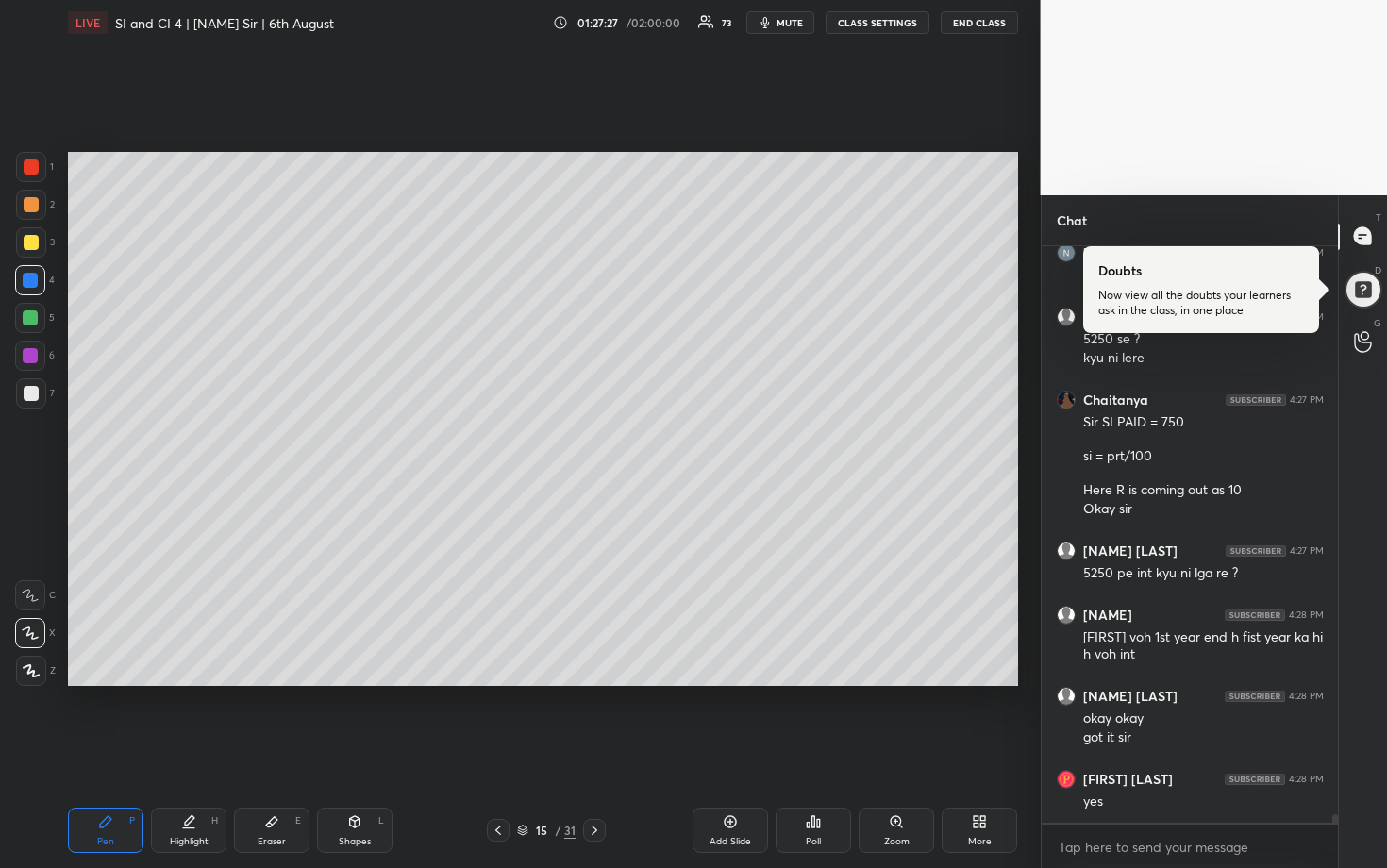 scroll, scrollTop: 37106, scrollLeft: 0, axis: vertical 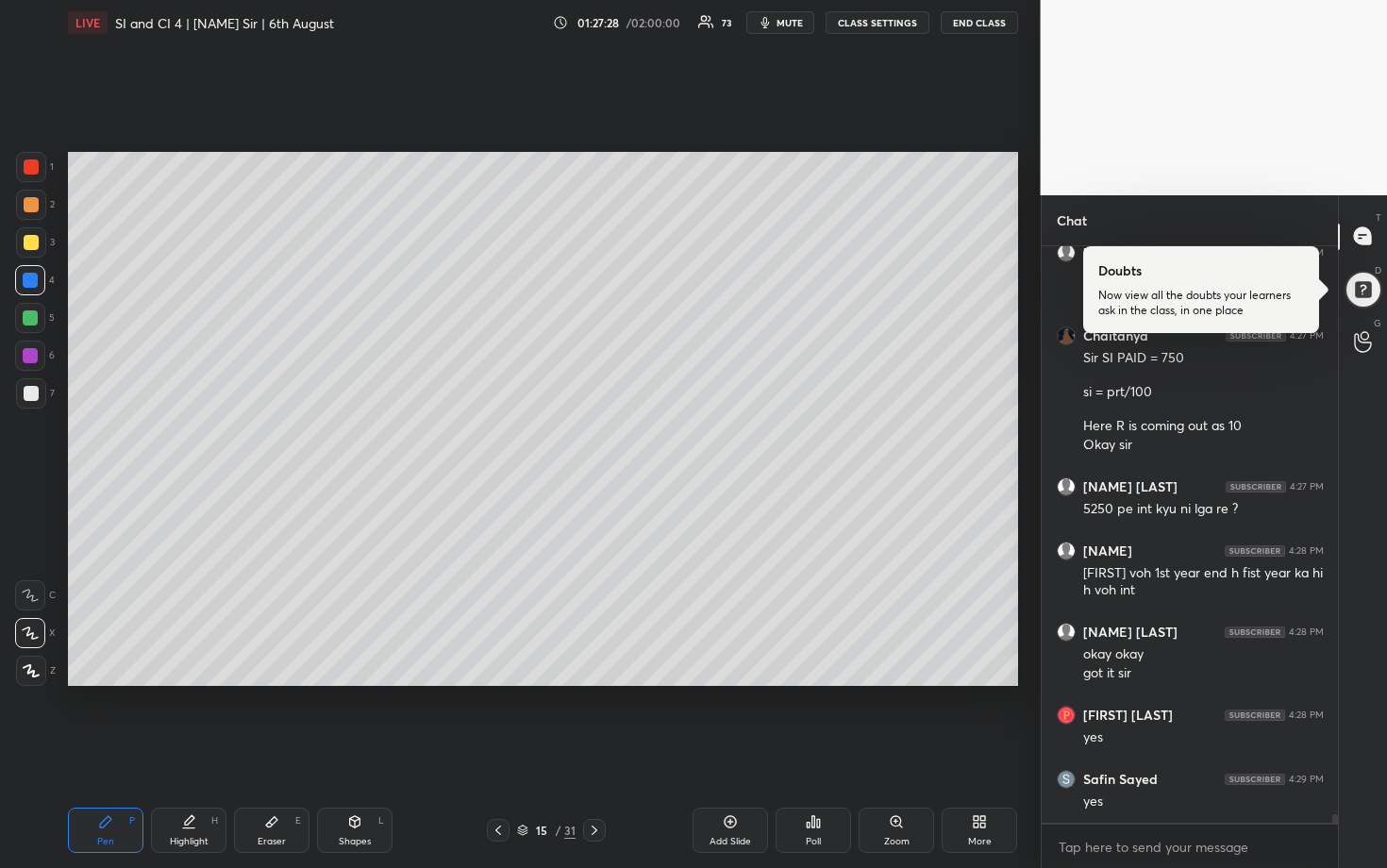 click at bounding box center (30, 356) 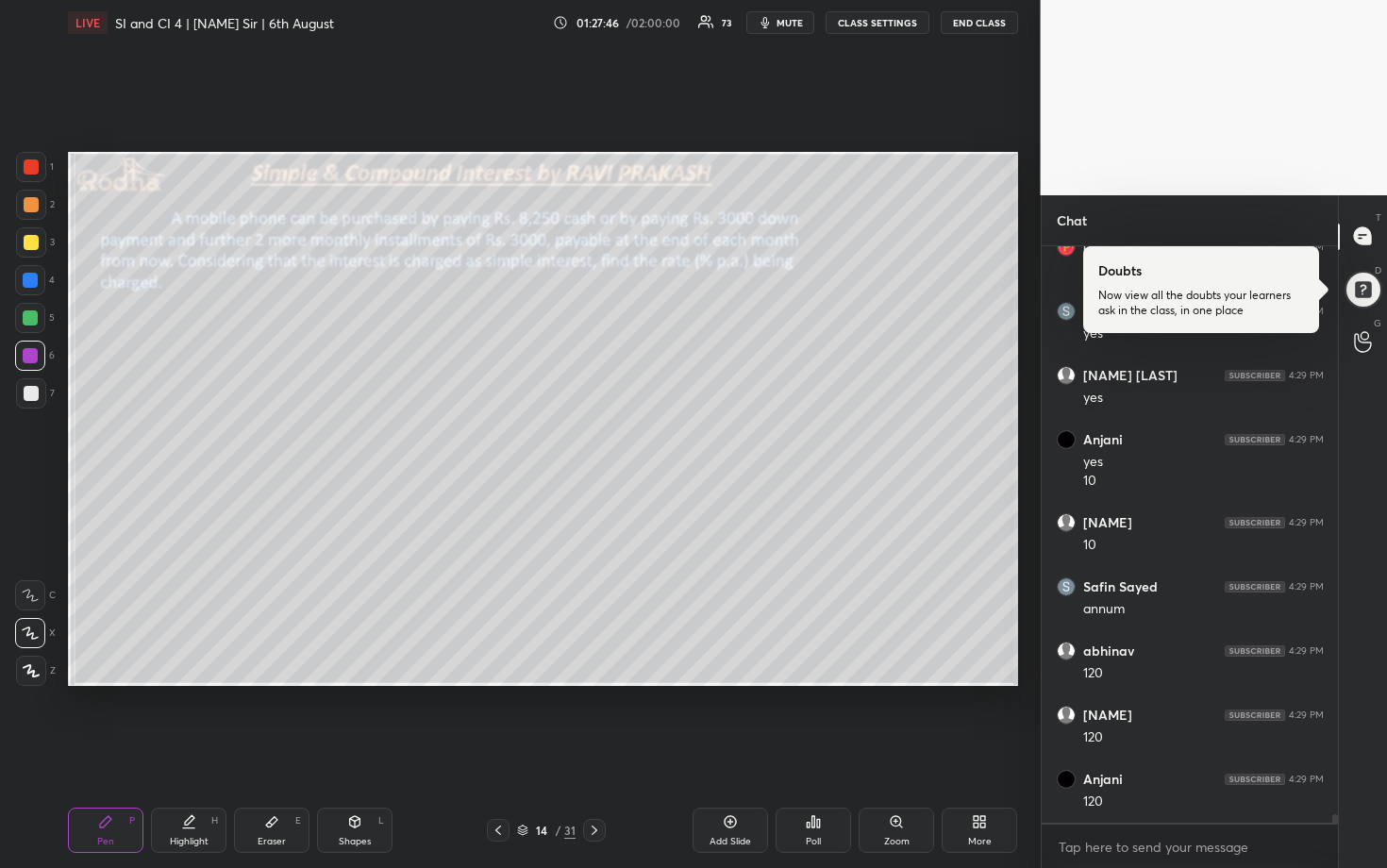 scroll, scrollTop: 37638, scrollLeft: 0, axis: vertical 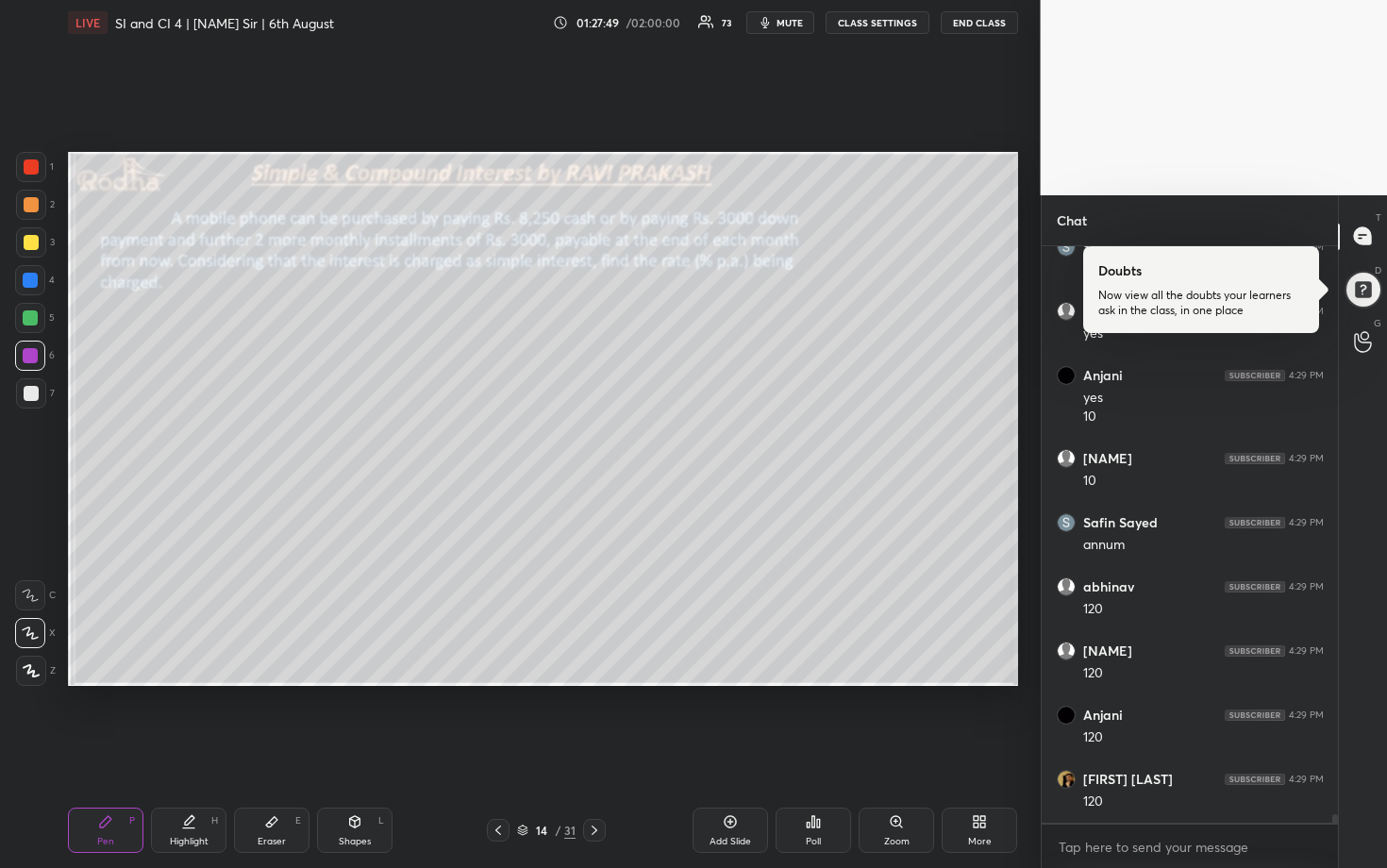 click 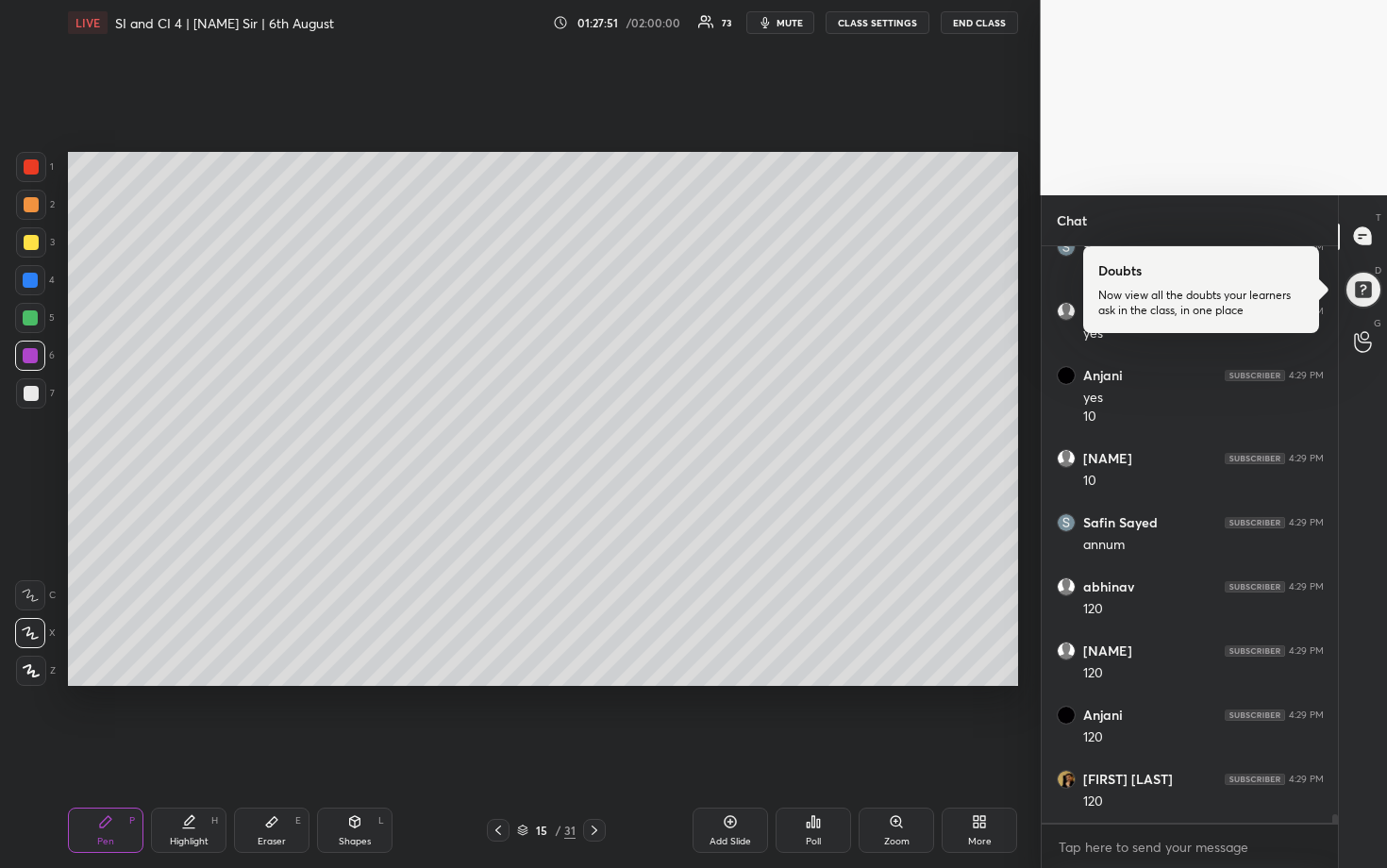 scroll, scrollTop: 37702, scrollLeft: 0, axis: vertical 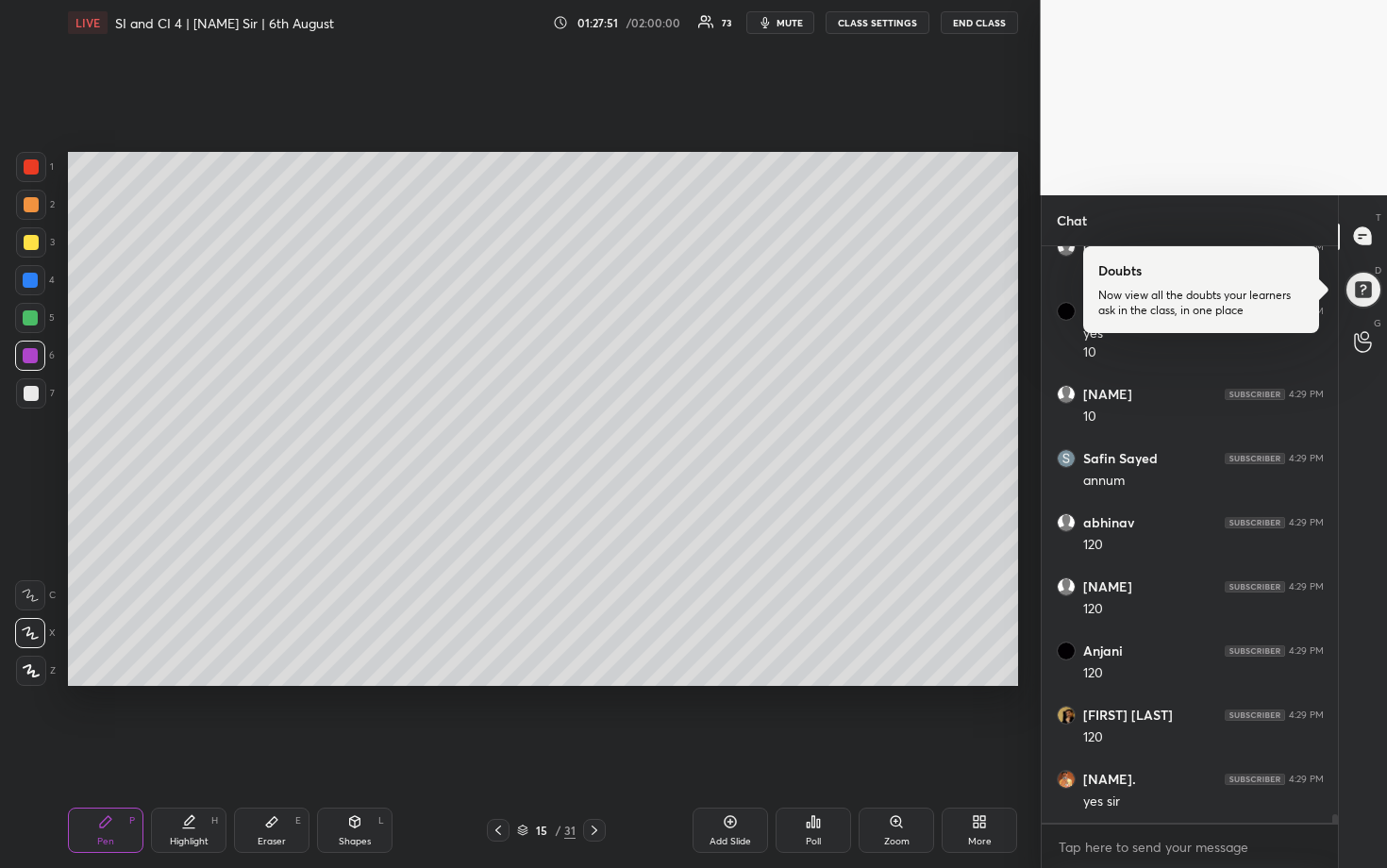 click at bounding box center [30, 318] 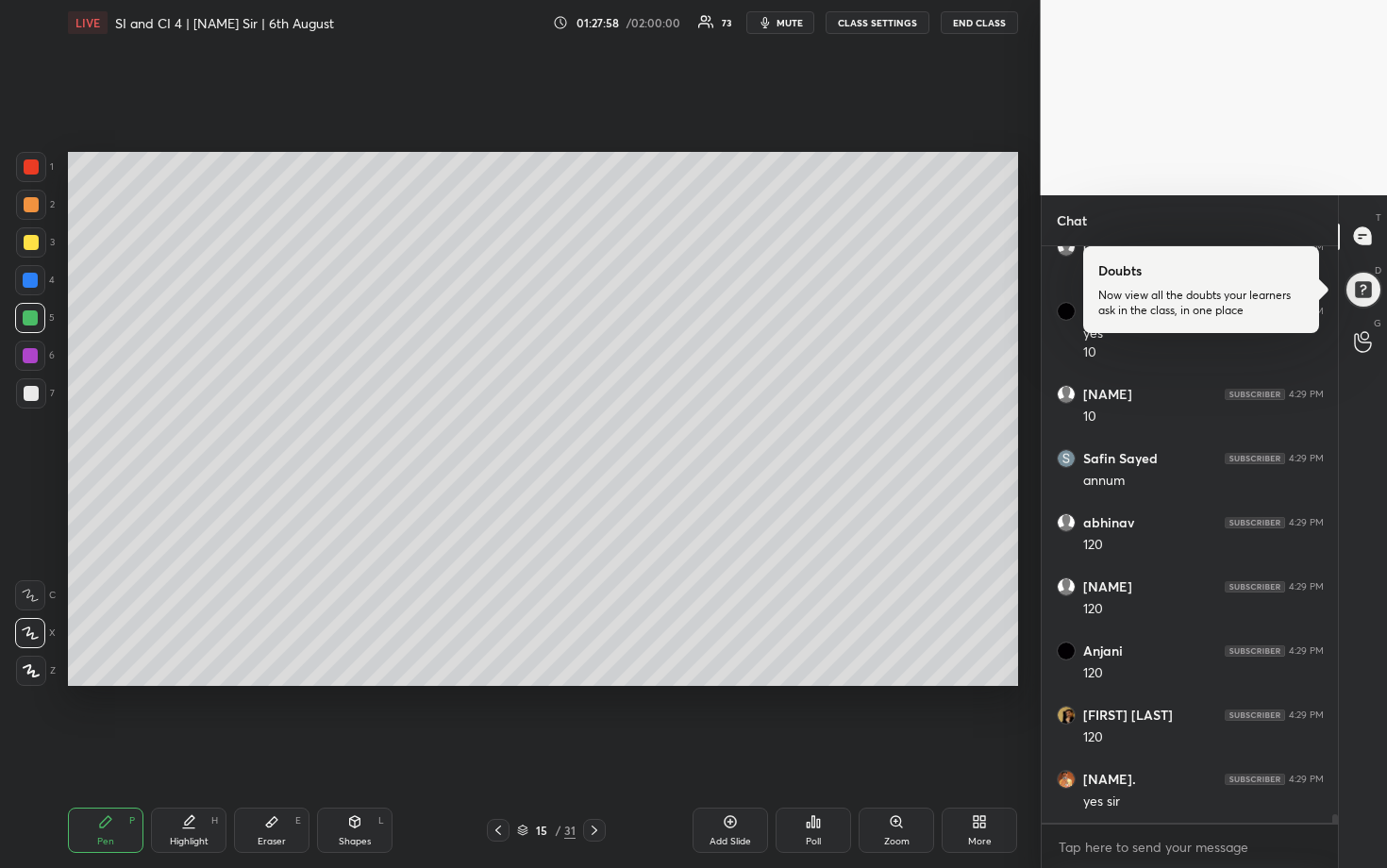 click at bounding box center (31, 242) 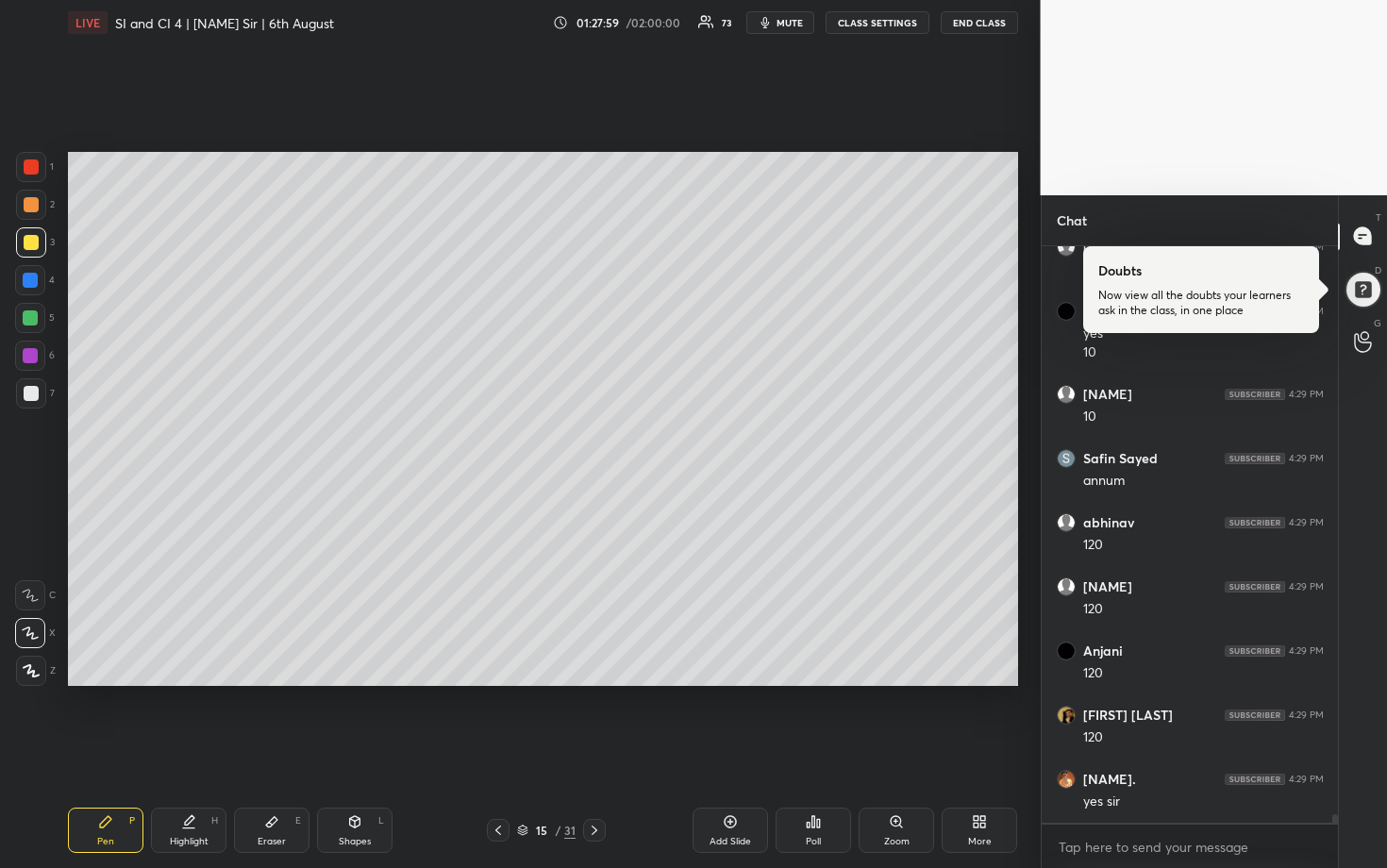 drag, startPoint x: 32, startPoint y: 209, endPoint x: 63, endPoint y: 267, distance: 65.764732 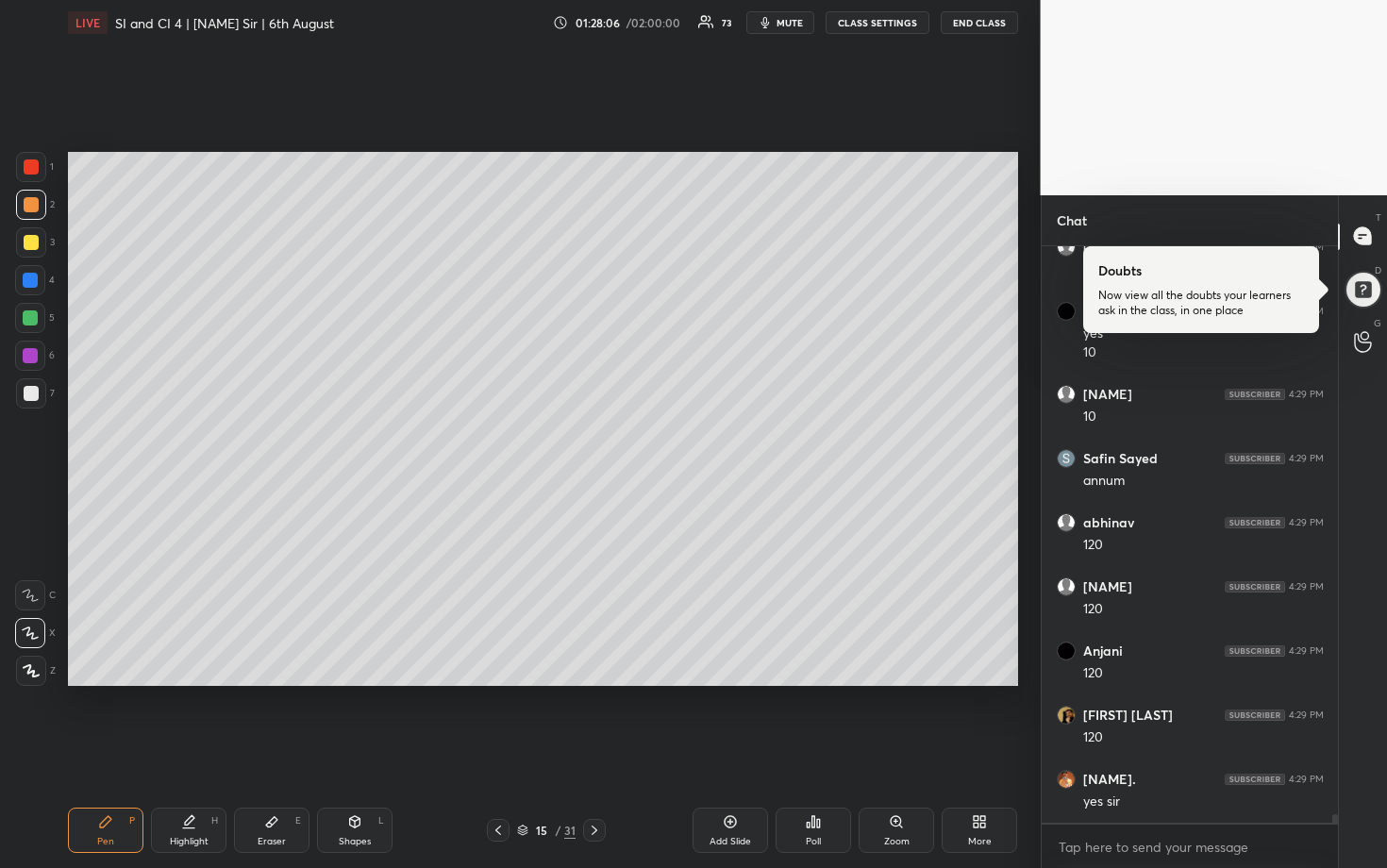 scroll, scrollTop: 37766, scrollLeft: 0, axis: vertical 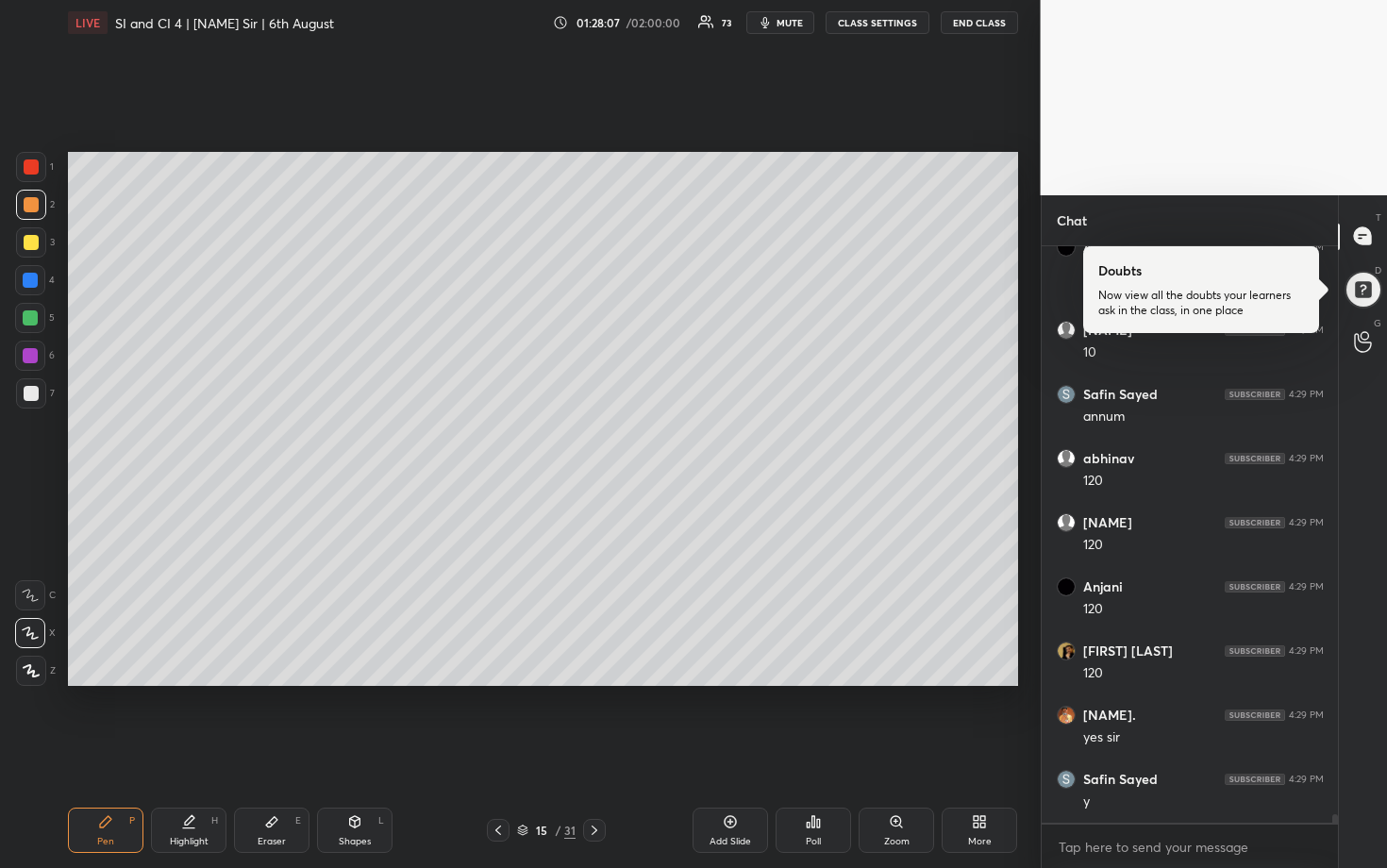 drag, startPoint x: 33, startPoint y: 389, endPoint x: 54, endPoint y: 388, distance: 21.023796 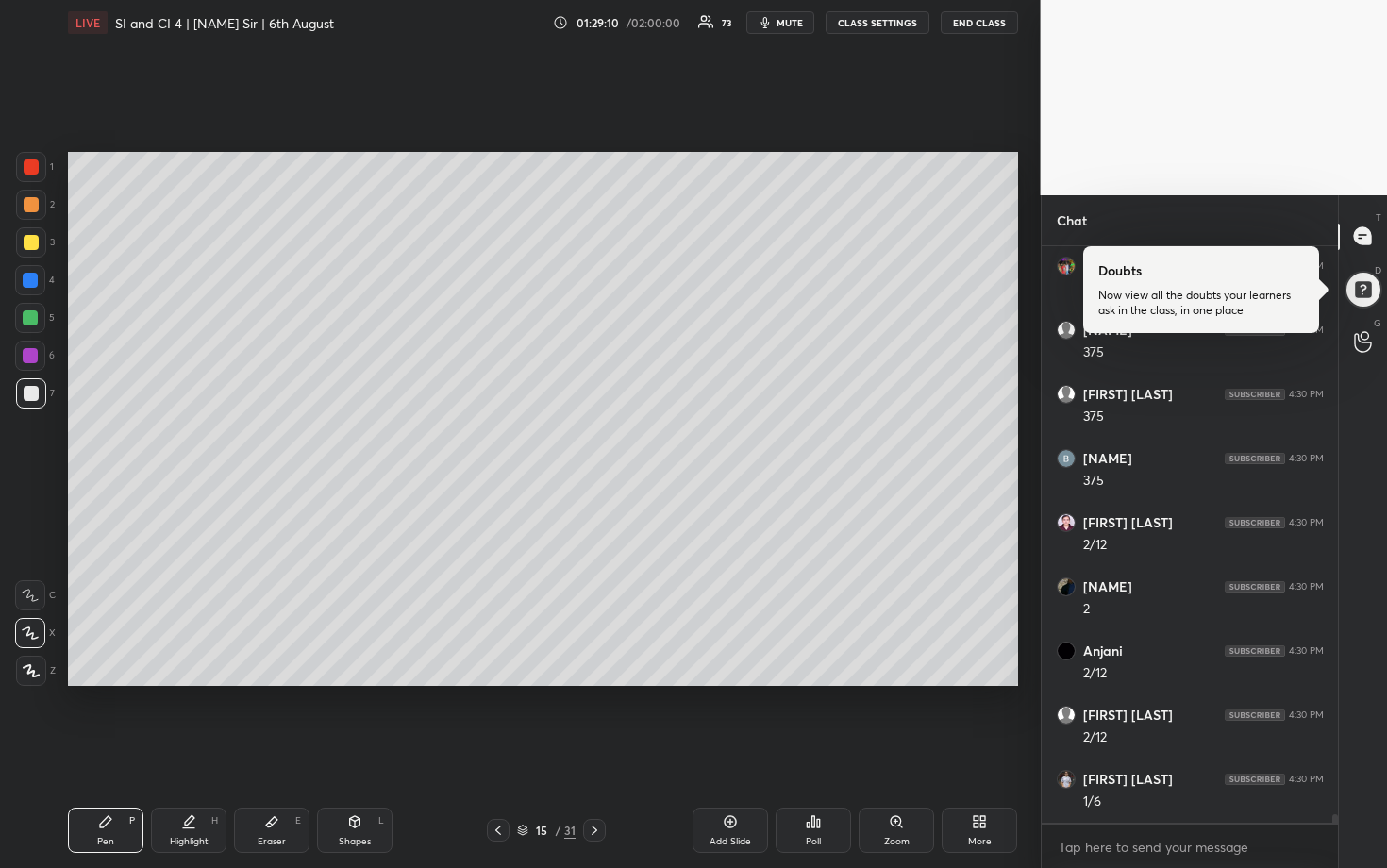 scroll, scrollTop: 38985, scrollLeft: 0, axis: vertical 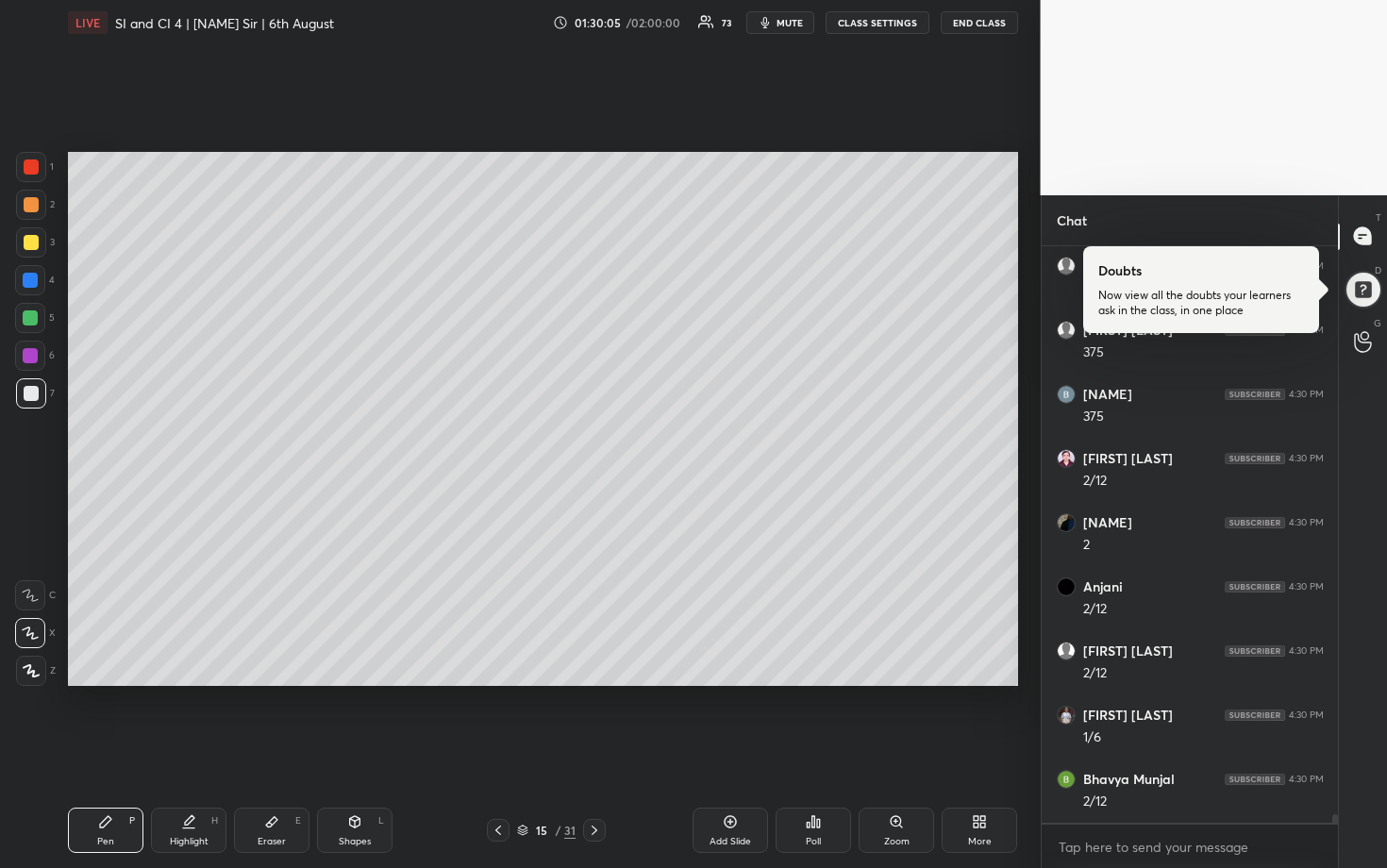 click at bounding box center [30, 280] 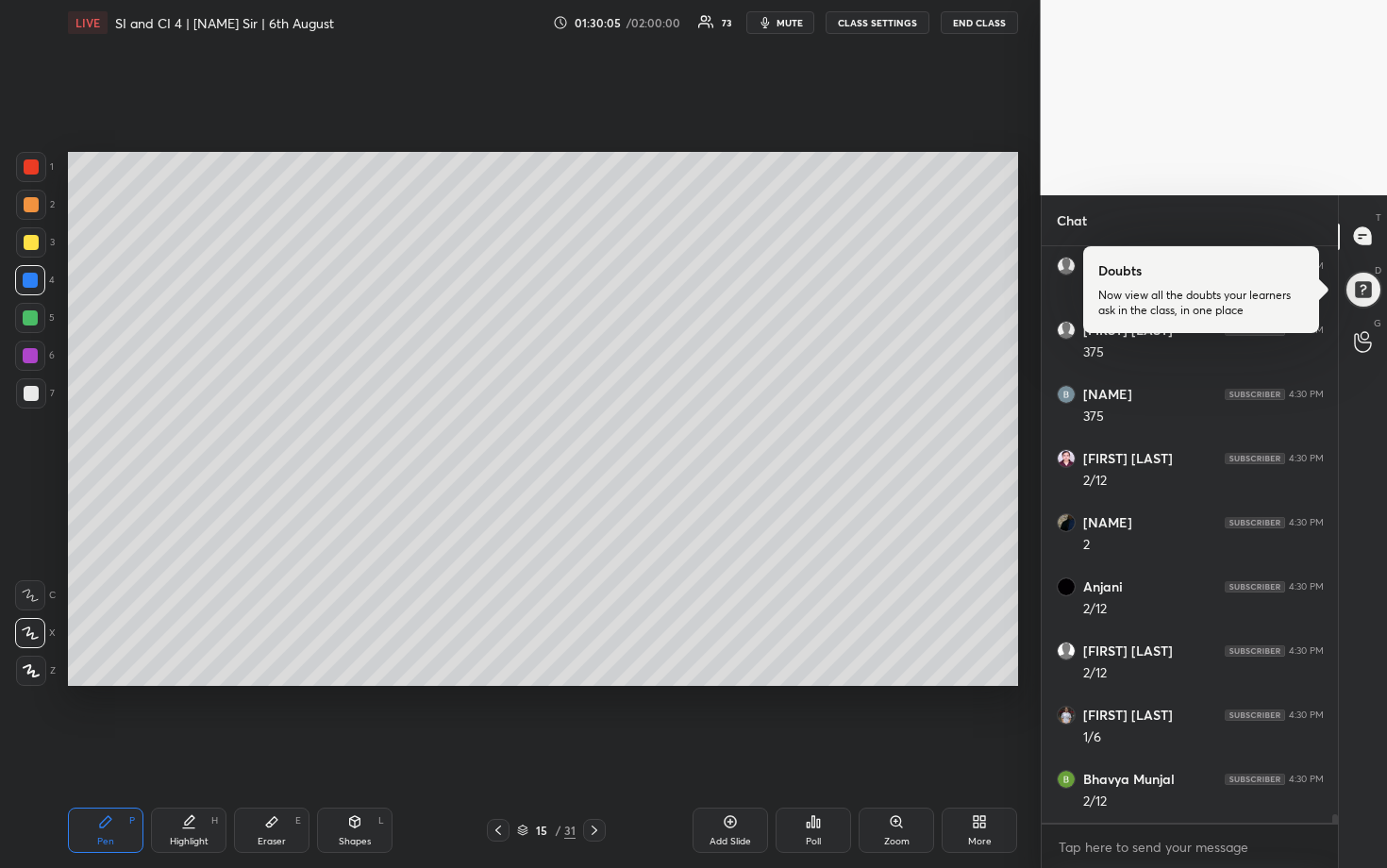 click at bounding box center (31, 205) 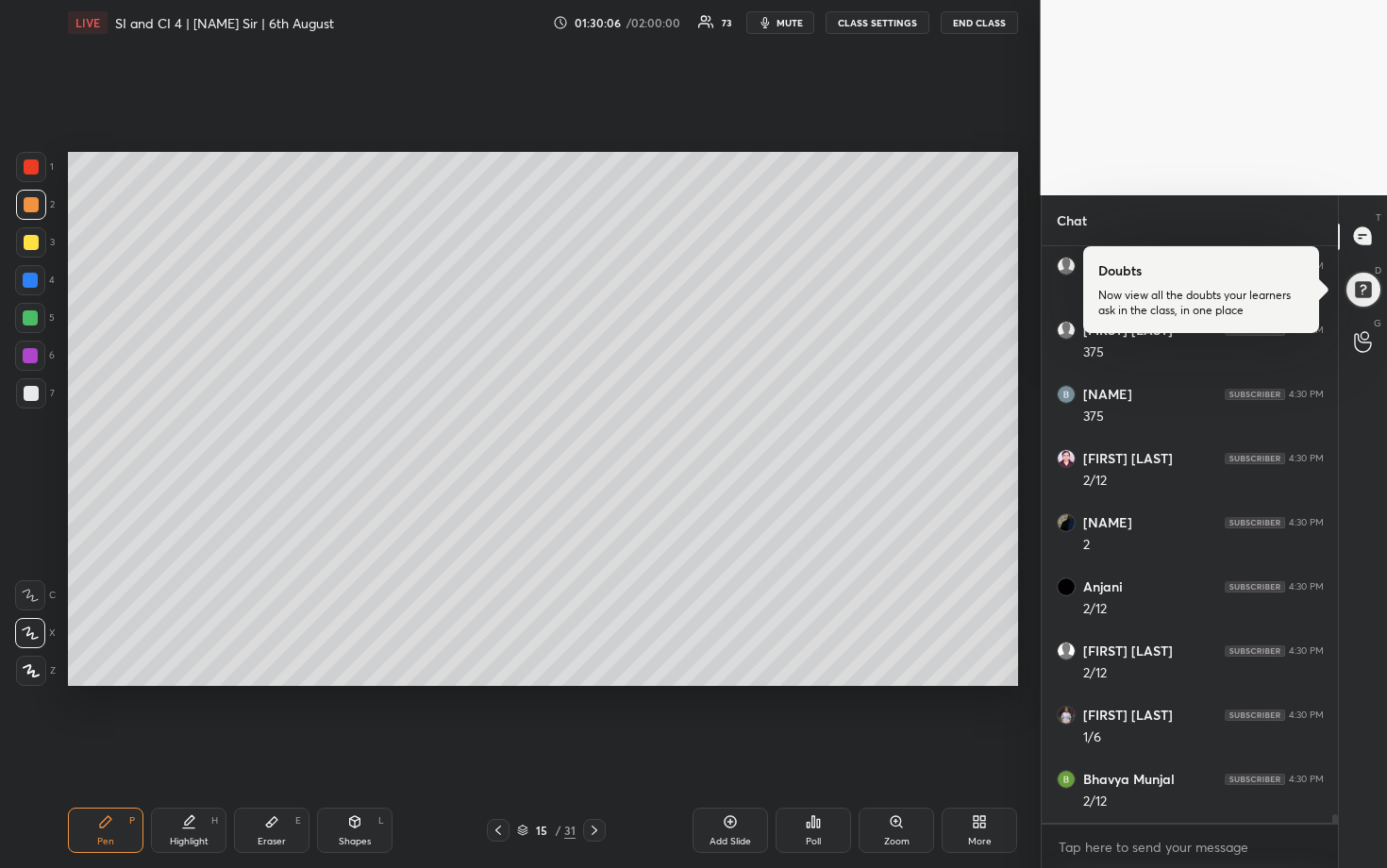 click at bounding box center (31, 167) 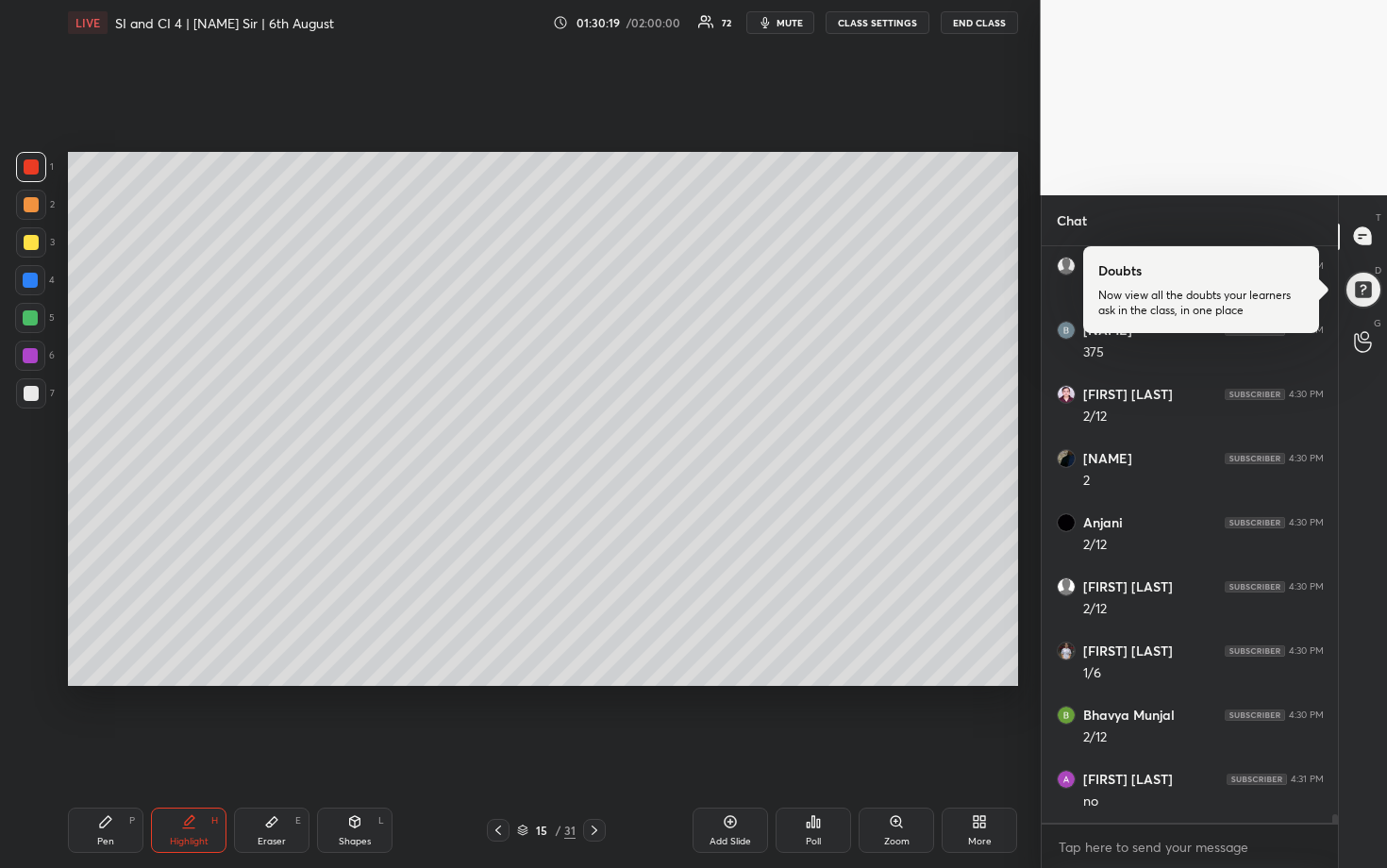 scroll, scrollTop: 39114, scrollLeft: 0, axis: vertical 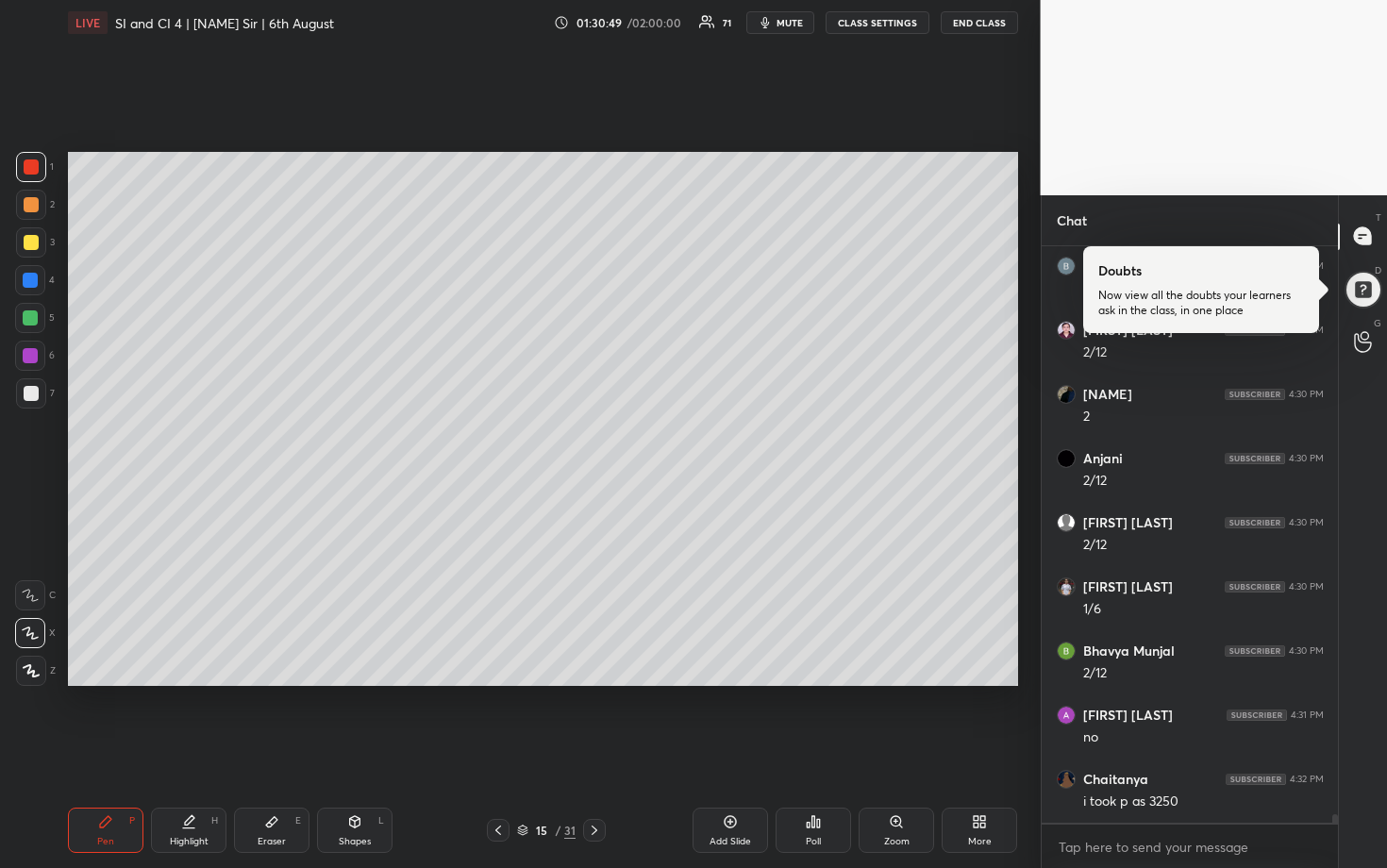 click at bounding box center [30, 280] 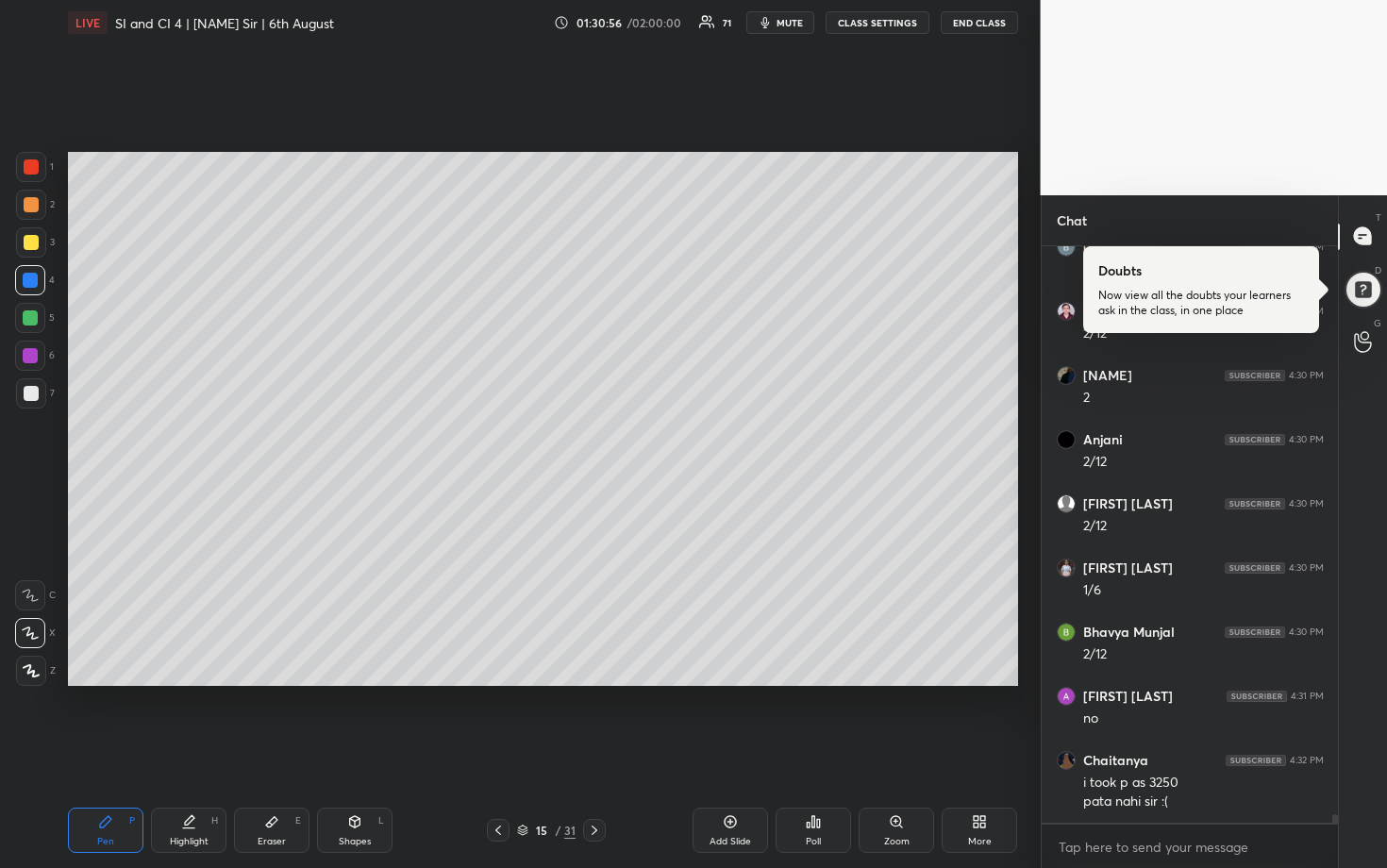 scroll, scrollTop: 39152, scrollLeft: 0, axis: vertical 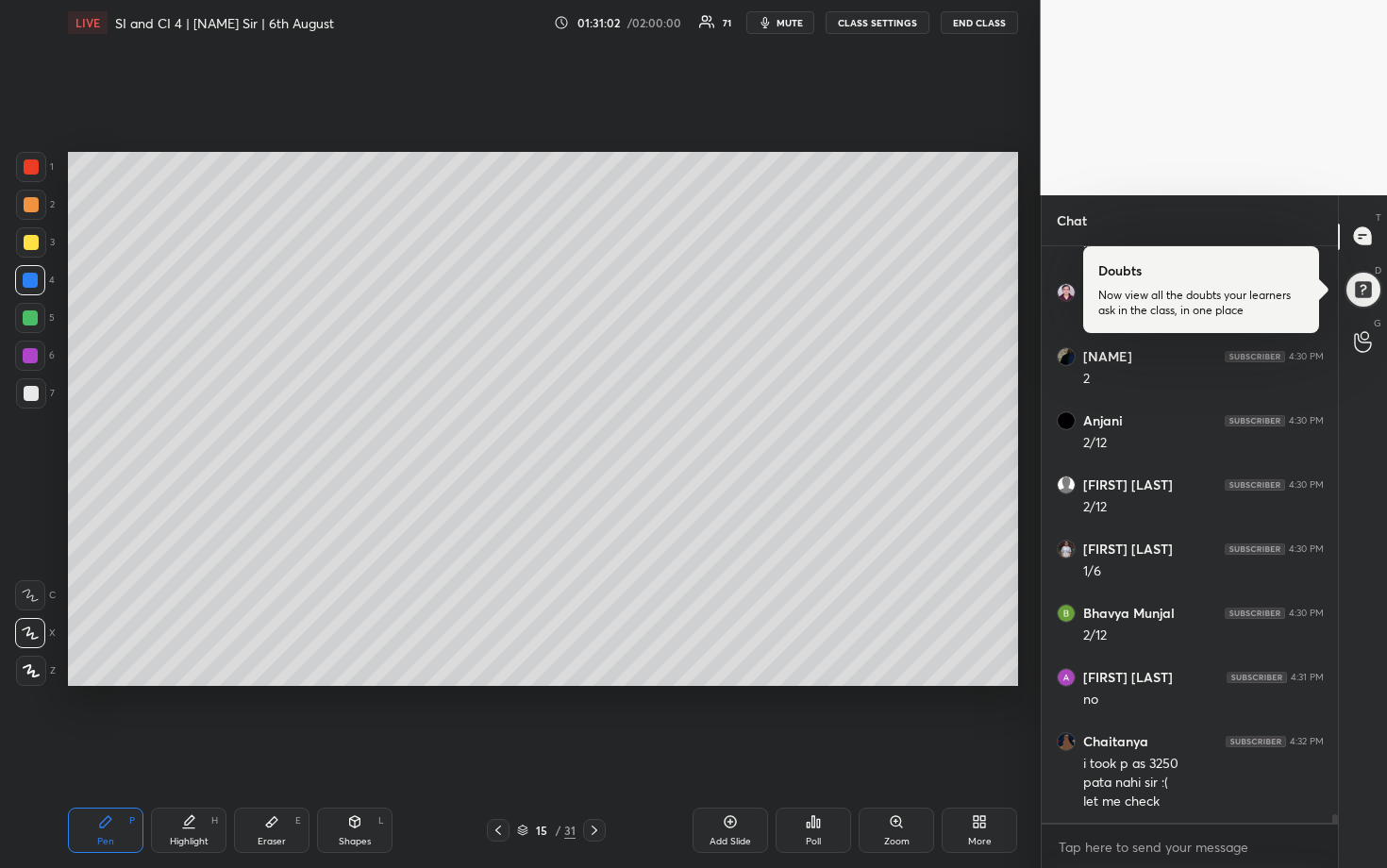click 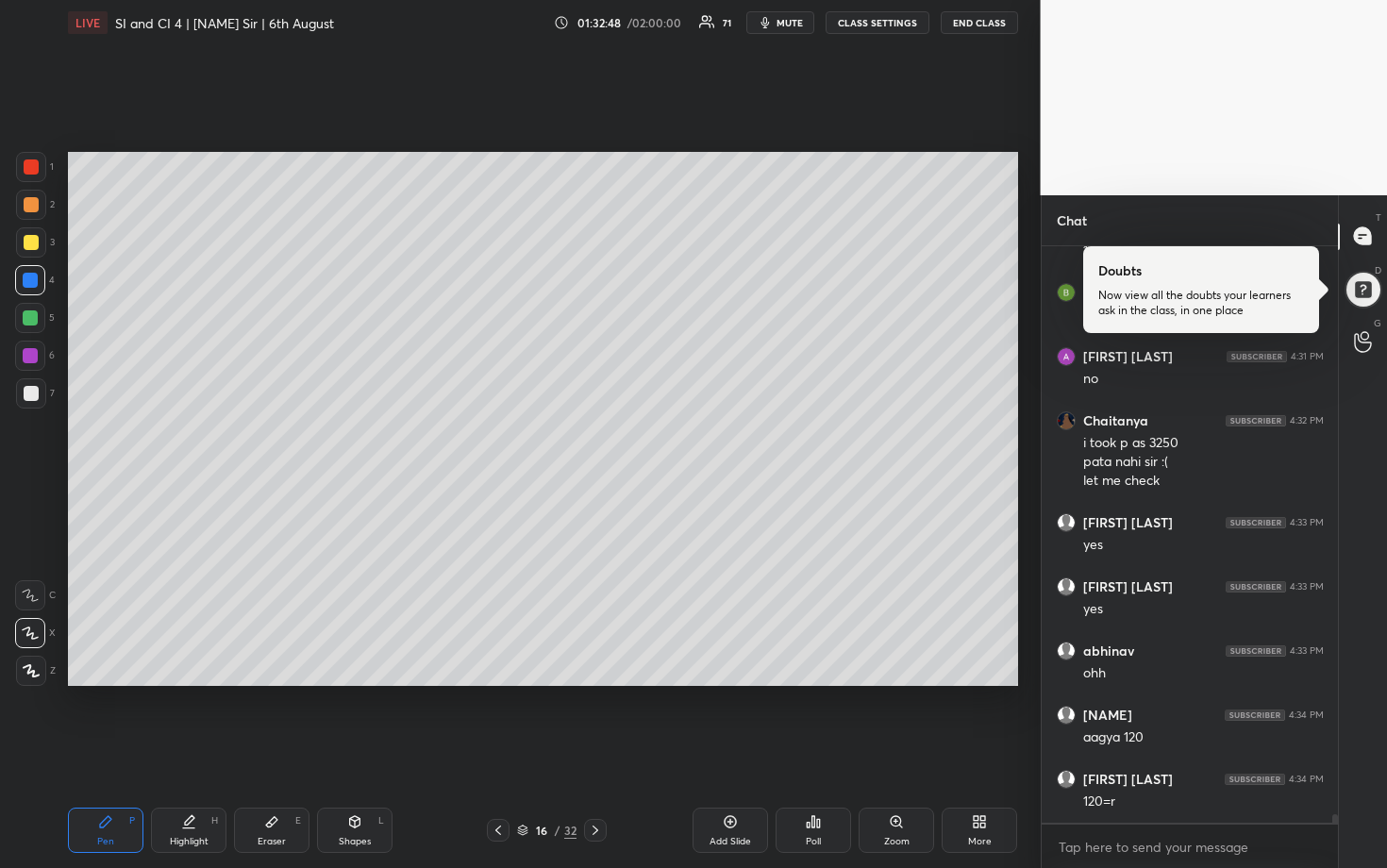scroll, scrollTop: 39536, scrollLeft: 0, axis: vertical 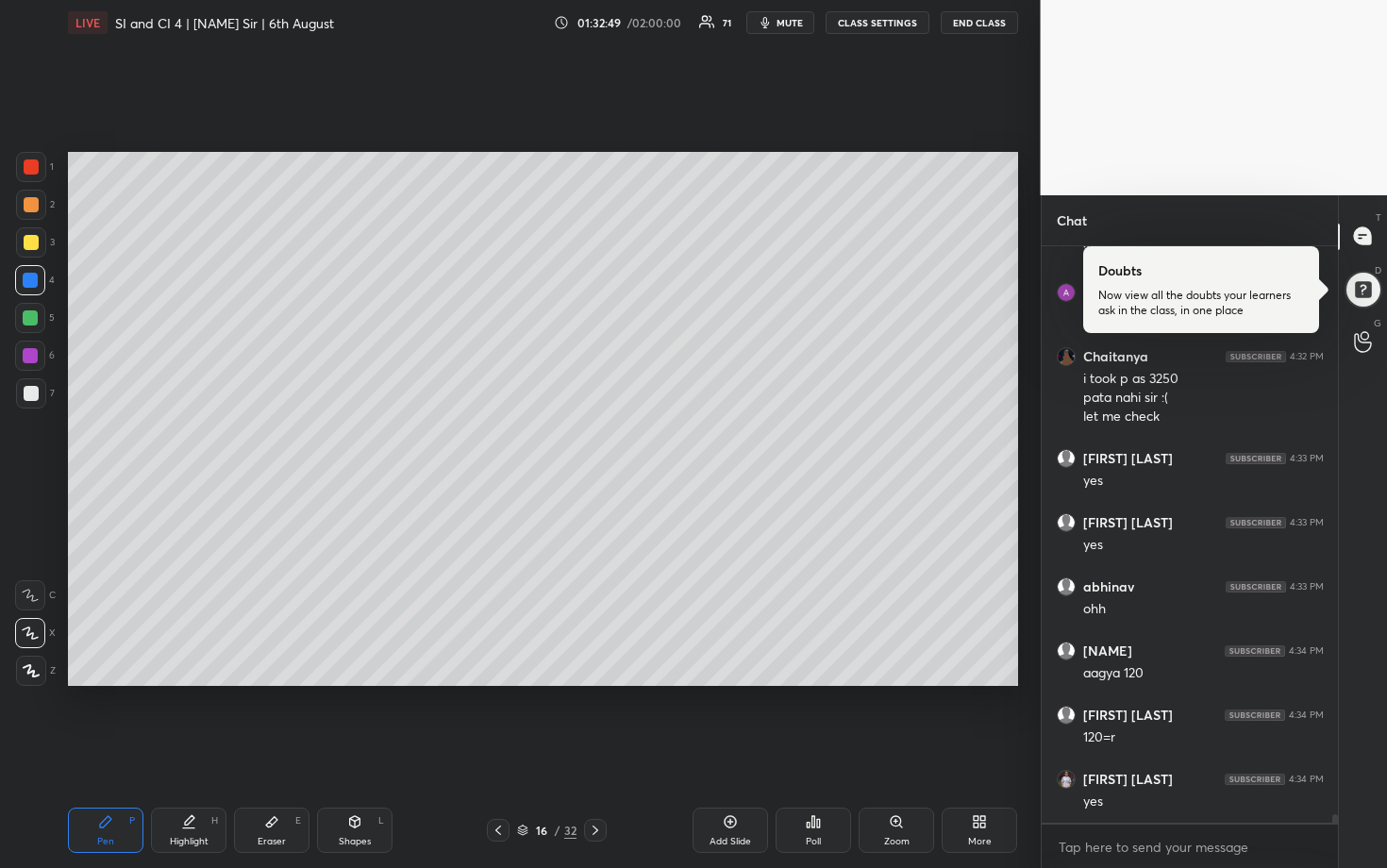 drag, startPoint x: 36, startPoint y: 200, endPoint x: 55, endPoint y: 195, distance: 19.646883 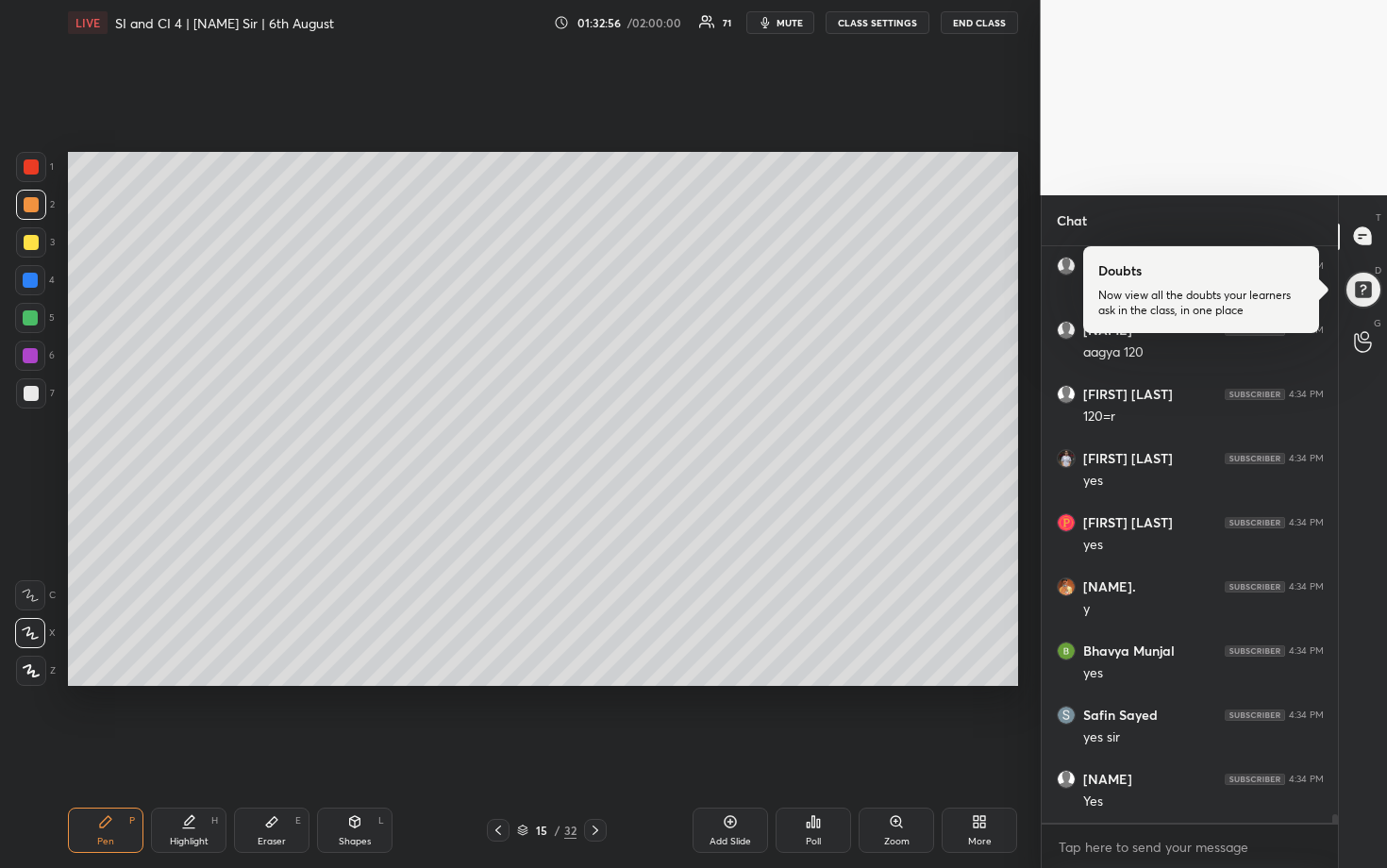 scroll, scrollTop: 39921, scrollLeft: 0, axis: vertical 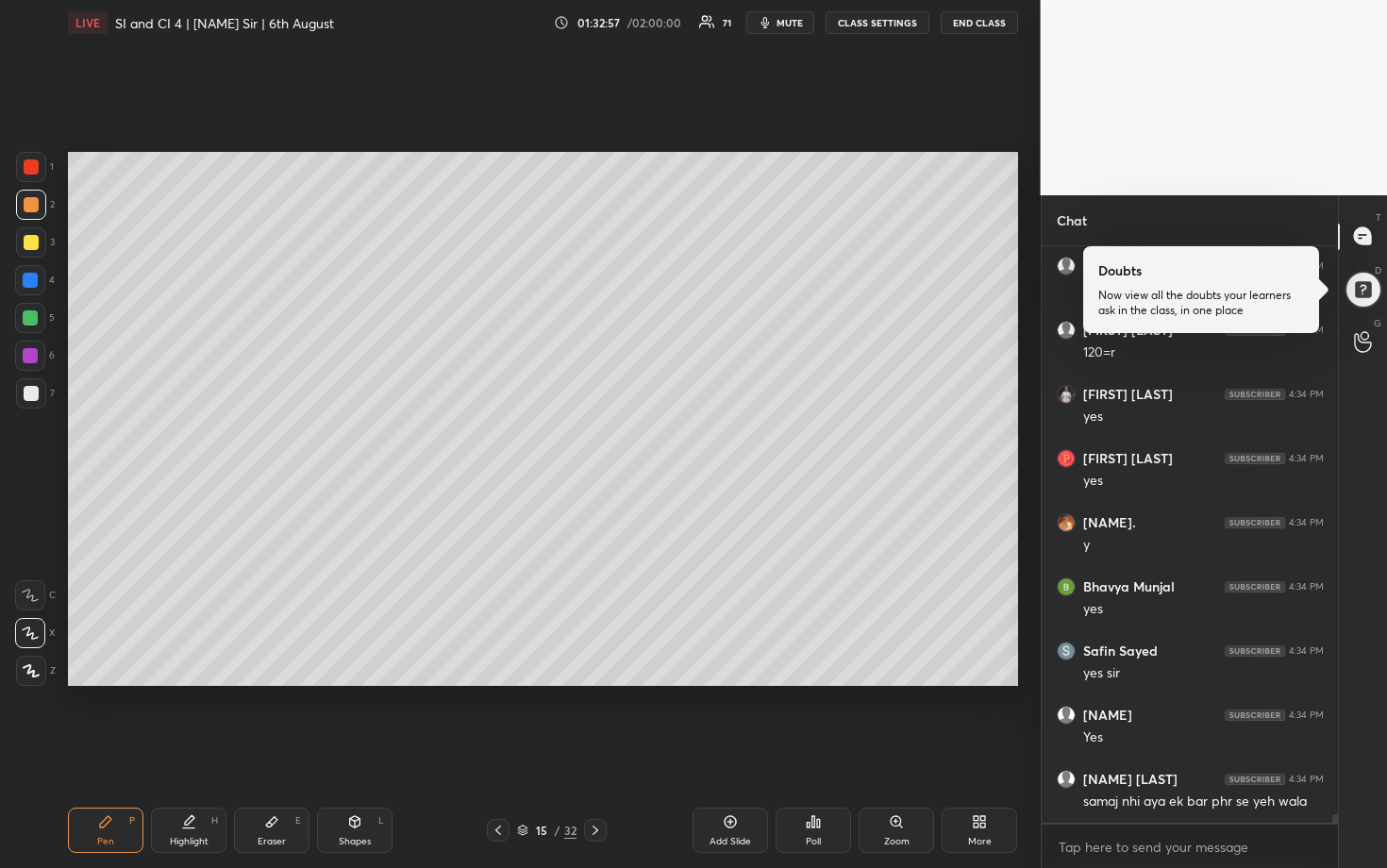 click at bounding box center [30, 318] 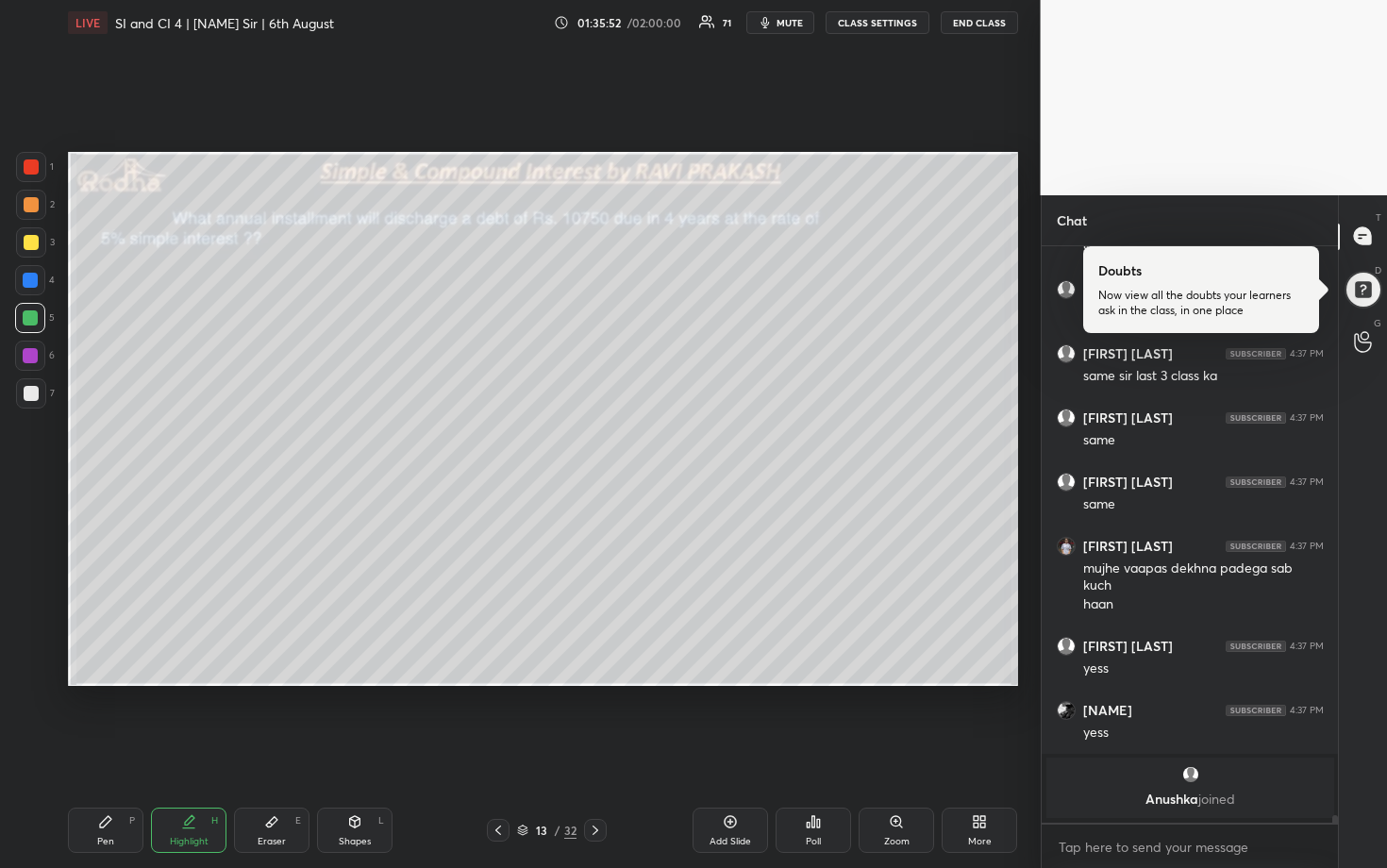 scroll, scrollTop: 40698, scrollLeft: 0, axis: vertical 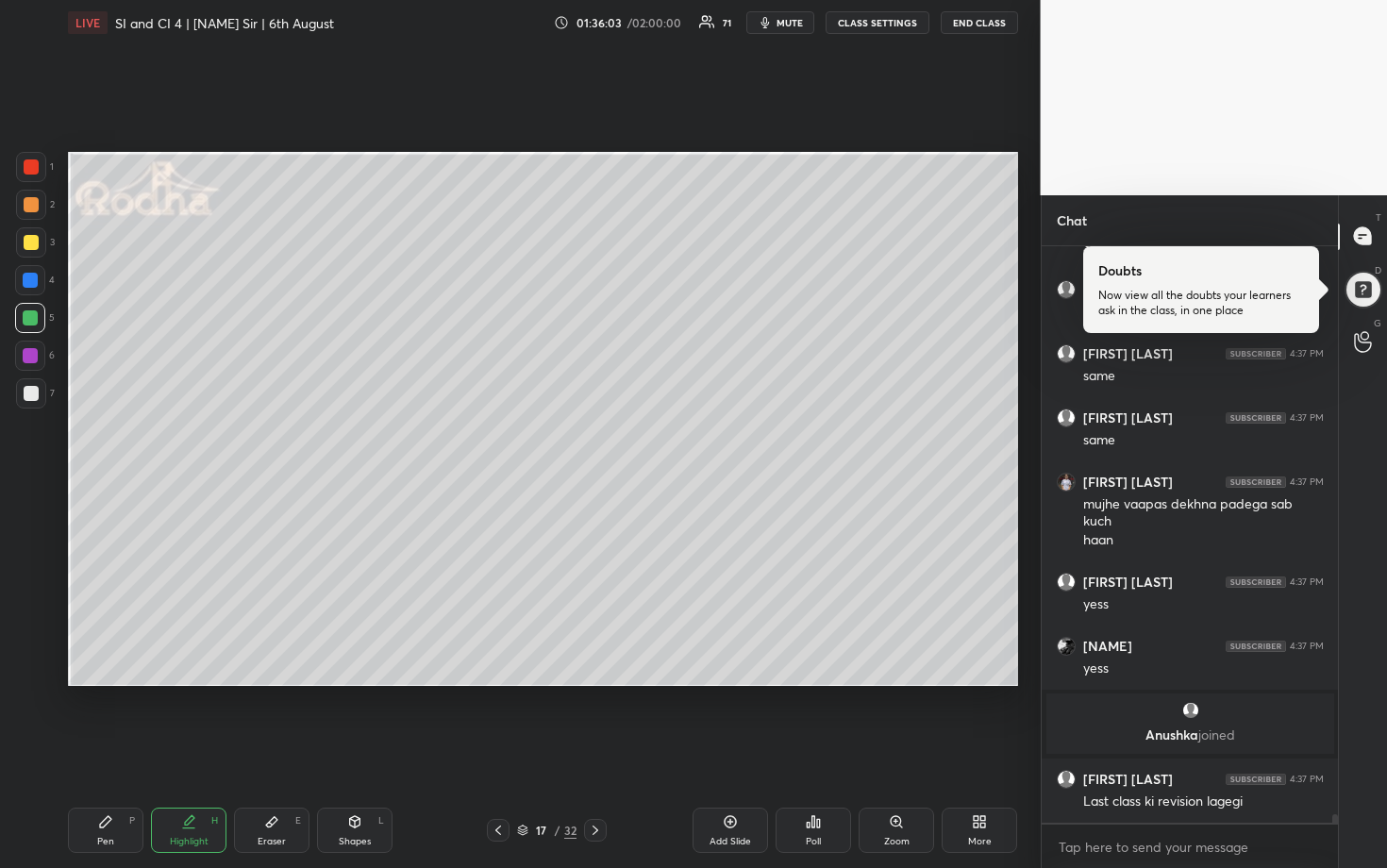 drag, startPoint x: 33, startPoint y: 279, endPoint x: 34, endPoint y: 261, distance: 18.027756 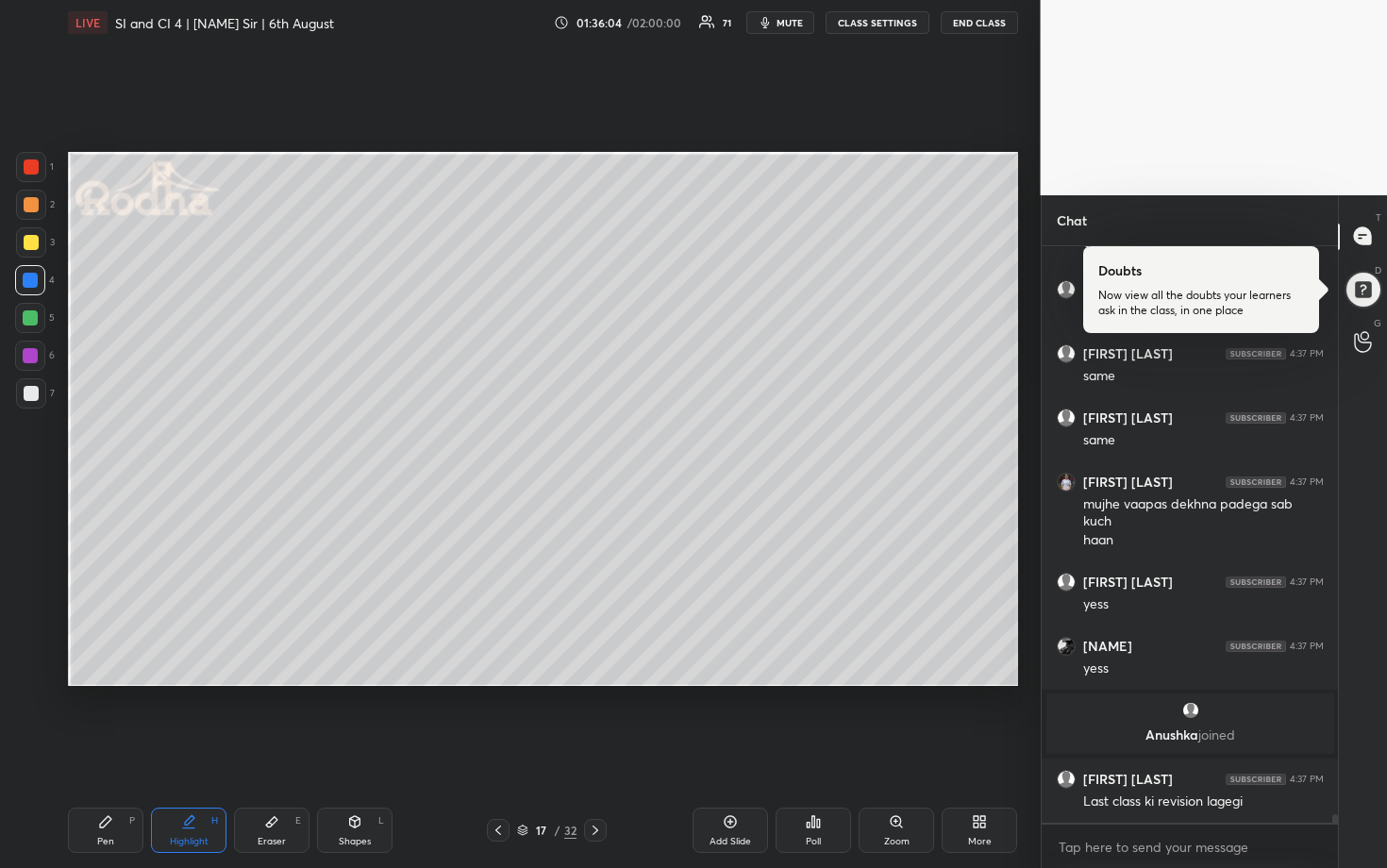 drag, startPoint x: 32, startPoint y: 240, endPoint x: 31, endPoint y: 228, distance: 12.0415946 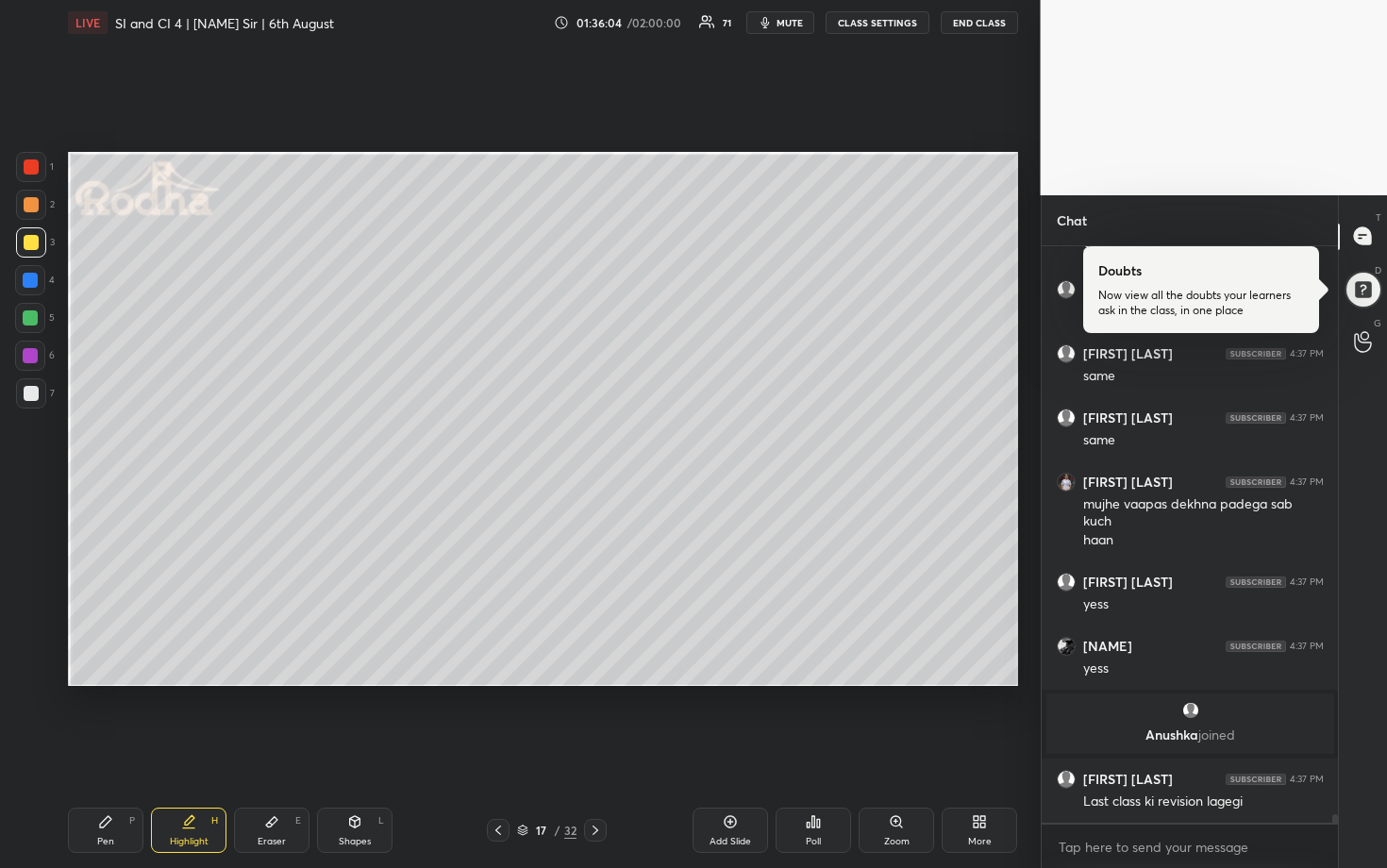 click at bounding box center [31, 205] 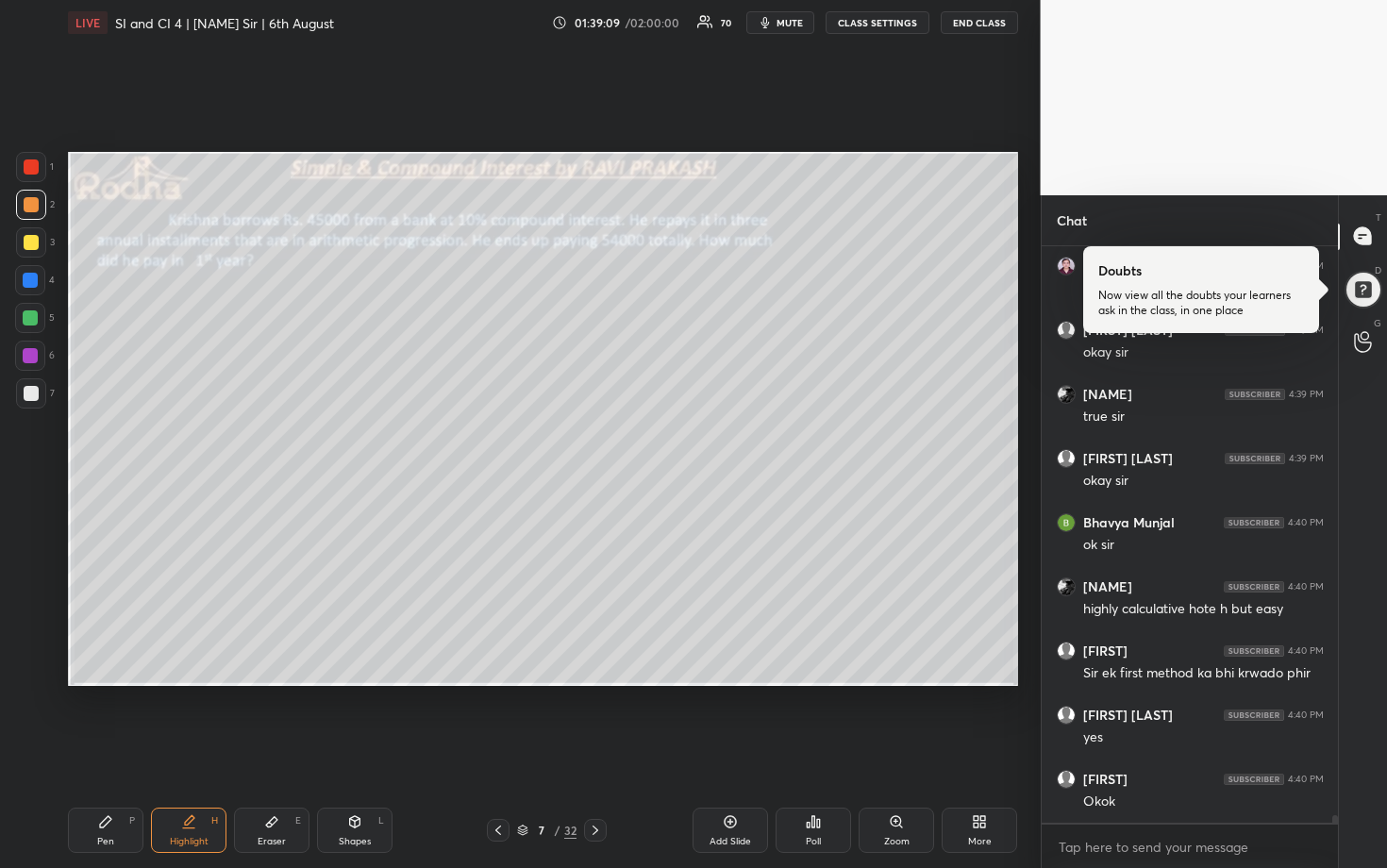 scroll, scrollTop: 42082, scrollLeft: 0, axis: vertical 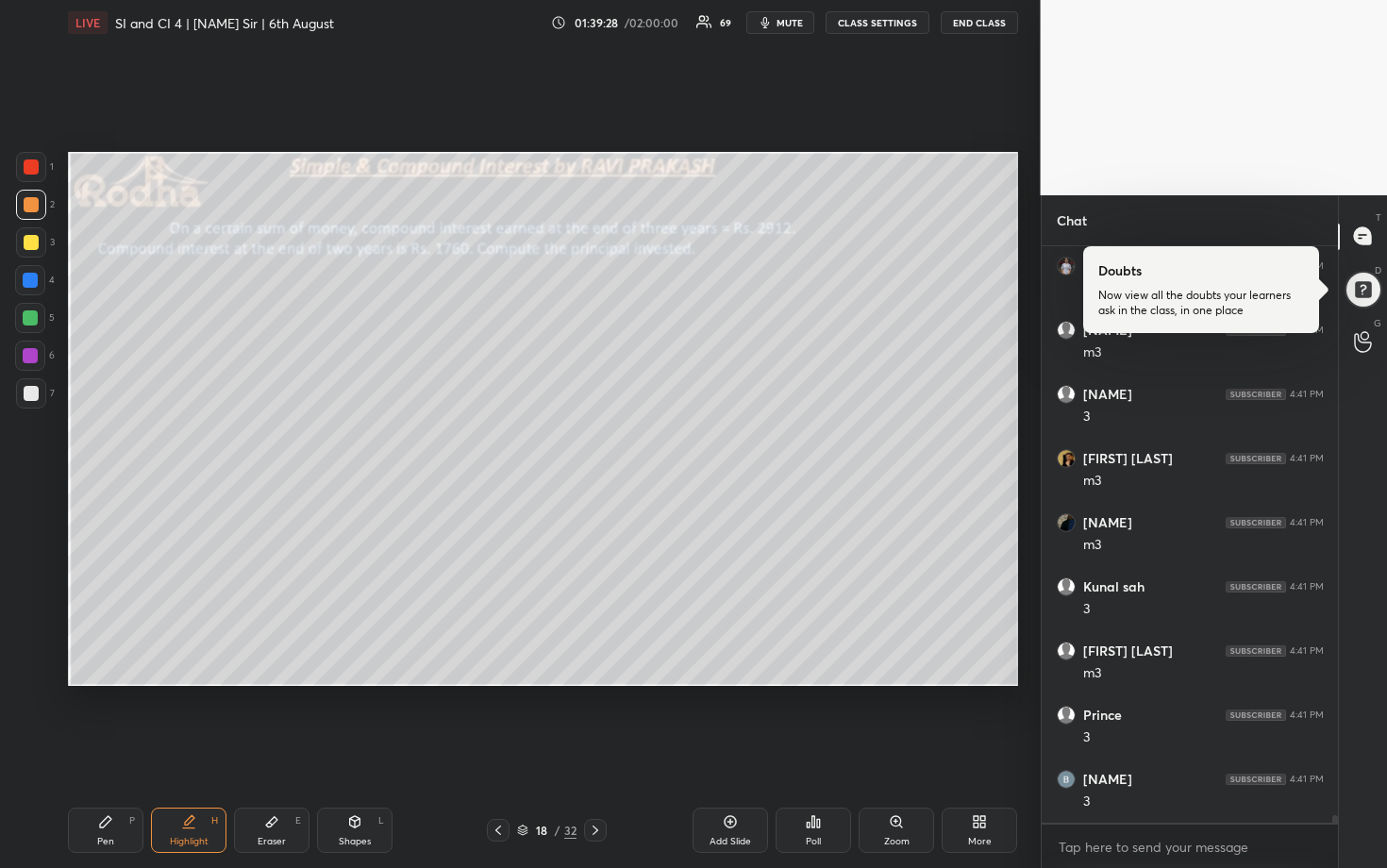 click at bounding box center (31, 242) 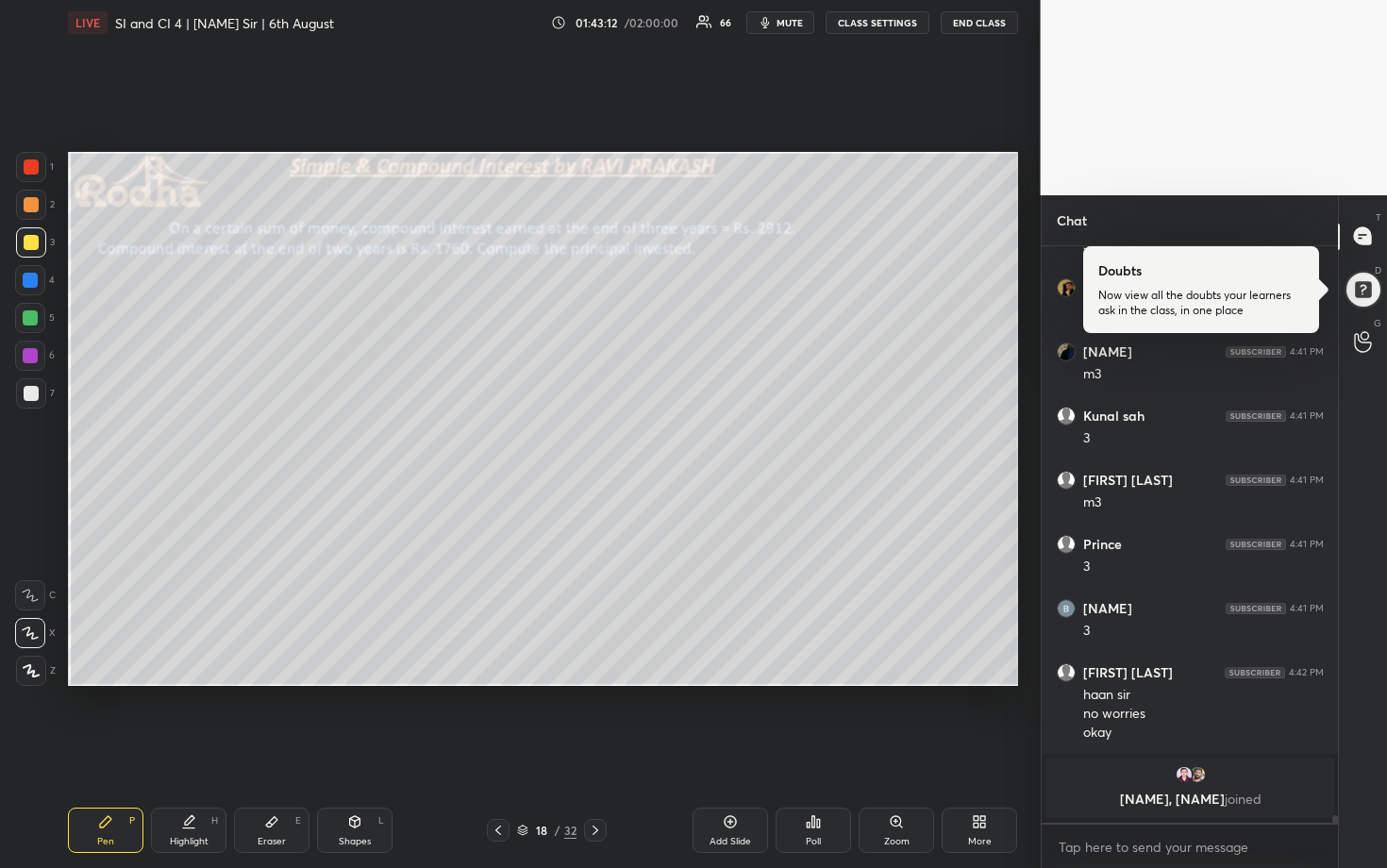scroll, scrollTop: 42421, scrollLeft: 0, axis: vertical 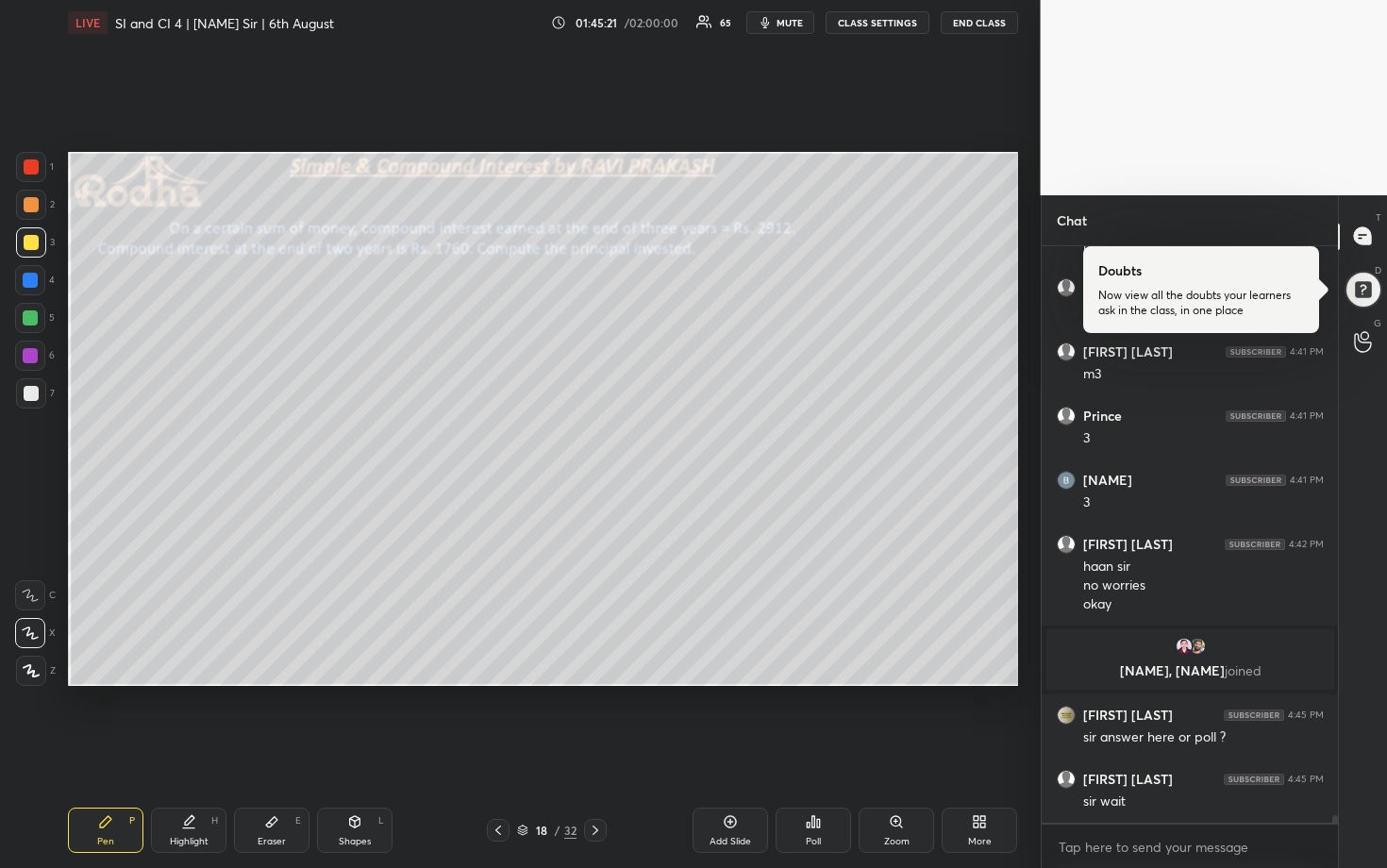 drag, startPoint x: 24, startPoint y: 312, endPoint x: 58, endPoint y: 306, distance: 34.52535 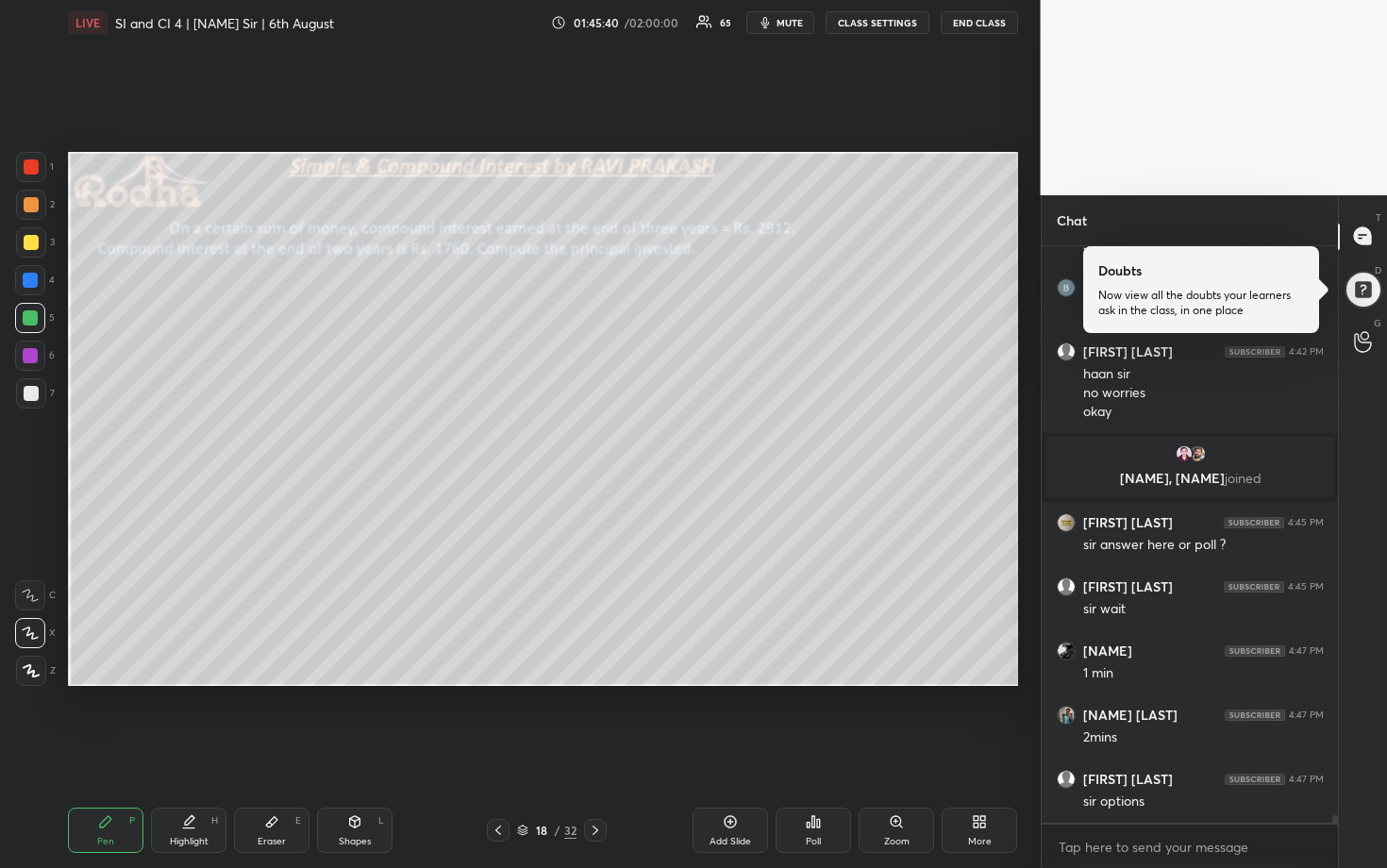 scroll, scrollTop: 42741, scrollLeft: 0, axis: vertical 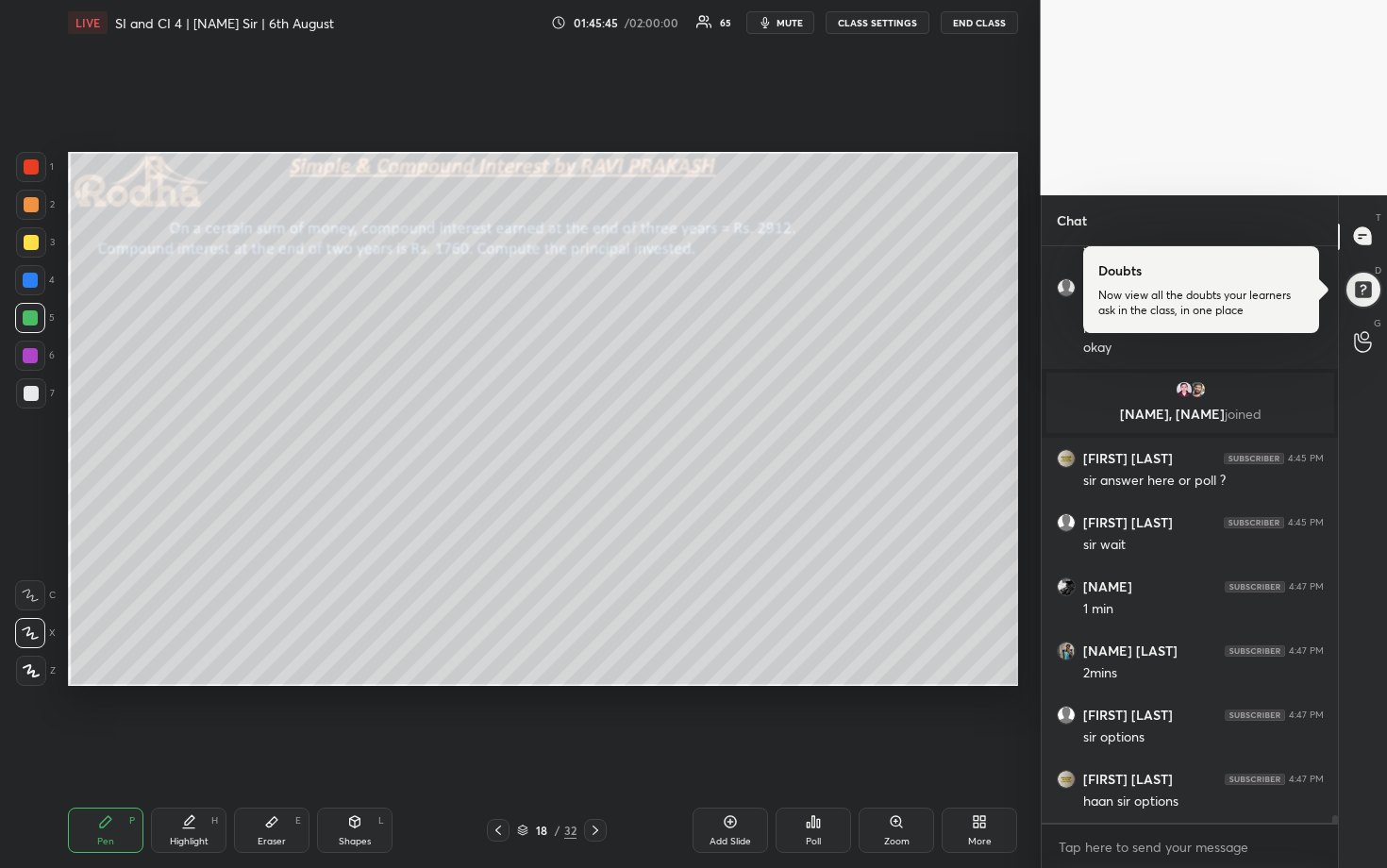 drag, startPoint x: 31, startPoint y: 392, endPoint x: 60, endPoint y: 388, distance: 29.274562 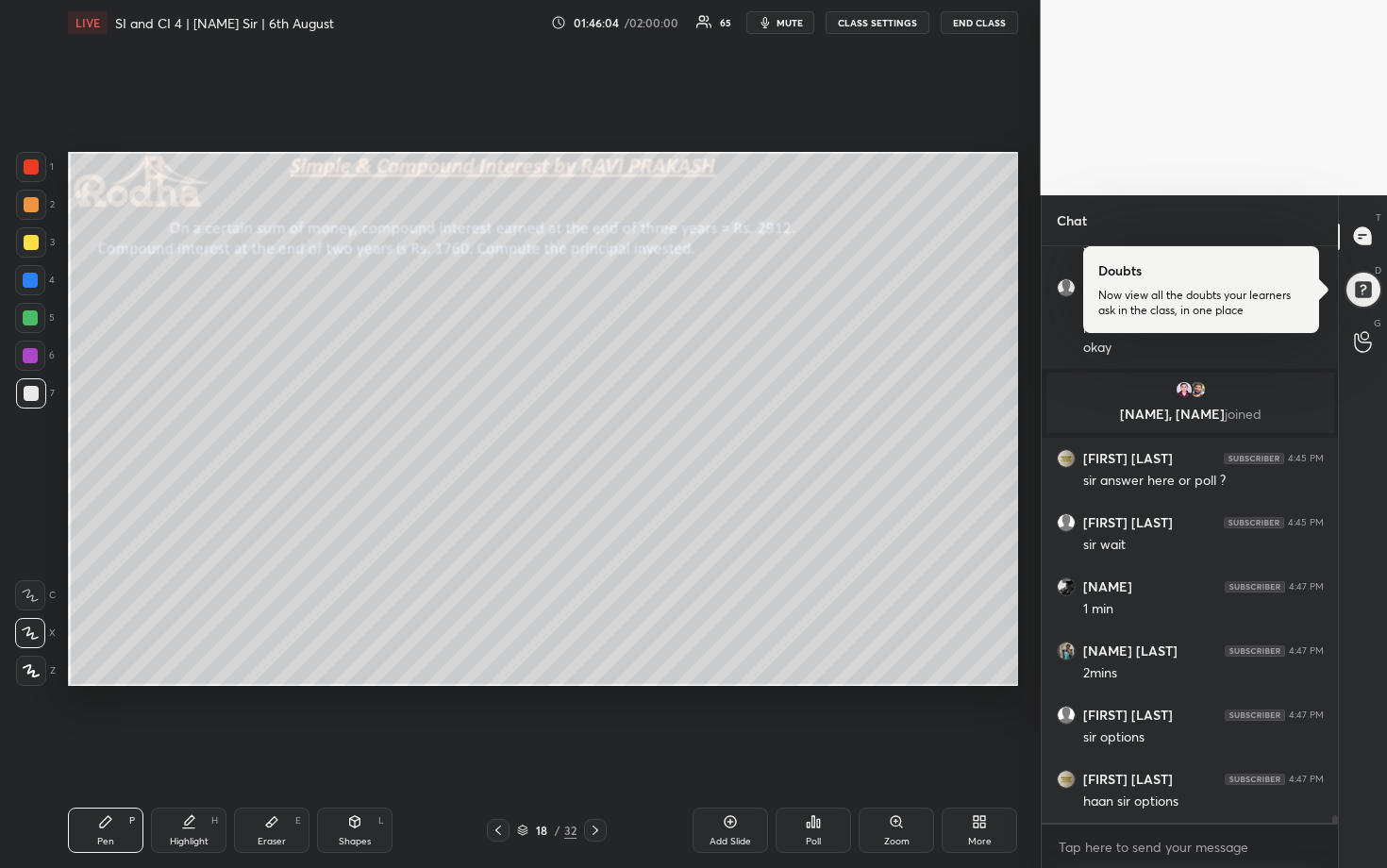 scroll, scrollTop: 42760, scrollLeft: 0, axis: vertical 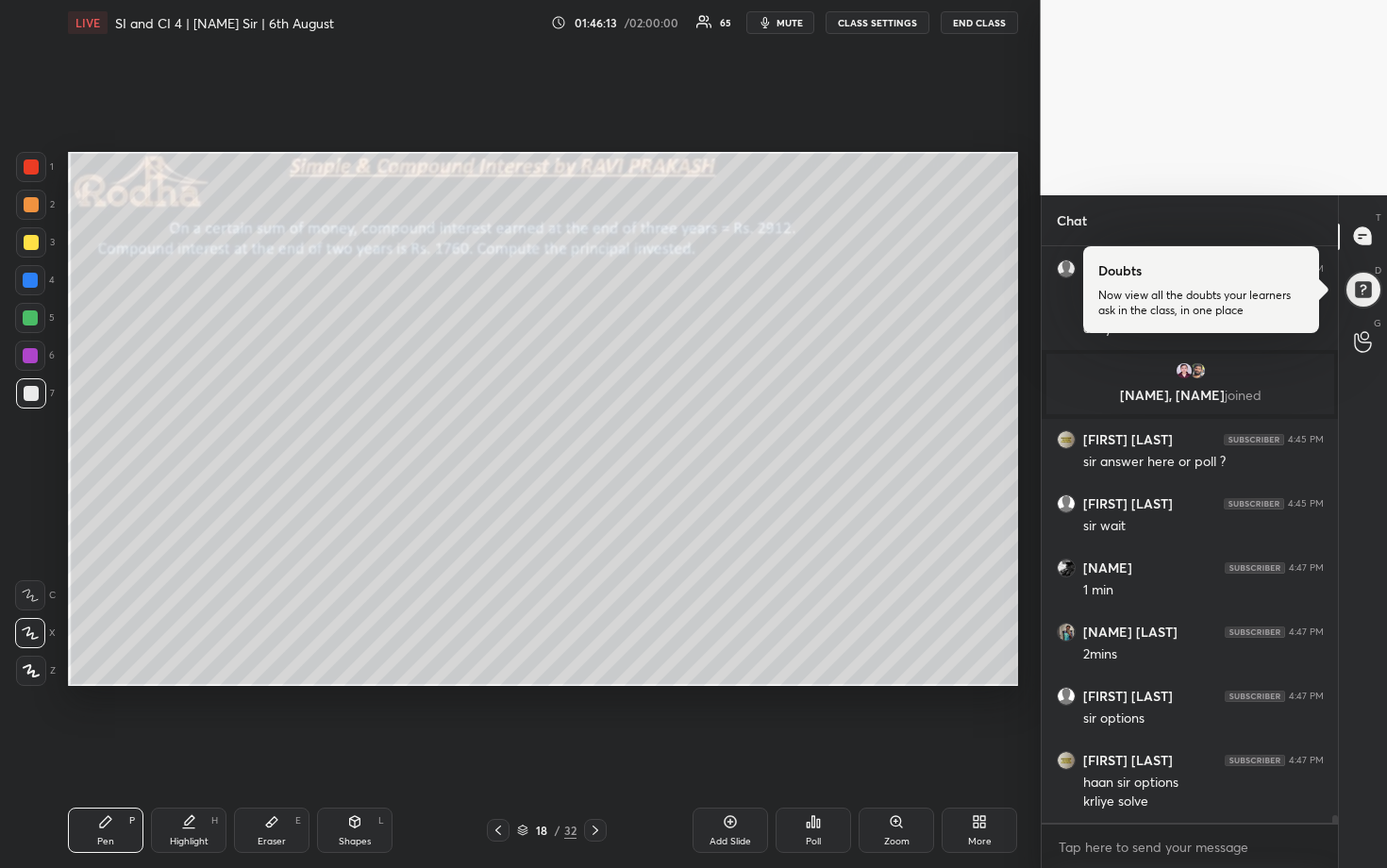 click on "Poll" at bounding box center [813, 830] 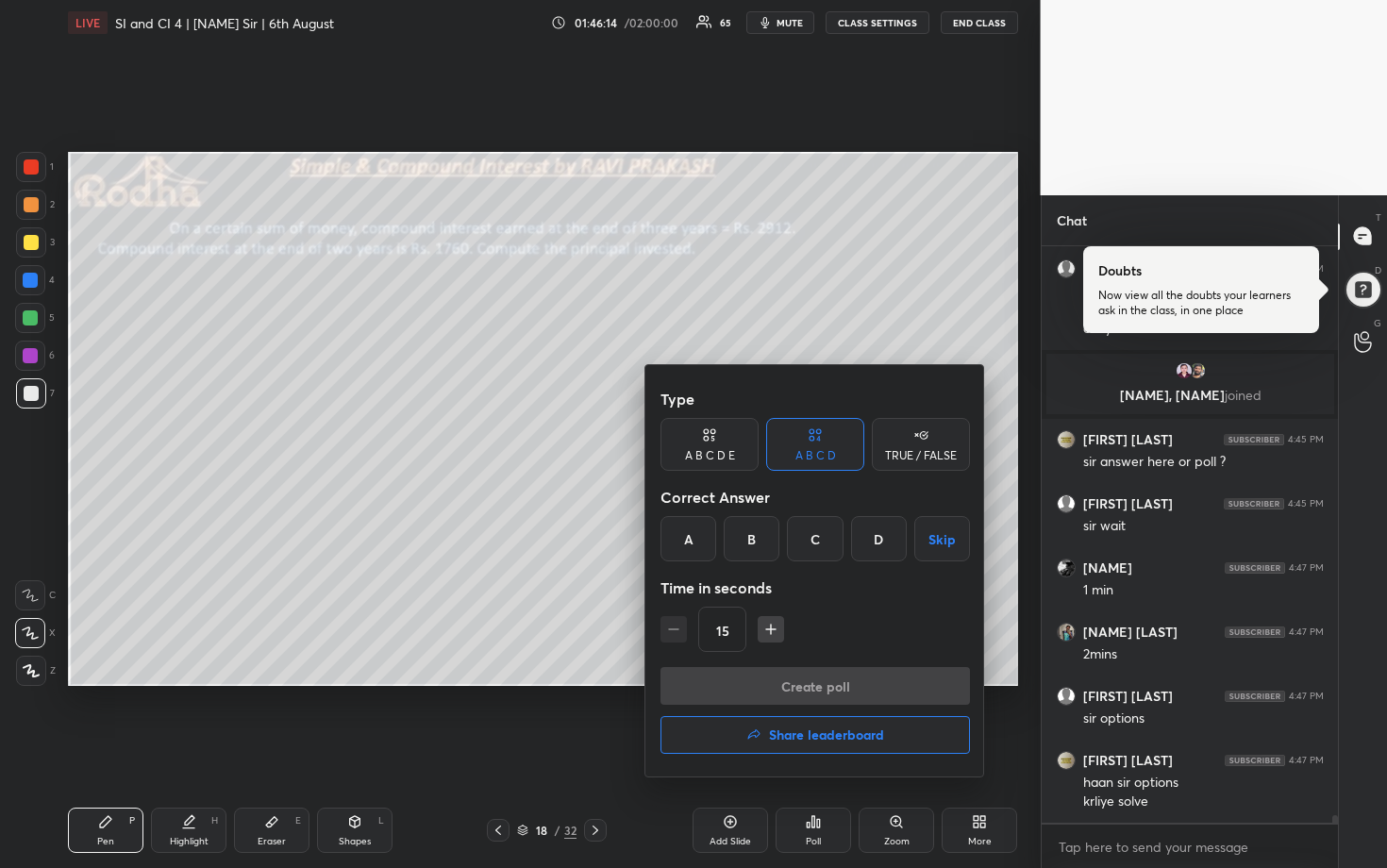 click on "B" at bounding box center (751, 539) 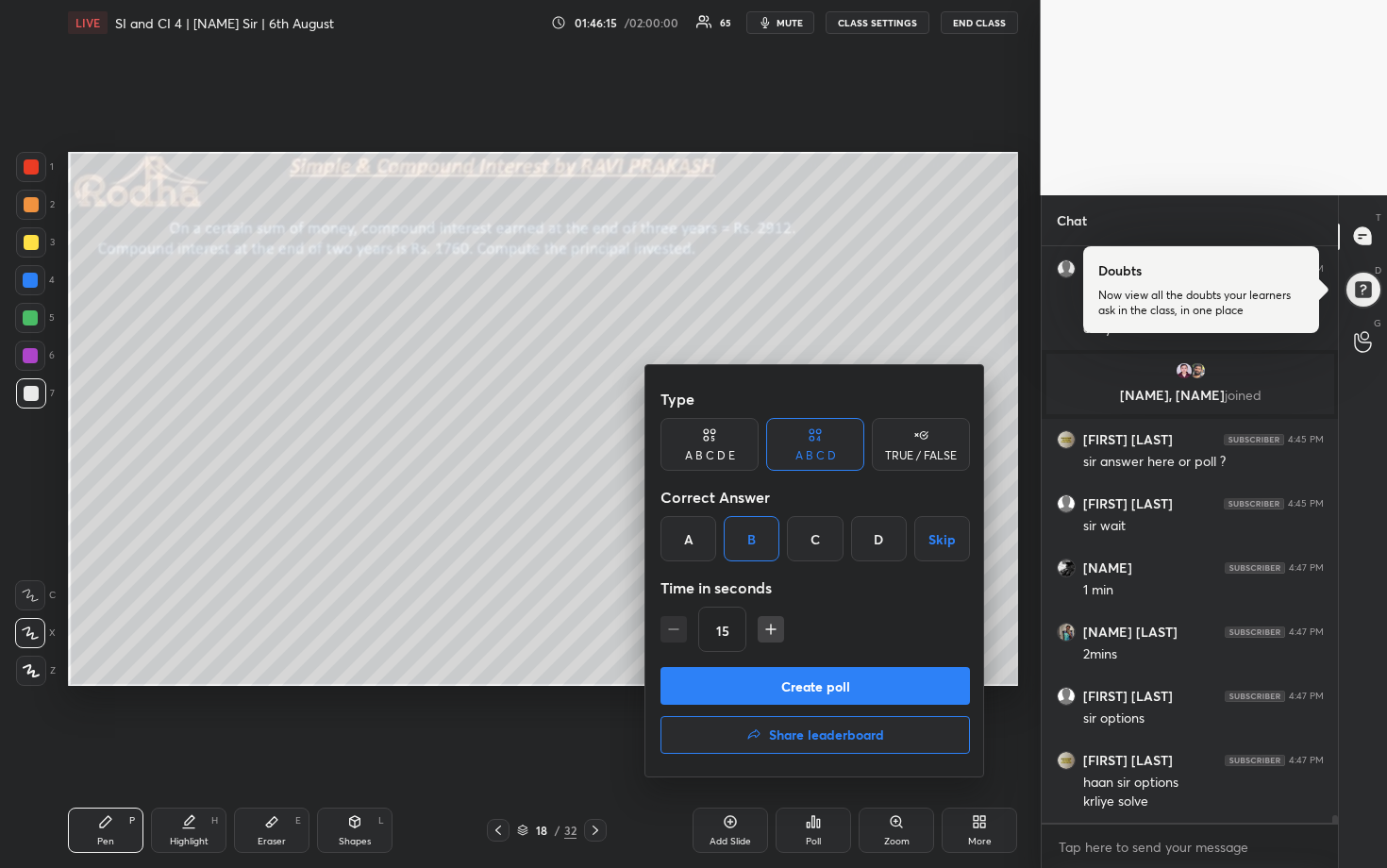 click on "Create poll" at bounding box center (815, 686) 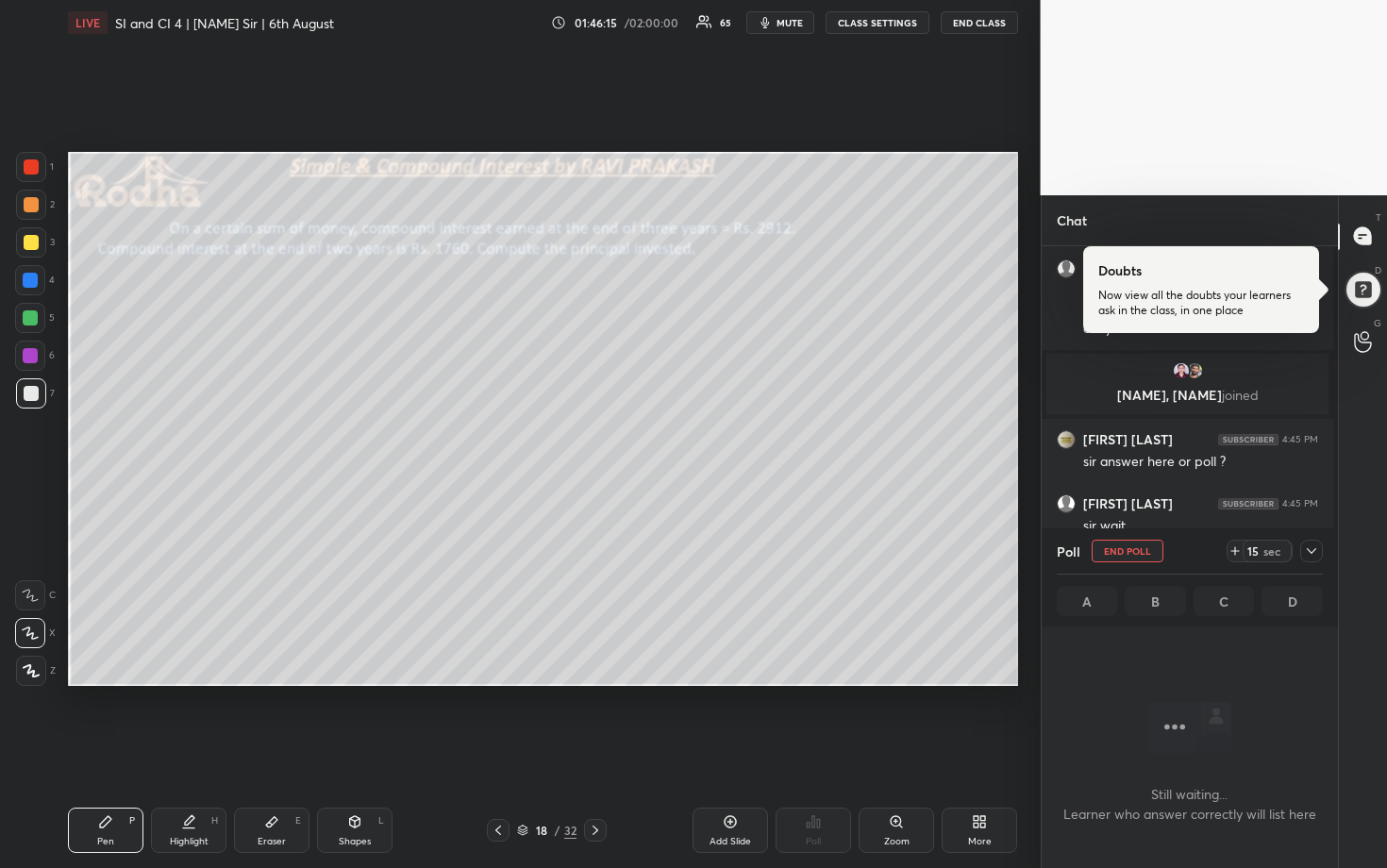 scroll, scrollTop: 548, scrollLeft: 285, axis: both 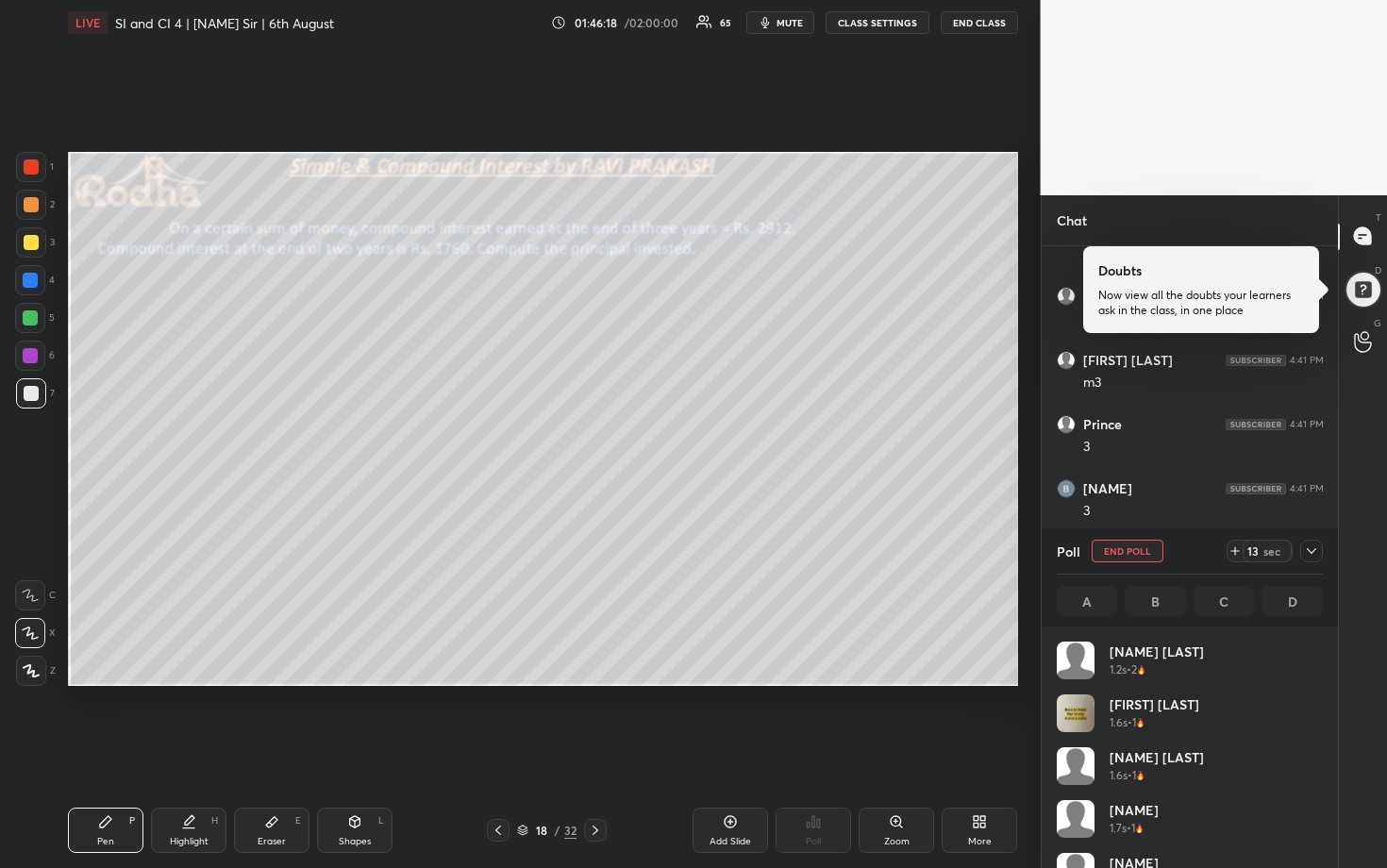 click 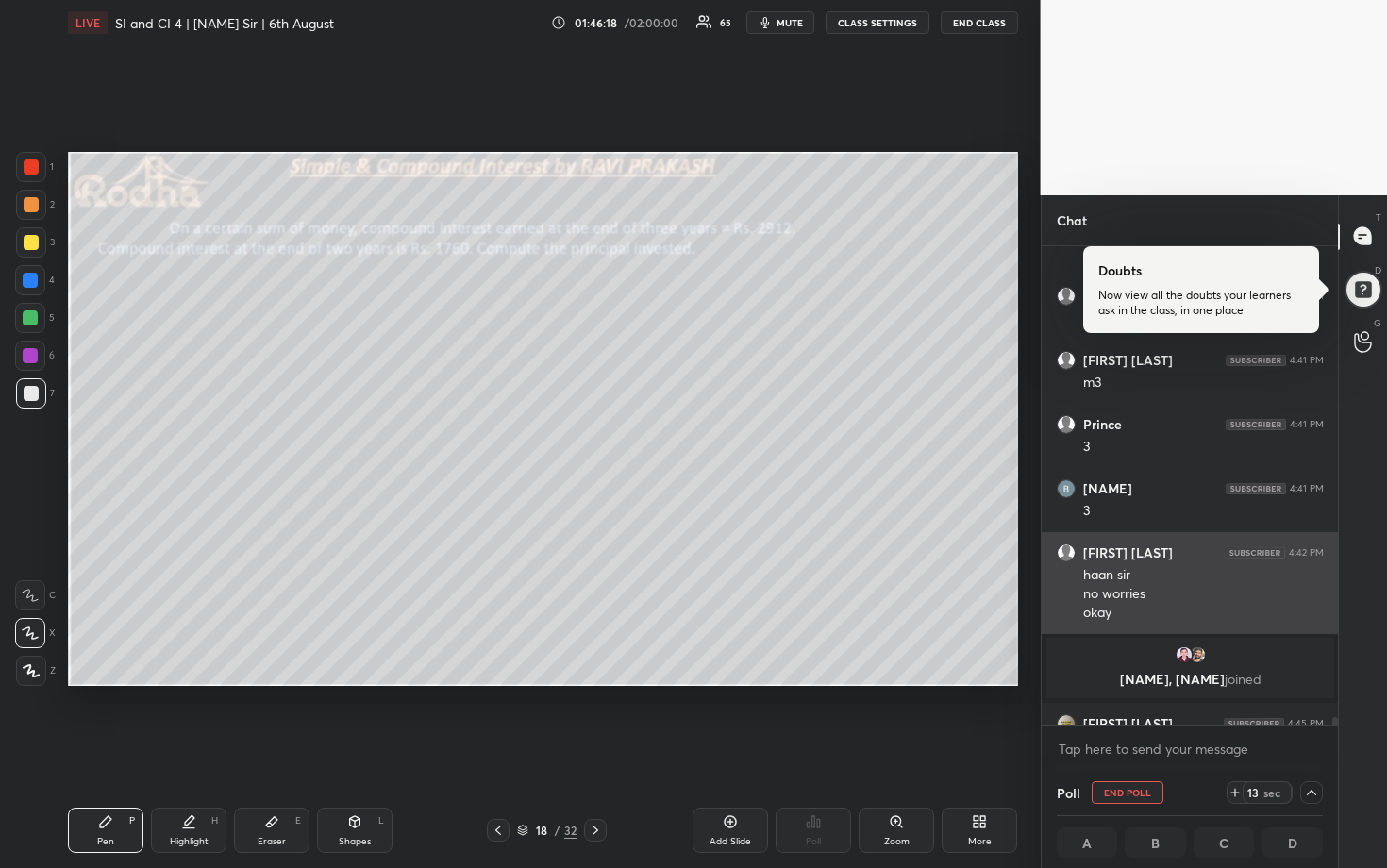 scroll, scrollTop: 1, scrollLeft: 7, axis: both 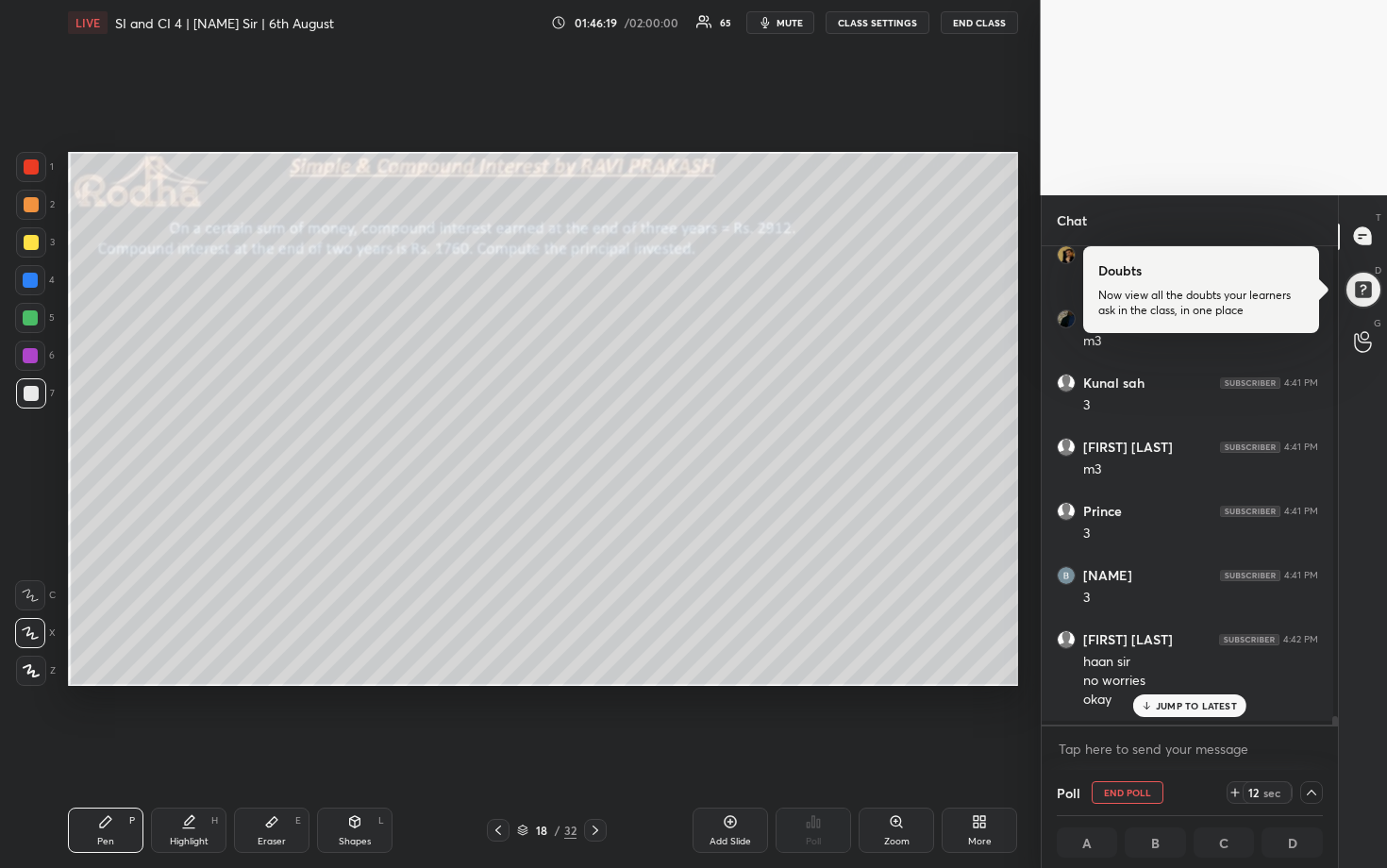 click 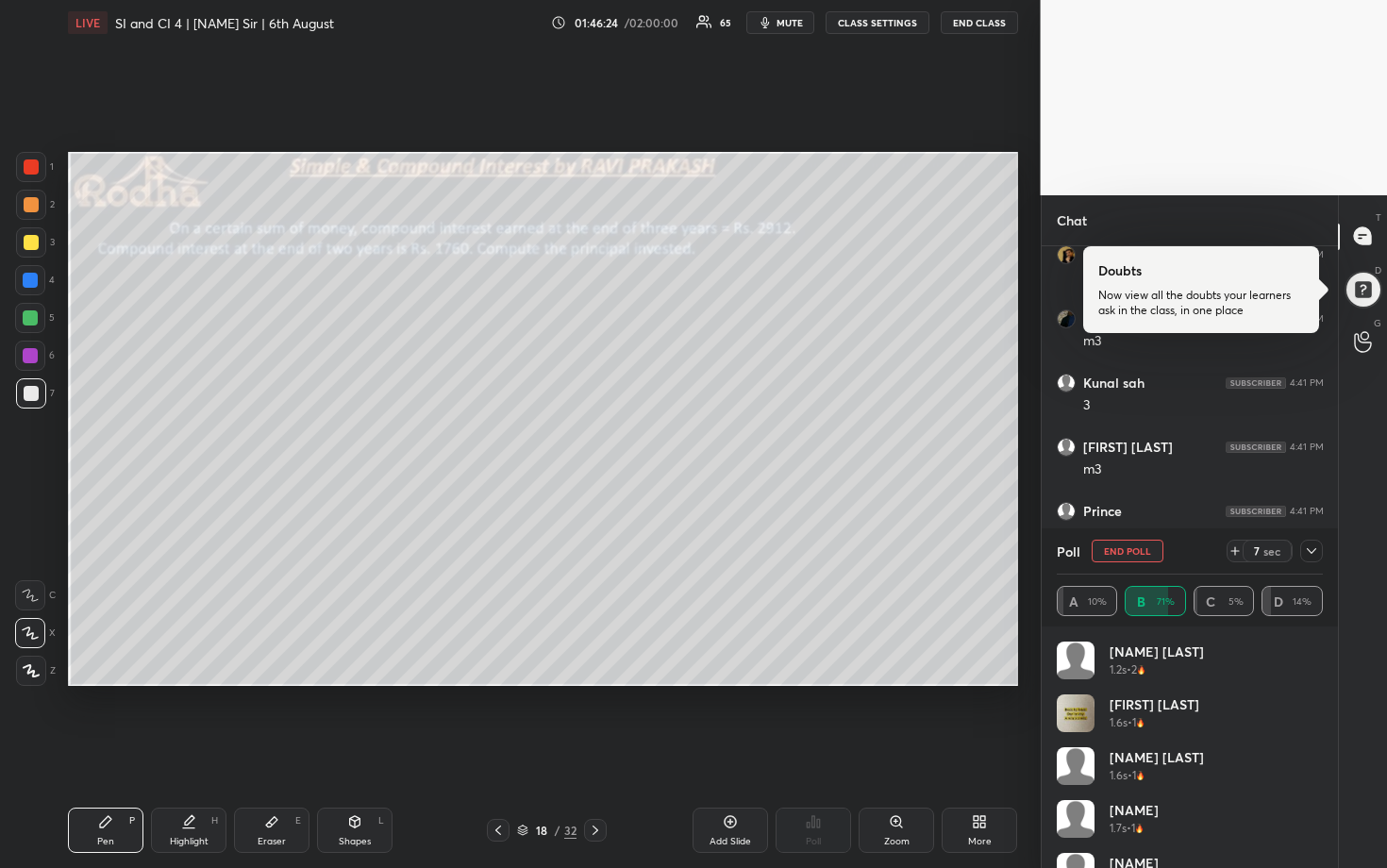 click 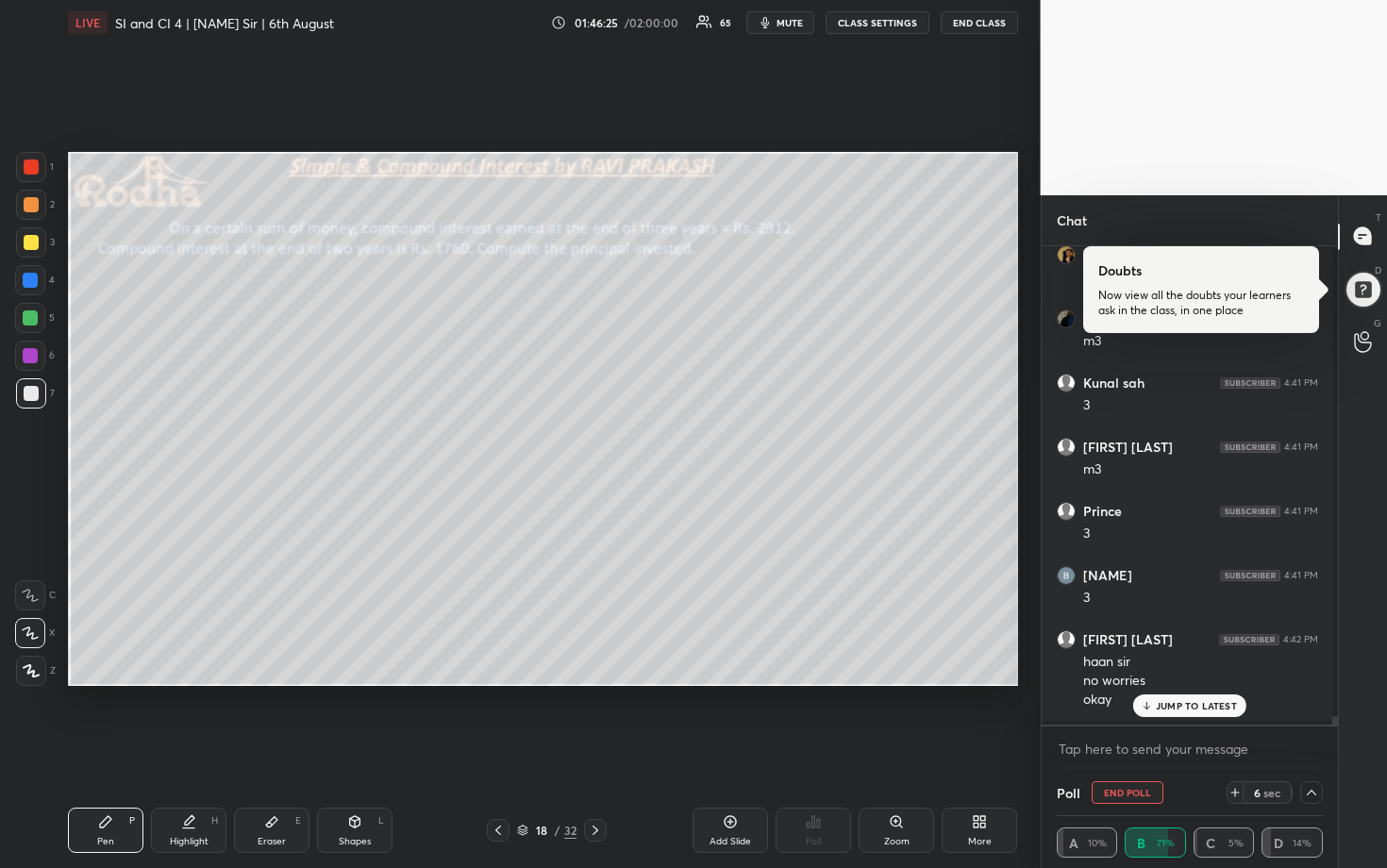 click on "[FIRST] 4:40 PM Okok [FIRST] [LAST] 4:40 PM m2 [FIRST] [LAST] 4:40 PM m2 [FIRST] 4:41 PM 2 [FIRST] 4:41 PM m2 [FIRST] [LAST] 4:41 PM m3 [FIRST] [LAST] 4:41 PM m3 [FIRST] [LAST] 4:41 PM m3 [FIRST] [LAST] 4:41 PM m3 [FIRST] [LAST] 4:41 PM 3 [FIRST] [LAST] 4:41 PM m3 [FIRST] 4:41 PM m3 [FIRST] [LAST] 4:41 PM 3 [FIRST] [LAST] 4:41 PM m3 [FIRST] 4:41 PM m3 [FIRST] 4:41 PM 3 [FIRST] 4:41 PM 3 [FIRST] [LAST] 4:42 PM haan sir no worries okay KHUSHI, [FIRST]  joined [FIRST] [LAST] 4:45 PM sir answer here or poll ? JUMP TO LATEST" at bounding box center (1190, 485) 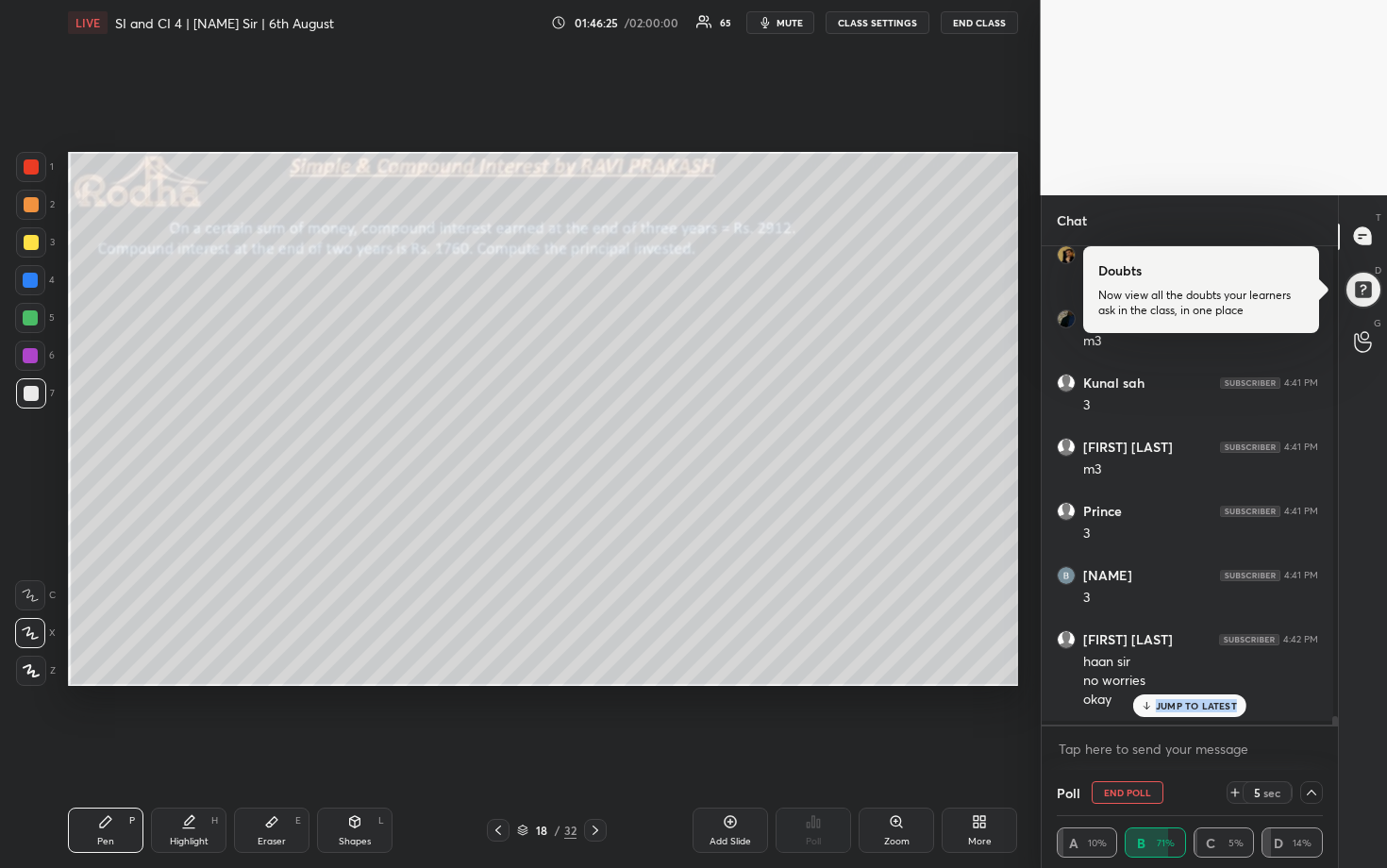 click on "JUMP TO LATEST" at bounding box center (1196, 706) 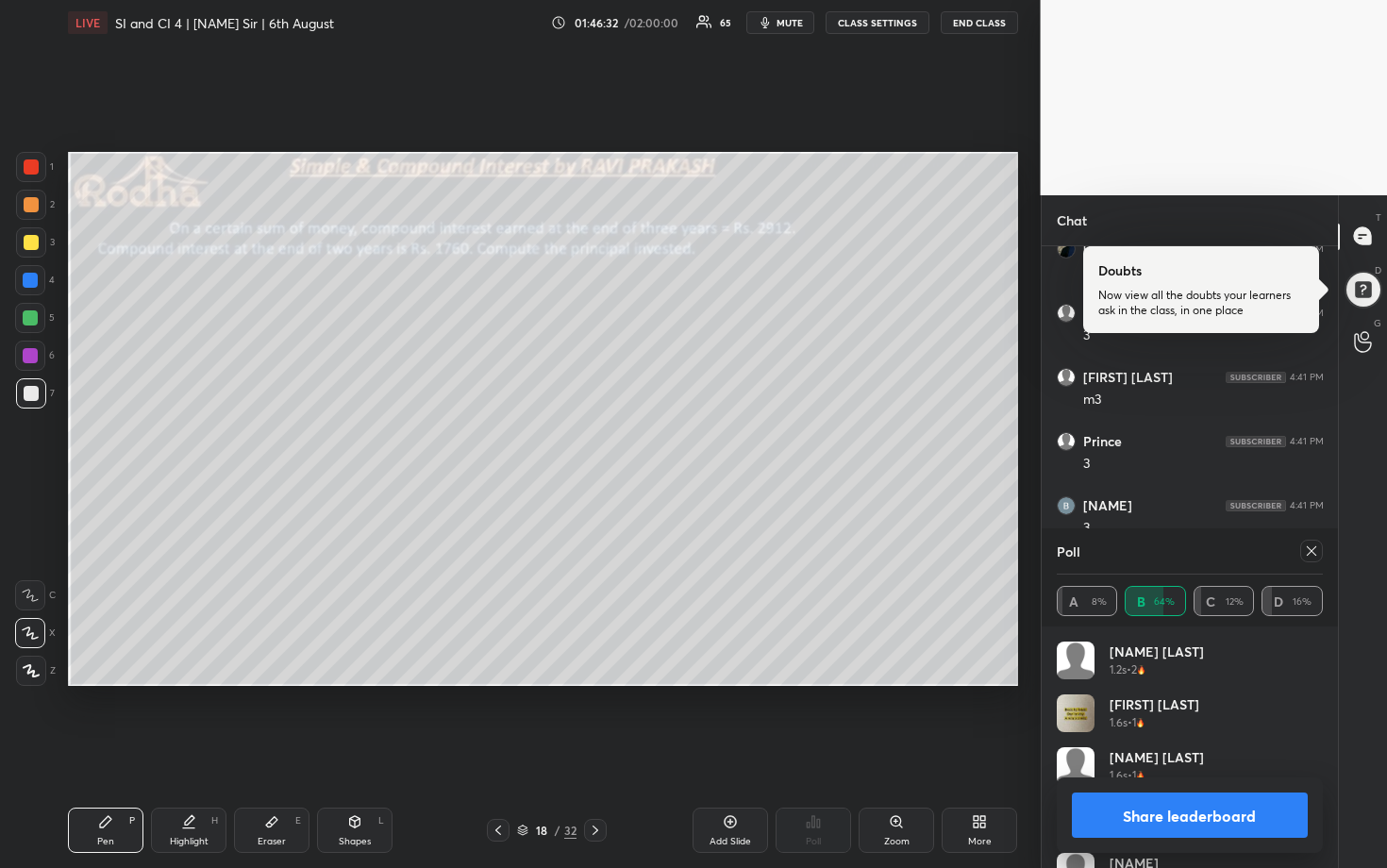 click on "Share leaderboard" at bounding box center [1190, 815] 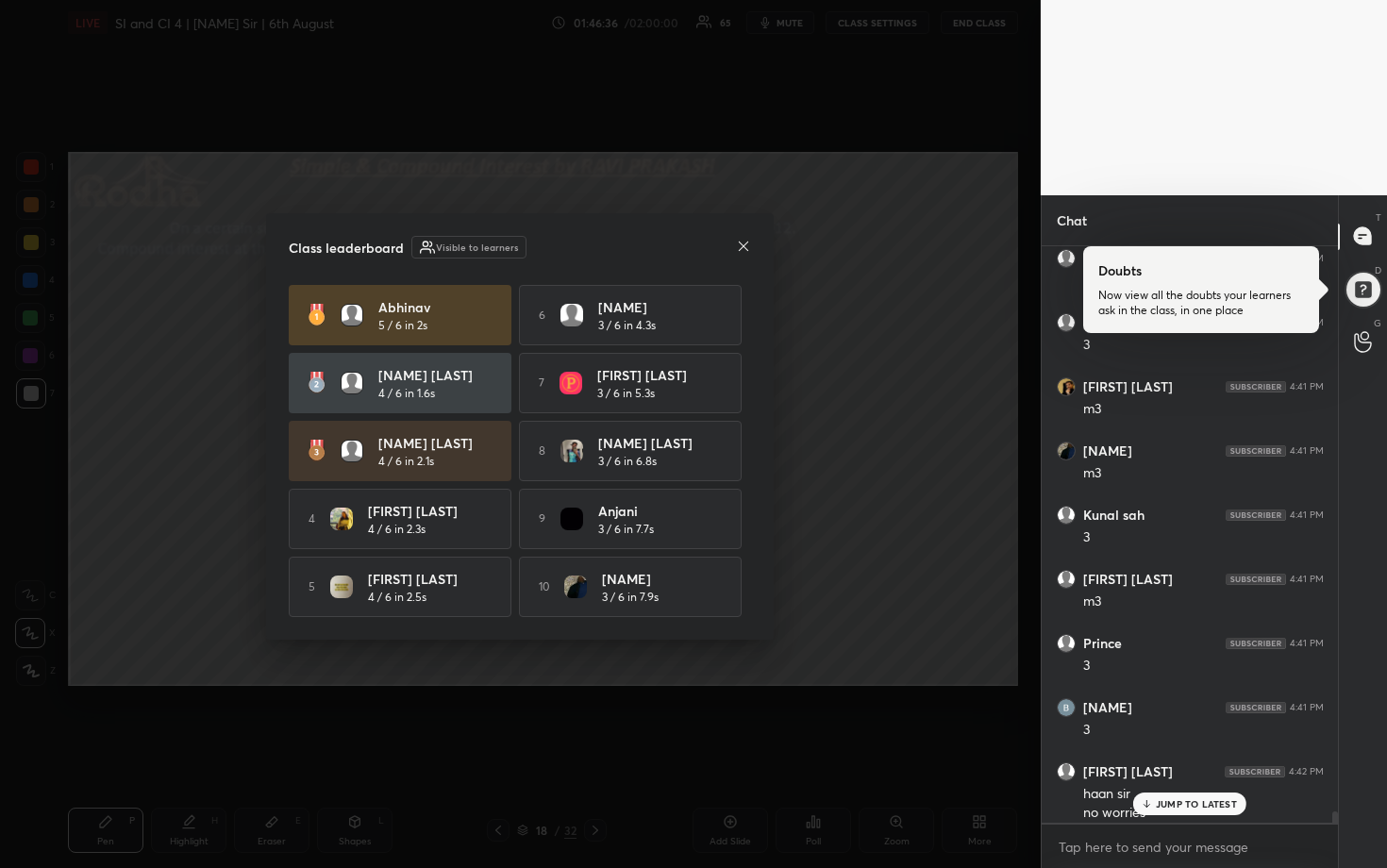click 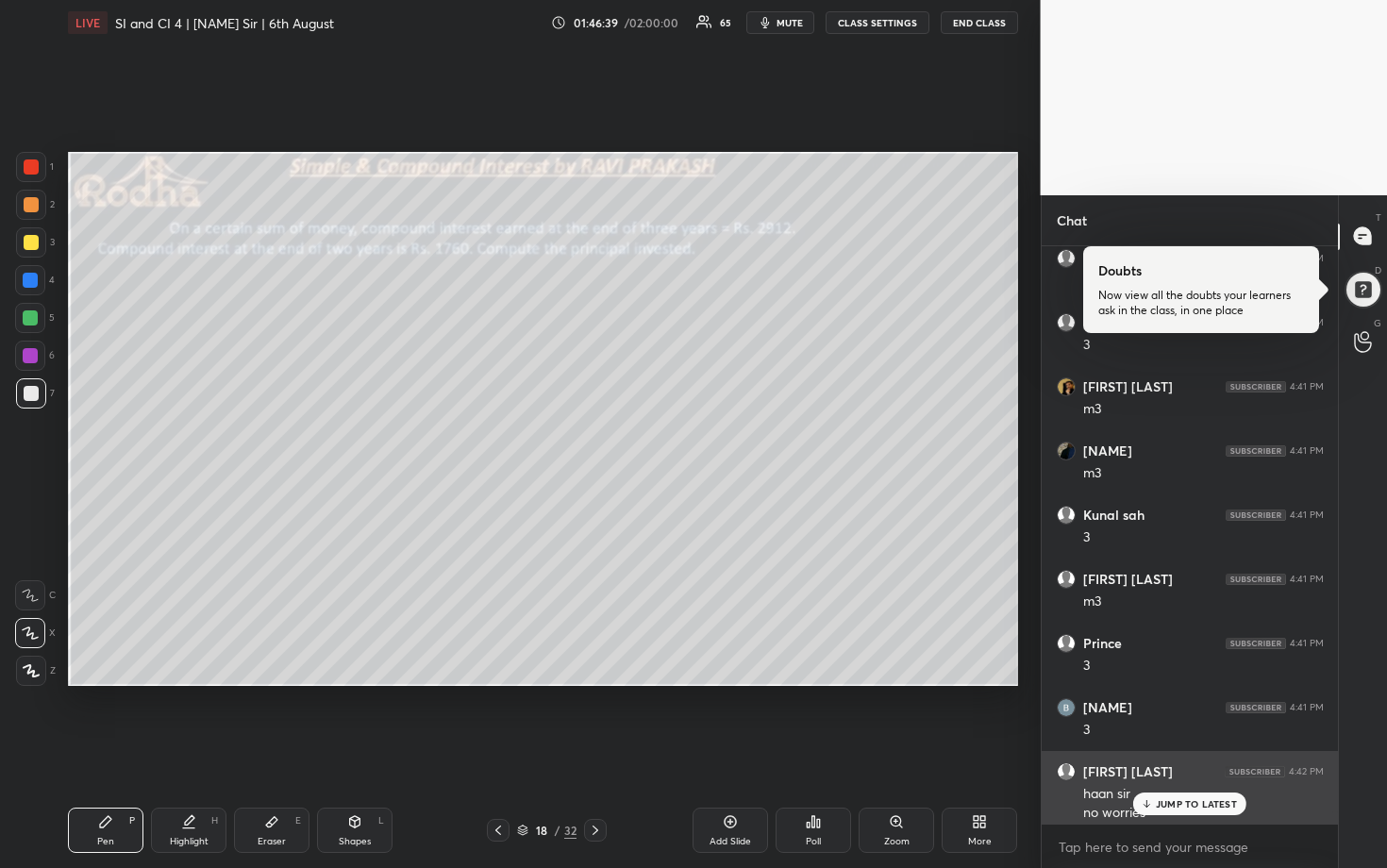 click on "haan sir" at bounding box center (1203, 794) 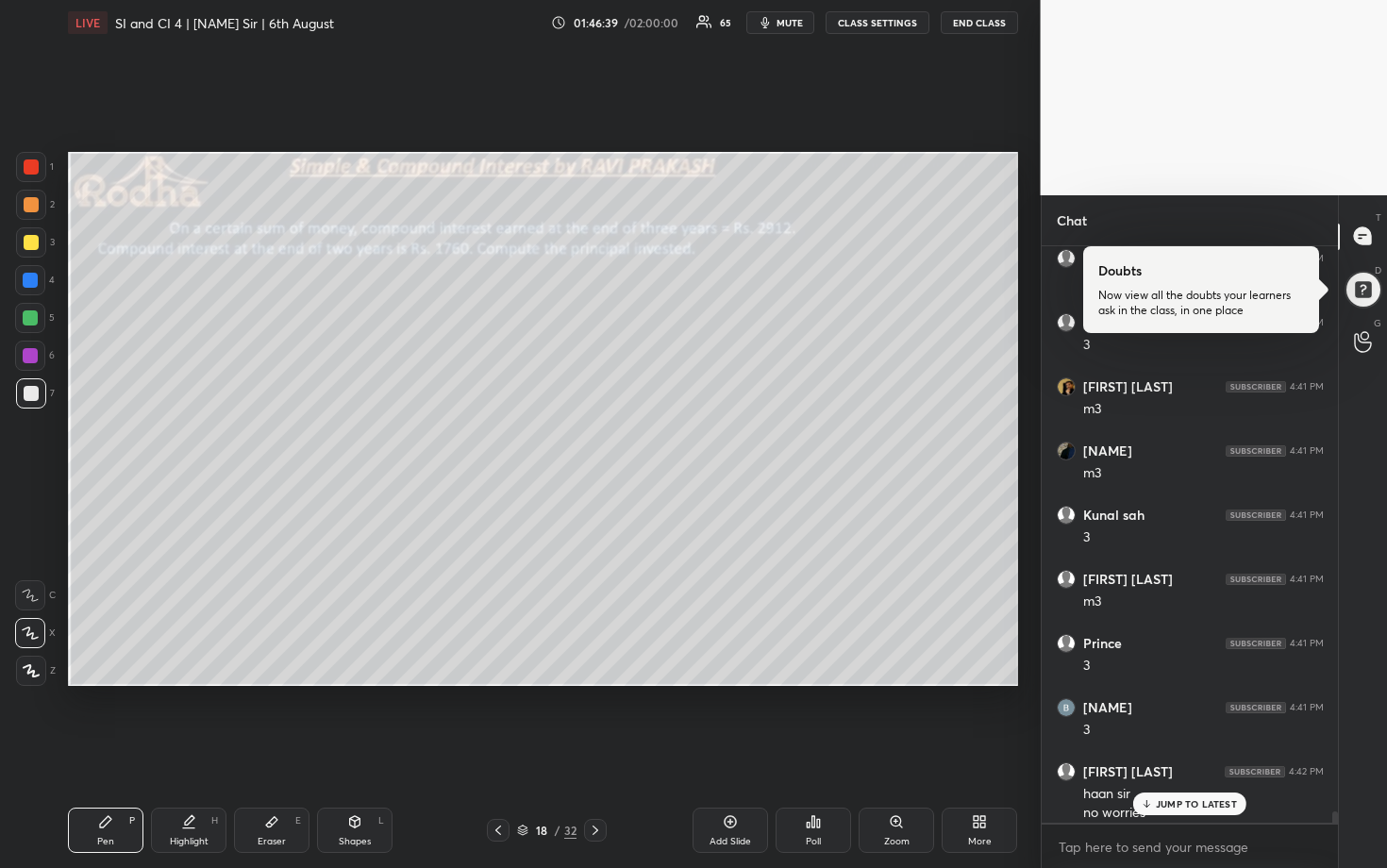 click on "JUMP TO LATEST" at bounding box center [1196, 804] 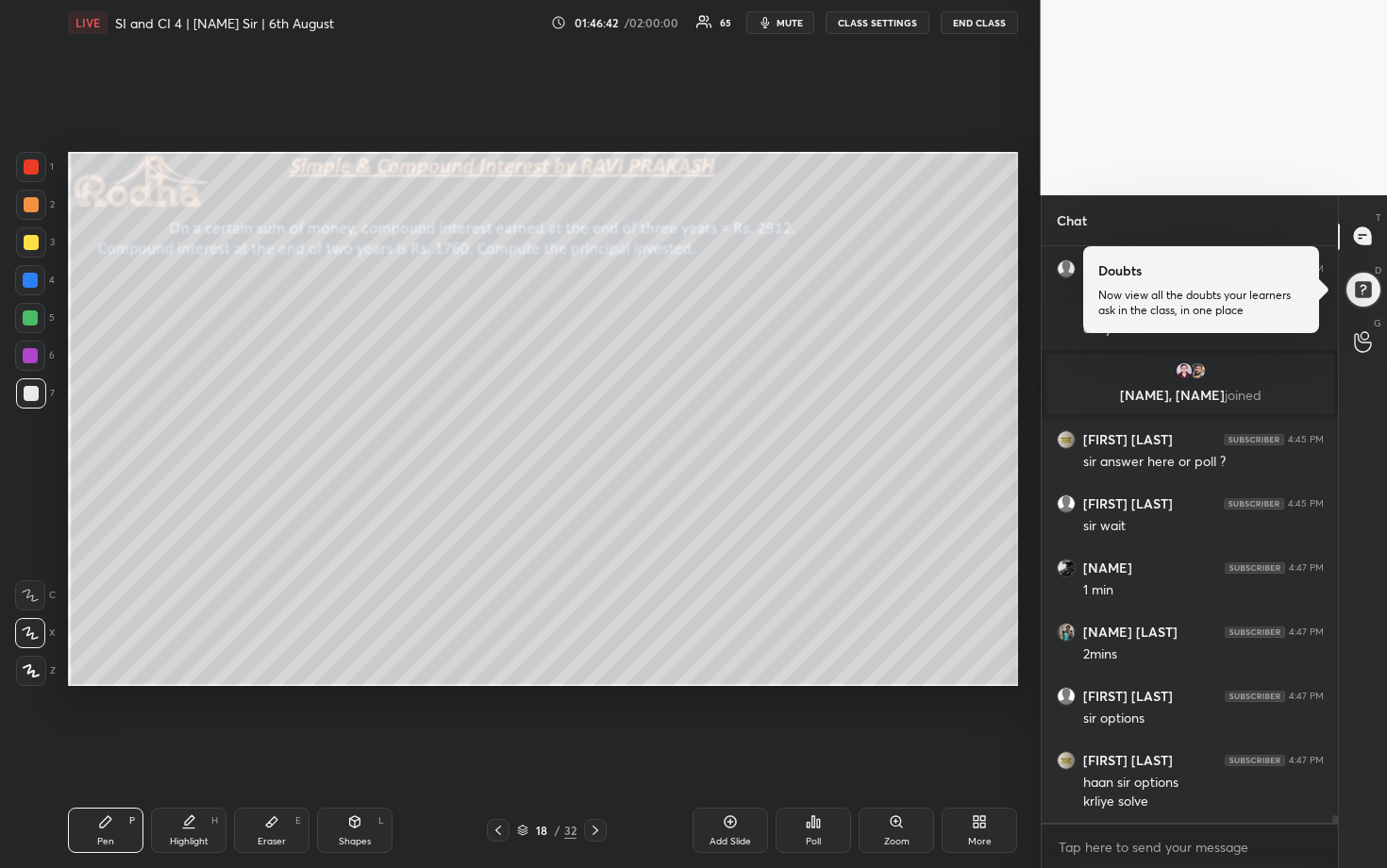 click at bounding box center [31, 205] 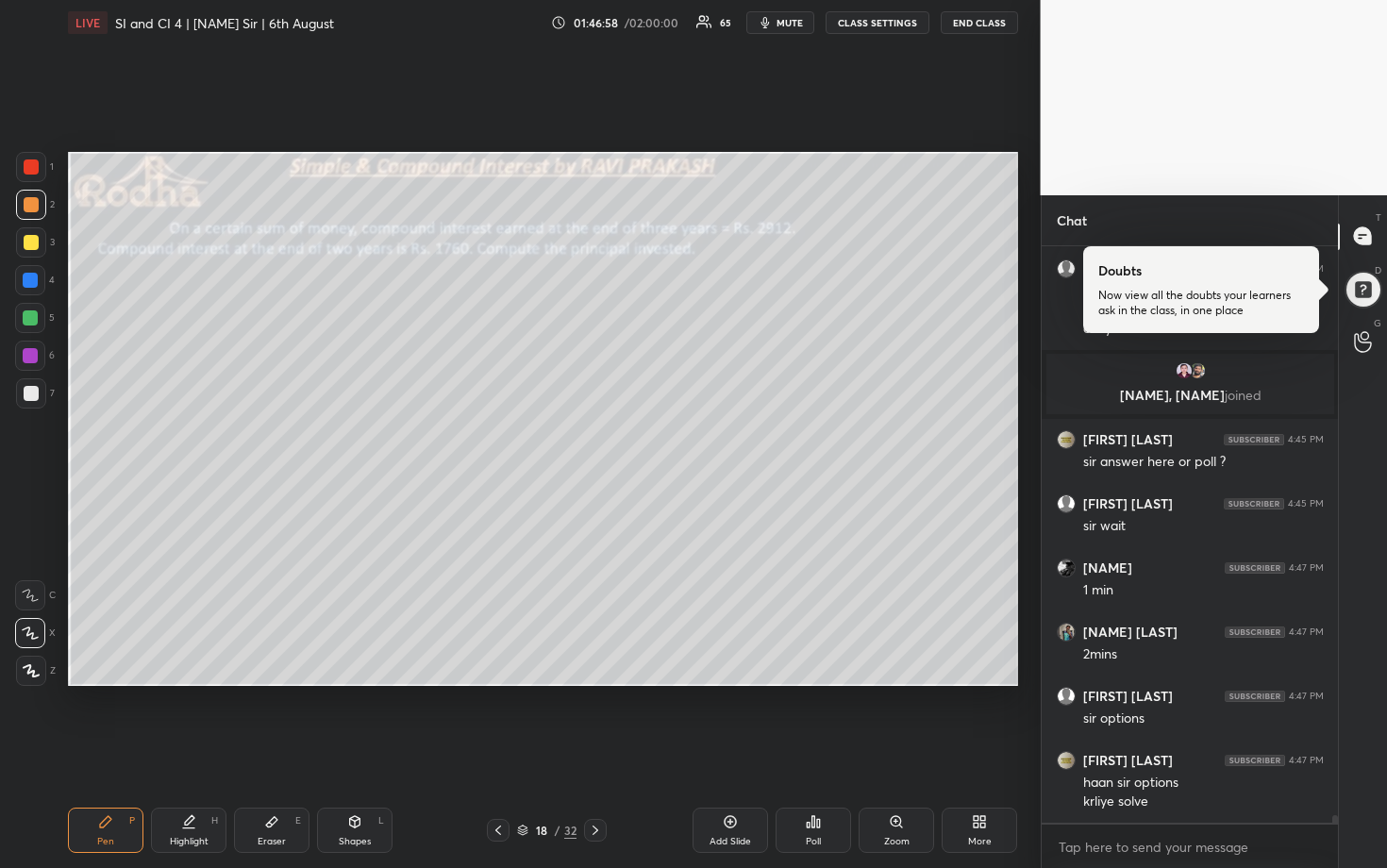 drag, startPoint x: 35, startPoint y: 283, endPoint x: 54, endPoint y: 286, distance: 19.23538 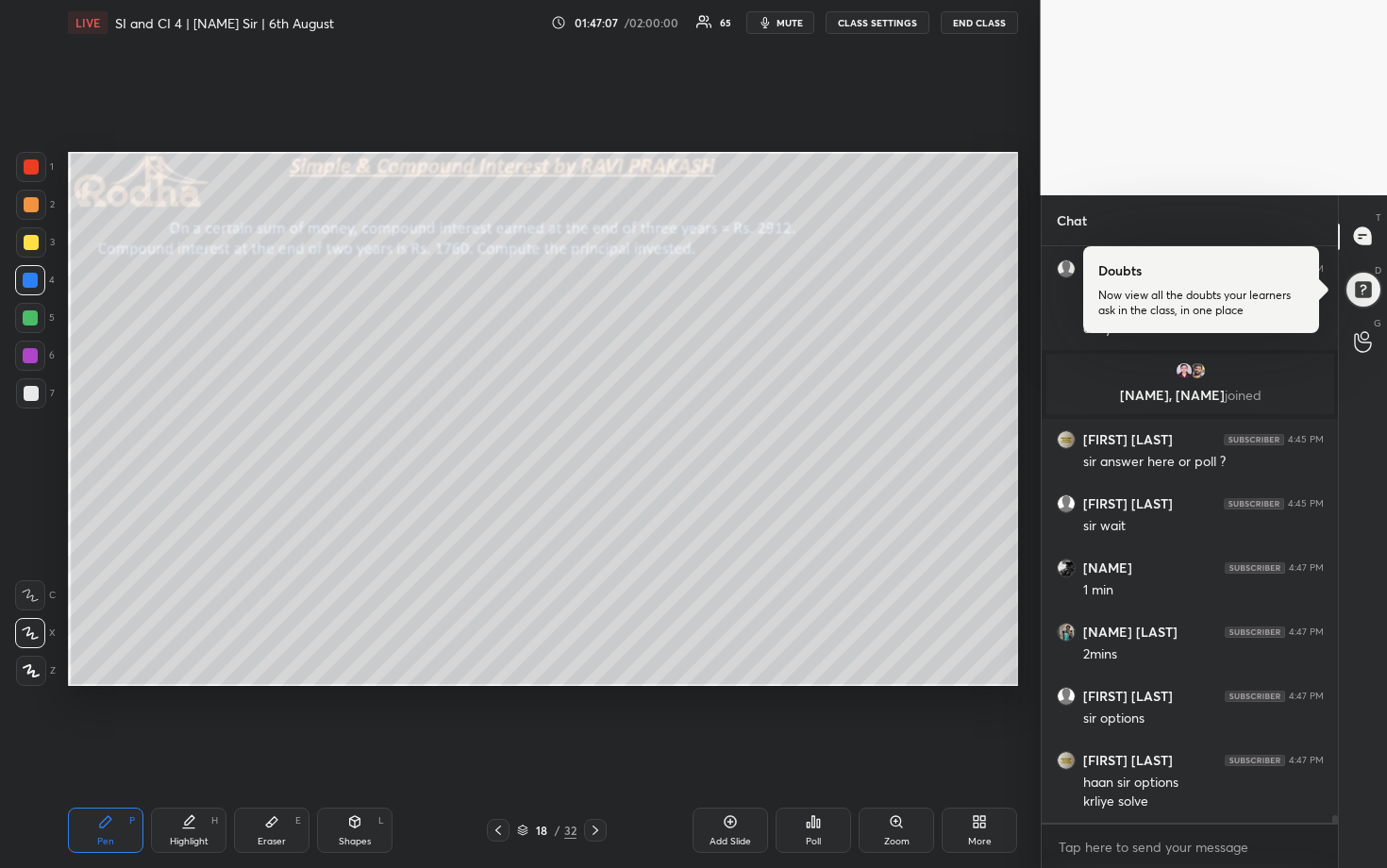 click at bounding box center [31, 393] 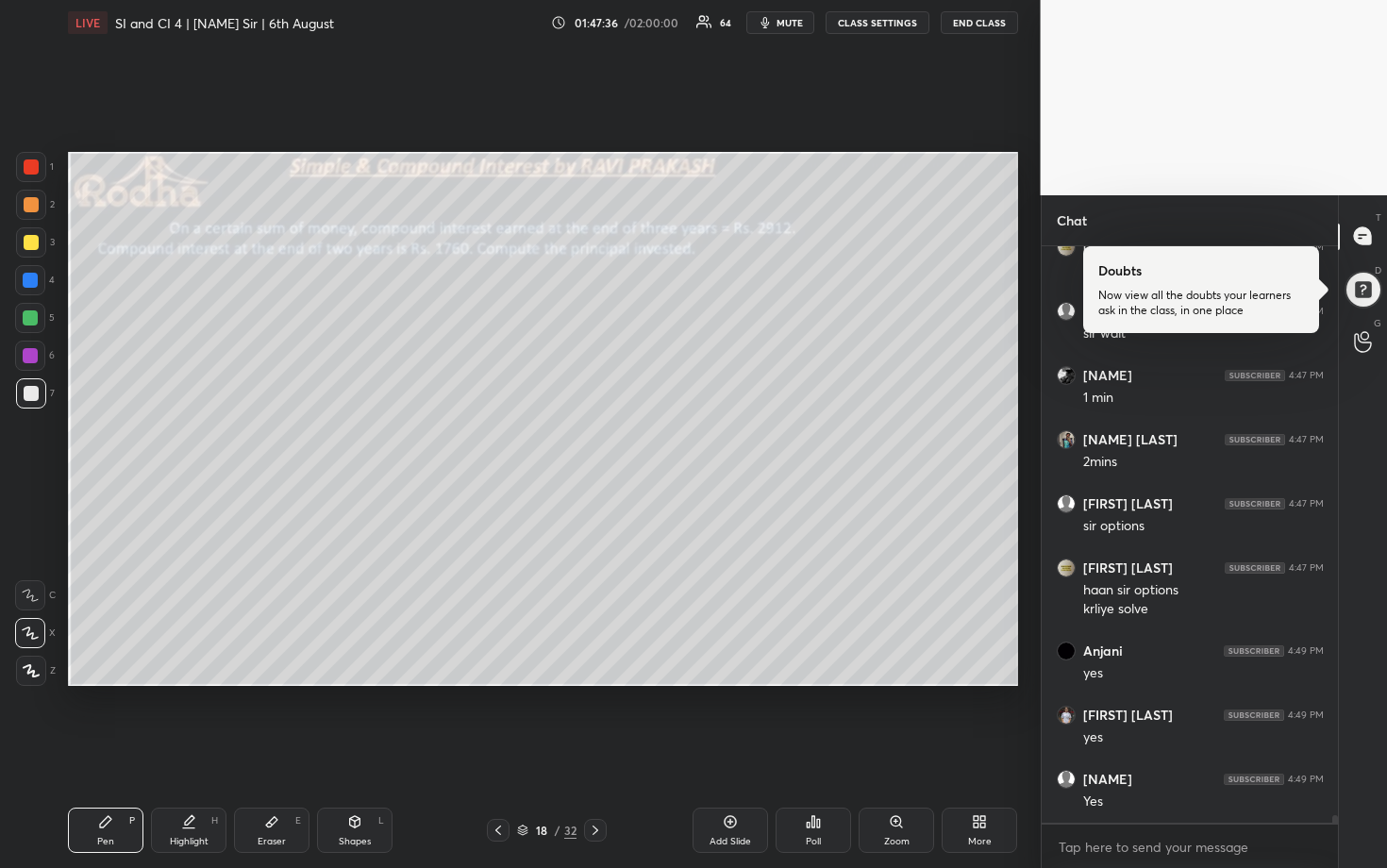 scroll, scrollTop: 43017, scrollLeft: 0, axis: vertical 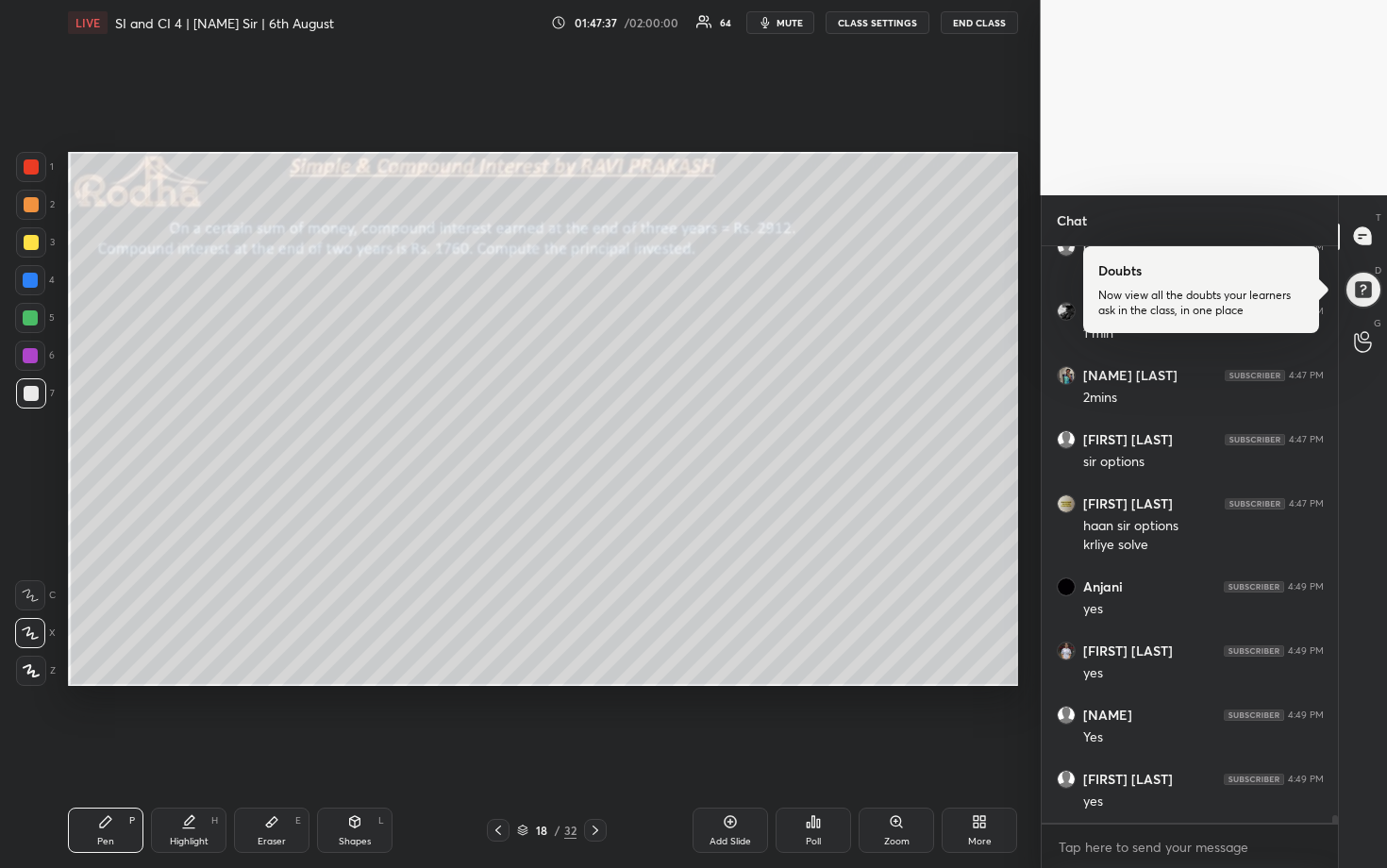 click at bounding box center (30, 318) 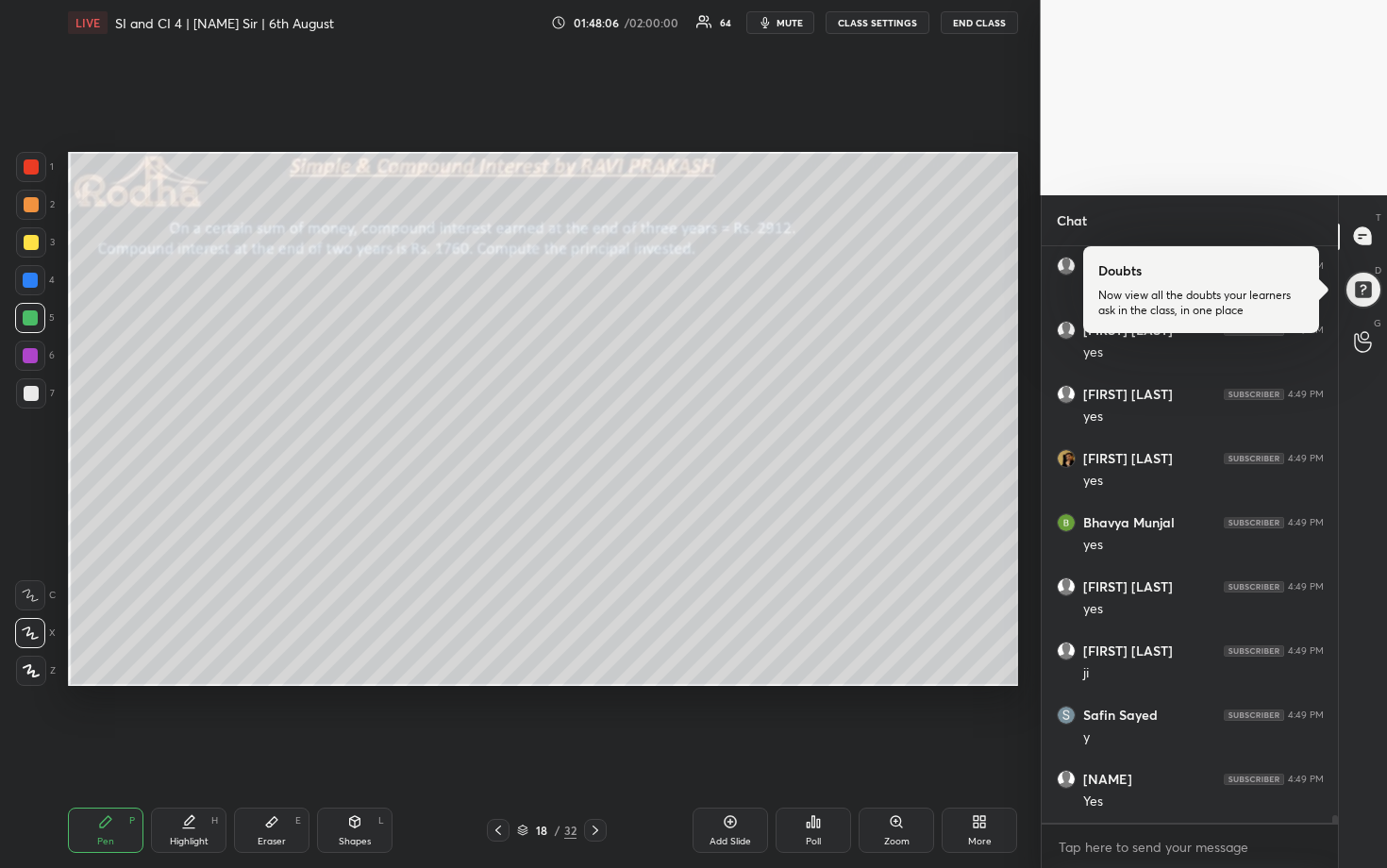 scroll, scrollTop: 43594, scrollLeft: 0, axis: vertical 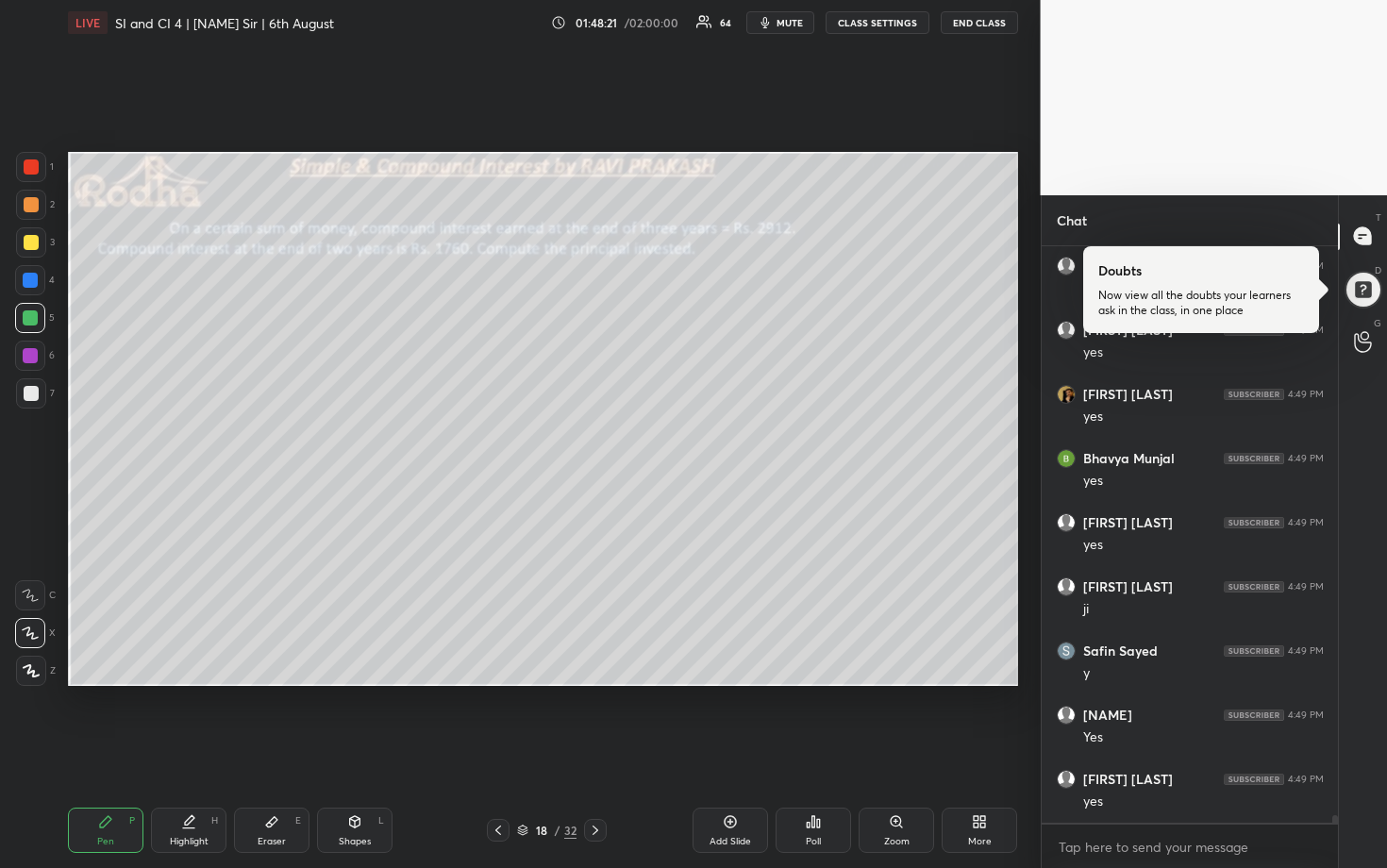 click at bounding box center [31, 242] 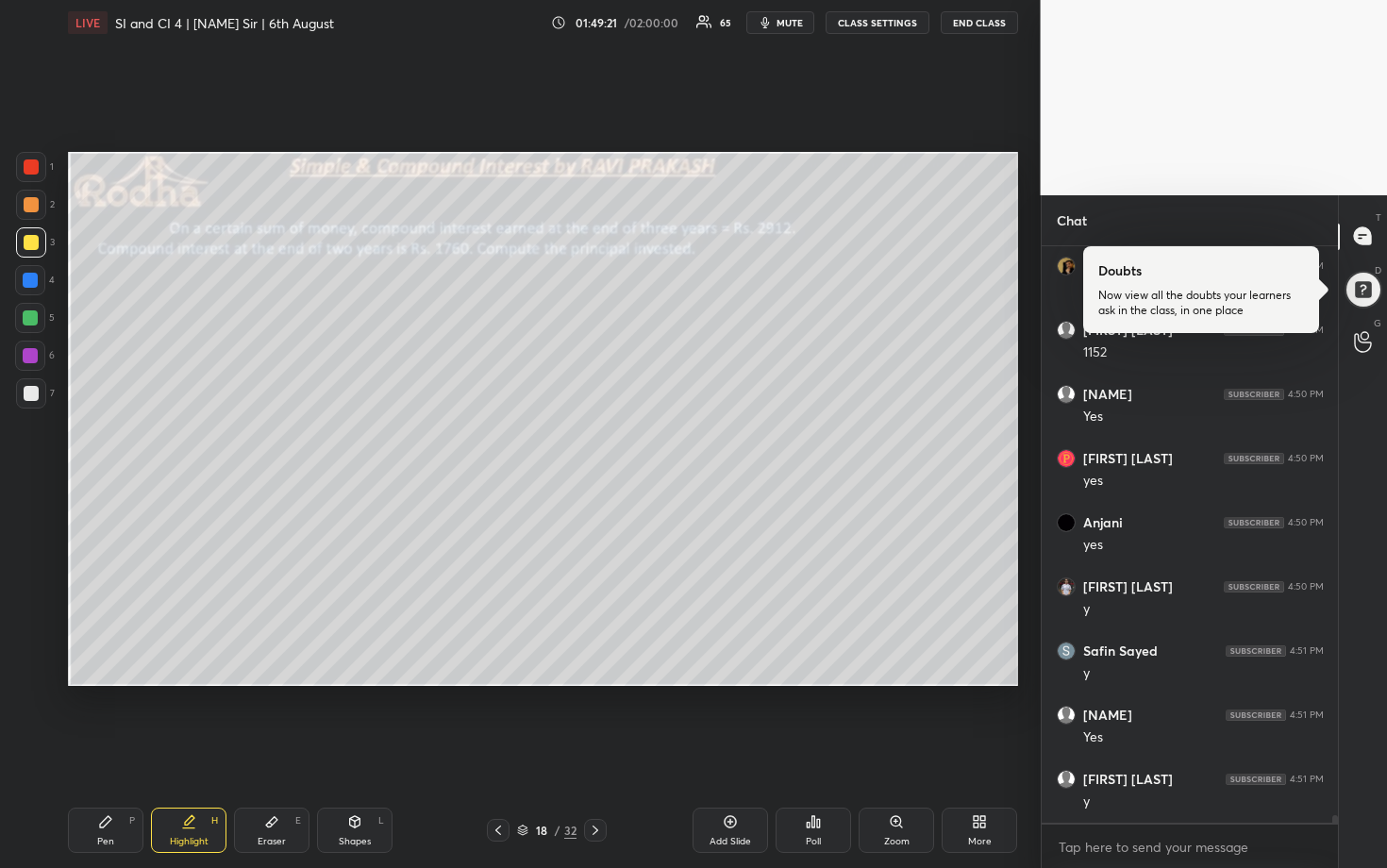 scroll, scrollTop: 44428, scrollLeft: 0, axis: vertical 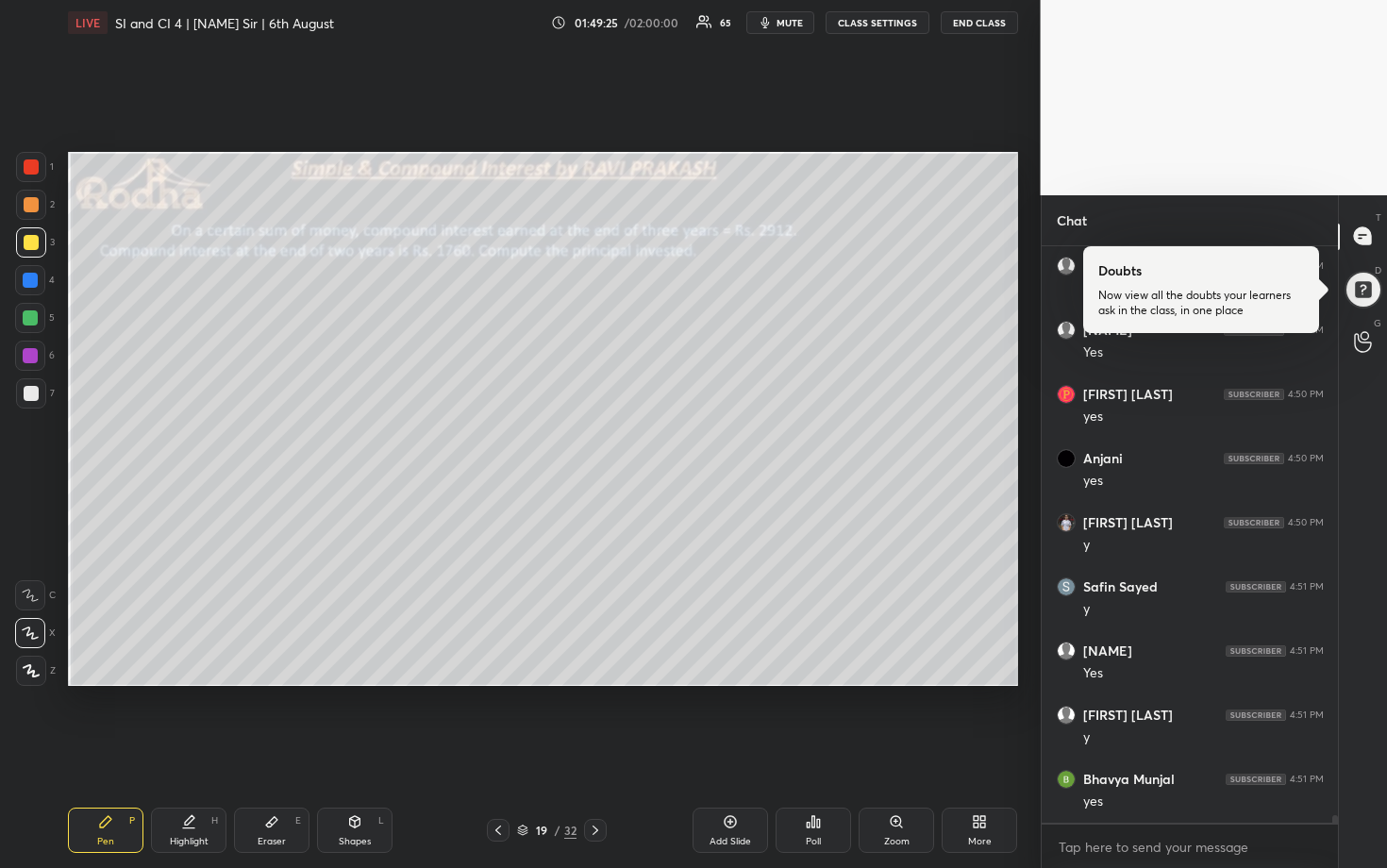 click at bounding box center (30, 280) 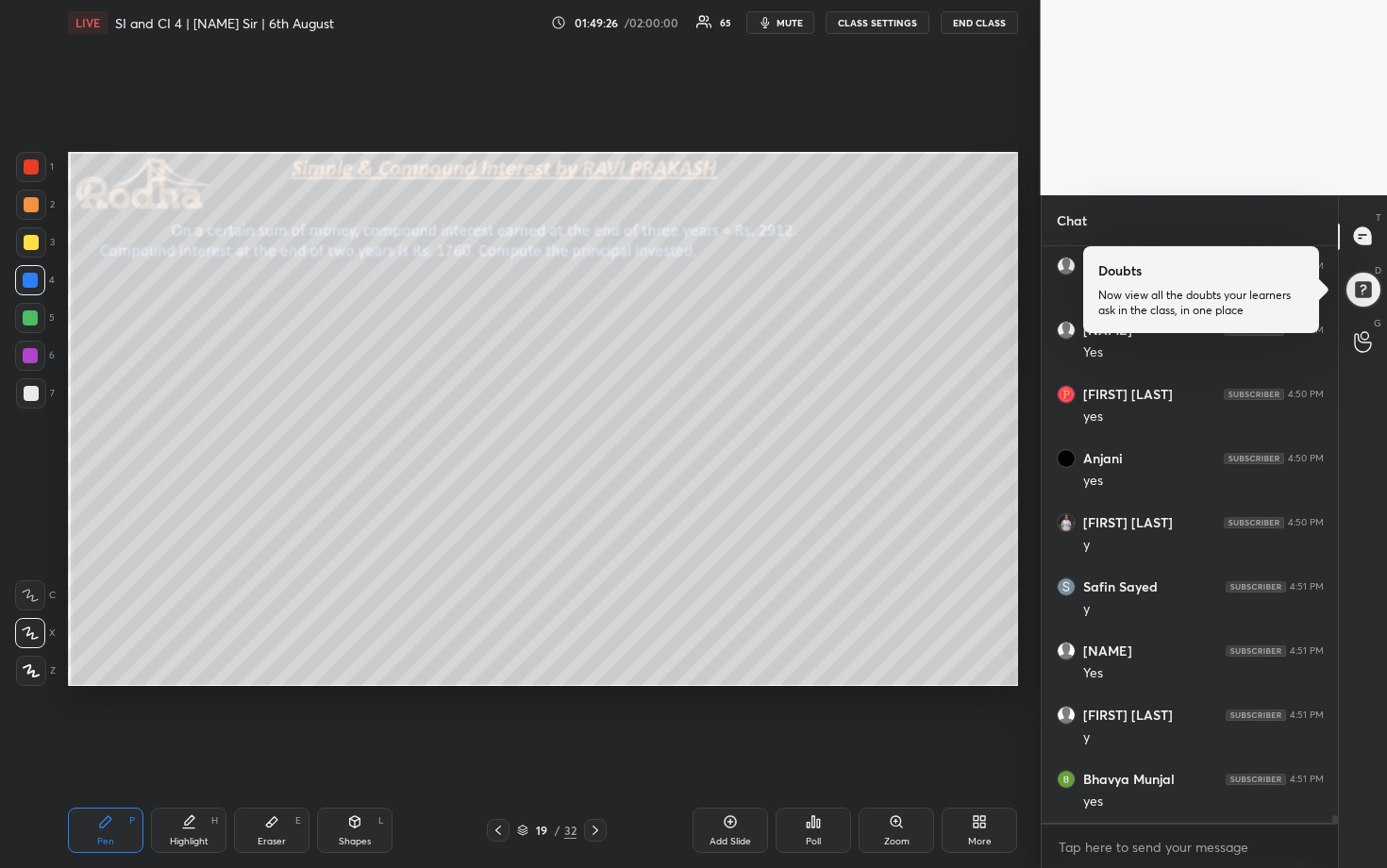 click at bounding box center [30, 318] 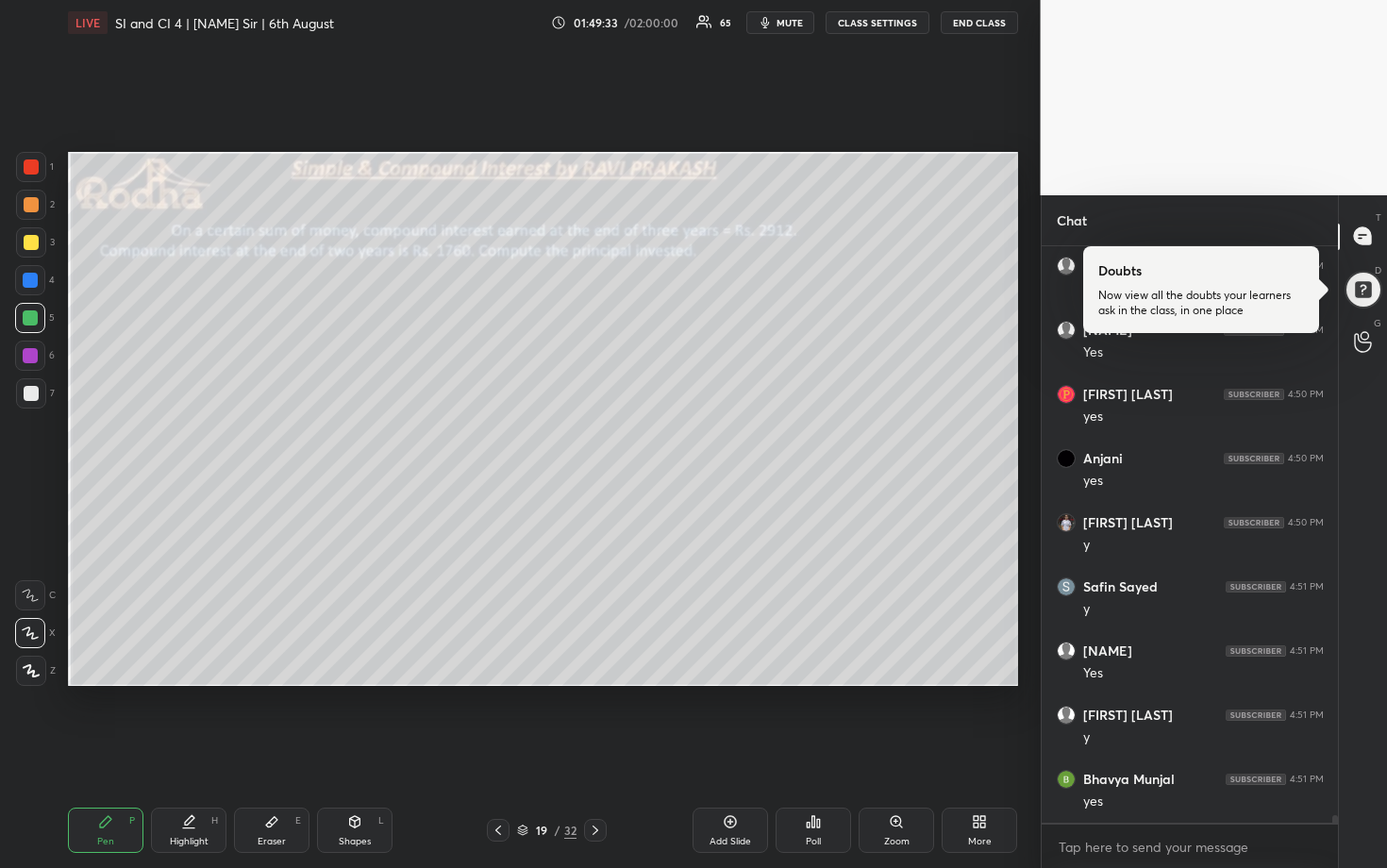 drag, startPoint x: 35, startPoint y: 207, endPoint x: 64, endPoint y: 208, distance: 29.017236 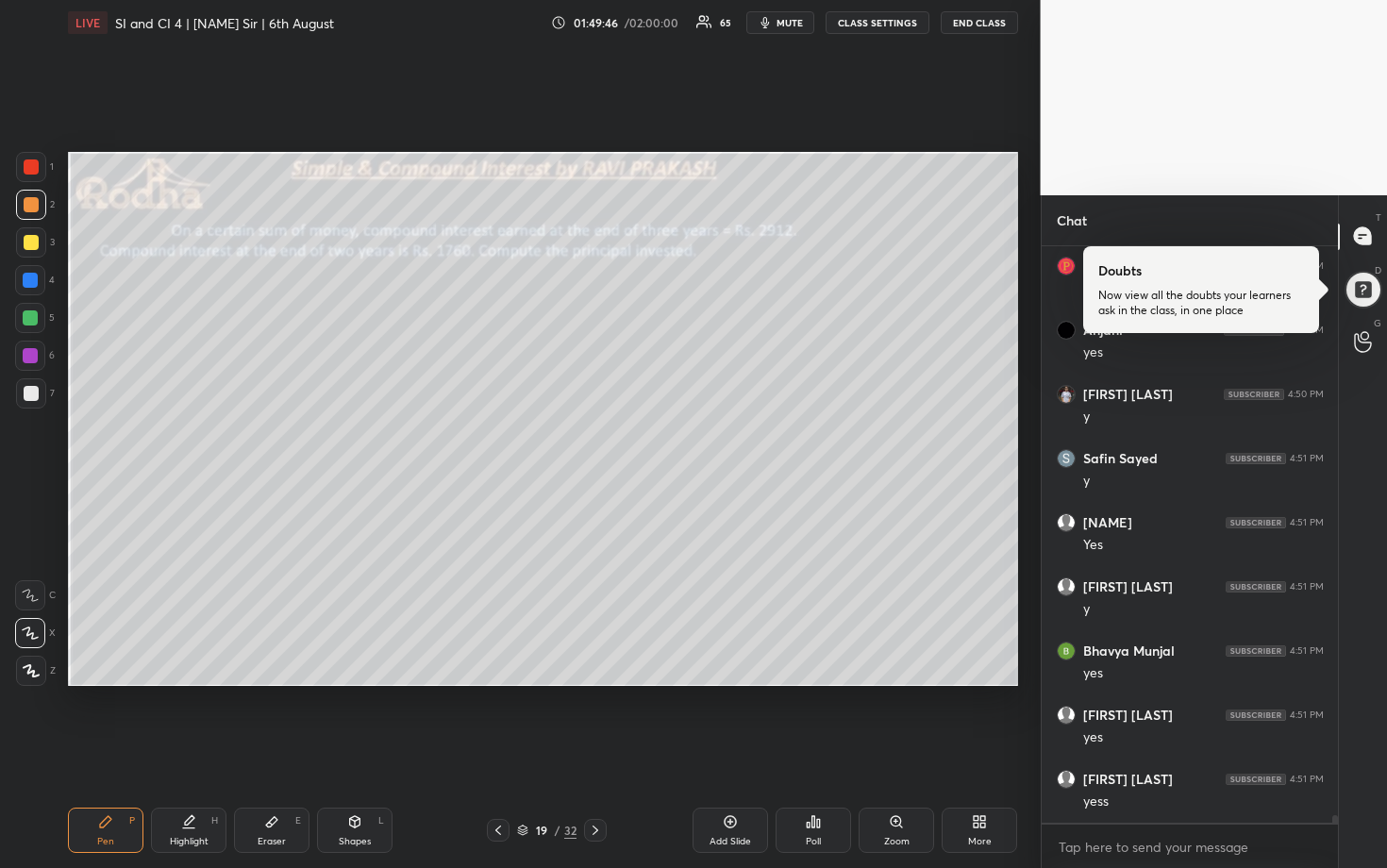 scroll, scrollTop: 44621, scrollLeft: 0, axis: vertical 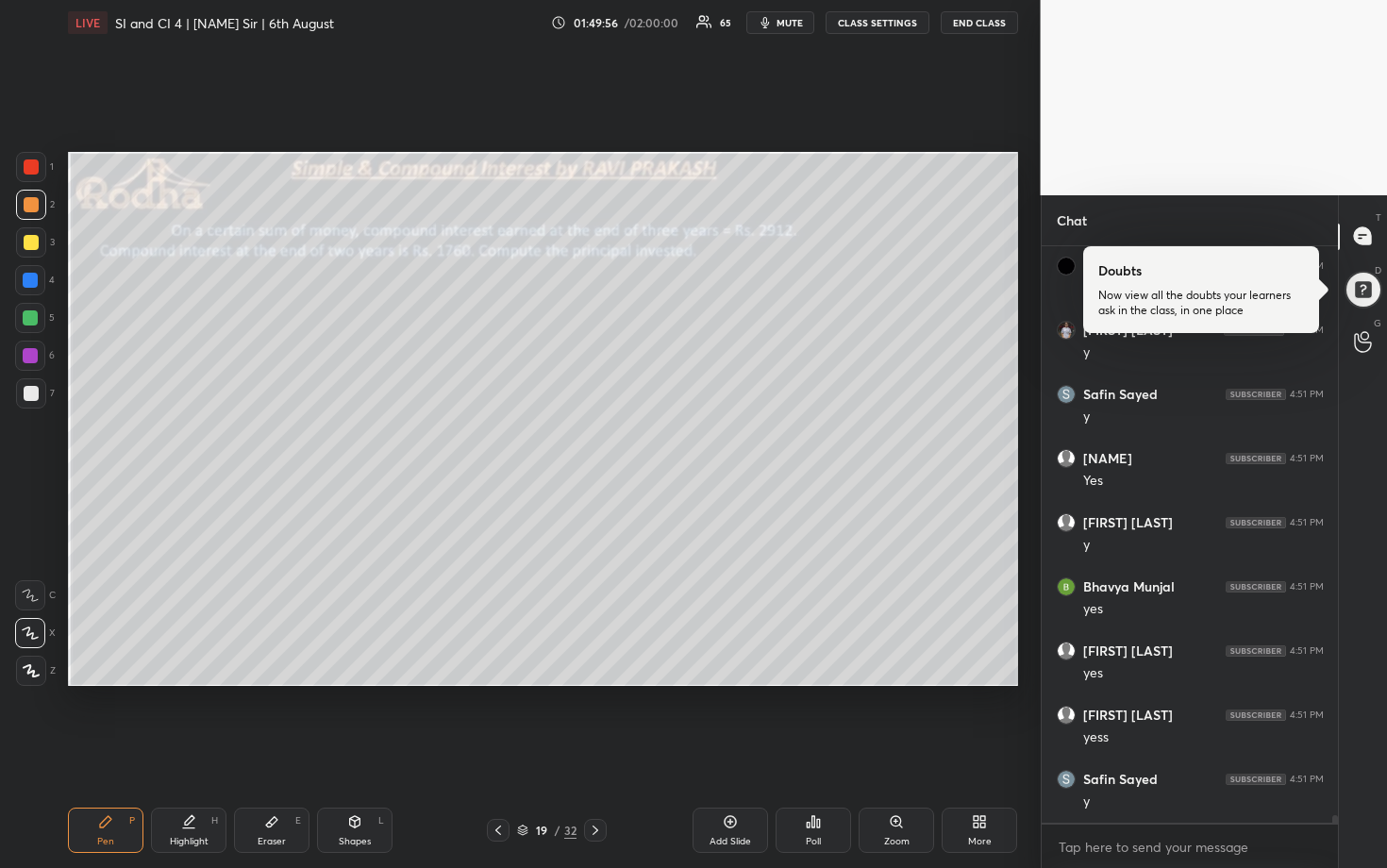 click at bounding box center (30, 318) 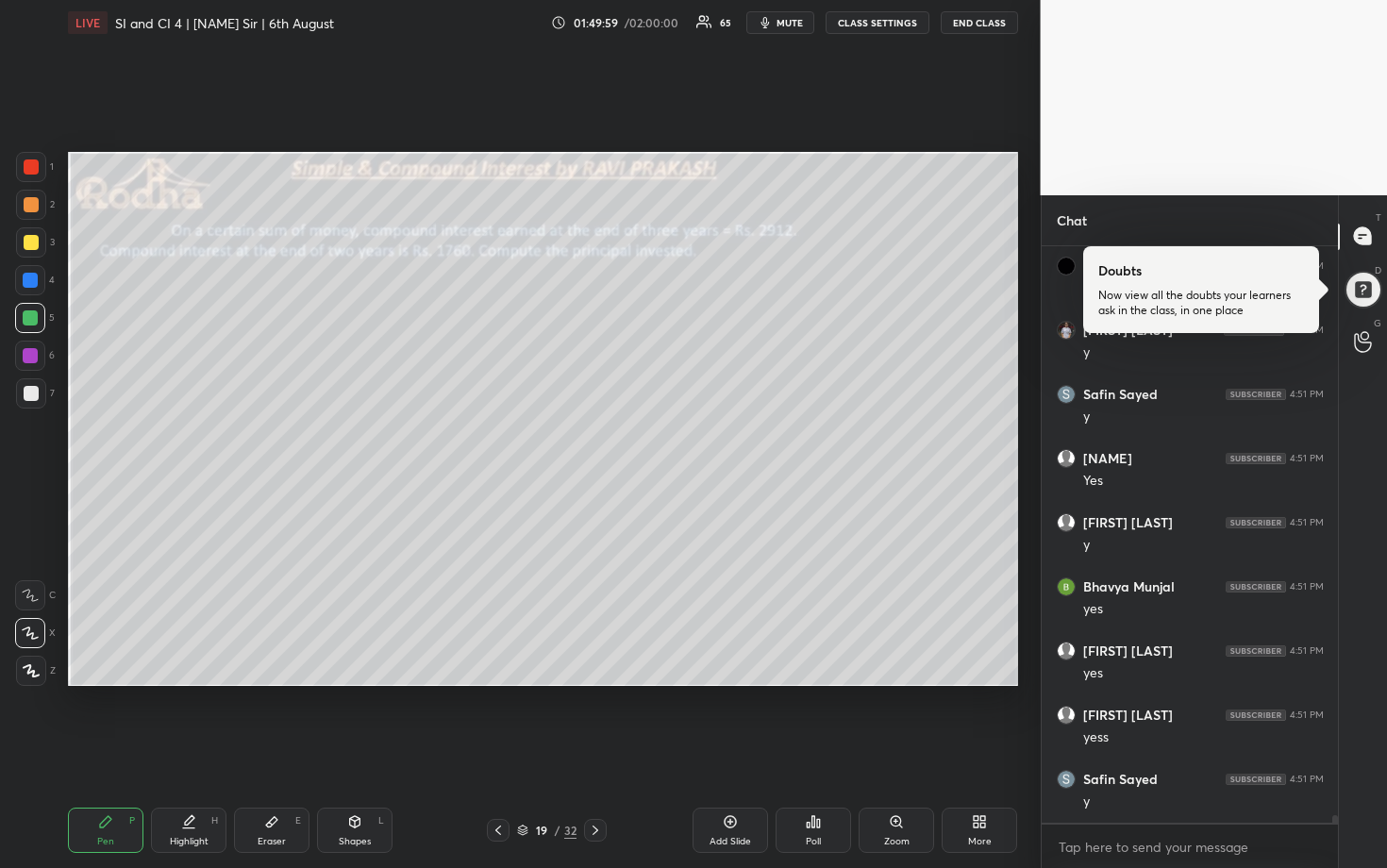 click at bounding box center [31, 393] 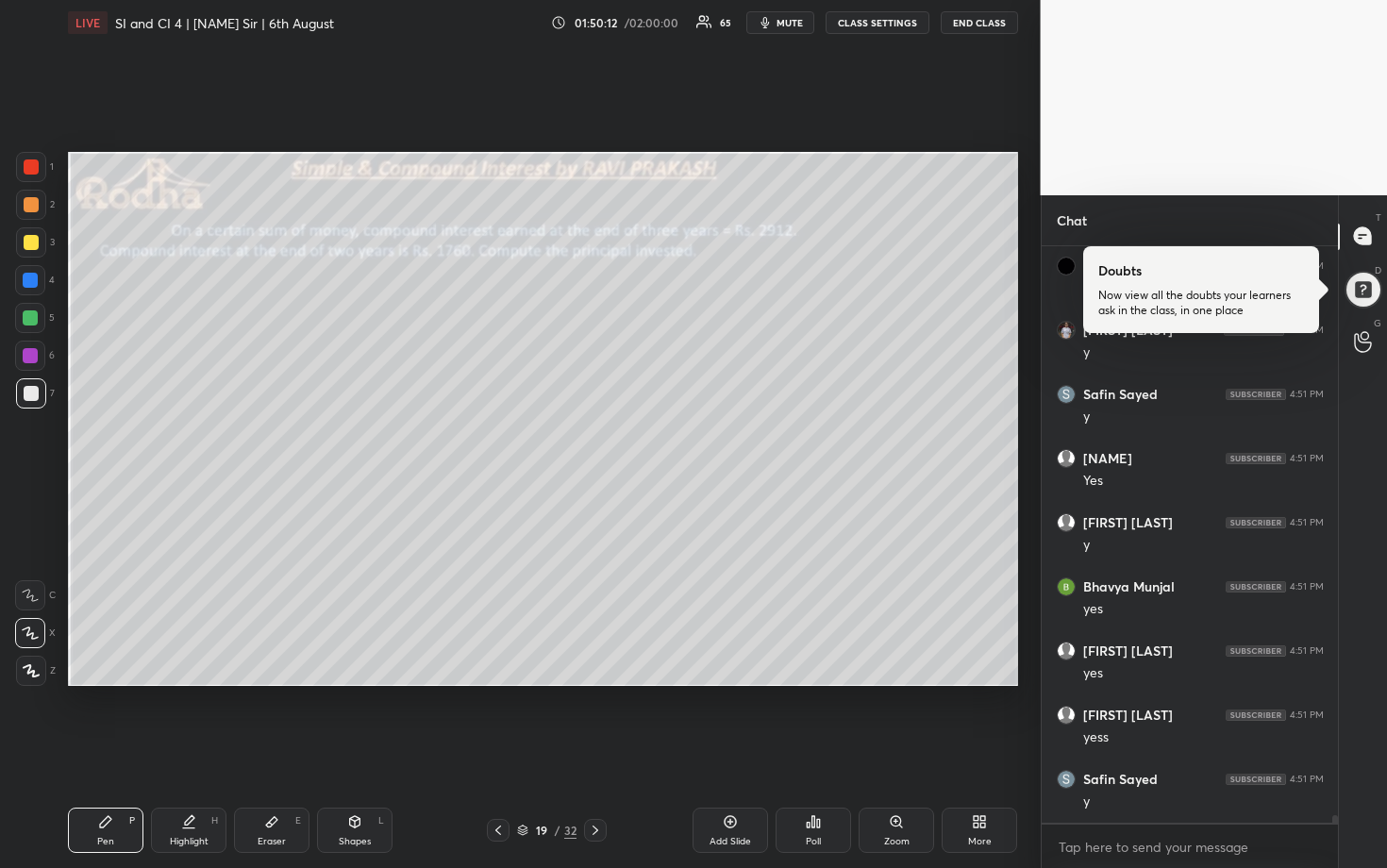 drag, startPoint x: 28, startPoint y: 309, endPoint x: 43, endPoint y: 321, distance: 19 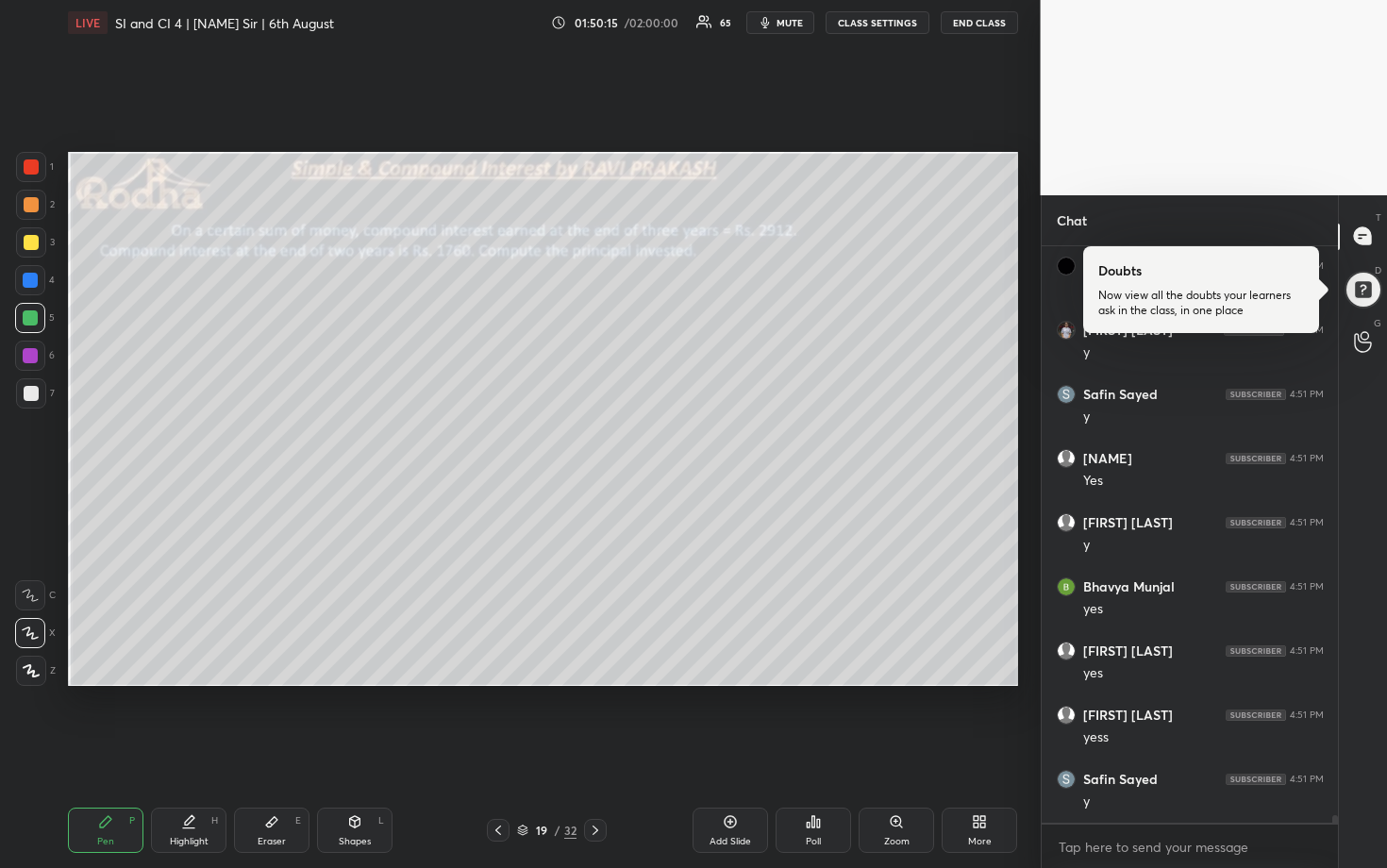 click at bounding box center [31, 205] 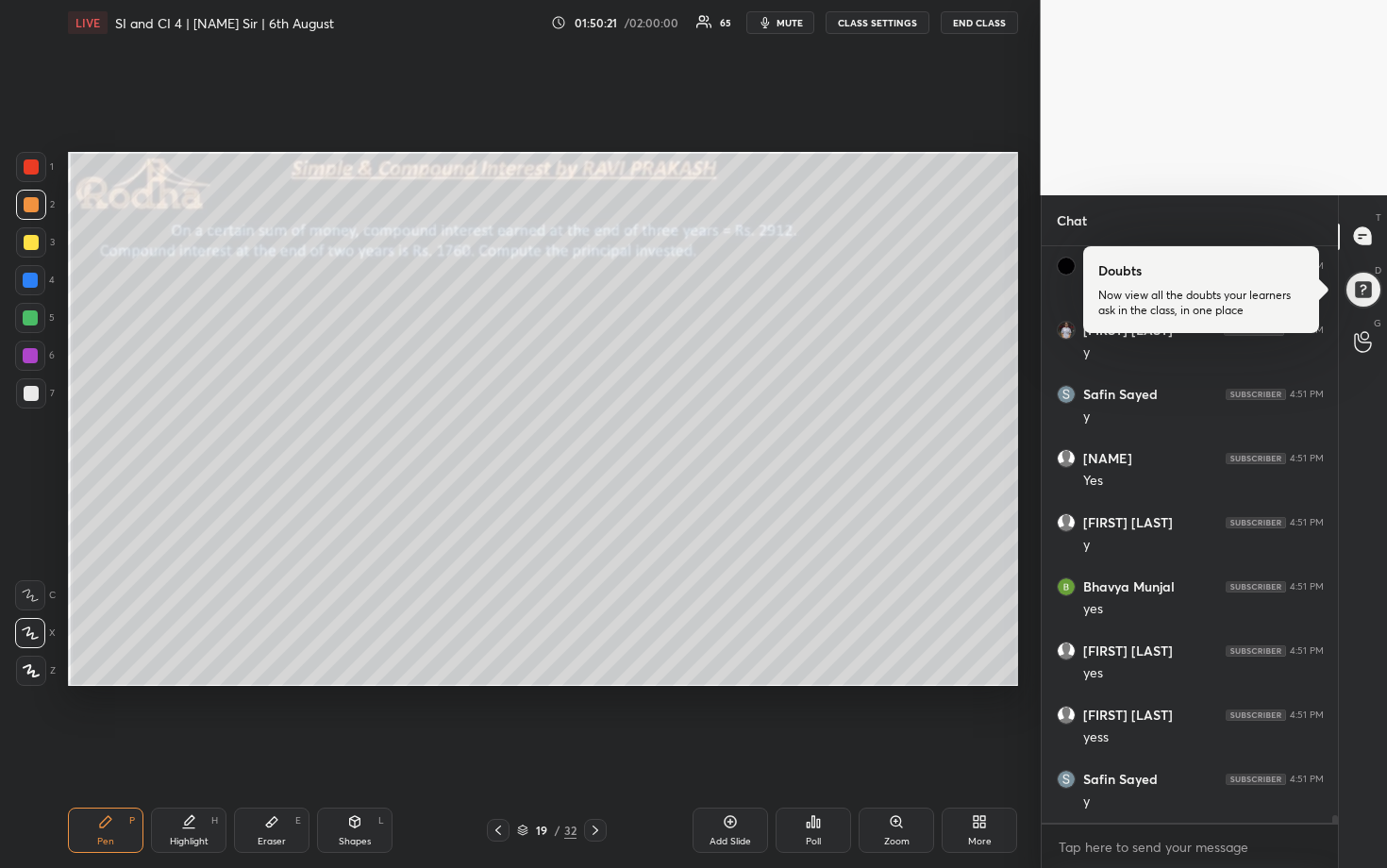 scroll, scrollTop: 44685, scrollLeft: 0, axis: vertical 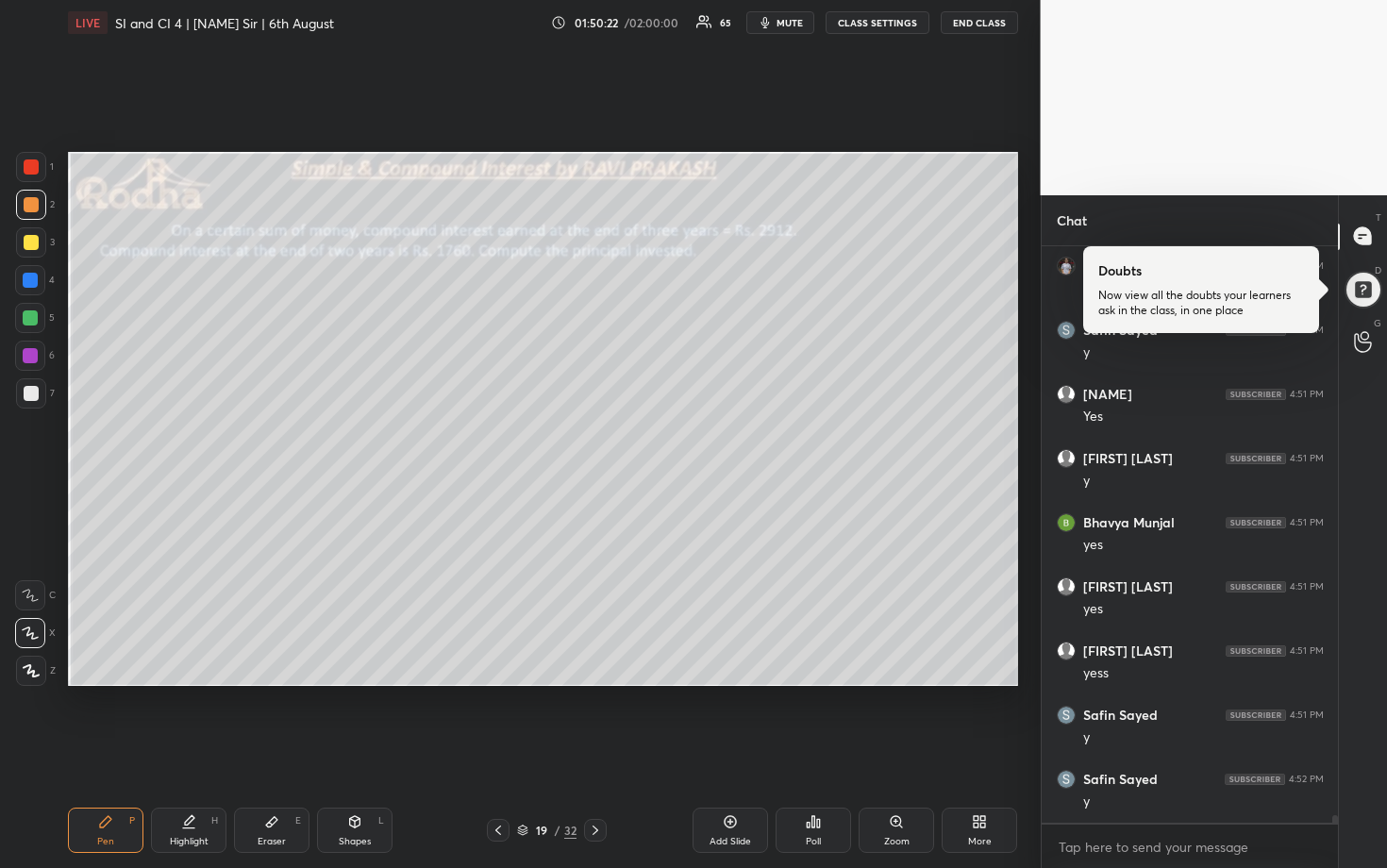 drag, startPoint x: 32, startPoint y: 392, endPoint x: 42, endPoint y: 391, distance: 10.049876 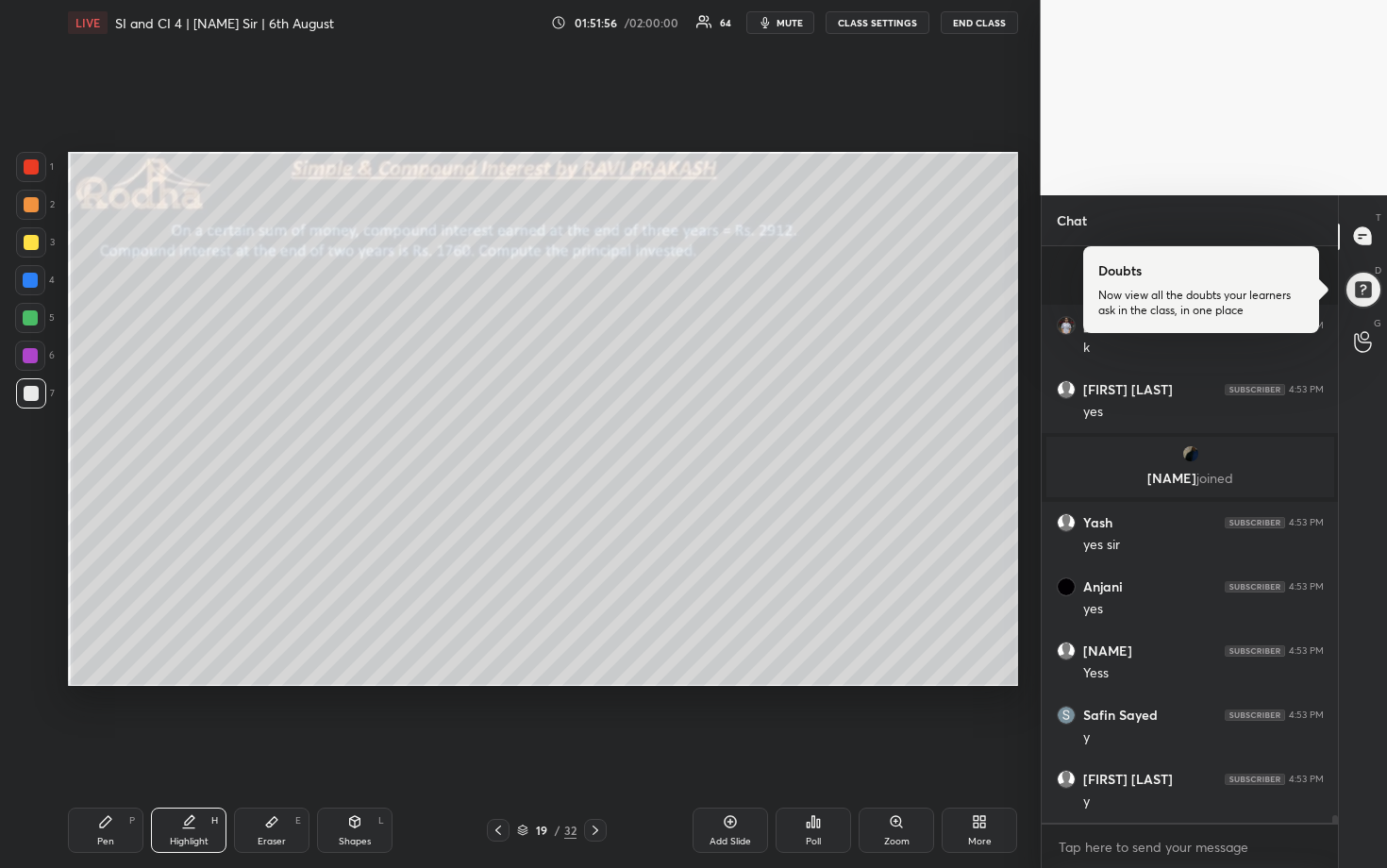 scroll, scrollTop: 45096, scrollLeft: 0, axis: vertical 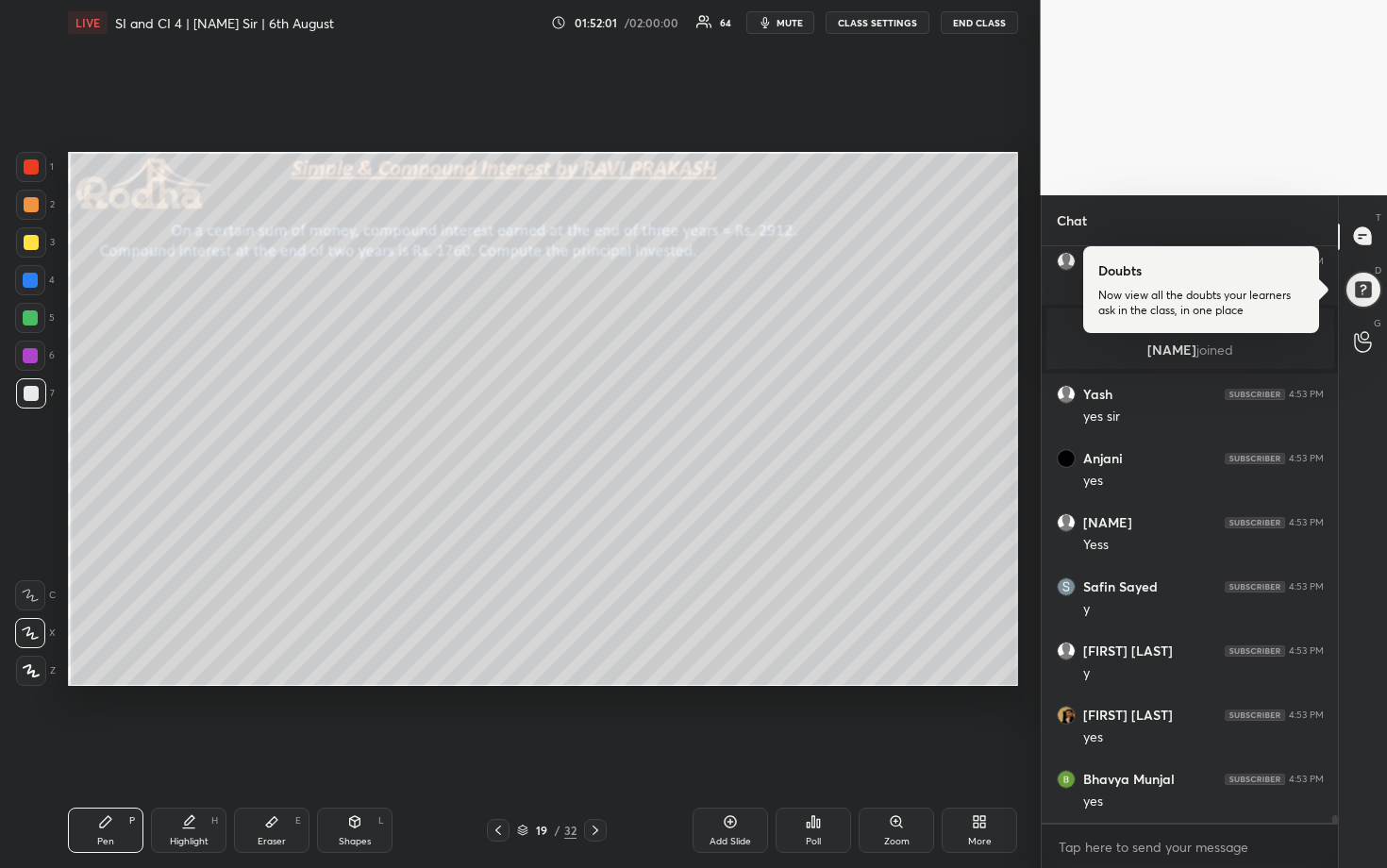 drag, startPoint x: 24, startPoint y: 353, endPoint x: 42, endPoint y: 359, distance: 18.973666 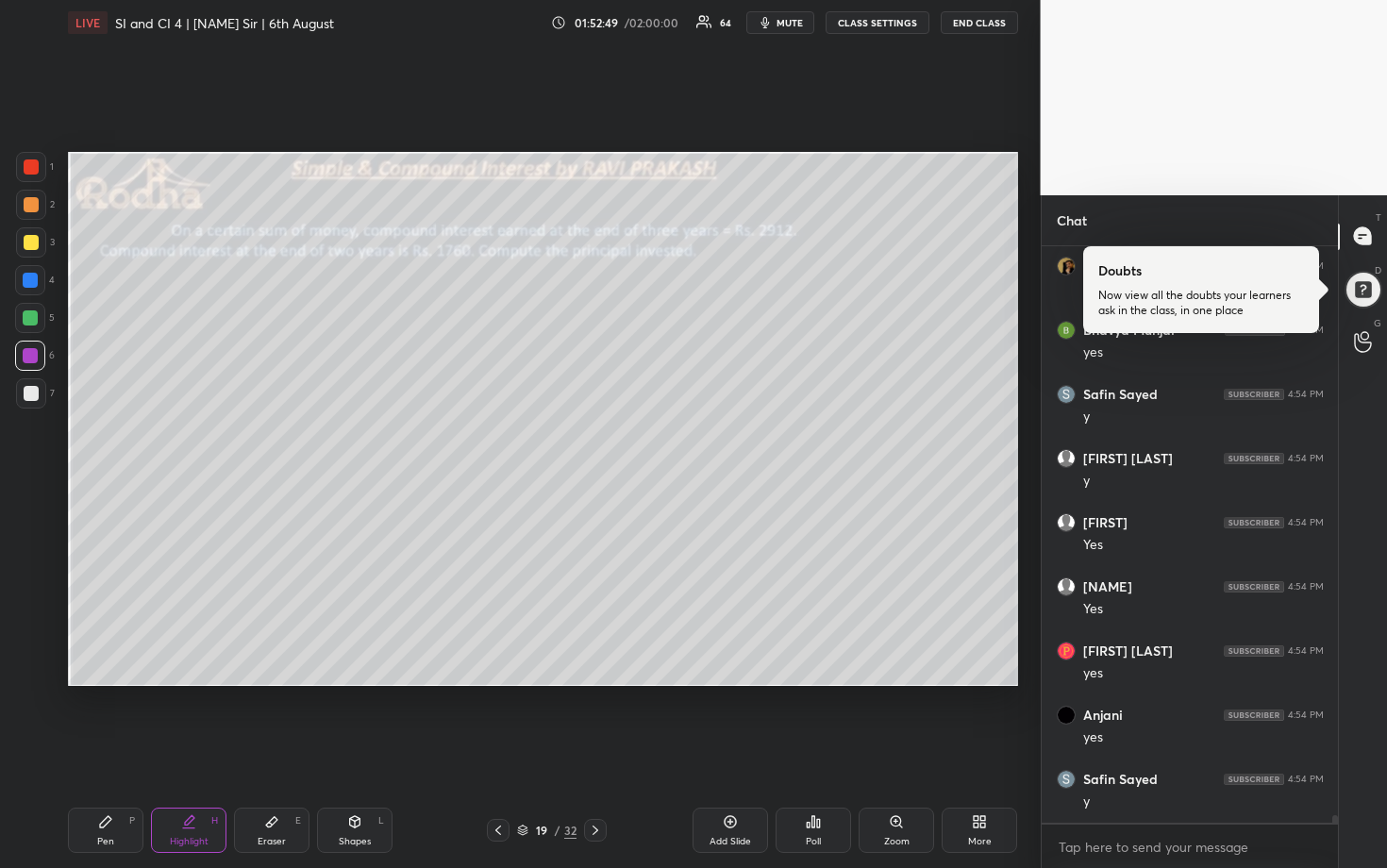 scroll, scrollTop: 45610, scrollLeft: 0, axis: vertical 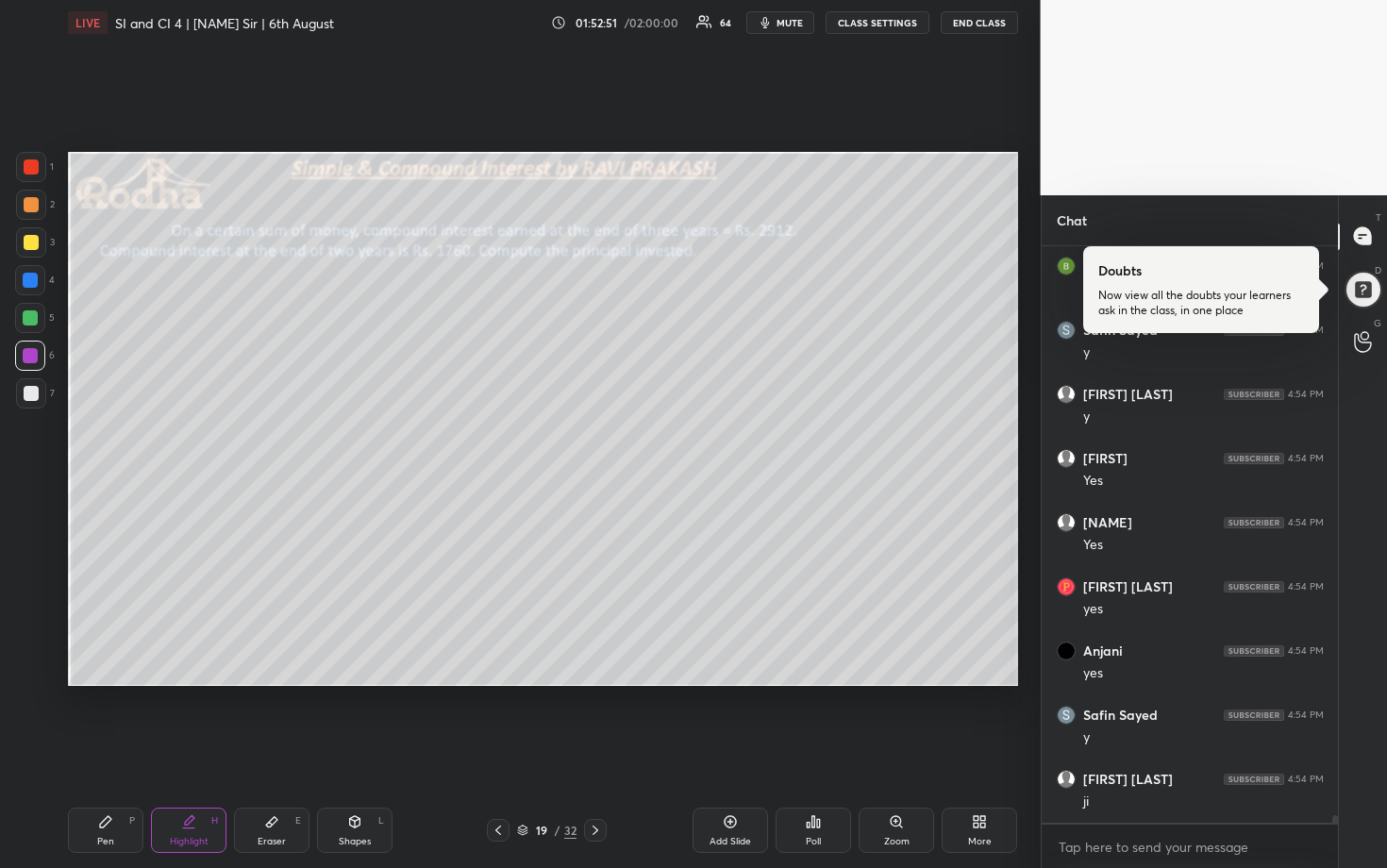 click at bounding box center (30, 318) 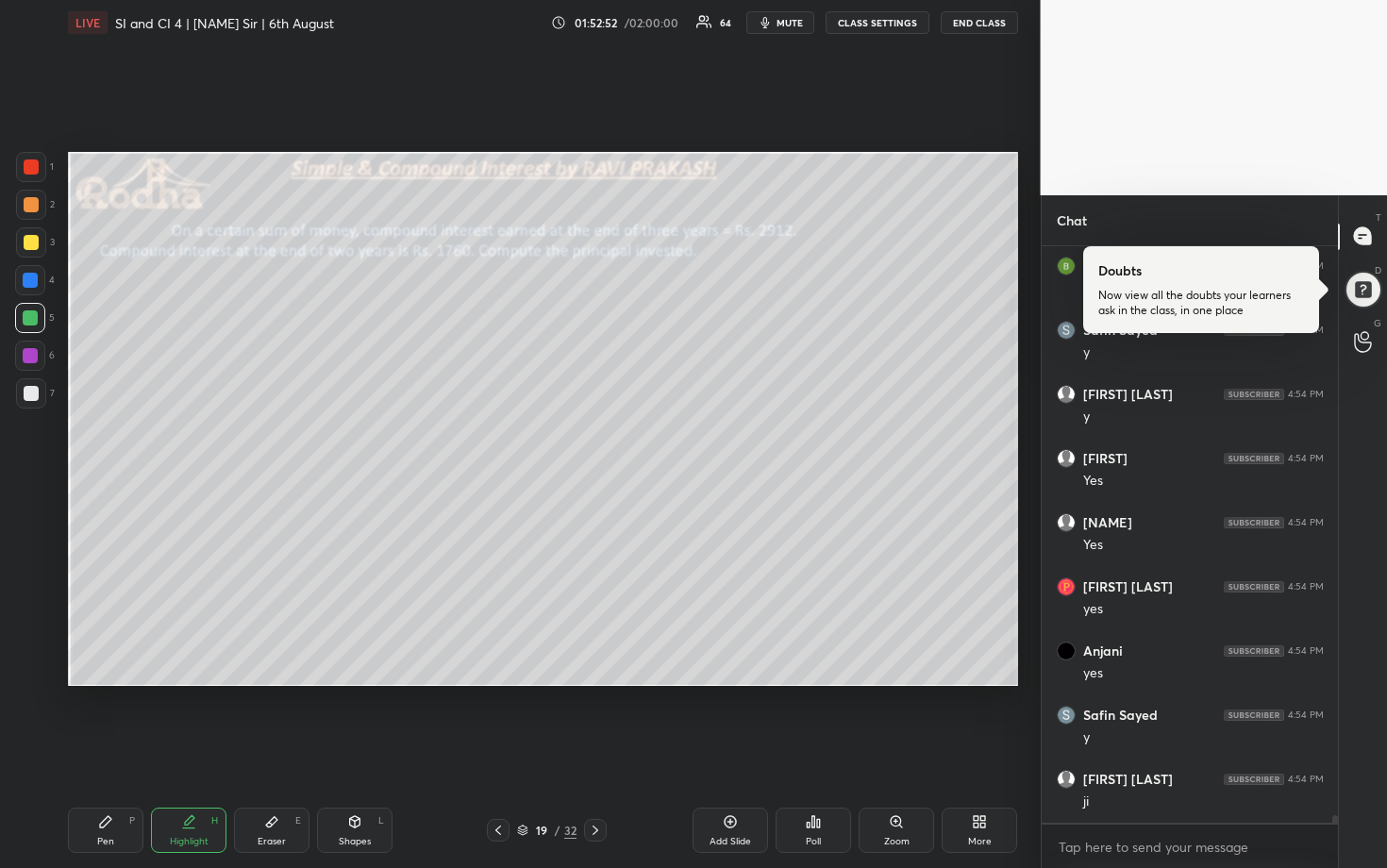 click on "7" at bounding box center [35, 393] 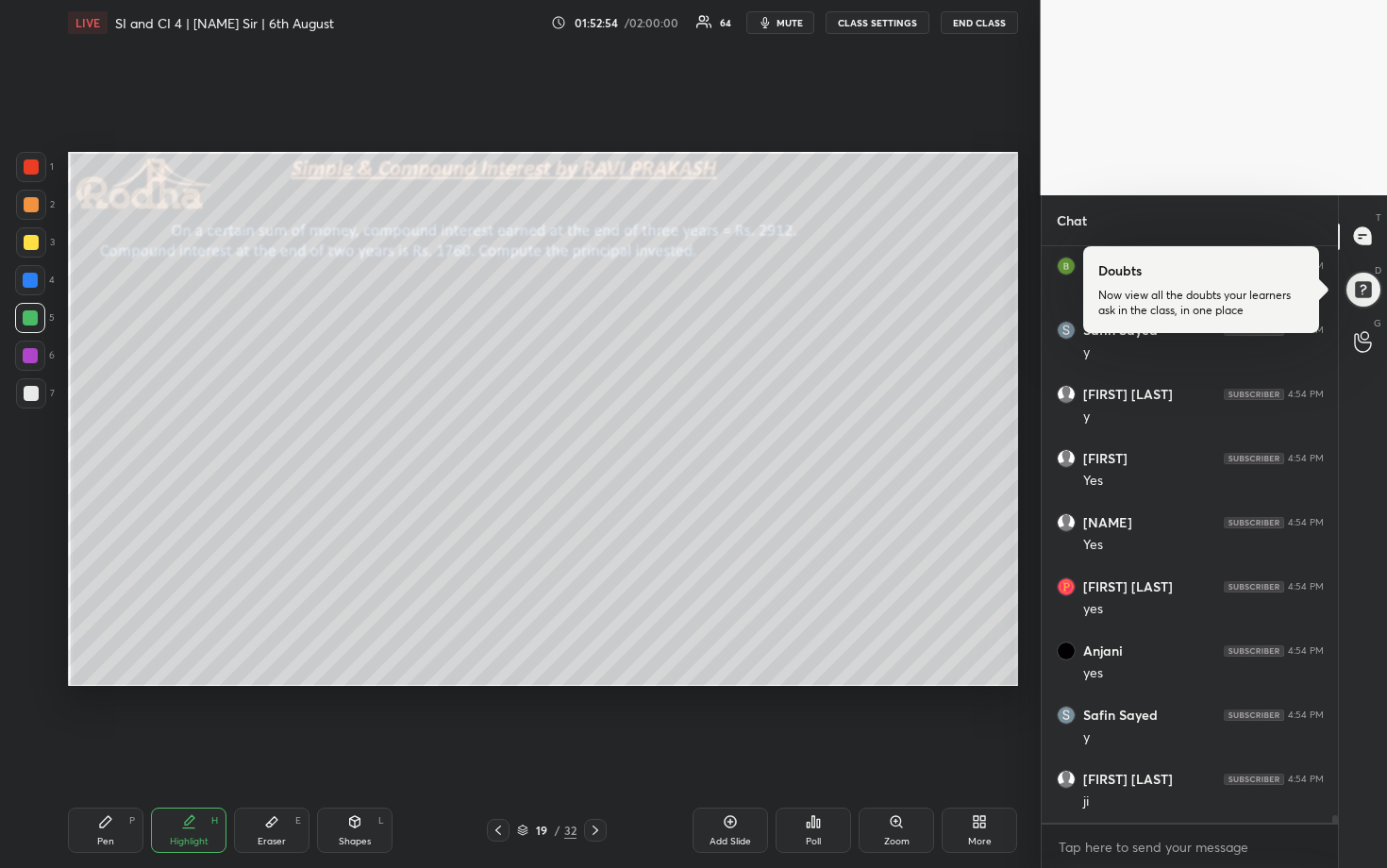 click at bounding box center (595, 830) 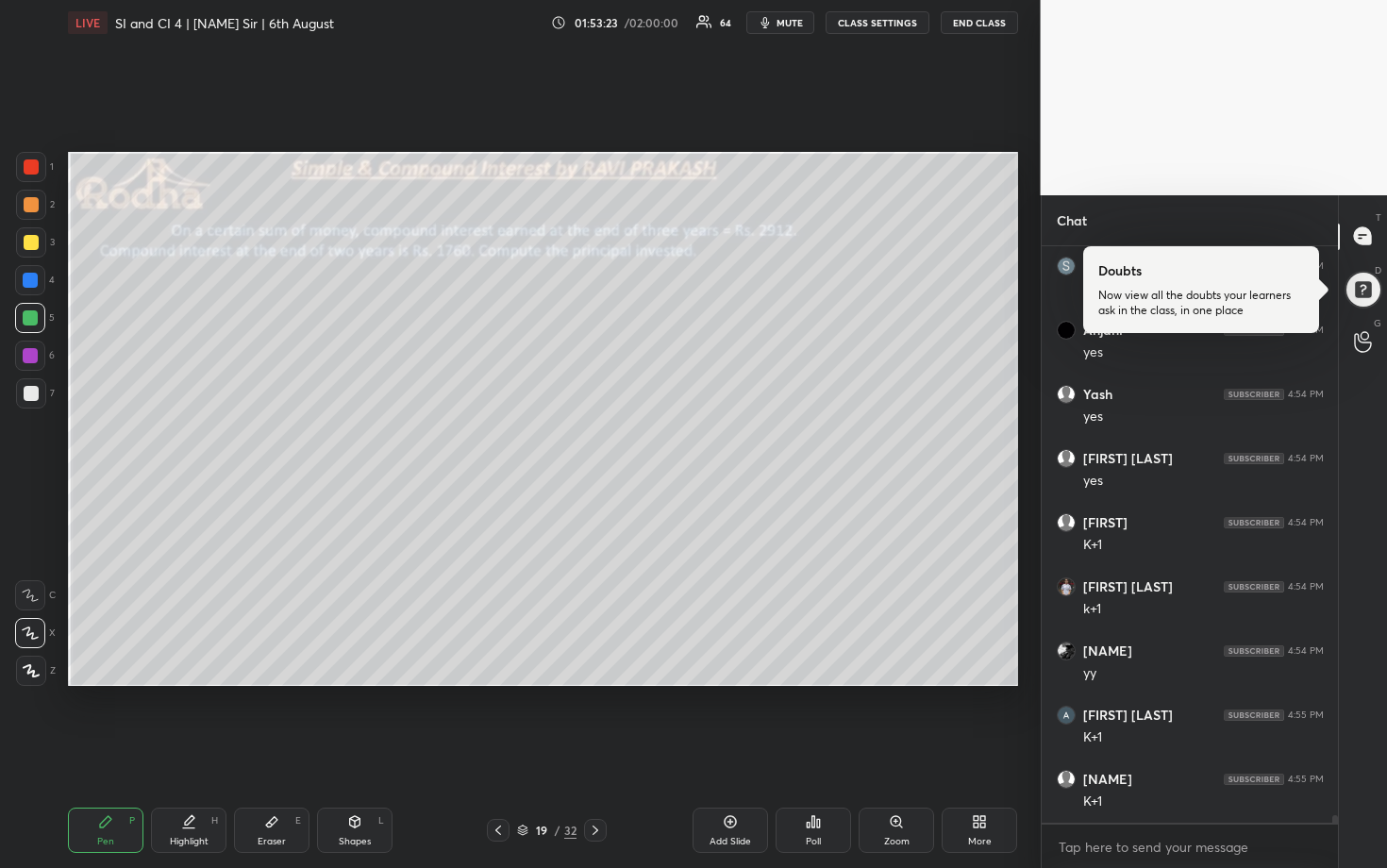 scroll, scrollTop: 46444, scrollLeft: 0, axis: vertical 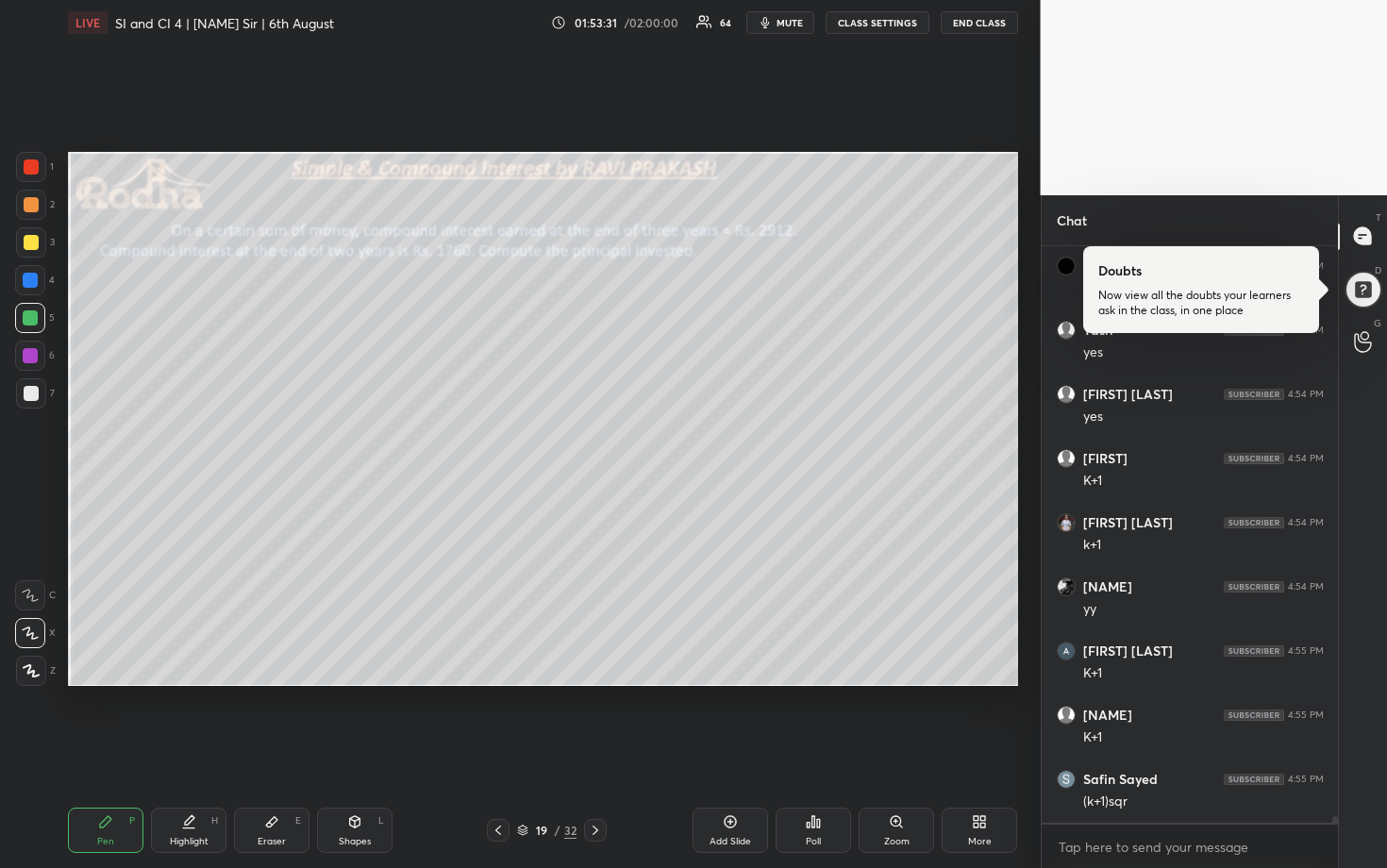 click at bounding box center [30, 280] 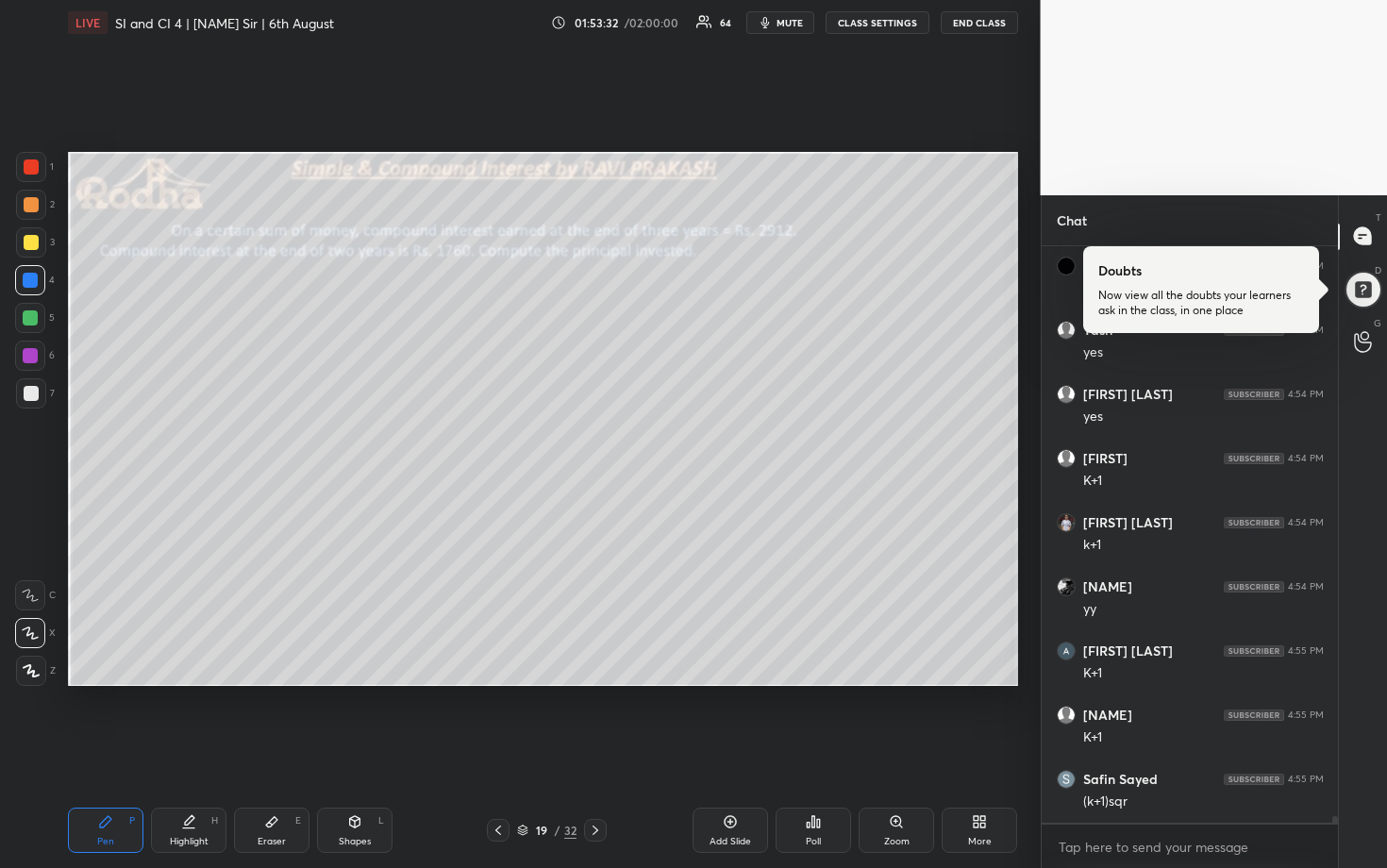 click at bounding box center (31, 205) 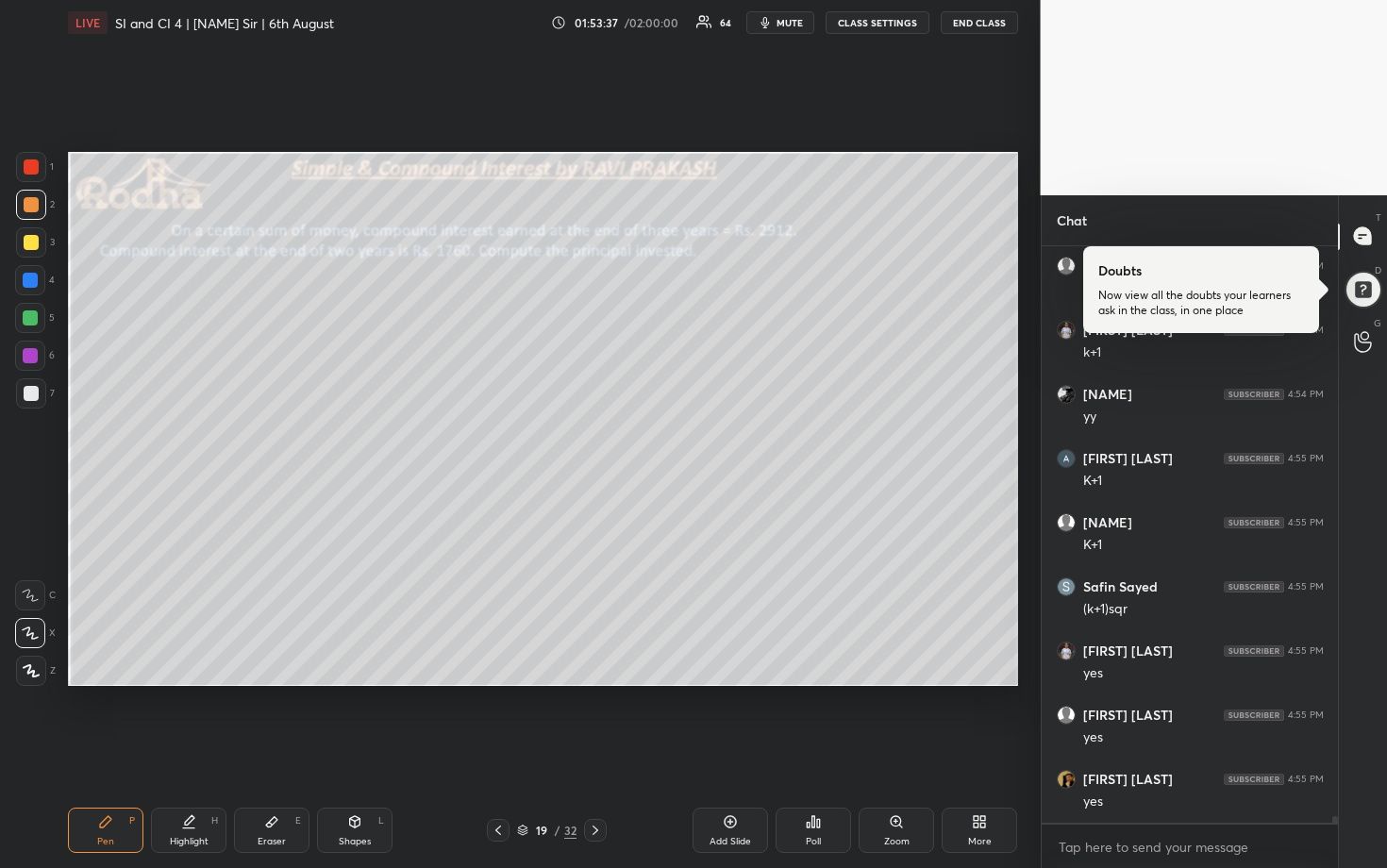 scroll, scrollTop: 46700, scrollLeft: 0, axis: vertical 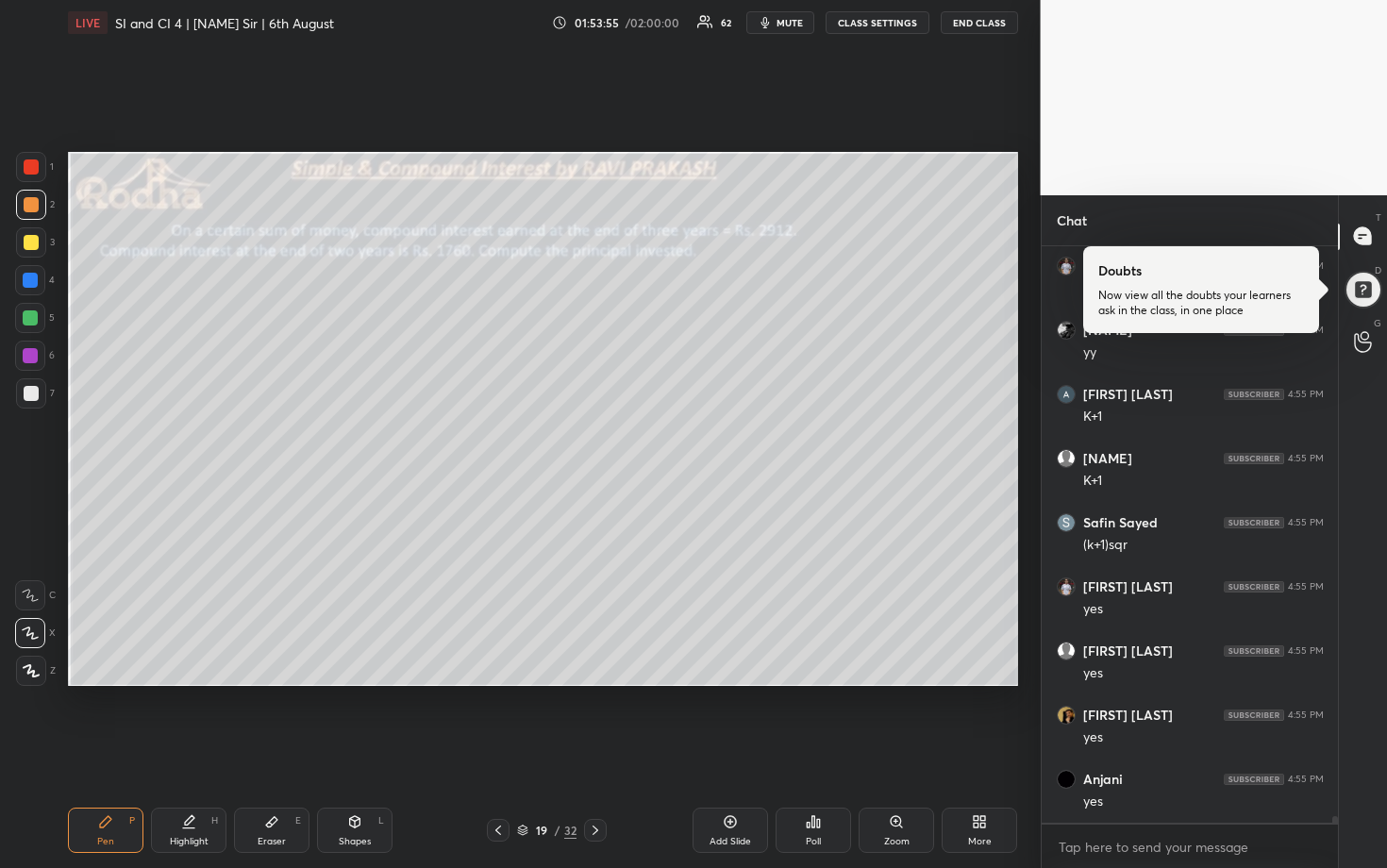 click at bounding box center [31, 393] 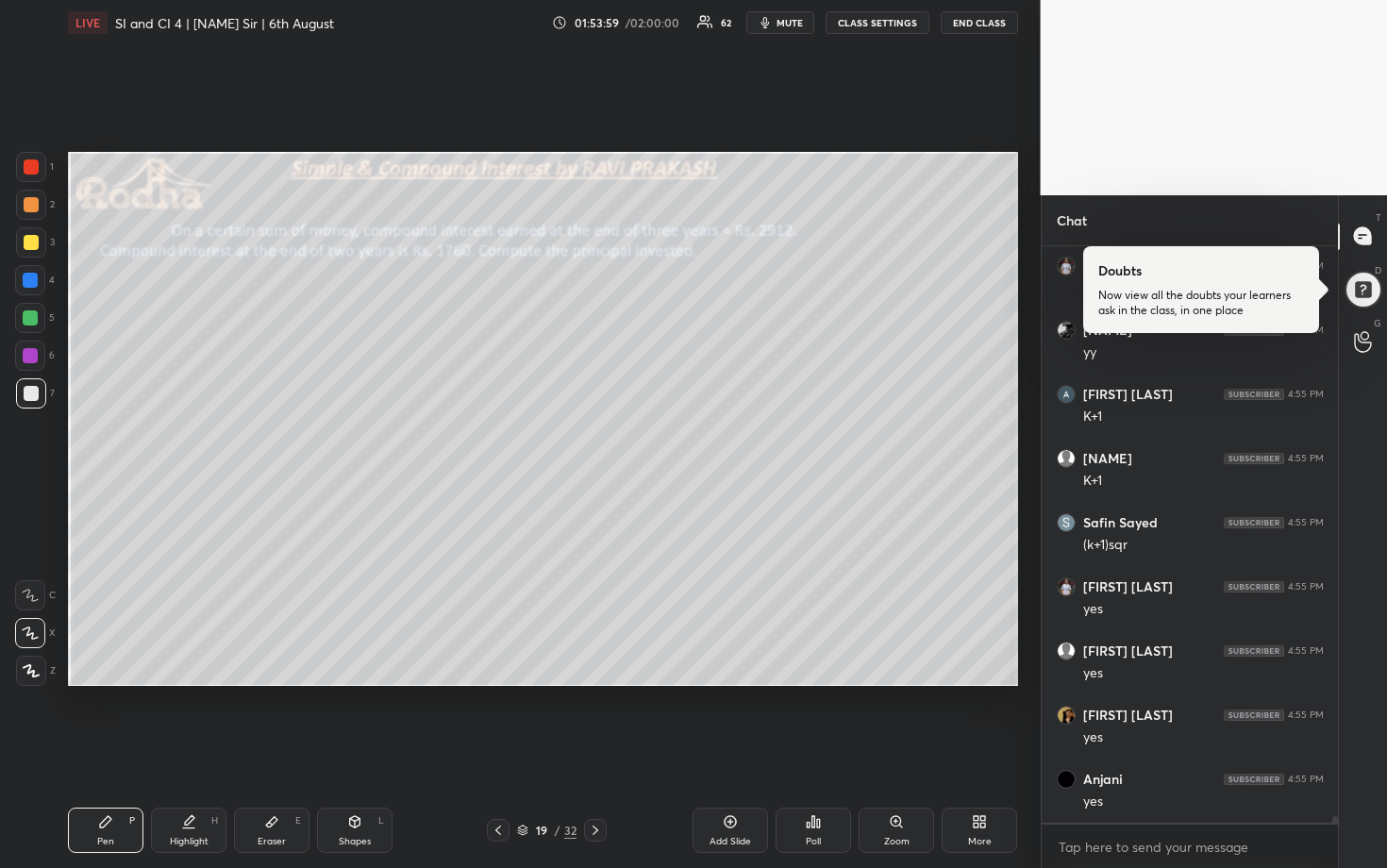 drag, startPoint x: 736, startPoint y: 842, endPoint x: 732, endPoint y: 801, distance: 41.19466 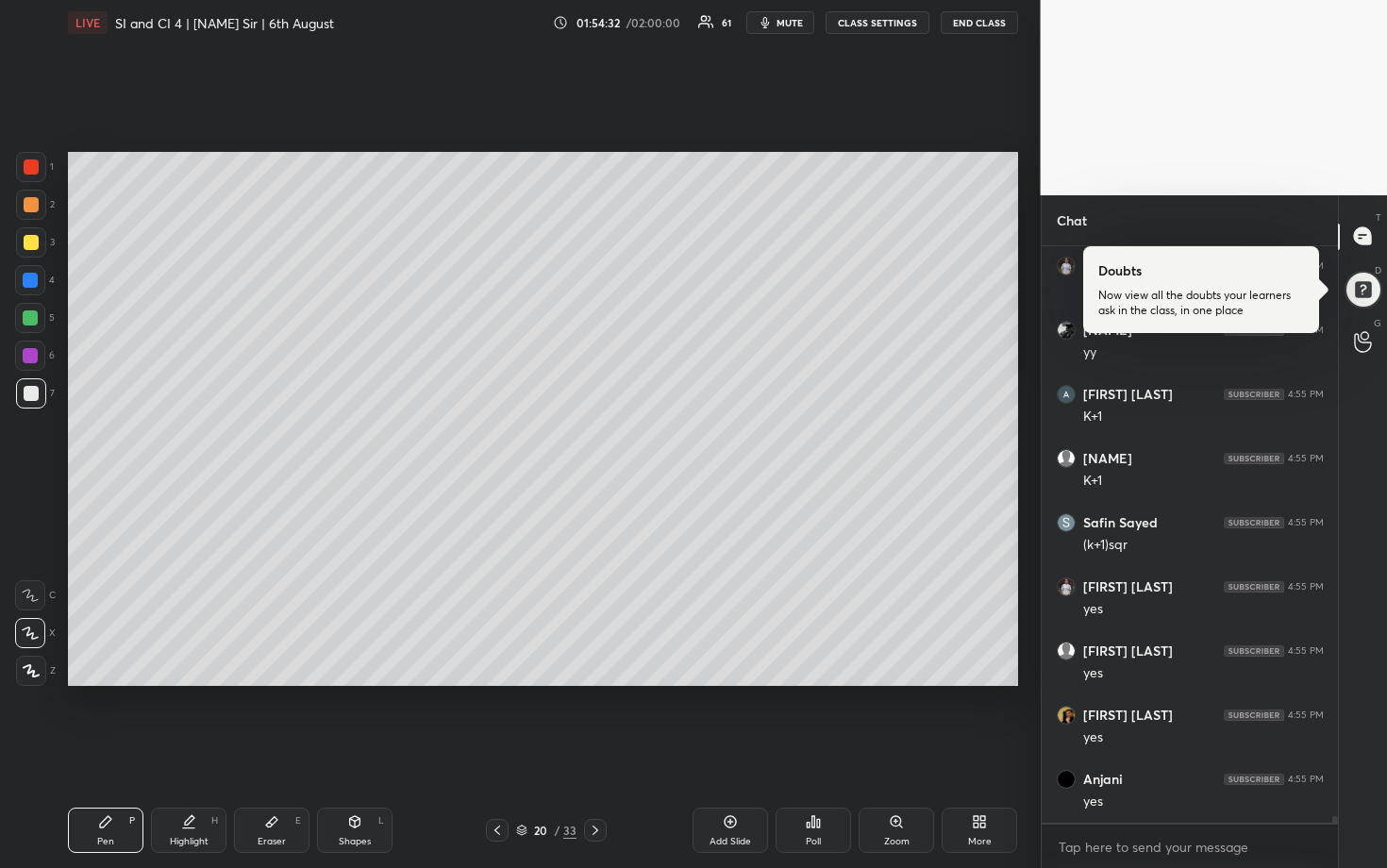 click at bounding box center [31, 205] 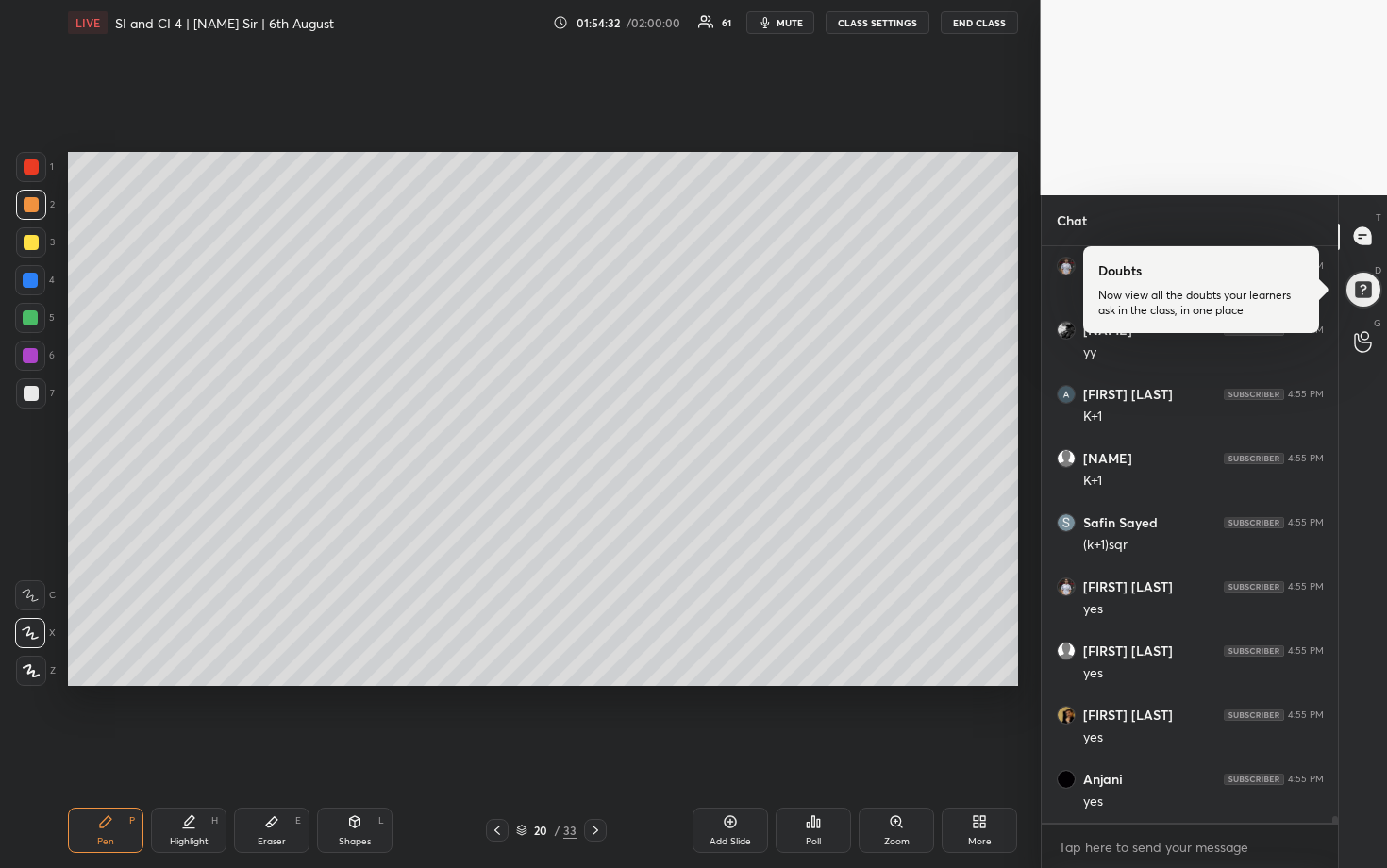 click at bounding box center (30, 318) 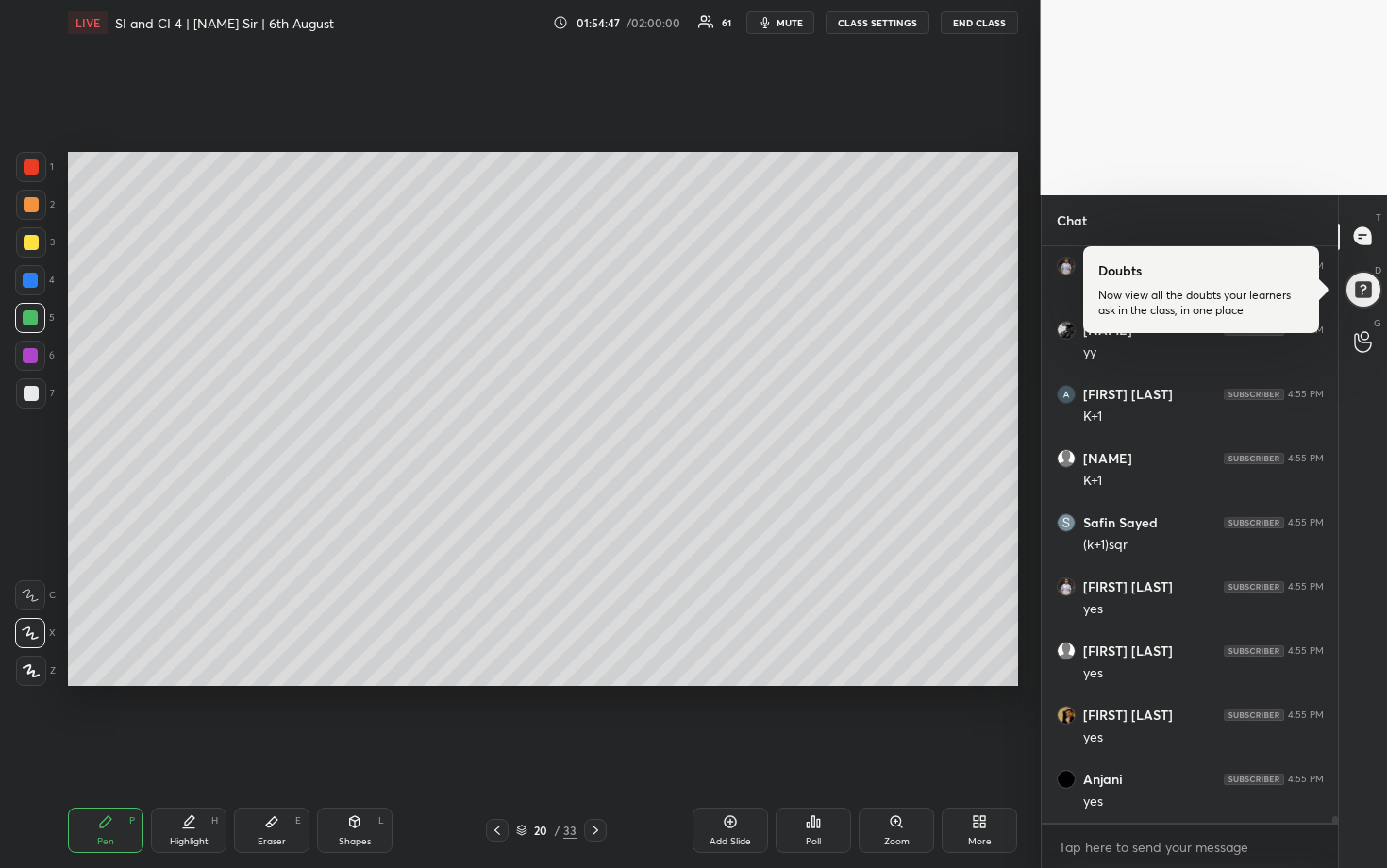 scroll, scrollTop: 46769, scrollLeft: 0, axis: vertical 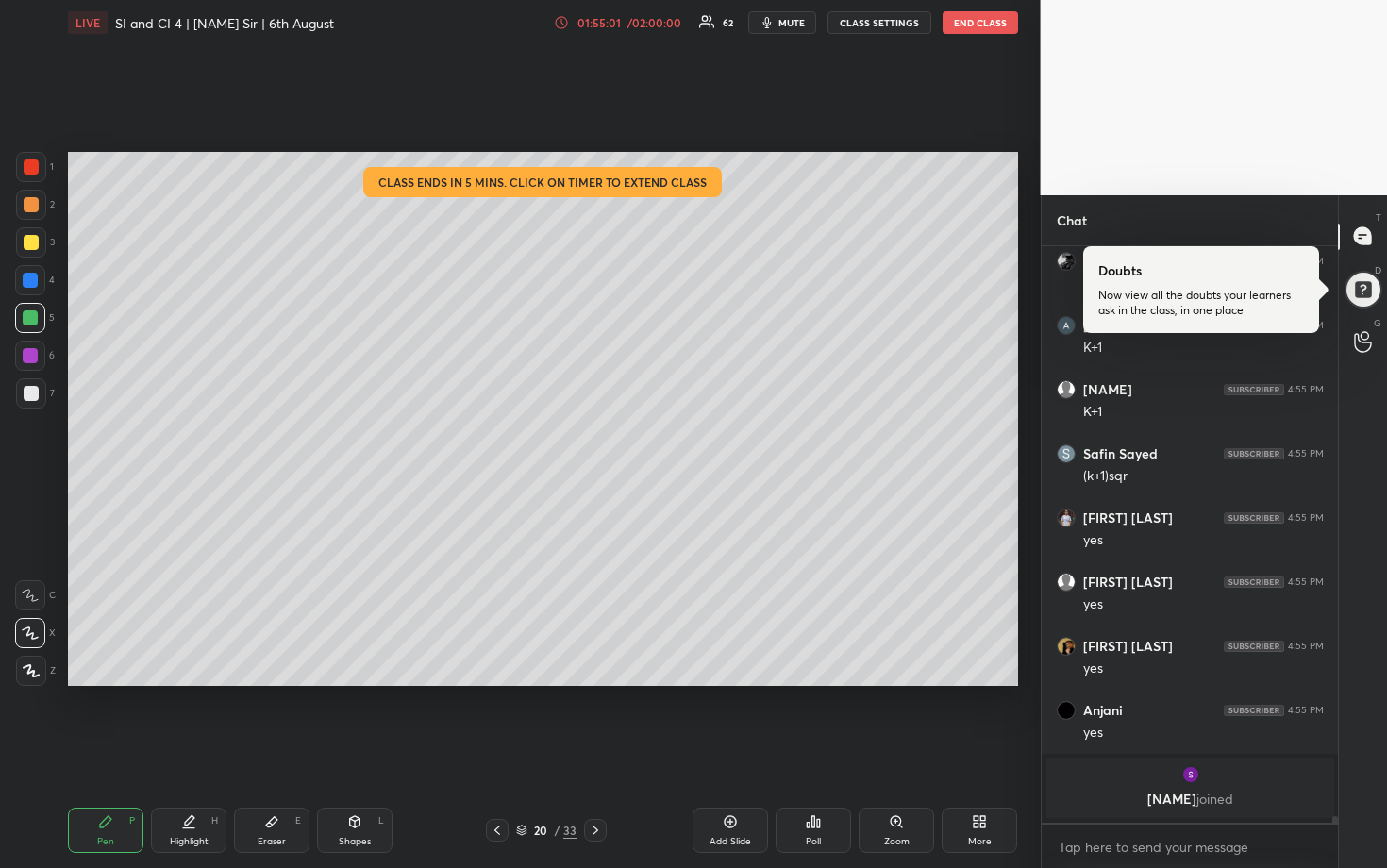 click on "01:55:01" at bounding box center (599, 23) 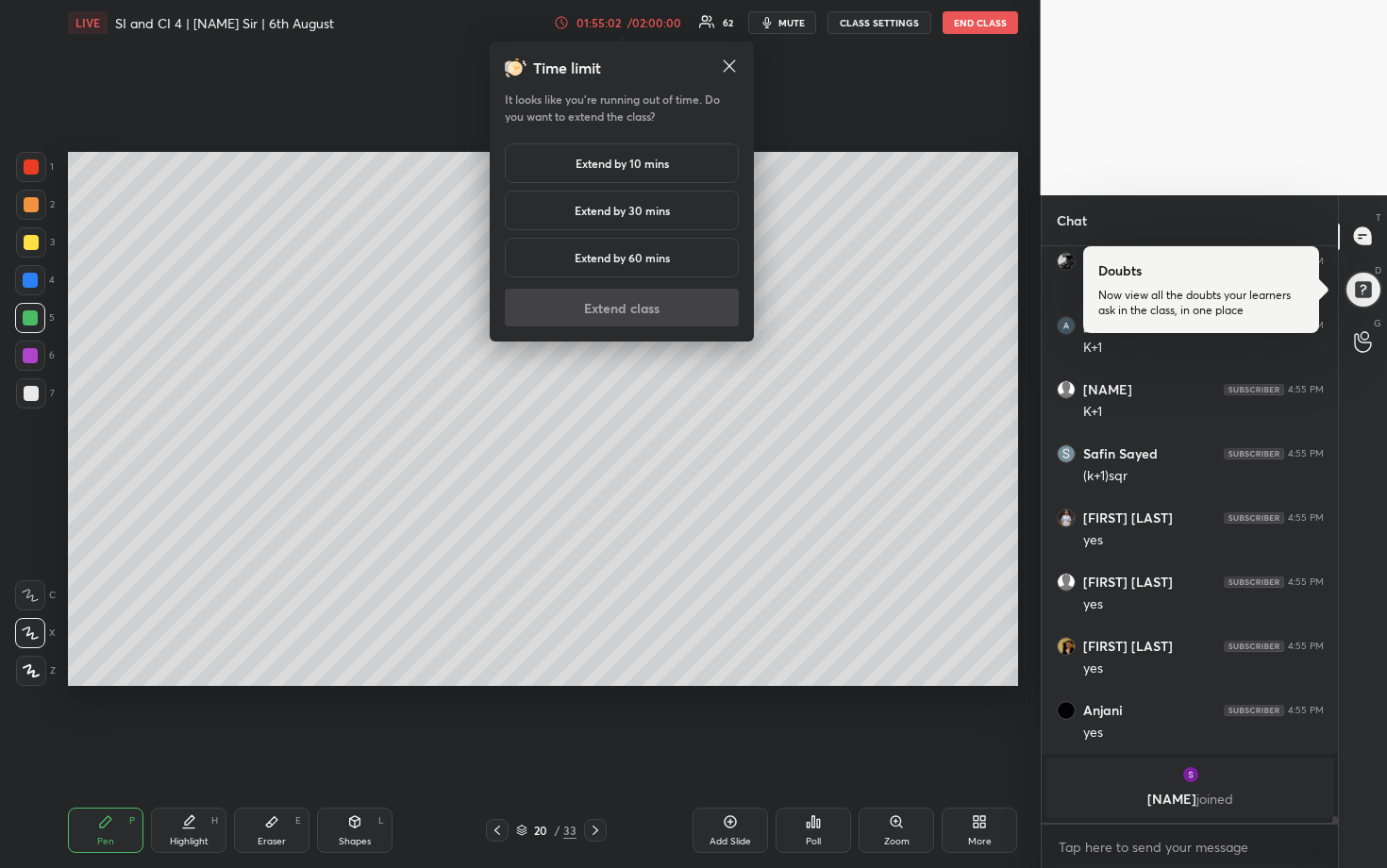 click on "Extend by 10 mins" at bounding box center [622, 163] 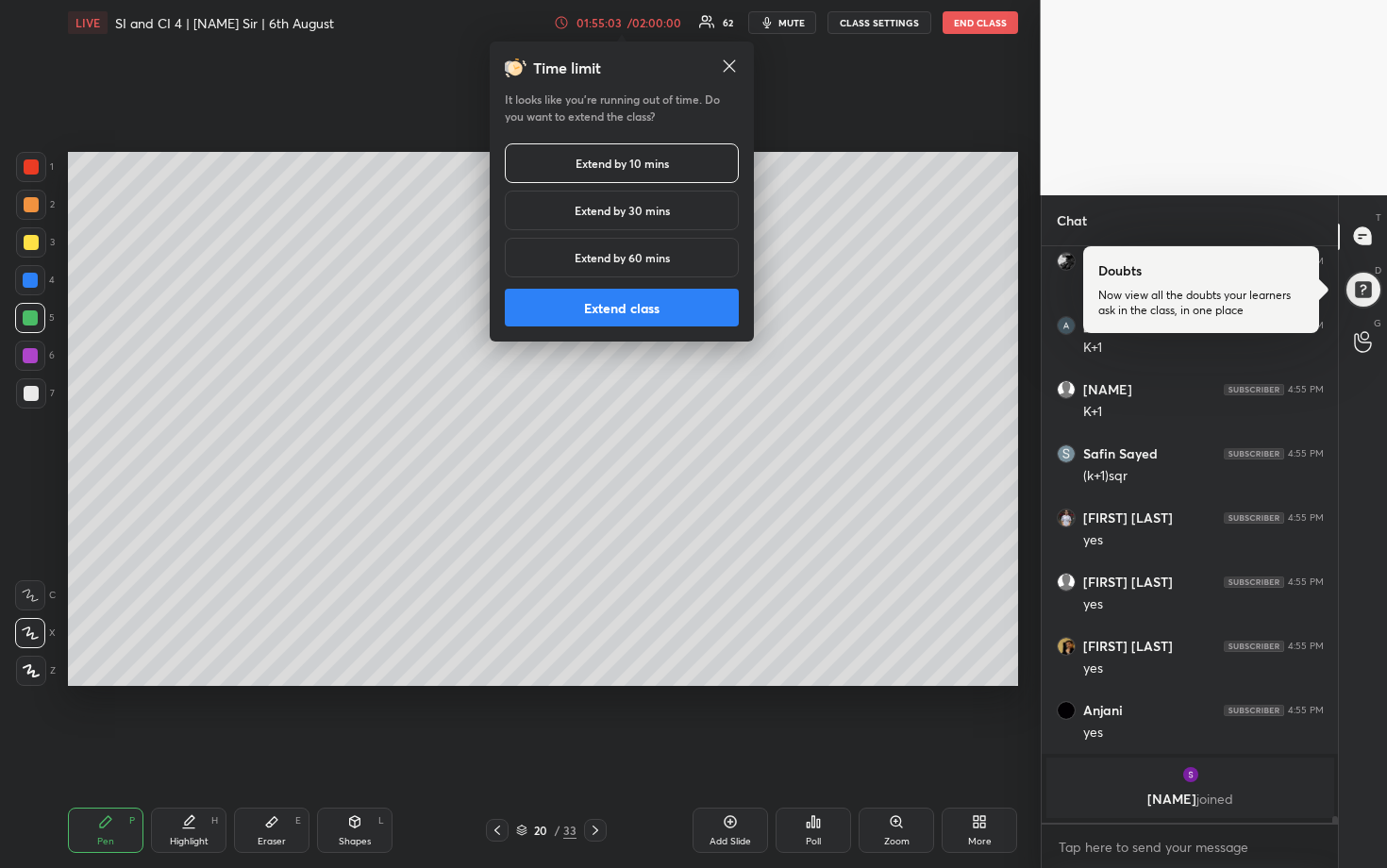 click on "Extend class" at bounding box center [622, 308] 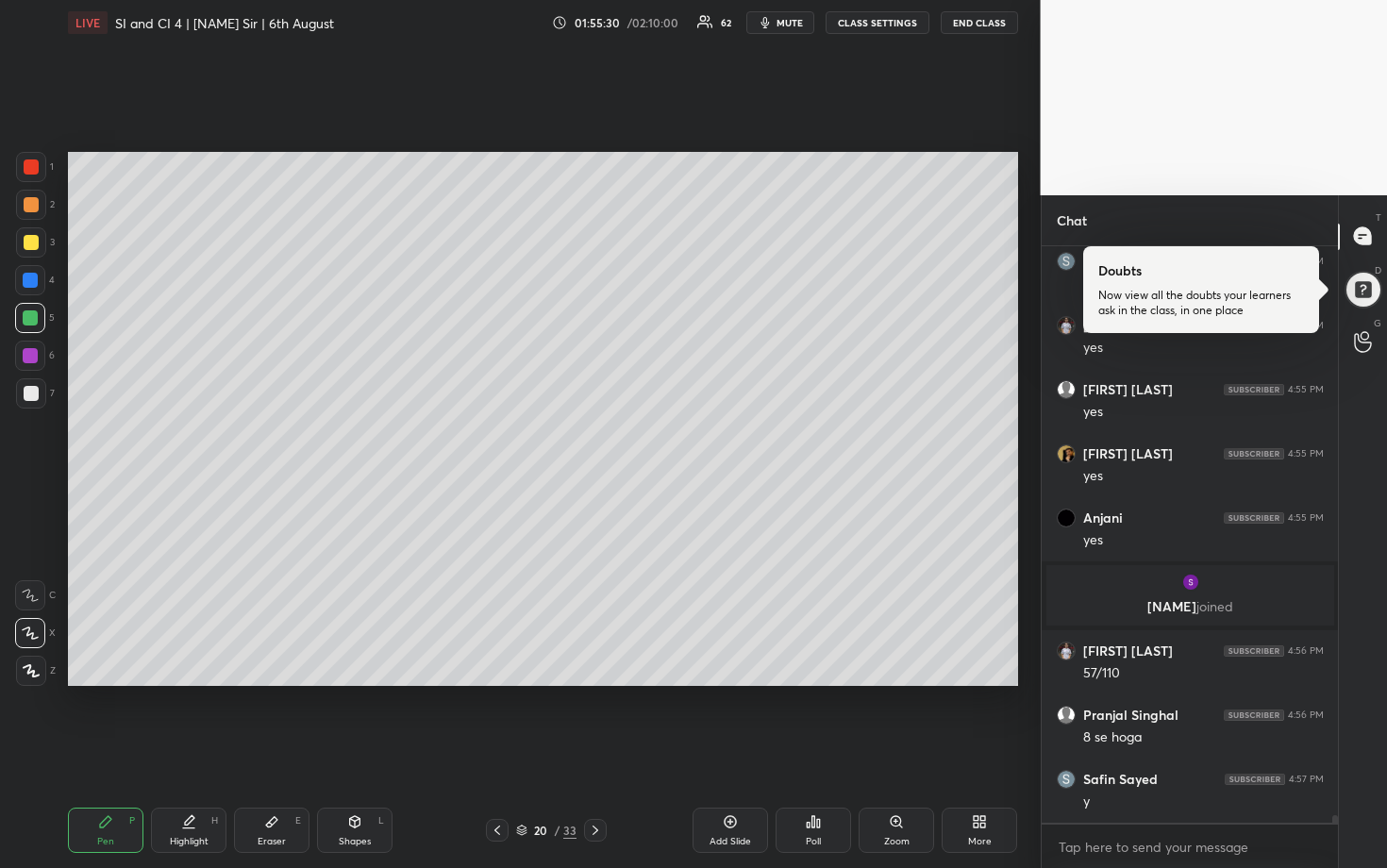 scroll, scrollTop: 46461, scrollLeft: 0, axis: vertical 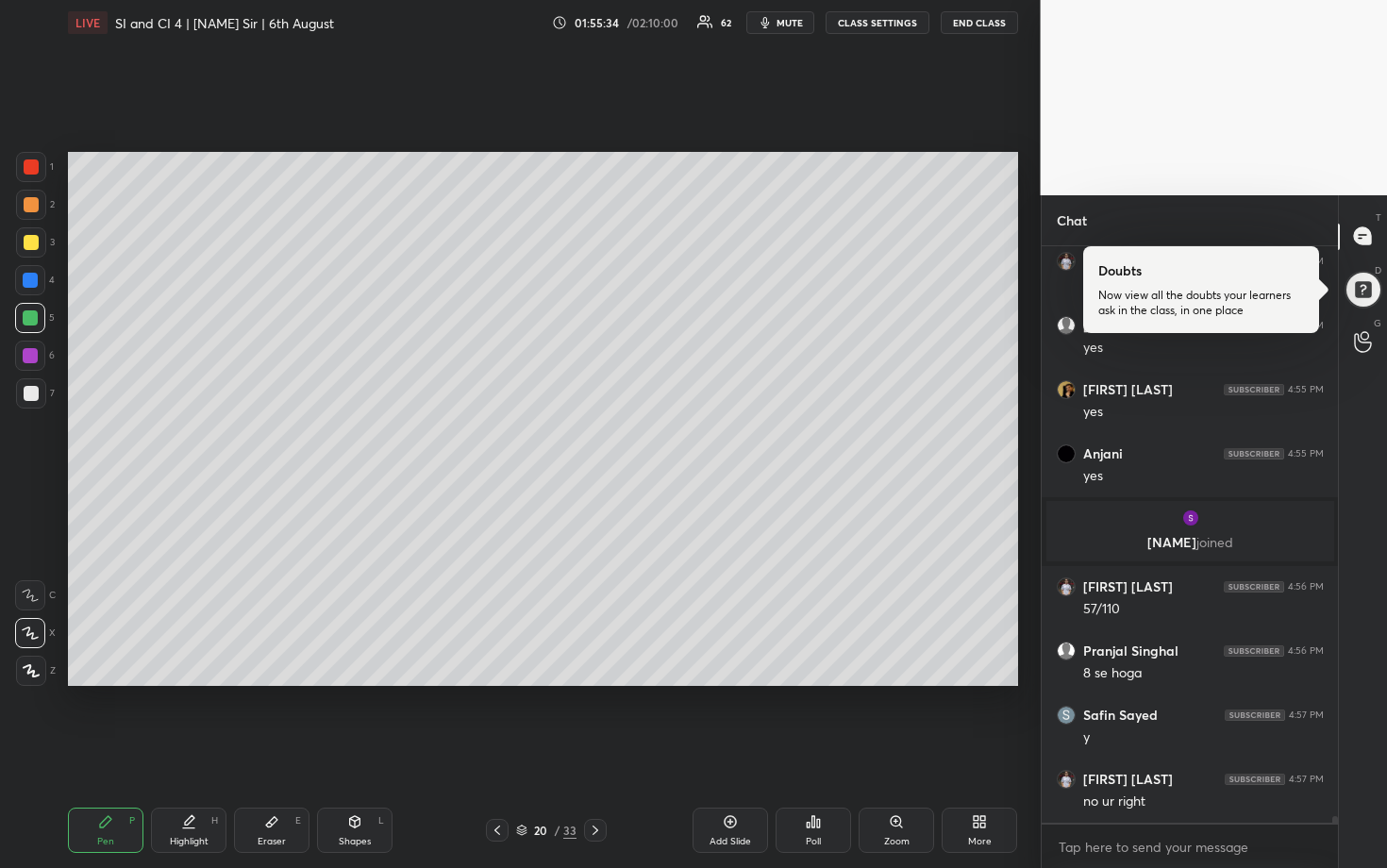 click at bounding box center [30, 356] 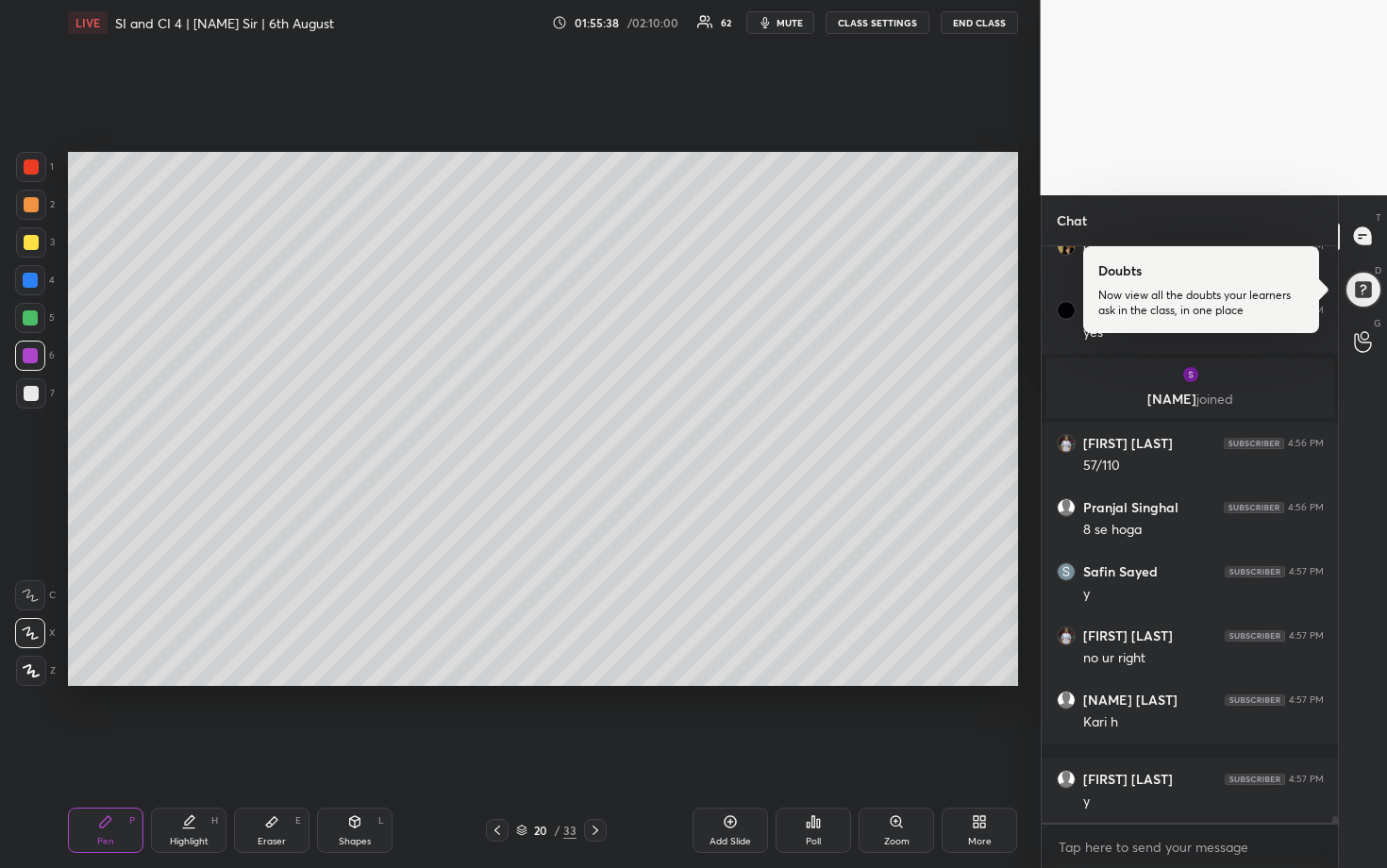 scroll, scrollTop: 46668, scrollLeft: 0, axis: vertical 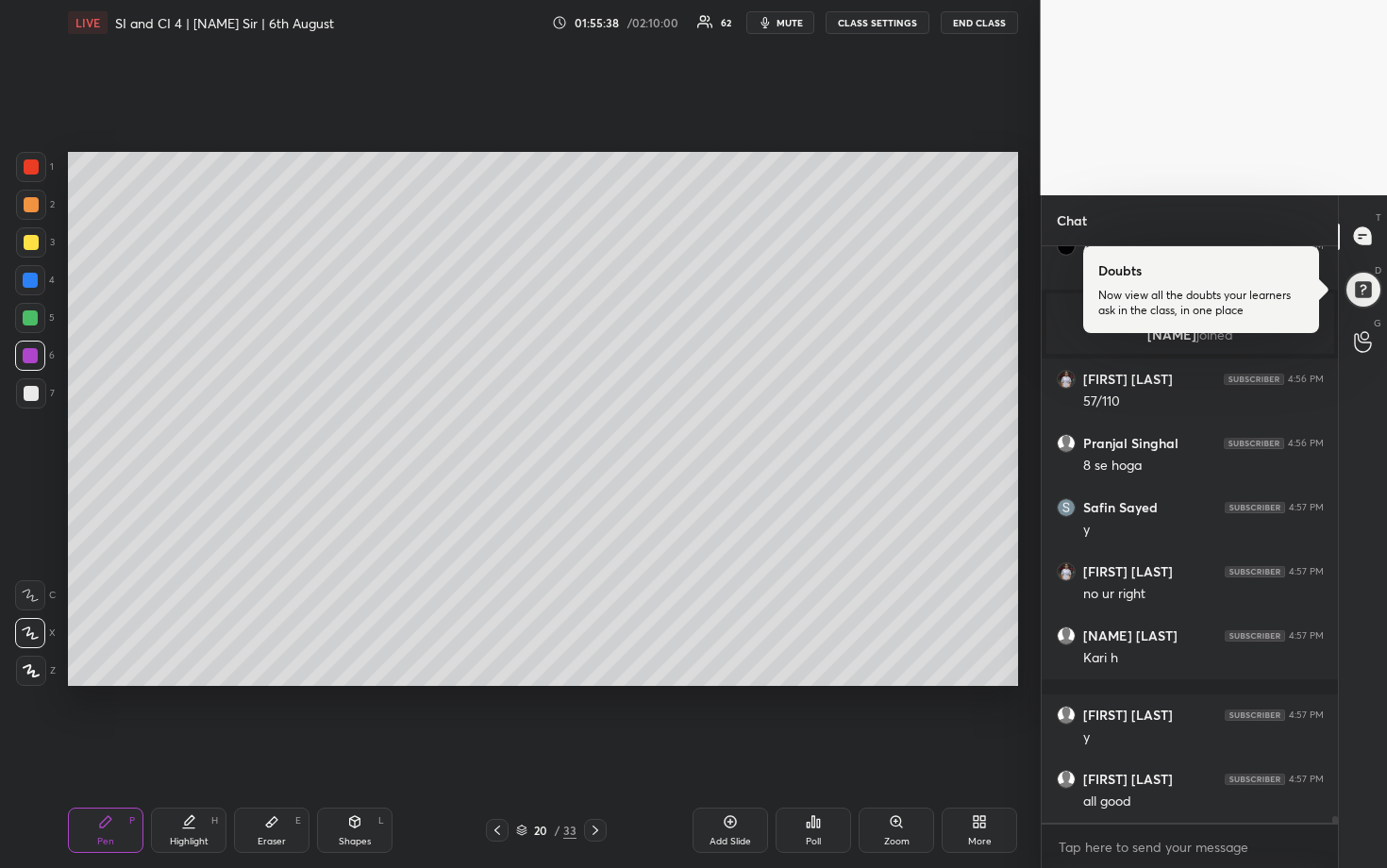 click at bounding box center (31, 393) 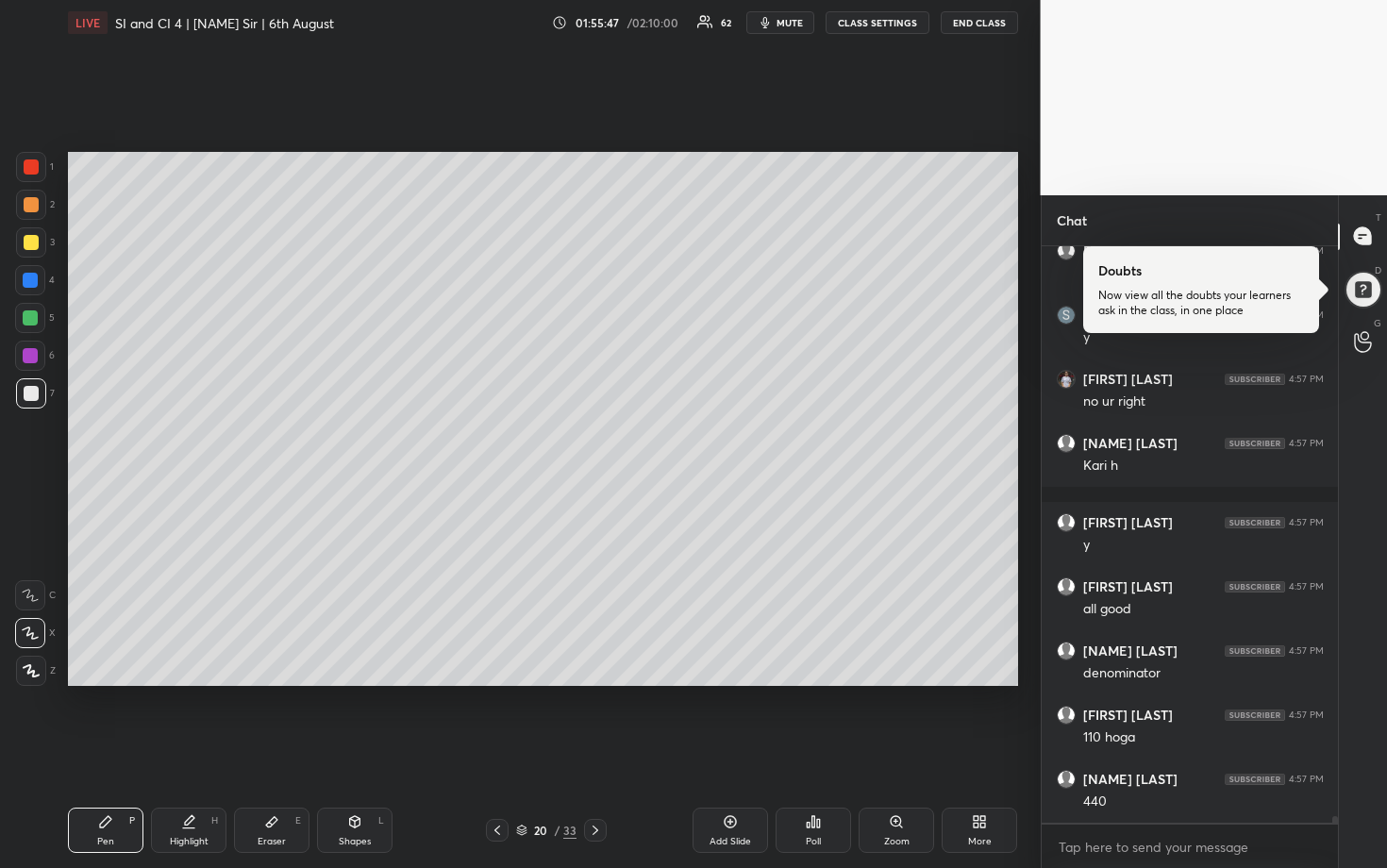 scroll, scrollTop: 46925, scrollLeft: 0, axis: vertical 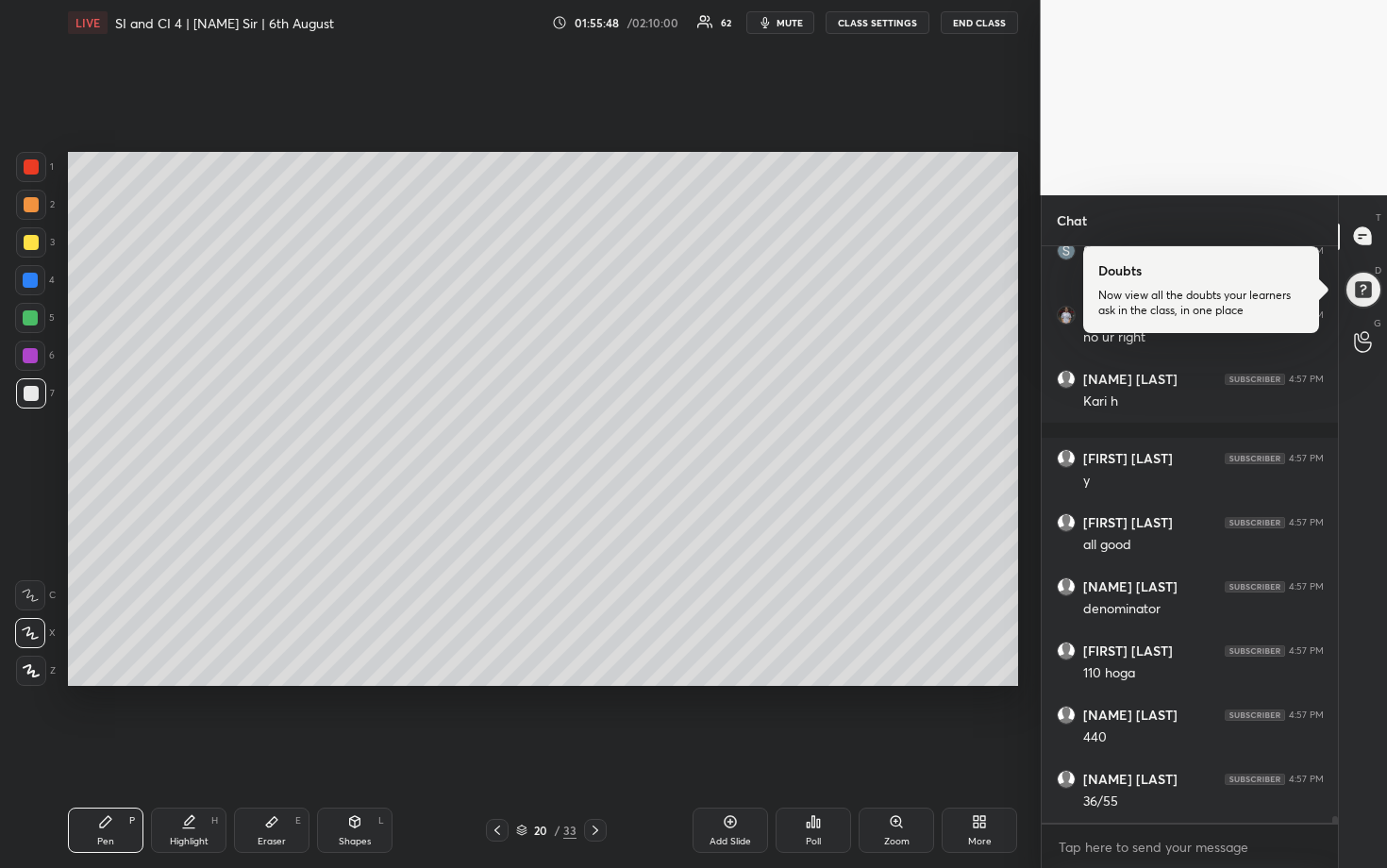 drag, startPoint x: 287, startPoint y: 842, endPoint x: 286, endPoint y: 769, distance: 73.00685 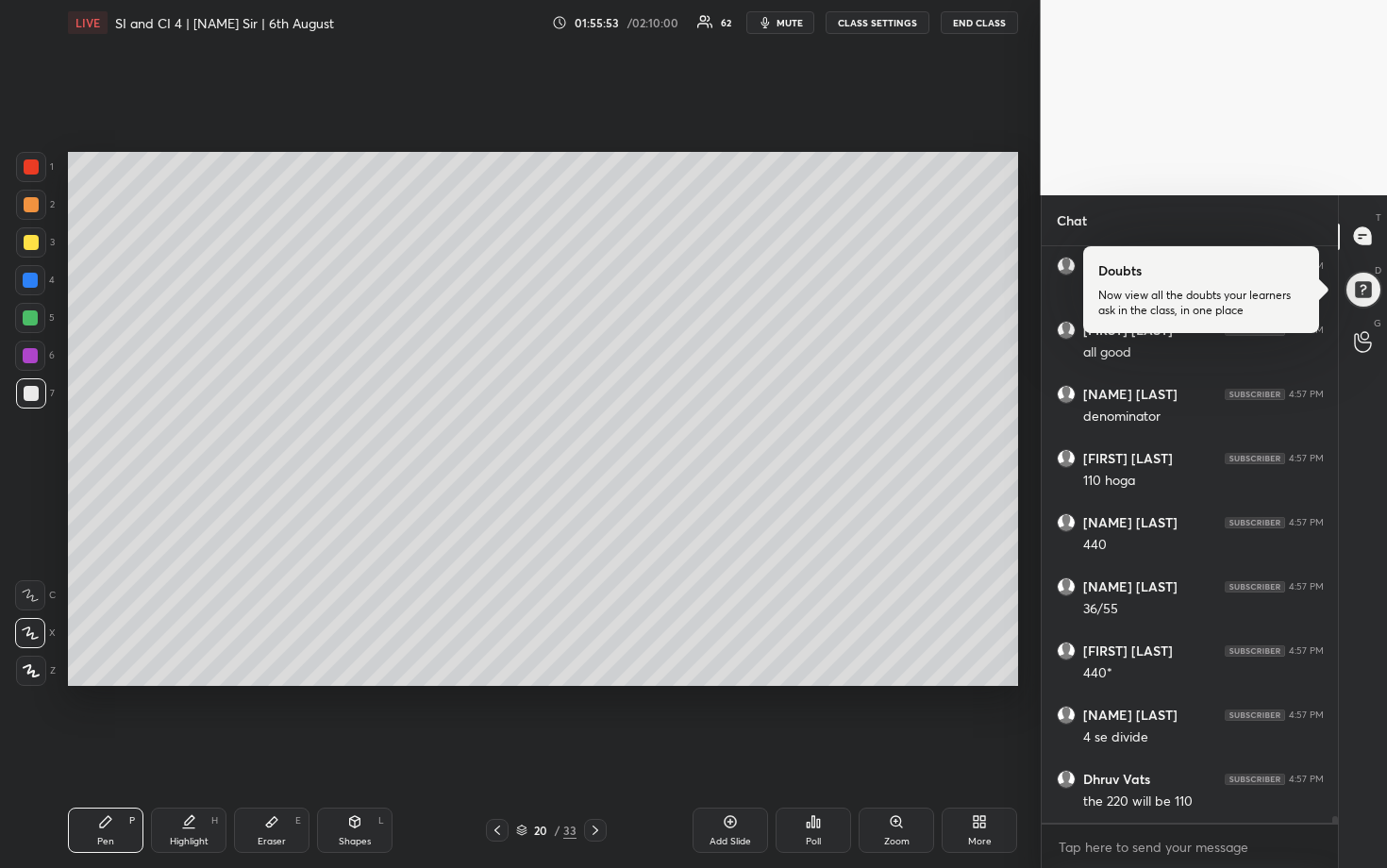 scroll, scrollTop: 47181, scrollLeft: 0, axis: vertical 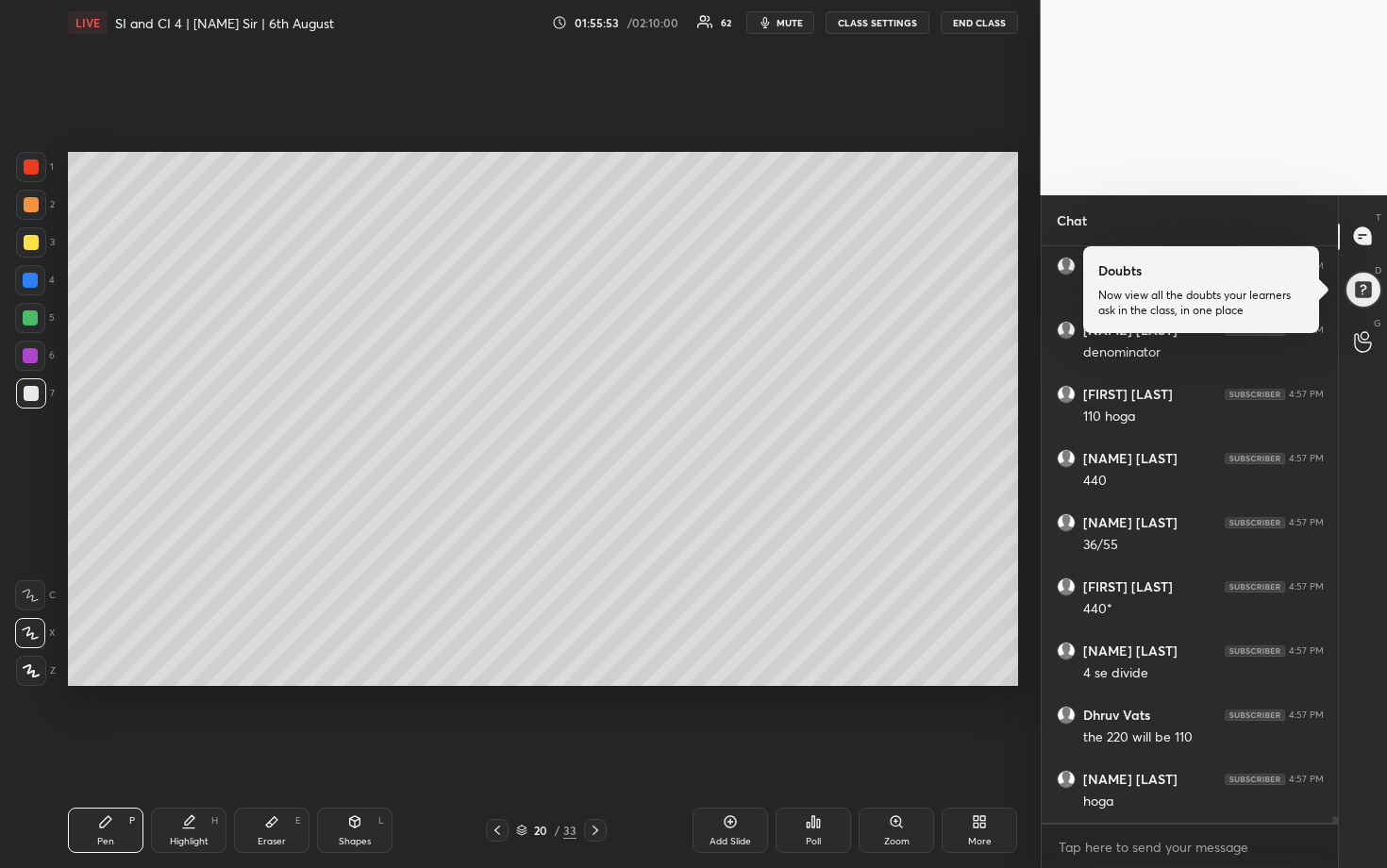 click on "Eraser E" at bounding box center (272, 830) 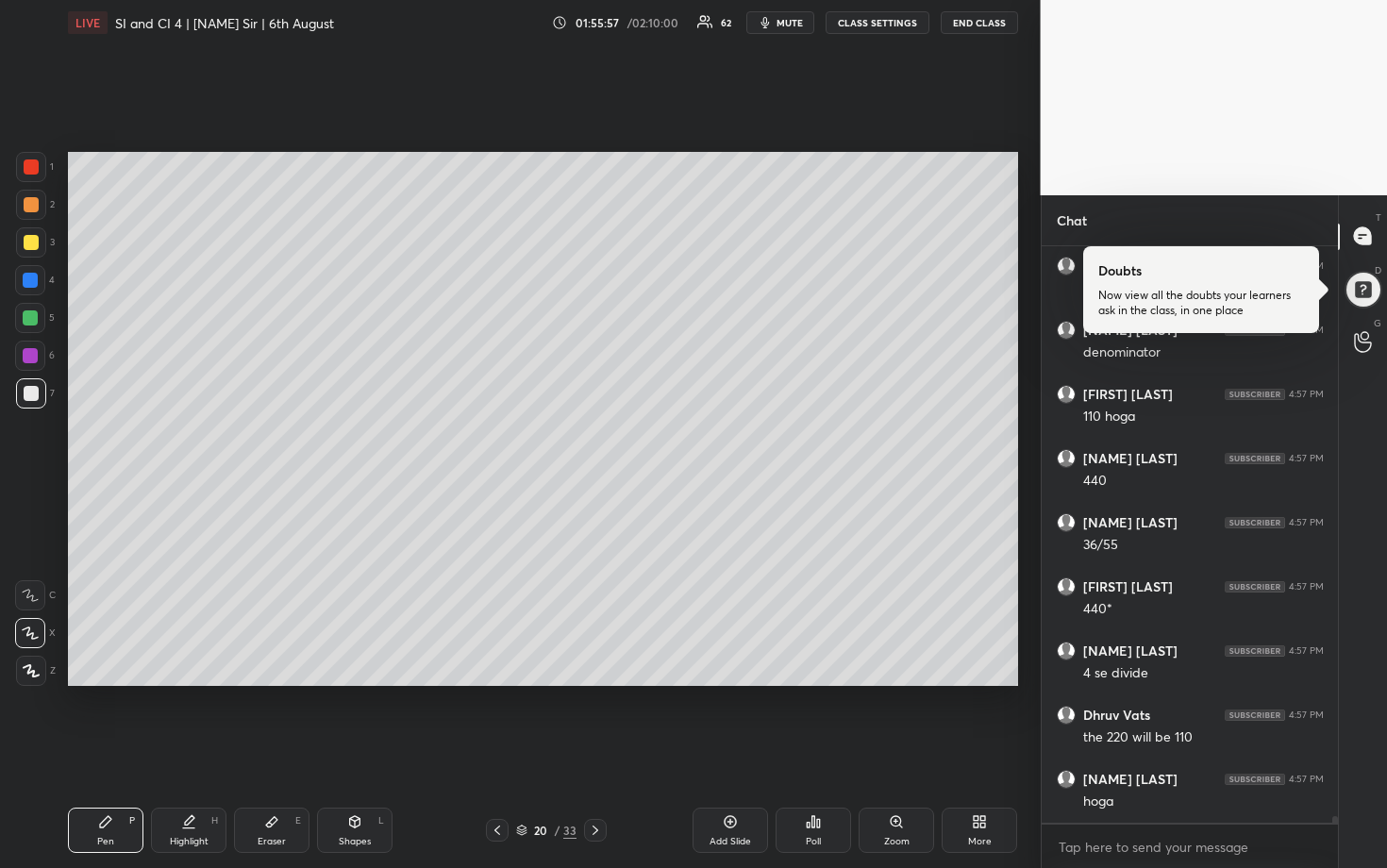 click at bounding box center (30, 318) 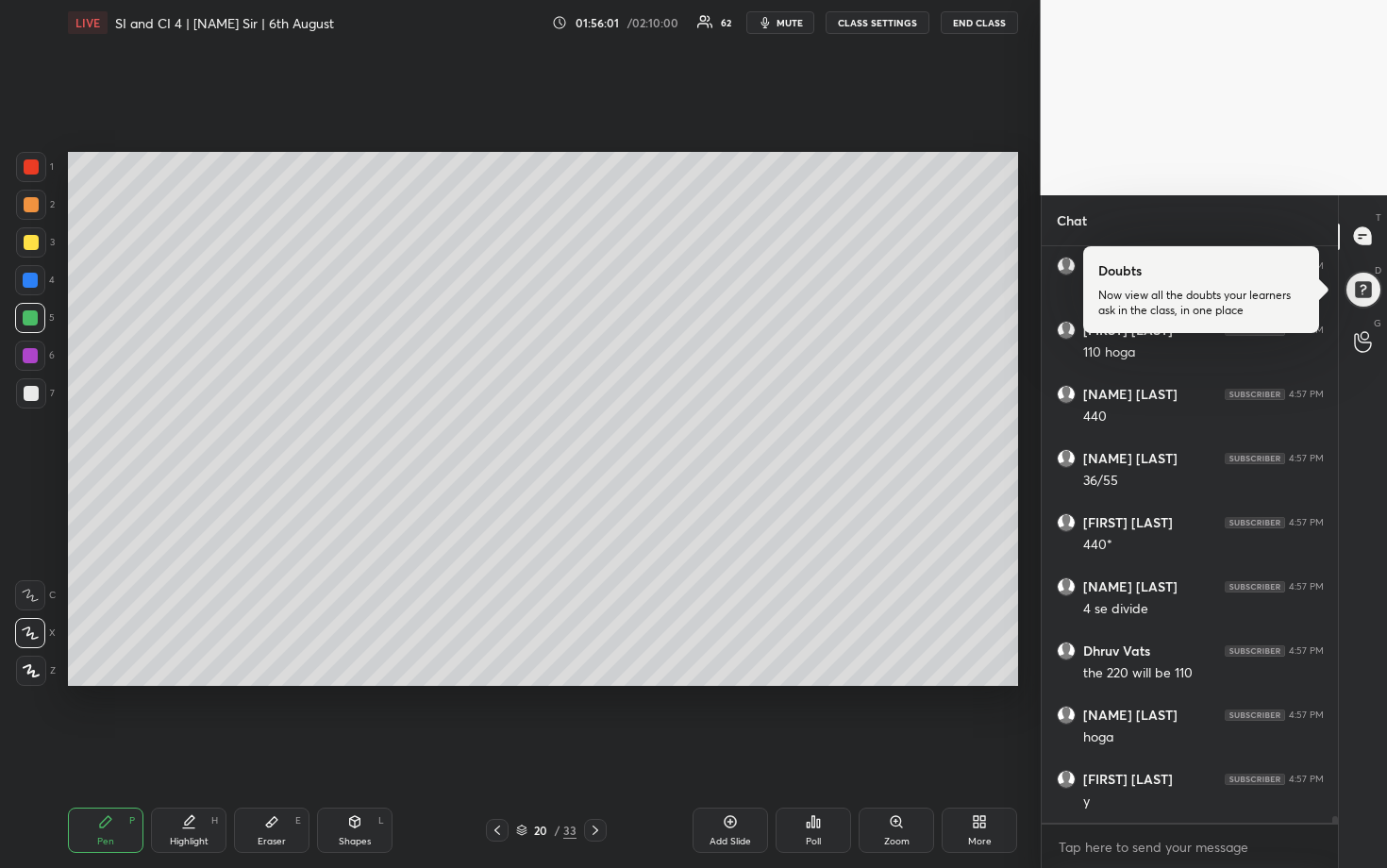 scroll, scrollTop: 47310, scrollLeft: 0, axis: vertical 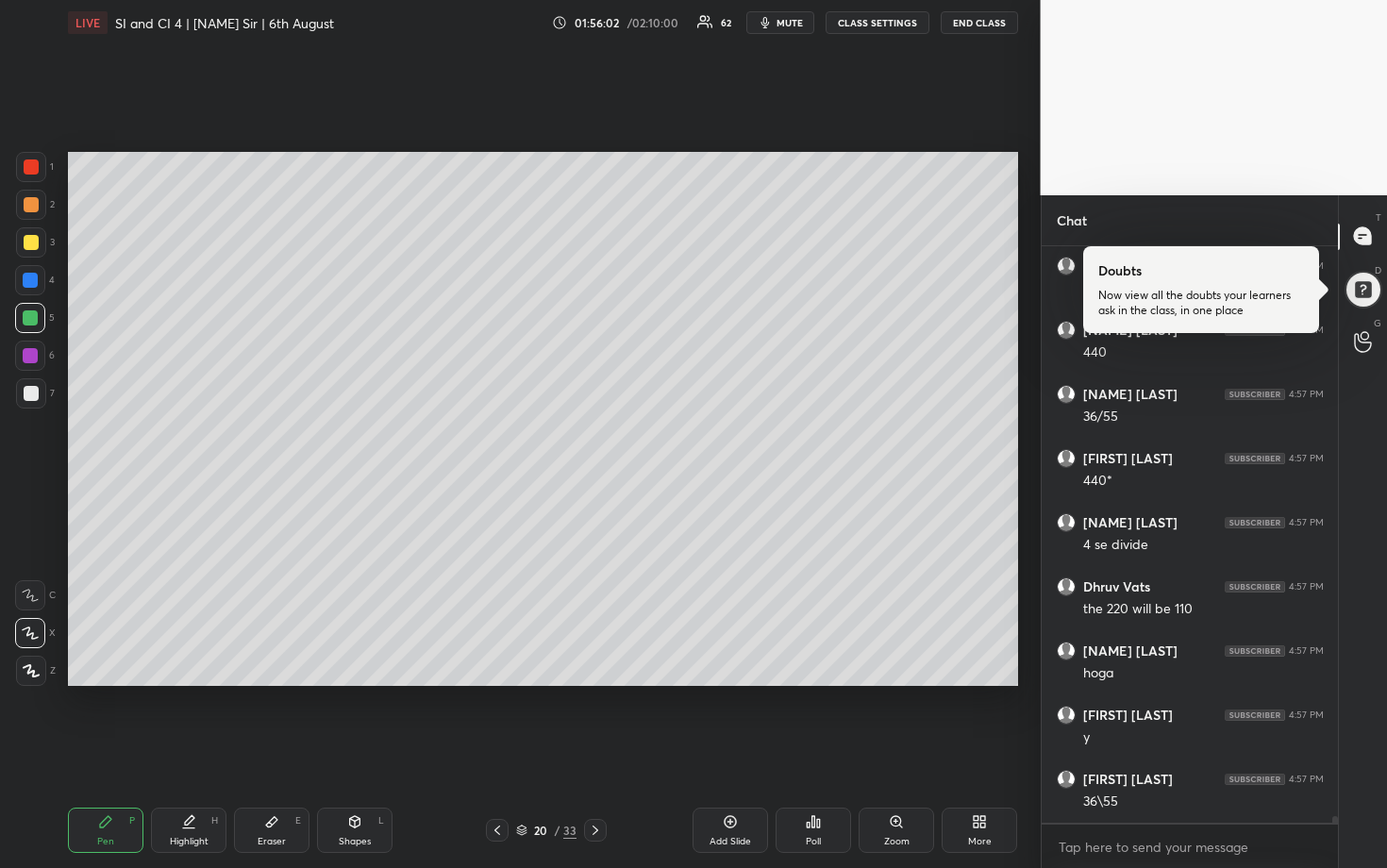 click at bounding box center (31, 393) 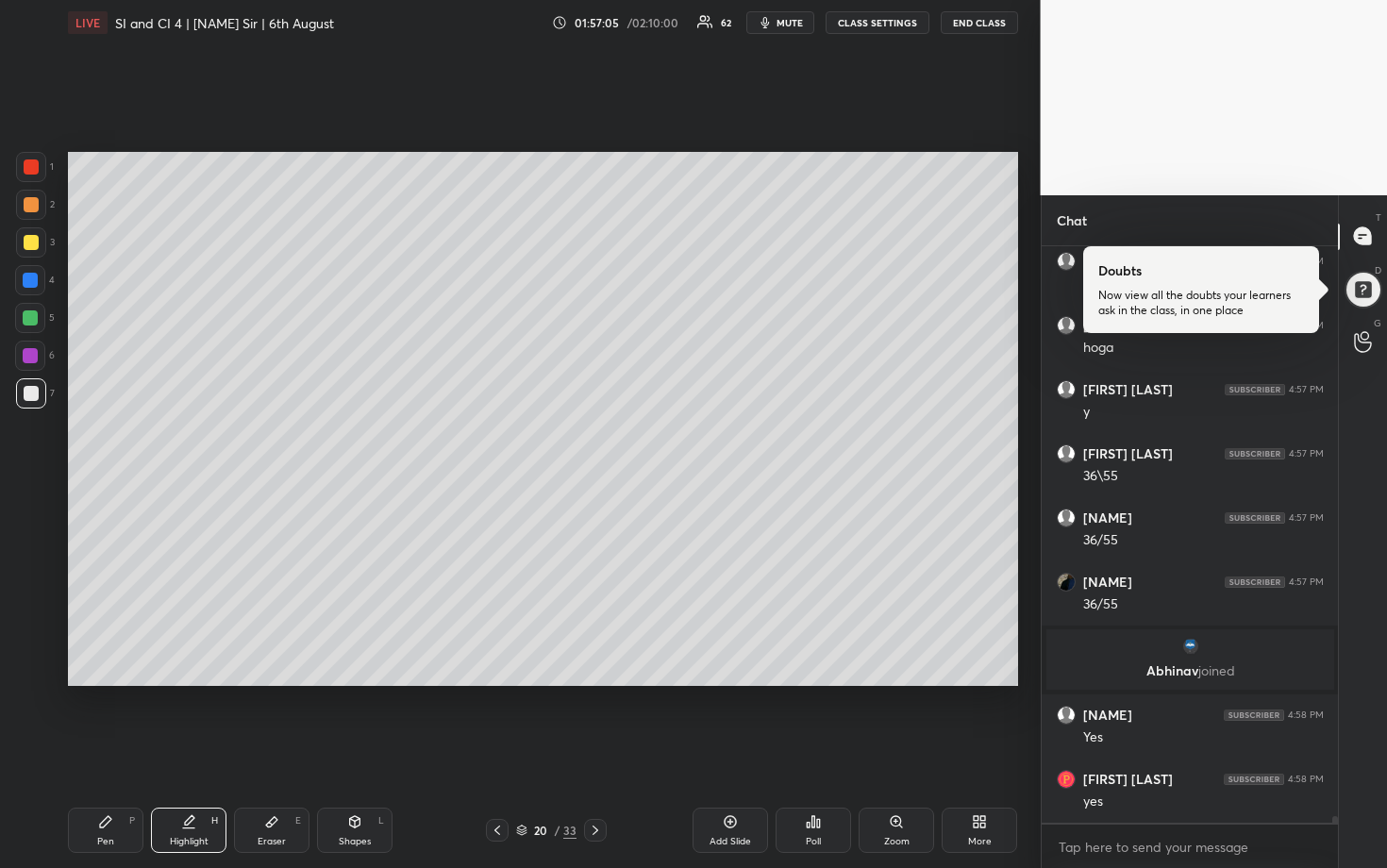 scroll, scrollTop: 47360, scrollLeft: 0, axis: vertical 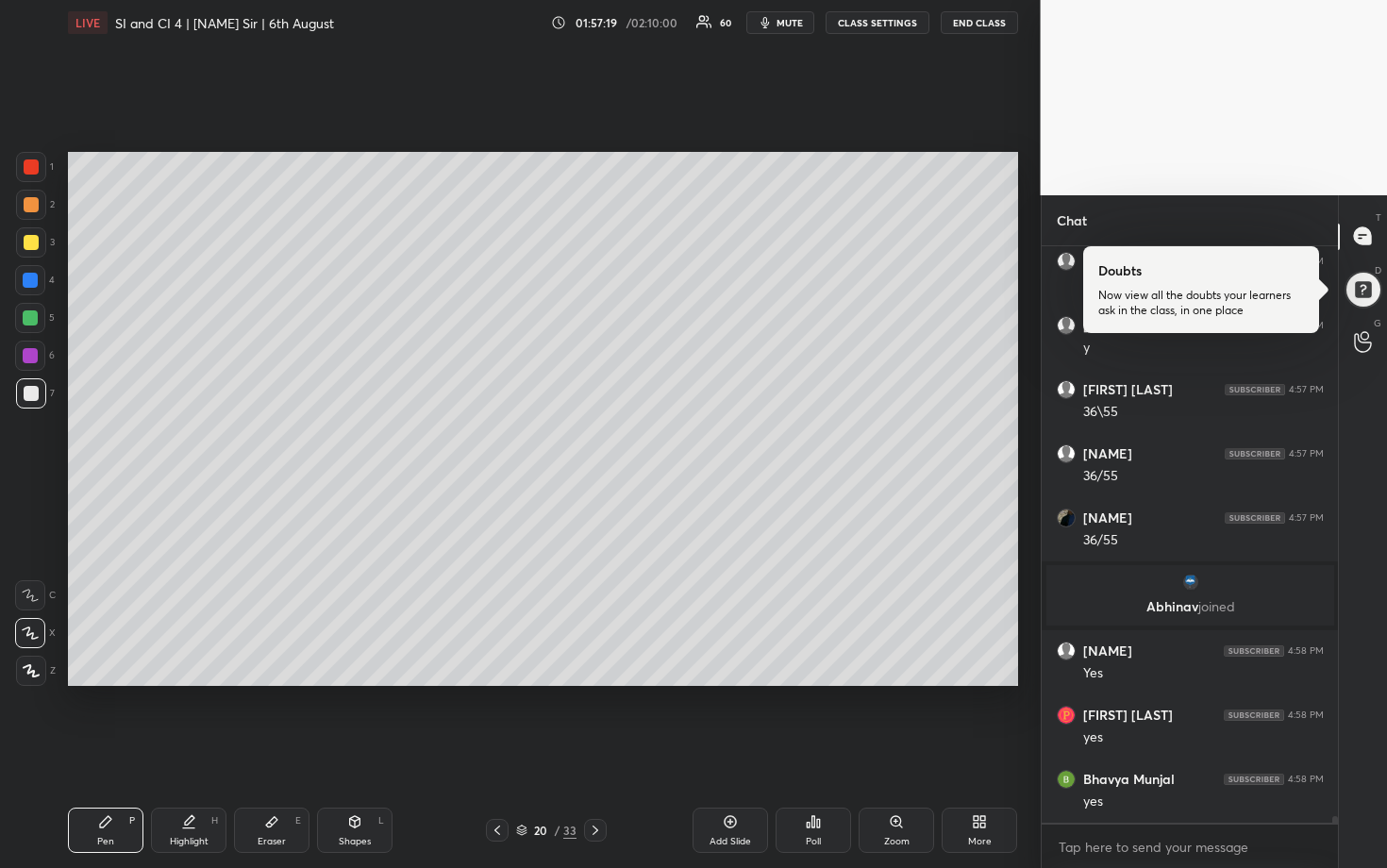 drag, startPoint x: 26, startPoint y: 312, endPoint x: 42, endPoint y: 317, distance: 16.763055 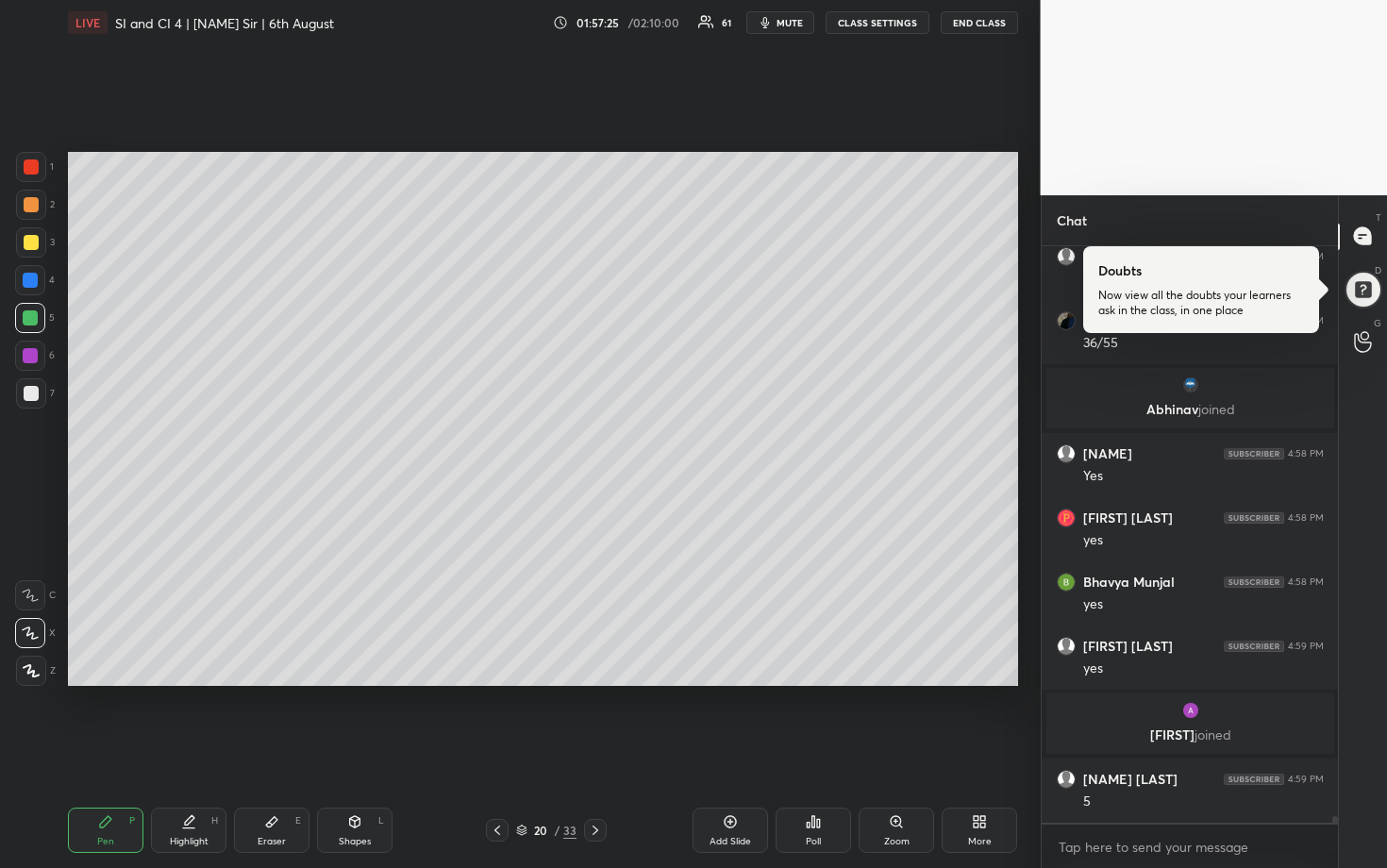 scroll, scrollTop: 47467, scrollLeft: 0, axis: vertical 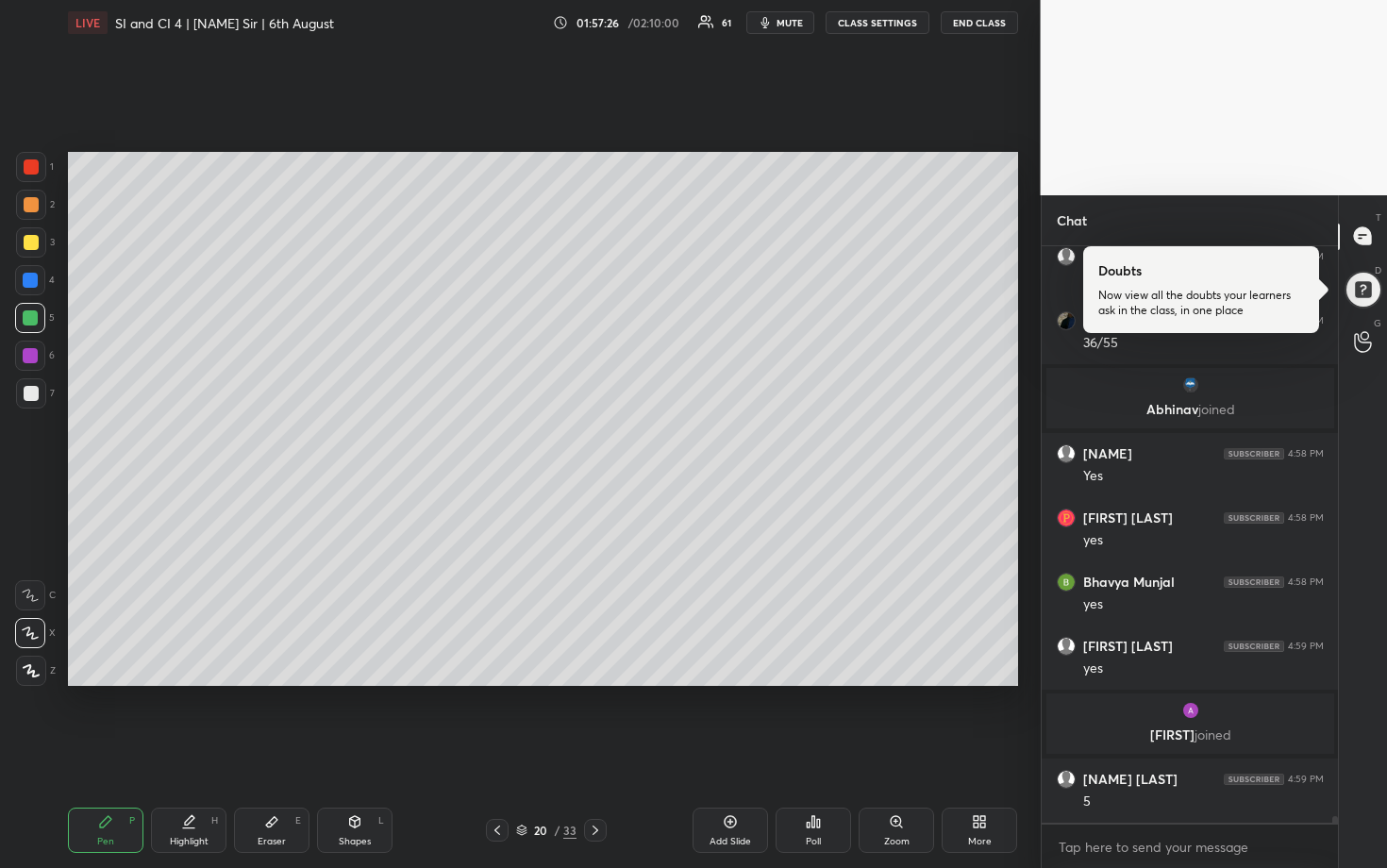 click at bounding box center [30, 356] 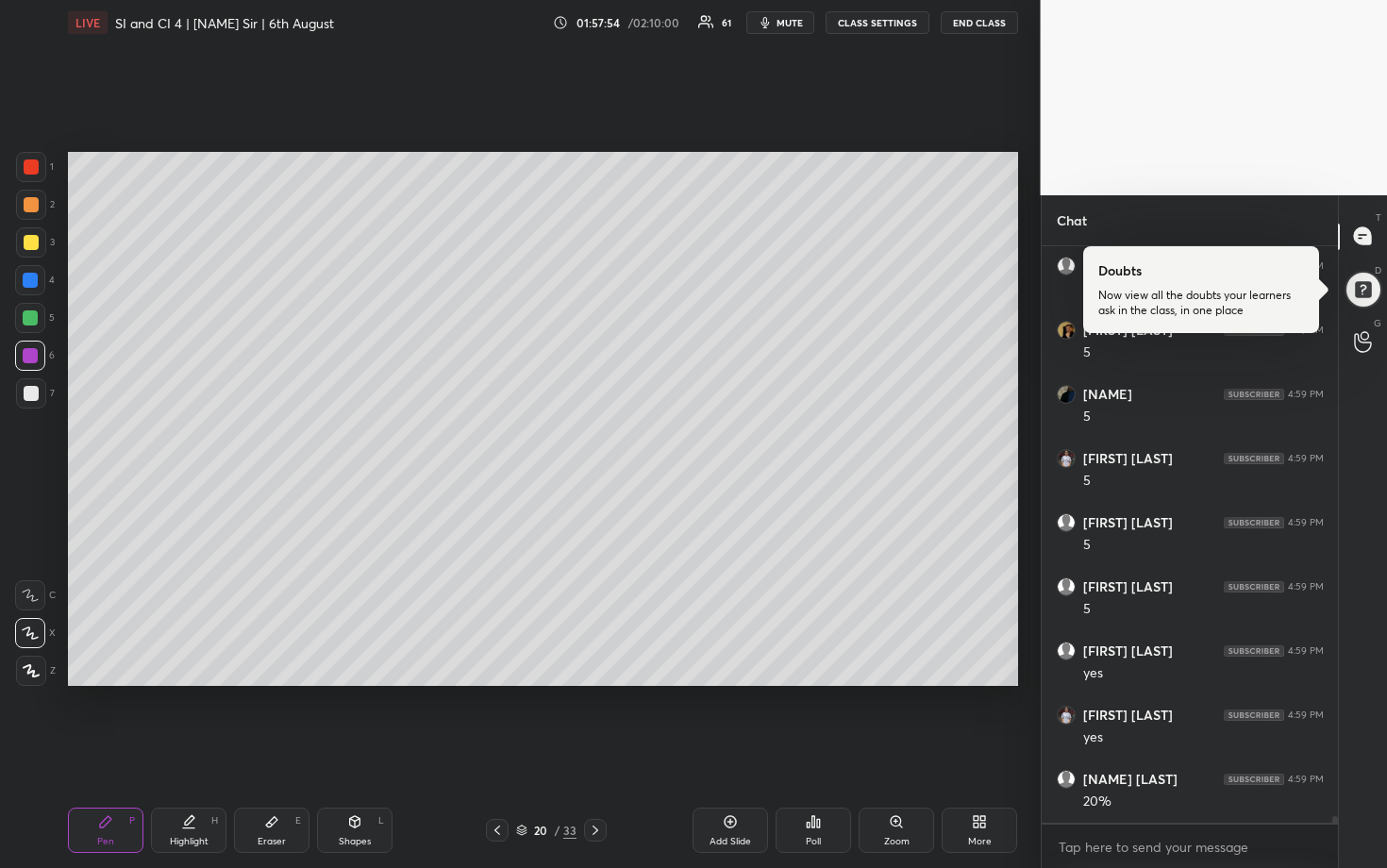 scroll, scrollTop: 48109, scrollLeft: 0, axis: vertical 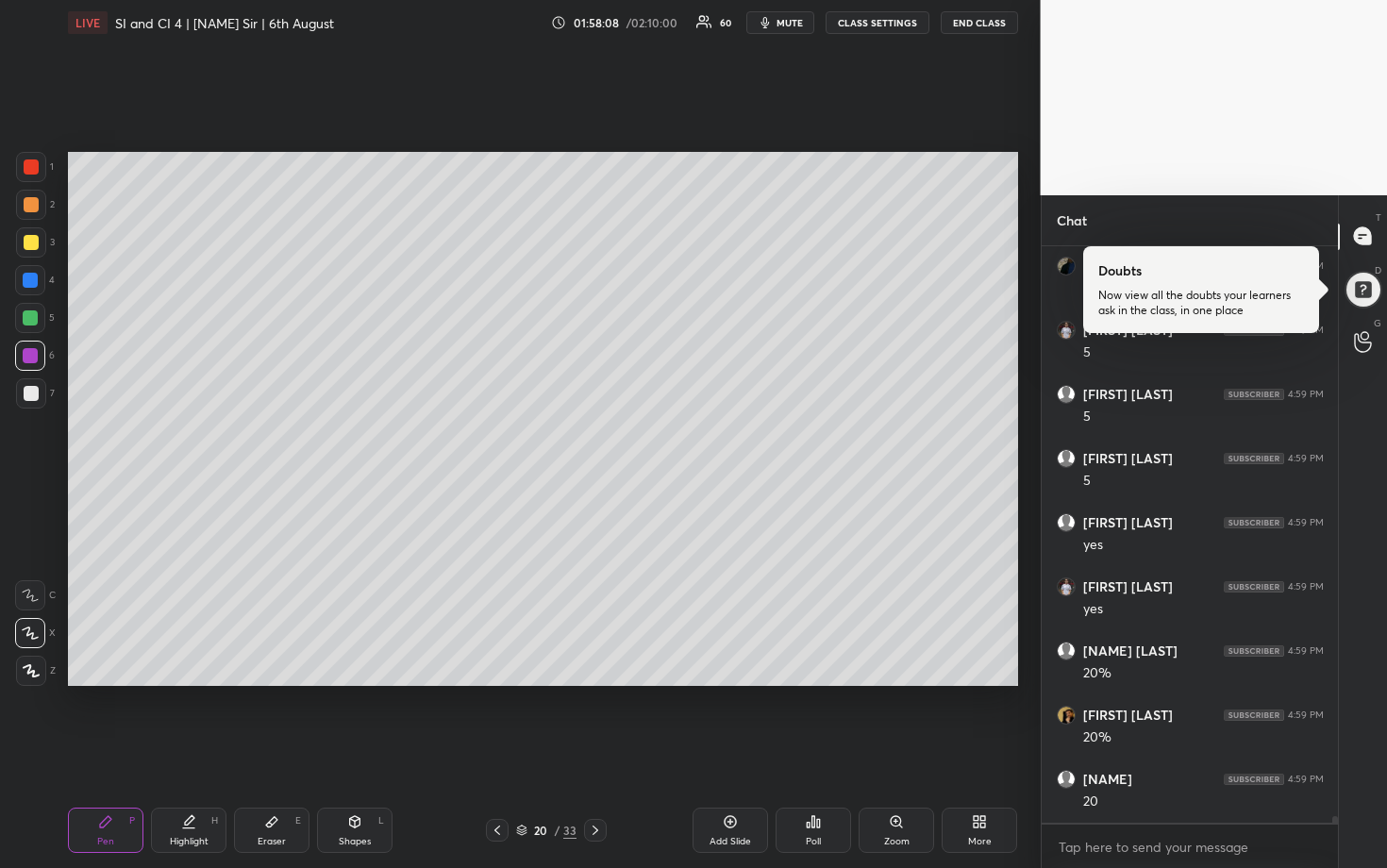 click at bounding box center (30, 318) 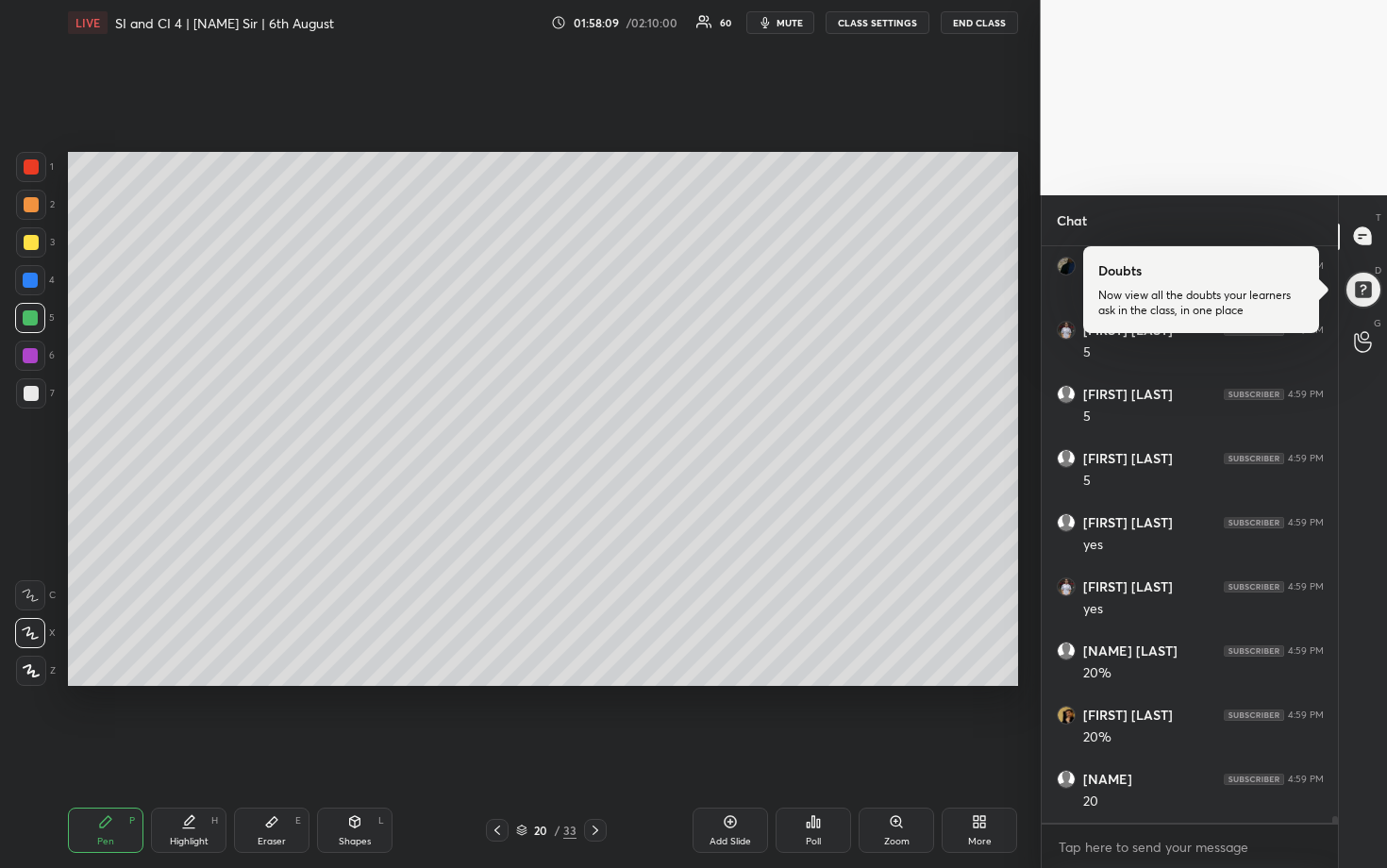 click at bounding box center [31, 205] 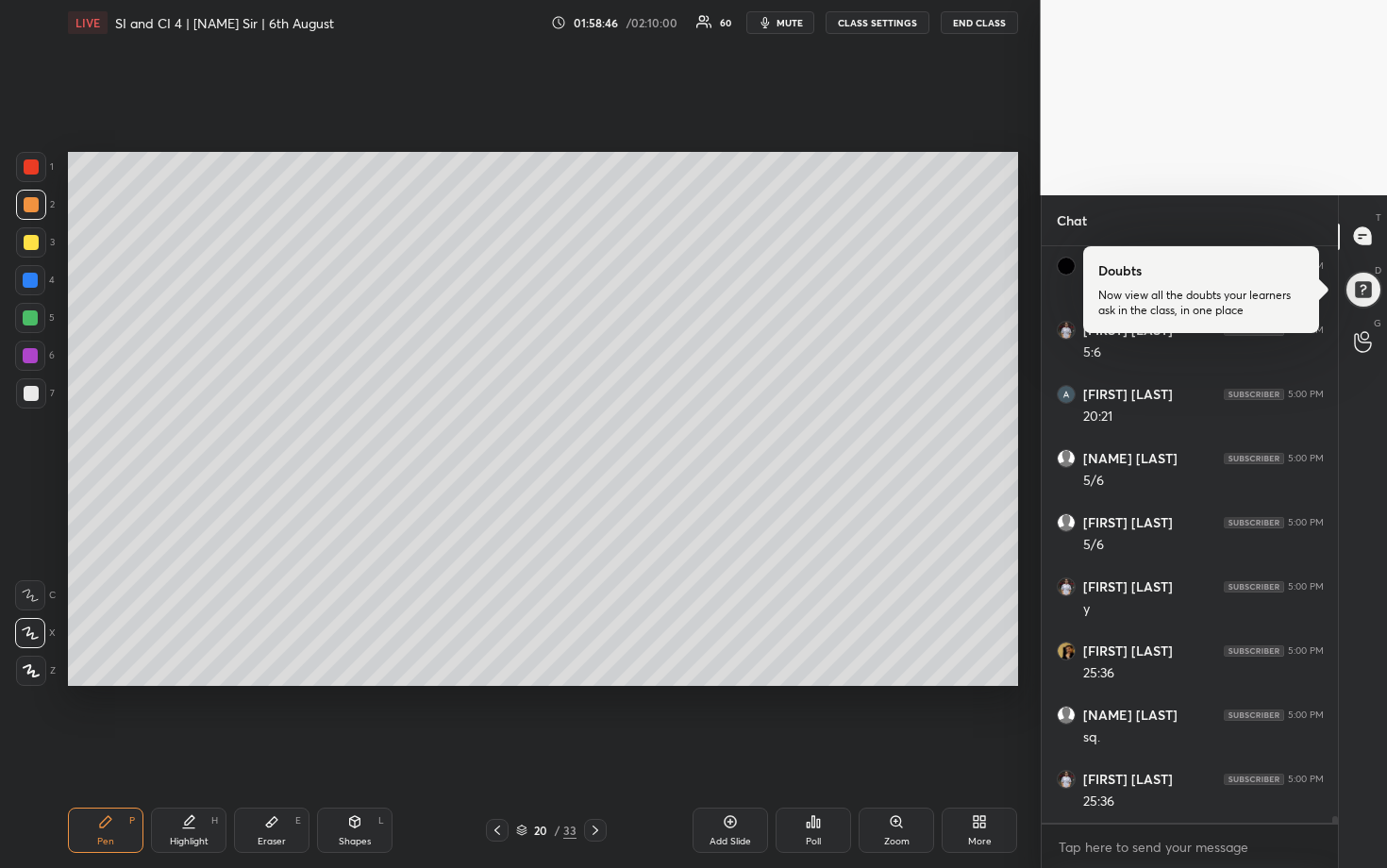 scroll, scrollTop: 48815, scrollLeft: 0, axis: vertical 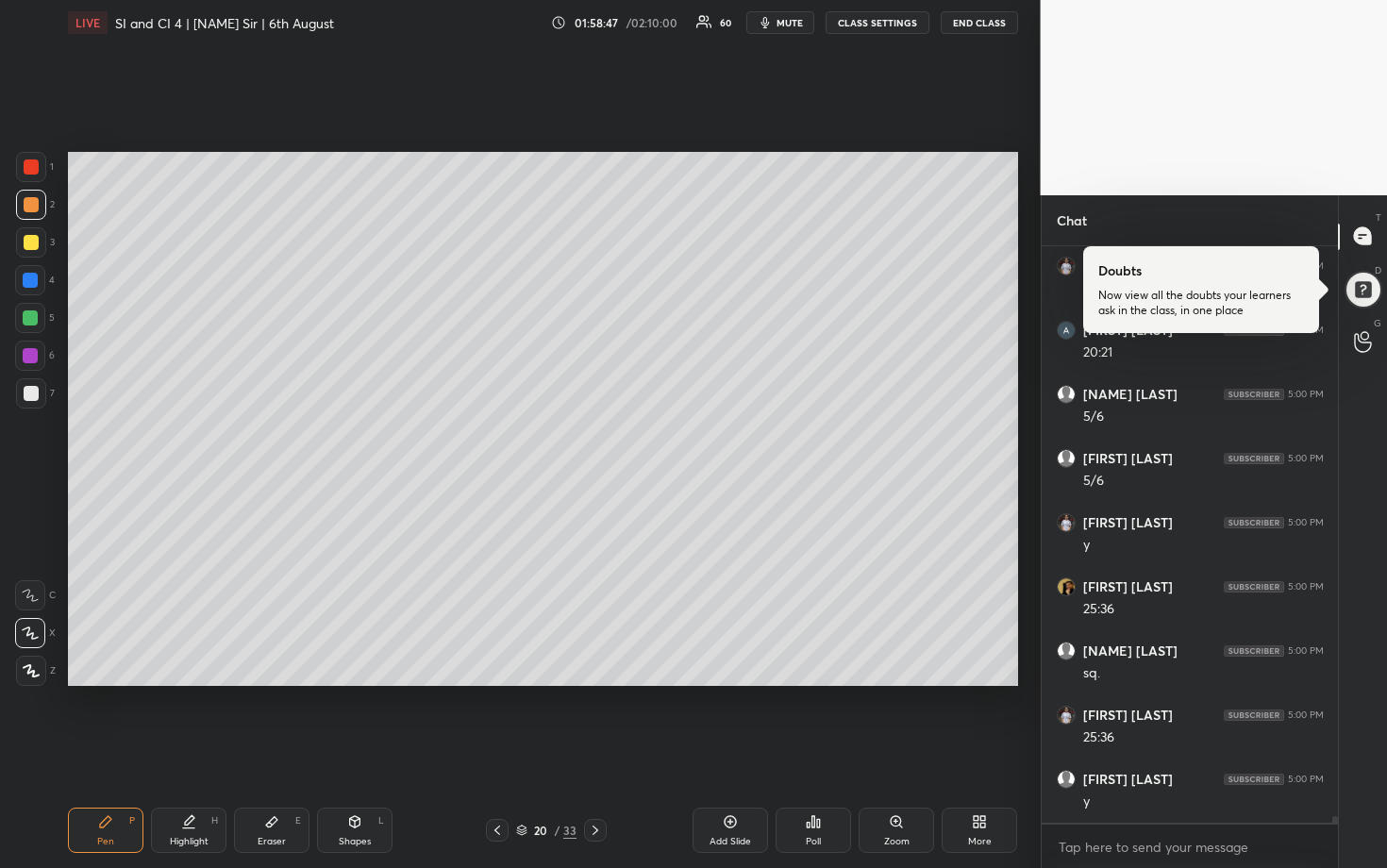 drag, startPoint x: 36, startPoint y: 315, endPoint x: 50, endPoint y: 314, distance: 14.035669 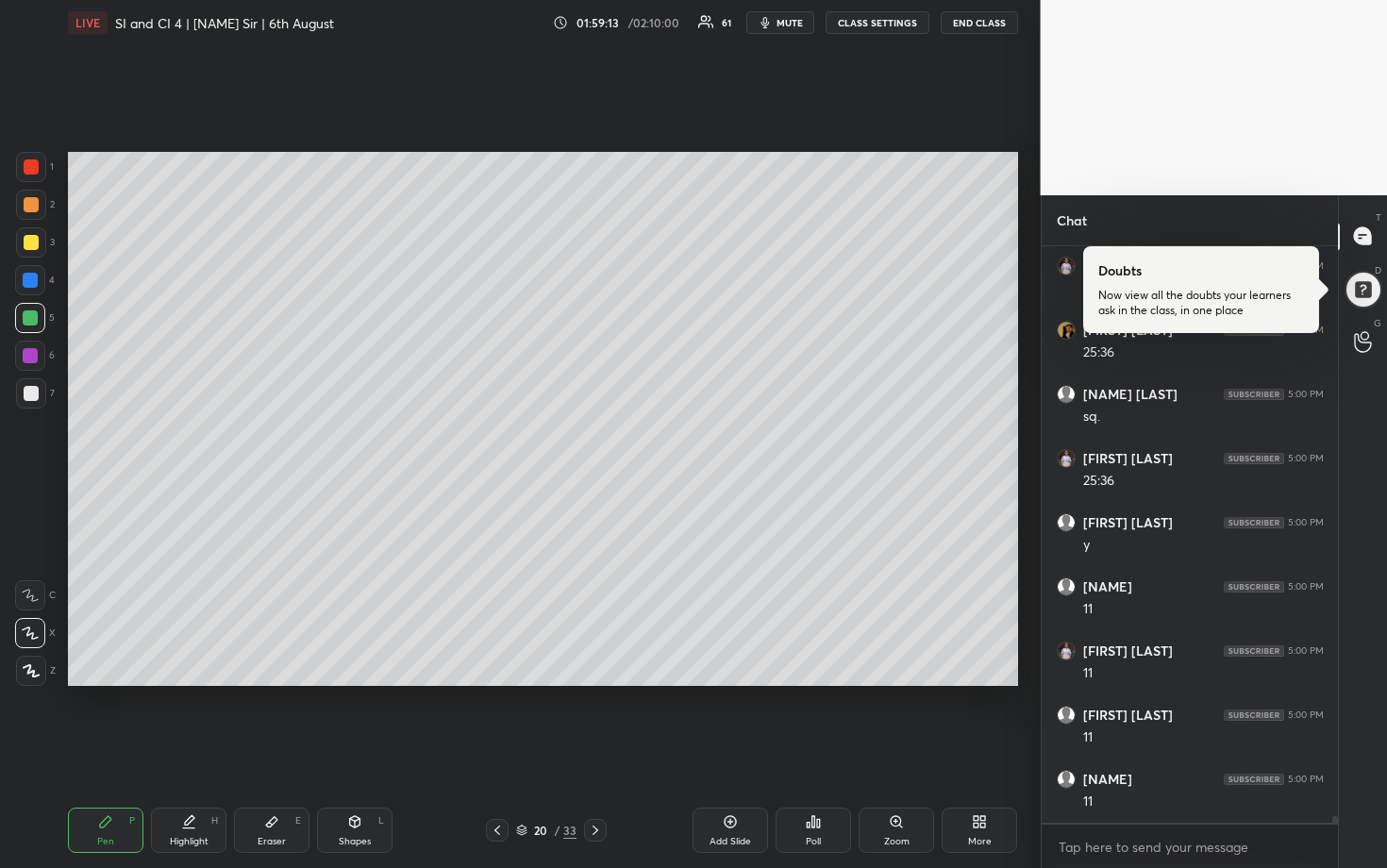 scroll, scrollTop: 49135, scrollLeft: 0, axis: vertical 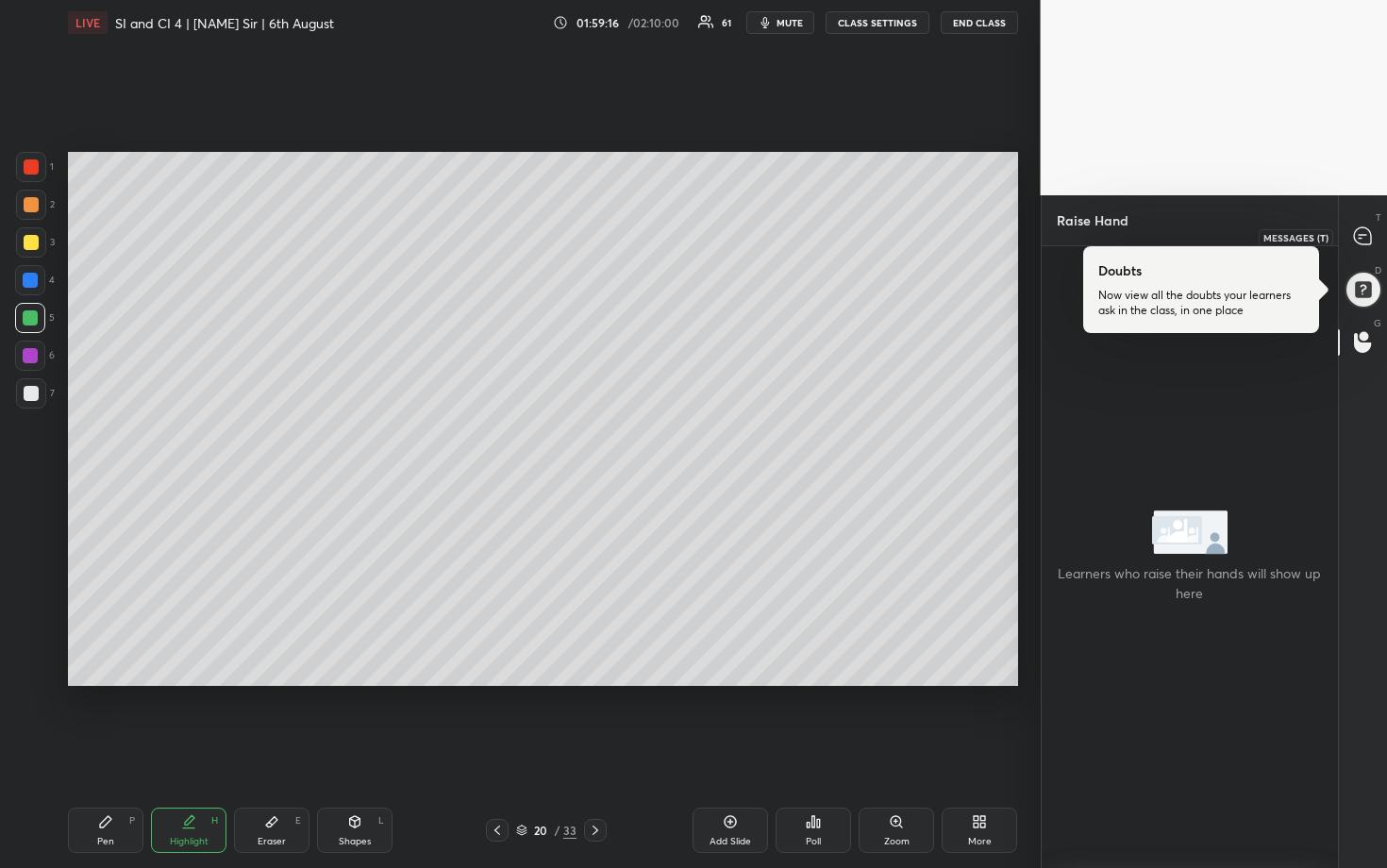 click 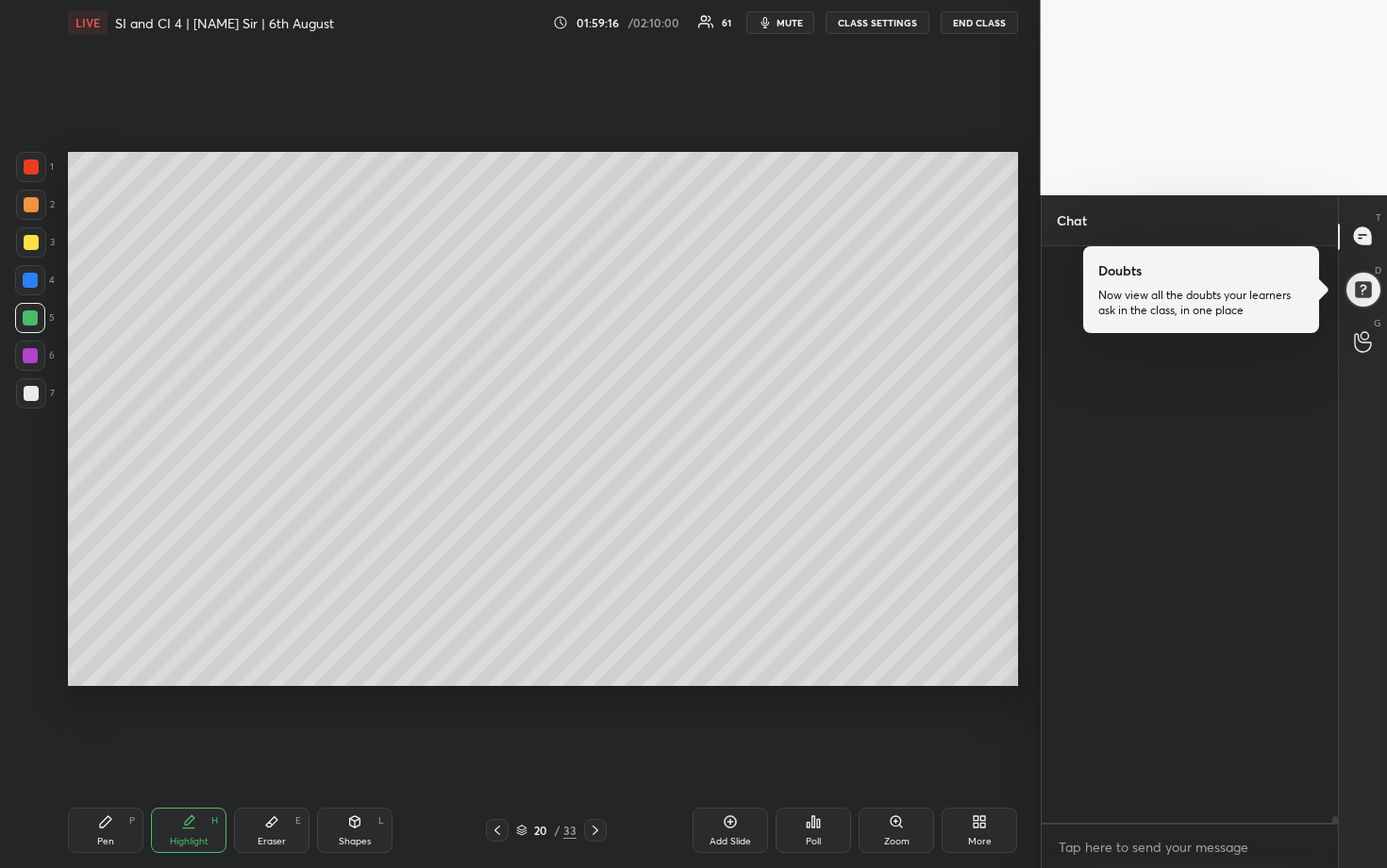 scroll, scrollTop: 49640, scrollLeft: 0, axis: vertical 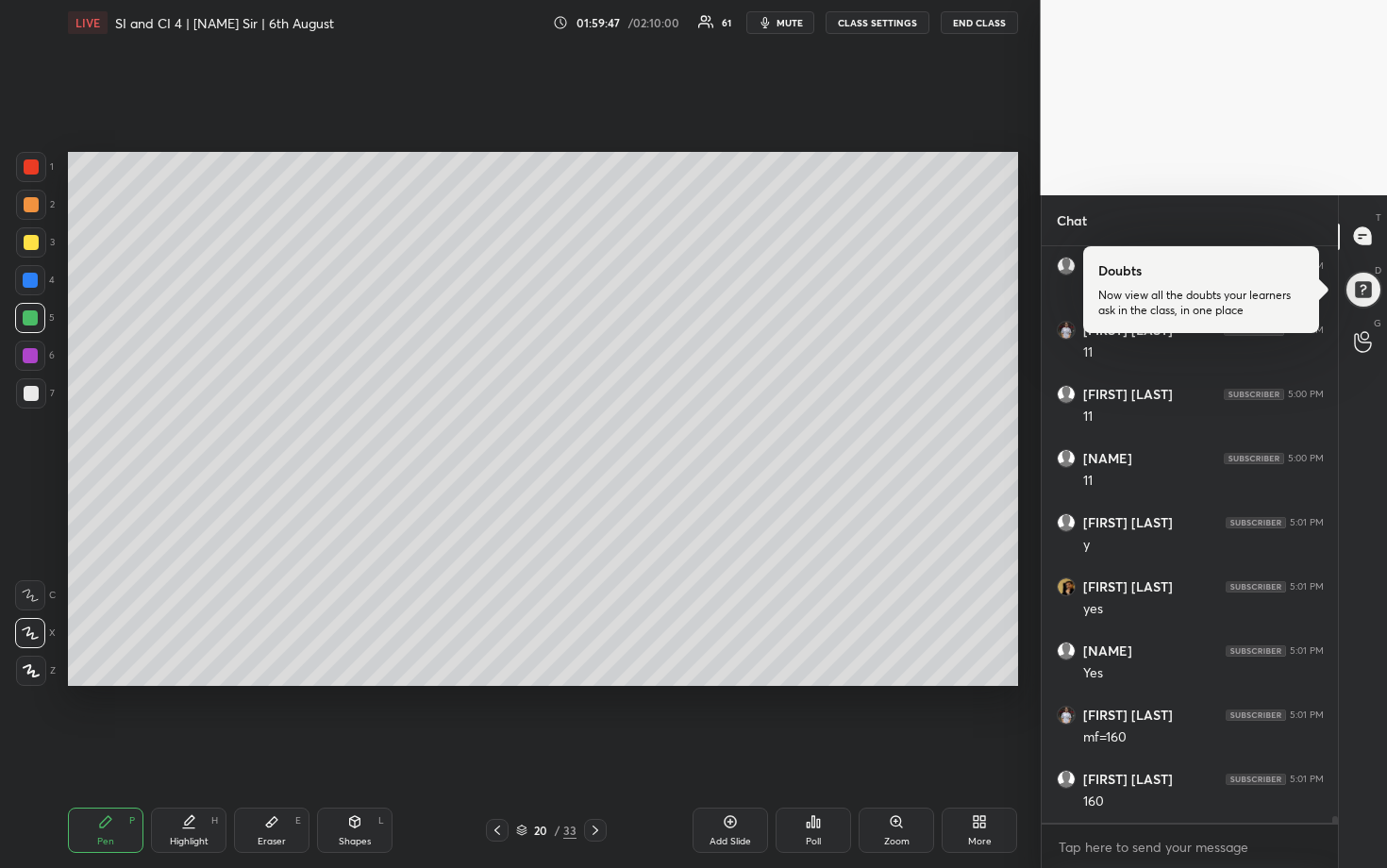 drag, startPoint x: 27, startPoint y: 168, endPoint x: 44, endPoint y: 174, distance: 18.027756 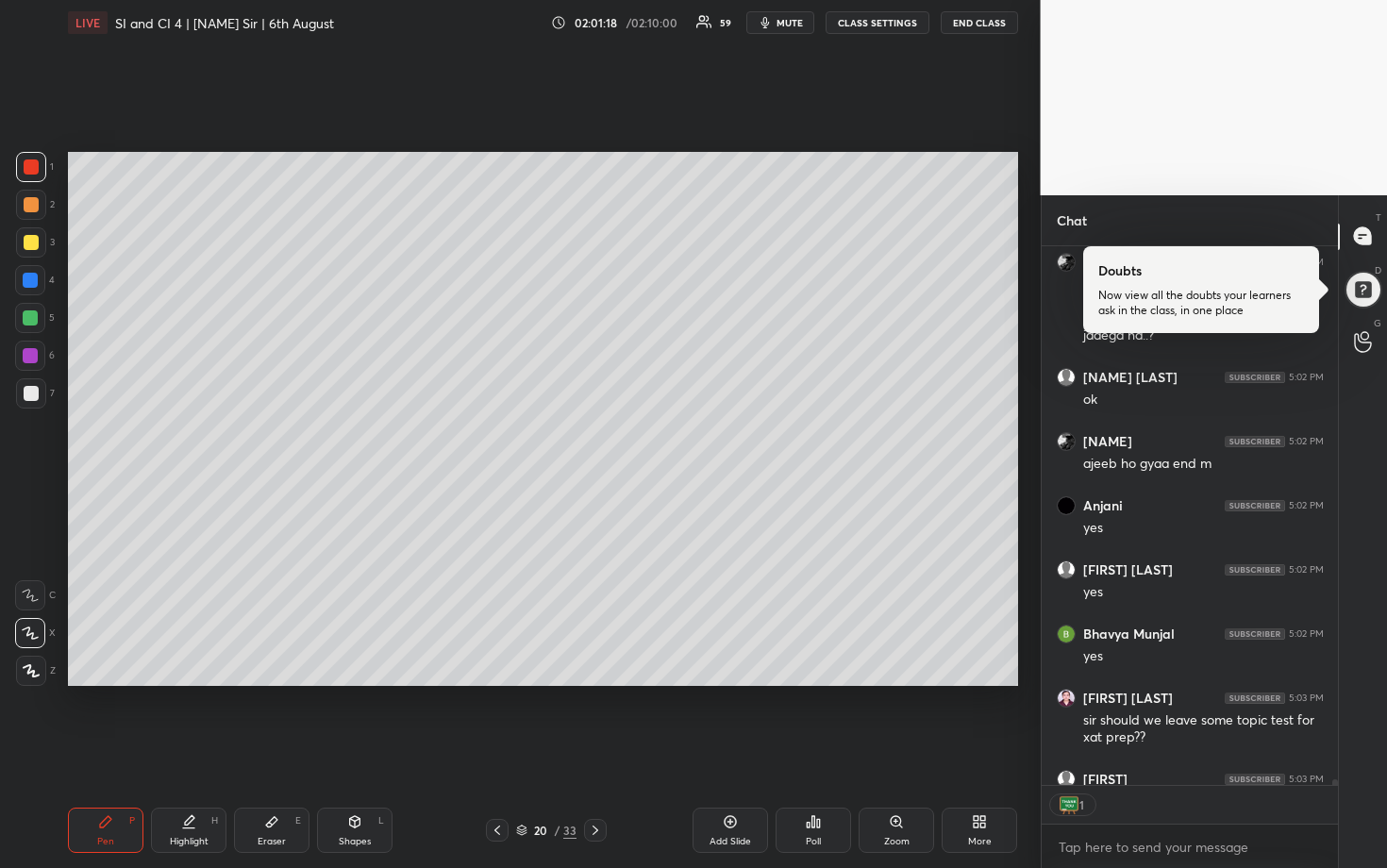 scroll, scrollTop: 51474, scrollLeft: 0, axis: vertical 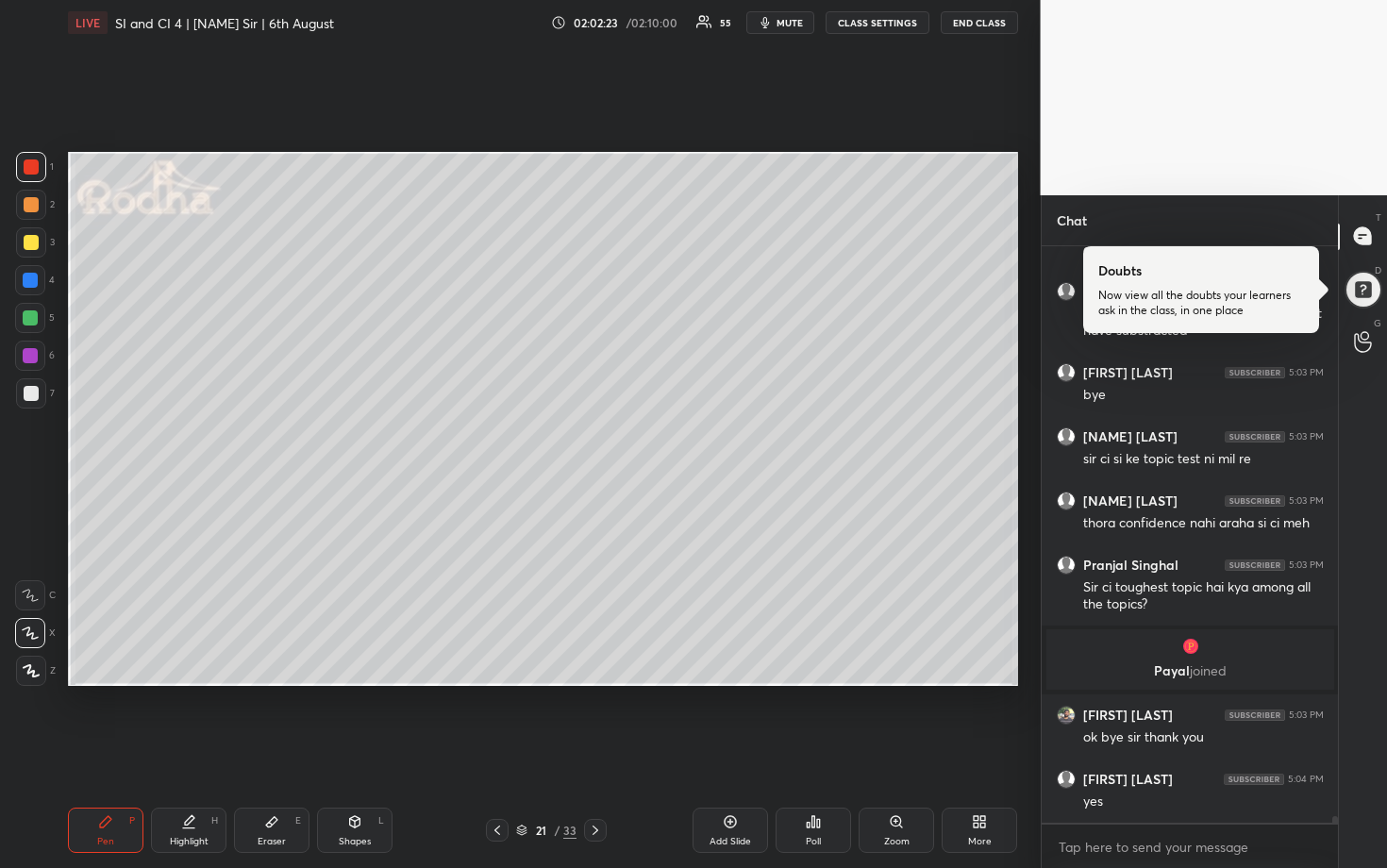 click on "Add Slide" at bounding box center [730, 830] 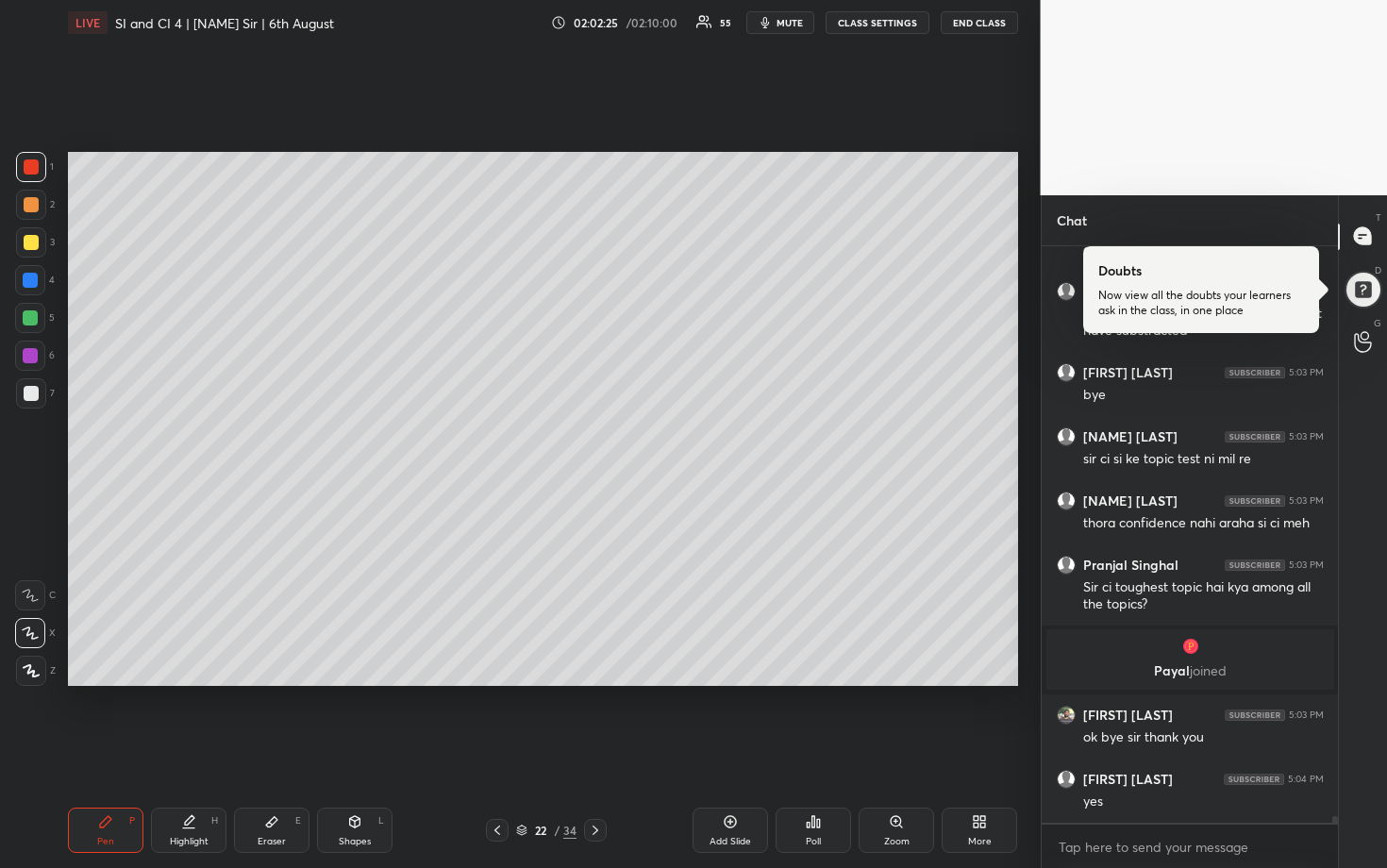 click at bounding box center (30, 318) 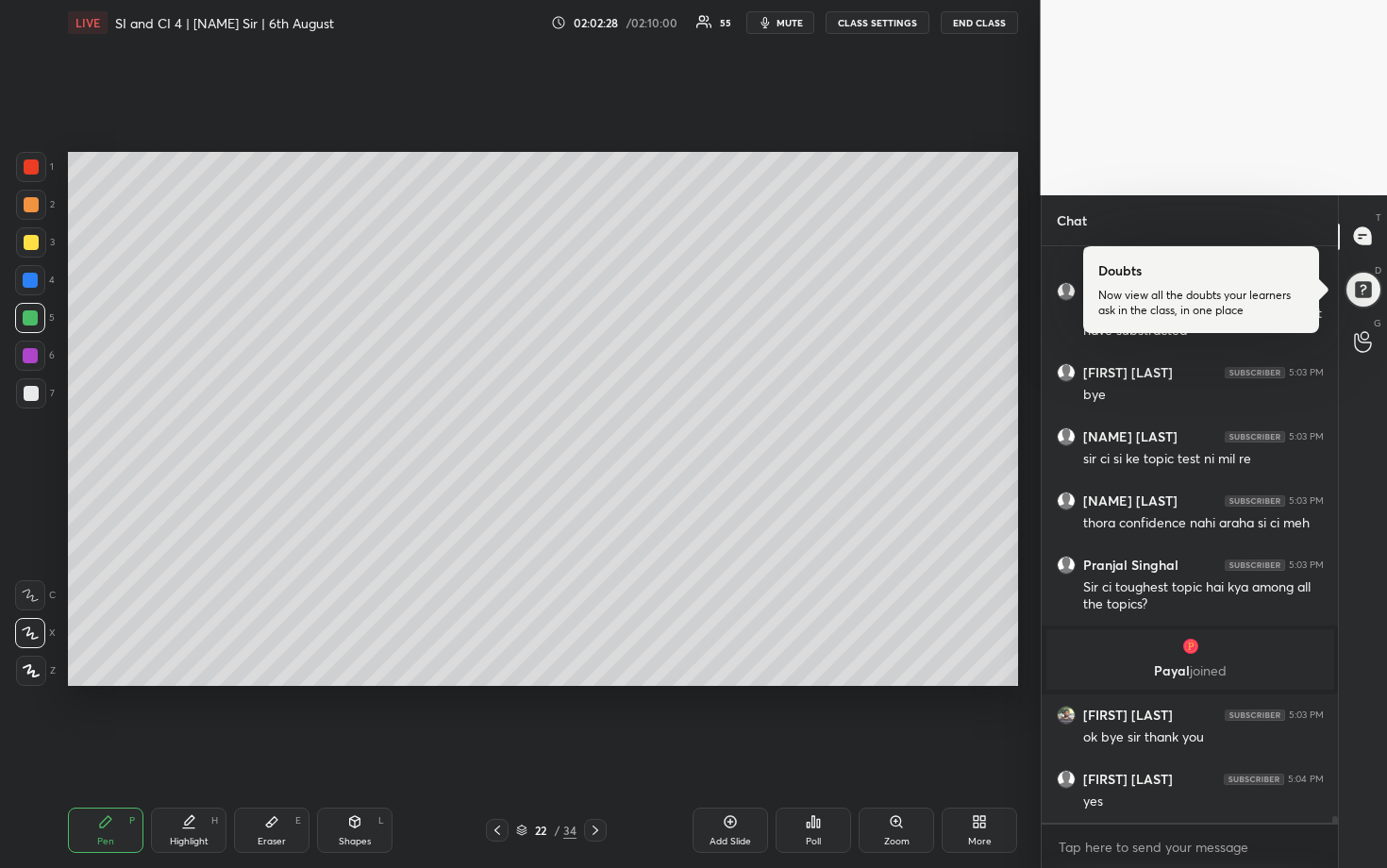 drag, startPoint x: 32, startPoint y: 170, endPoint x: 56, endPoint y: 174, distance: 24.33105 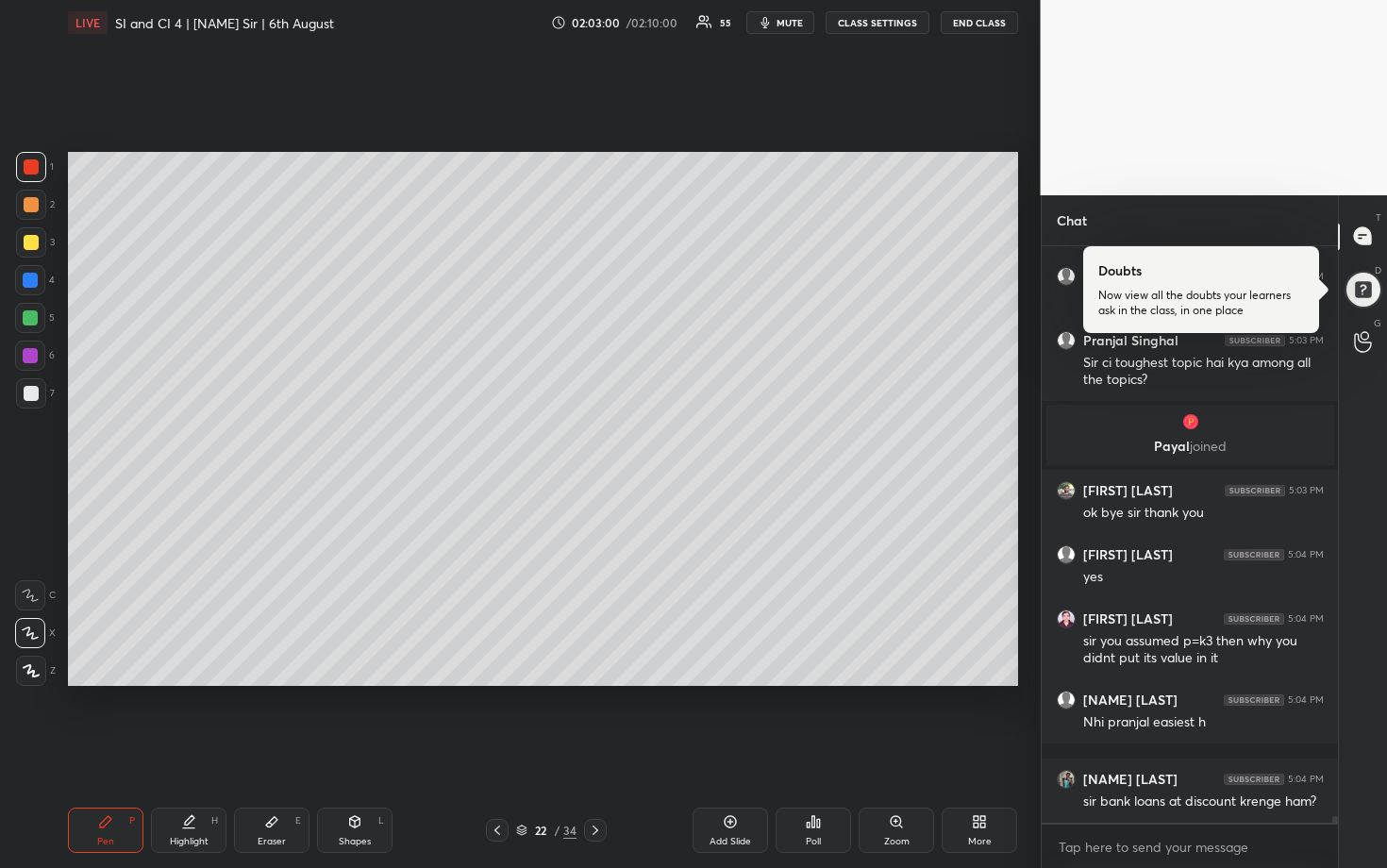 scroll, scrollTop: 50925, scrollLeft: 0, axis: vertical 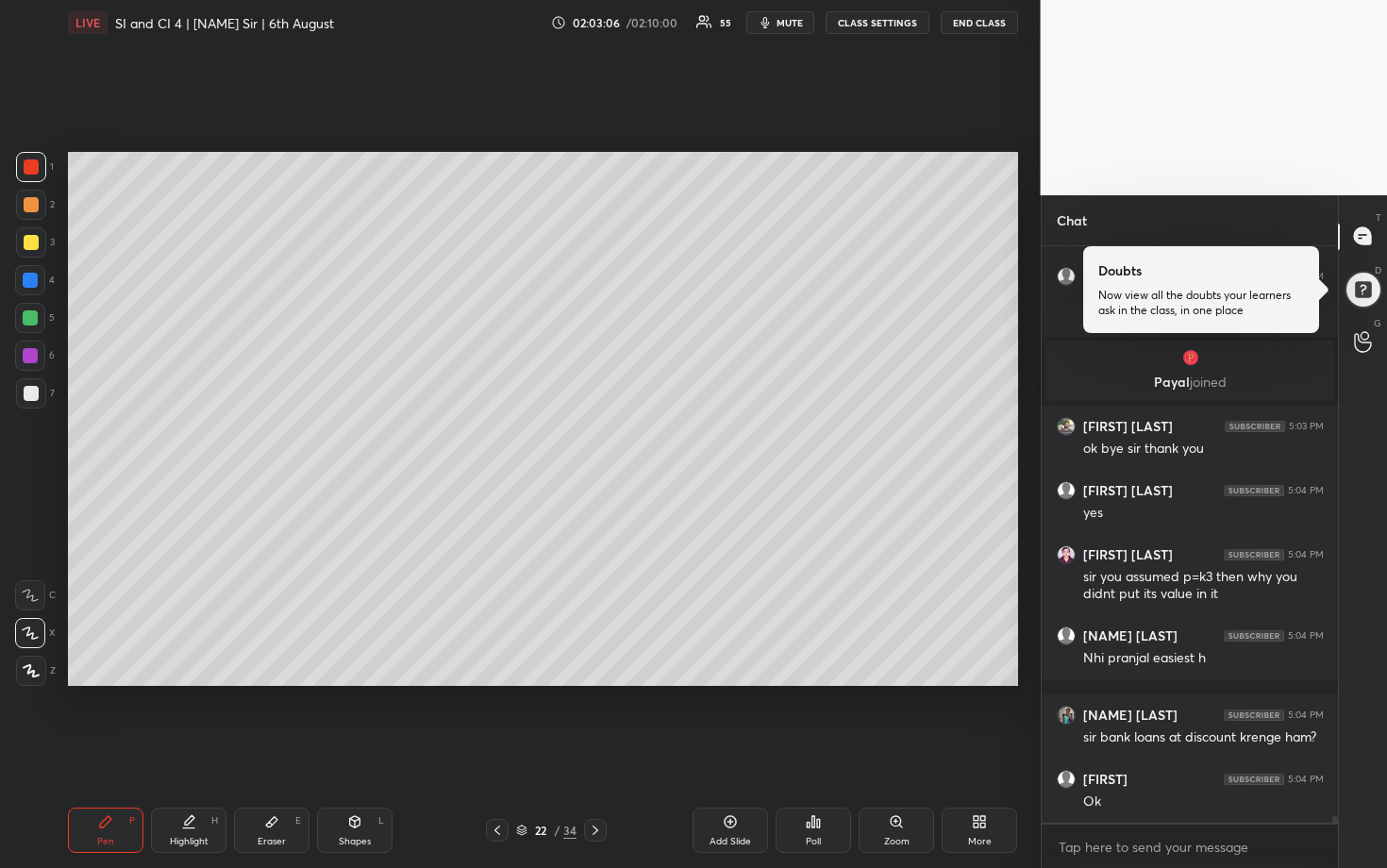 click at bounding box center (31, 242) 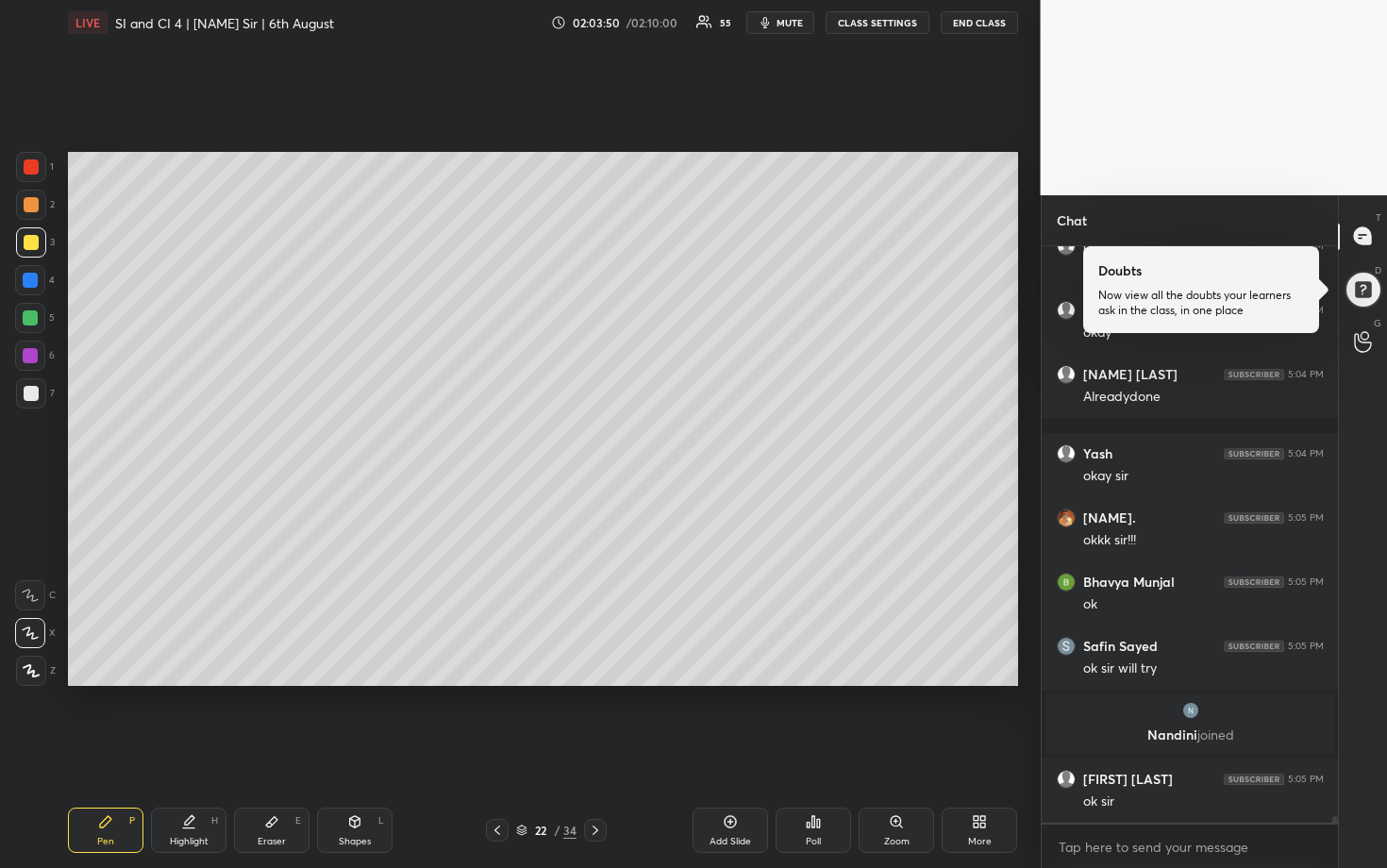 scroll, scrollTop: 51200, scrollLeft: 0, axis: vertical 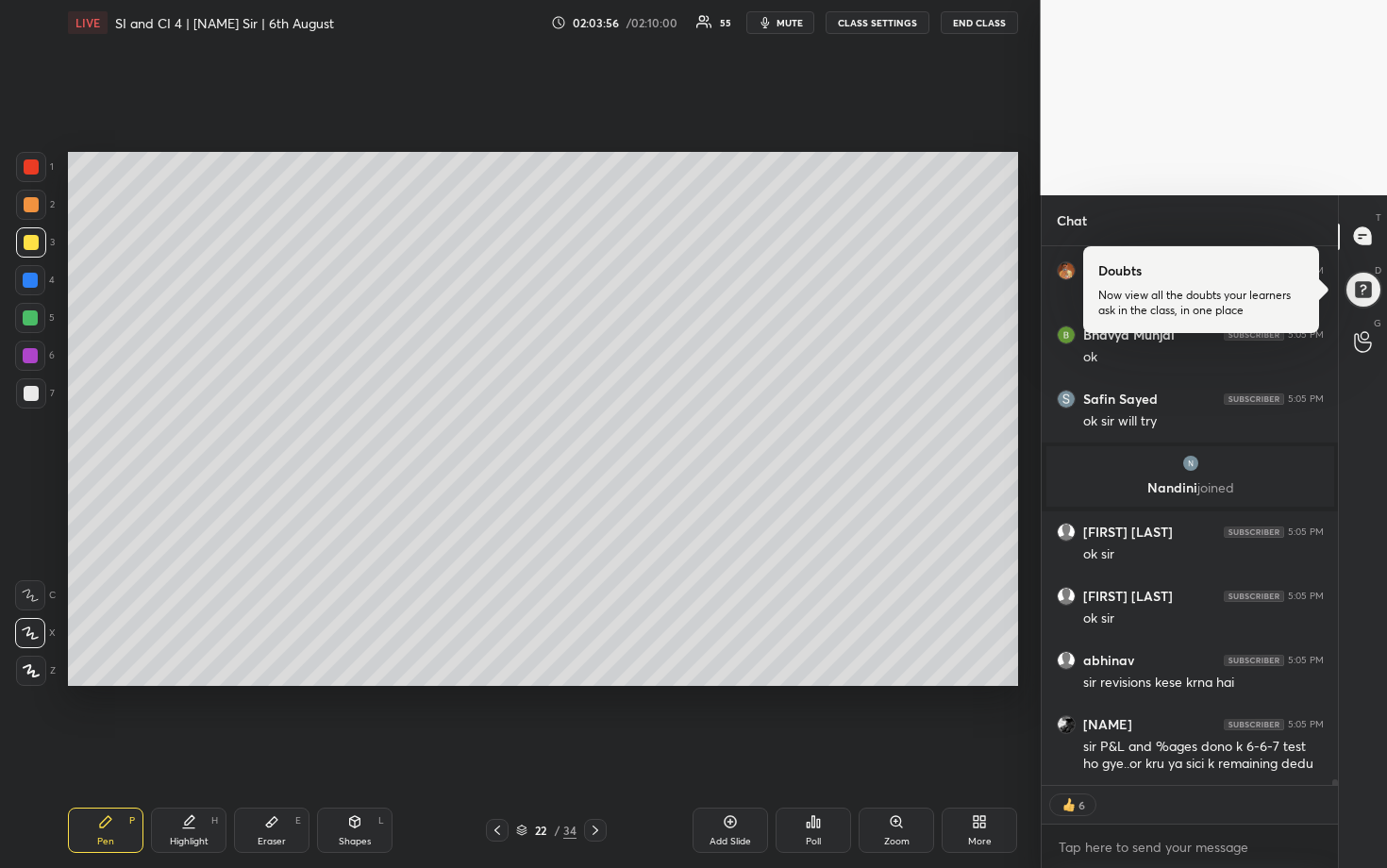 click at bounding box center (30, 318) 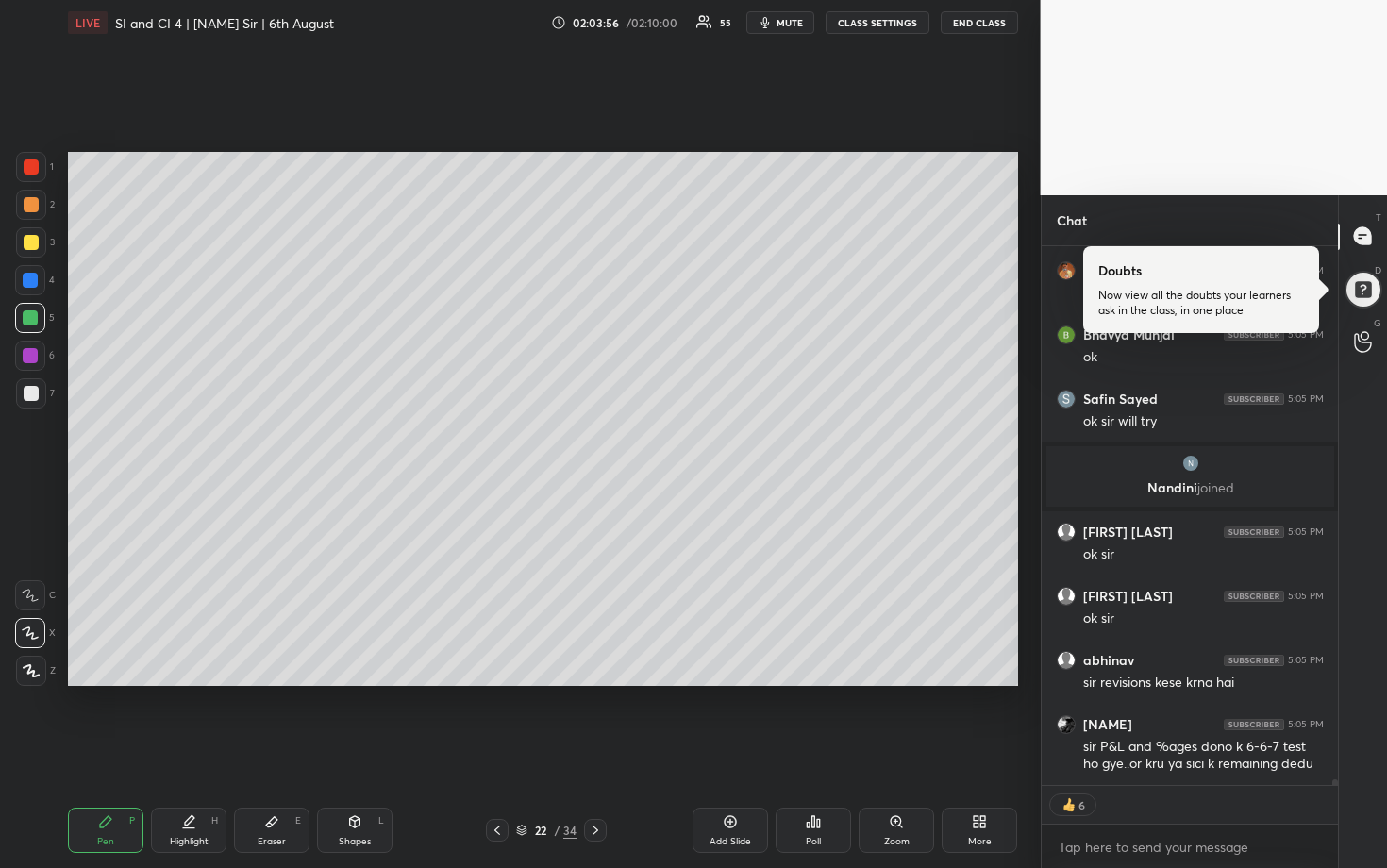 click at bounding box center [31, 393] 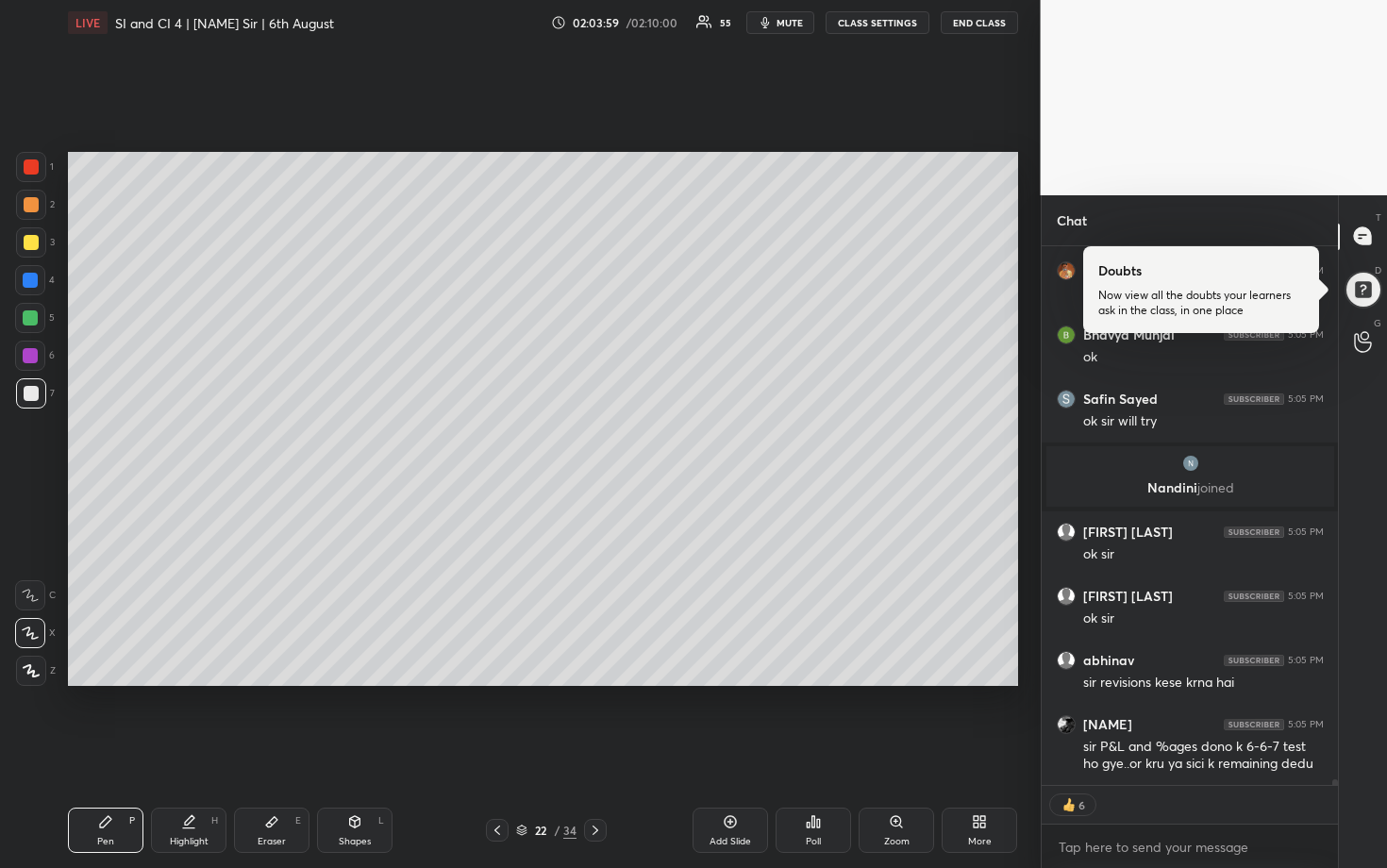 scroll, scrollTop: 51447, scrollLeft: 0, axis: vertical 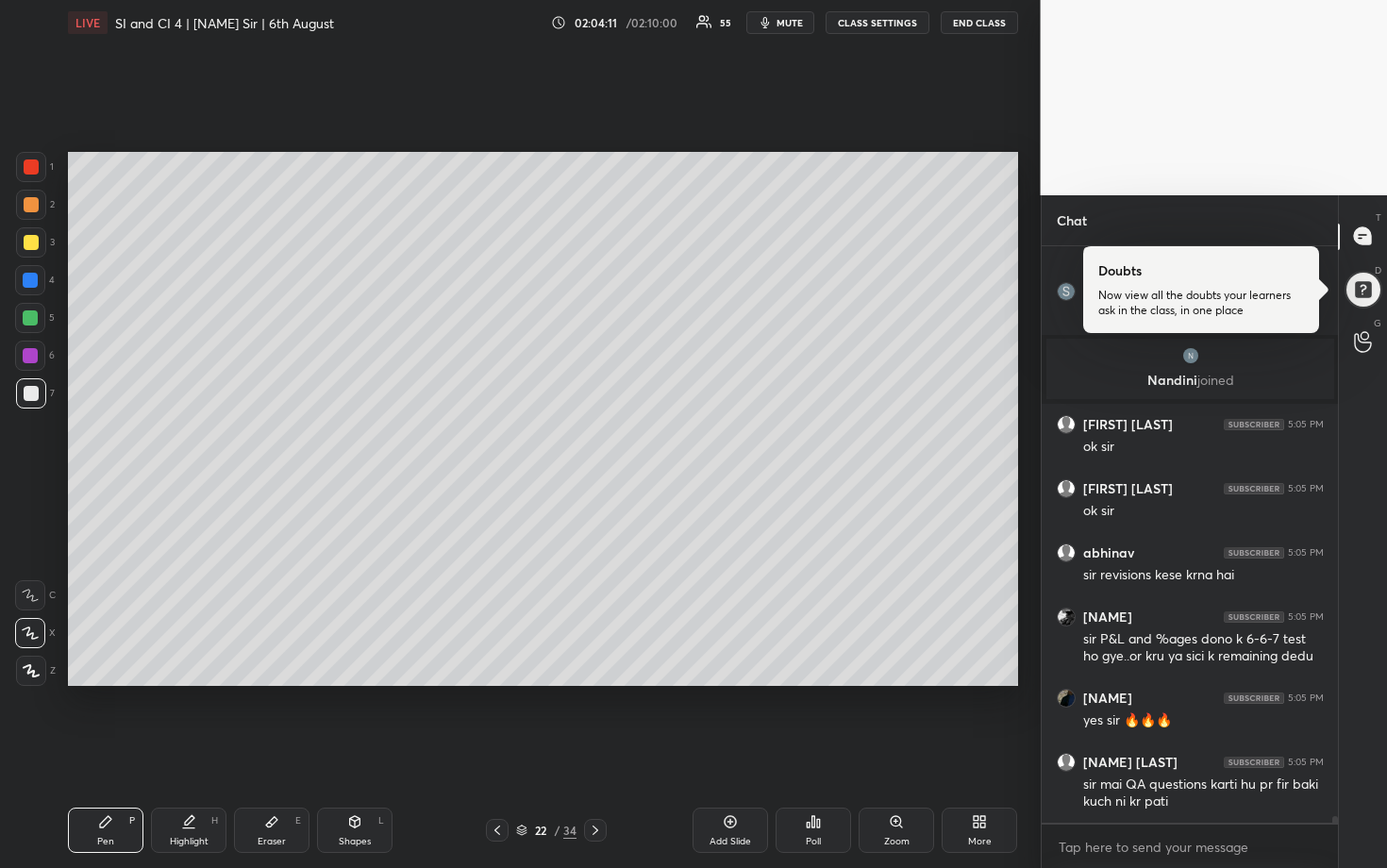 click at bounding box center [30, 318] 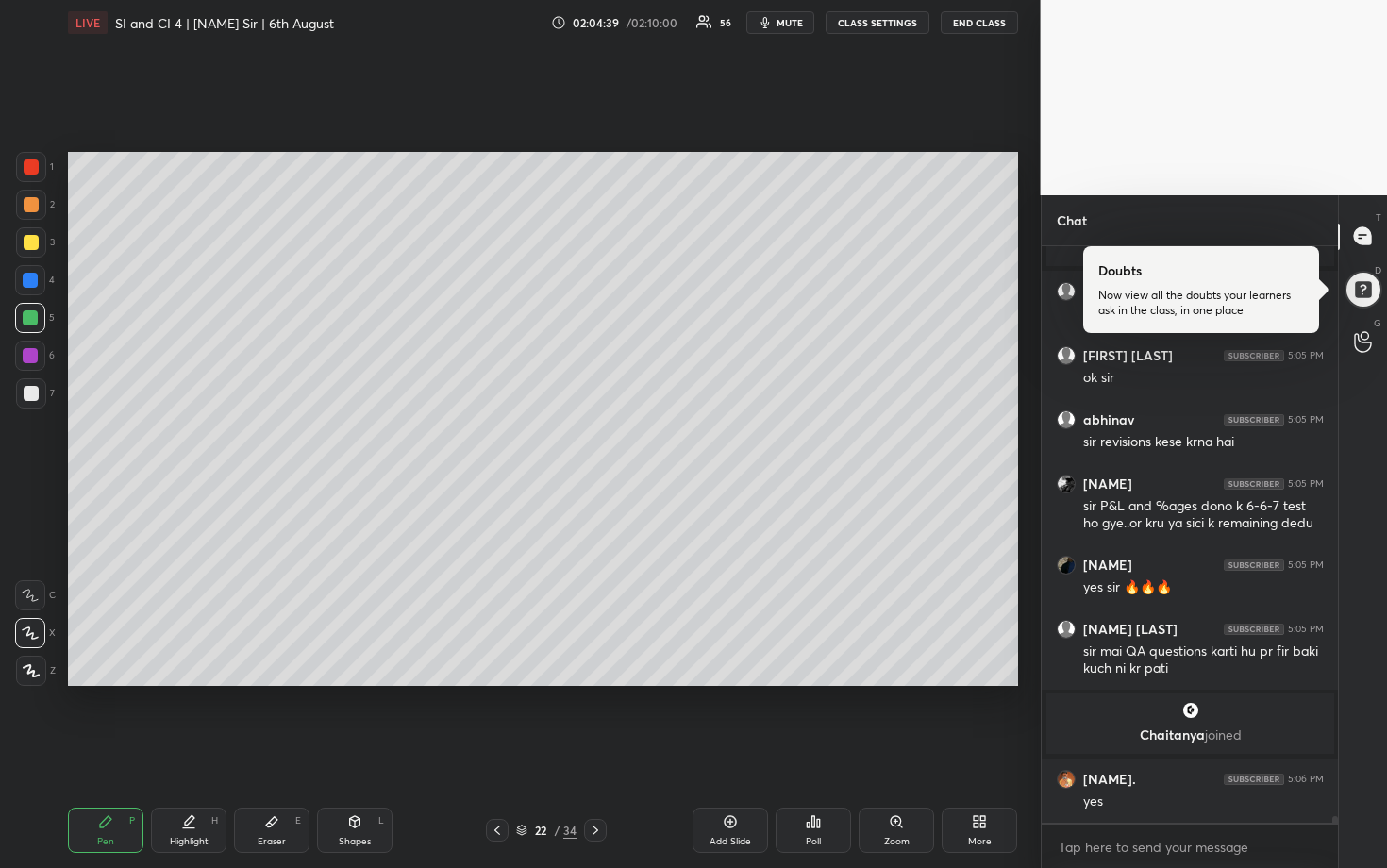 scroll, scrollTop: 51535, scrollLeft: 0, axis: vertical 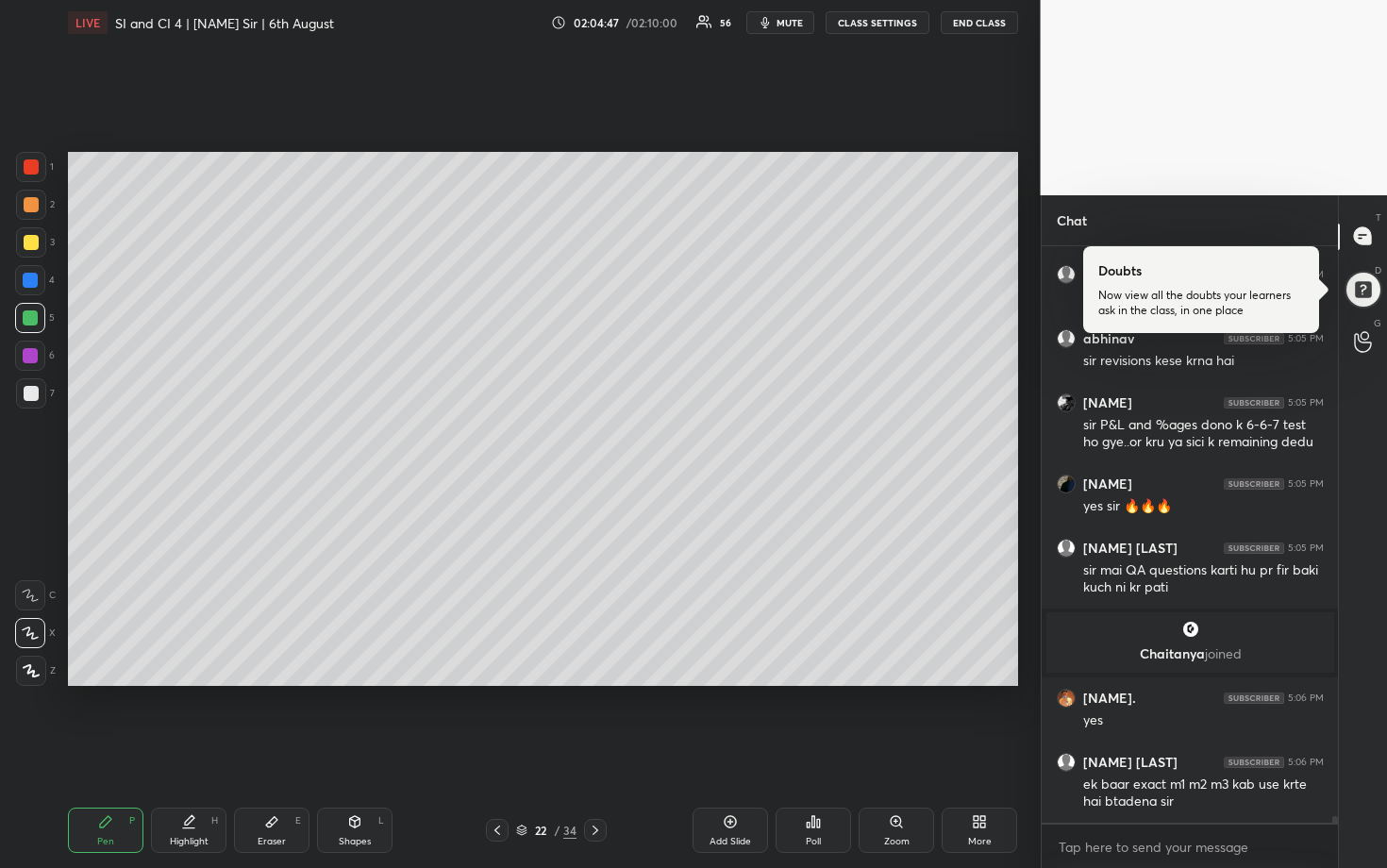 click at bounding box center [31, 242] 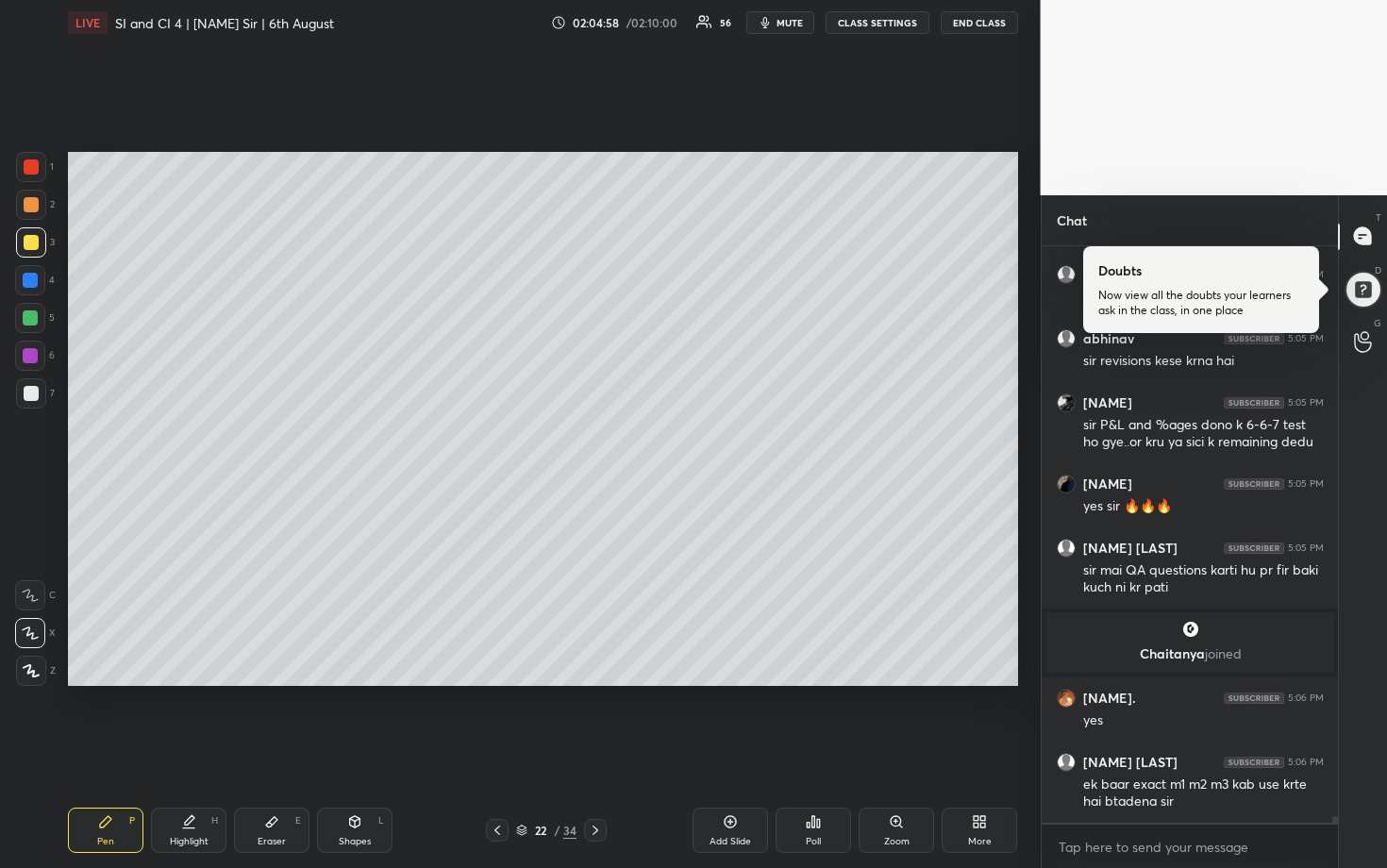 click at bounding box center [30, 318] 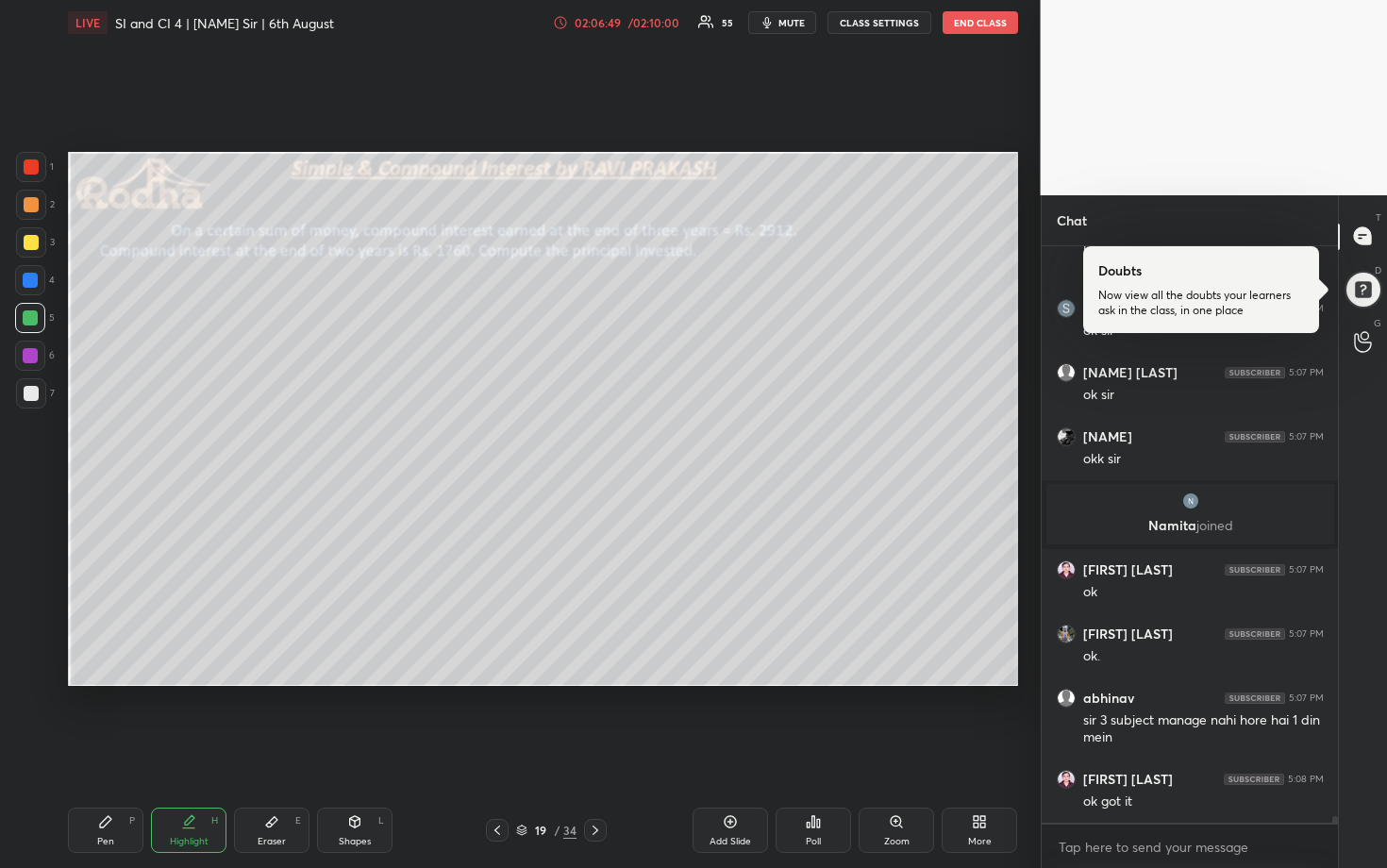 scroll, scrollTop: 52126, scrollLeft: 0, axis: vertical 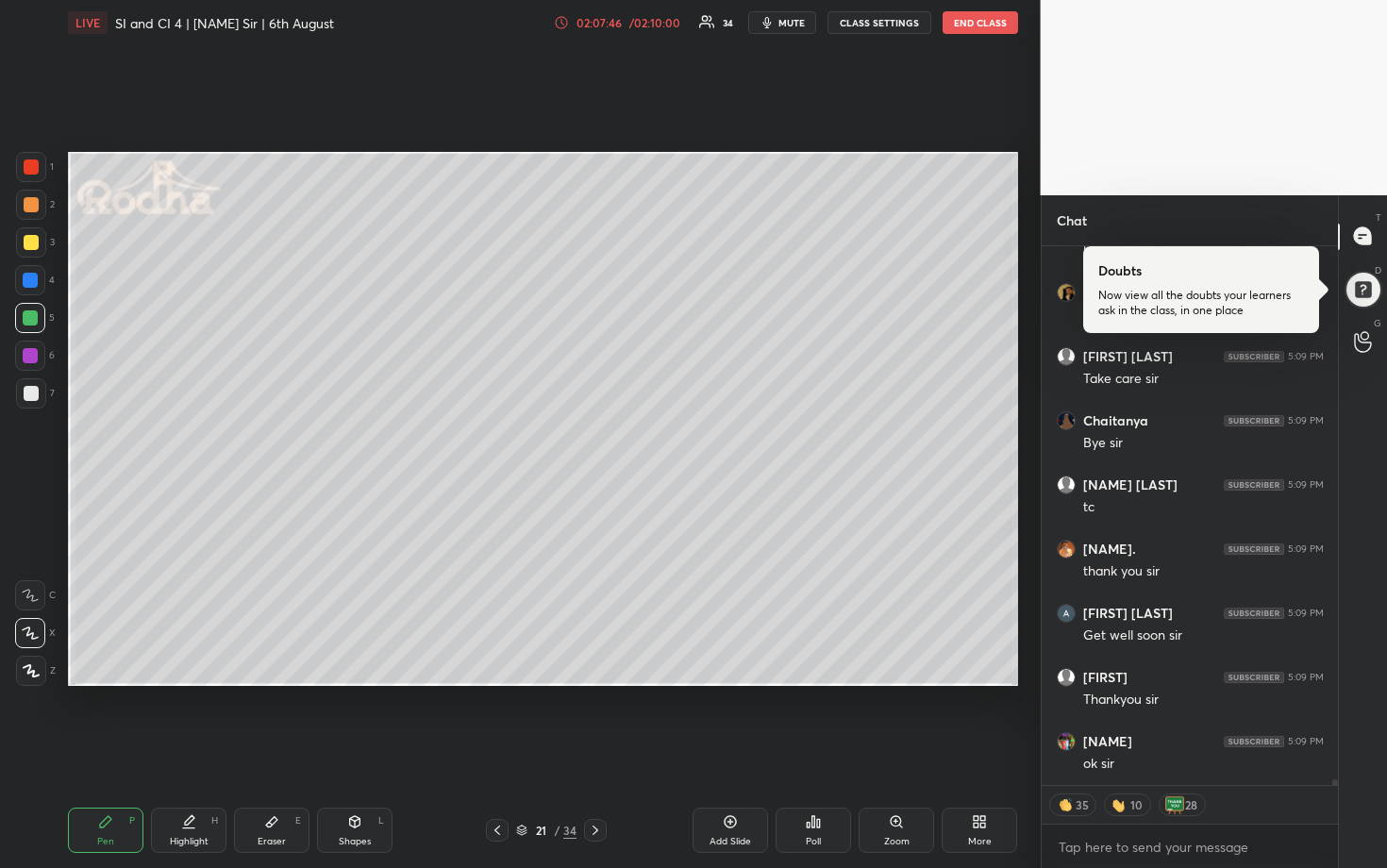 click on "END CLASS" at bounding box center [980, 23] 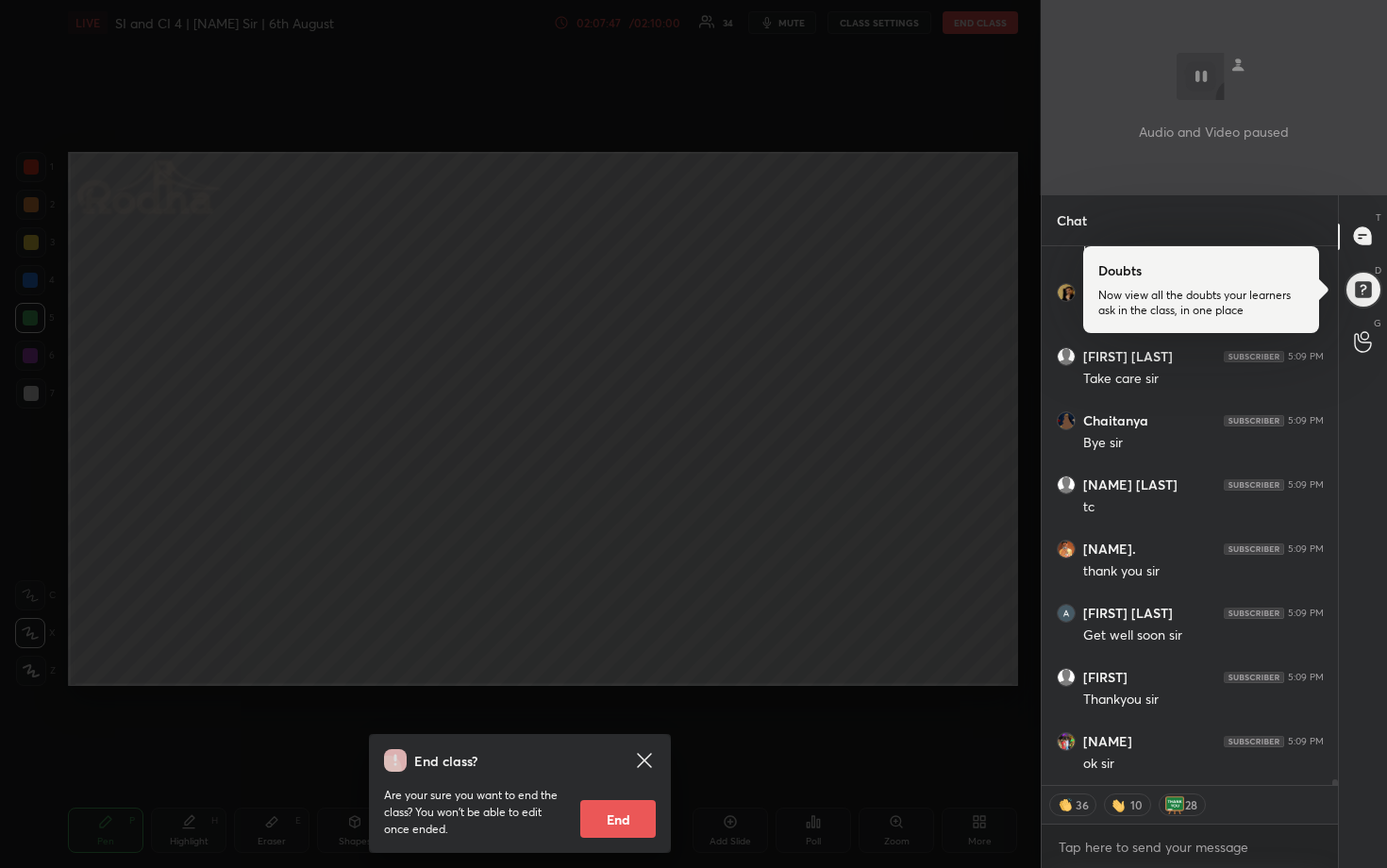 scroll, scrollTop: 53932, scrollLeft: 0, axis: vertical 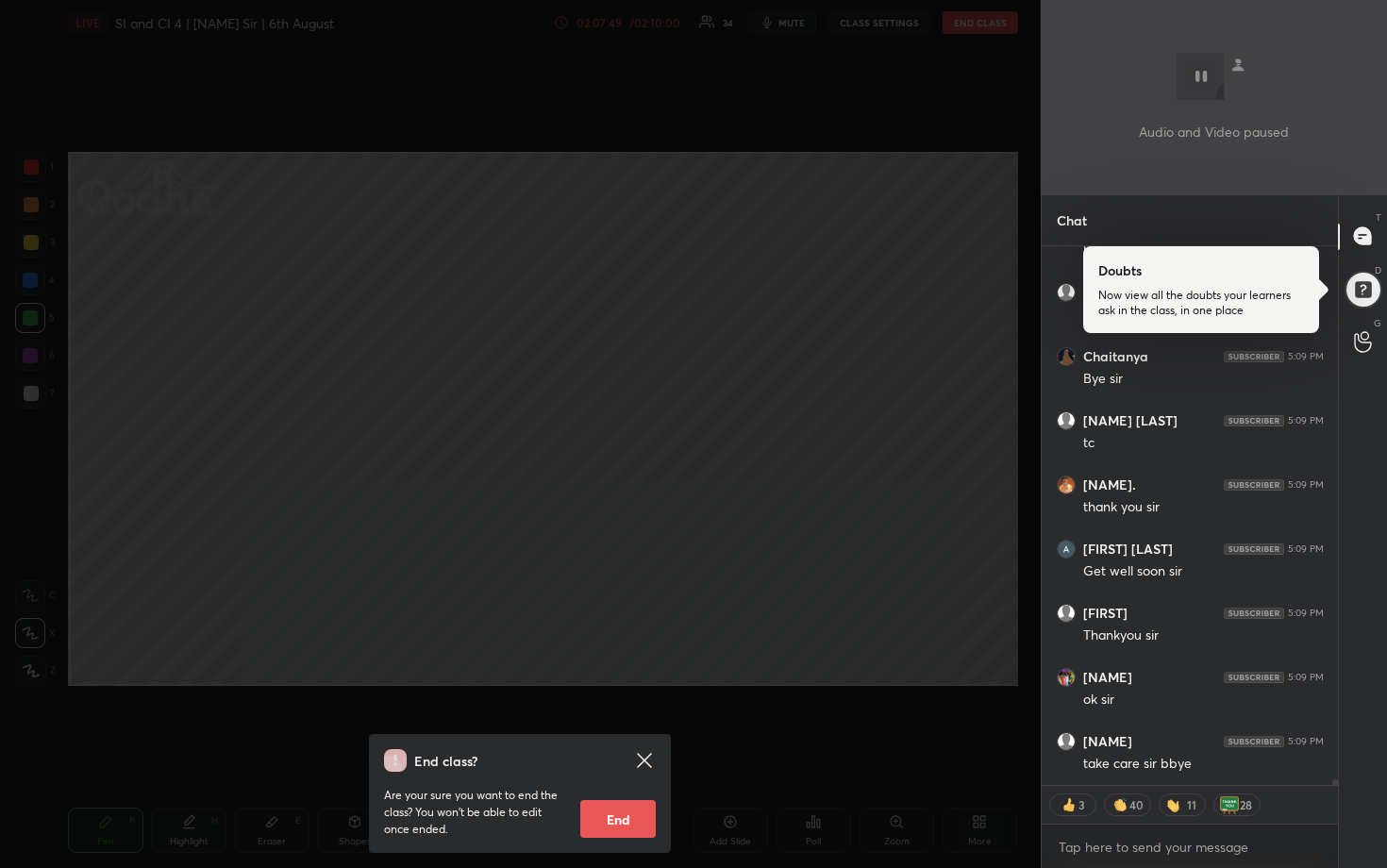 click on "End" at bounding box center (618, 819) 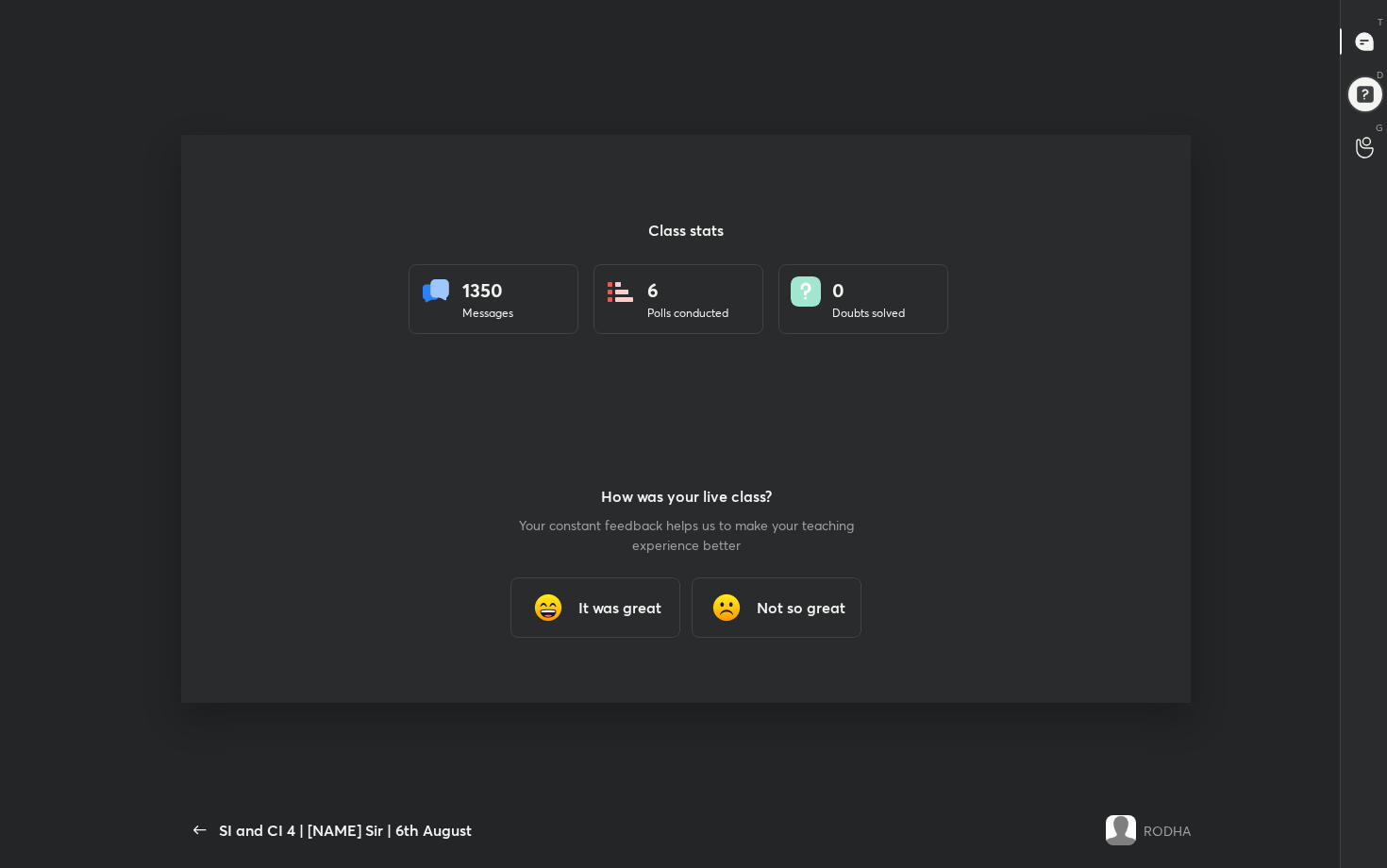 scroll, scrollTop: 93601, scrollLeft: 93300, axis: both 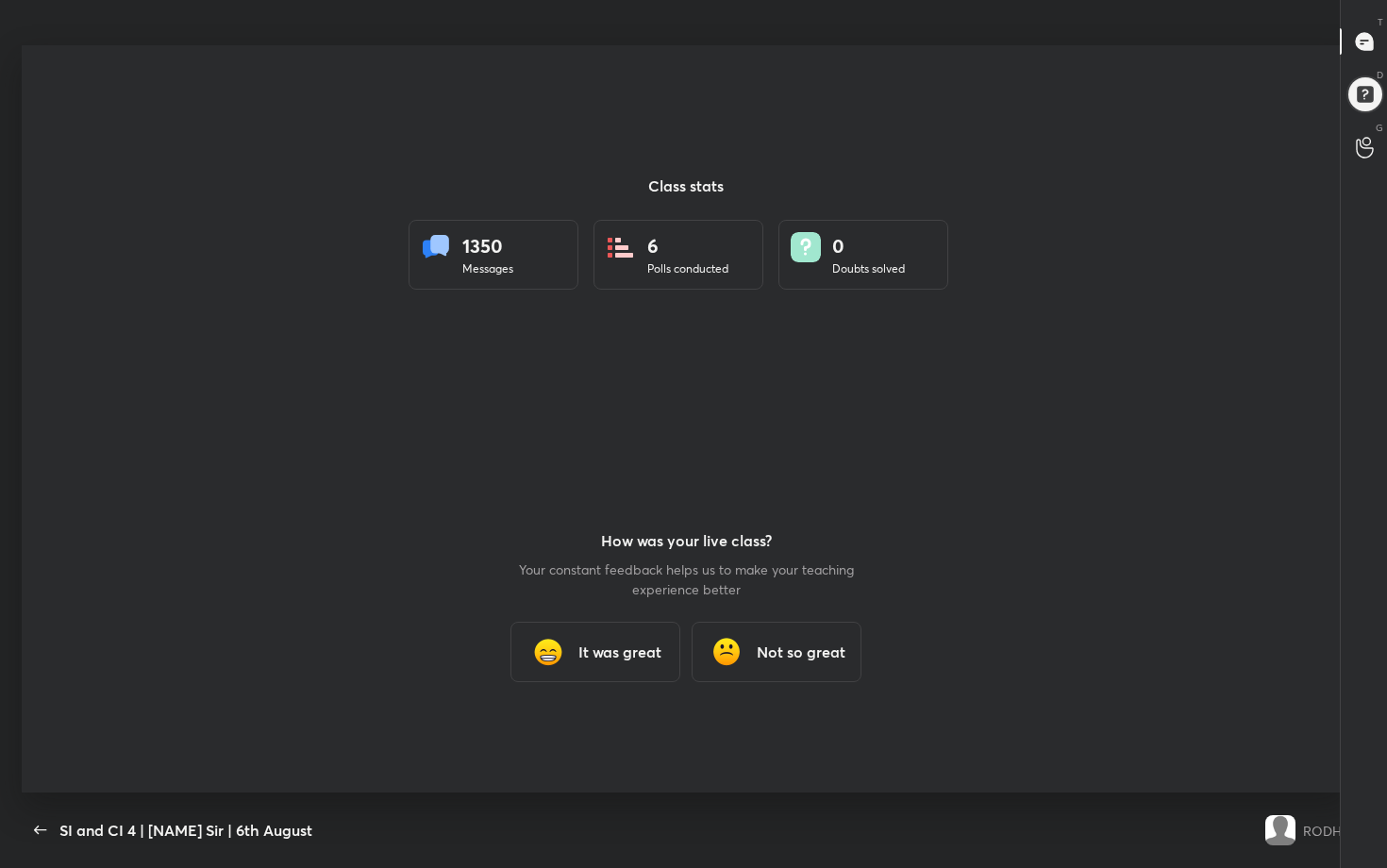 type on "x" 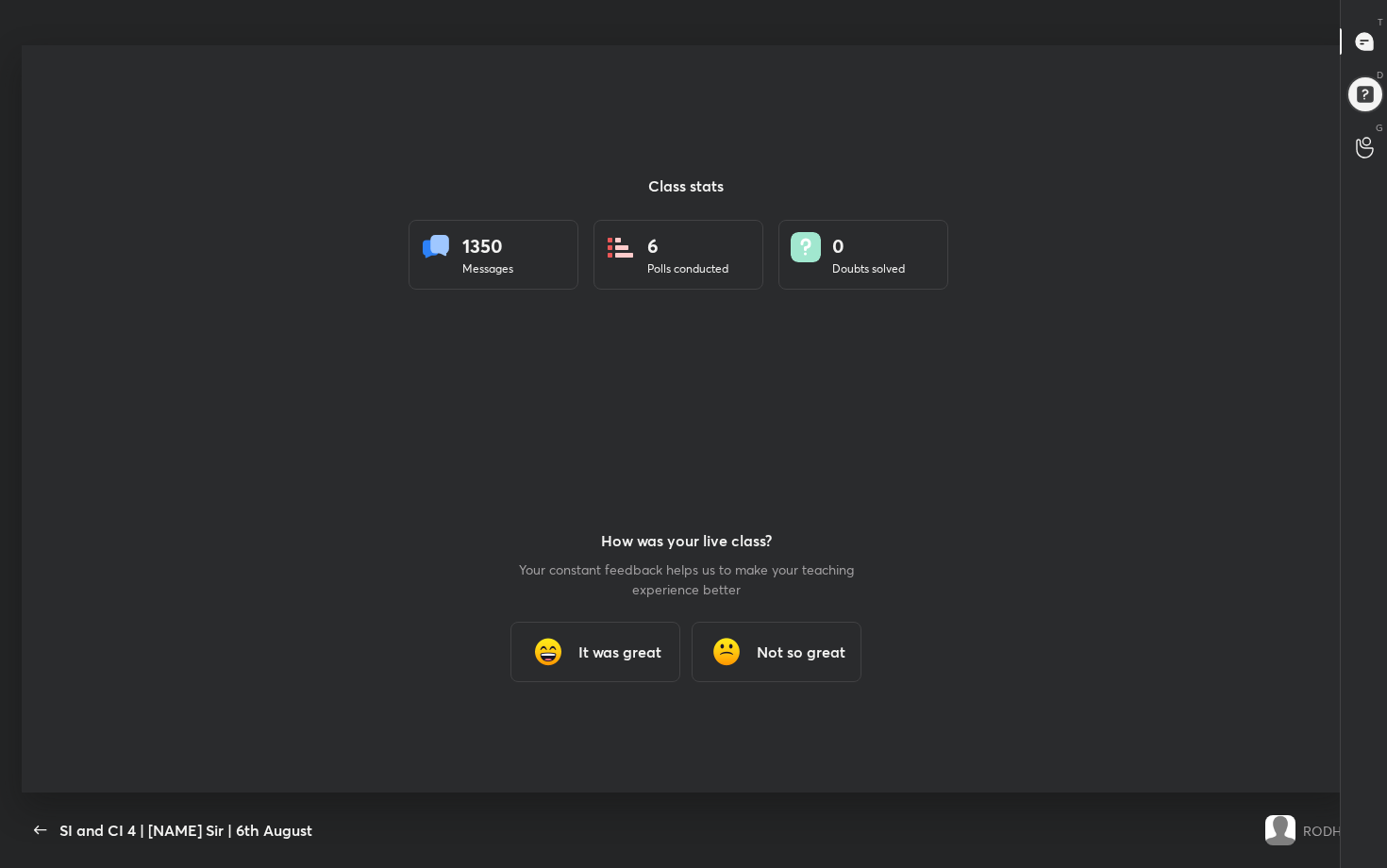 type 